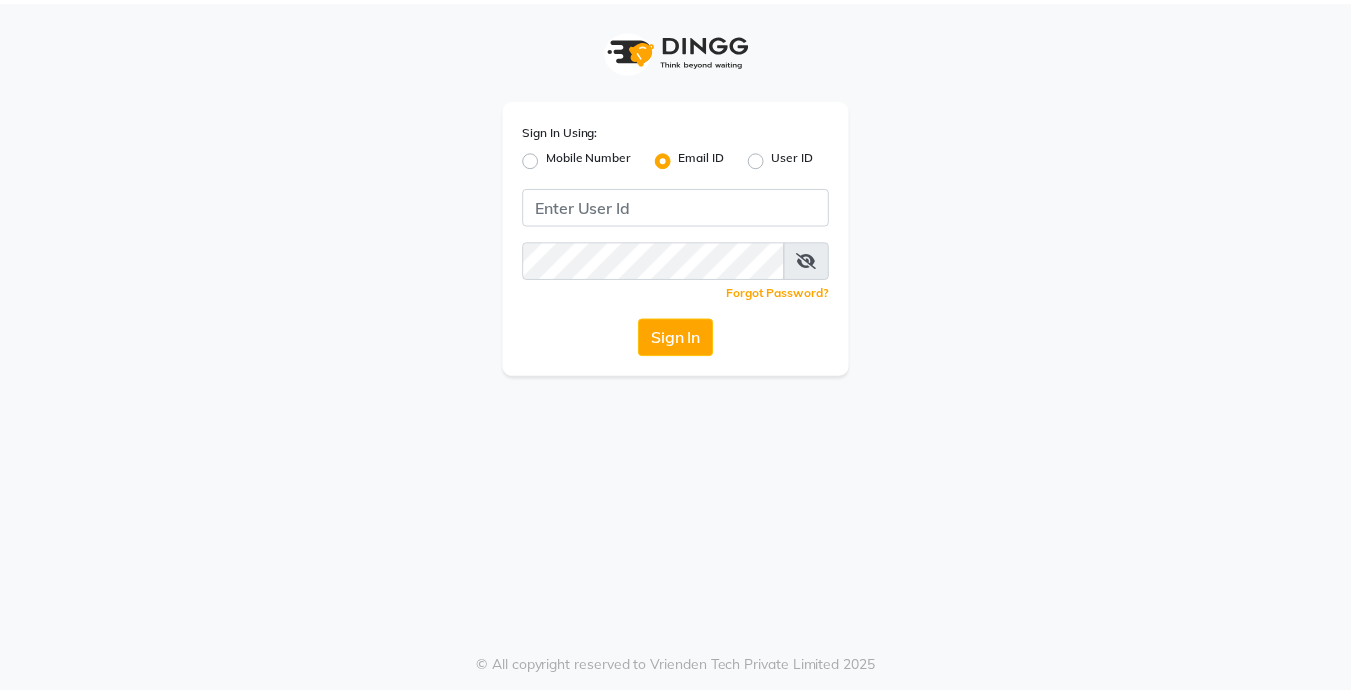 scroll, scrollTop: 0, scrollLeft: 0, axis: both 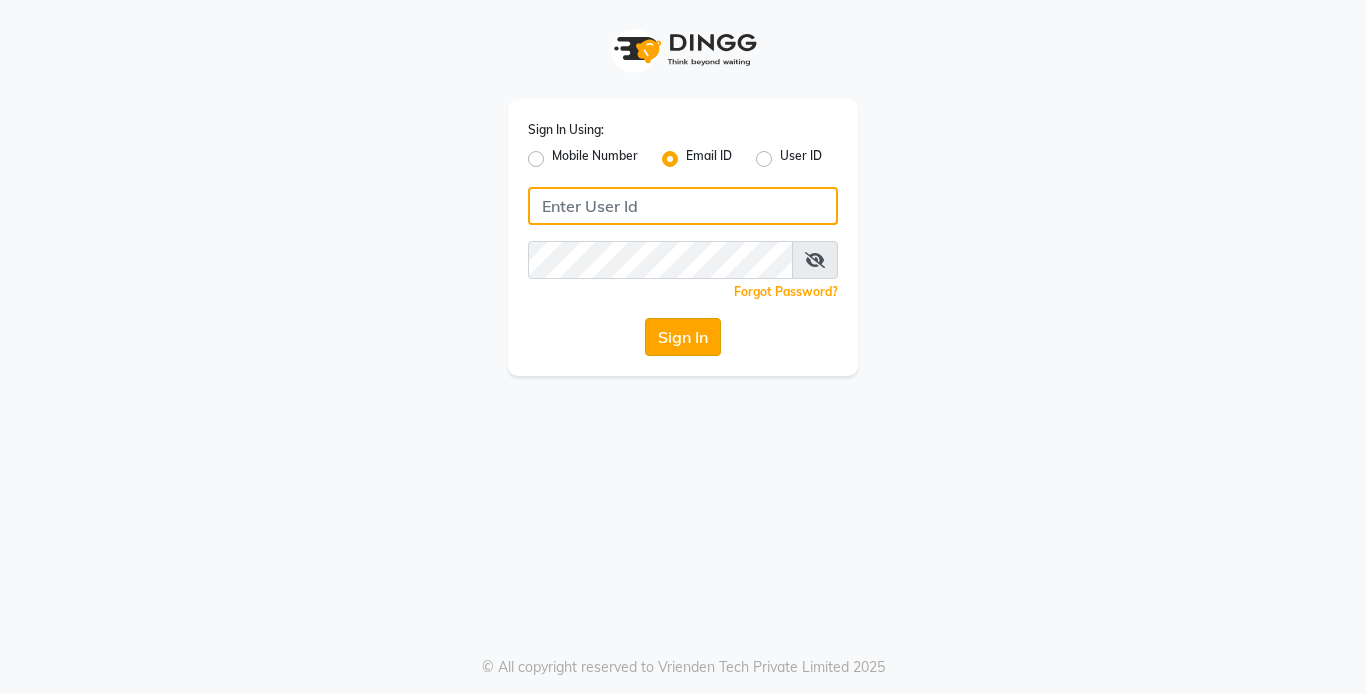 type on "reception@[DOMAIN].com" 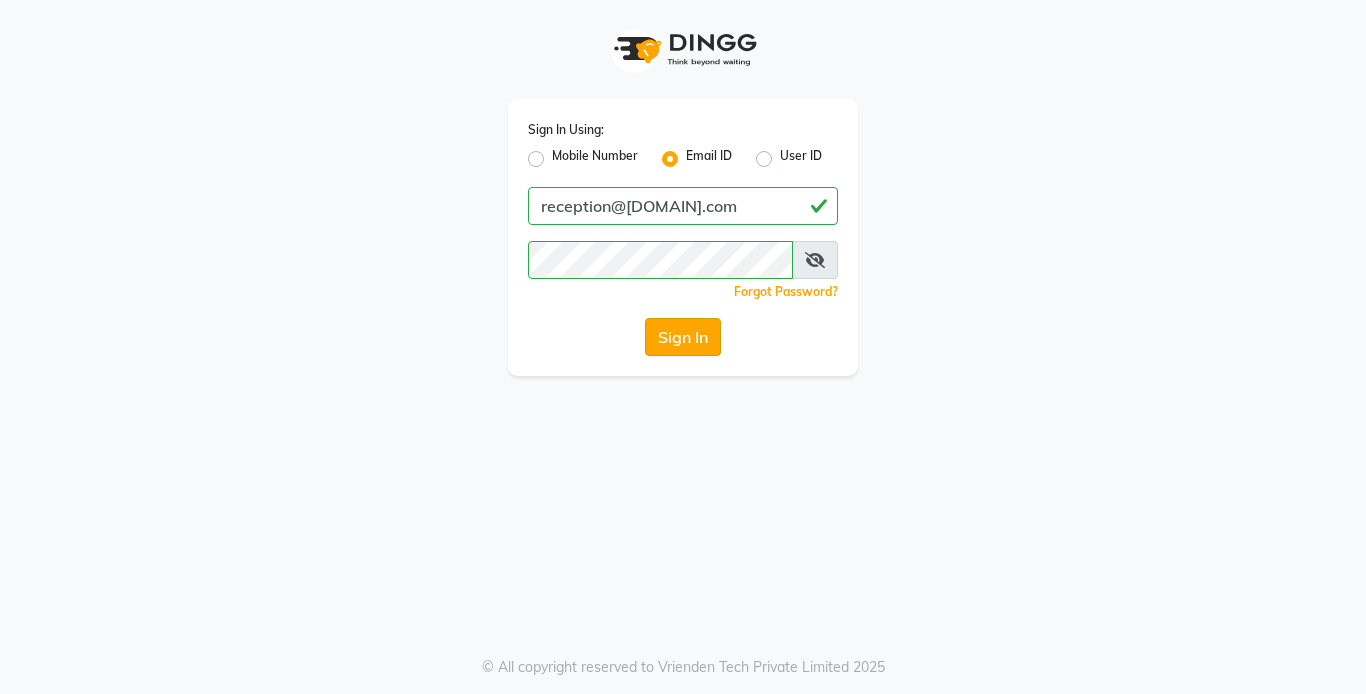 click on "Sign In" 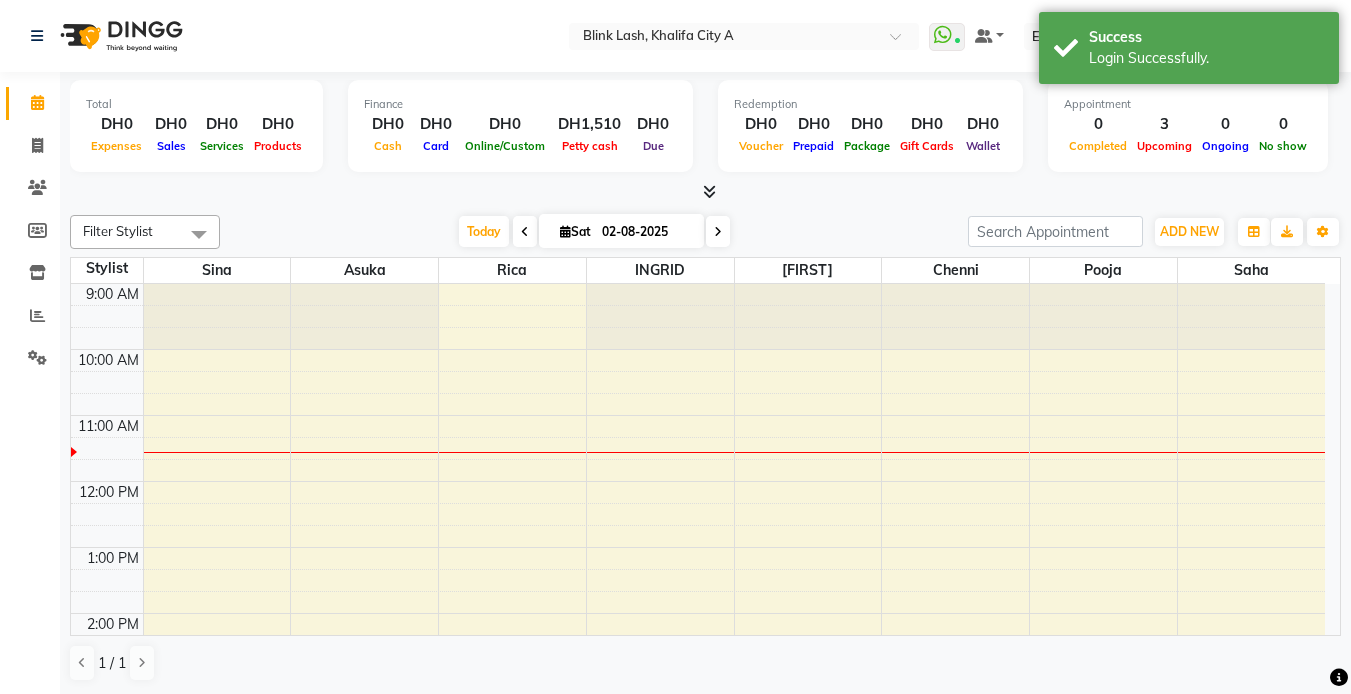 select on "en" 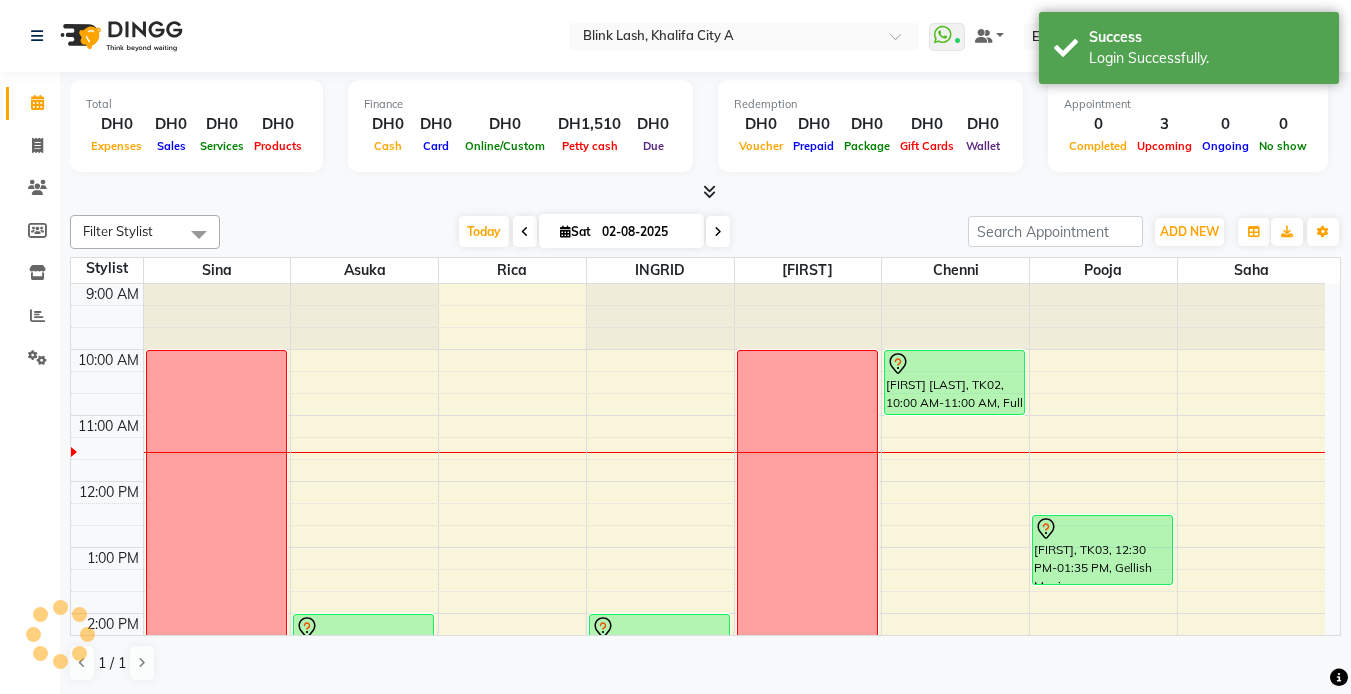 scroll, scrollTop: 0, scrollLeft: 0, axis: both 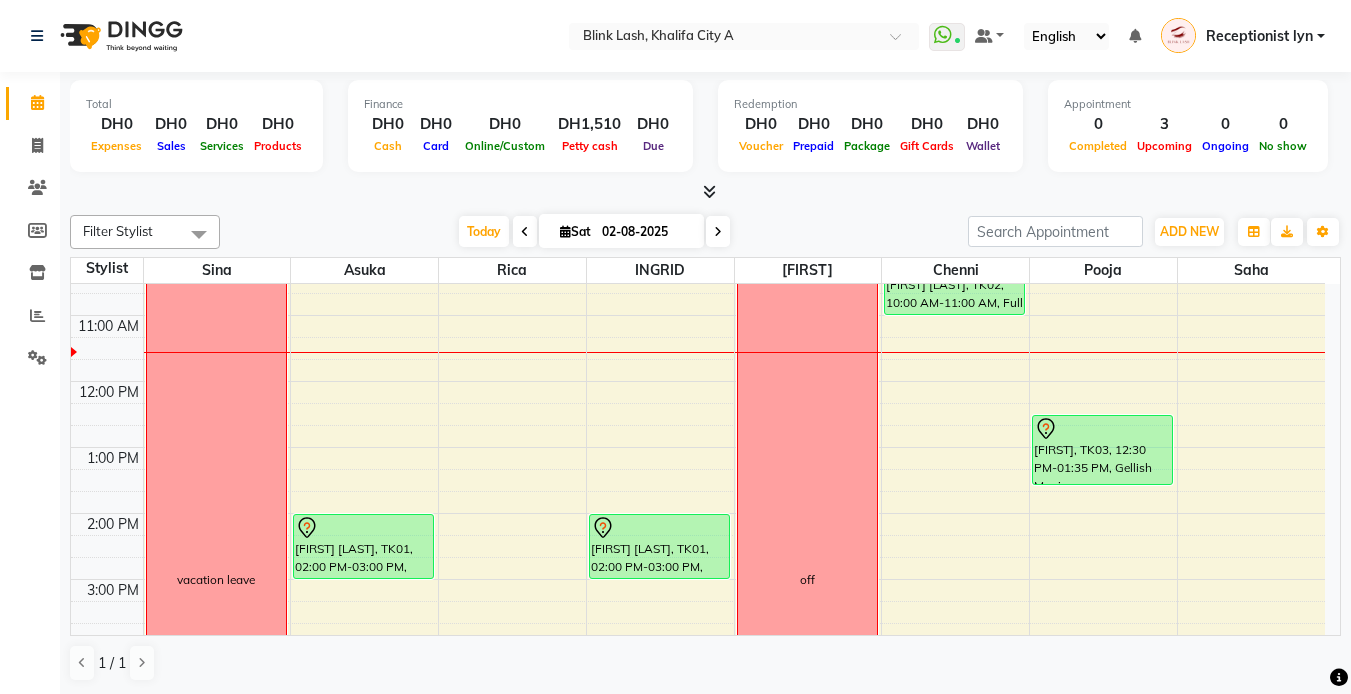 click at bounding box center [718, 232] 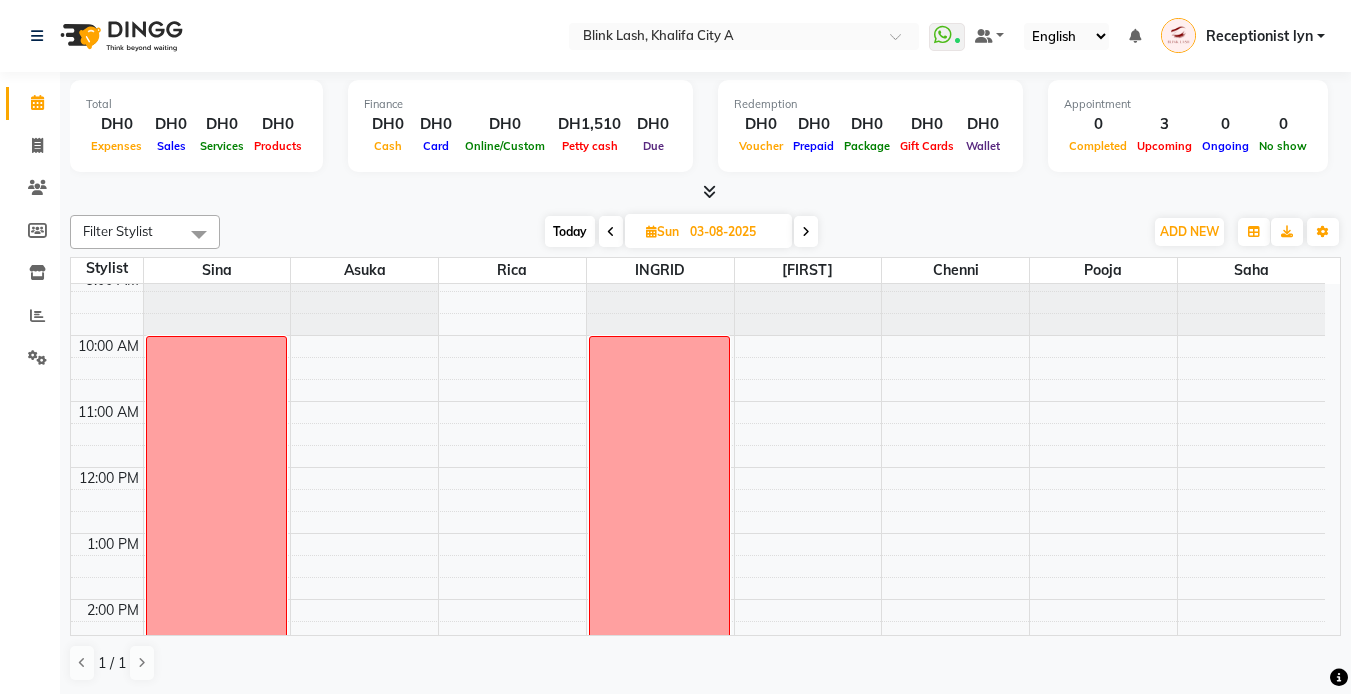 scroll, scrollTop: 0, scrollLeft: 0, axis: both 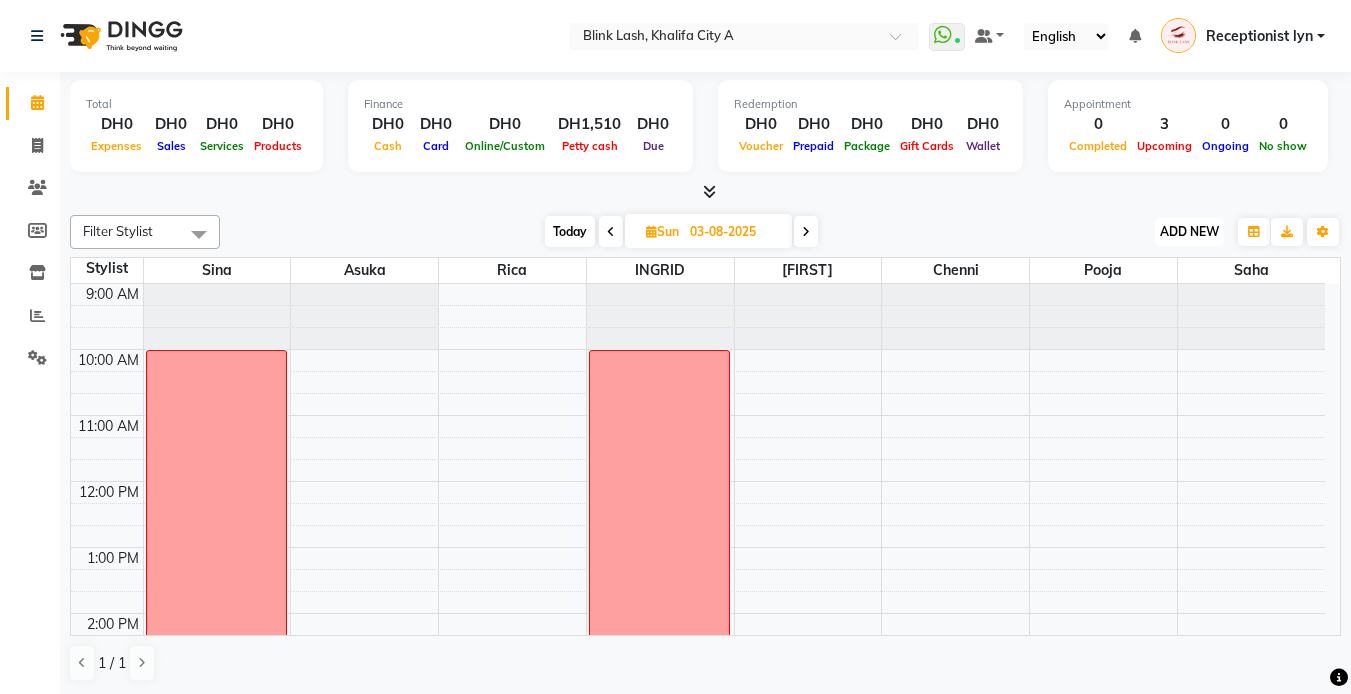 click on "ADD NEW" at bounding box center [1189, 231] 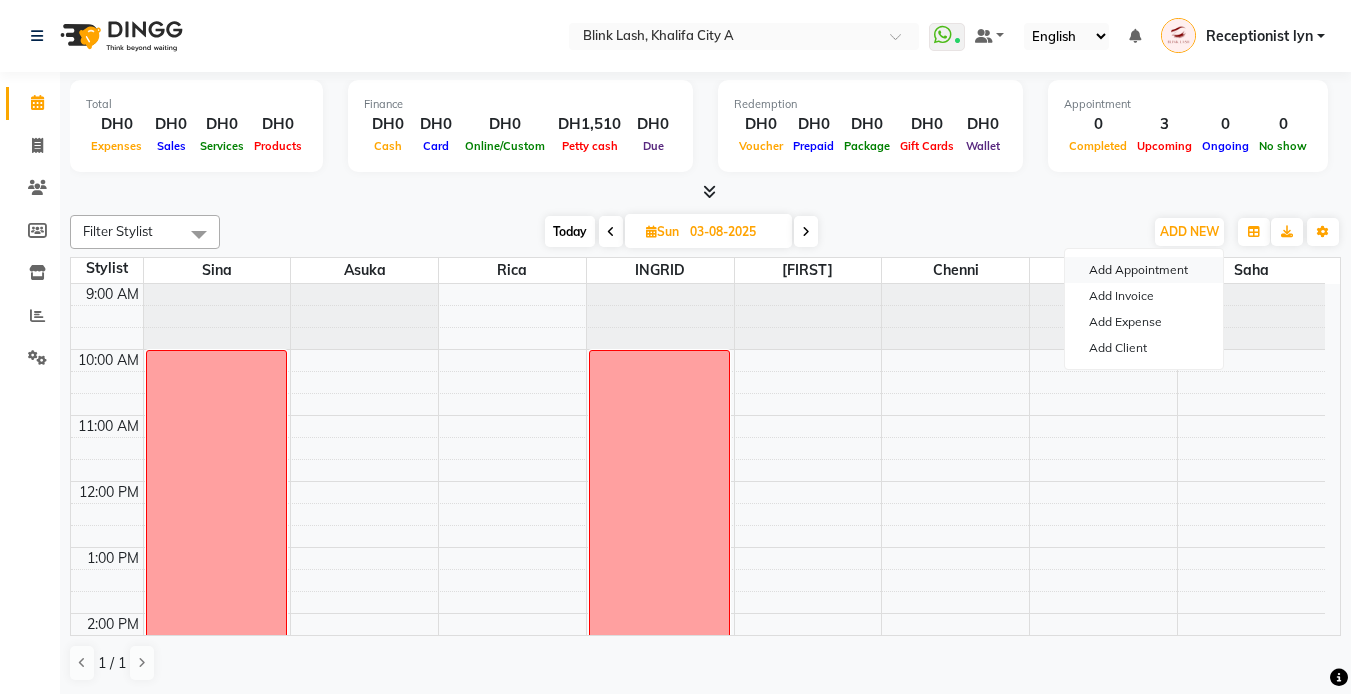click on "Add Appointment" at bounding box center [1144, 270] 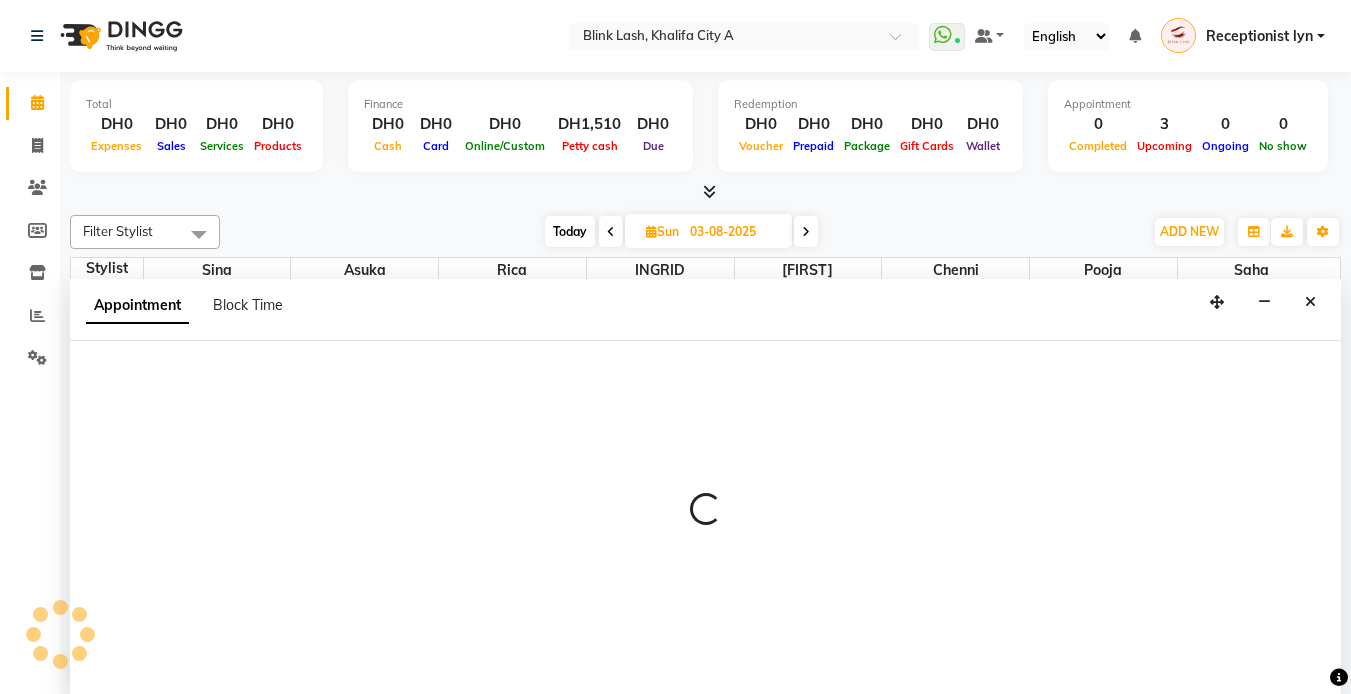 scroll, scrollTop: 1, scrollLeft: 0, axis: vertical 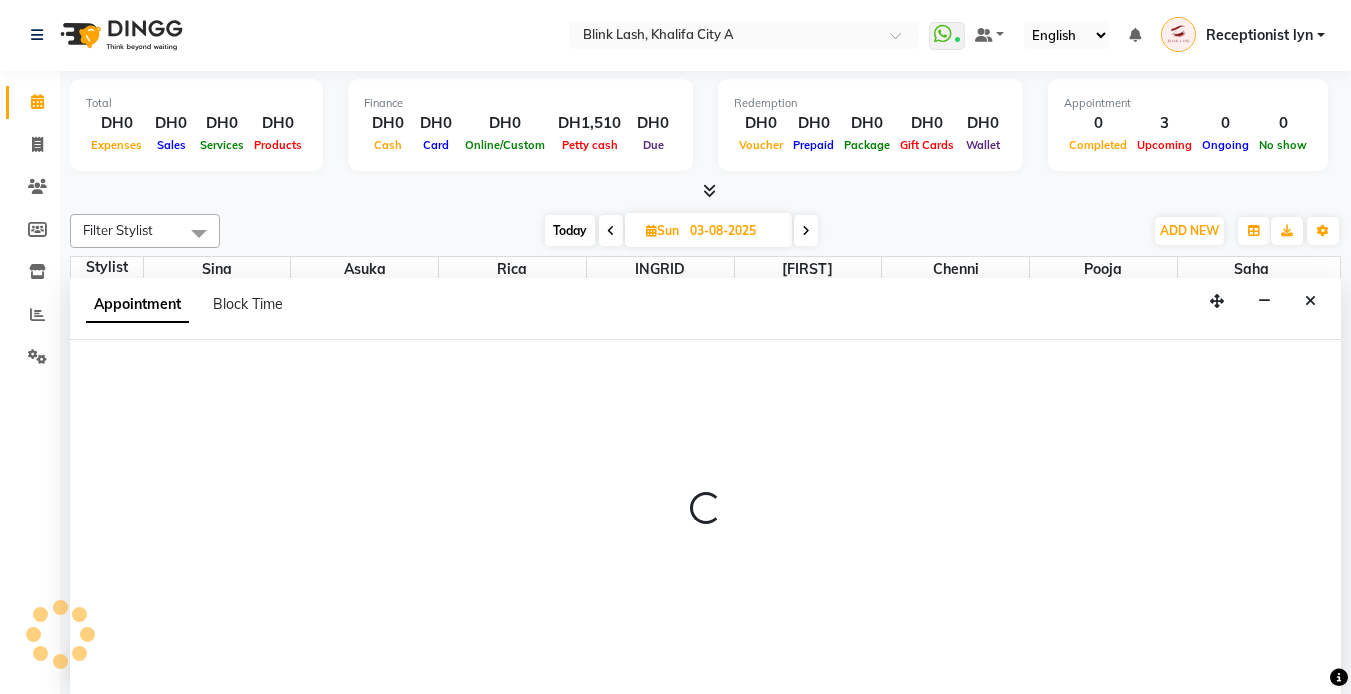select on "600" 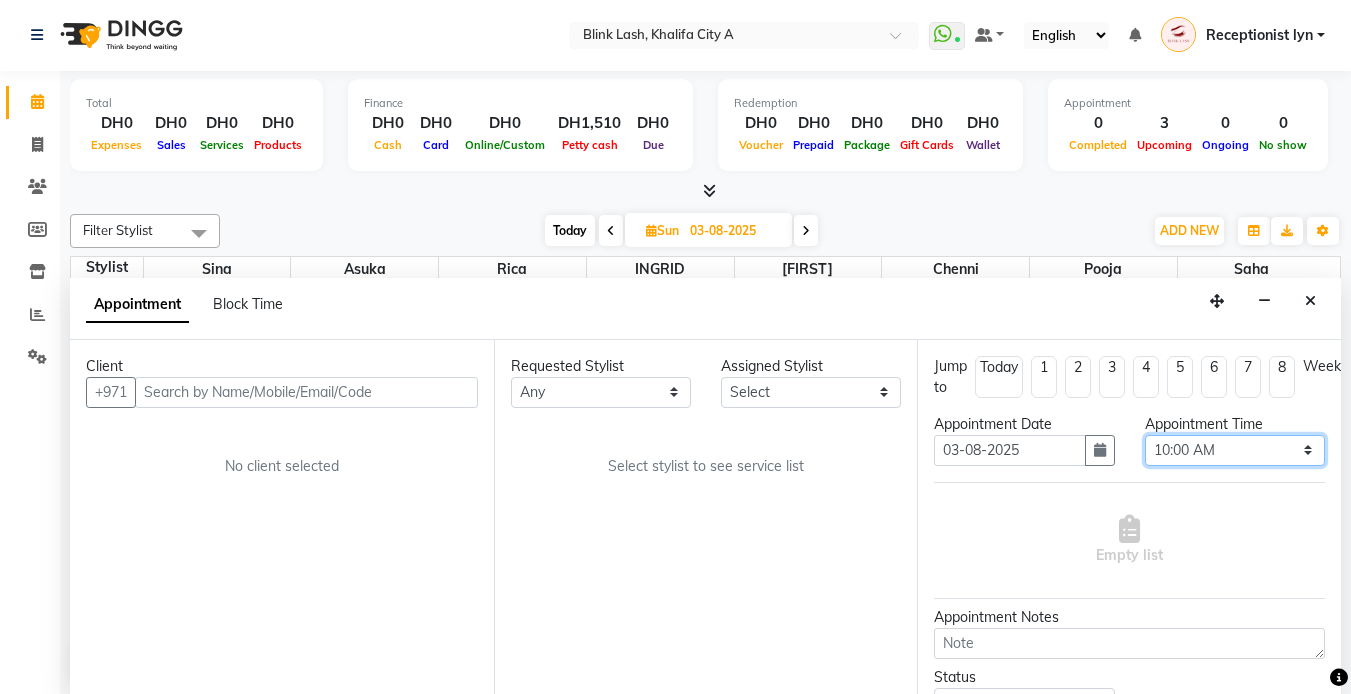 click on "Select 10:00 AM 10:05 AM 10:10 AM 10:15 AM 10:20 AM 10:25 AM 10:30 AM 10:35 AM 10:40 AM 10:45 AM 10:50 AM 10:55 AM 11:00 AM 11:05 AM 11:10 AM 11:15 AM 11:20 AM 11:25 AM 11:30 AM 11:35 AM 11:40 AM 11:45 AM 11:50 AM 11:55 AM 12:00 PM 12:05 PM 12:10 PM 12:15 PM 12:20 PM 12:25 PM 12:30 PM 12:35 PM 12:40 PM 12:45 PM 12:50 PM 12:55 PM 01:00 PM 01:05 PM 01:10 PM 01:15 PM 01:20 PM 01:25 PM 01:30 PM 01:35 PM 01:40 PM 01:45 PM 01:50 PM 01:55 PM 02:00 PM 02:05 PM 02:10 PM 02:15 PM 02:20 PM 02:25 PM 02:30 PM 02:35 PM 02:40 PM 02:45 PM 02:50 PM 02:55 PM 03:00 PM 03:05 PM 03:10 PM 03:15 PM 03:20 PM 03:25 PM 03:30 PM 03:35 PM 03:40 PM 03:45 PM 03:50 PM 03:55 PM 04:00 PM 04:05 PM 04:10 PM 04:15 PM 04:20 PM 04:25 PM 04:30 PM 04:35 PM 04:40 PM 04:45 PM 04:50 PM 04:55 PM 05:00 PM 05:05 PM 05:10 PM 05:15 PM 05:20 PM 05:25 PM 05:30 PM 05:35 PM 05:40 PM 05:45 PM 05:50 PM 05:55 PM 06:00 PM 06:05 PM 06:10 PM 06:15 PM 06:20 PM 06:25 PM 06:30 PM 06:35 PM 06:40 PM 06:45 PM 06:50 PM 06:55 PM 07:00 PM 07:05 PM 07:10 PM 07:15 PM 07:20 PM" at bounding box center [1235, 450] 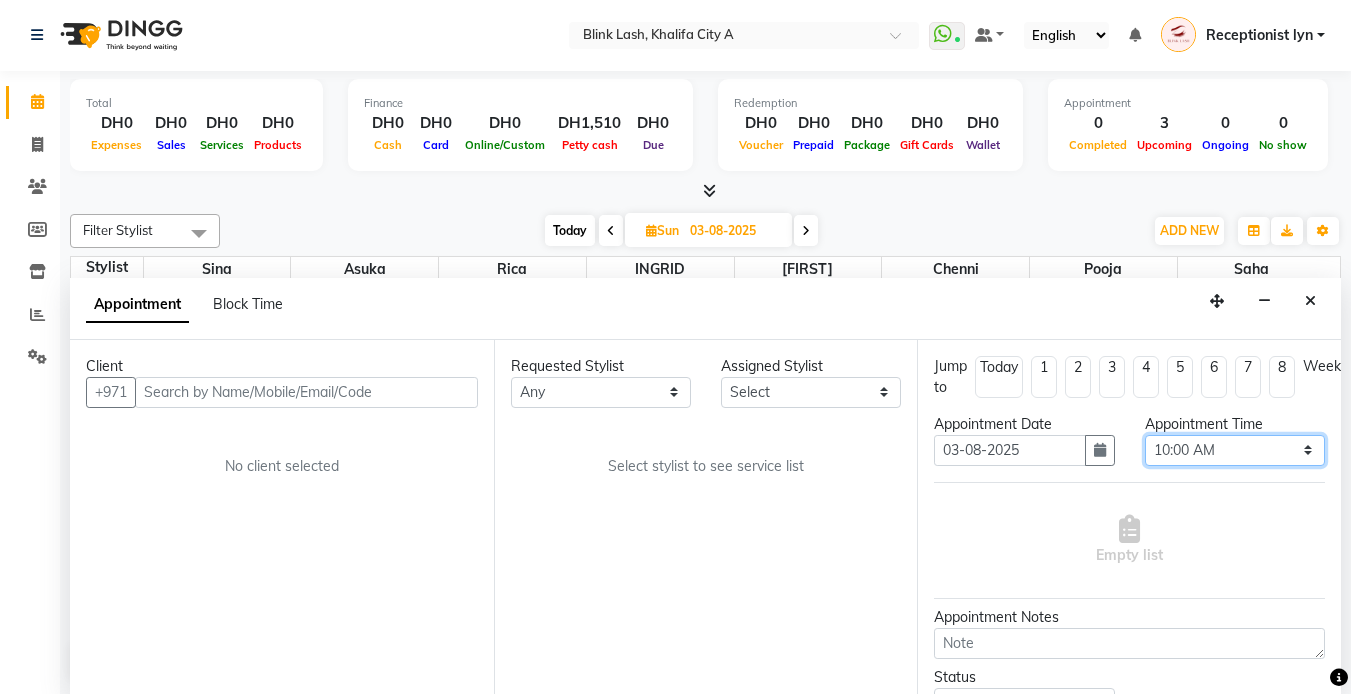 select on "720" 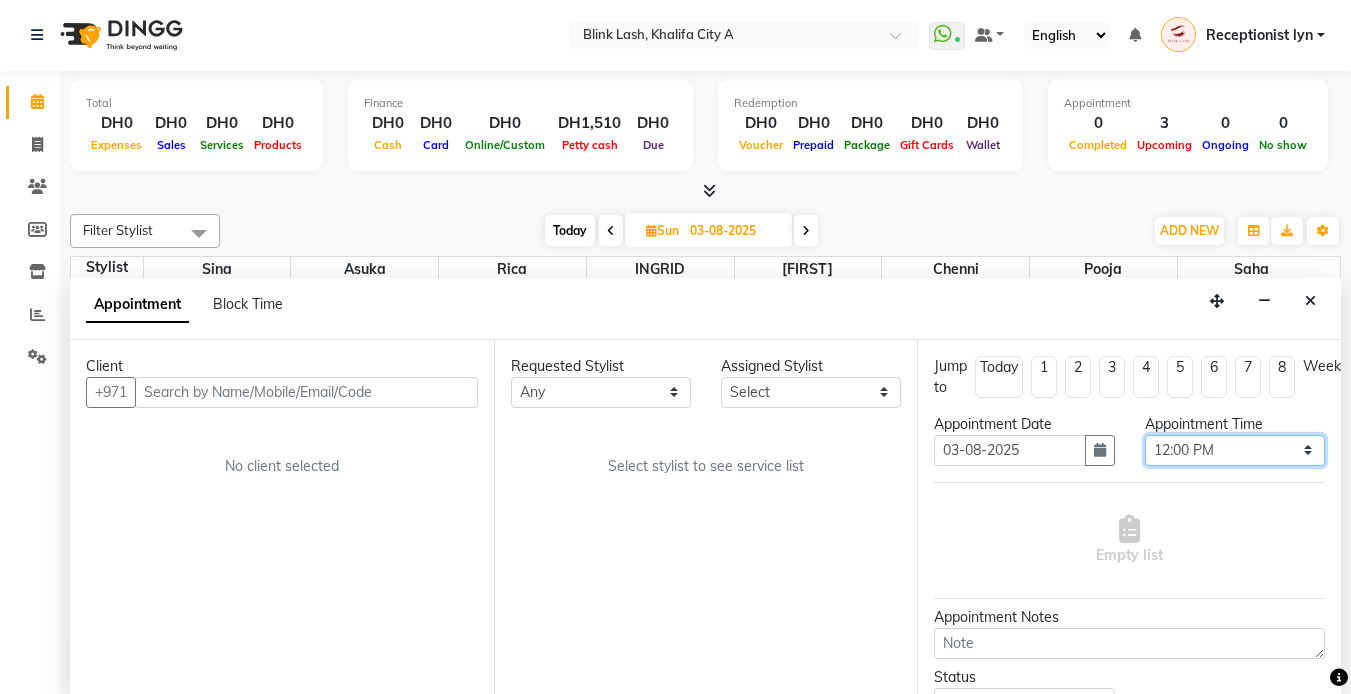 click on "Select 10:00 AM 10:05 AM 10:10 AM 10:15 AM 10:20 AM 10:25 AM 10:30 AM 10:35 AM 10:40 AM 10:45 AM 10:50 AM 10:55 AM 11:00 AM 11:05 AM 11:10 AM 11:15 AM 11:20 AM 11:25 AM 11:30 AM 11:35 AM 11:40 AM 11:45 AM 11:50 AM 11:55 AM 12:00 PM 12:05 PM 12:10 PM 12:15 PM 12:20 PM 12:25 PM 12:30 PM 12:35 PM 12:40 PM 12:45 PM 12:50 PM 12:55 PM 01:00 PM 01:05 PM 01:10 PM 01:15 PM 01:20 PM 01:25 PM 01:30 PM 01:35 PM 01:40 PM 01:45 PM 01:50 PM 01:55 PM 02:00 PM 02:05 PM 02:10 PM 02:15 PM 02:20 PM 02:25 PM 02:30 PM 02:35 PM 02:40 PM 02:45 PM 02:50 PM 02:55 PM 03:00 PM 03:05 PM 03:10 PM 03:15 PM 03:20 PM 03:25 PM 03:30 PM 03:35 PM 03:40 PM 03:45 PM 03:50 PM 03:55 PM 04:00 PM 04:05 PM 04:10 PM 04:15 PM 04:20 PM 04:25 PM 04:30 PM 04:35 PM 04:40 PM 04:45 PM 04:50 PM 04:55 PM 05:00 PM 05:05 PM 05:10 PM 05:15 PM 05:20 PM 05:25 PM 05:30 PM 05:35 PM 05:40 PM 05:45 PM 05:50 PM 05:55 PM 06:00 PM 06:05 PM 06:10 PM 06:15 PM 06:20 PM 06:25 PM 06:30 PM 06:35 PM 06:40 PM 06:45 PM 06:50 PM 06:55 PM 07:00 PM 07:05 PM 07:10 PM 07:15 PM 07:20 PM" at bounding box center [1235, 450] 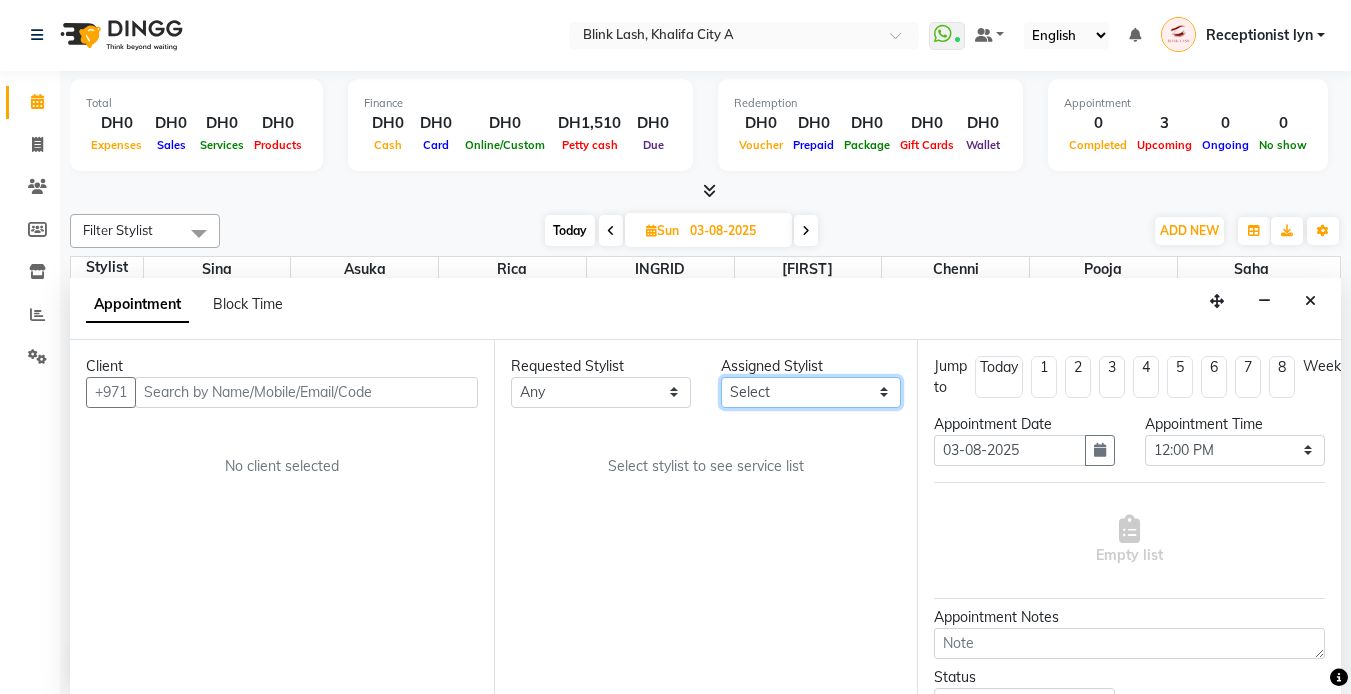 click on "Select Asuka chenni INGRID jumana pooja Rica saha Sina" at bounding box center [811, 392] 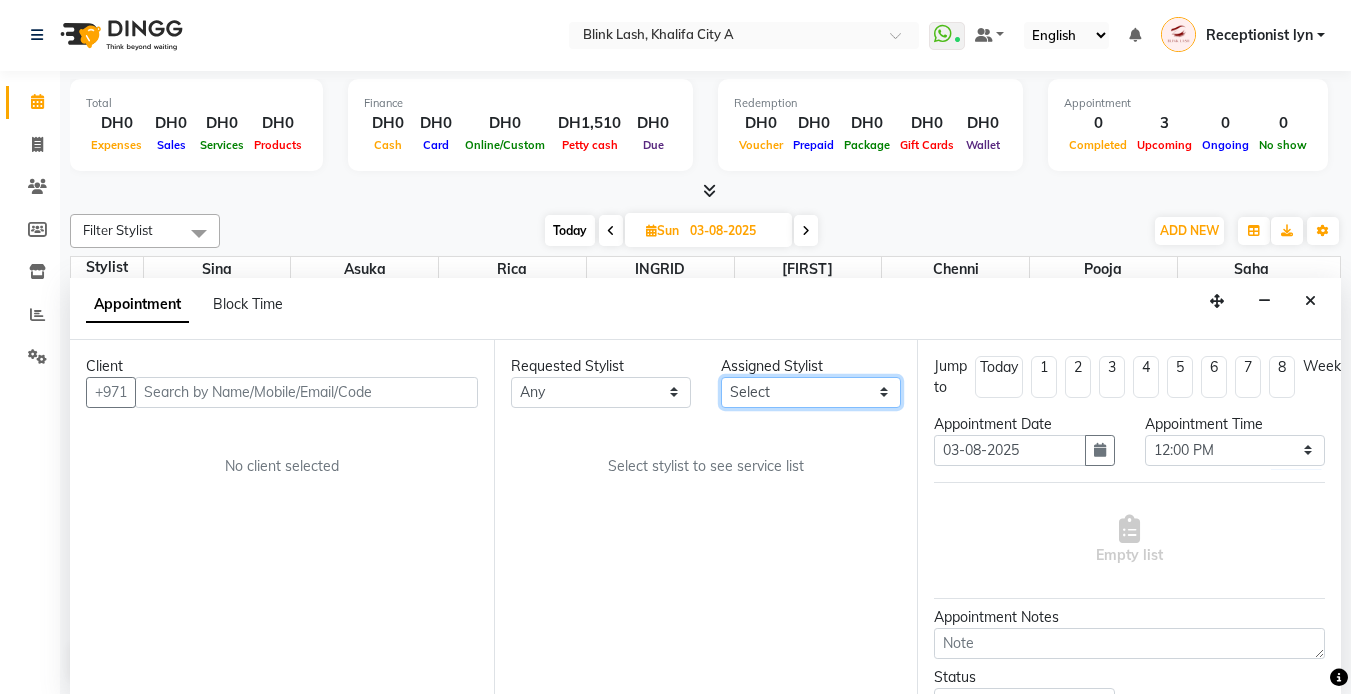 select on "42462" 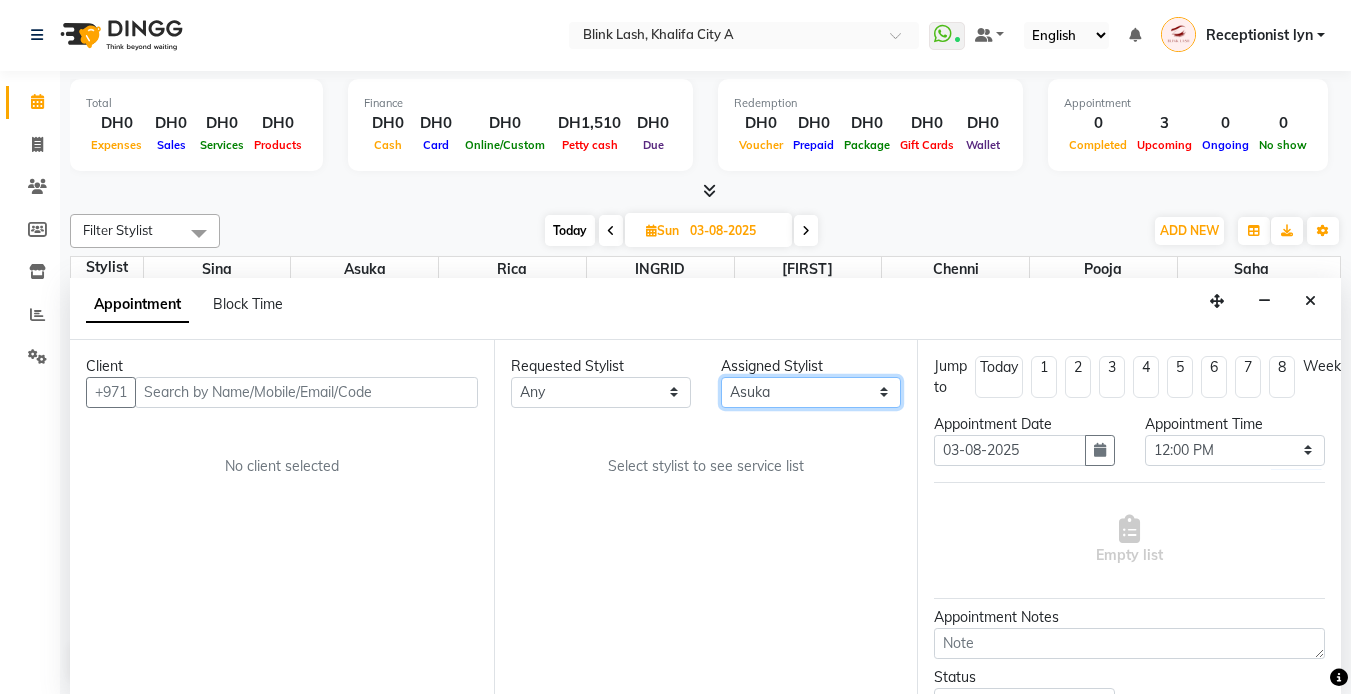 click on "Select Asuka chenni INGRID jumana pooja Rica saha Sina" at bounding box center [811, 392] 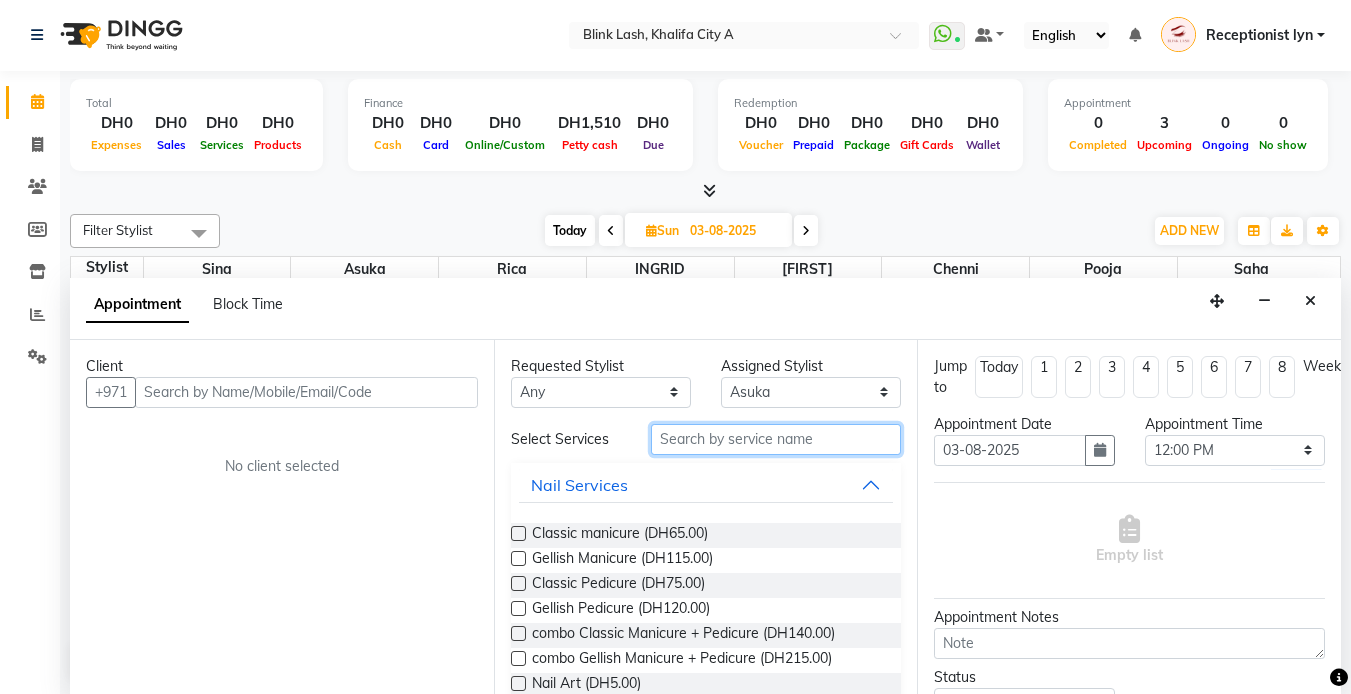 click at bounding box center [776, 439] 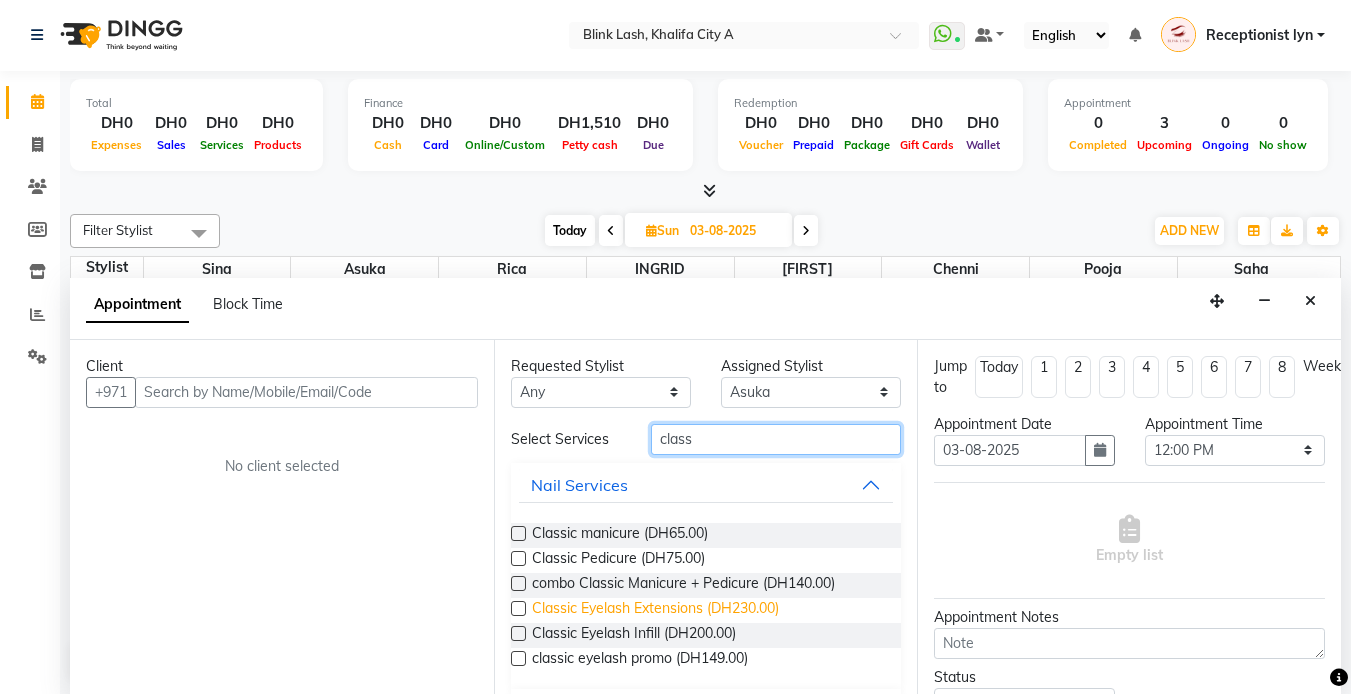 type on "class" 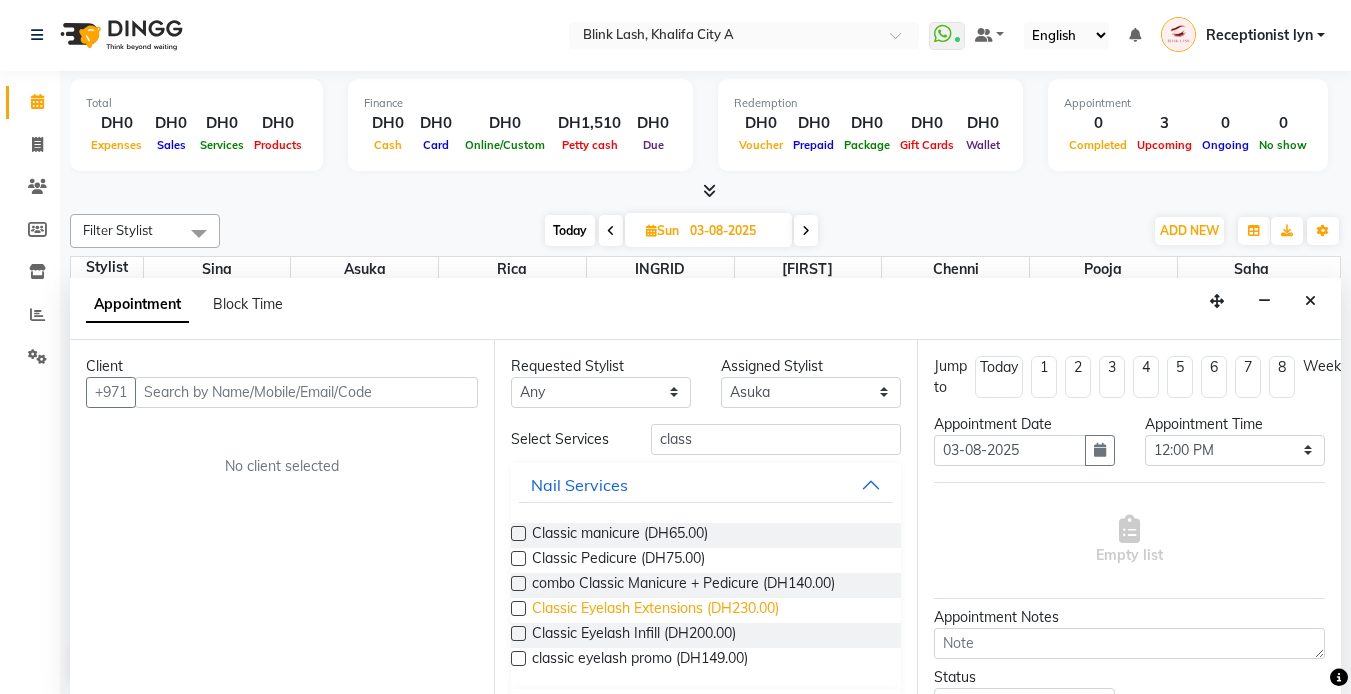 click on "Classic Eyelash Extensions (DH230.00)" at bounding box center [655, 610] 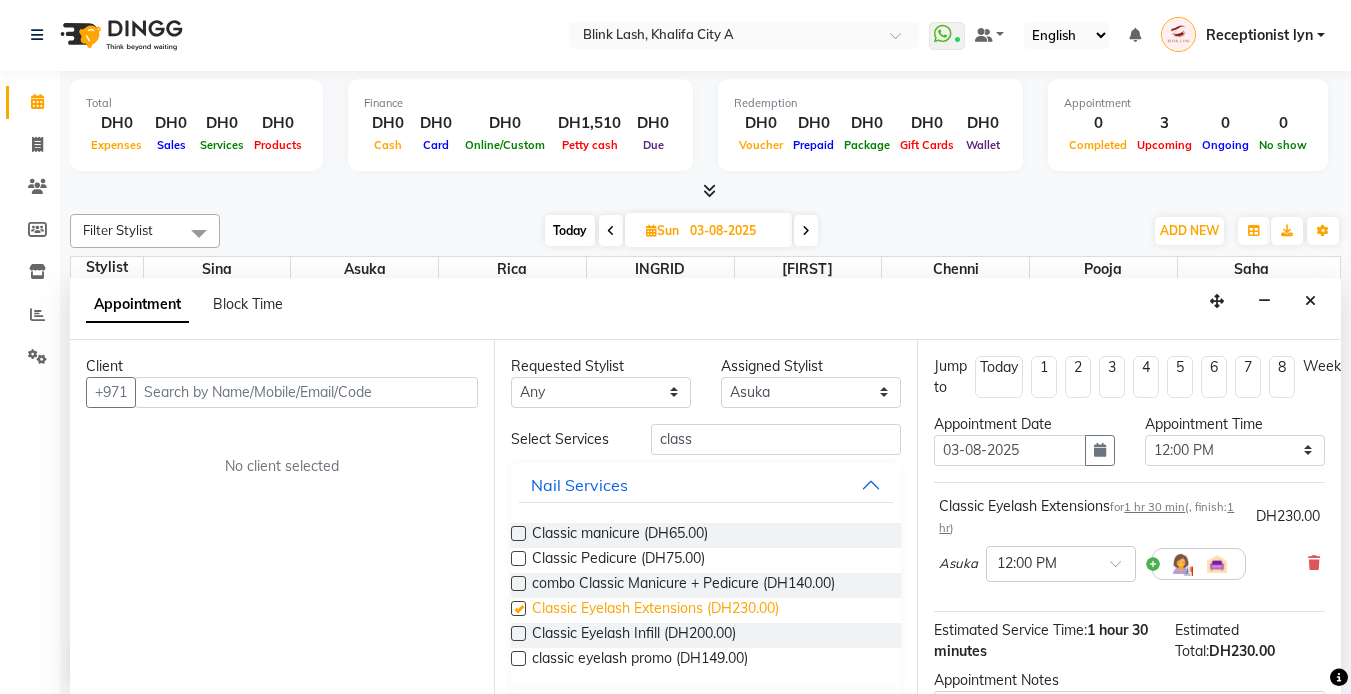 checkbox on "false" 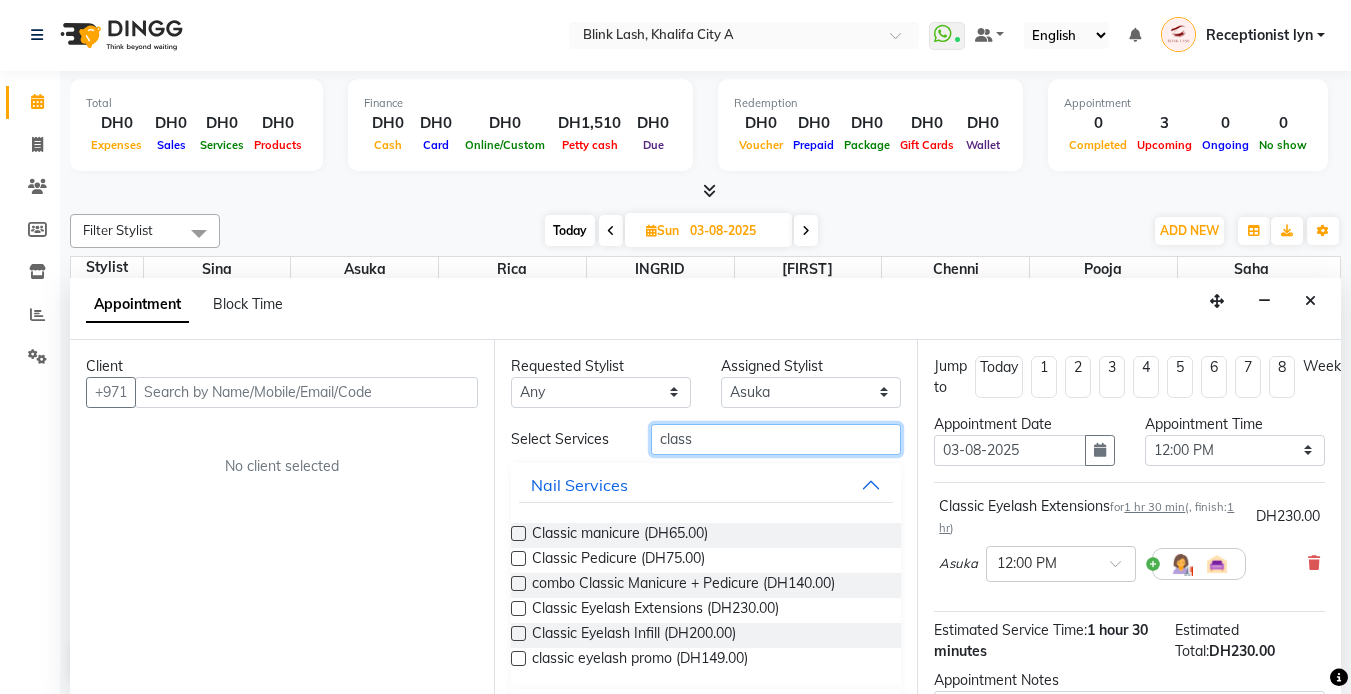 click on "class" at bounding box center (776, 439) 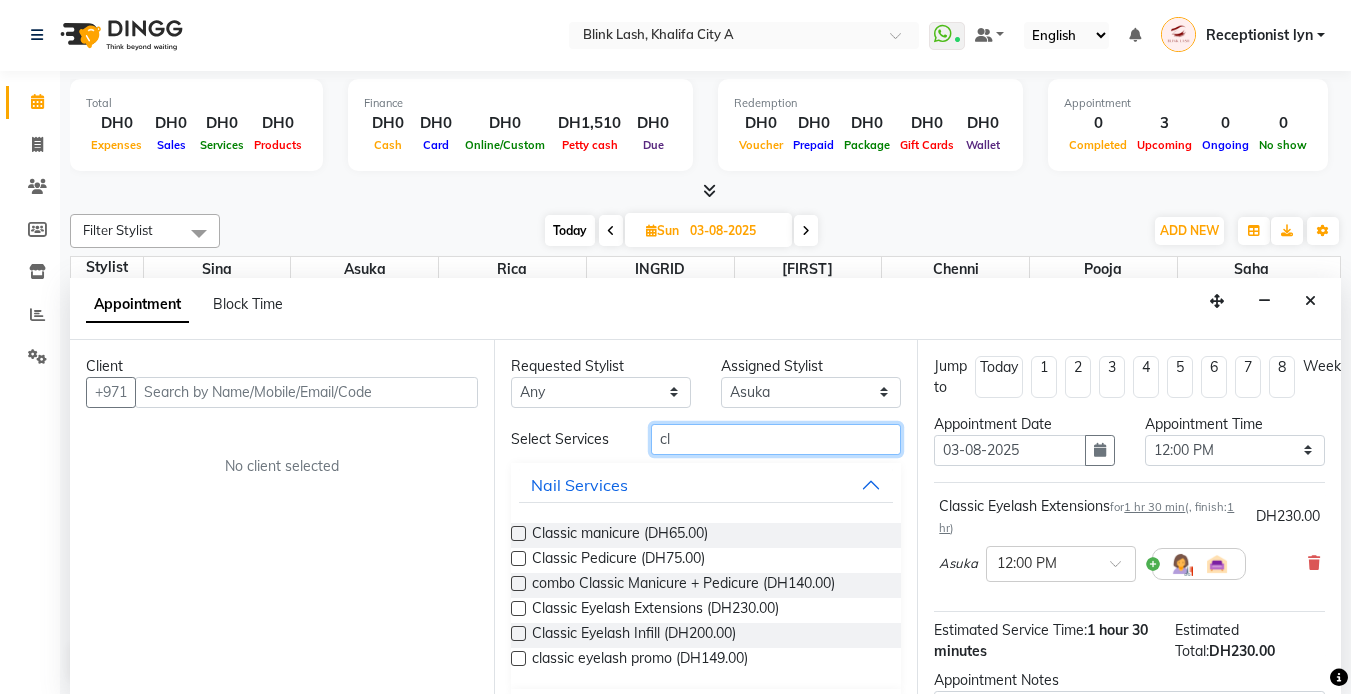 type on "c" 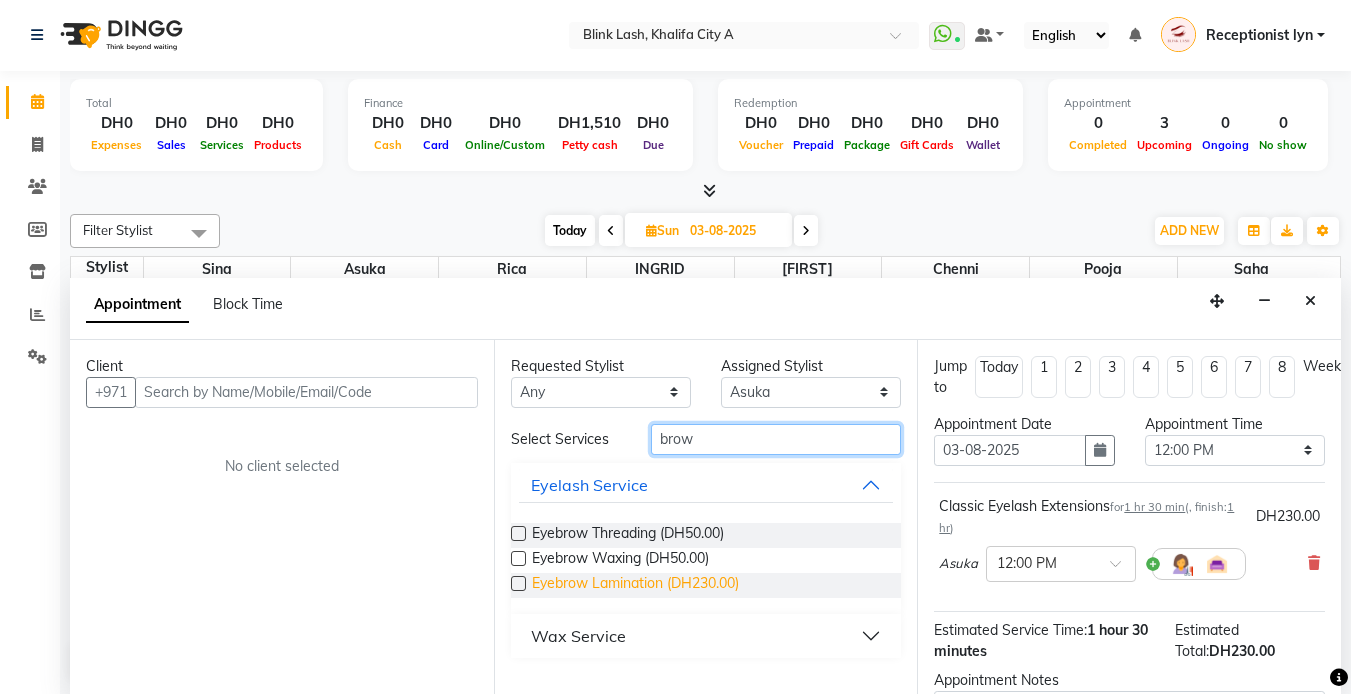 type on "brow" 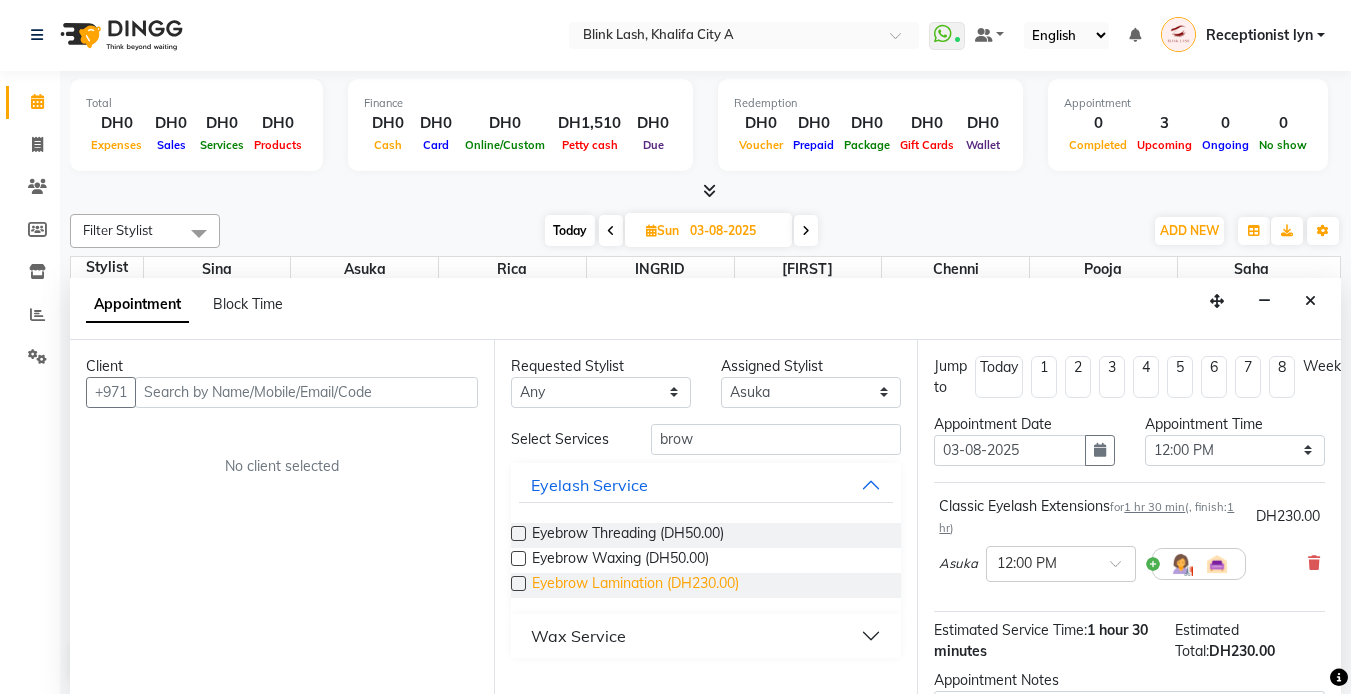click on "Eyebrow Lamination (DH230.00)" at bounding box center [635, 585] 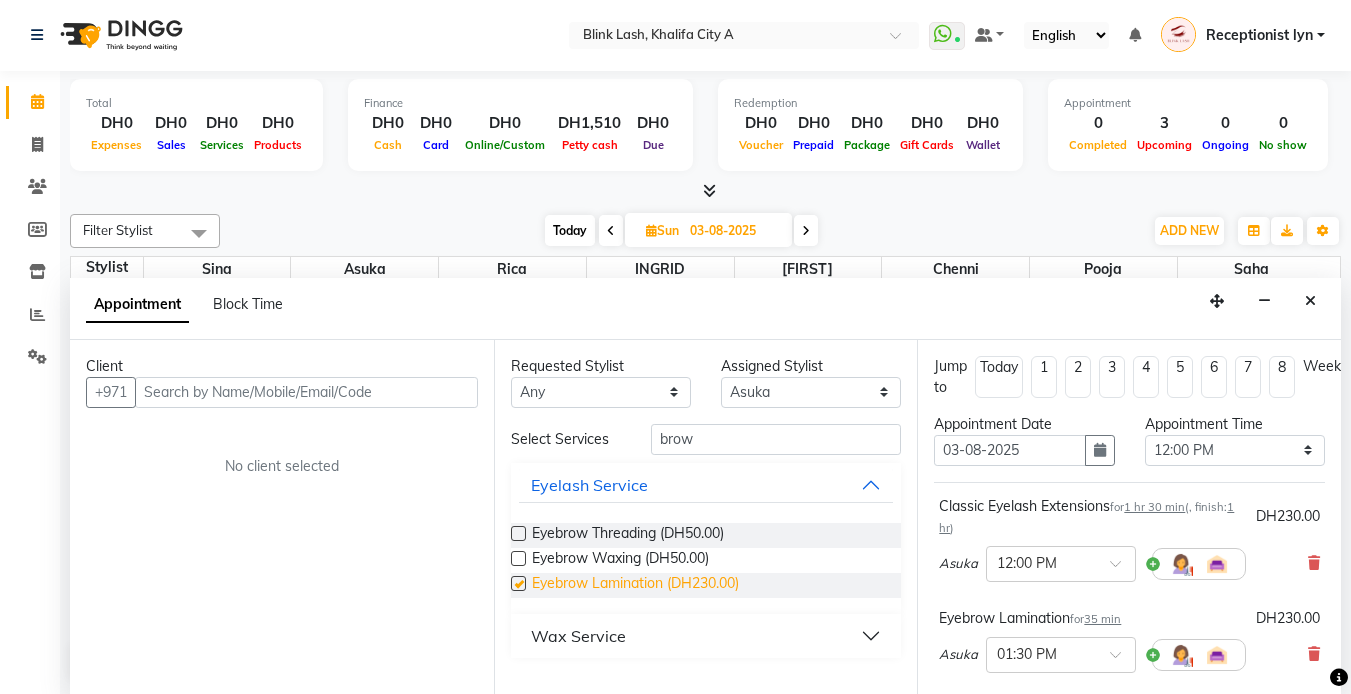 checkbox on "false" 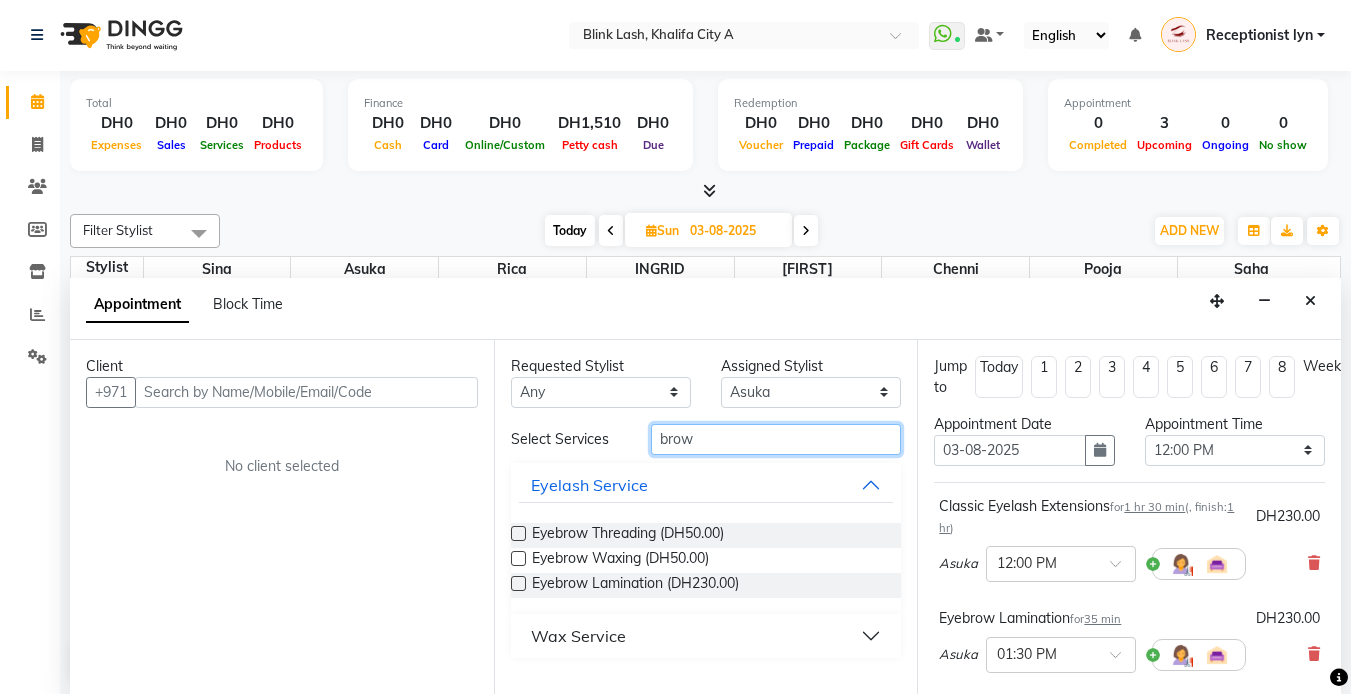 click on "brow" at bounding box center (776, 439) 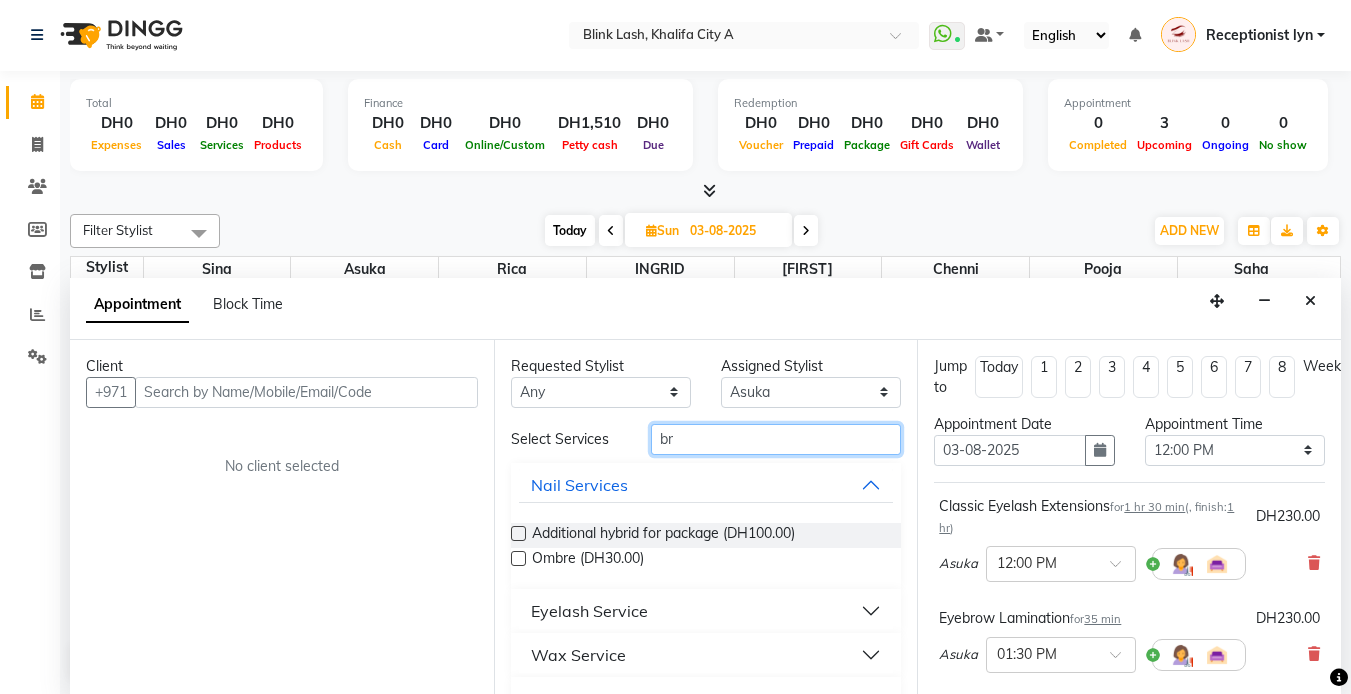 type on "b" 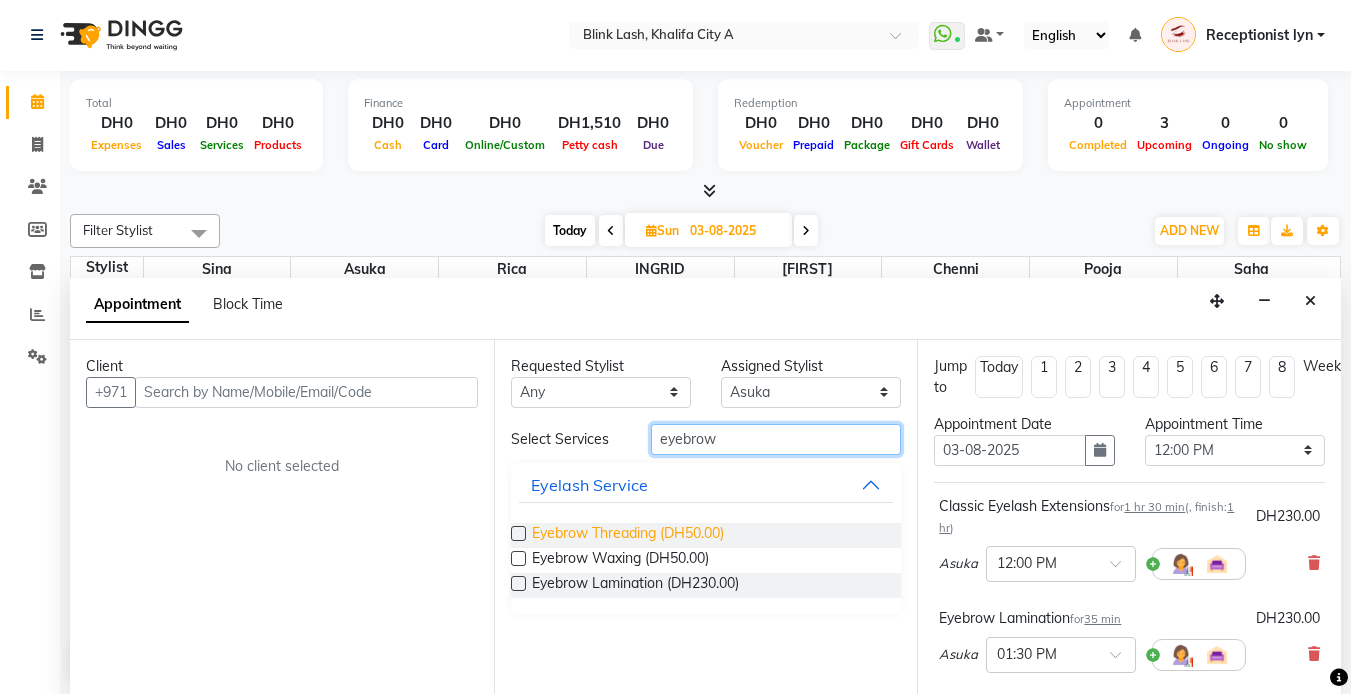 type on "eyebrow" 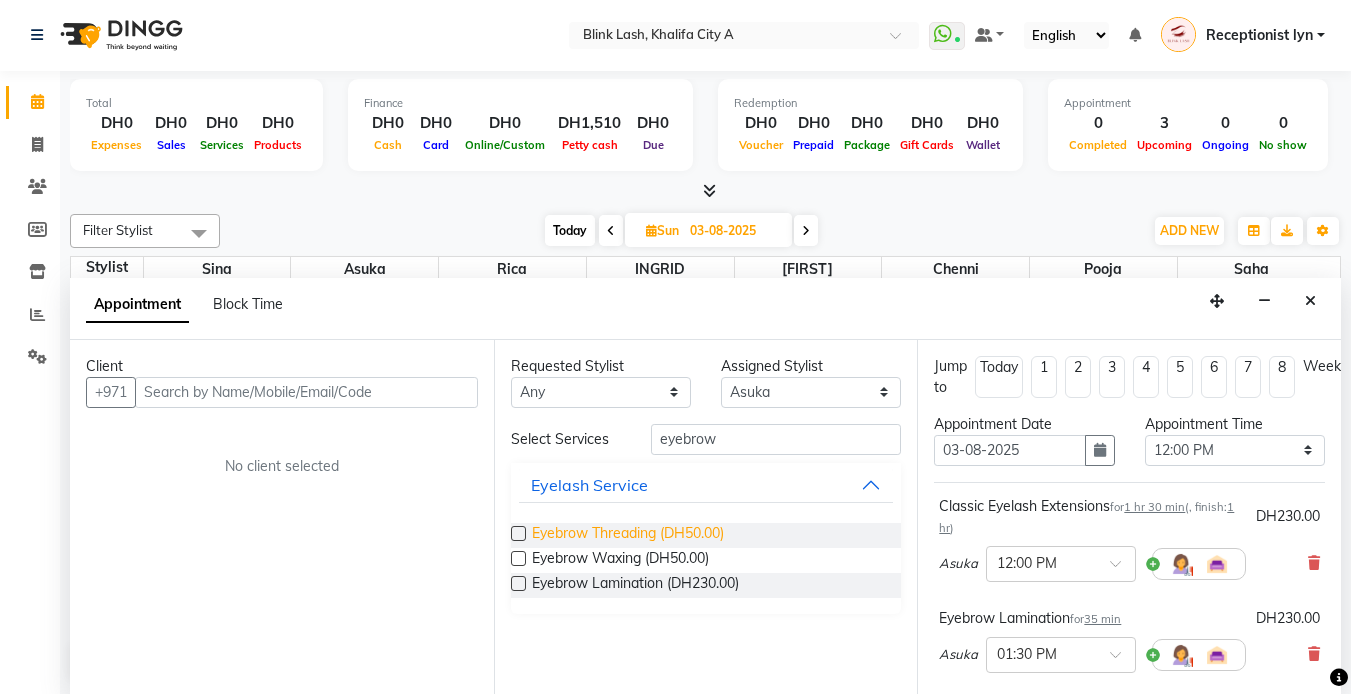click on "Eyebrow Threading (DH50.00)" at bounding box center [628, 535] 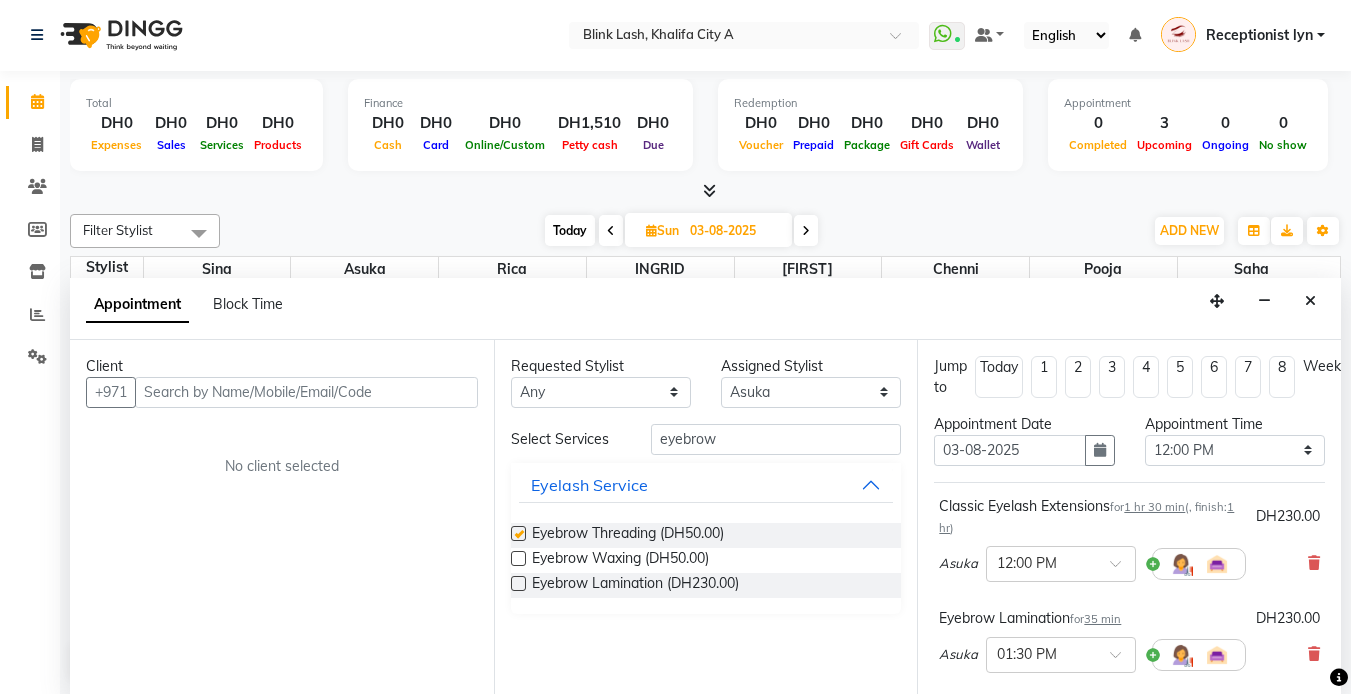 checkbox on "false" 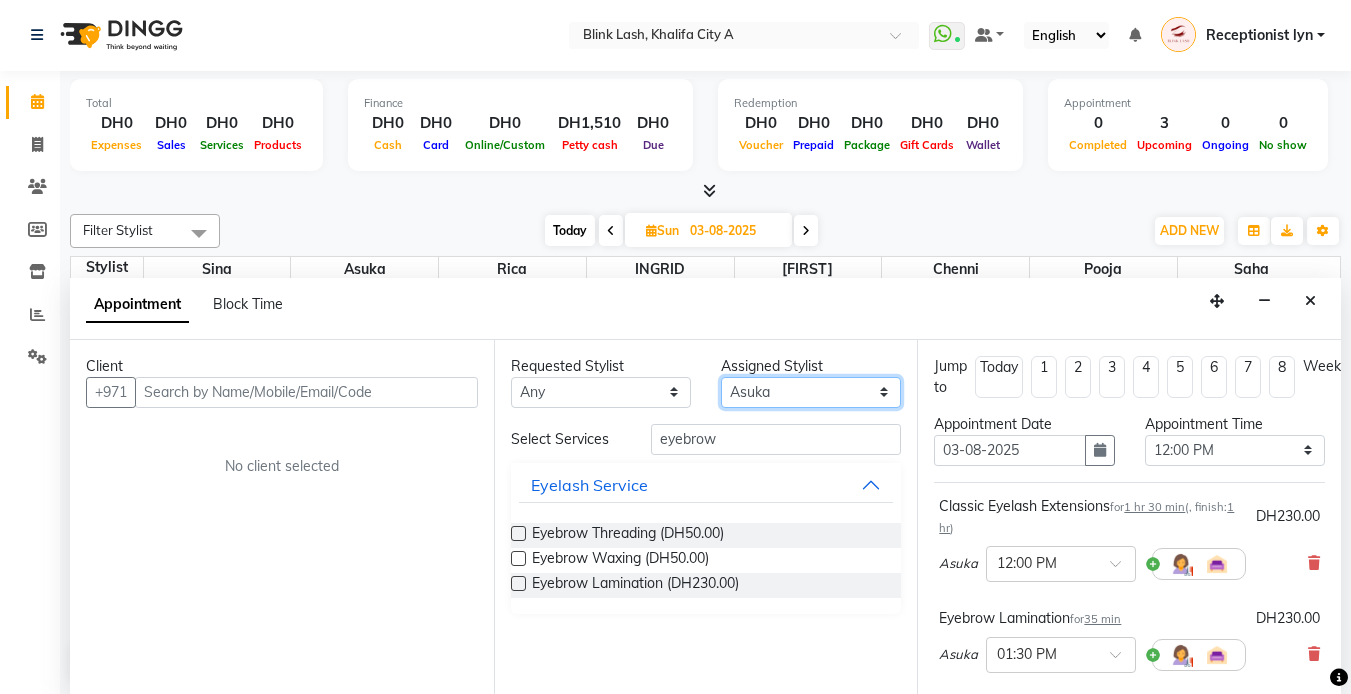 click on "Select Asuka chenni INGRID jumana pooja Rica saha Sina" at bounding box center [811, 392] 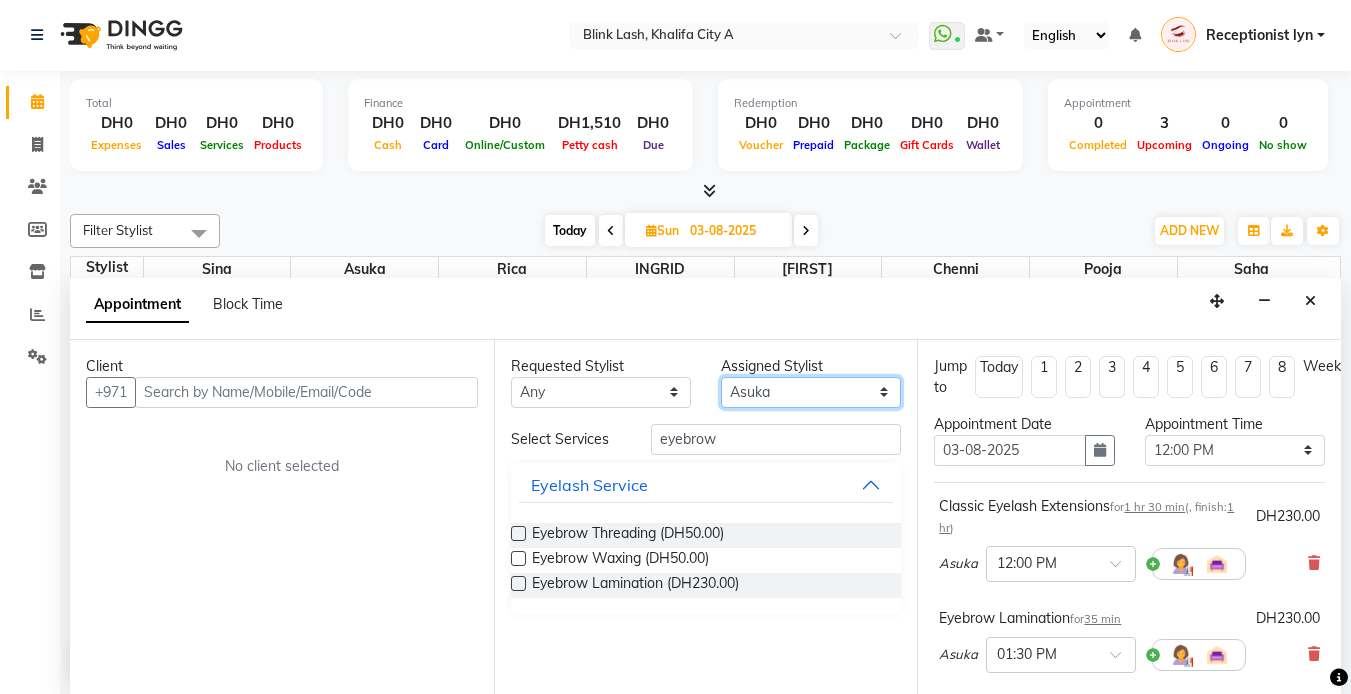 select on "42464" 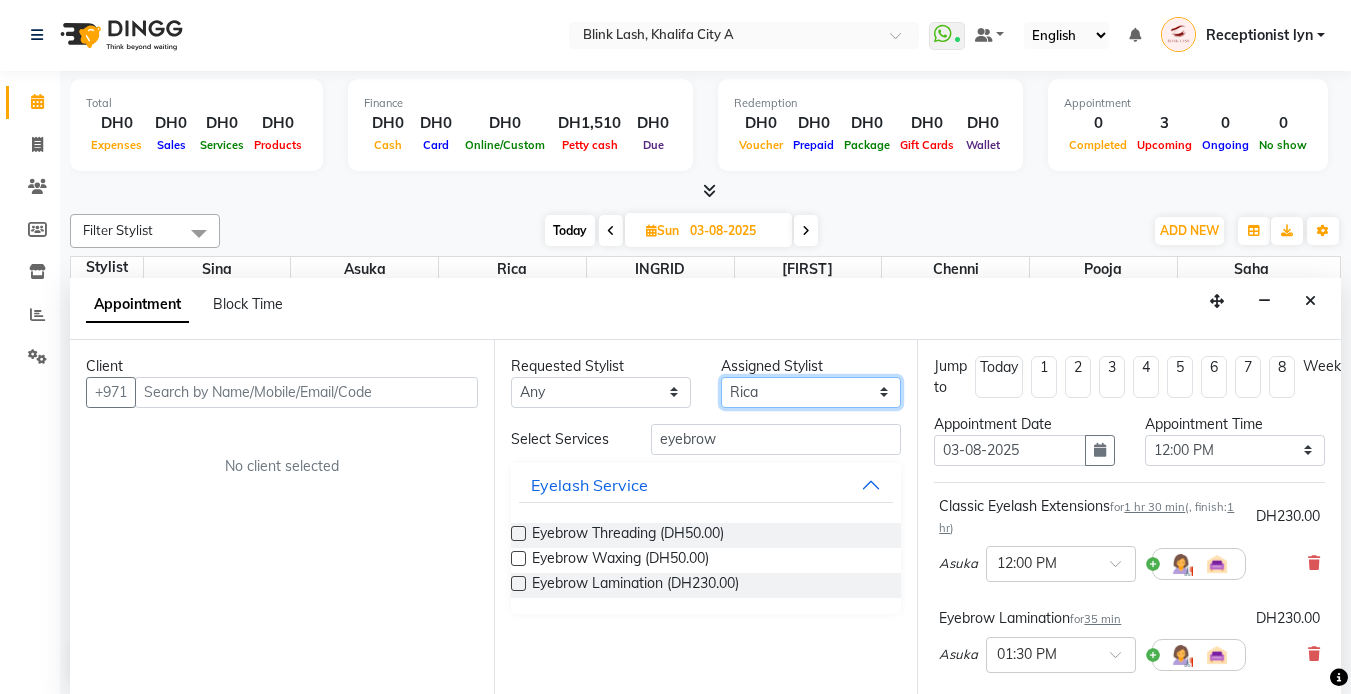 click on "Select Asuka chenni INGRID jumana pooja Rica saha Sina" at bounding box center (811, 392) 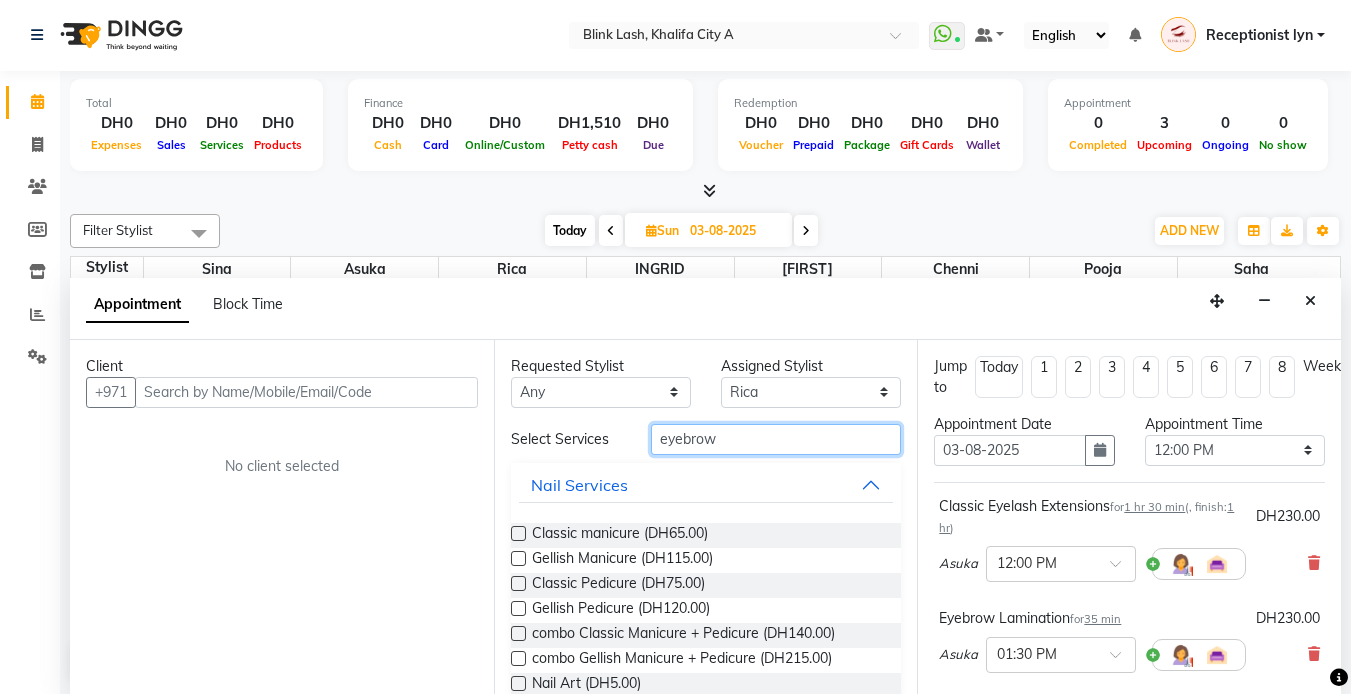 click on "eyebrow" at bounding box center [776, 439] 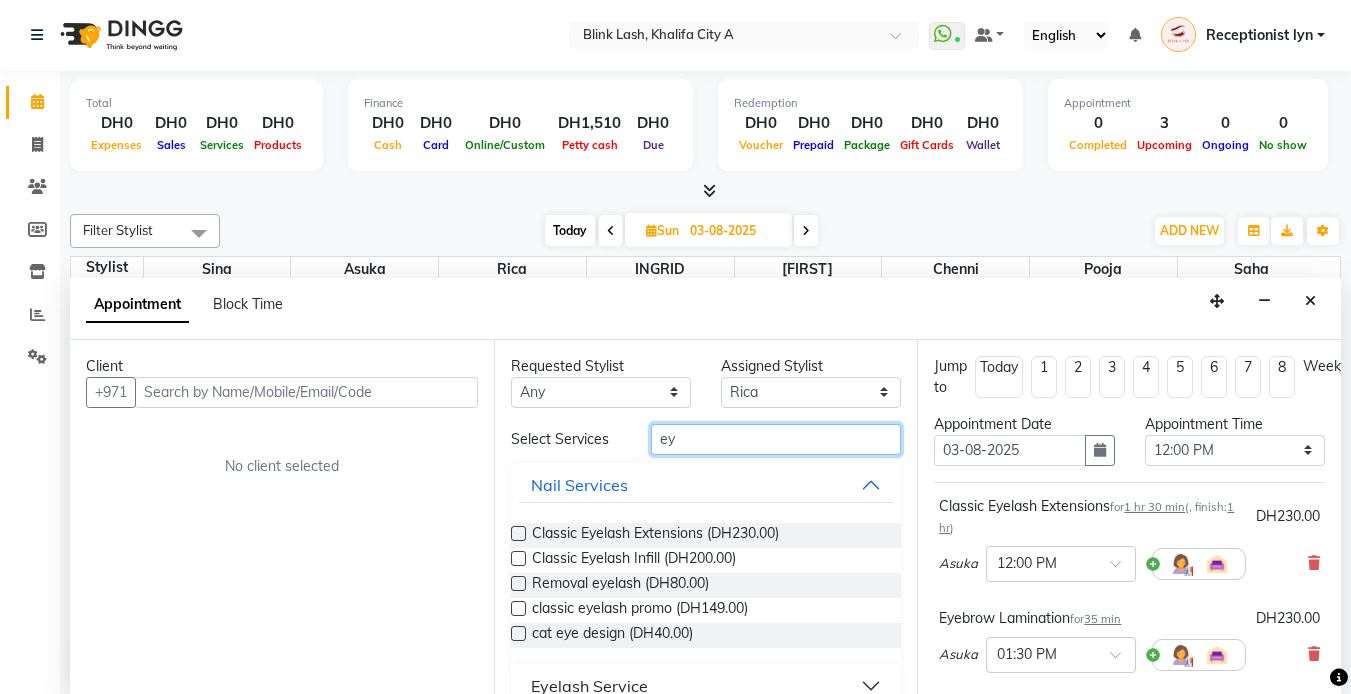 type on "e" 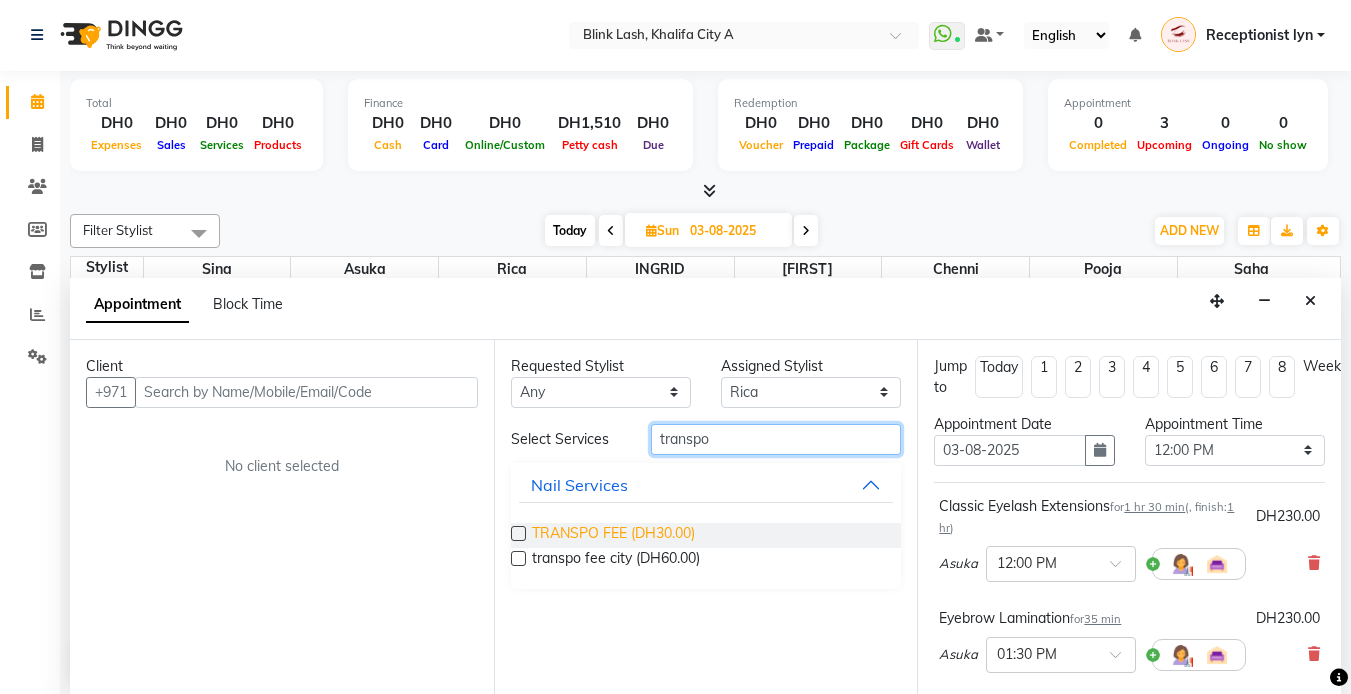 type on "transpo" 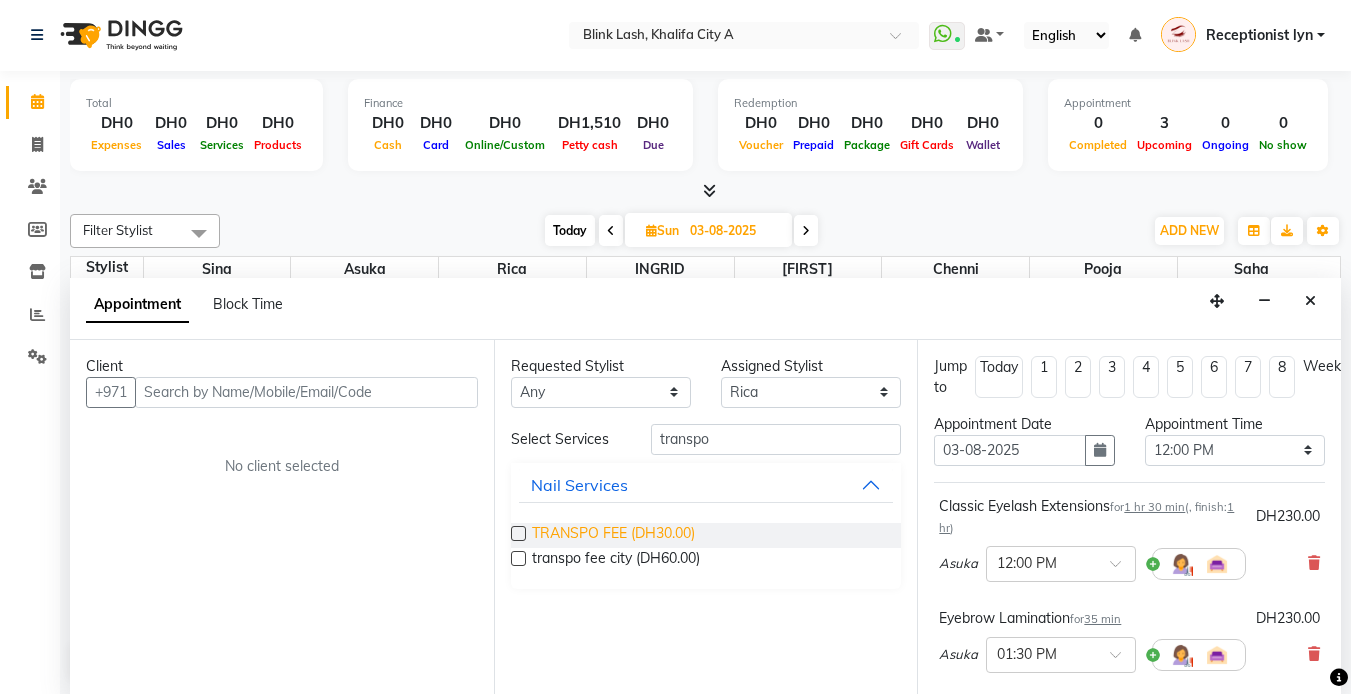 click on "TRANSPO FEE (DH30.00)" at bounding box center (613, 535) 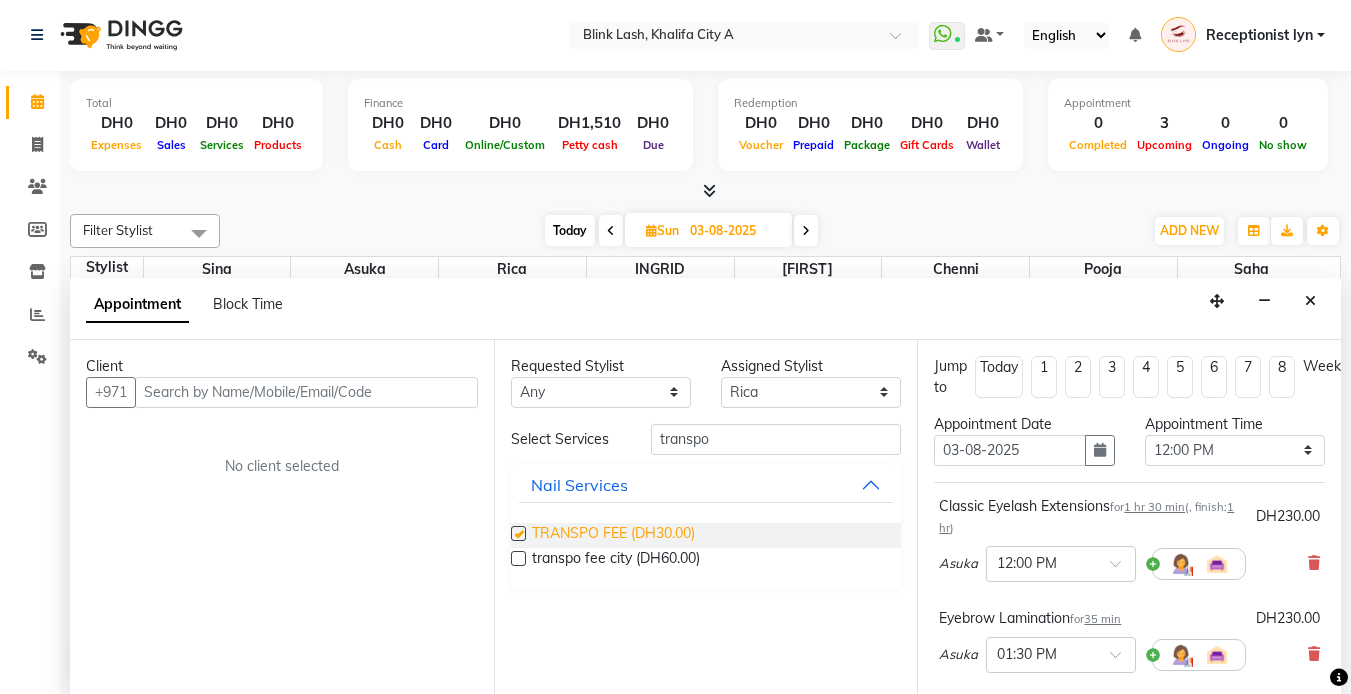 checkbox on "false" 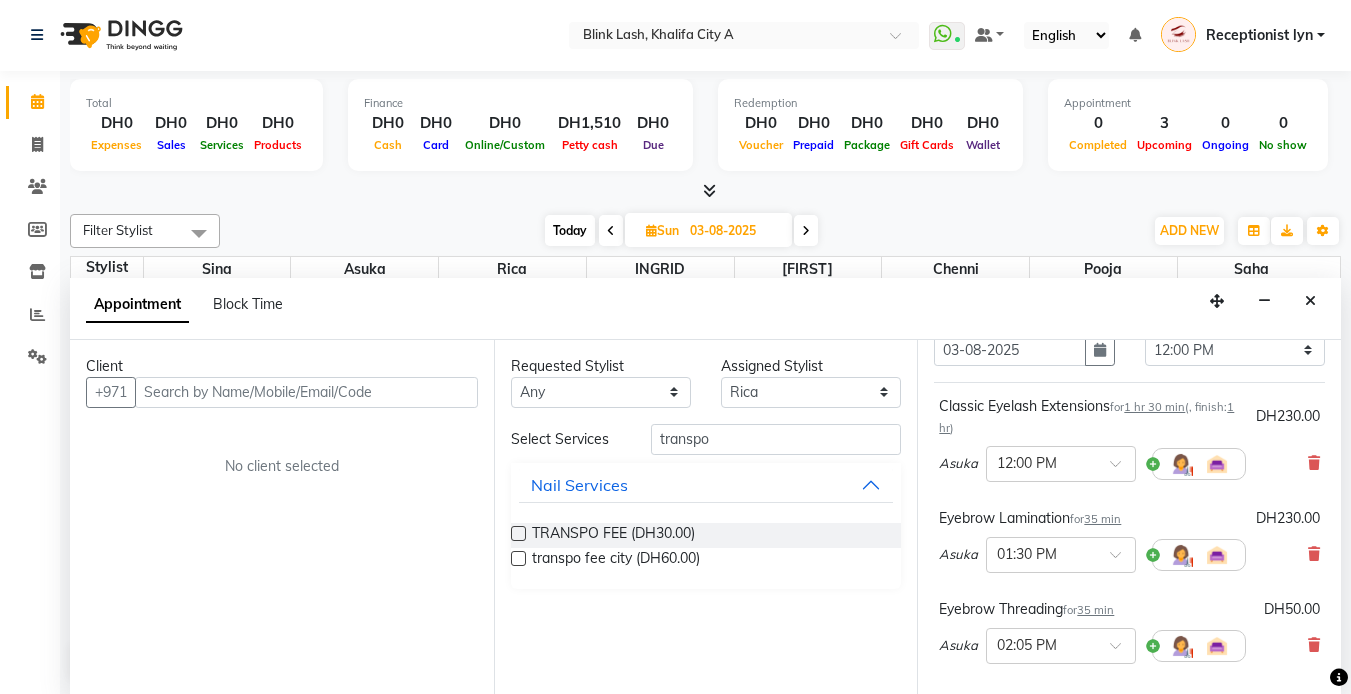 scroll, scrollTop: 200, scrollLeft: 0, axis: vertical 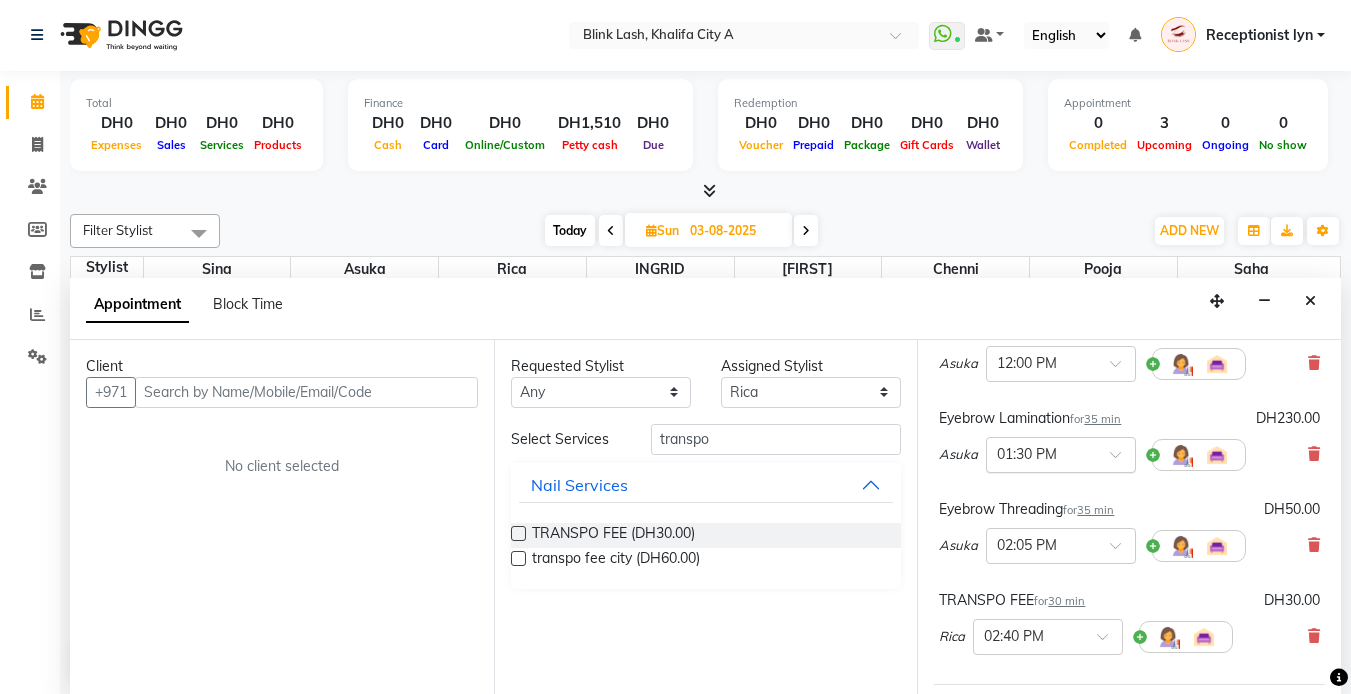 click at bounding box center (1061, 453) 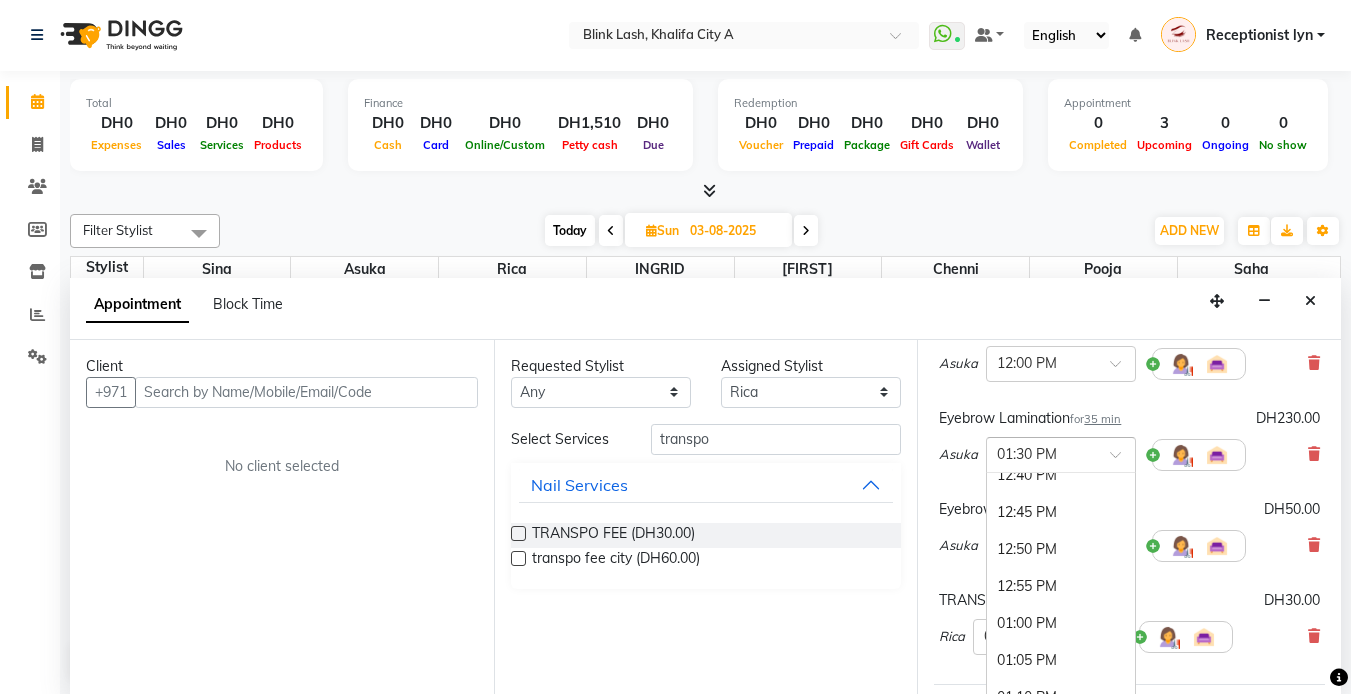 scroll, scrollTop: 1154, scrollLeft: 0, axis: vertical 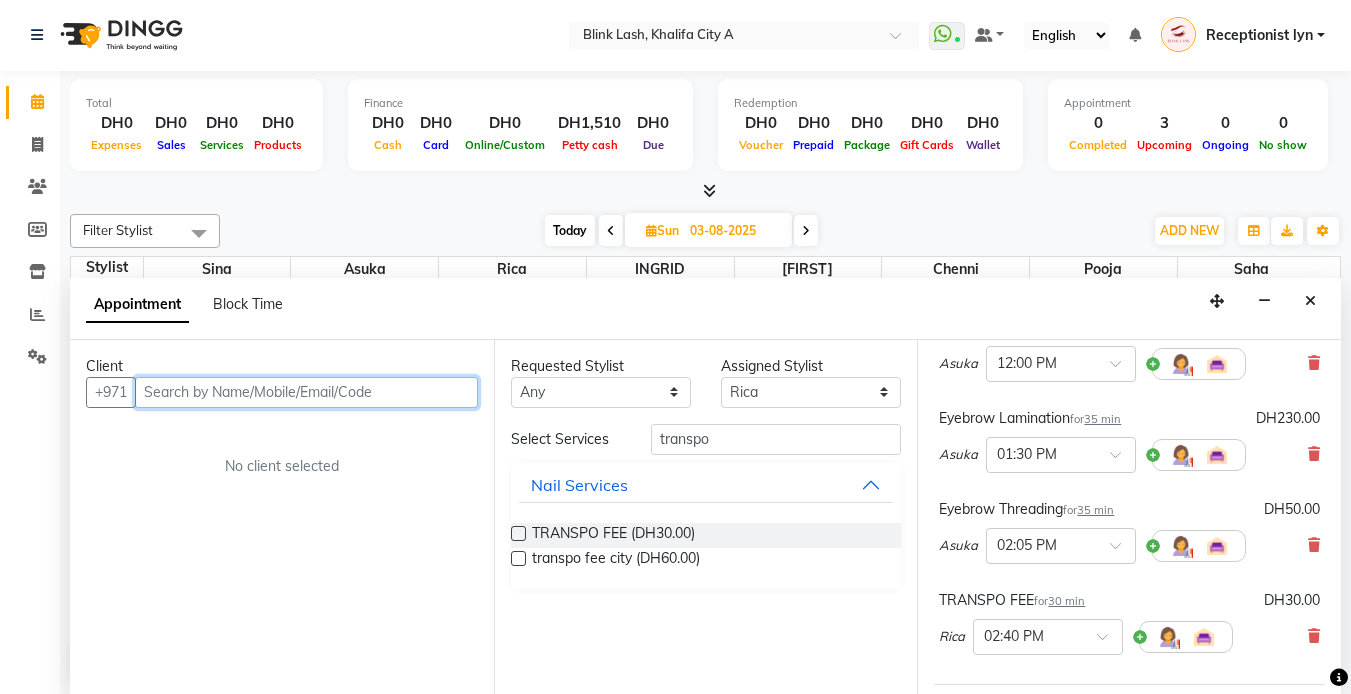 click at bounding box center (306, 392) 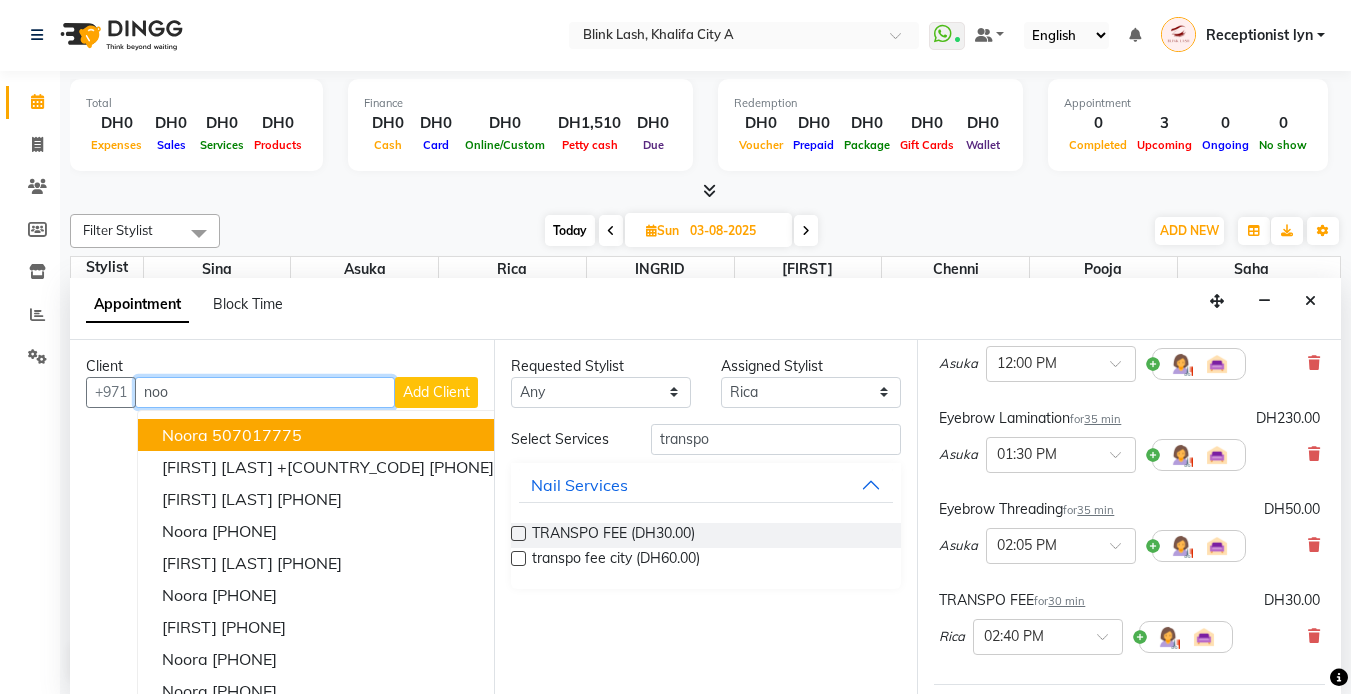 click on "noora  507017775" at bounding box center [328, 435] 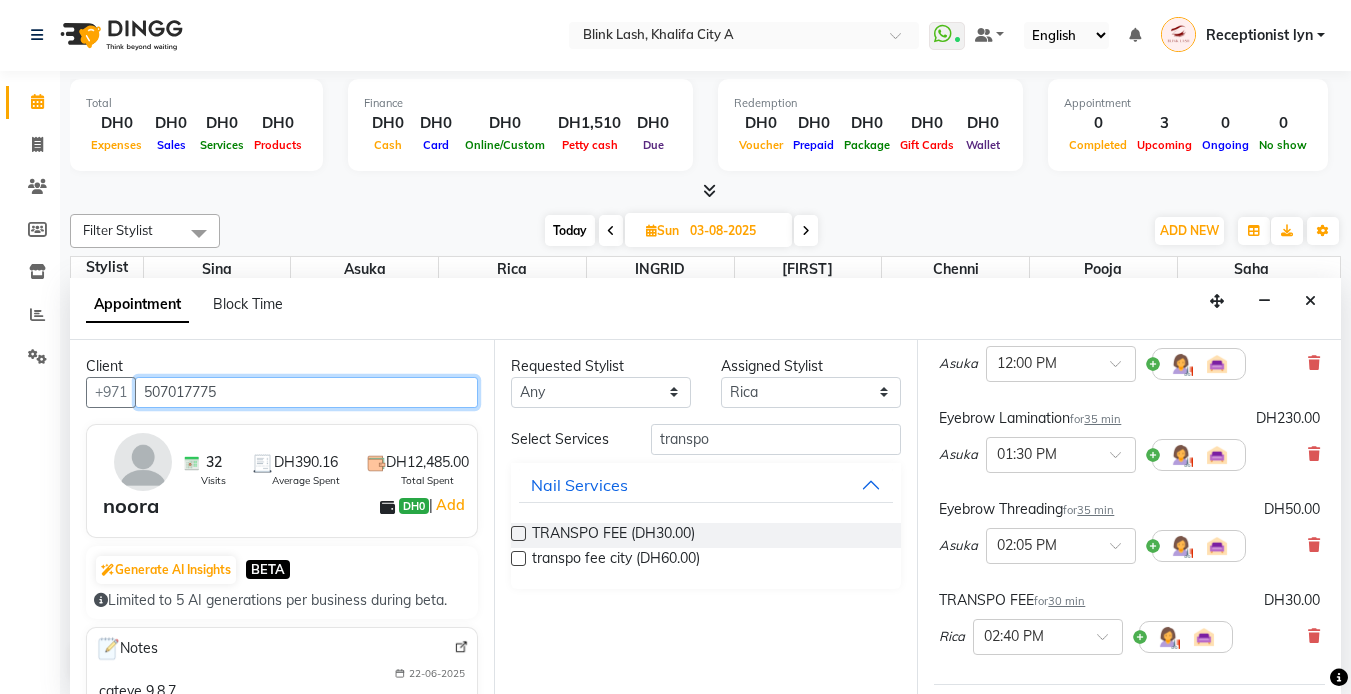 type on "507017775" 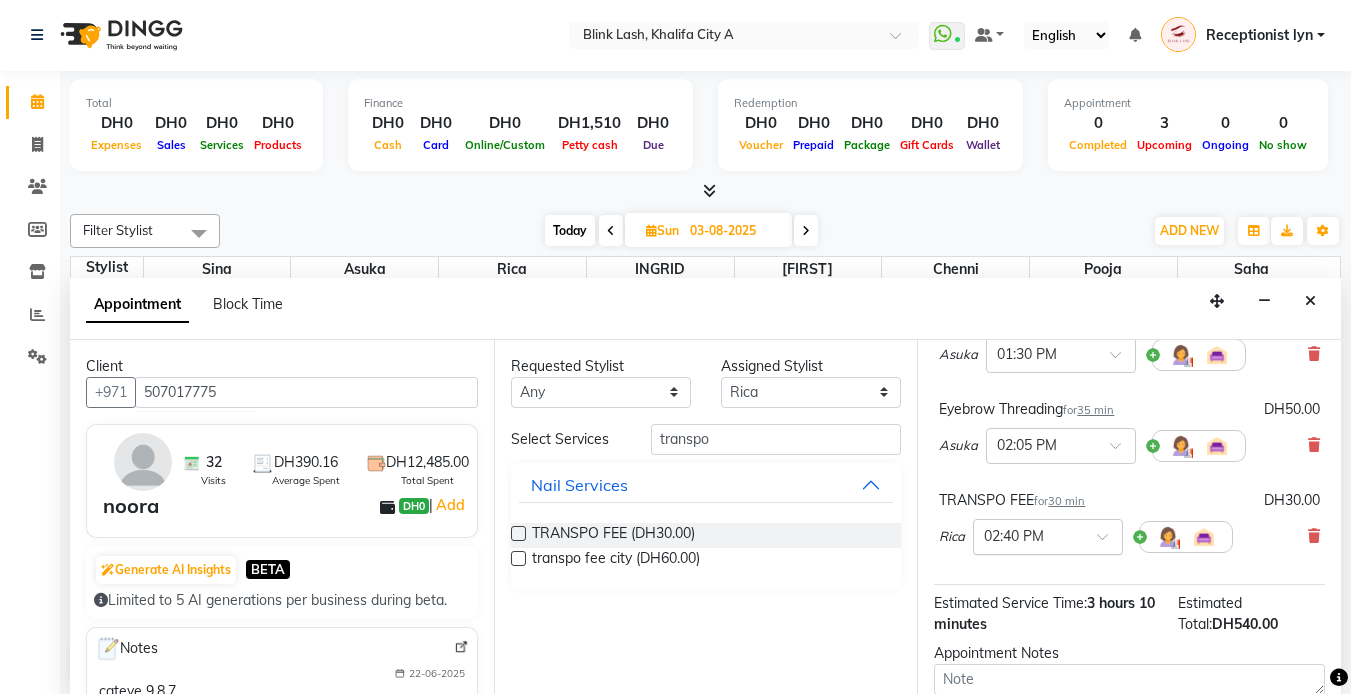 drag, startPoint x: 1102, startPoint y: 536, endPoint x: 1097, endPoint y: 546, distance: 11.18034 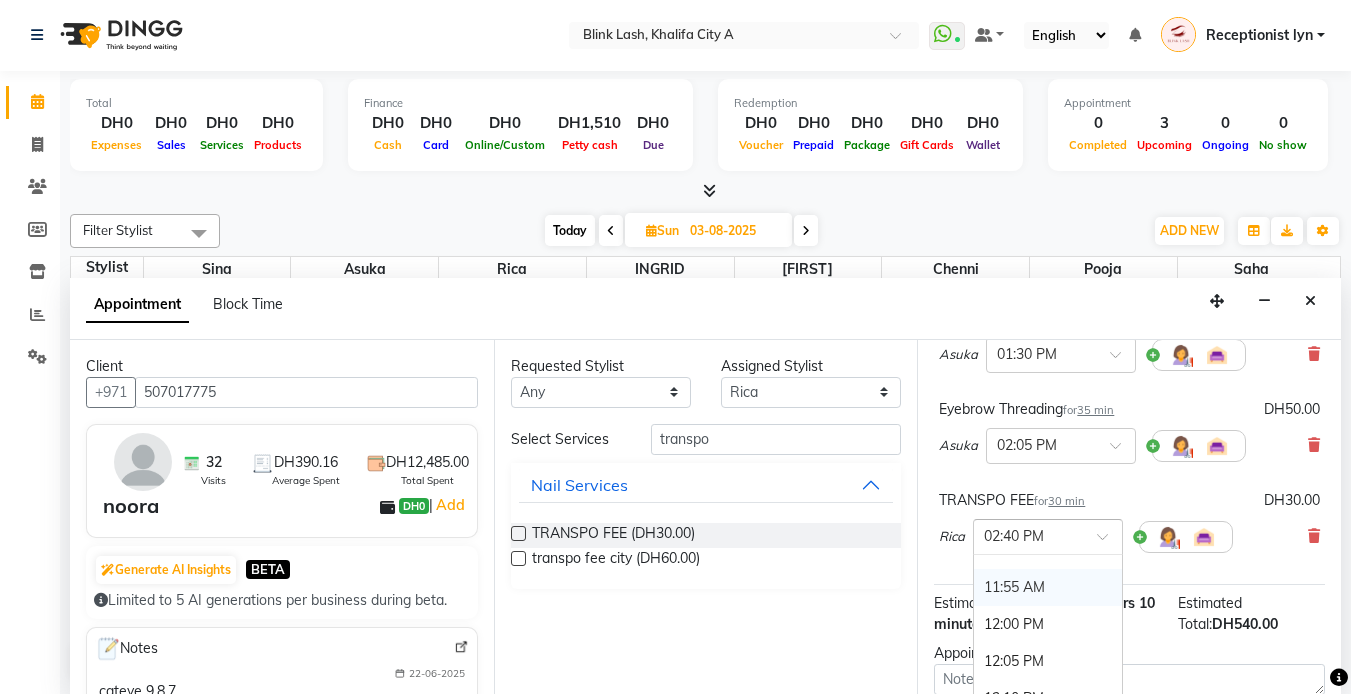 scroll, scrollTop: 872, scrollLeft: 0, axis: vertical 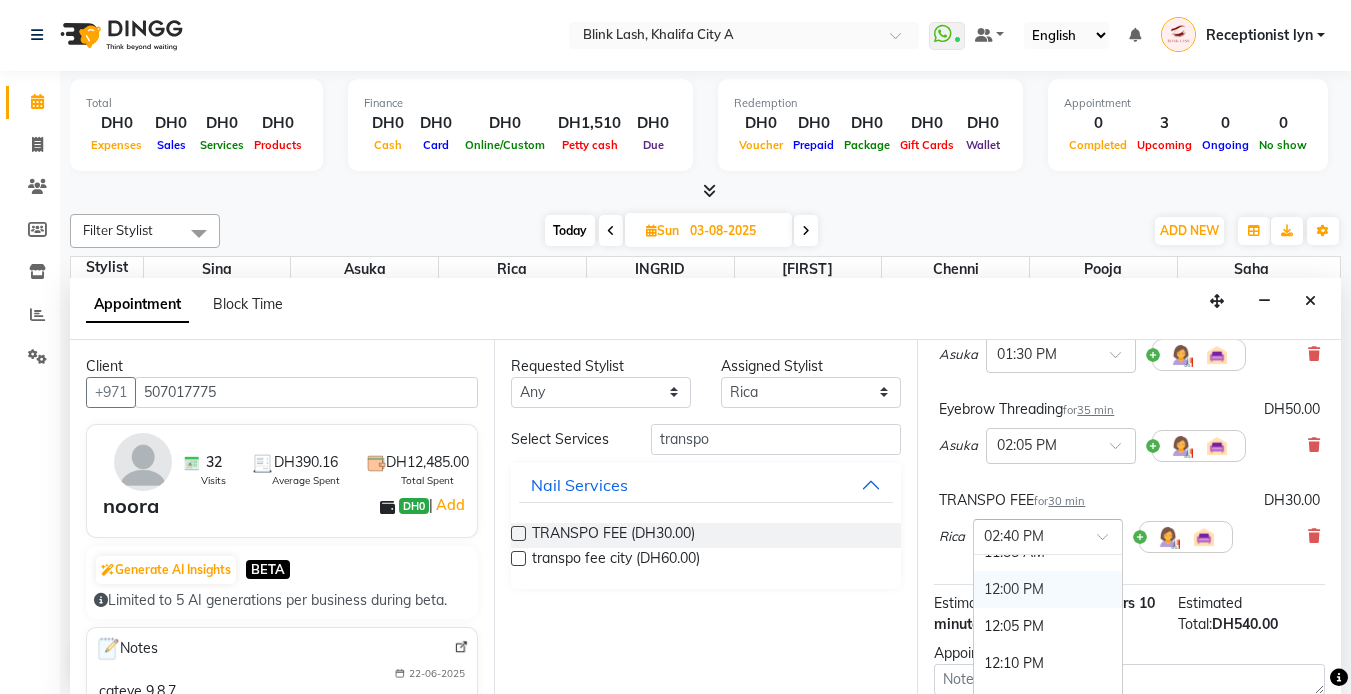 click on "12:00 PM" at bounding box center [1048, 589] 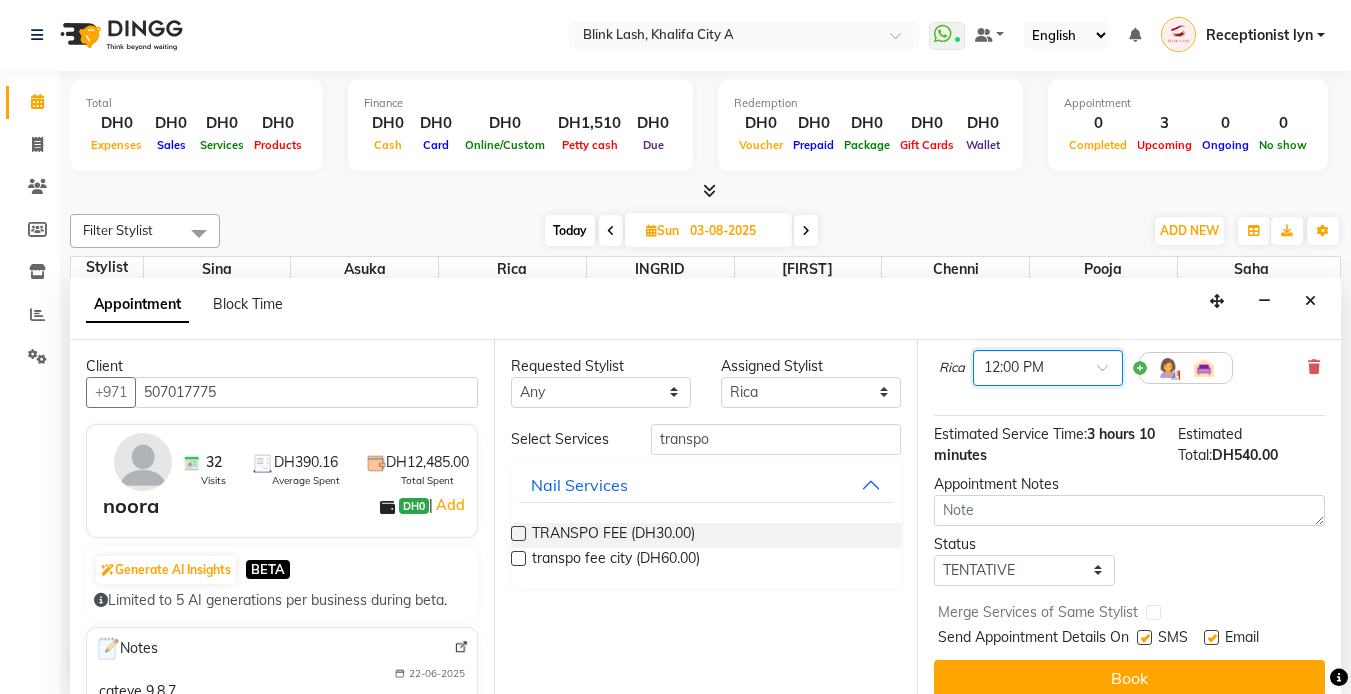 scroll, scrollTop: 523, scrollLeft: 0, axis: vertical 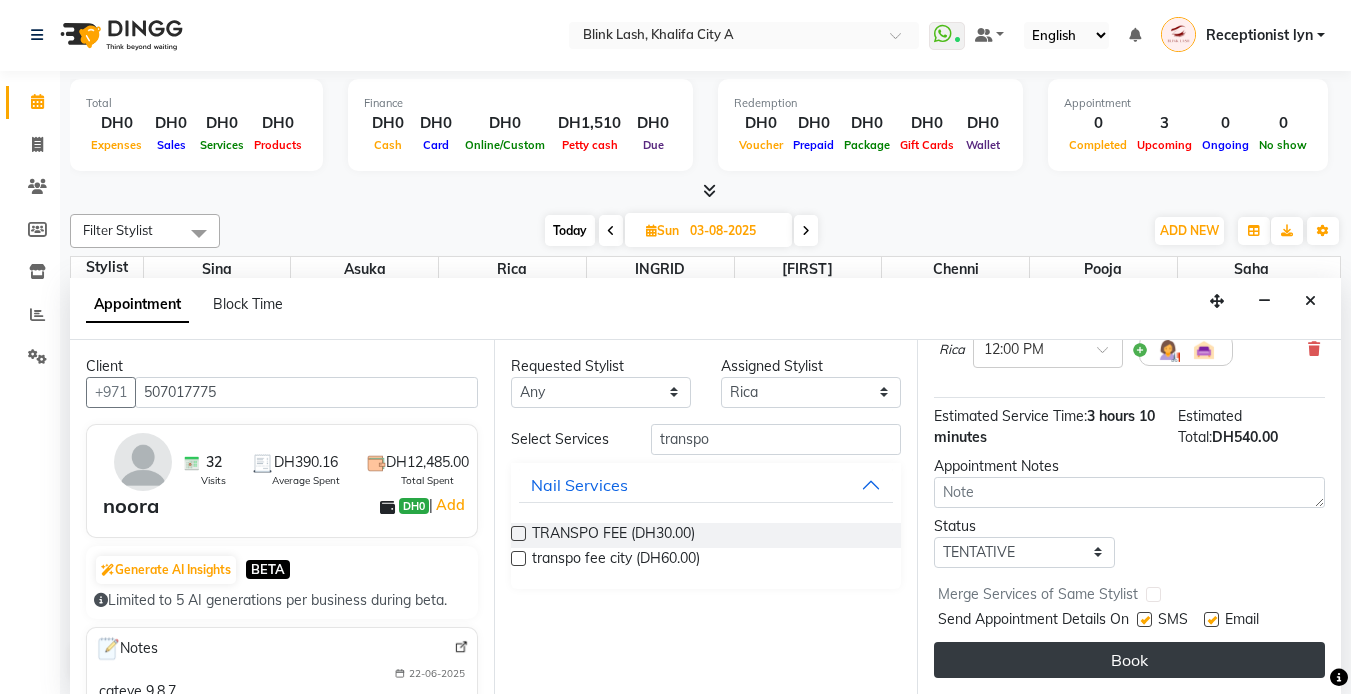 click on "Book" at bounding box center (1129, 660) 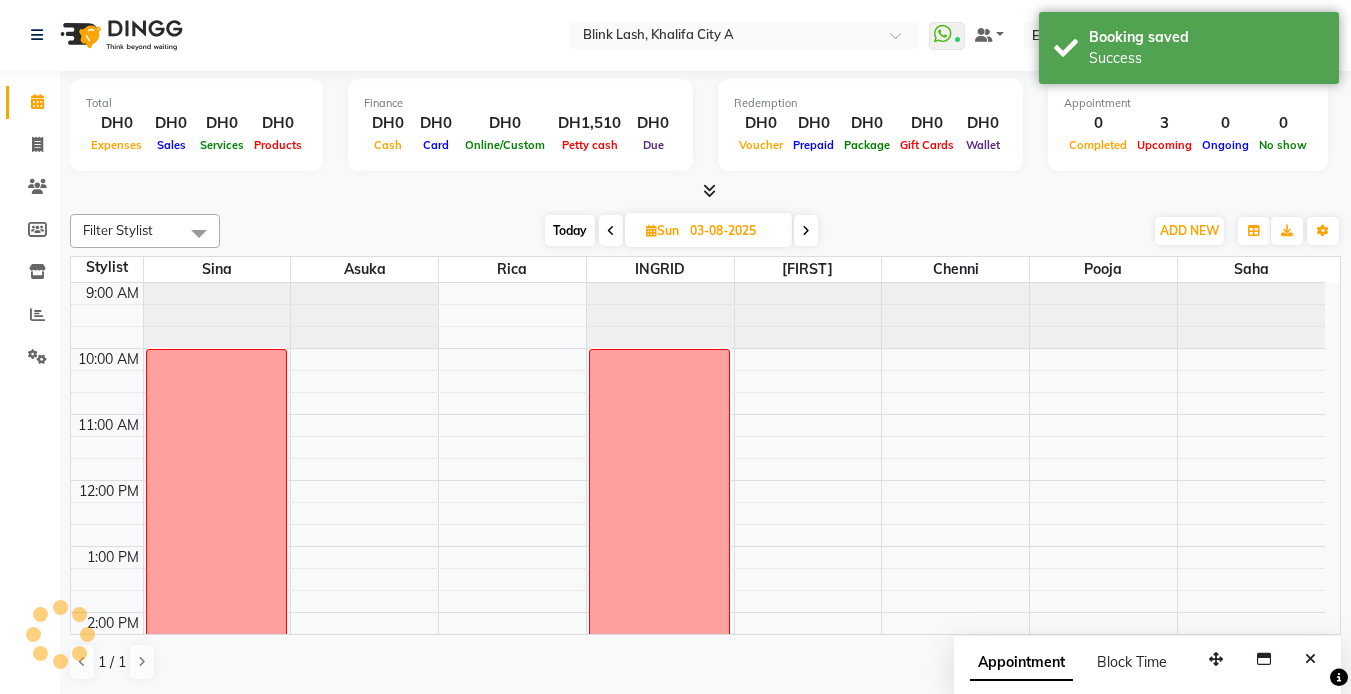 scroll, scrollTop: 0, scrollLeft: 0, axis: both 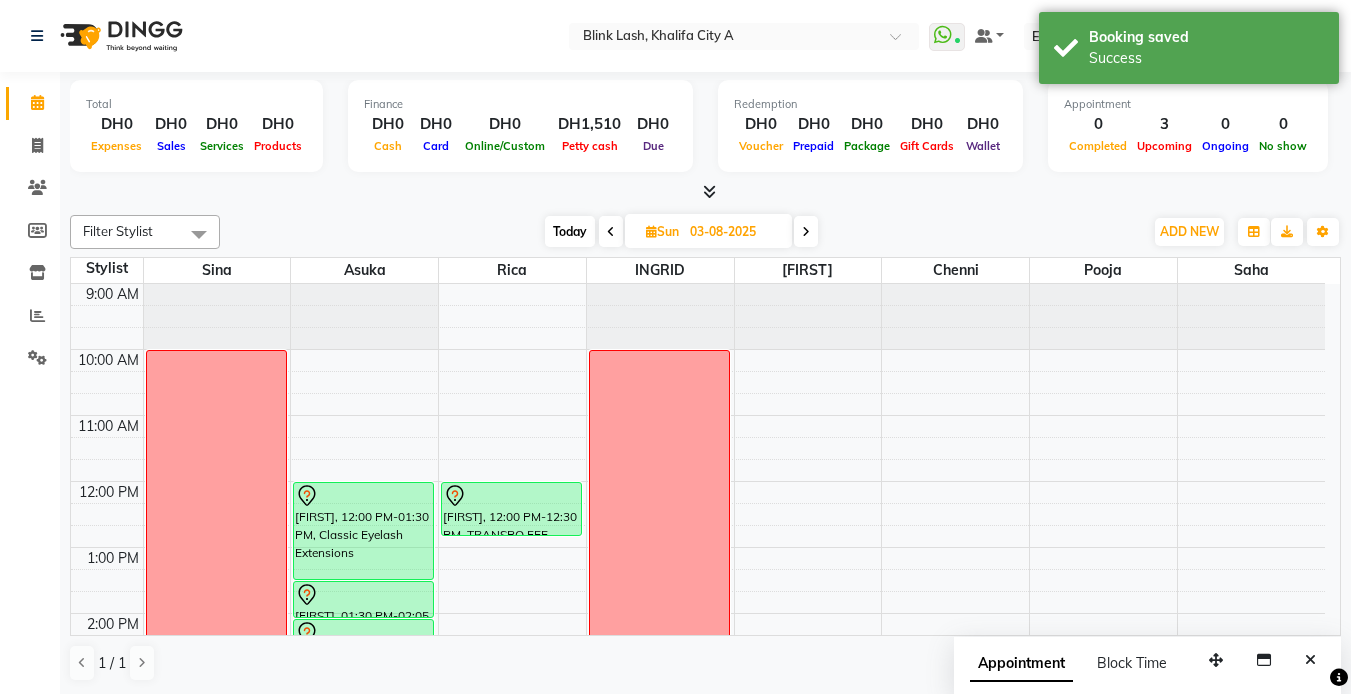 drag, startPoint x: 514, startPoint y: 510, endPoint x: 514, endPoint y: 527, distance: 17 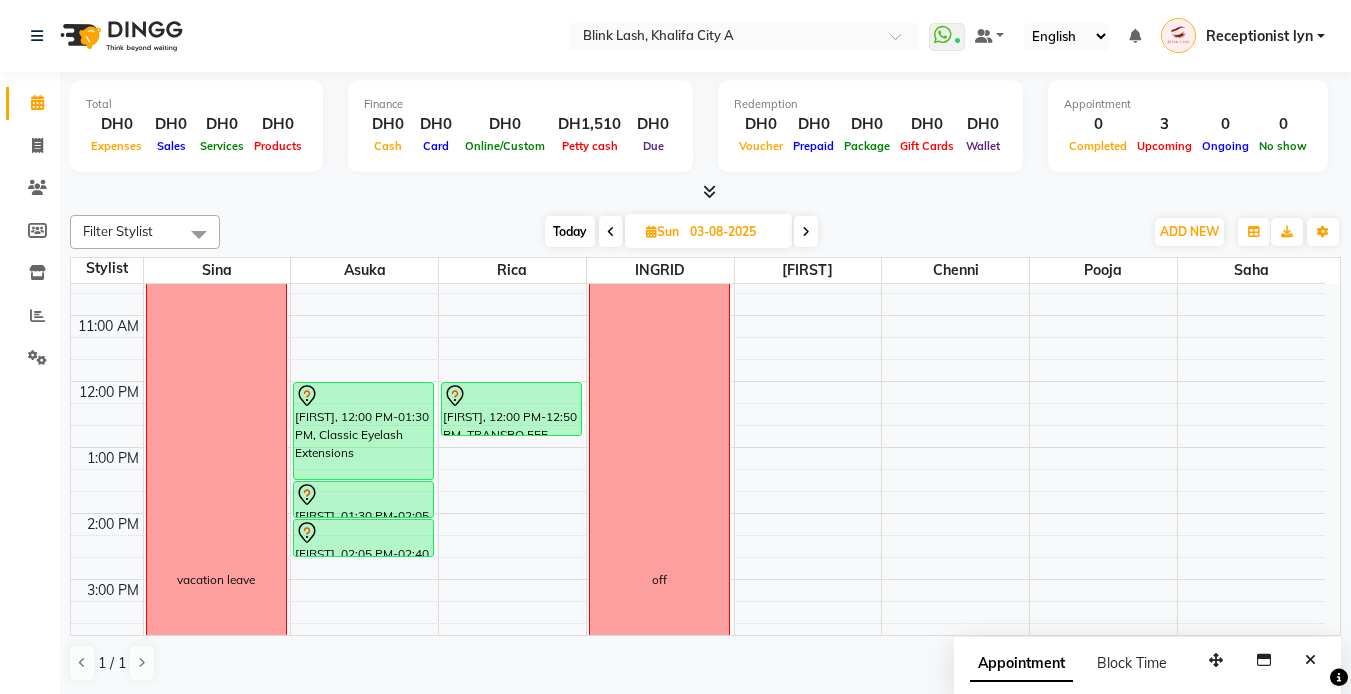 scroll, scrollTop: 300, scrollLeft: 0, axis: vertical 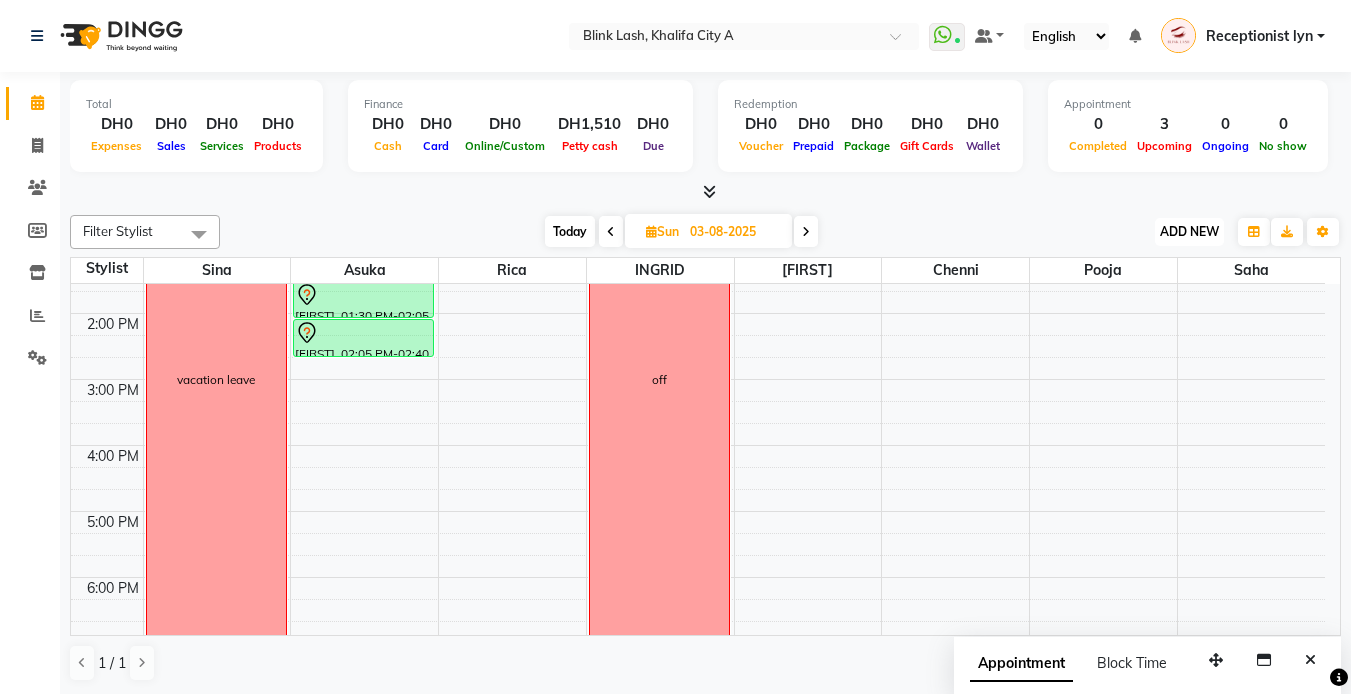 click on "ADD NEW" at bounding box center (1189, 231) 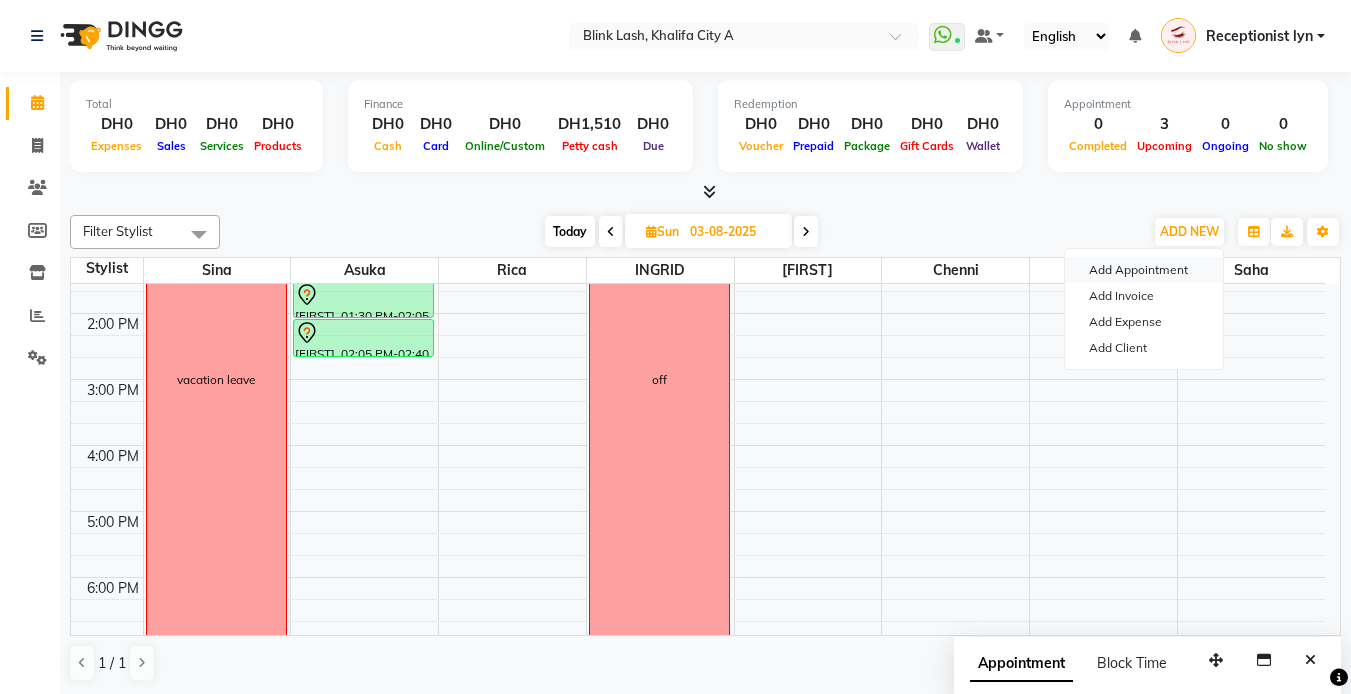 click on "Add Appointment" at bounding box center (1144, 270) 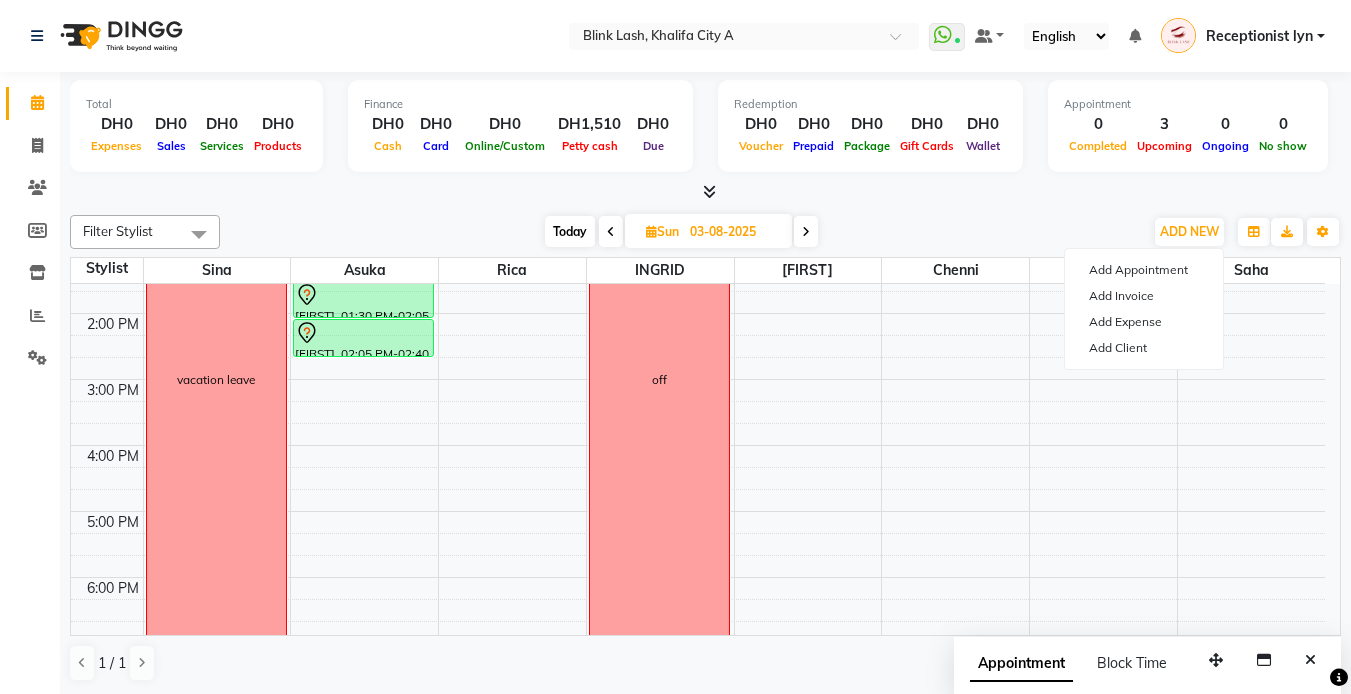 select on "tentative" 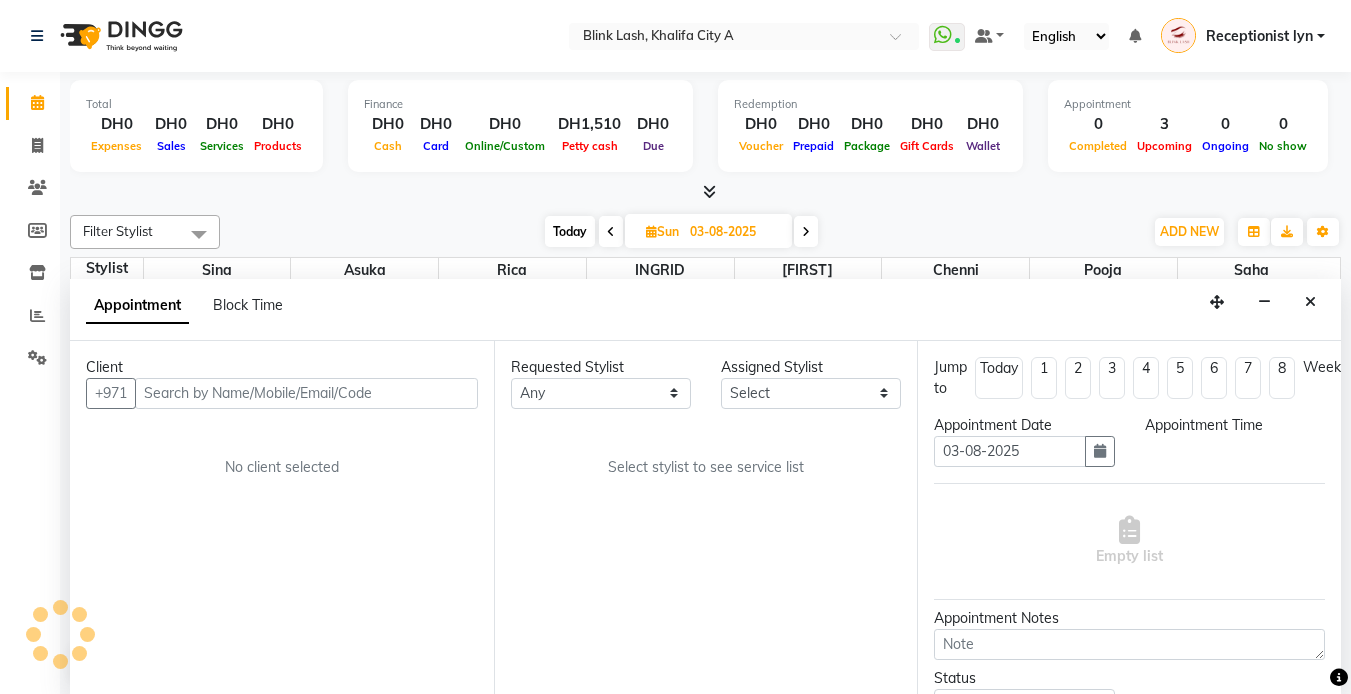 scroll, scrollTop: 1, scrollLeft: 0, axis: vertical 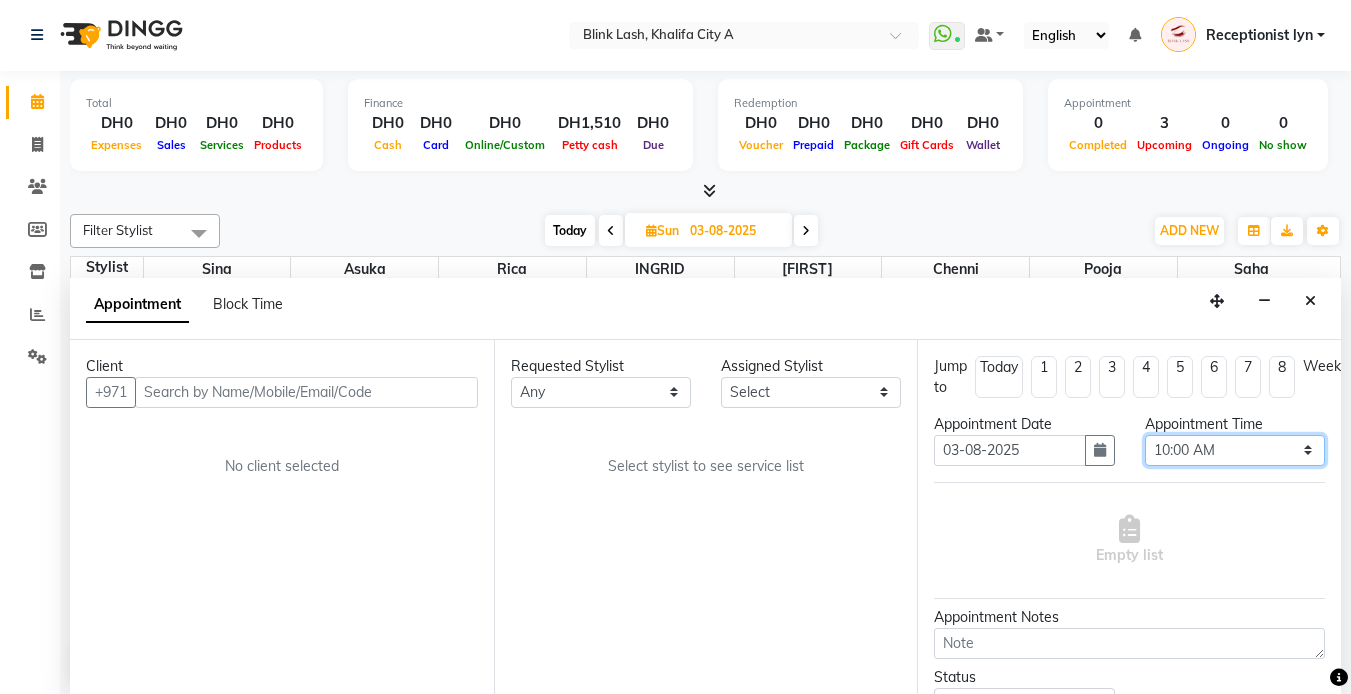 click on "Select 10:00 AM 10:05 AM 10:10 AM 10:15 AM 10:20 AM 10:25 AM 10:30 AM 10:35 AM 10:40 AM 10:45 AM 10:50 AM 10:55 AM 11:00 AM 11:05 AM 11:10 AM 11:15 AM 11:20 AM 11:25 AM 11:30 AM 11:35 AM 11:40 AM 11:45 AM 11:50 AM 11:55 AM 12:00 PM 12:05 PM 12:10 PM 12:15 PM 12:20 PM 12:25 PM 12:30 PM 12:35 PM 12:40 PM 12:45 PM 12:50 PM 12:55 PM 01:00 PM 01:05 PM 01:10 PM 01:15 PM 01:20 PM 01:25 PM 01:30 PM 01:35 PM 01:40 PM 01:45 PM 01:50 PM 01:55 PM 02:00 PM 02:05 PM 02:10 PM 02:15 PM 02:20 PM 02:25 PM 02:30 PM 02:35 PM 02:40 PM 02:45 PM 02:50 PM 02:55 PM 03:00 PM 03:05 PM 03:10 PM 03:15 PM 03:20 PM 03:25 PM 03:30 PM 03:35 PM 03:40 PM 03:45 PM 03:50 PM 03:55 PM 04:00 PM 04:05 PM 04:10 PM 04:15 PM 04:20 PM 04:25 PM 04:30 PM 04:35 PM 04:40 PM 04:45 PM 04:50 PM 04:55 PM 05:00 PM 05:05 PM 05:10 PM 05:15 PM 05:20 PM 05:25 PM 05:30 PM 05:35 PM 05:40 PM 05:45 PM 05:50 PM 05:55 PM 06:00 PM 06:05 PM 06:10 PM 06:15 PM 06:20 PM 06:25 PM 06:30 PM 06:35 PM 06:40 PM 06:45 PM 06:50 PM 06:55 PM 07:00 PM 07:05 PM 07:10 PM 07:15 PM 07:20 PM" at bounding box center (1235, 450) 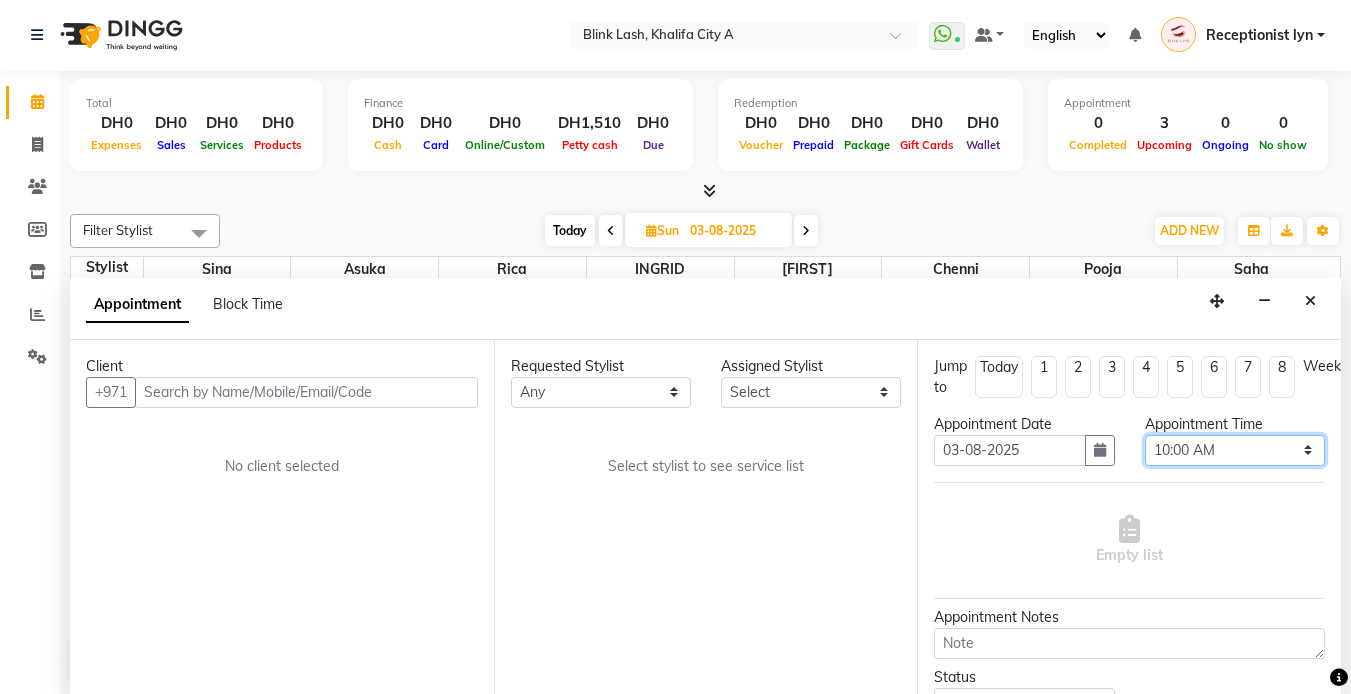 click on "Select 10:00 AM 10:05 AM 10:10 AM 10:15 AM 10:20 AM 10:25 AM 10:30 AM 10:35 AM 10:40 AM 10:45 AM 10:50 AM 10:55 AM 11:00 AM 11:05 AM 11:10 AM 11:15 AM 11:20 AM 11:25 AM 11:30 AM 11:35 AM 11:40 AM 11:45 AM 11:50 AM 11:55 AM 12:00 PM 12:05 PM 12:10 PM 12:15 PM 12:20 PM 12:25 PM 12:30 PM 12:35 PM 12:40 PM 12:45 PM 12:50 PM 12:55 PM 01:00 PM 01:05 PM 01:10 PM 01:15 PM 01:20 PM 01:25 PM 01:30 PM 01:35 PM 01:40 PM 01:45 PM 01:50 PM 01:55 PM 02:00 PM 02:05 PM 02:10 PM 02:15 PM 02:20 PM 02:25 PM 02:30 PM 02:35 PM 02:40 PM 02:45 PM 02:50 PM 02:55 PM 03:00 PM 03:05 PM 03:10 PM 03:15 PM 03:20 PM 03:25 PM 03:30 PM 03:35 PM 03:40 PM 03:45 PM 03:50 PM 03:55 PM 04:00 PM 04:05 PM 04:10 PM 04:15 PM 04:20 PM 04:25 PM 04:30 PM 04:35 PM 04:40 PM 04:45 PM 04:50 PM 04:55 PM 05:00 PM 05:05 PM 05:10 PM 05:15 PM 05:20 PM 05:25 PM 05:30 PM 05:35 PM 05:40 PM 05:45 PM 05:50 PM 05:55 PM 06:00 PM 06:05 PM 06:10 PM 06:15 PM 06:20 PM 06:25 PM 06:30 PM 06:35 PM 06:40 PM 06:45 PM 06:50 PM 06:55 PM 07:00 PM 07:05 PM 07:10 PM 07:15 PM 07:20 PM" at bounding box center (1235, 450) 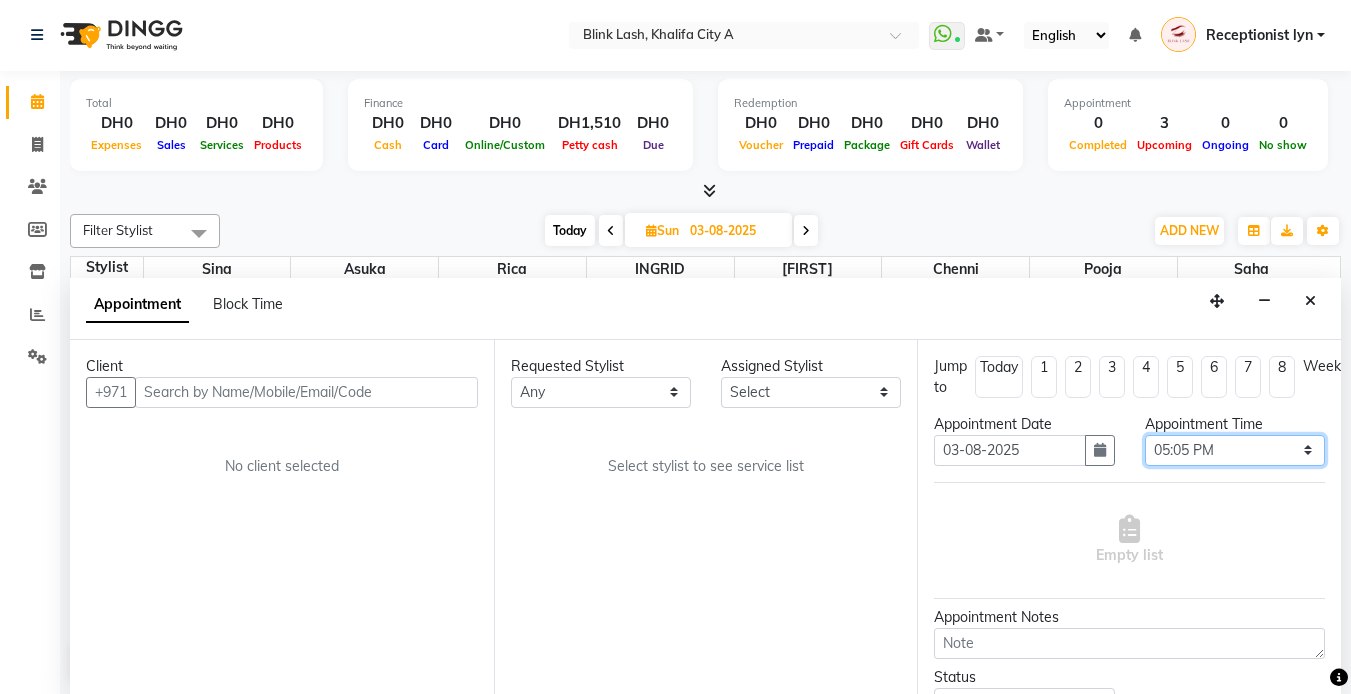 click on "Select 10:00 AM 10:05 AM 10:10 AM 10:15 AM 10:20 AM 10:25 AM 10:30 AM 10:35 AM 10:40 AM 10:45 AM 10:50 AM 10:55 AM 11:00 AM 11:05 AM 11:10 AM 11:15 AM 11:20 AM 11:25 AM 11:30 AM 11:35 AM 11:40 AM 11:45 AM 11:50 AM 11:55 AM 12:00 PM 12:05 PM 12:10 PM 12:15 PM 12:20 PM 12:25 PM 12:30 PM 12:35 PM 12:40 PM 12:45 PM 12:50 PM 12:55 PM 01:00 PM 01:05 PM 01:10 PM 01:15 PM 01:20 PM 01:25 PM 01:30 PM 01:35 PM 01:40 PM 01:45 PM 01:50 PM 01:55 PM 02:00 PM 02:05 PM 02:10 PM 02:15 PM 02:20 PM 02:25 PM 02:30 PM 02:35 PM 02:40 PM 02:45 PM 02:50 PM 02:55 PM 03:00 PM 03:05 PM 03:10 PM 03:15 PM 03:20 PM 03:25 PM 03:30 PM 03:35 PM 03:40 PM 03:45 PM 03:50 PM 03:55 PM 04:00 PM 04:05 PM 04:10 PM 04:15 PM 04:20 PM 04:25 PM 04:30 PM 04:35 PM 04:40 PM 04:45 PM 04:50 PM 04:55 PM 05:00 PM 05:05 PM 05:10 PM 05:15 PM 05:20 PM 05:25 PM 05:30 PM 05:35 PM 05:40 PM 05:45 PM 05:50 PM 05:55 PM 06:00 PM 06:05 PM 06:10 PM 06:15 PM 06:20 PM 06:25 PM 06:30 PM 06:35 PM 06:40 PM 06:45 PM 06:50 PM 06:55 PM 07:00 PM 07:05 PM 07:10 PM 07:15 PM 07:20 PM" at bounding box center (1235, 450) 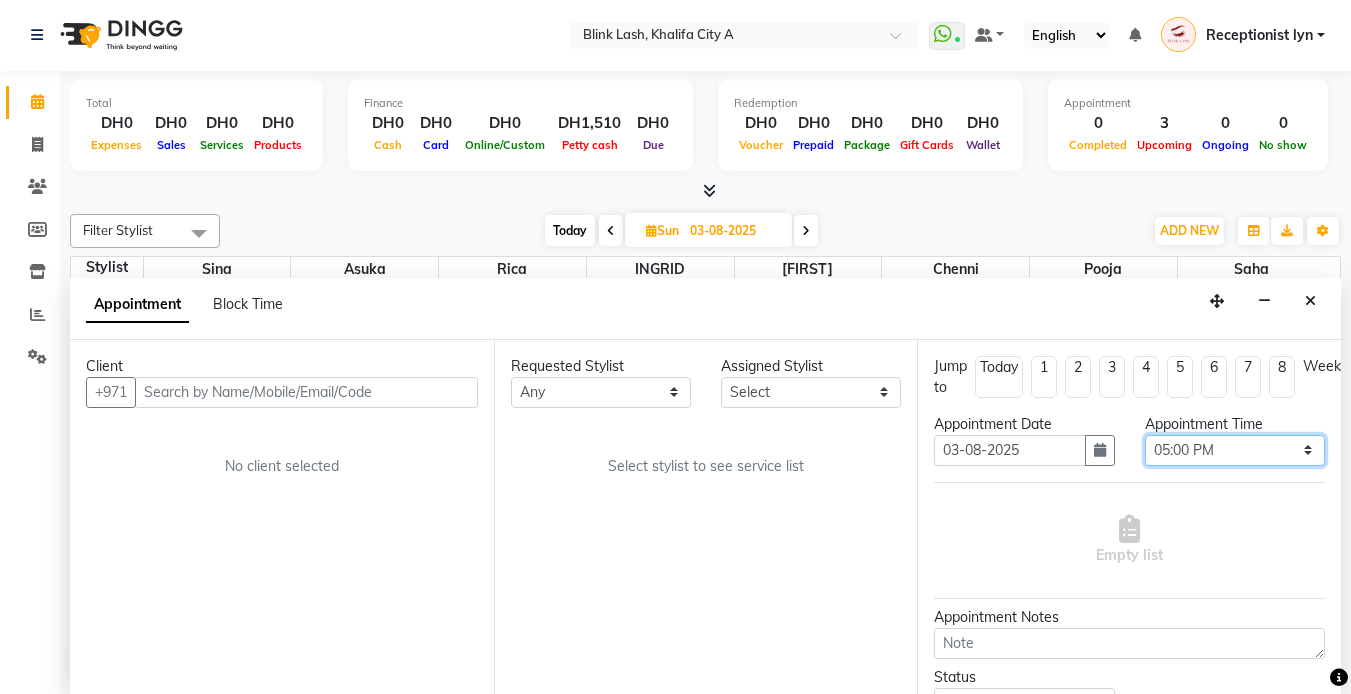 click on "Select 10:00 AM 10:05 AM 10:10 AM 10:15 AM 10:20 AM 10:25 AM 10:30 AM 10:35 AM 10:40 AM 10:45 AM 10:50 AM 10:55 AM 11:00 AM 11:05 AM 11:10 AM 11:15 AM 11:20 AM 11:25 AM 11:30 AM 11:35 AM 11:40 AM 11:45 AM 11:50 AM 11:55 AM 12:00 PM 12:05 PM 12:10 PM 12:15 PM 12:20 PM 12:25 PM 12:30 PM 12:35 PM 12:40 PM 12:45 PM 12:50 PM 12:55 PM 01:00 PM 01:05 PM 01:10 PM 01:15 PM 01:20 PM 01:25 PM 01:30 PM 01:35 PM 01:40 PM 01:45 PM 01:50 PM 01:55 PM 02:00 PM 02:05 PM 02:10 PM 02:15 PM 02:20 PM 02:25 PM 02:30 PM 02:35 PM 02:40 PM 02:45 PM 02:50 PM 02:55 PM 03:00 PM 03:05 PM 03:10 PM 03:15 PM 03:20 PM 03:25 PM 03:30 PM 03:35 PM 03:40 PM 03:45 PM 03:50 PM 03:55 PM 04:00 PM 04:05 PM 04:10 PM 04:15 PM 04:20 PM 04:25 PM 04:30 PM 04:35 PM 04:40 PM 04:45 PM 04:50 PM 04:55 PM 05:00 PM 05:05 PM 05:10 PM 05:15 PM 05:20 PM 05:25 PM 05:30 PM 05:35 PM 05:40 PM 05:45 PM 05:50 PM 05:55 PM 06:00 PM 06:05 PM 06:10 PM 06:15 PM 06:20 PM 06:25 PM 06:30 PM 06:35 PM 06:40 PM 06:45 PM 06:50 PM 06:55 PM 07:00 PM 07:05 PM 07:10 PM 07:15 PM 07:20 PM" at bounding box center (1235, 450) 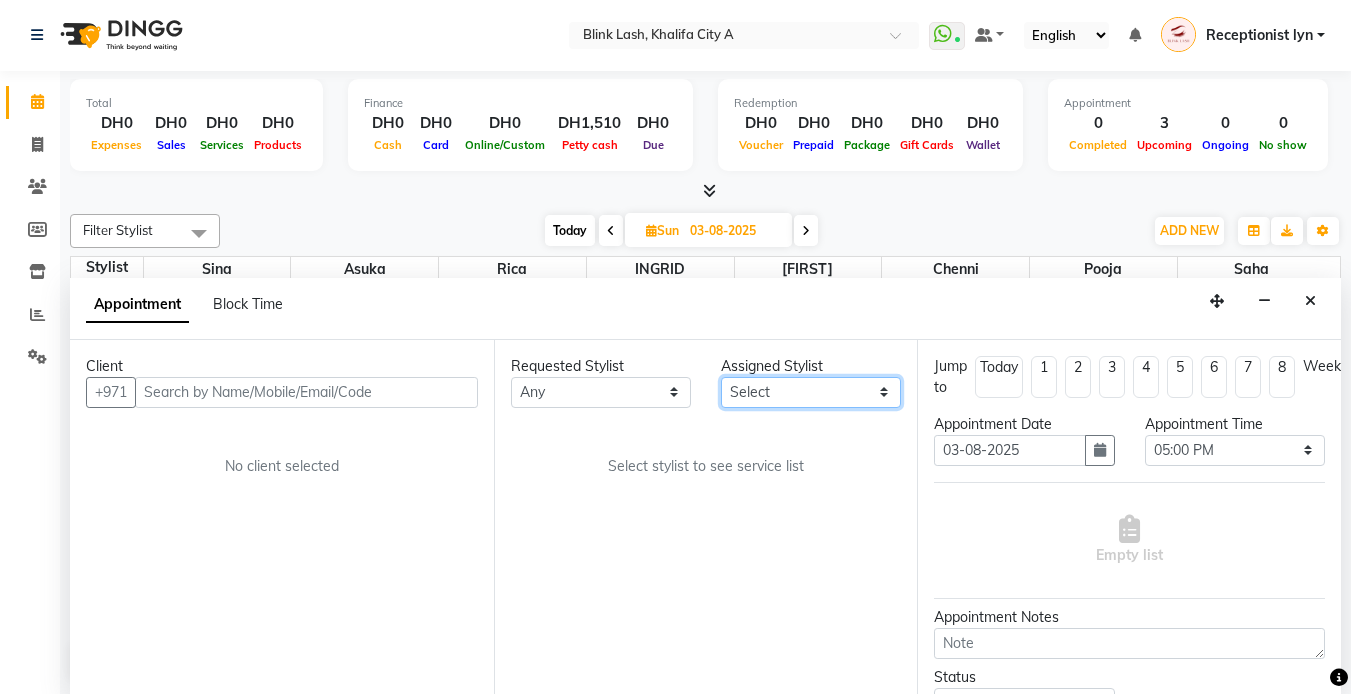 click on "Select Asuka chenni INGRID jumana pooja Rica saha Sina" at bounding box center (811, 392) 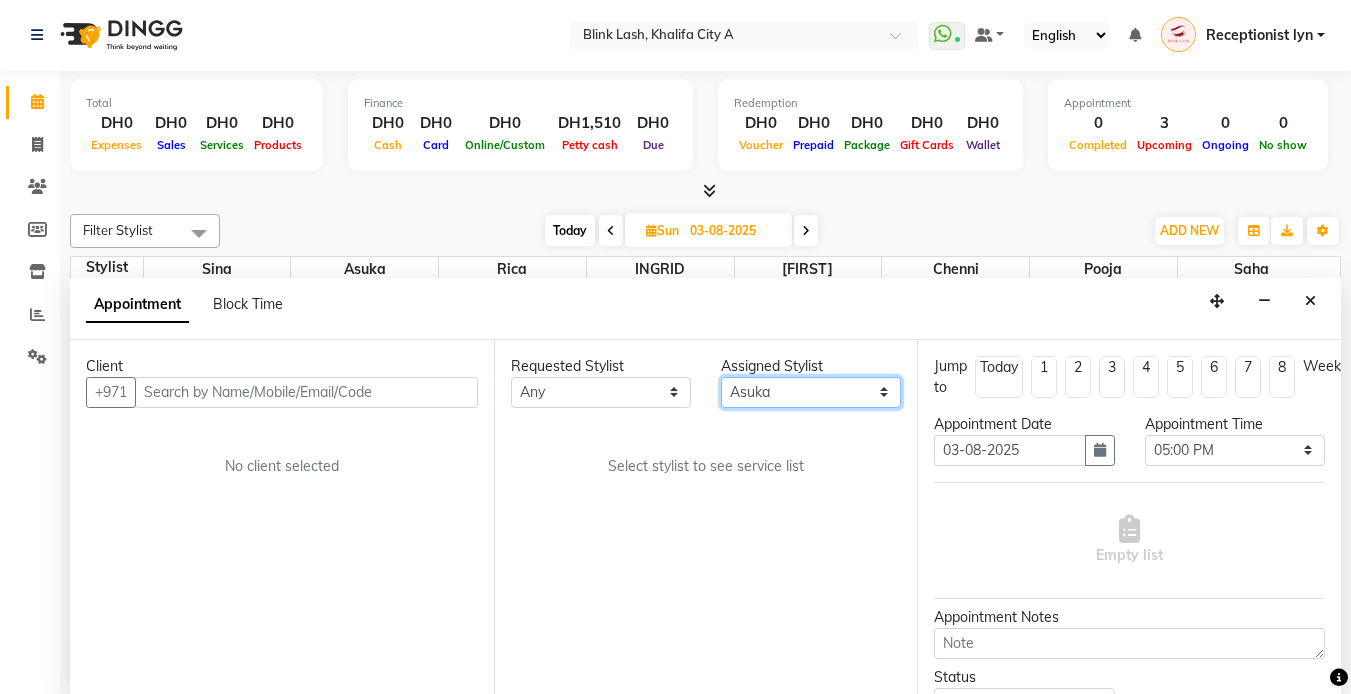 click on "Select Asuka chenni INGRID jumana pooja Rica saha Sina" at bounding box center (811, 392) 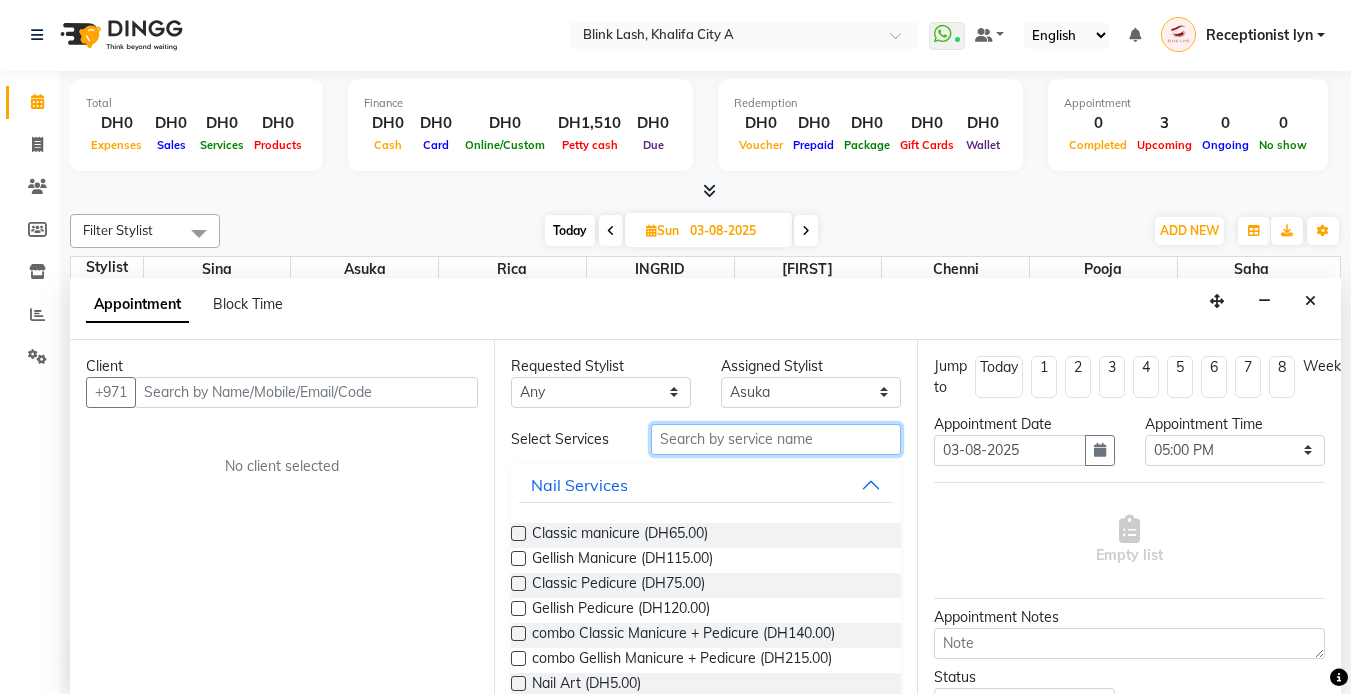 click at bounding box center (776, 439) 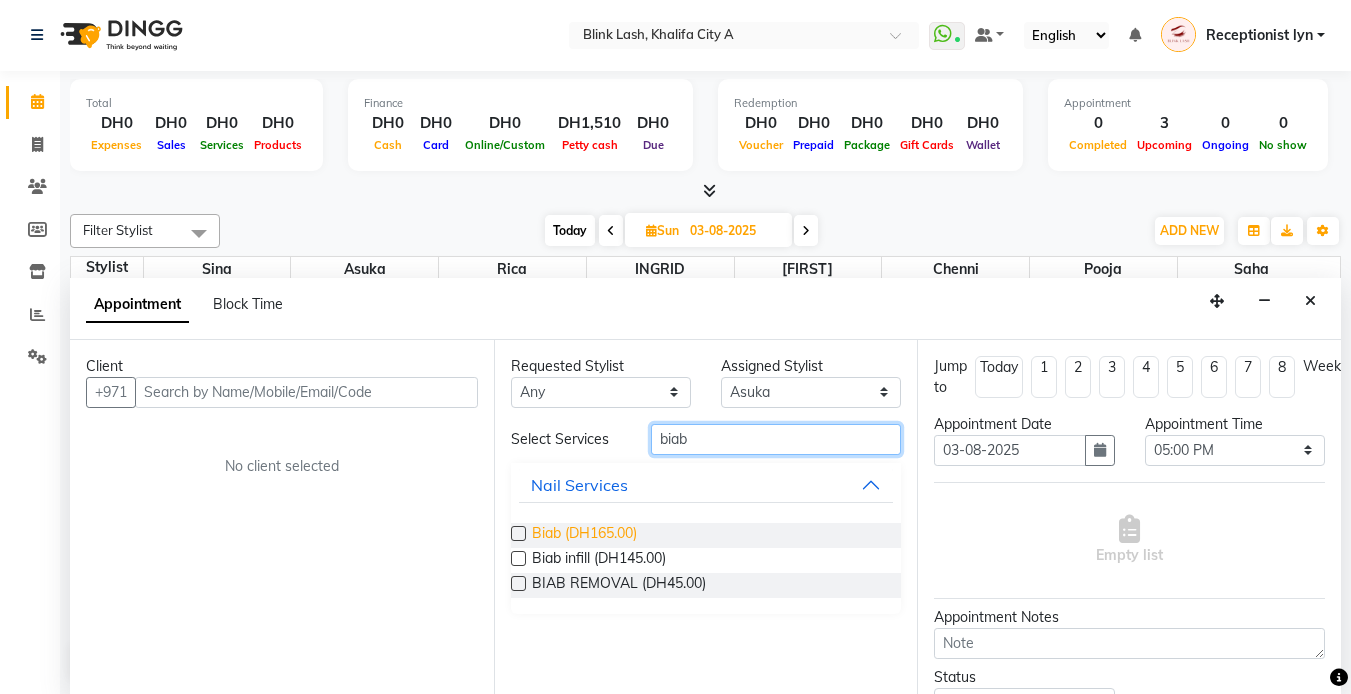 type on "biab" 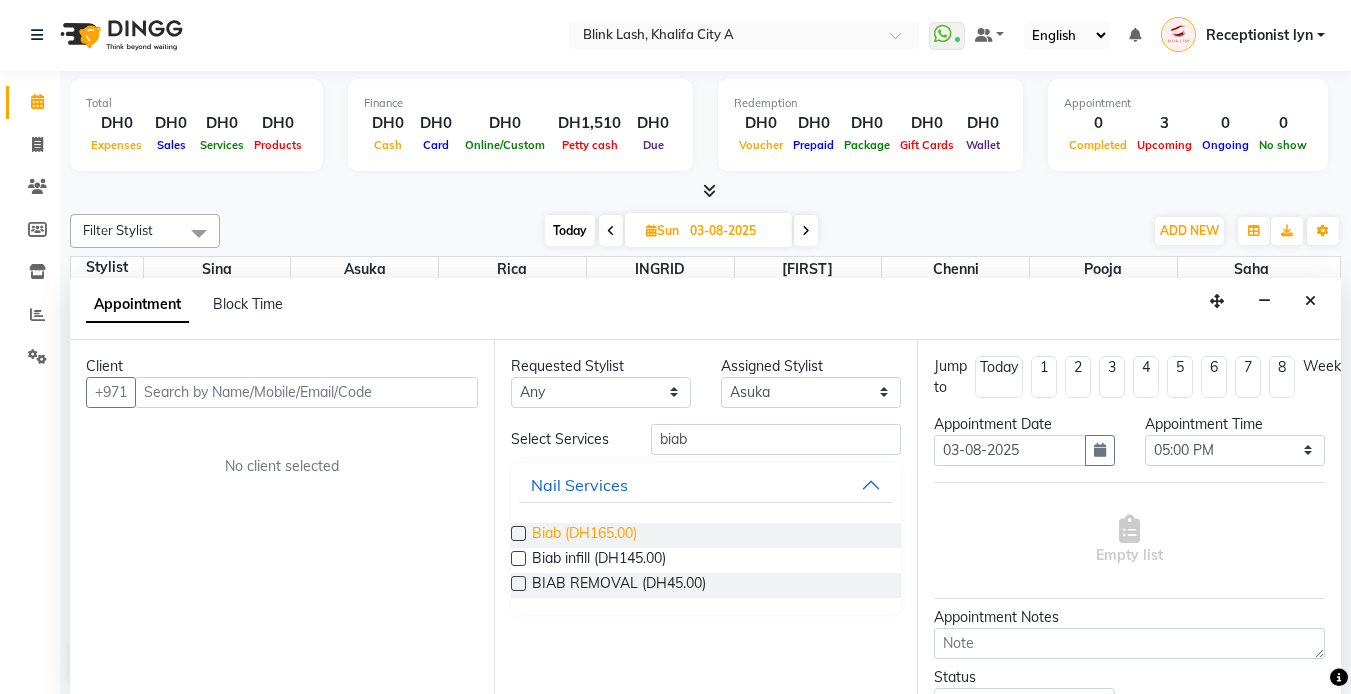 click on "Biab (DH165.00)" at bounding box center [584, 535] 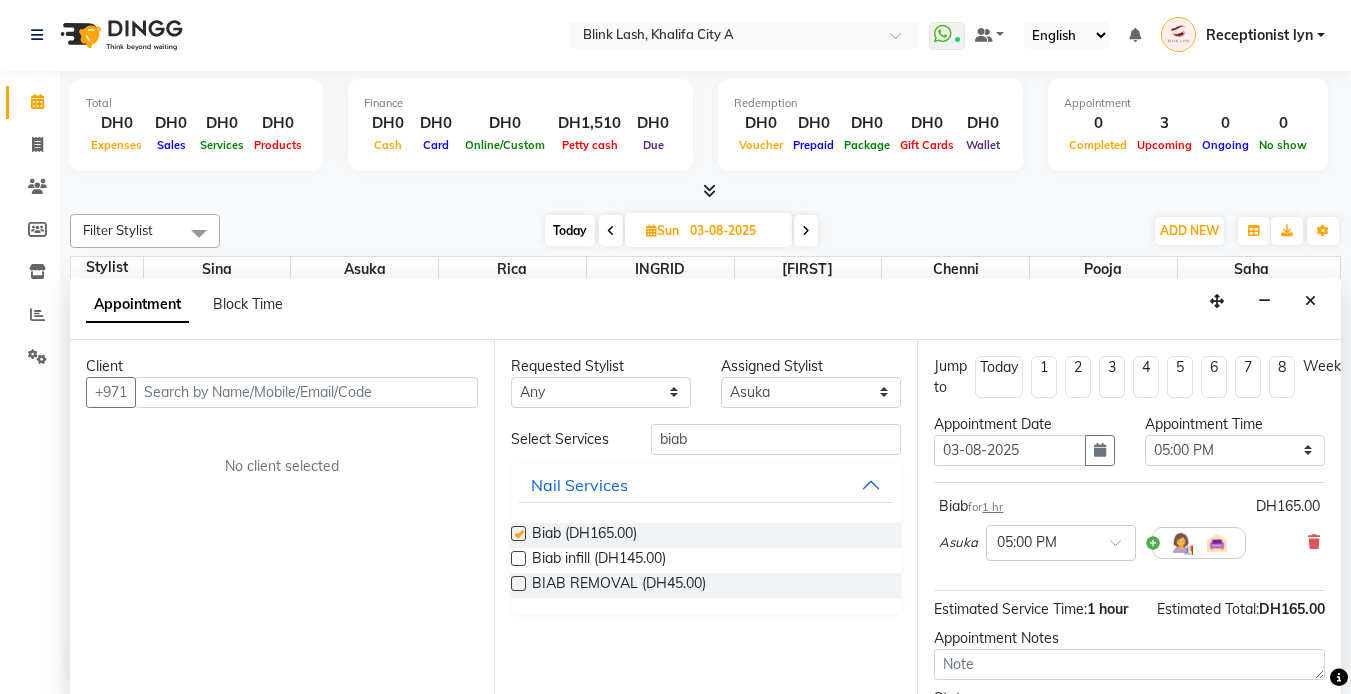 checkbox on "false" 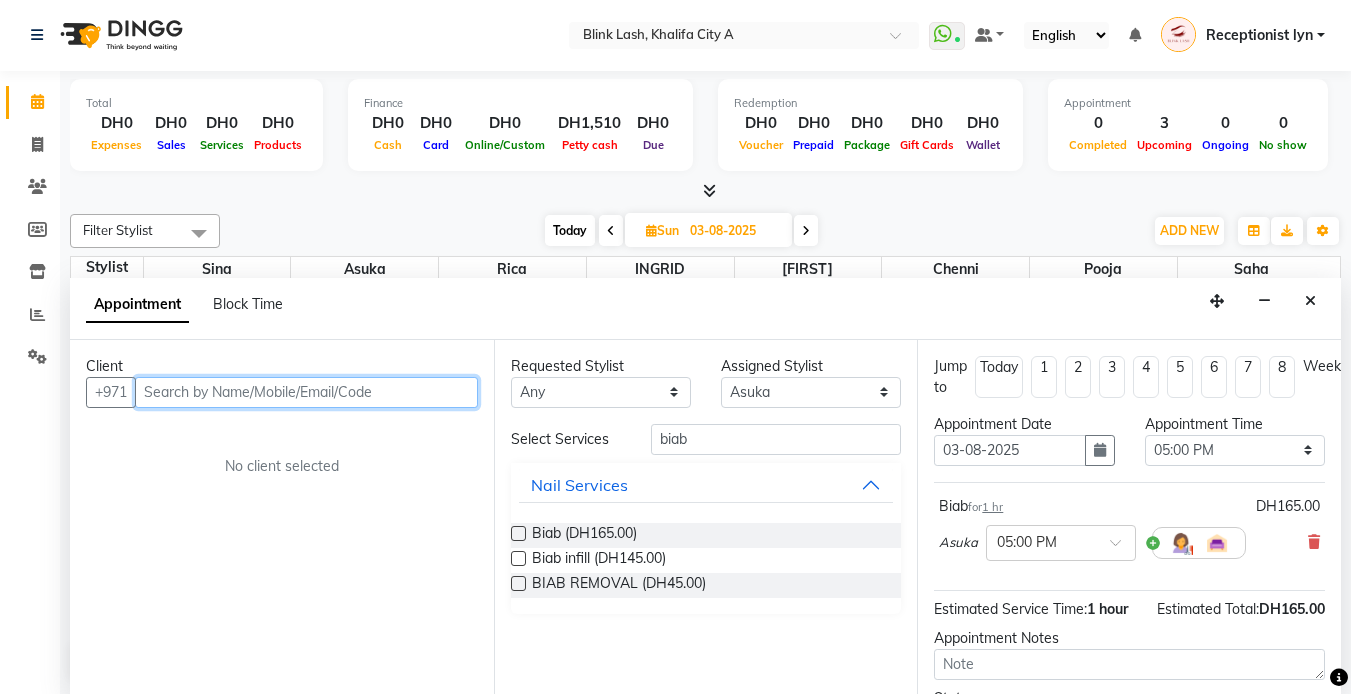 click at bounding box center [306, 392] 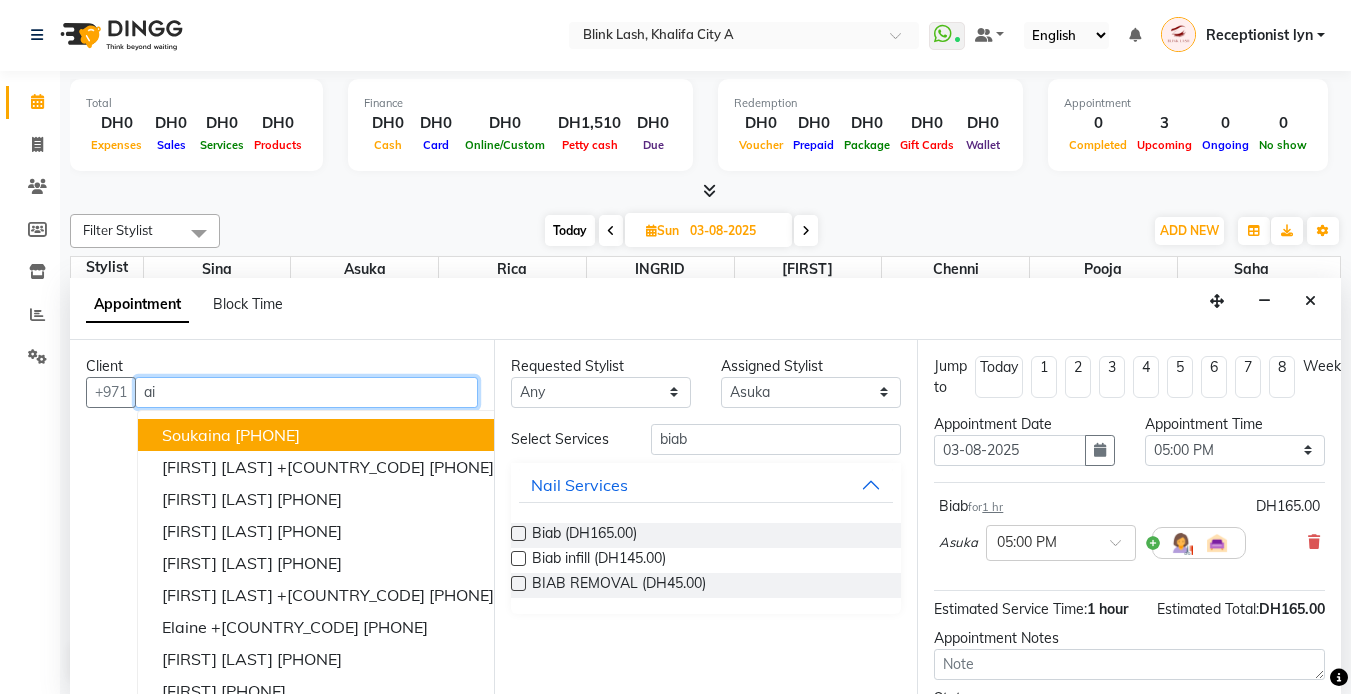 type on "a" 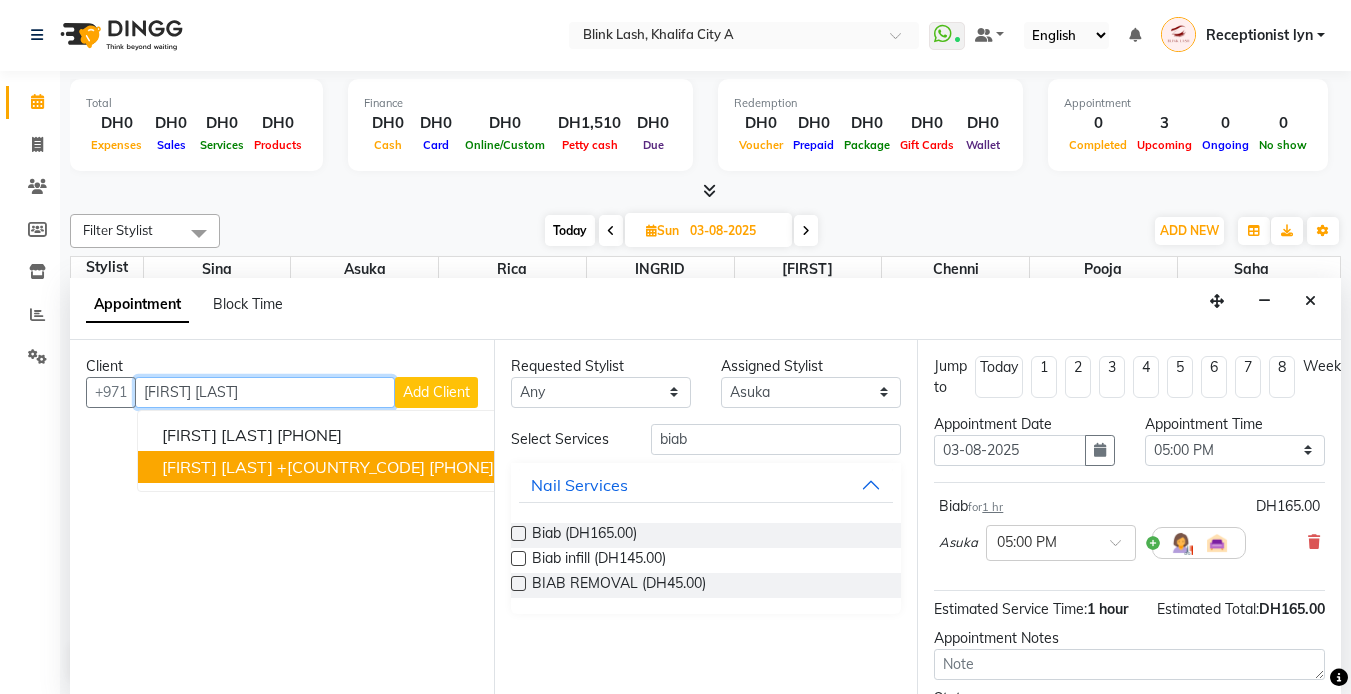 click on "[PHONE]" at bounding box center (385, 467) 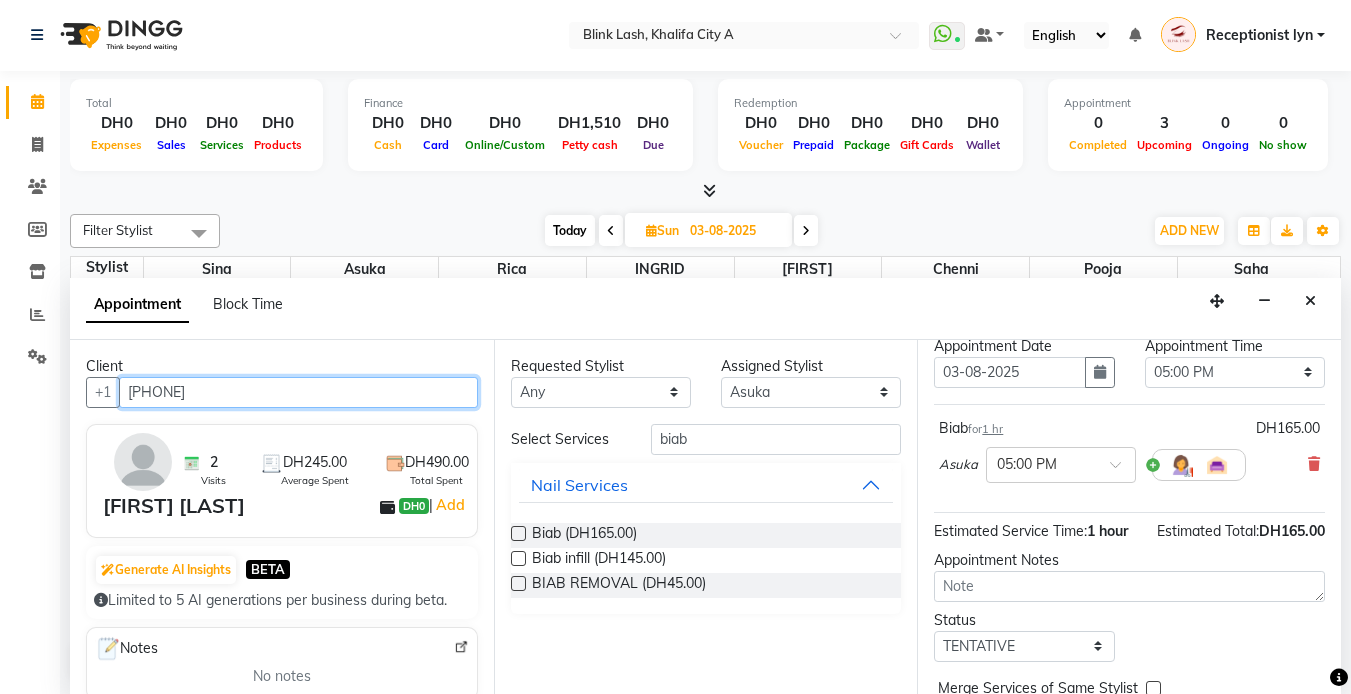 scroll, scrollTop: 187, scrollLeft: 0, axis: vertical 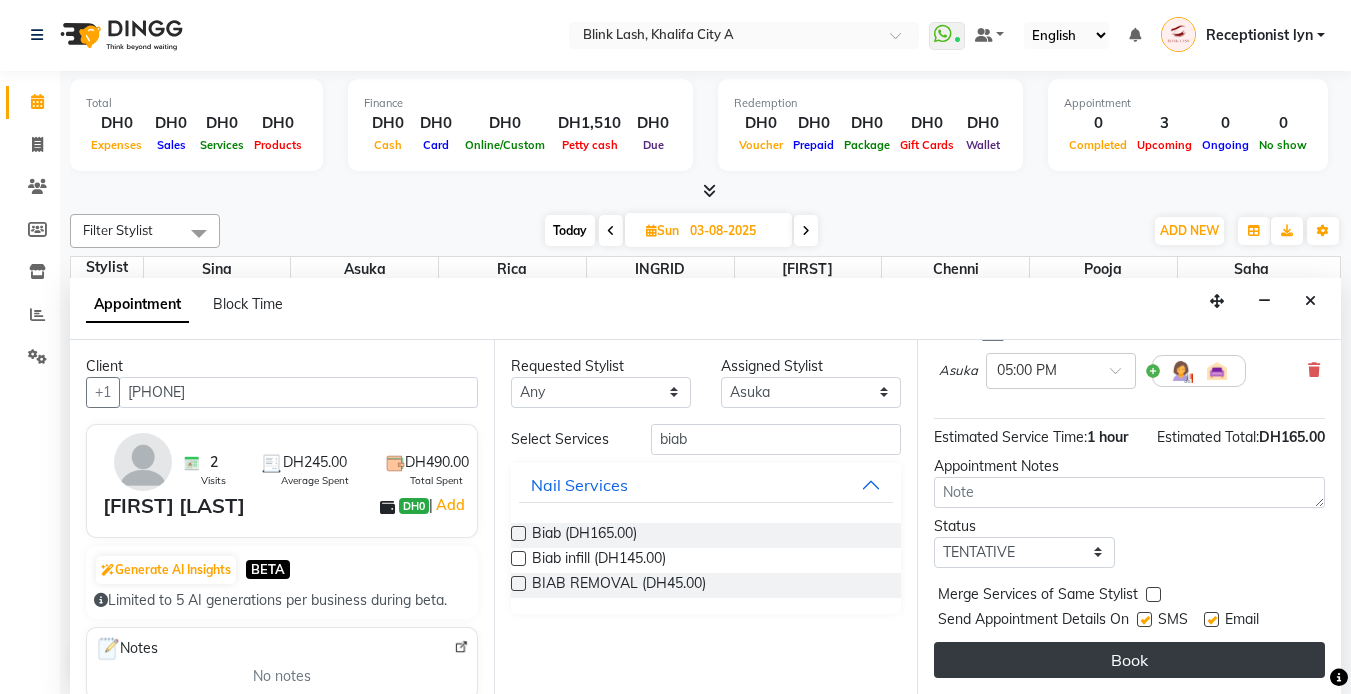 click on "Book" at bounding box center [1129, 660] 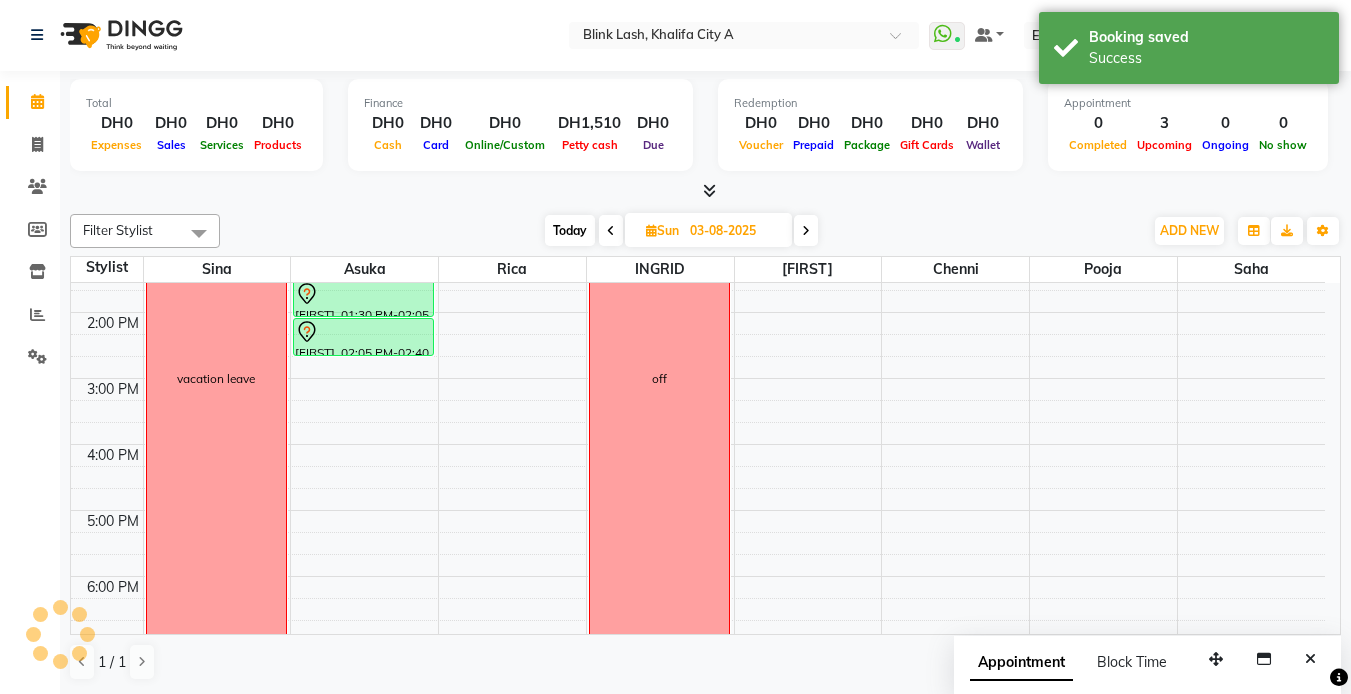 scroll, scrollTop: 0, scrollLeft: 0, axis: both 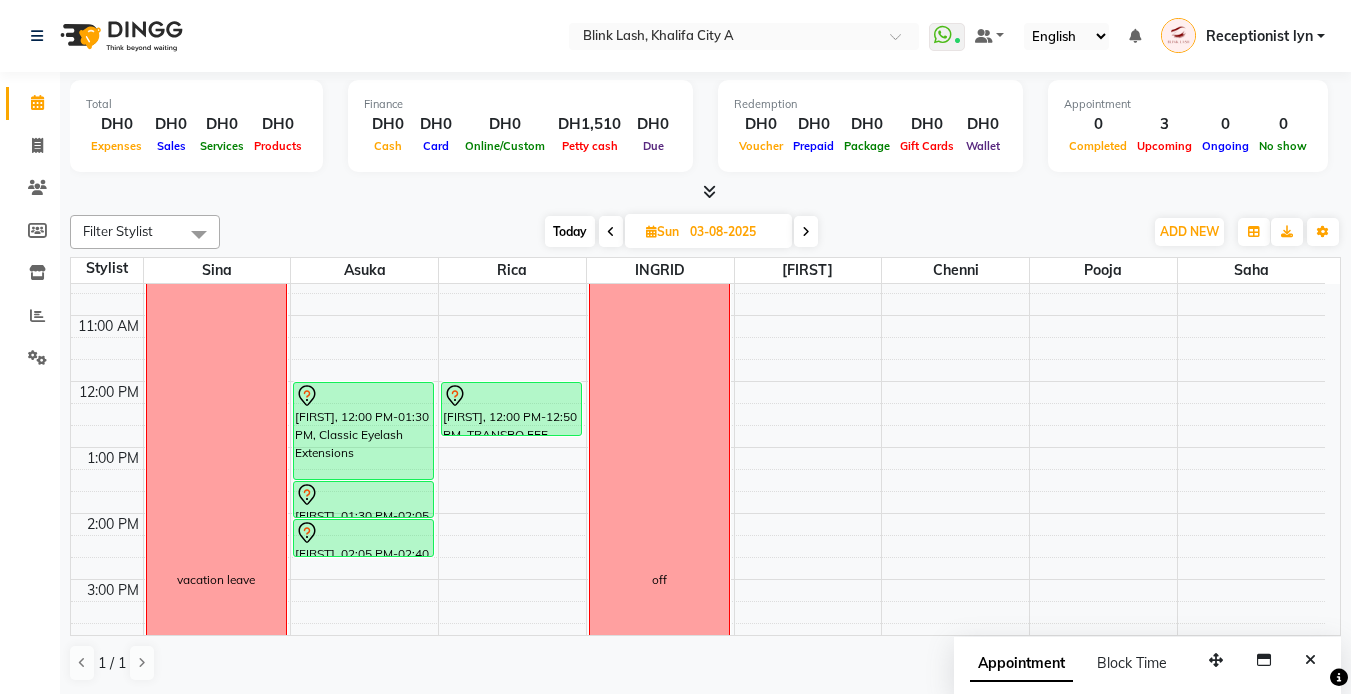 click on "Today" at bounding box center [570, 231] 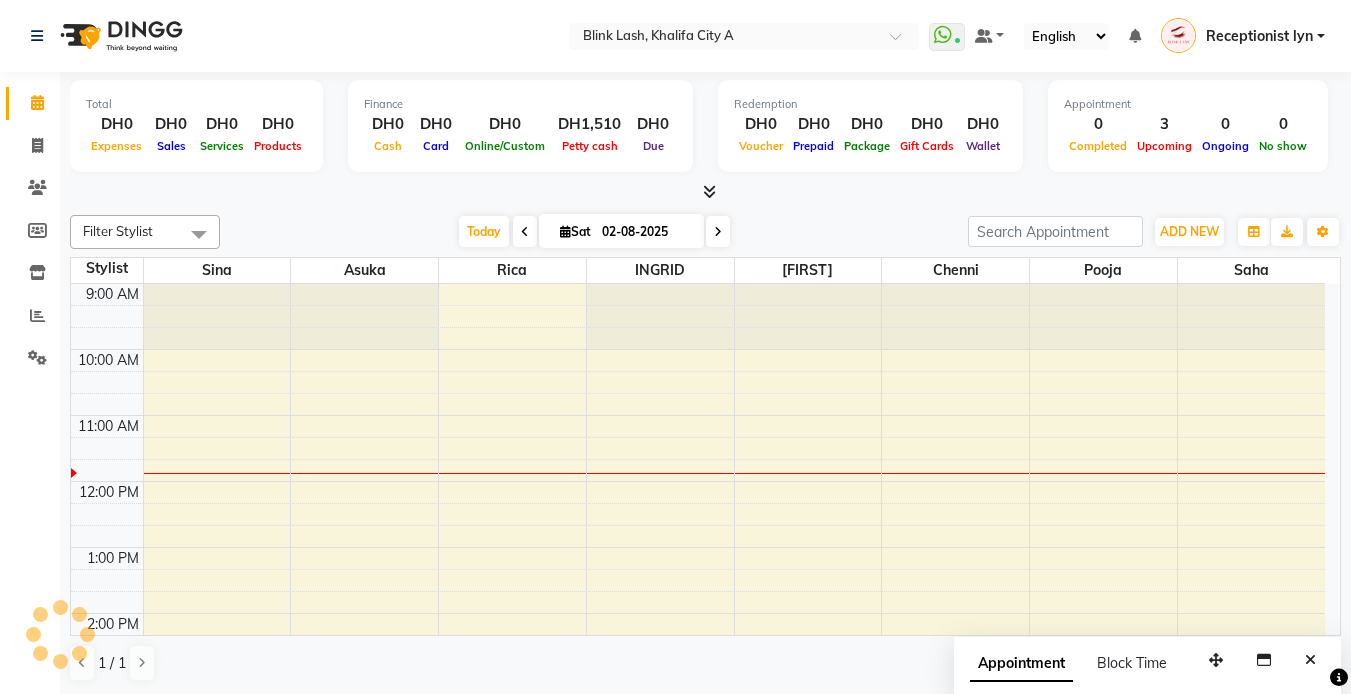 scroll, scrollTop: 133, scrollLeft: 0, axis: vertical 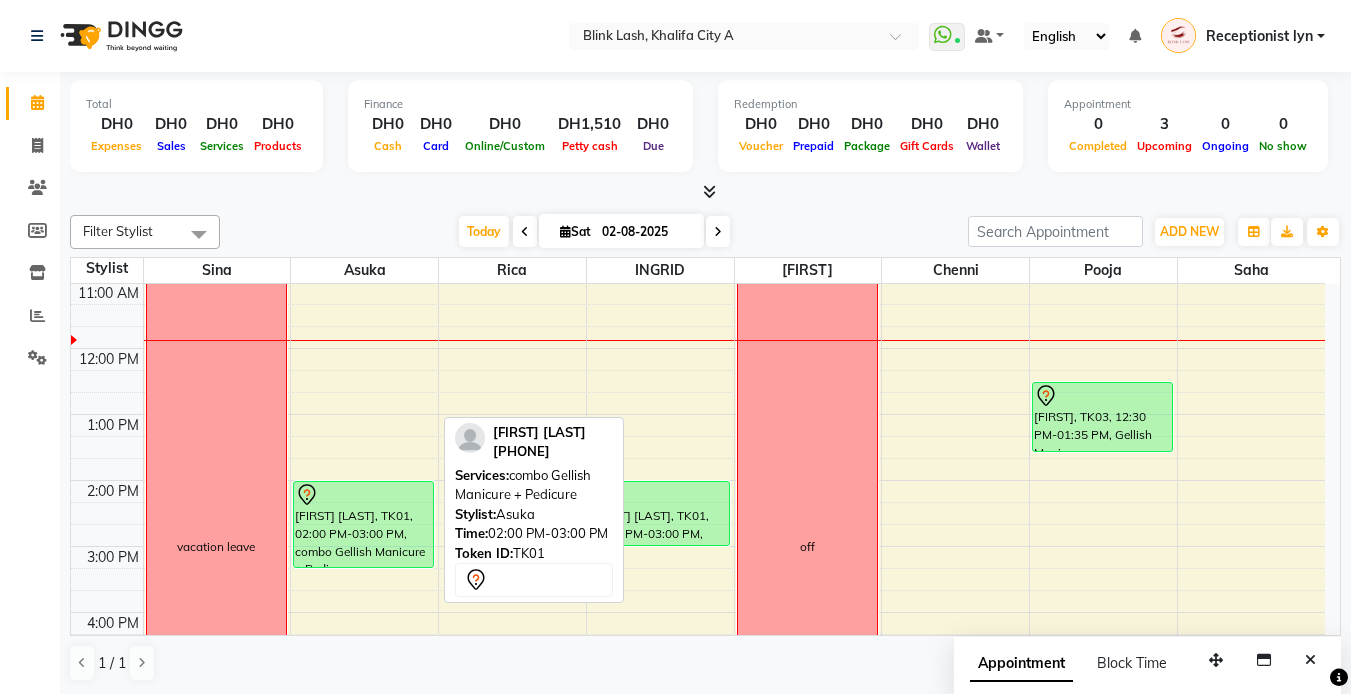 click on "Dounia Douk, TK01, 02:00 PM-03:00 PM,  combo Gellish Manicure + Pedicure             Dounia Douk, TK01, 02:00 PM-03:00 PM,  combo Gellish Manicure + Pedicure" at bounding box center (364, 645) 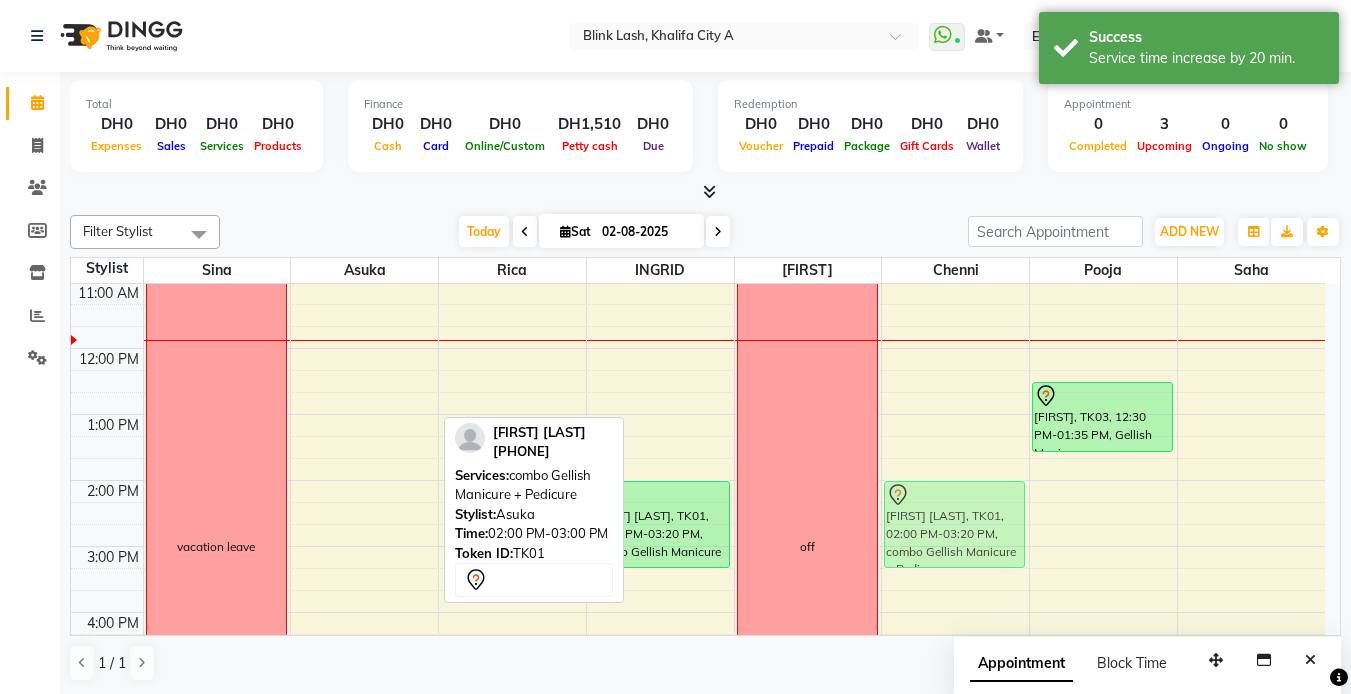drag, startPoint x: 372, startPoint y: 507, endPoint x: 1005, endPoint y: 509, distance: 633.0032 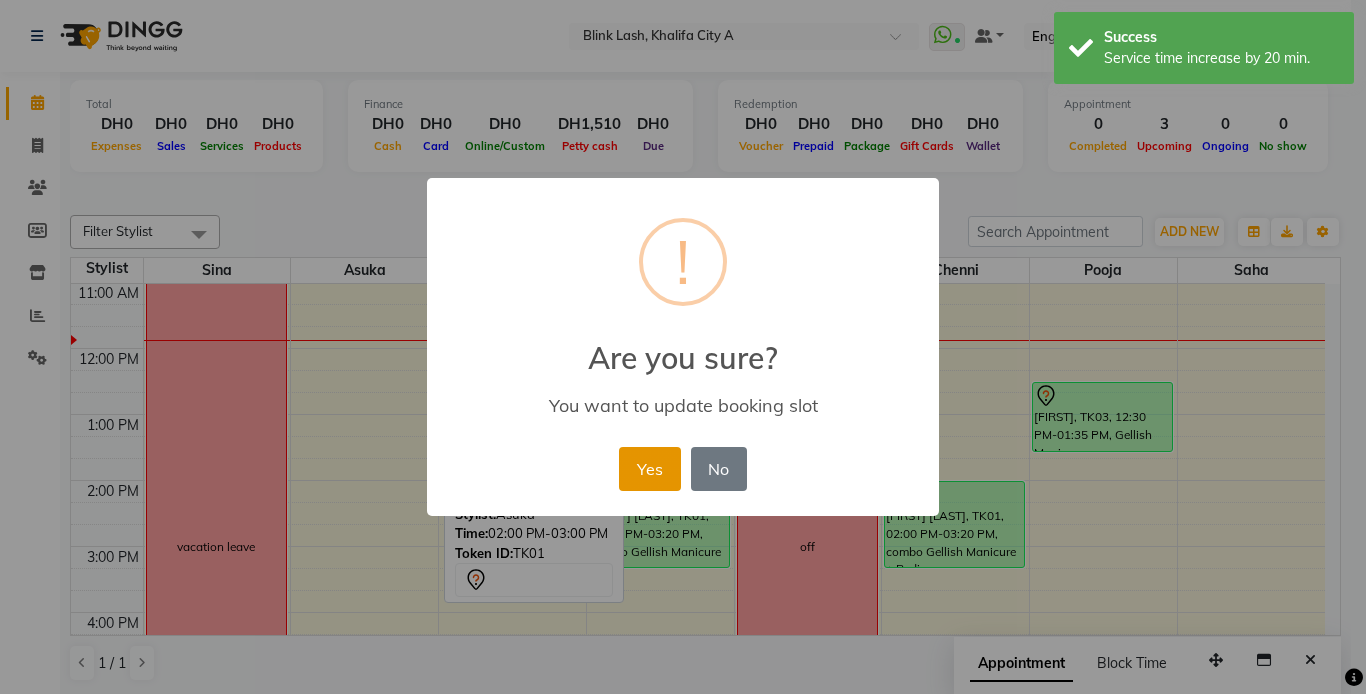 click on "Yes" at bounding box center [649, 469] 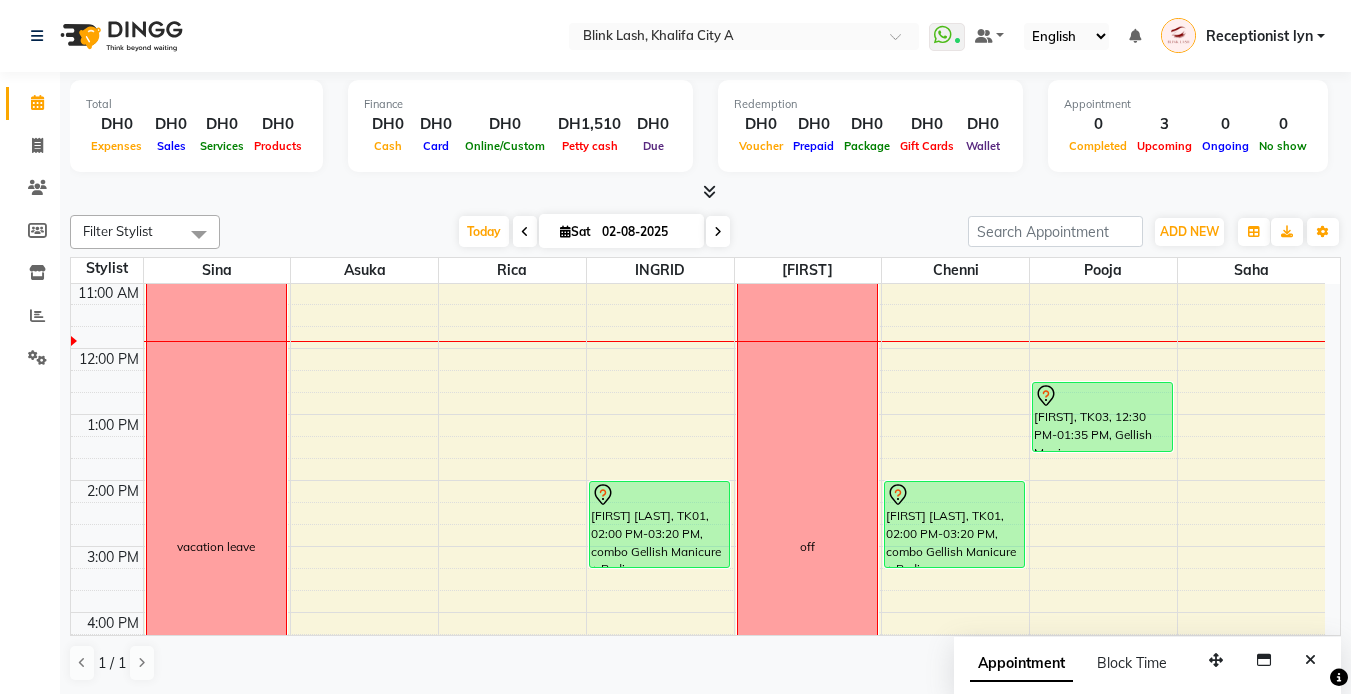 click at bounding box center [718, 232] 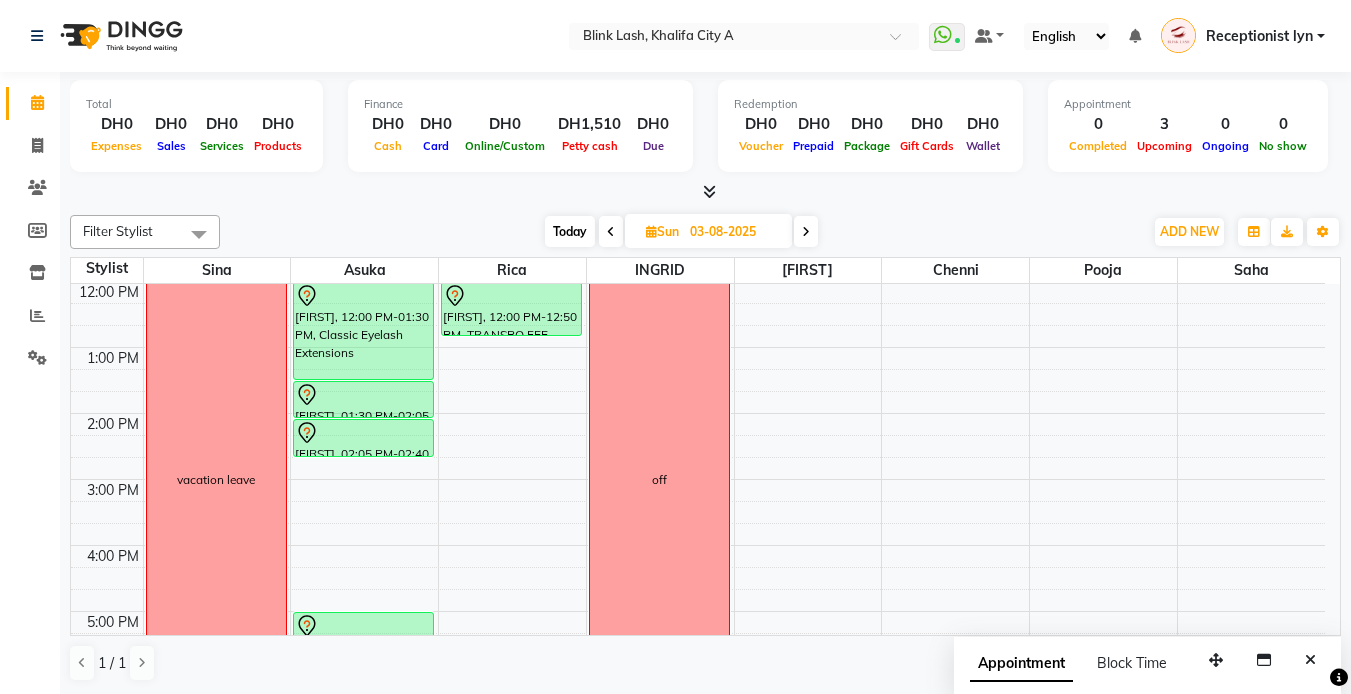 scroll, scrollTop: 300, scrollLeft: 0, axis: vertical 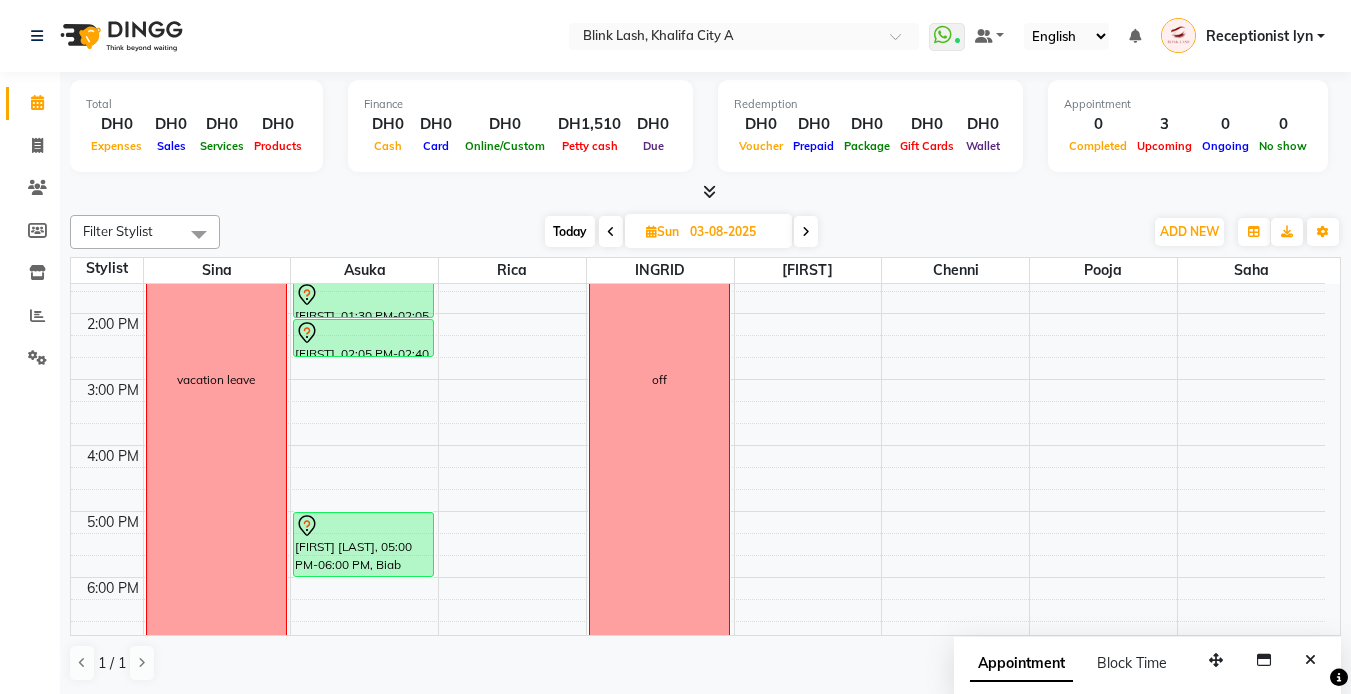 click on "Today" at bounding box center [570, 231] 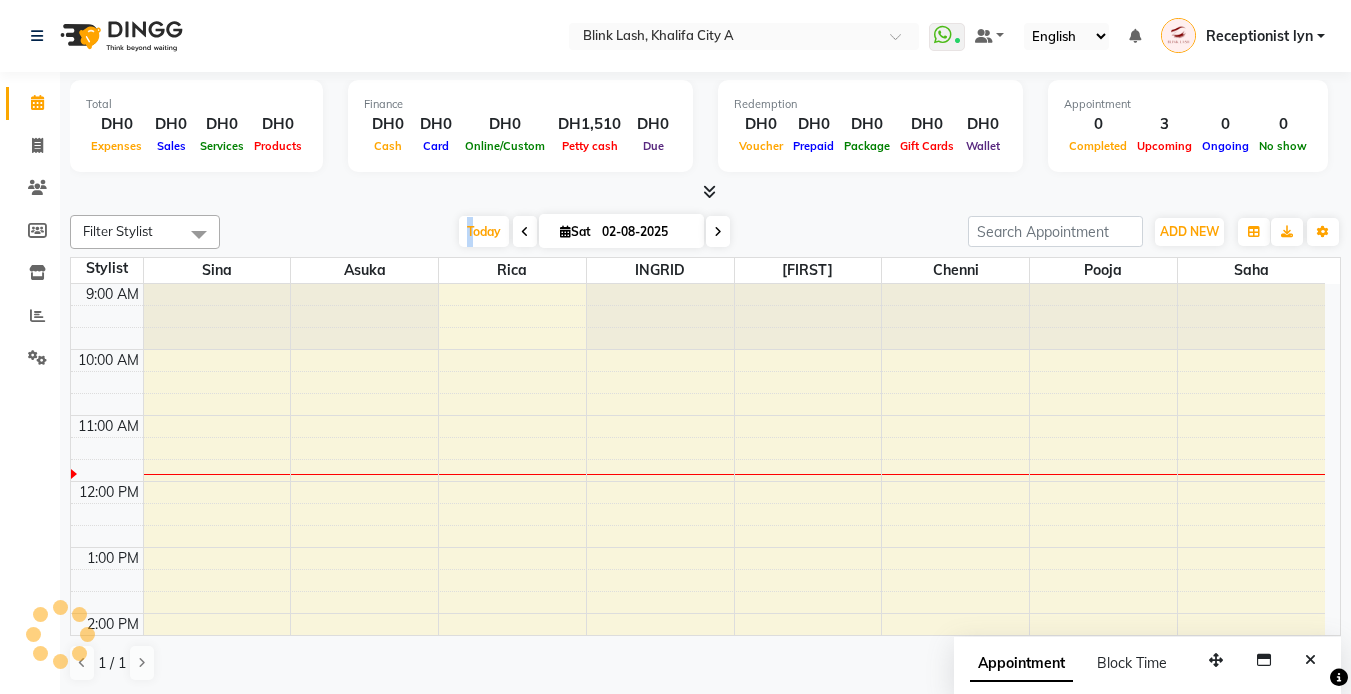 scroll, scrollTop: 133, scrollLeft: 0, axis: vertical 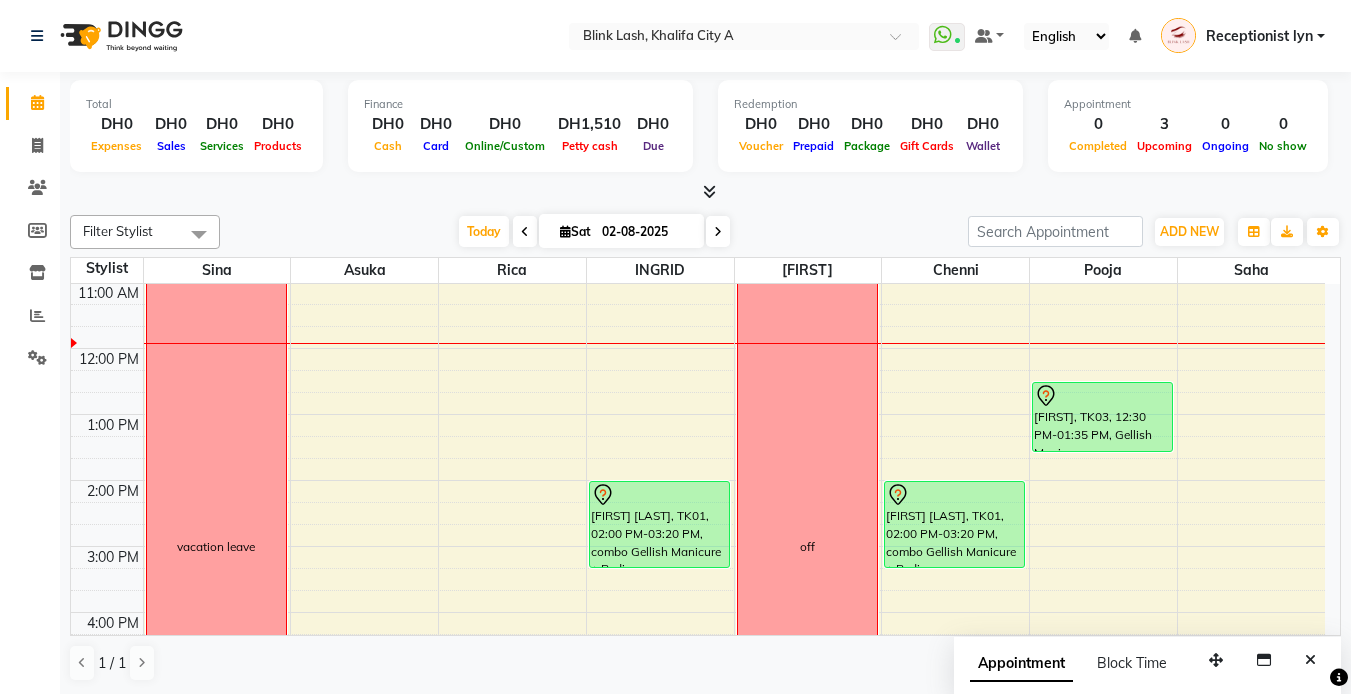 click at bounding box center (705, 192) 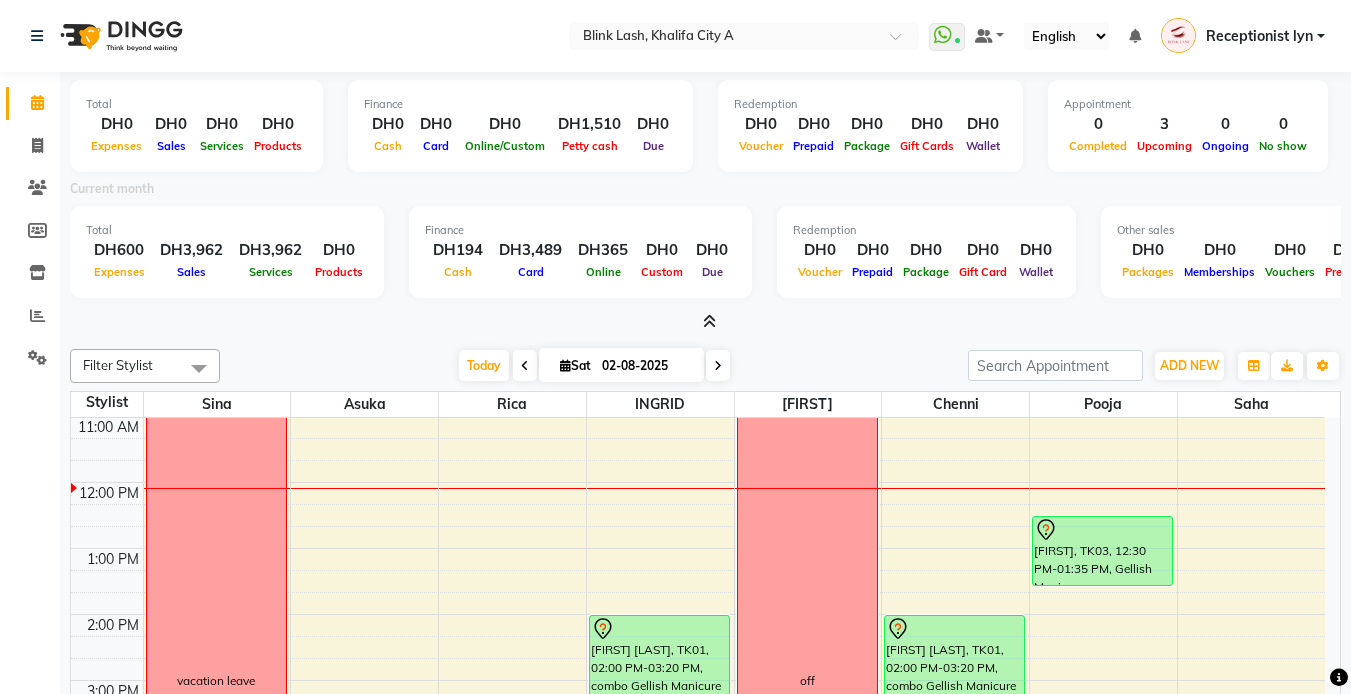 click at bounding box center [709, 321] 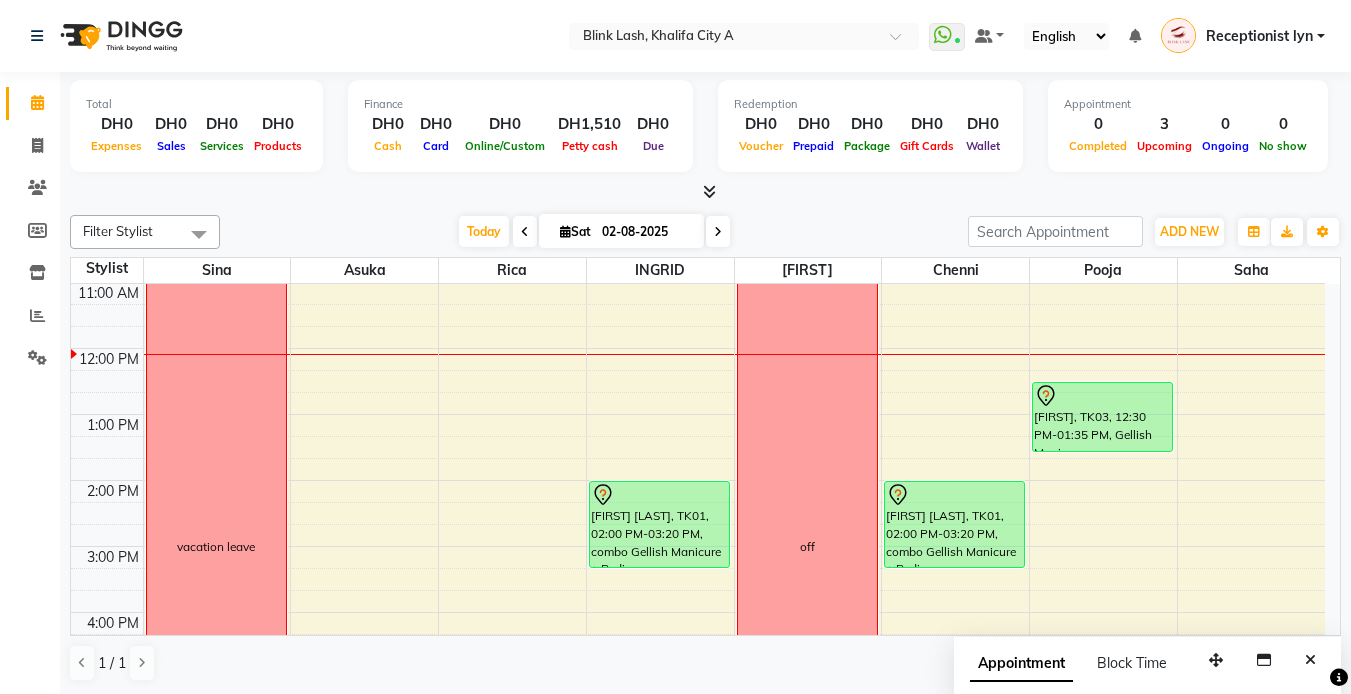 click at bounding box center (718, 231) 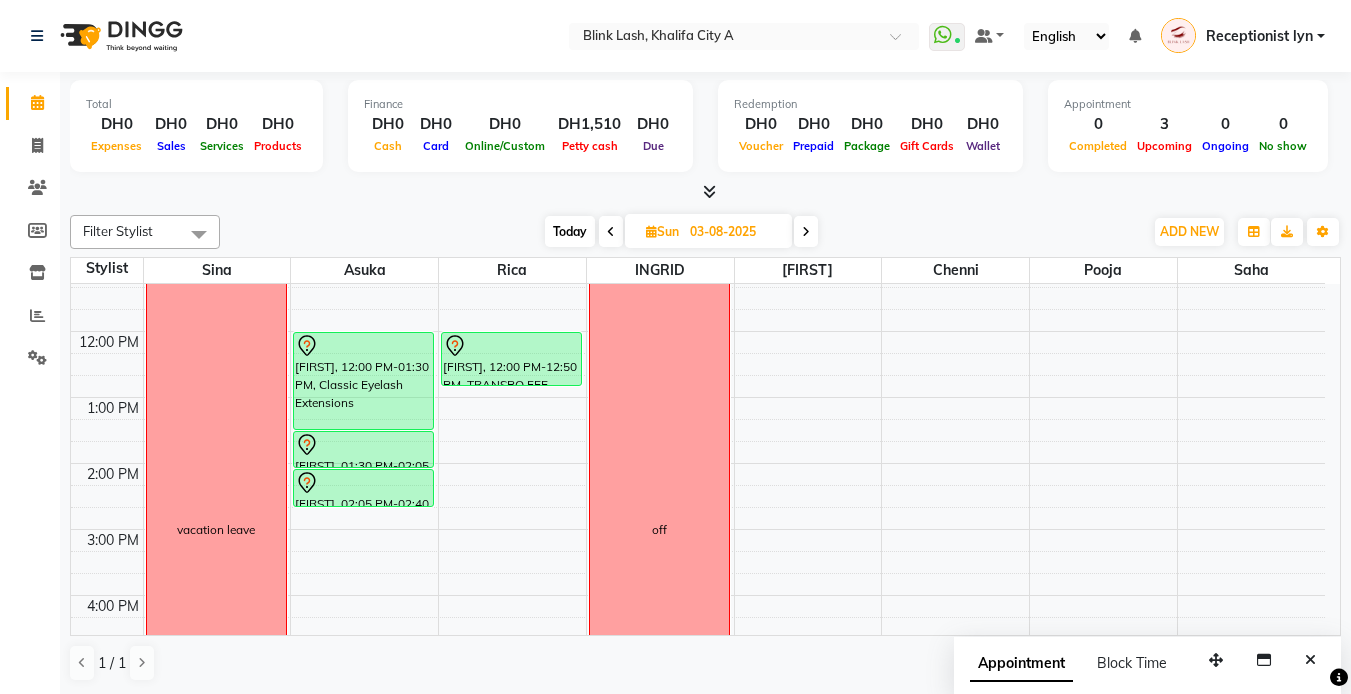 scroll, scrollTop: 99, scrollLeft: 0, axis: vertical 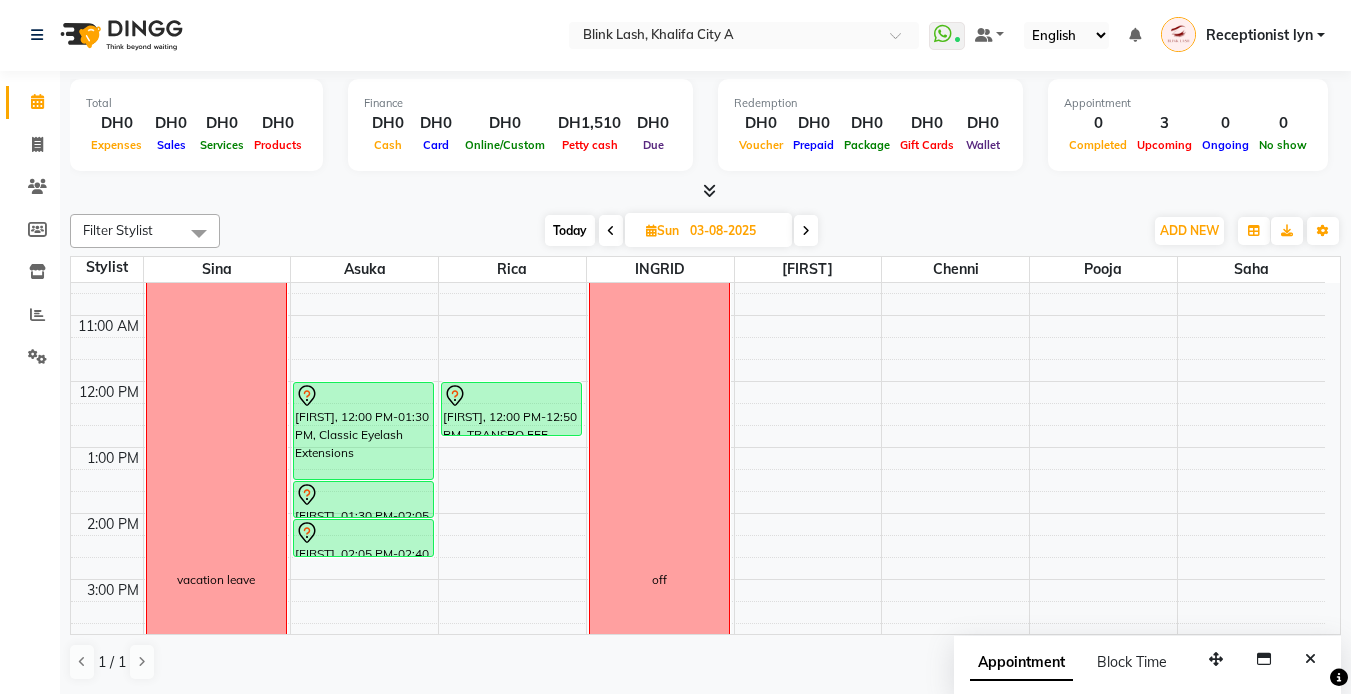 click on "Today" at bounding box center (570, 230) 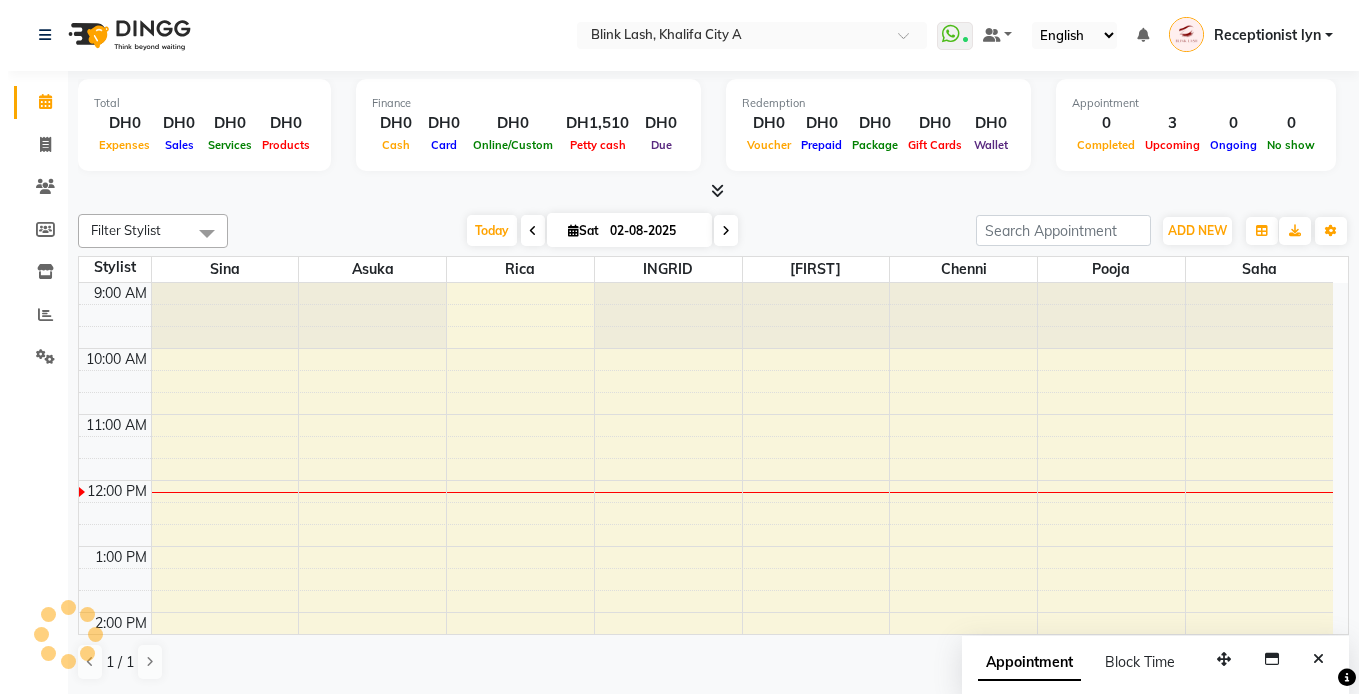 scroll, scrollTop: 199, scrollLeft: 0, axis: vertical 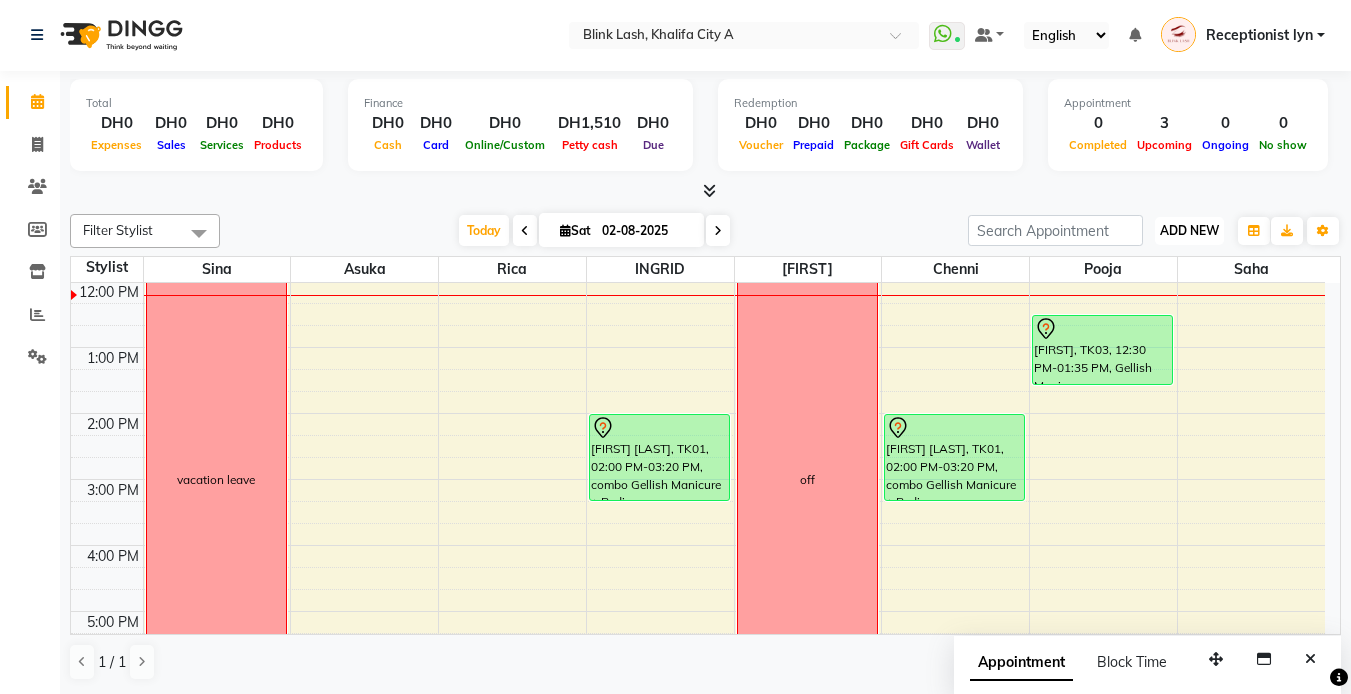 click on "ADD NEW Toggle Dropdown" at bounding box center [1189, 231] 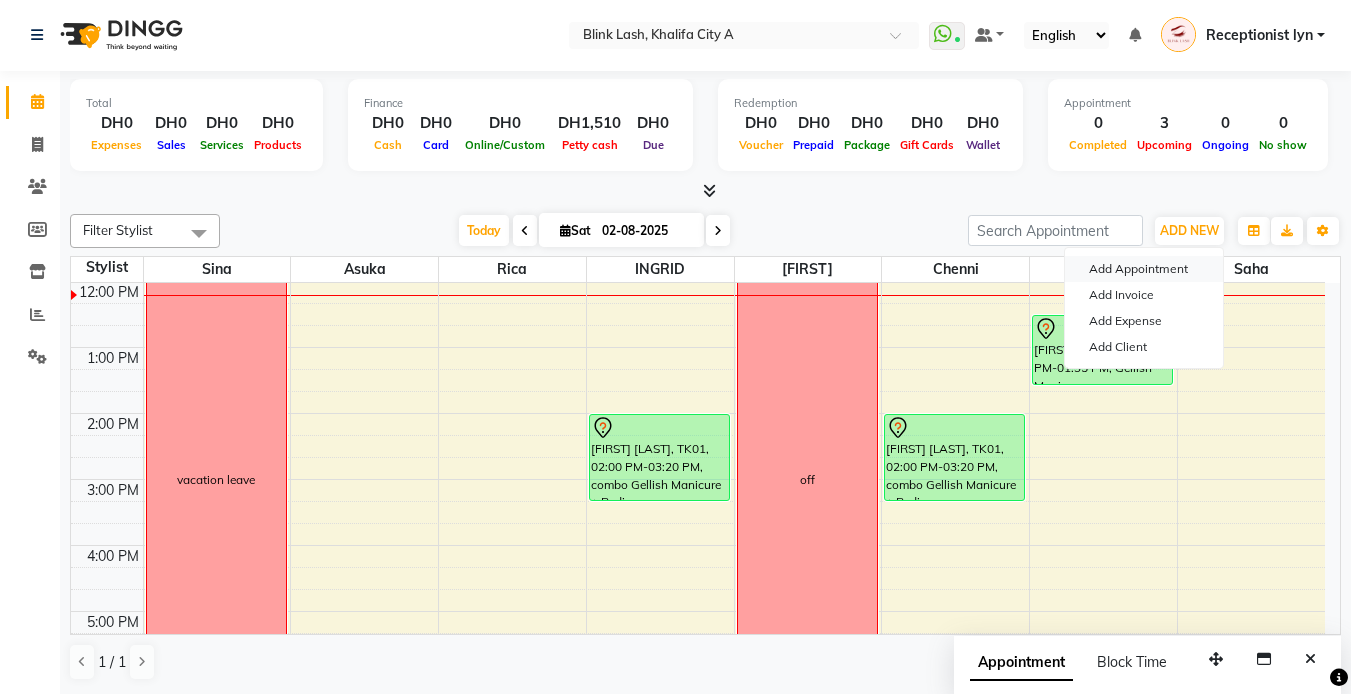 click on "Add Appointment" at bounding box center [1144, 269] 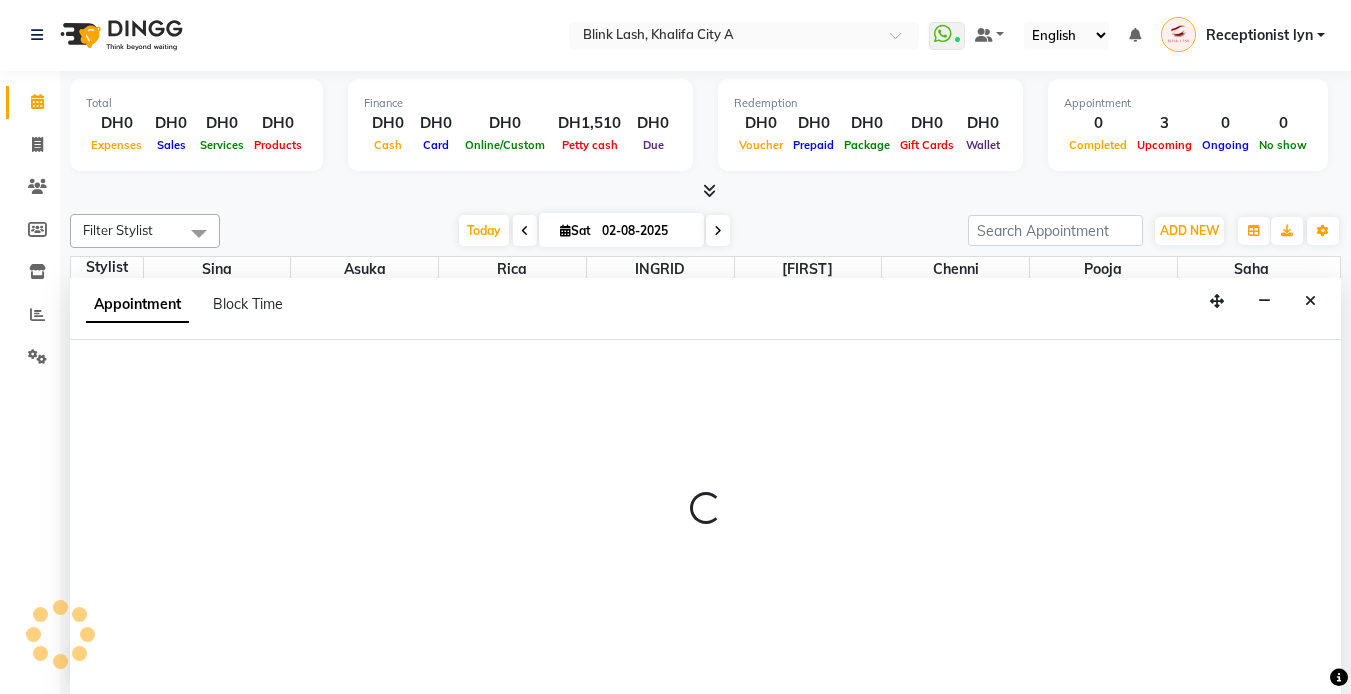 select on "600" 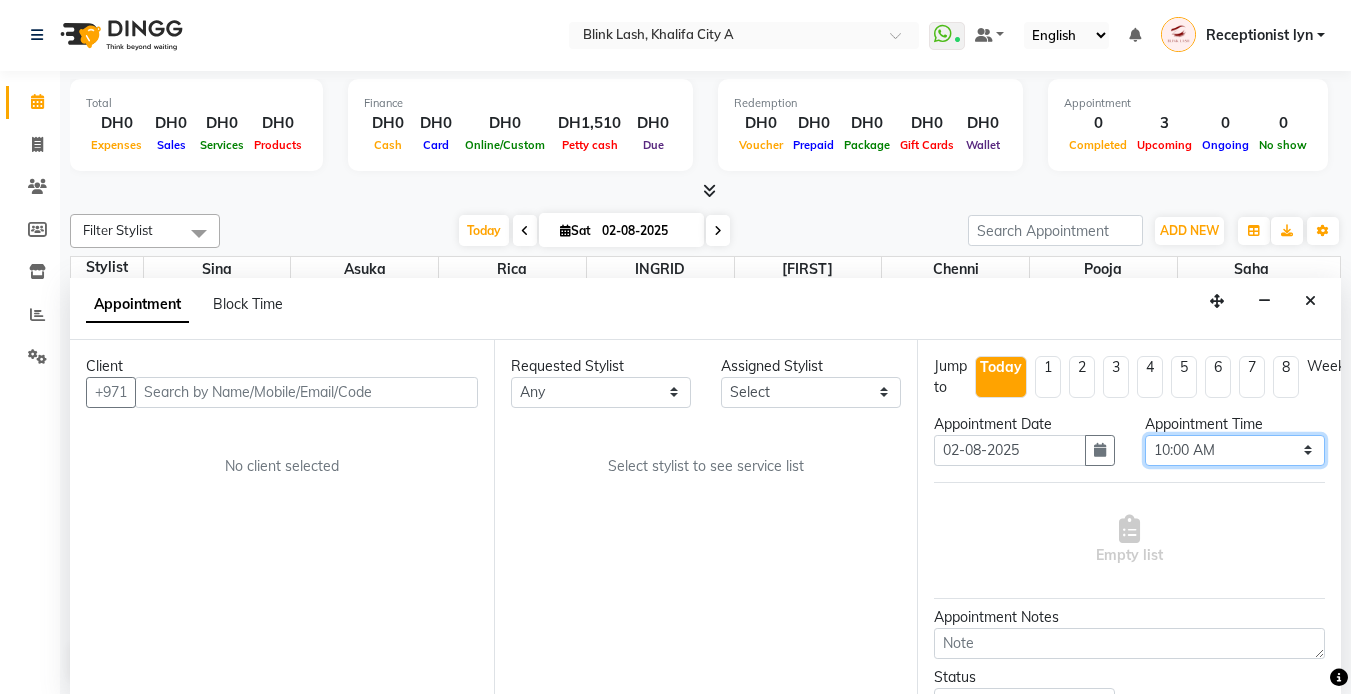 click on "Select 10:00 AM 10:05 AM 10:10 AM 10:15 AM 10:20 AM 10:25 AM 10:30 AM 10:35 AM 10:40 AM 10:45 AM 10:50 AM 10:55 AM 11:00 AM 11:05 AM 11:10 AM 11:15 AM 11:20 AM 11:25 AM 11:30 AM 11:35 AM 11:40 AM 11:45 AM 11:50 AM 11:55 AM 12:00 PM 12:05 PM 12:10 PM 12:15 PM 12:20 PM 12:25 PM 12:30 PM 12:35 PM 12:40 PM 12:45 PM 12:50 PM 12:55 PM 01:00 PM 01:05 PM 01:10 PM 01:15 PM 01:20 PM 01:25 PM 01:30 PM 01:35 PM 01:40 PM 01:45 PM 01:50 PM 01:55 PM 02:00 PM 02:05 PM 02:10 PM 02:15 PM 02:20 PM 02:25 PM 02:30 PM 02:35 PM 02:40 PM 02:45 PM 02:50 PM 02:55 PM 03:00 PM 03:05 PM 03:10 PM 03:15 PM 03:20 PM 03:25 PM 03:30 PM 03:35 PM 03:40 PM 03:45 PM 03:50 PM 03:55 PM 04:00 PM 04:05 PM 04:10 PM 04:15 PM 04:20 PM 04:25 PM 04:30 PM 04:35 PM 04:40 PM 04:45 PM 04:50 PM 04:55 PM 05:00 PM 05:05 PM 05:10 PM 05:15 PM 05:20 PM 05:25 PM 05:30 PM 05:35 PM 05:40 PM 05:45 PM 05:50 PM 05:55 PM 06:00 PM 06:05 PM 06:10 PM 06:15 PM 06:20 PM 06:25 PM 06:30 PM 06:35 PM 06:40 PM 06:45 PM 06:50 PM 06:55 PM 07:00 PM 07:05 PM 07:10 PM 07:15 PM 07:20 PM" at bounding box center [1235, 450] 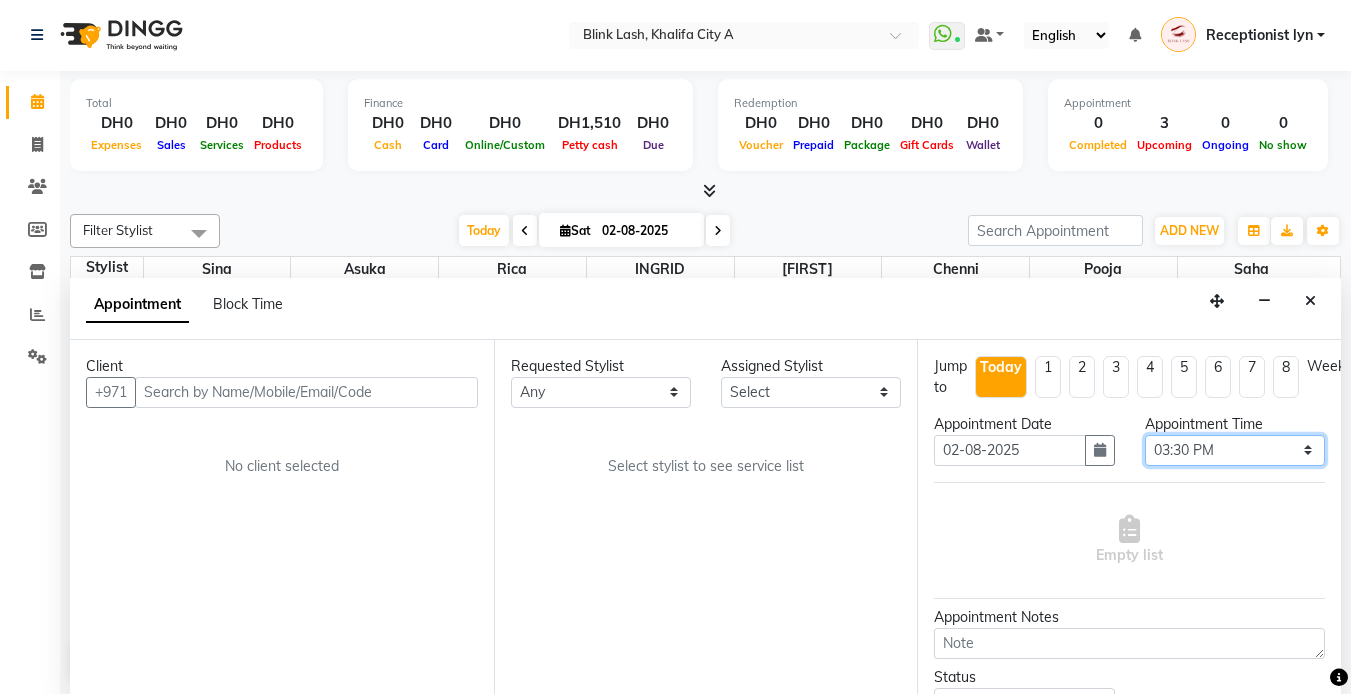 click on "Select 10:00 AM 10:05 AM 10:10 AM 10:15 AM 10:20 AM 10:25 AM 10:30 AM 10:35 AM 10:40 AM 10:45 AM 10:50 AM 10:55 AM 11:00 AM 11:05 AM 11:10 AM 11:15 AM 11:20 AM 11:25 AM 11:30 AM 11:35 AM 11:40 AM 11:45 AM 11:50 AM 11:55 AM 12:00 PM 12:05 PM 12:10 PM 12:15 PM 12:20 PM 12:25 PM 12:30 PM 12:35 PM 12:40 PM 12:45 PM 12:50 PM 12:55 PM 01:00 PM 01:05 PM 01:10 PM 01:15 PM 01:20 PM 01:25 PM 01:30 PM 01:35 PM 01:40 PM 01:45 PM 01:50 PM 01:55 PM 02:00 PM 02:05 PM 02:10 PM 02:15 PM 02:20 PM 02:25 PM 02:30 PM 02:35 PM 02:40 PM 02:45 PM 02:50 PM 02:55 PM 03:00 PM 03:05 PM 03:10 PM 03:15 PM 03:20 PM 03:25 PM 03:30 PM 03:35 PM 03:40 PM 03:45 PM 03:50 PM 03:55 PM 04:00 PM 04:05 PM 04:10 PM 04:15 PM 04:20 PM 04:25 PM 04:30 PM 04:35 PM 04:40 PM 04:45 PM 04:50 PM 04:55 PM 05:00 PM 05:05 PM 05:10 PM 05:15 PM 05:20 PM 05:25 PM 05:30 PM 05:35 PM 05:40 PM 05:45 PM 05:50 PM 05:55 PM 06:00 PM 06:05 PM 06:10 PM 06:15 PM 06:20 PM 06:25 PM 06:30 PM 06:35 PM 06:40 PM 06:45 PM 06:50 PM 06:55 PM 07:00 PM 07:05 PM 07:10 PM 07:15 PM 07:20 PM" at bounding box center [1235, 450] 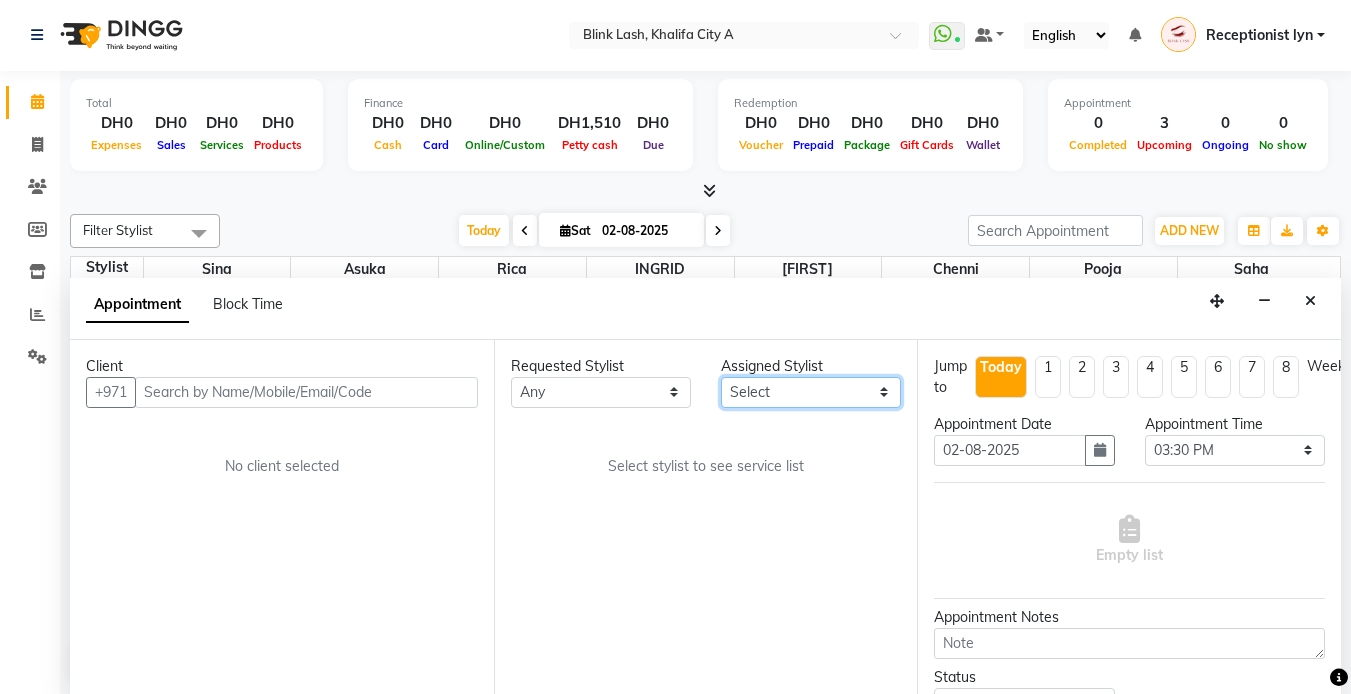 click on "Select Asuka chenni INGRID jumana pooja Rica saha Sina" at bounding box center [811, 392] 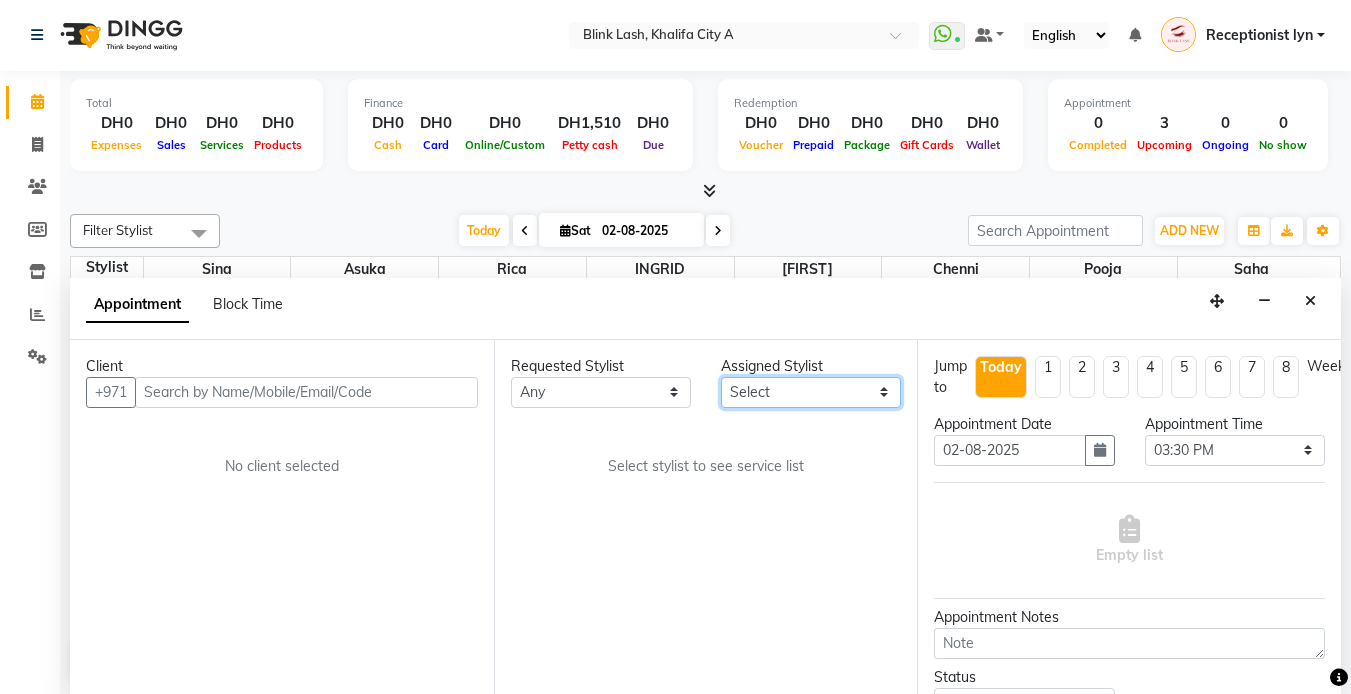select on "42462" 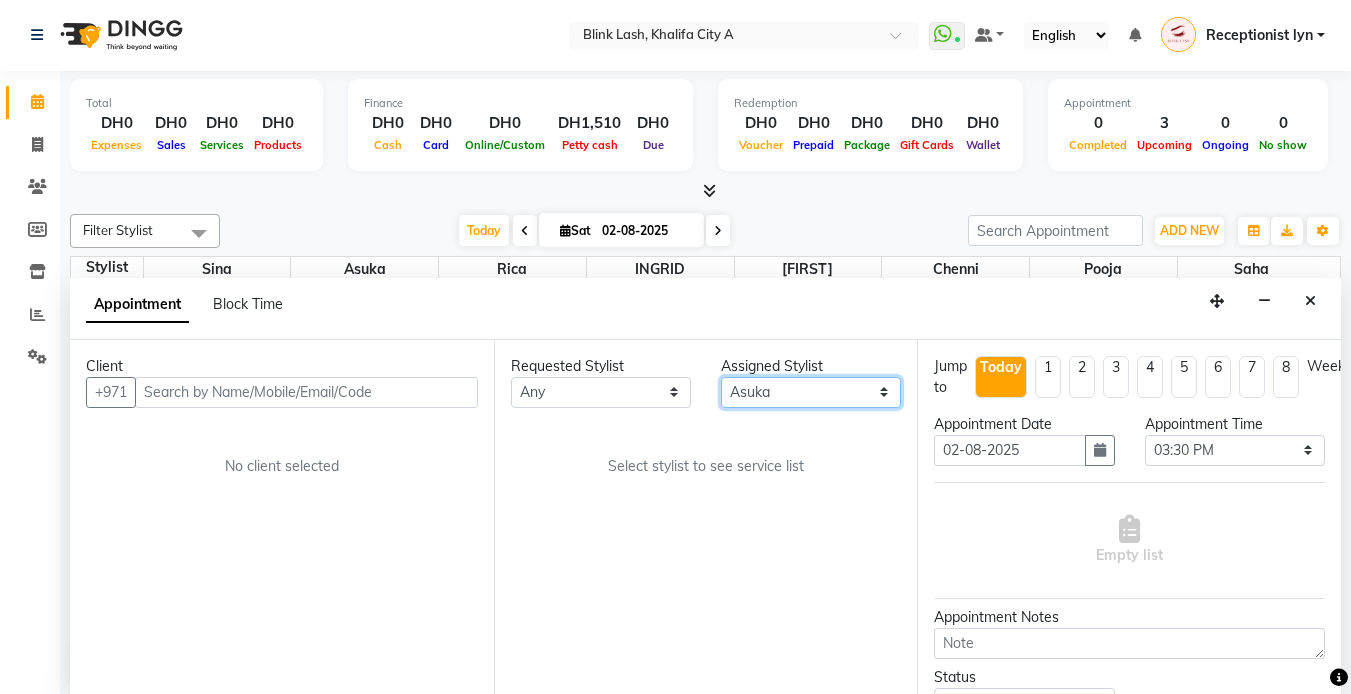 click on "Select Asuka chenni INGRID jumana pooja Rica saha Sina" at bounding box center [811, 392] 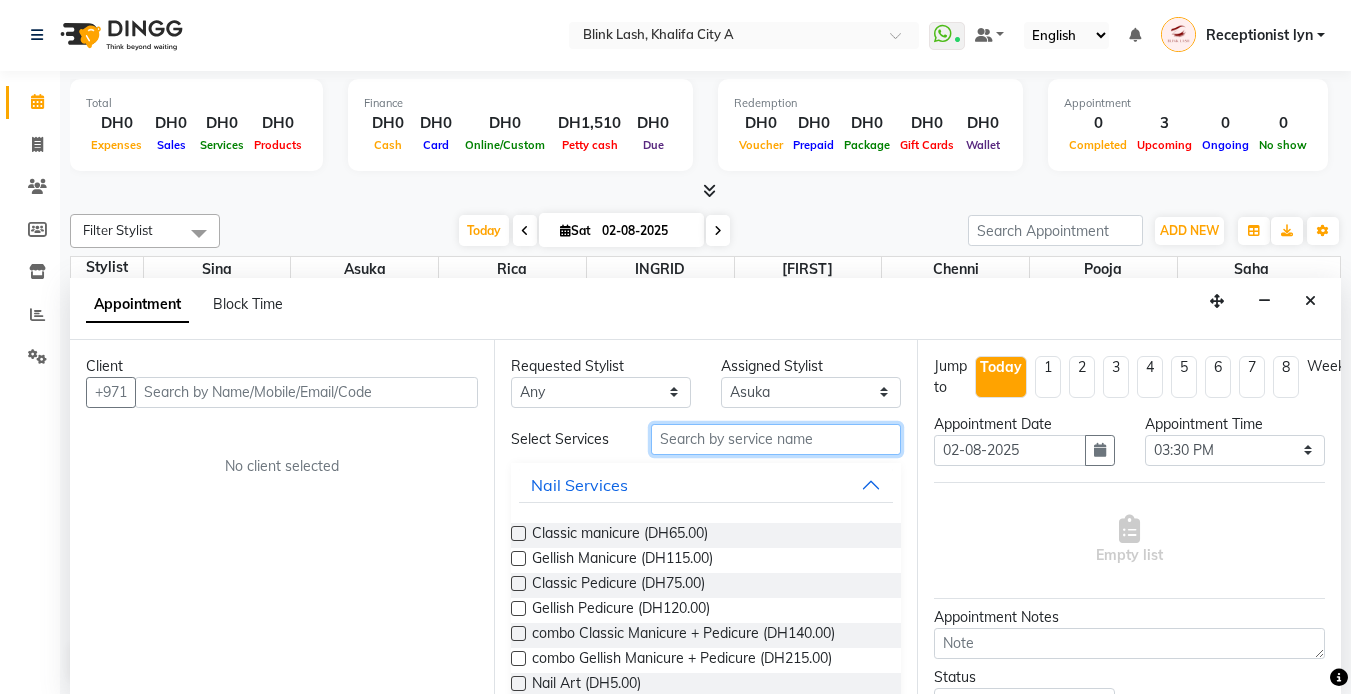 click at bounding box center (776, 439) 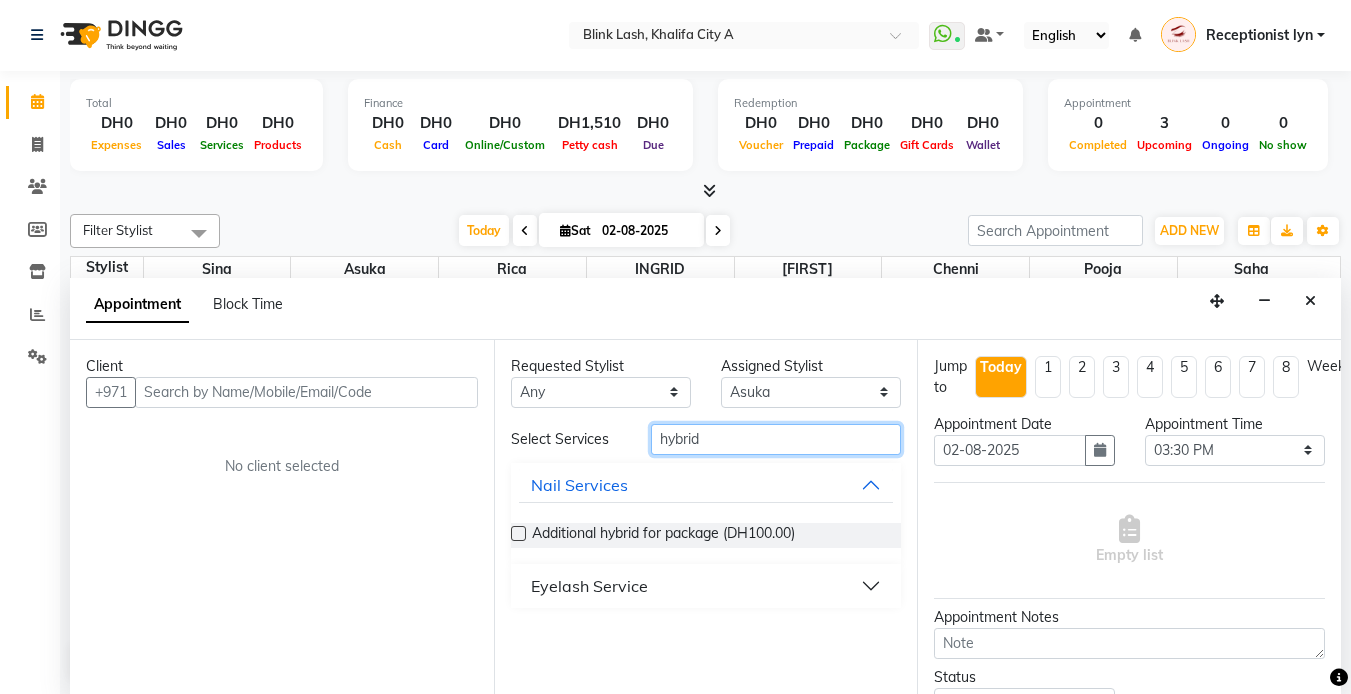 type on "hybrid" 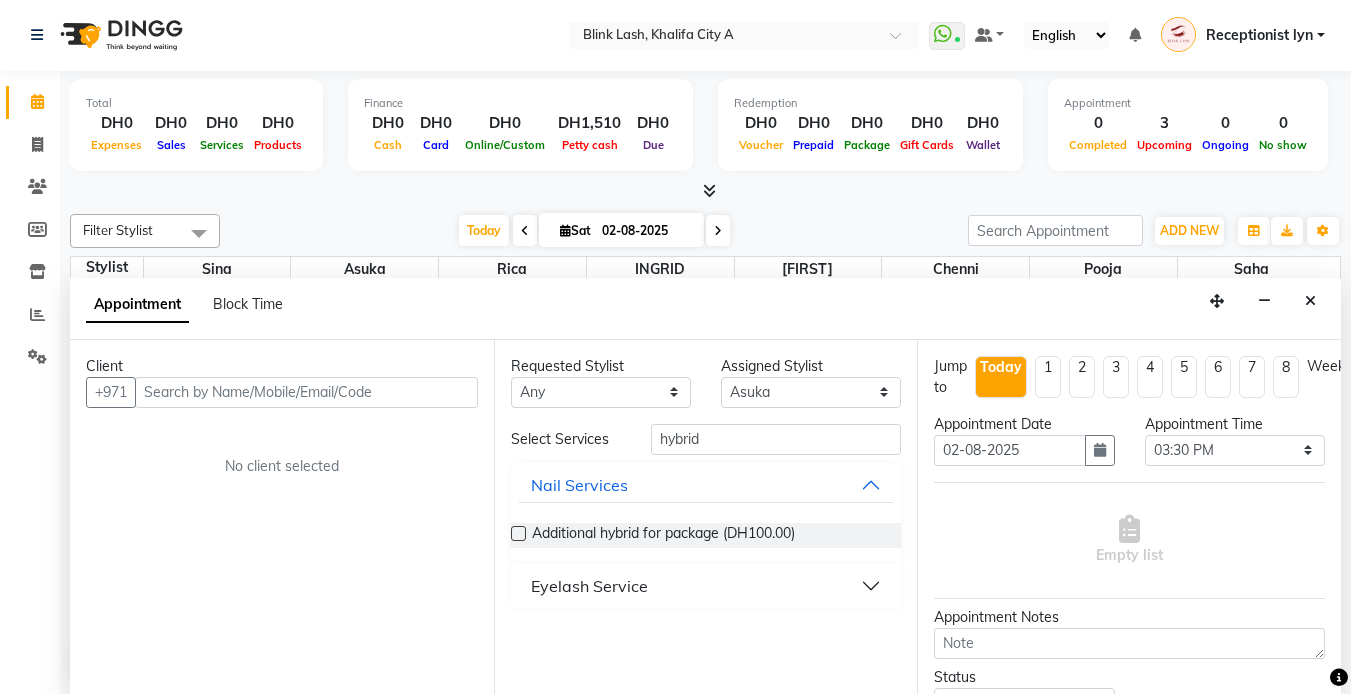 click on "Requested Stylist Any Asuka chenni INGRID jumana pooja Rica saha Sina Assigned Stylist Select Asuka chenni INGRID jumana pooja Rica saha Sina Select Services hybrid    Nail Services Additional hybrid for package (DH100.00)    Eyelash Service" at bounding box center (706, 517) 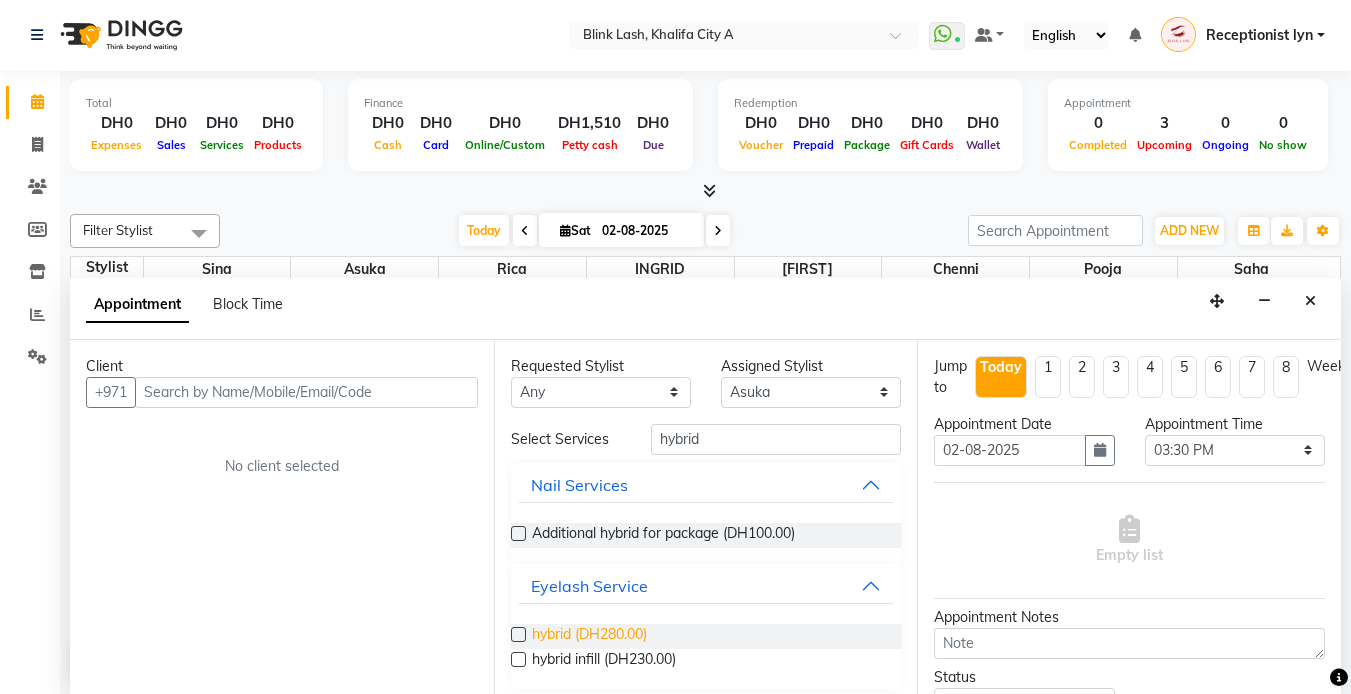 click on "hybrid (DH280.00)" at bounding box center (589, 636) 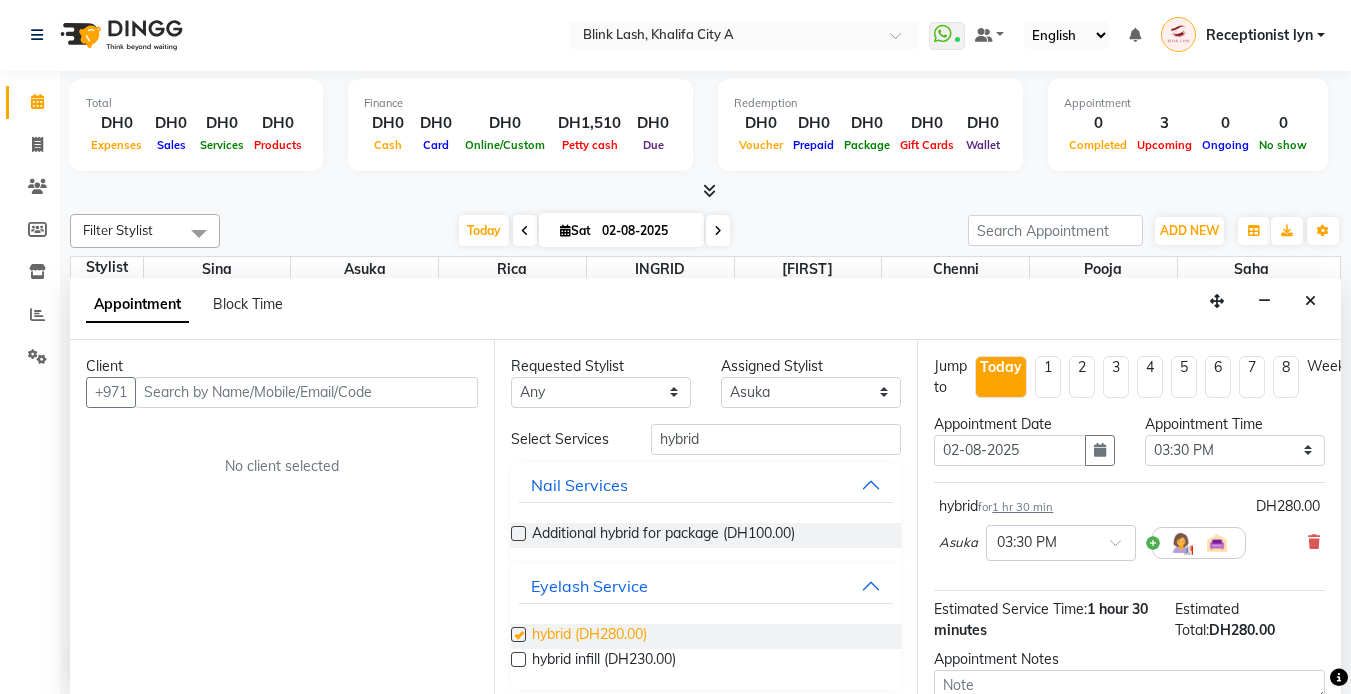 checkbox on "false" 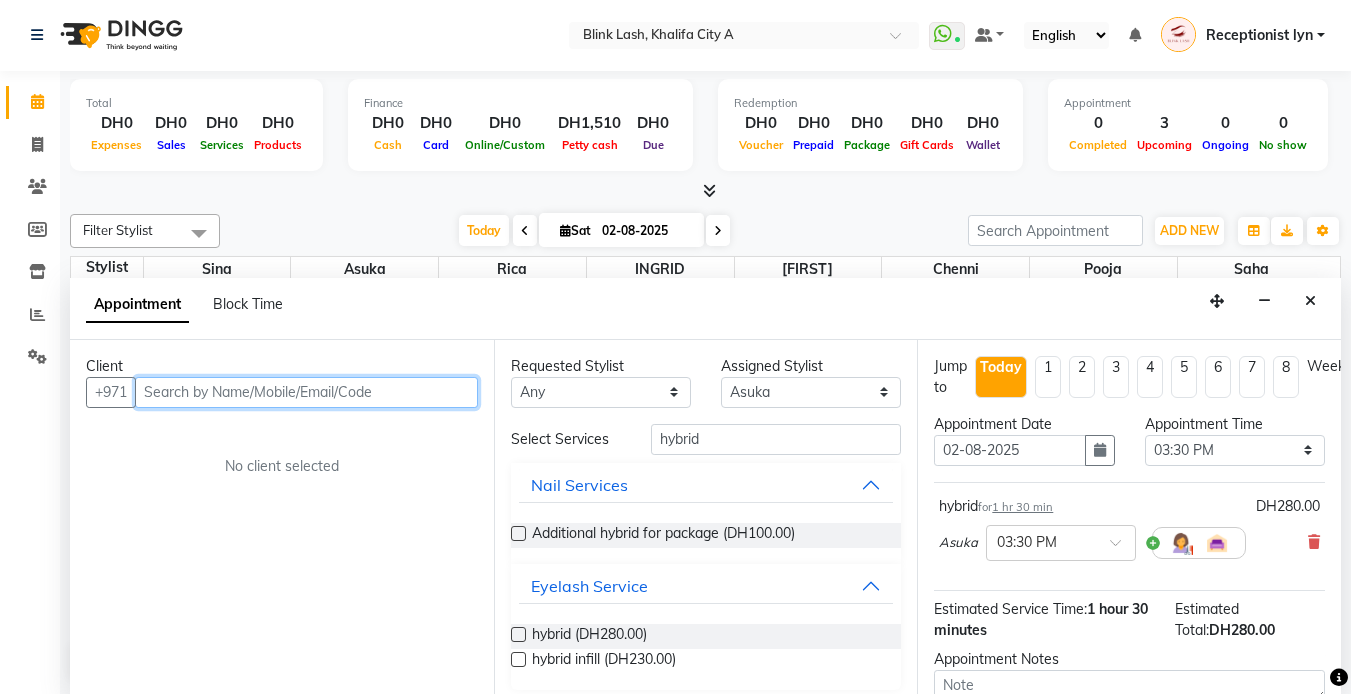 click at bounding box center [306, 392] 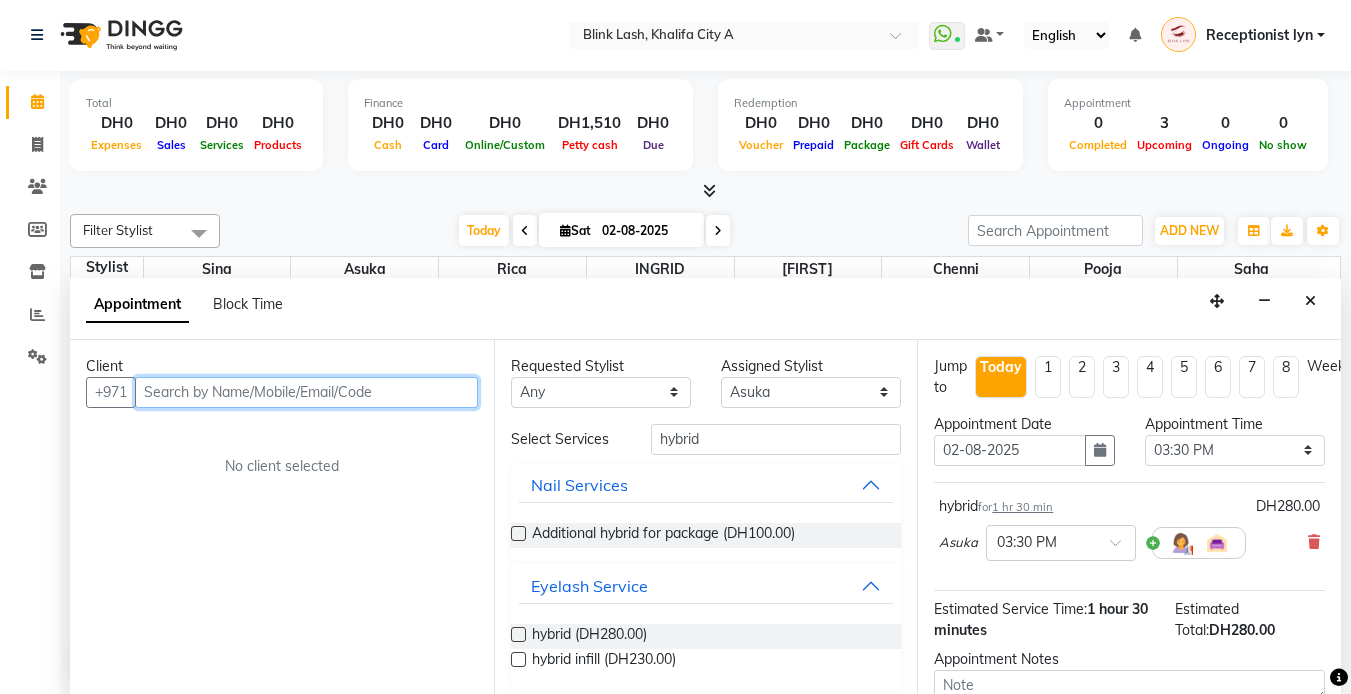 type on "<" 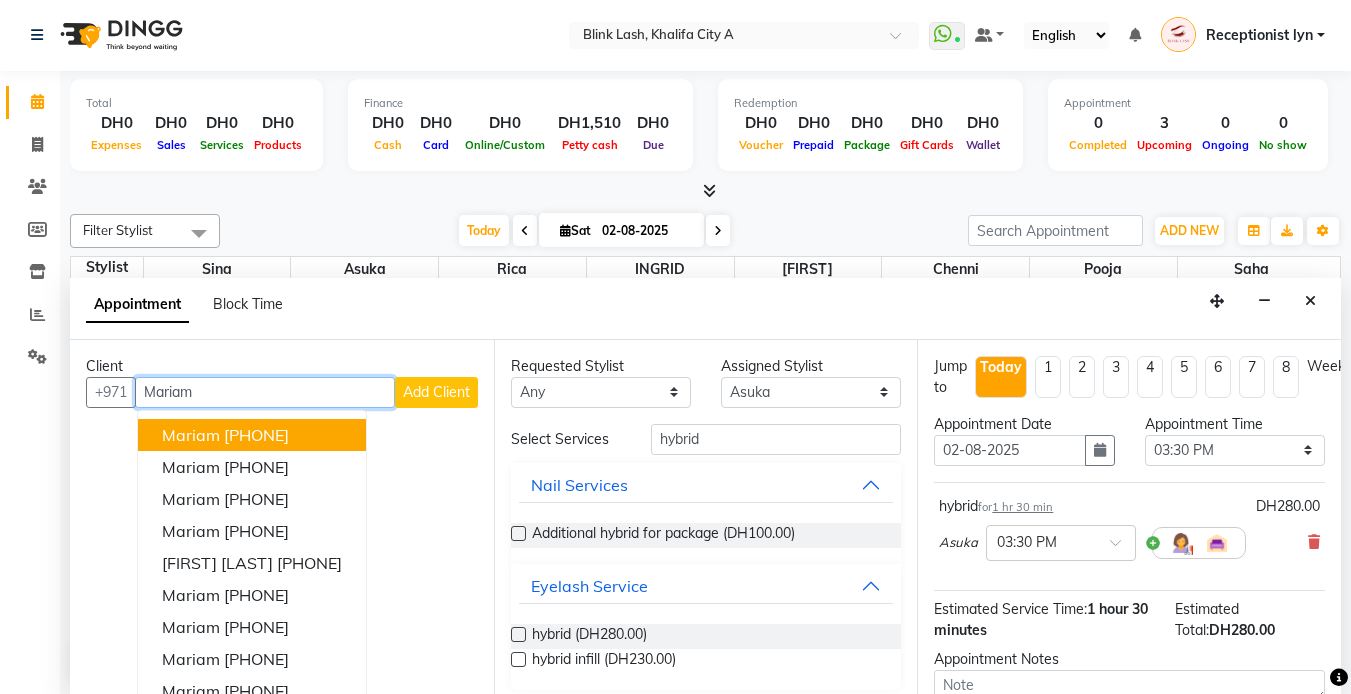 type on "Mariam" 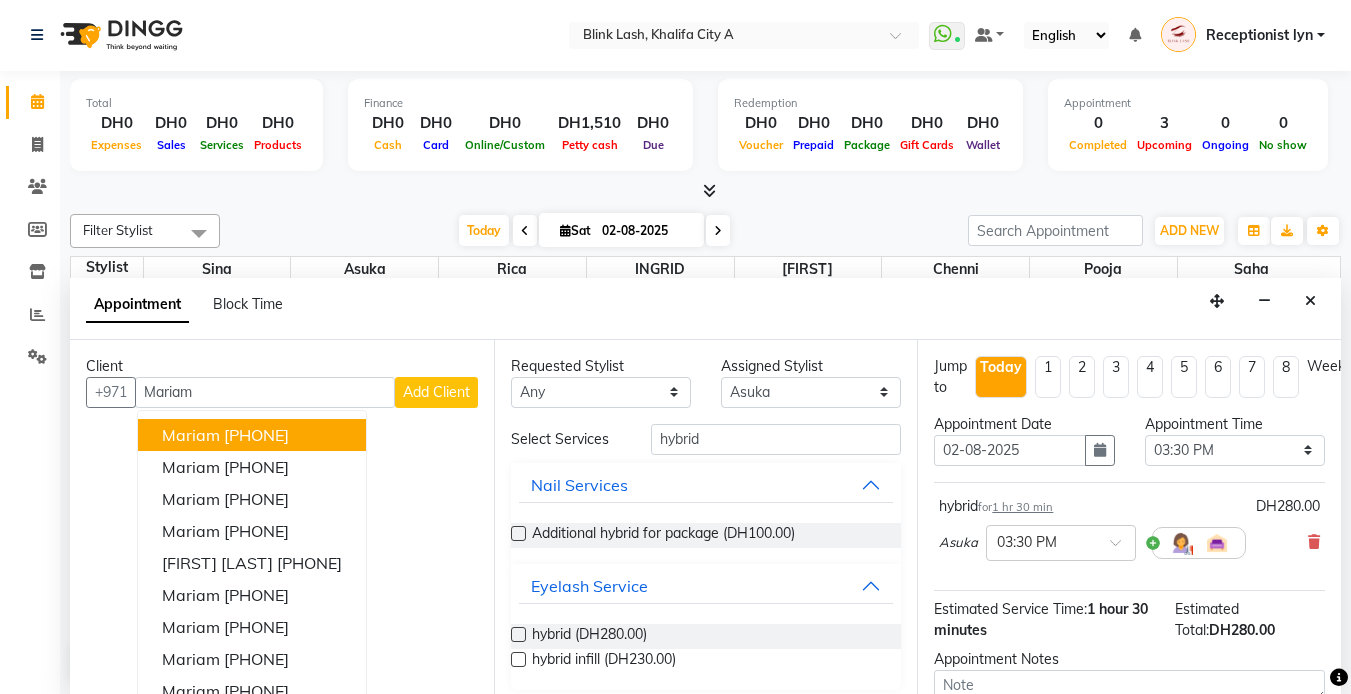 click on "Add Client" at bounding box center [436, 392] 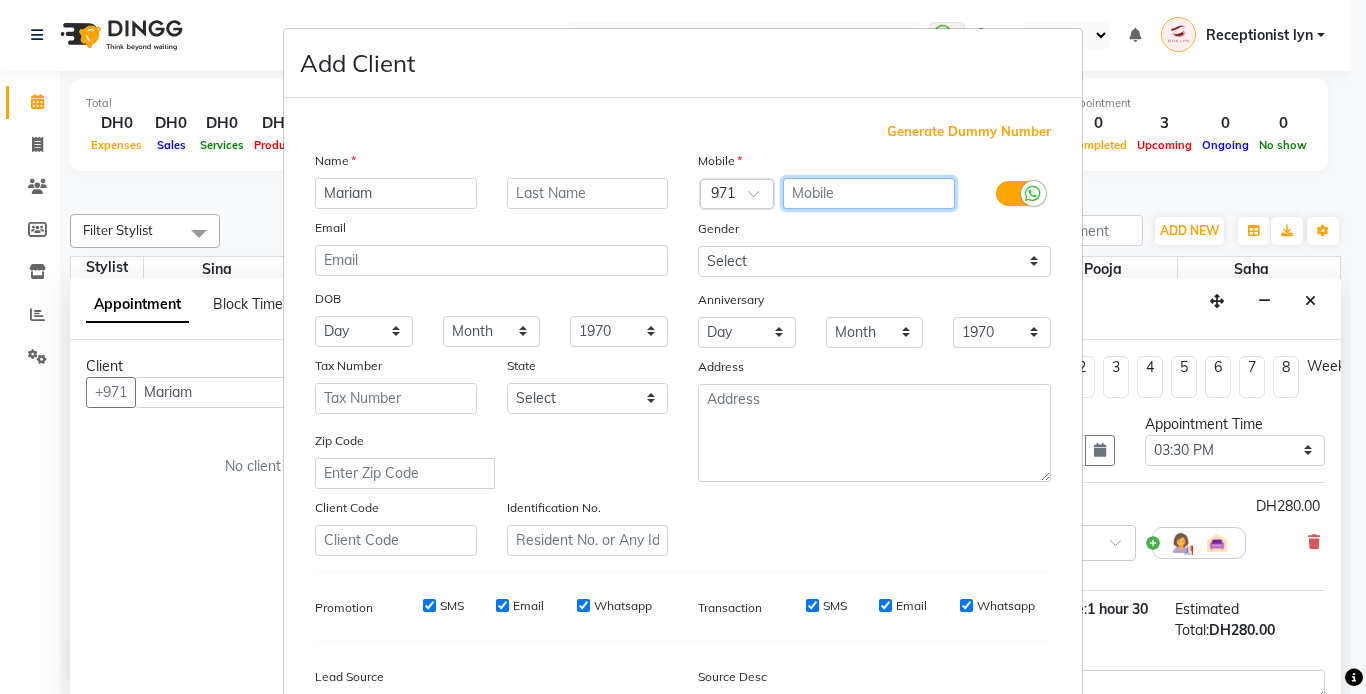 click at bounding box center (869, 193) 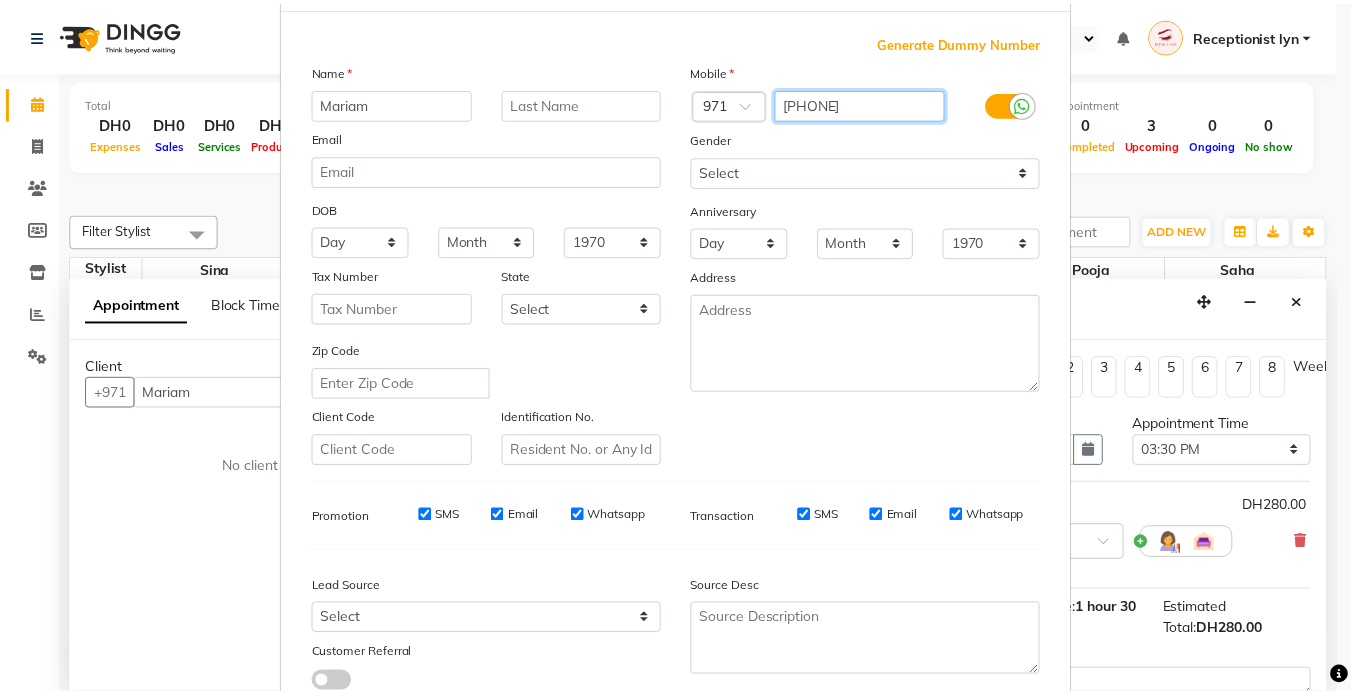 scroll, scrollTop: 229, scrollLeft: 0, axis: vertical 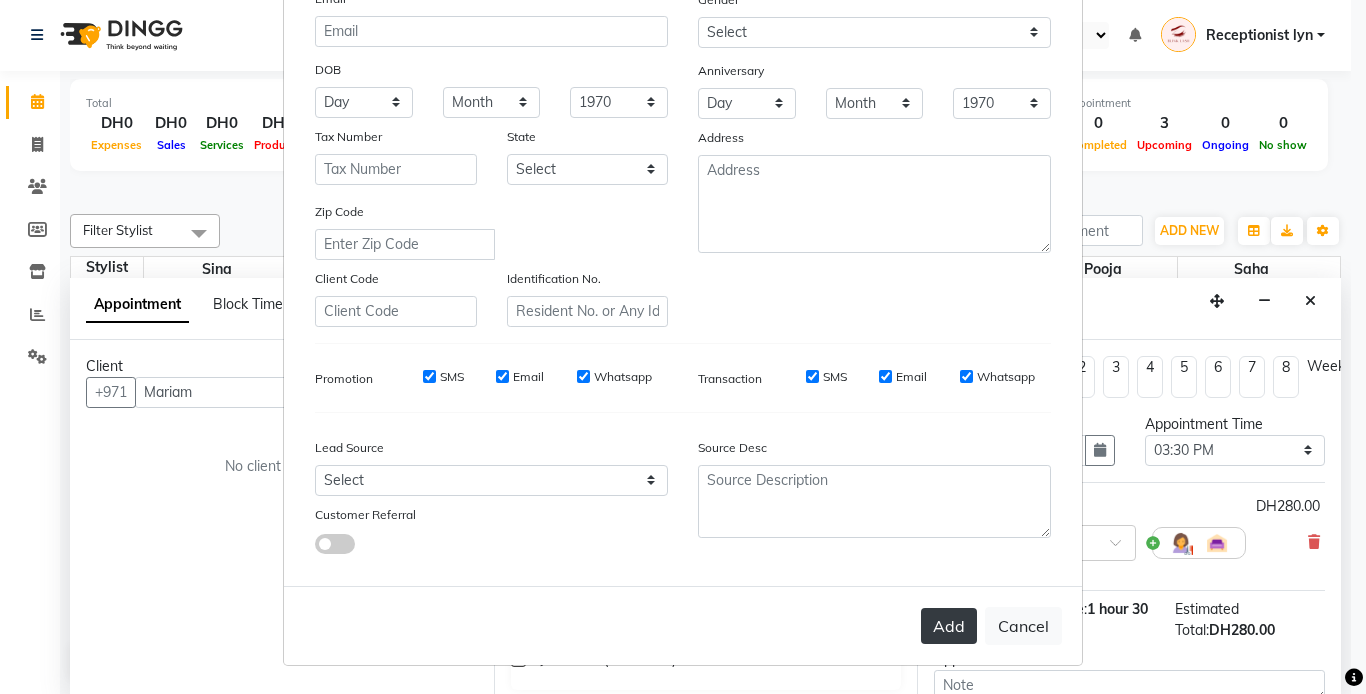 type on "[PHONE]" 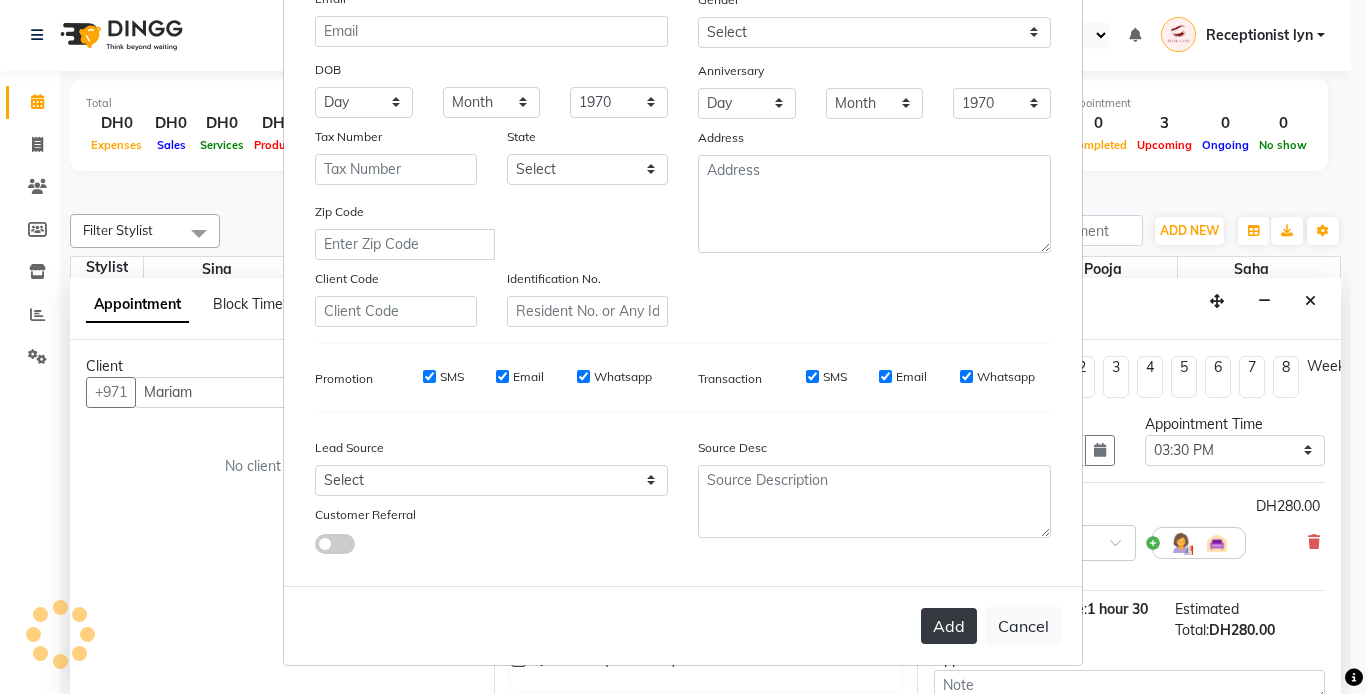 click on "Add" at bounding box center (949, 626) 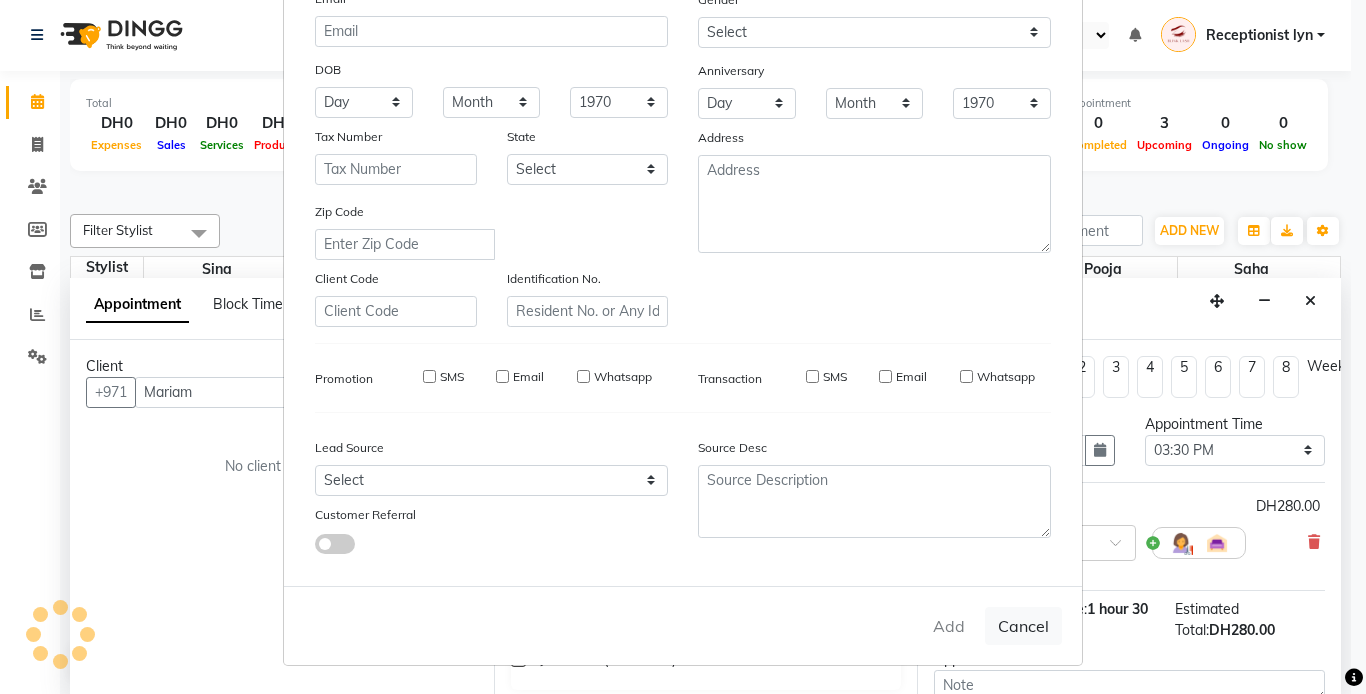 type on "[PHONE]" 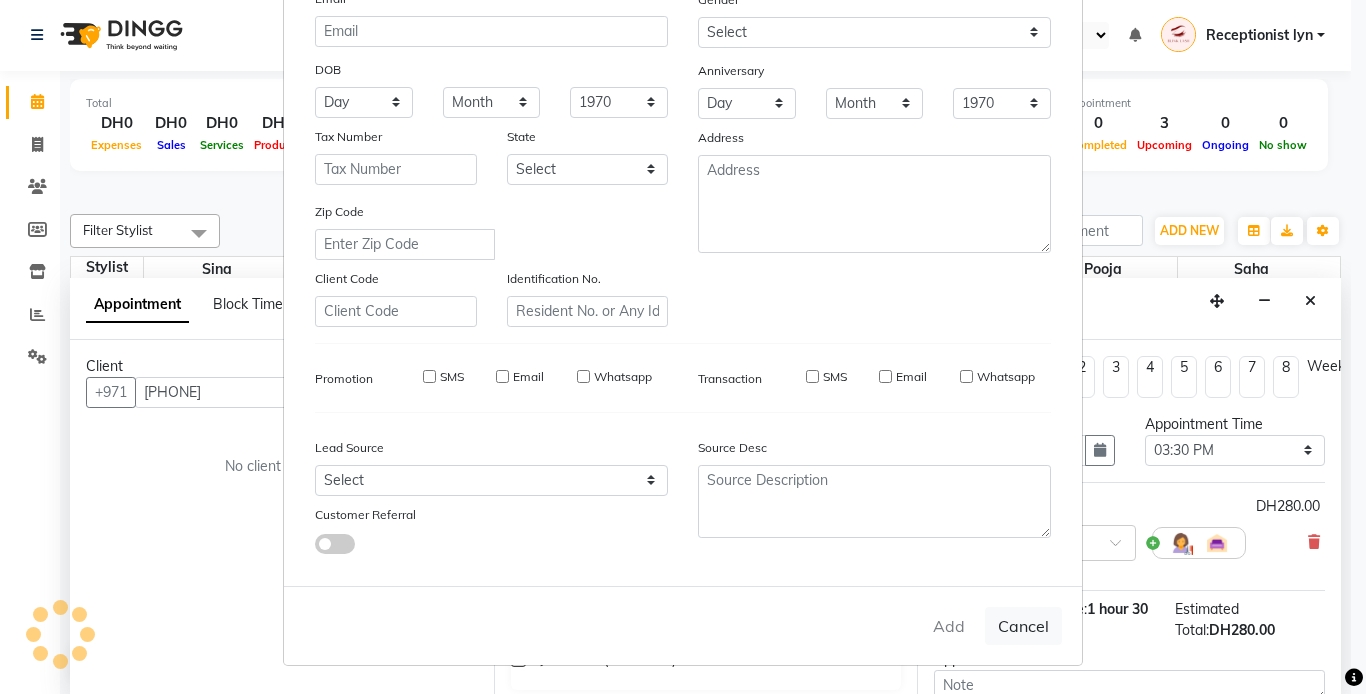 select 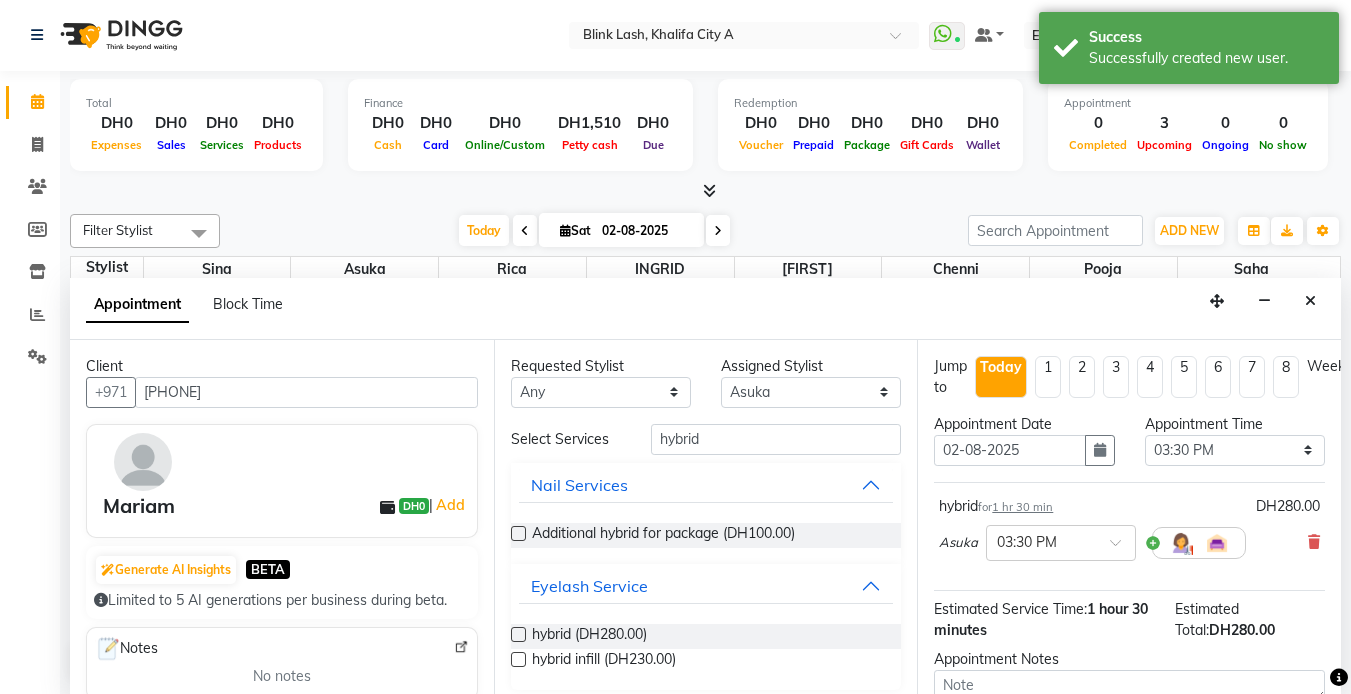 scroll, scrollTop: 208, scrollLeft: 0, axis: vertical 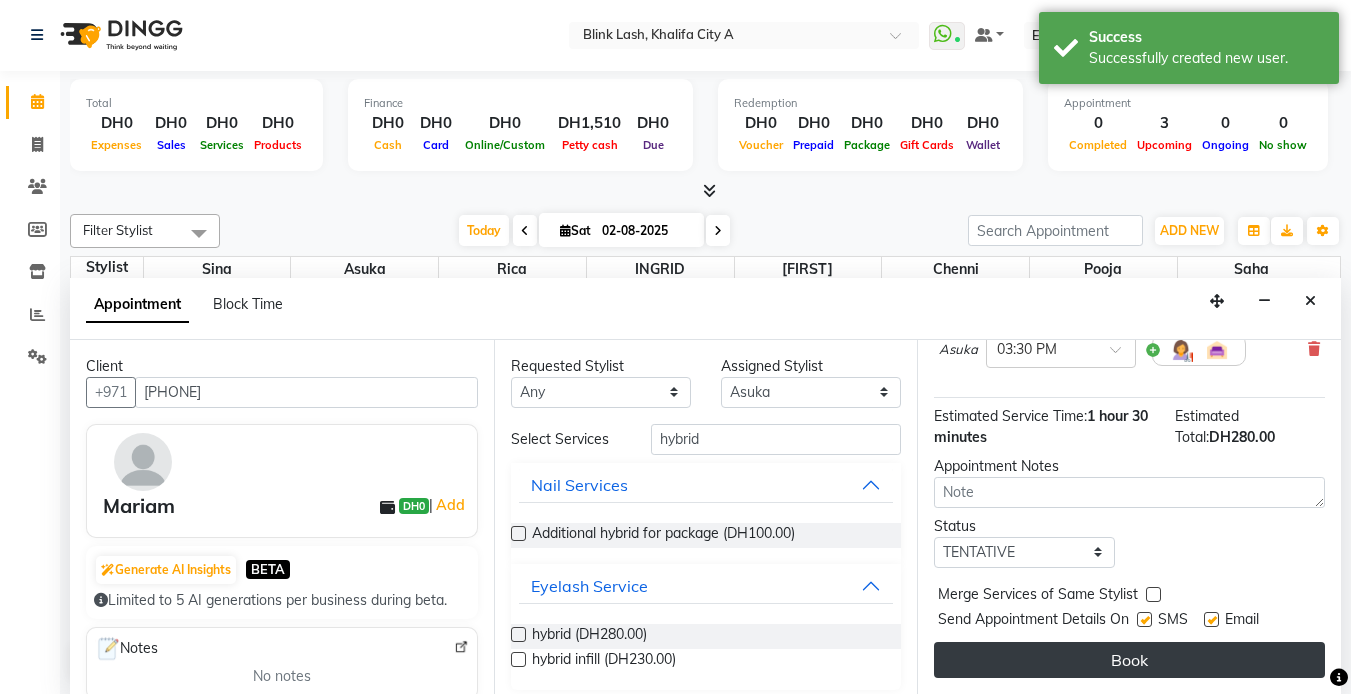 click on "Book" at bounding box center (1129, 660) 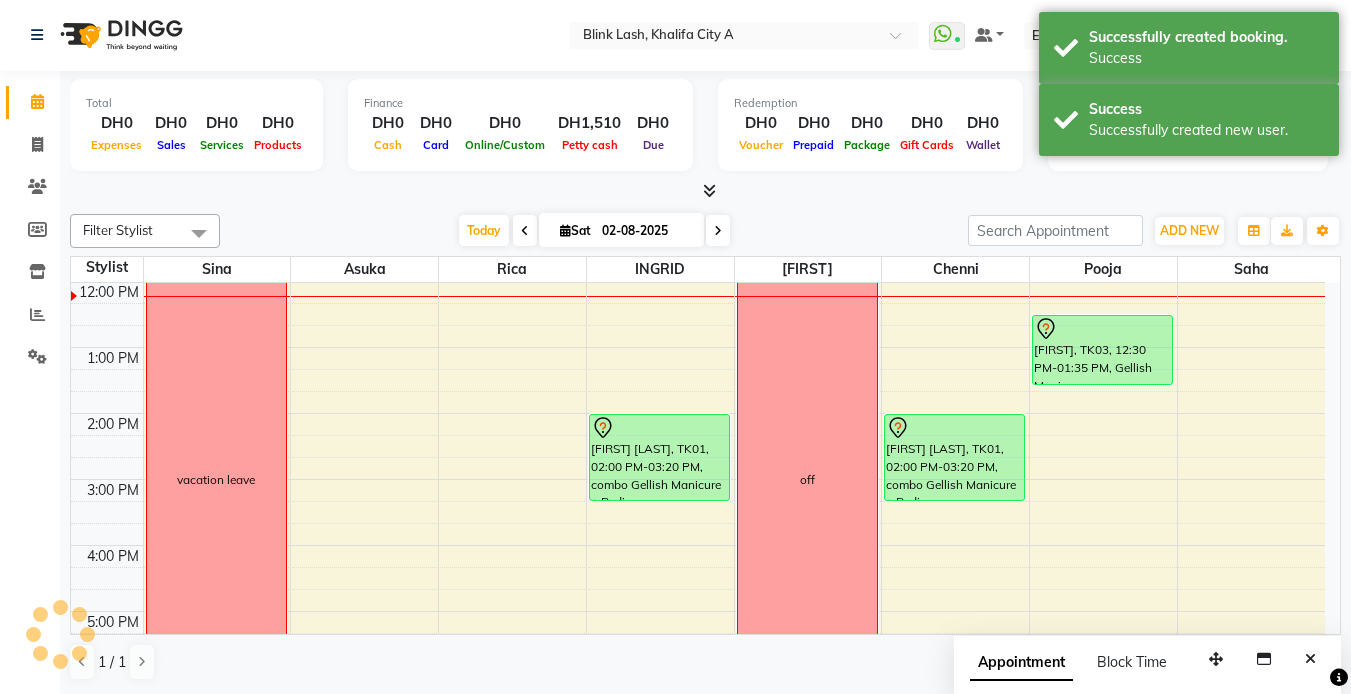scroll, scrollTop: 0, scrollLeft: 0, axis: both 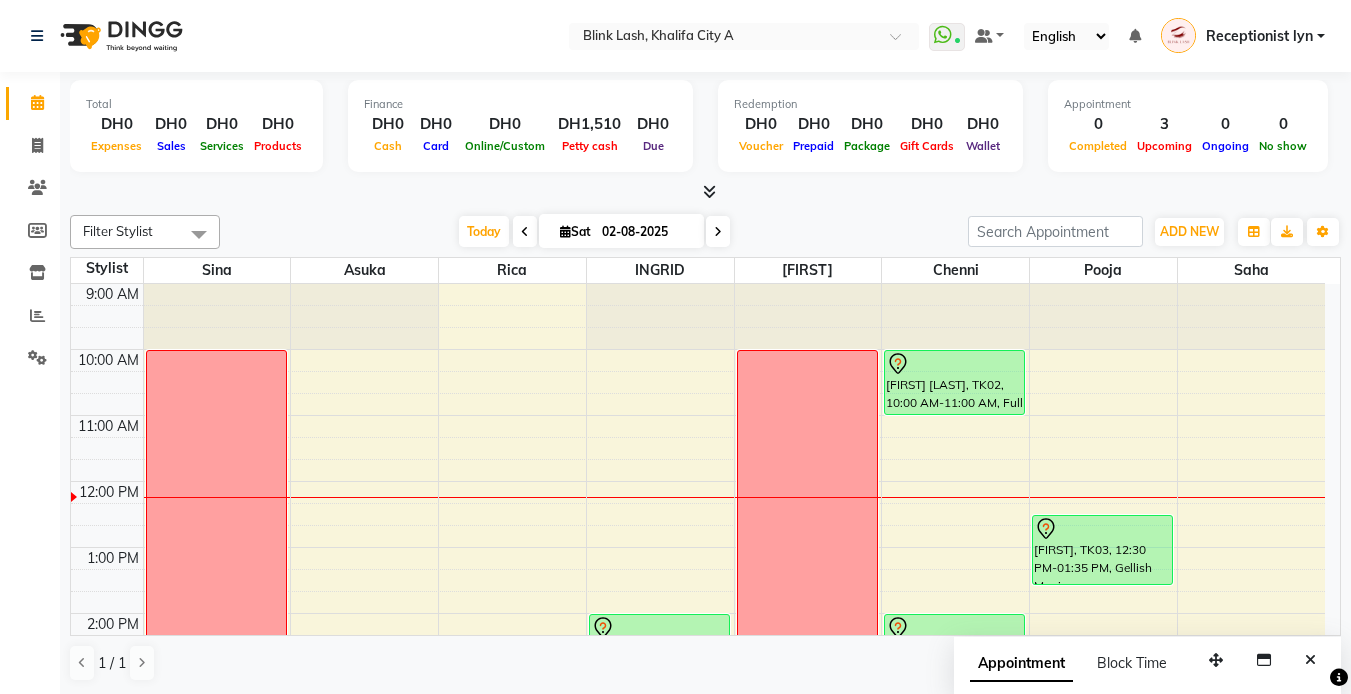 click at bounding box center (718, 231) 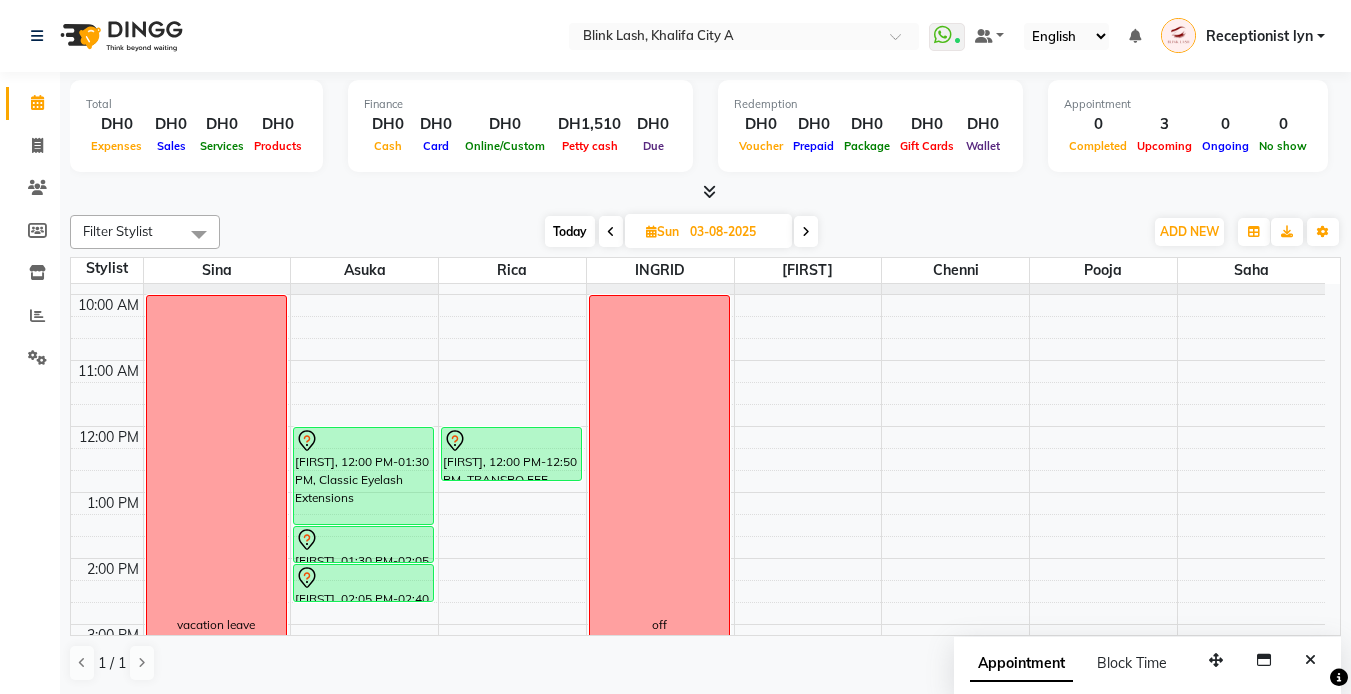 scroll, scrollTop: 100, scrollLeft: 0, axis: vertical 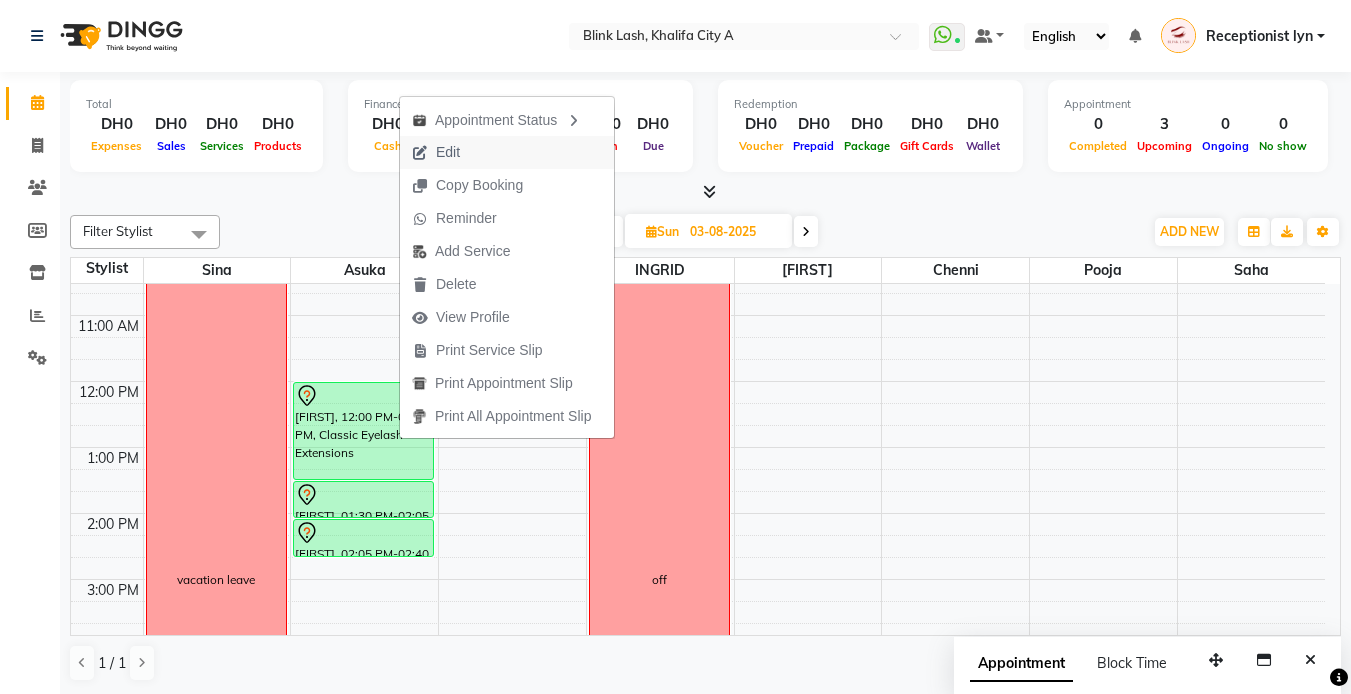 click on "Edit" at bounding box center (507, 152) 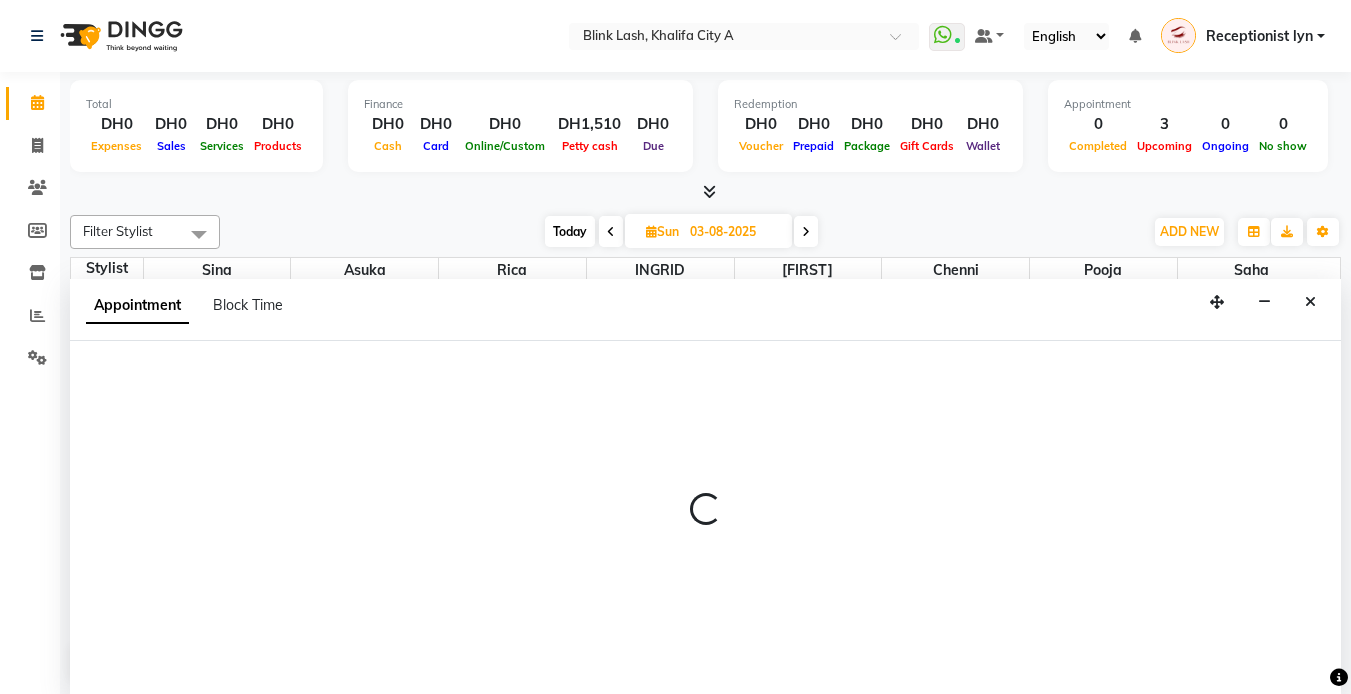 scroll, scrollTop: 1, scrollLeft: 0, axis: vertical 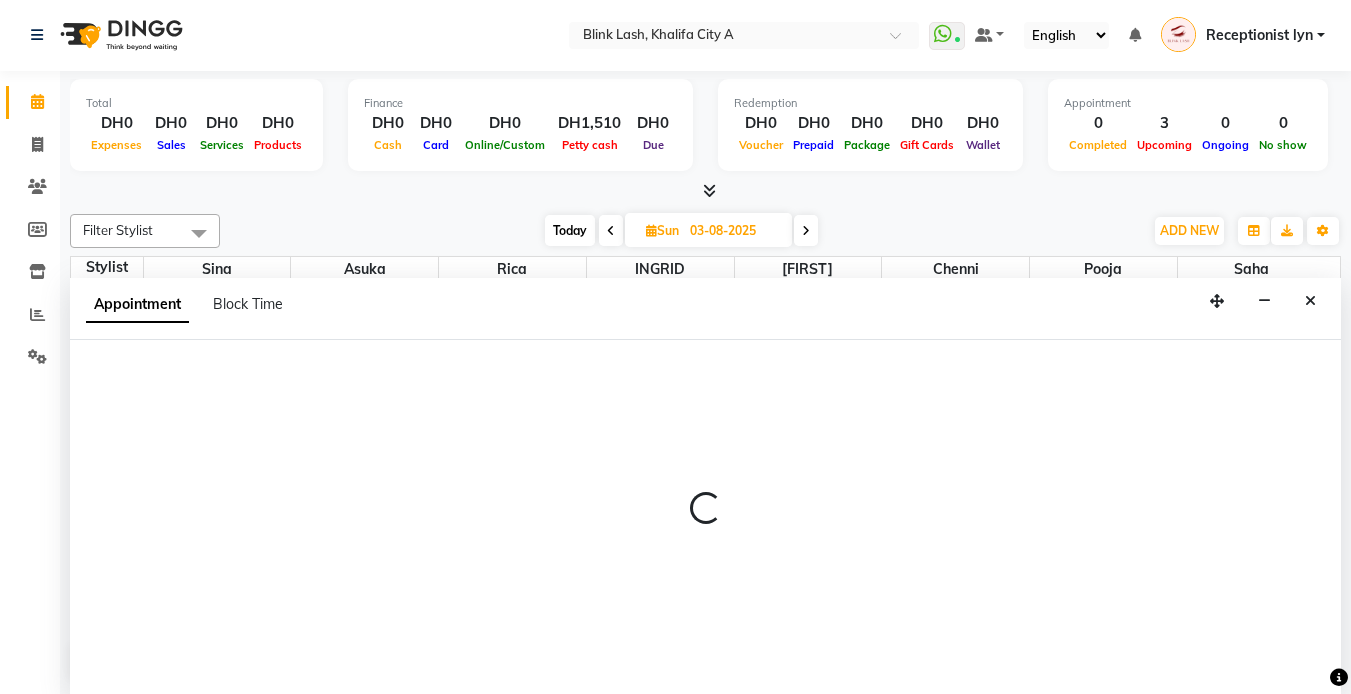 select on "tentative" 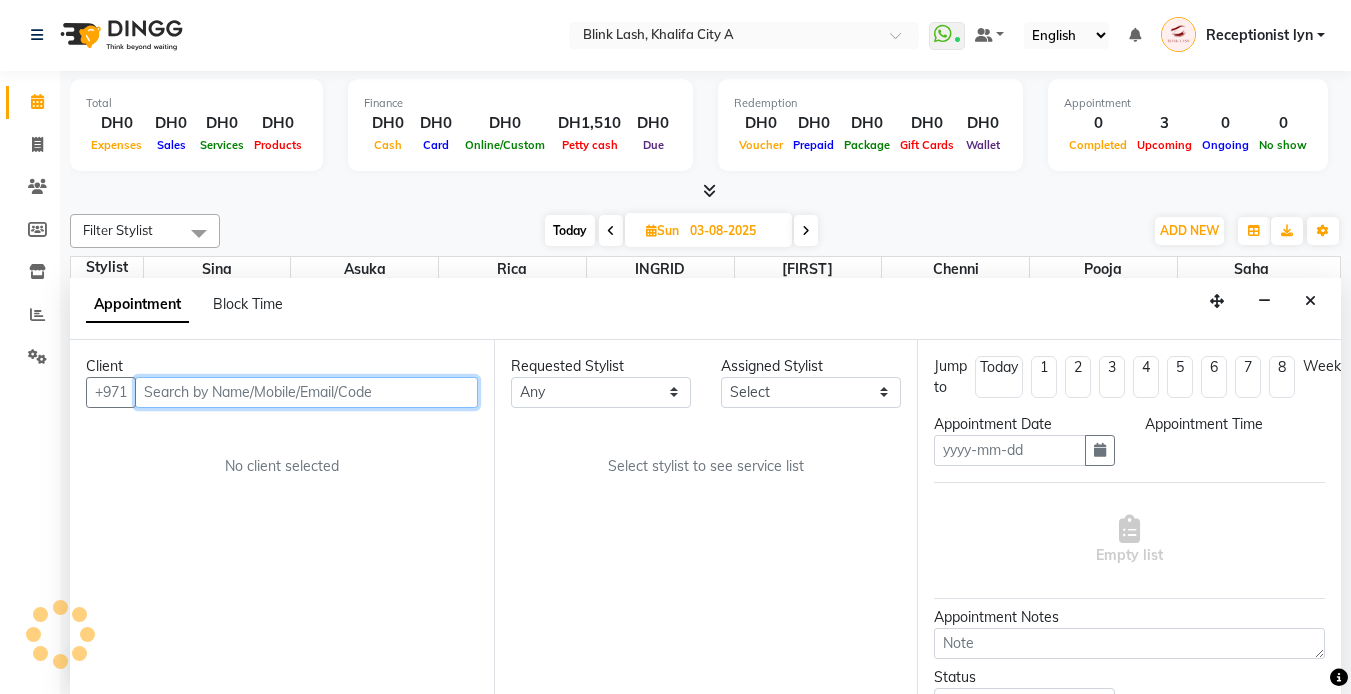 type on "03-08-2025" 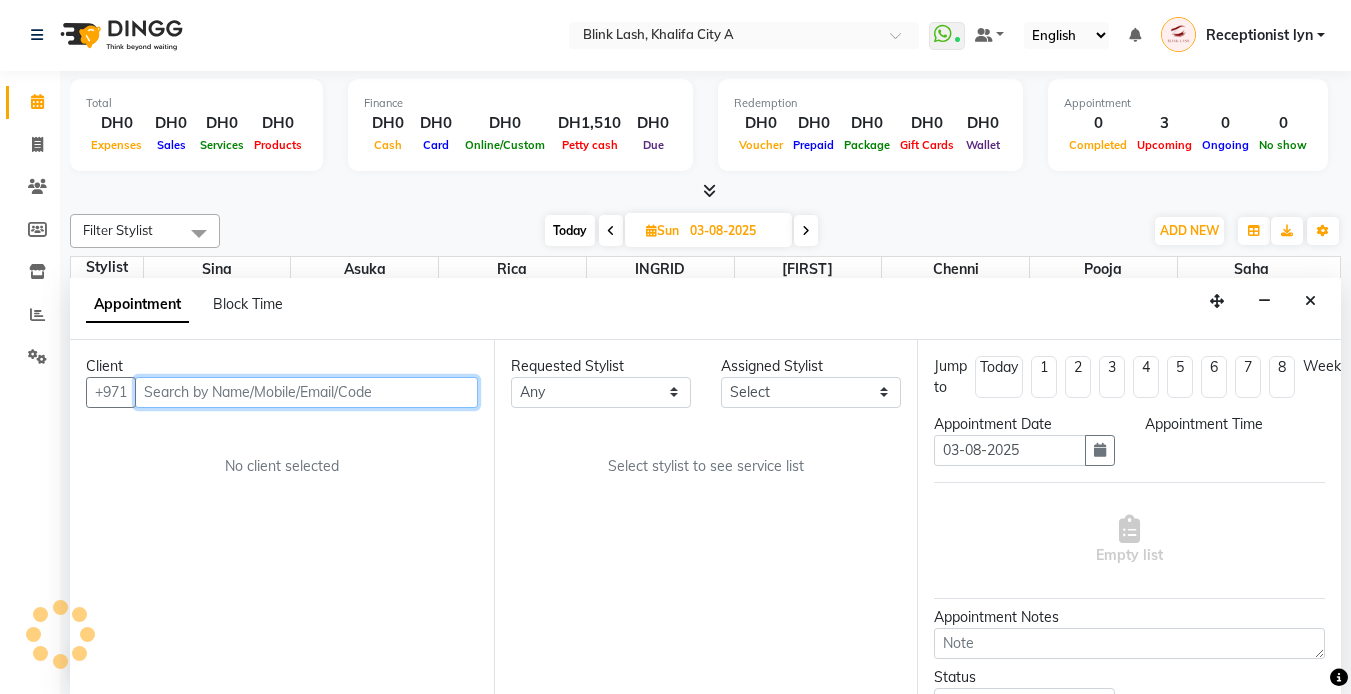 select on "42462" 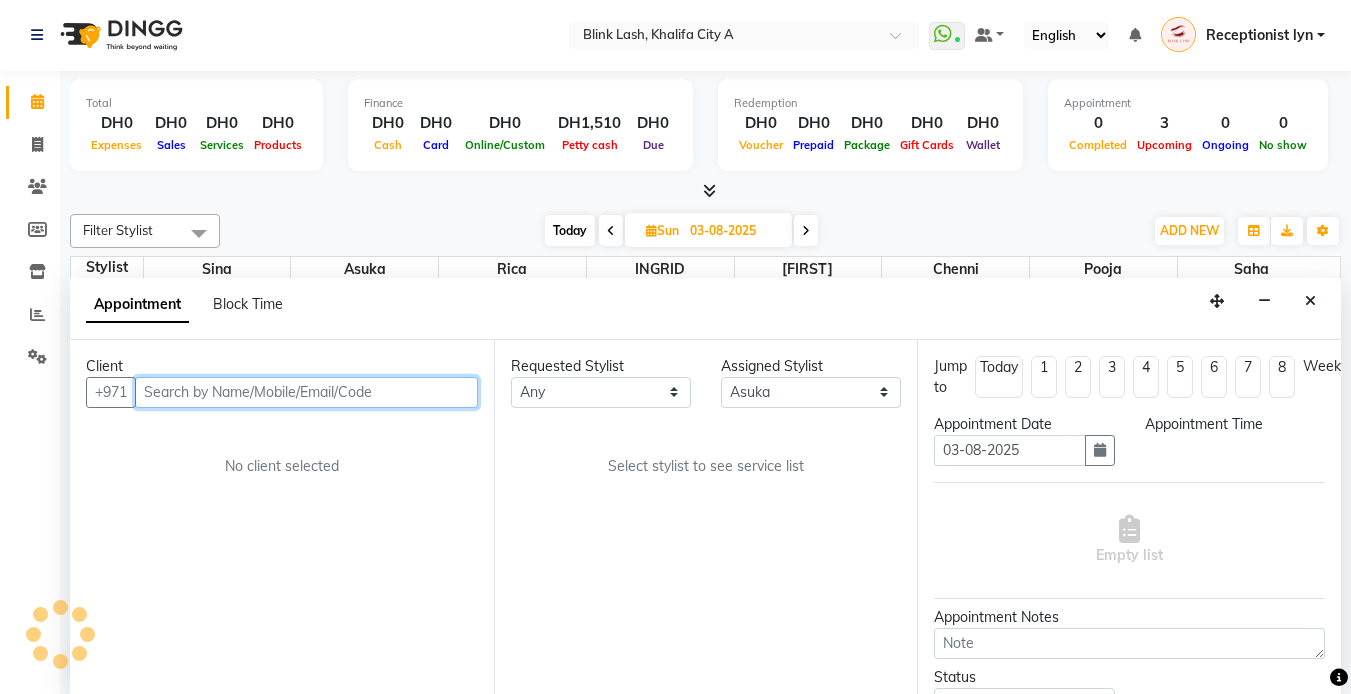 scroll, scrollTop: 199, scrollLeft: 0, axis: vertical 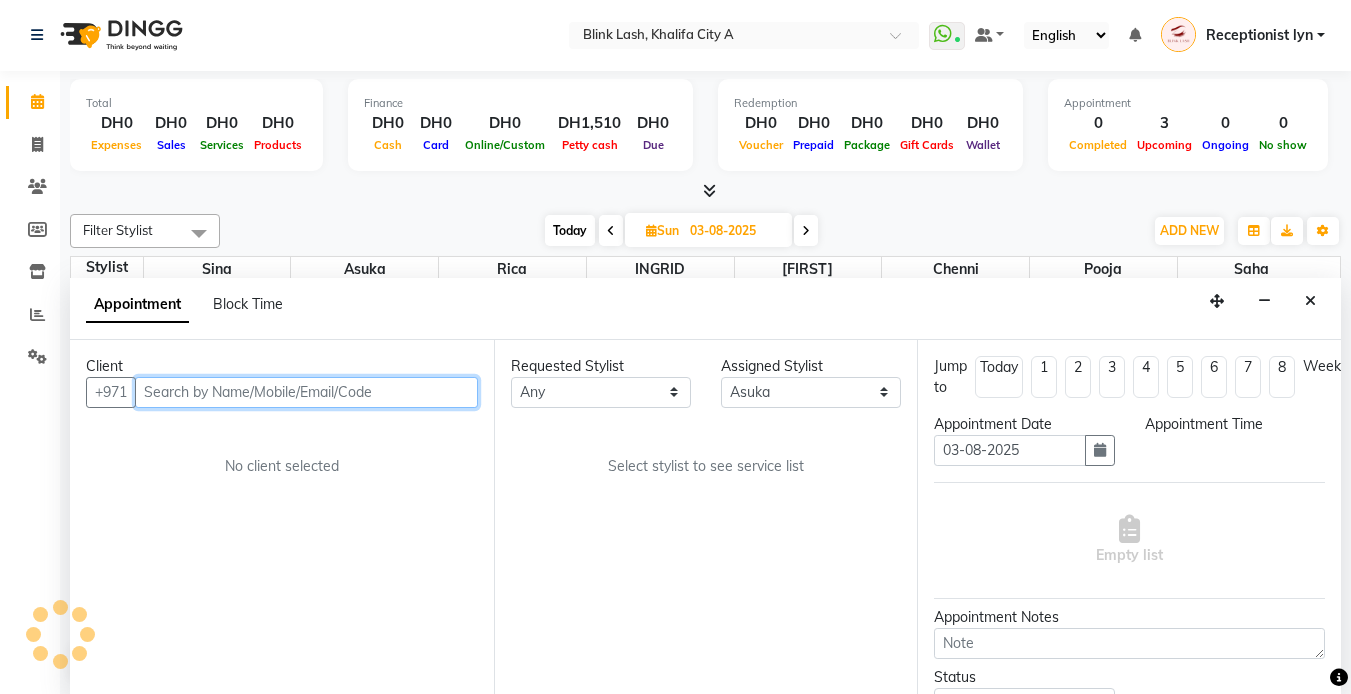 select on "720" 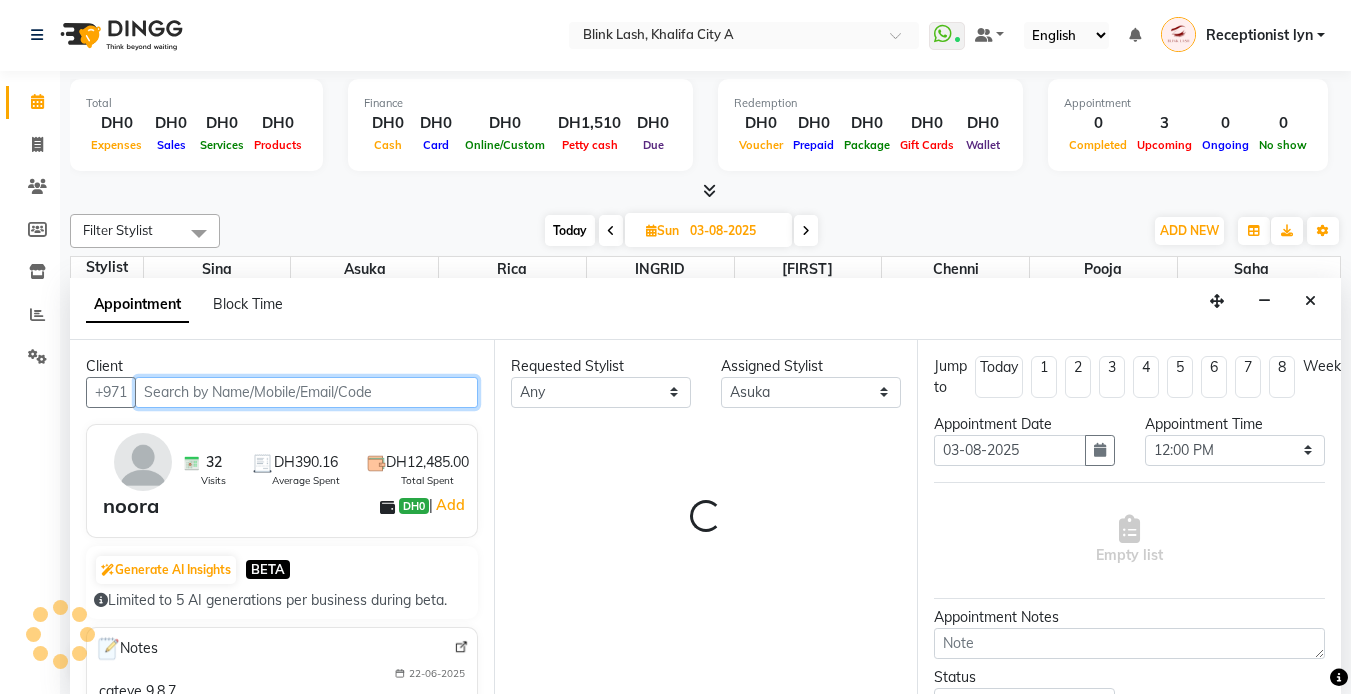 select on "2892" 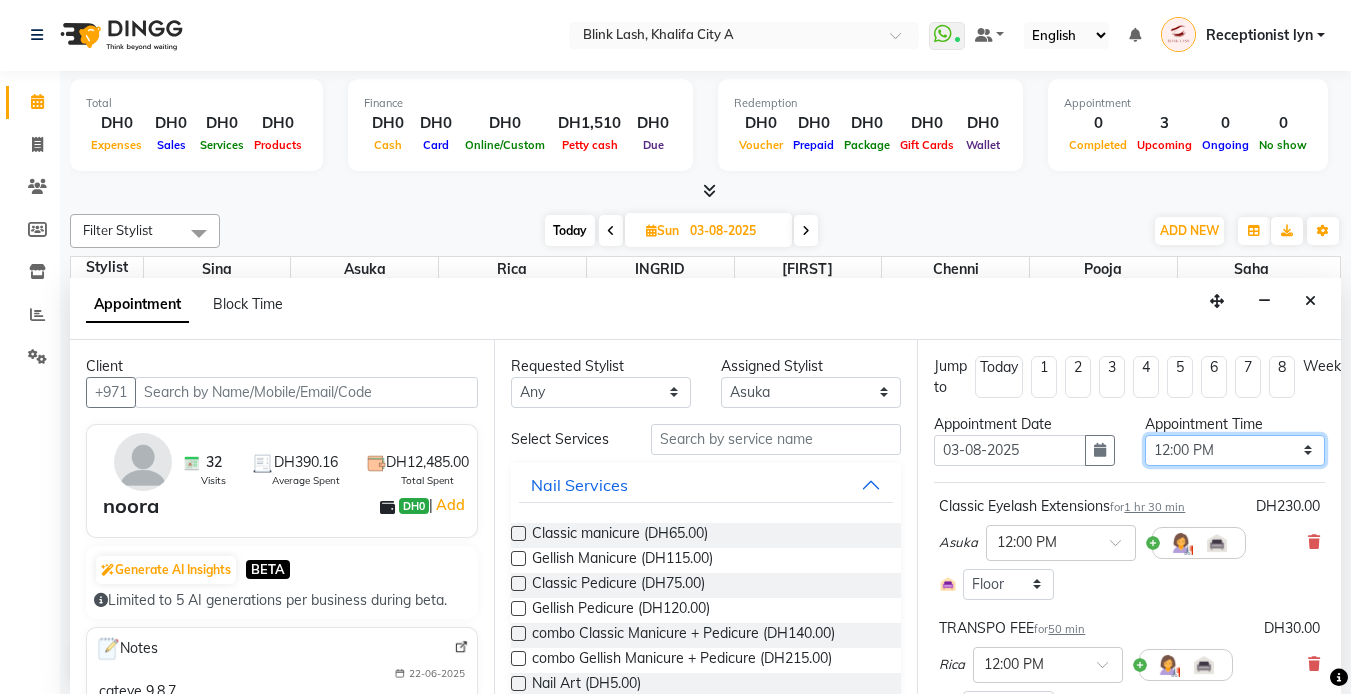 click on "Select 10:00 AM 10:05 AM 10:10 AM 10:15 AM 10:20 AM 10:25 AM 10:30 AM 10:35 AM 10:40 AM 10:45 AM 10:50 AM 10:55 AM 11:00 AM 11:05 AM 11:10 AM 11:15 AM 11:20 AM 11:25 AM 11:30 AM 11:35 AM 11:40 AM 11:45 AM 11:50 AM 11:55 AM 12:00 PM 12:05 PM 12:10 PM 12:15 PM 12:20 PM 12:25 PM 12:30 PM 12:35 PM 12:40 PM 12:45 PM 12:50 PM 12:55 PM 01:00 PM 01:05 PM 01:10 PM 01:15 PM 01:20 PM 01:25 PM 01:30 PM 01:35 PM 01:40 PM 01:45 PM 01:50 PM 01:55 PM 02:00 PM 02:05 PM 02:10 PM 02:15 PM 02:20 PM 02:25 PM 02:30 PM 02:35 PM 02:40 PM 02:45 PM 02:50 PM 02:55 PM 03:00 PM 03:05 PM 03:10 PM 03:15 PM 03:20 PM 03:25 PM 03:30 PM 03:35 PM 03:40 PM 03:45 PM 03:50 PM 03:55 PM 04:00 PM 04:05 PM 04:10 PM 04:15 PM 04:20 PM 04:25 PM 04:30 PM 04:35 PM 04:40 PM 04:45 PM 04:50 PM 04:55 PM 05:00 PM 05:05 PM 05:10 PM 05:15 PM 05:20 PM 05:25 PM 05:30 PM 05:35 PM 05:40 PM 05:45 PM 05:50 PM 05:55 PM 06:00 PM 06:05 PM 06:10 PM 06:15 PM 06:20 PM 06:25 PM 06:30 PM 06:35 PM 06:40 PM 06:45 PM 06:50 PM 06:55 PM 07:00 PM 07:05 PM 07:10 PM 07:15 PM 07:20 PM" at bounding box center (1235, 450) 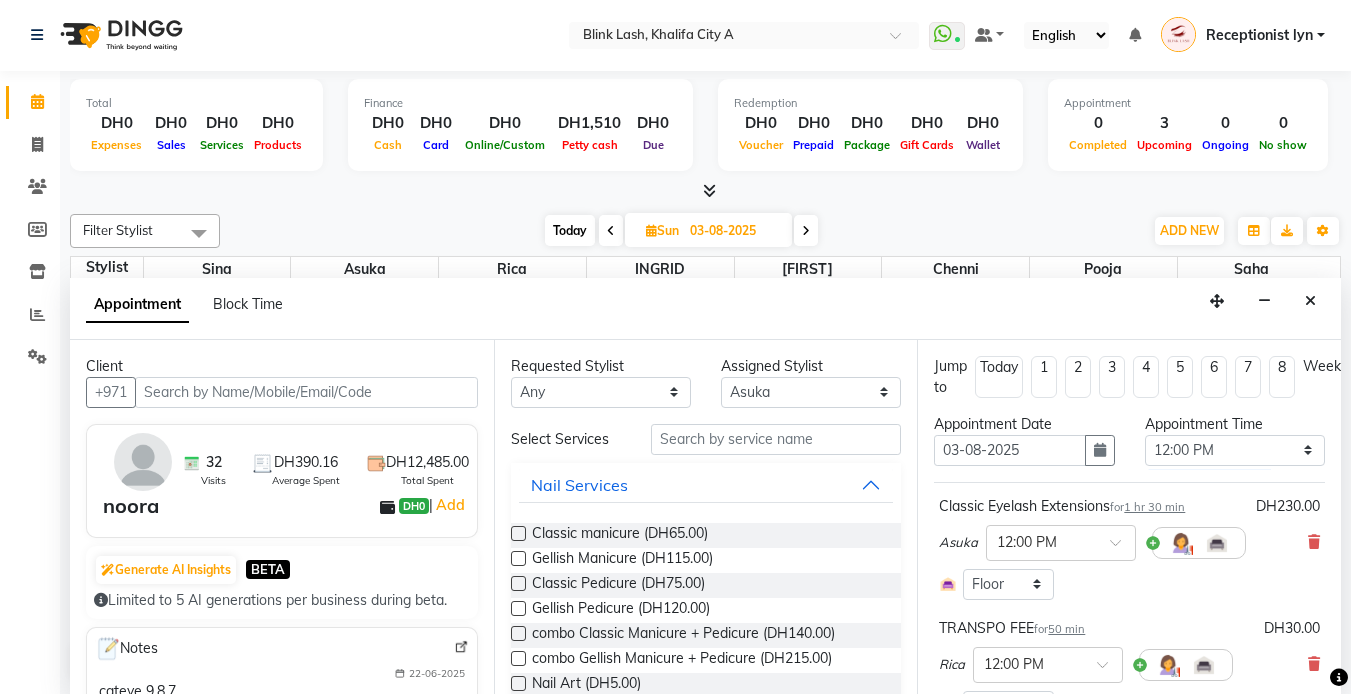 click at bounding box center [705, 191] 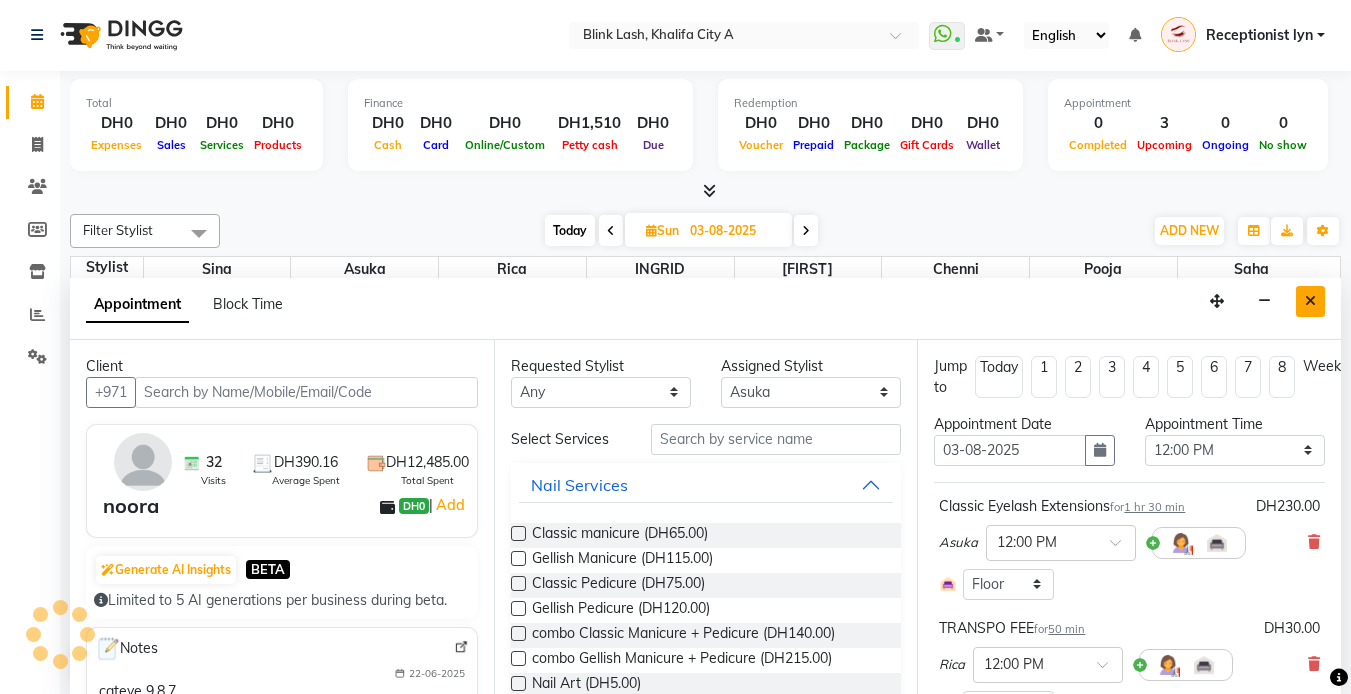 click at bounding box center [1310, 301] 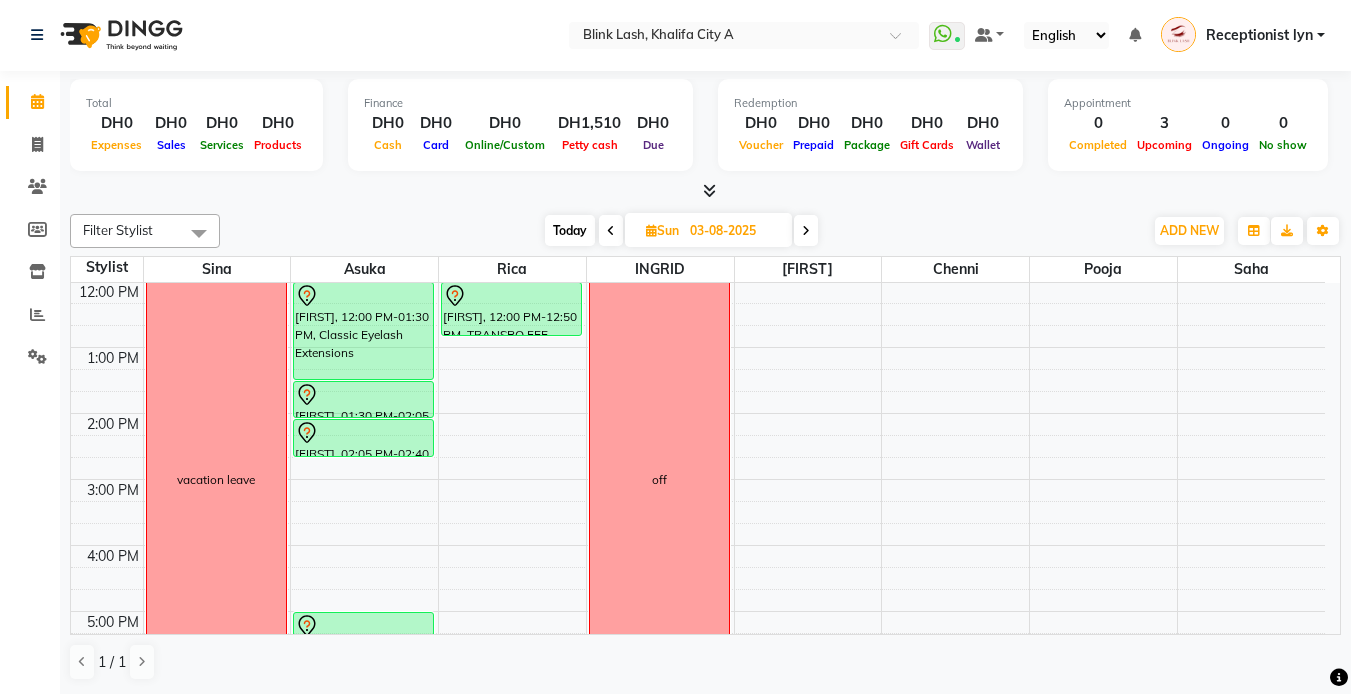 scroll, scrollTop: 499, scrollLeft: 0, axis: vertical 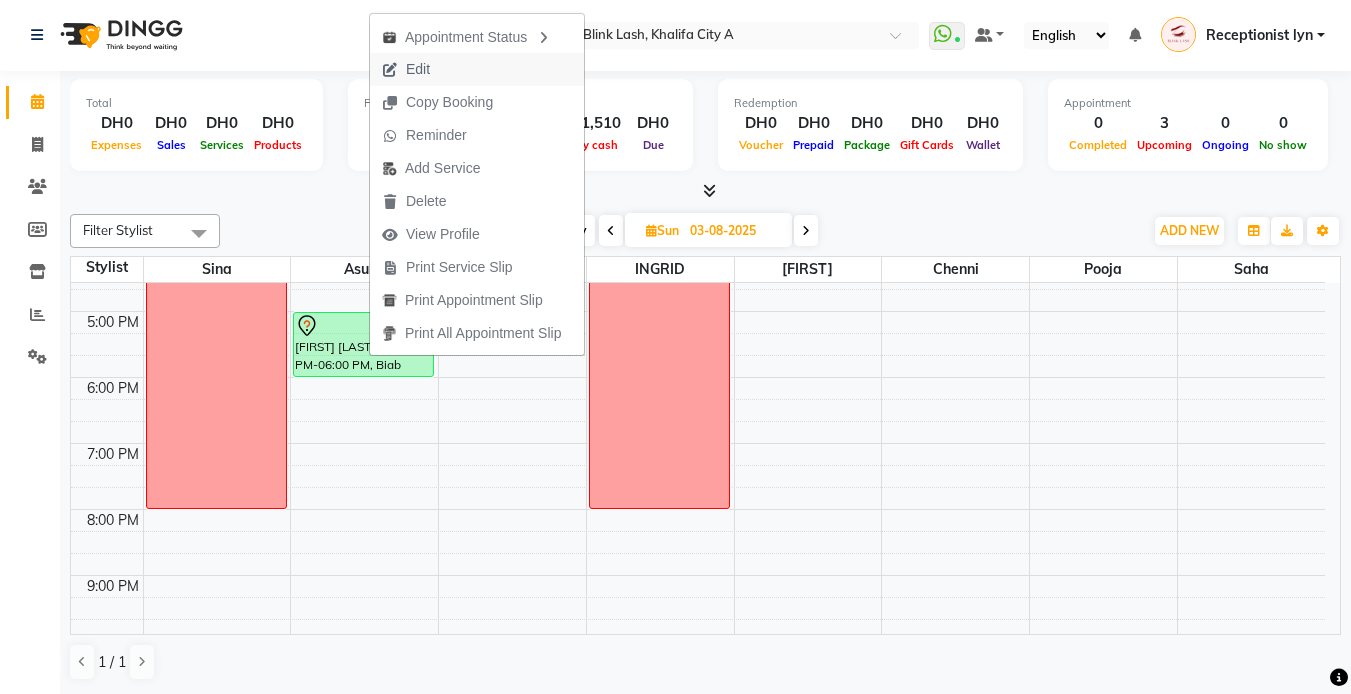 click on "Edit" at bounding box center (406, 69) 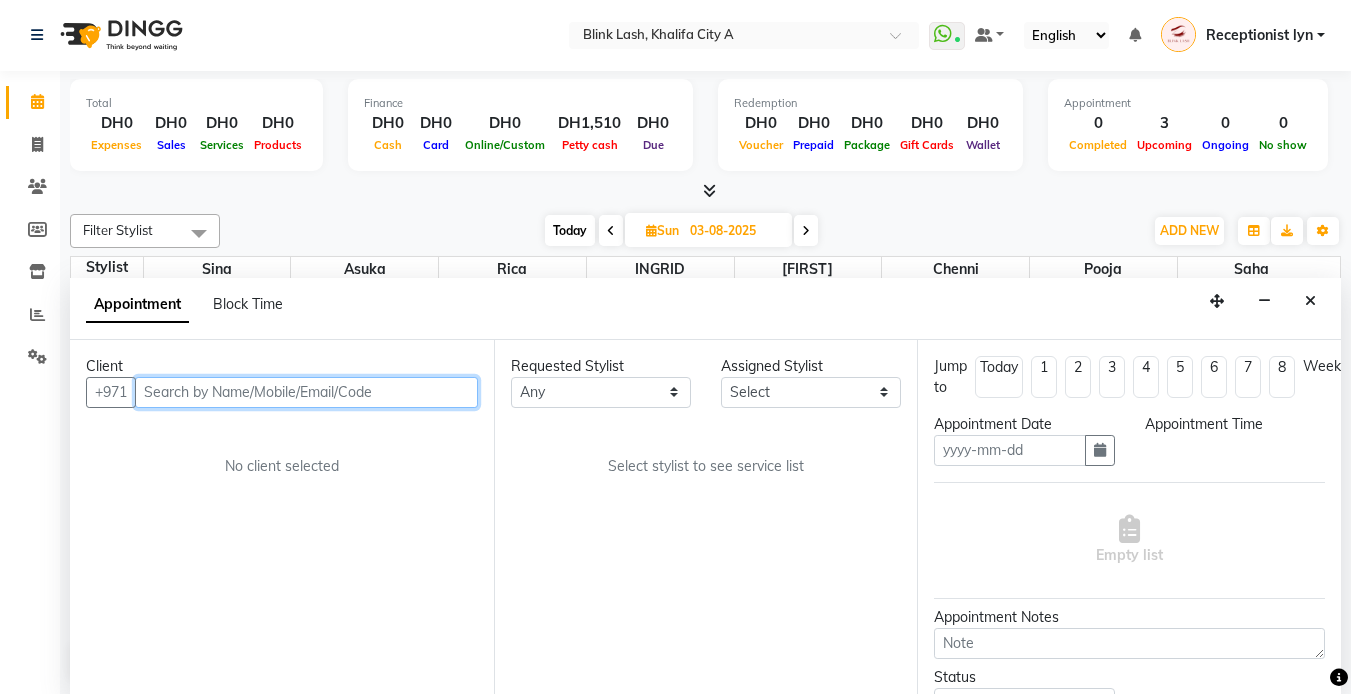 type on "03-08-2025" 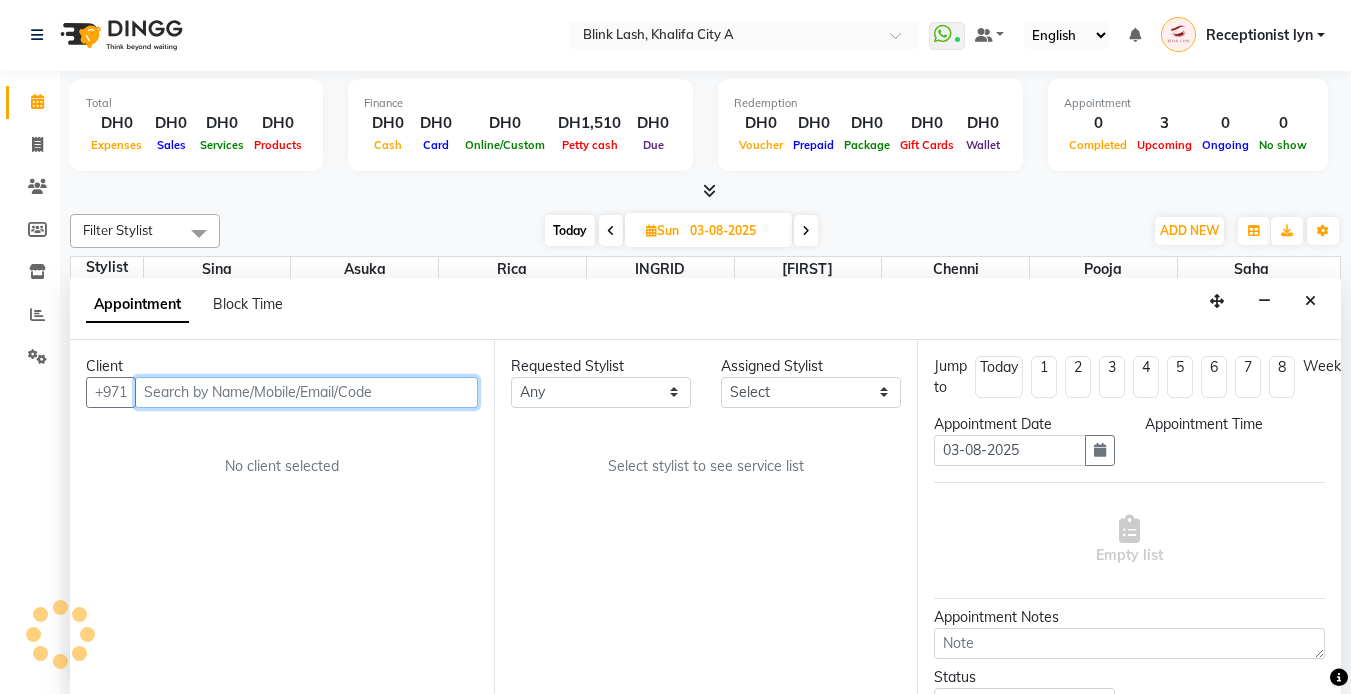 scroll, scrollTop: 0, scrollLeft: 0, axis: both 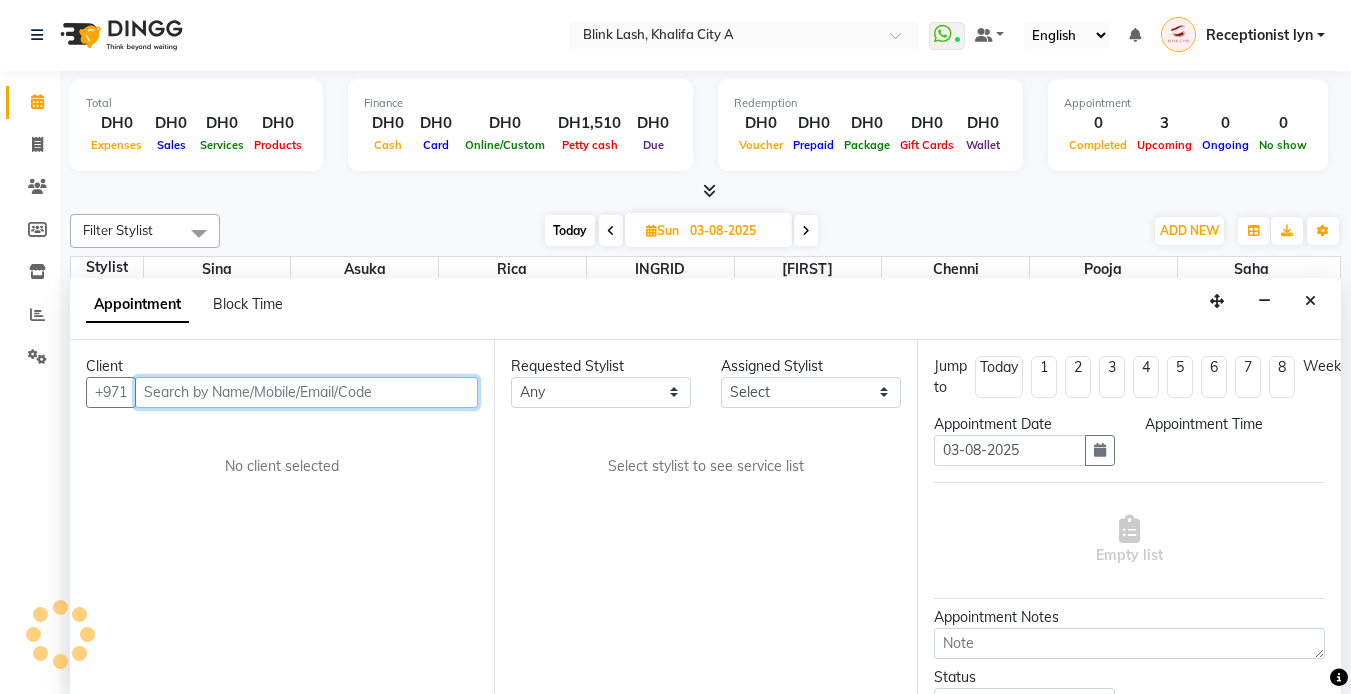 select on "42462" 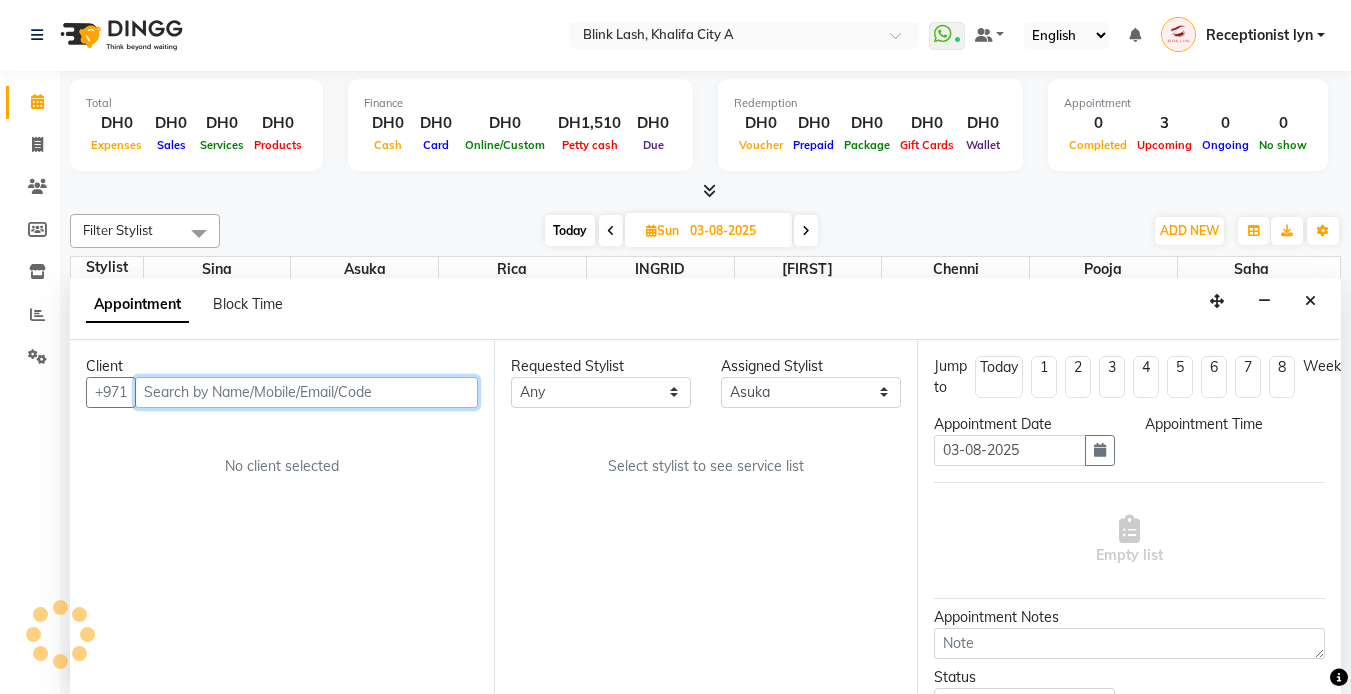 select on "1020" 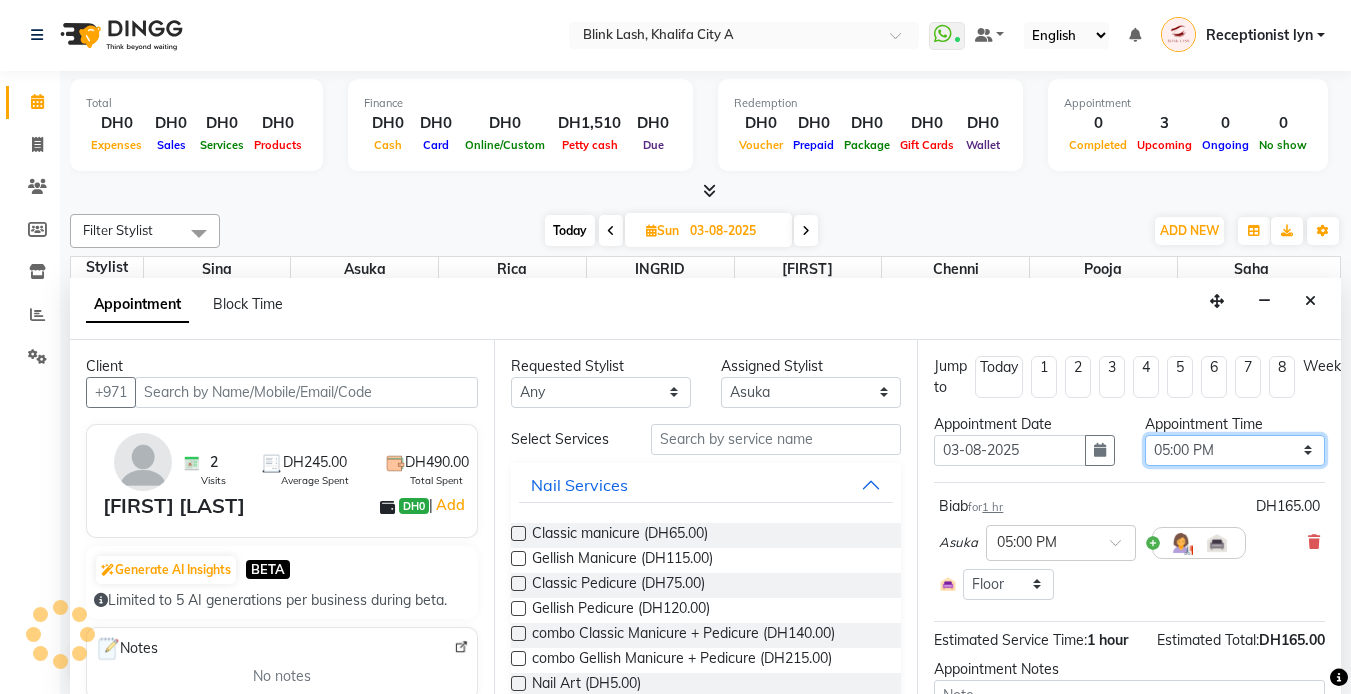 click on "Select 10:00 AM 10:05 AM 10:10 AM 10:15 AM 10:20 AM 10:25 AM 10:30 AM 10:35 AM 10:40 AM 10:45 AM 10:50 AM 10:55 AM 11:00 AM 11:05 AM 11:10 AM 11:15 AM 11:20 AM 11:25 AM 11:30 AM 11:35 AM 11:40 AM 11:45 AM 11:50 AM 11:55 AM 12:00 PM 12:05 PM 12:10 PM 12:15 PM 12:20 PM 12:25 PM 12:30 PM 12:35 PM 12:40 PM 12:45 PM 12:50 PM 12:55 PM 01:00 PM 01:05 PM 01:10 PM 01:15 PM 01:20 PM 01:25 PM 01:30 PM 01:35 PM 01:40 PM 01:45 PM 01:50 PM 01:55 PM 02:00 PM 02:05 PM 02:10 PM 02:15 PM 02:20 PM 02:25 PM 02:30 PM 02:35 PM 02:40 PM 02:45 PM 02:50 PM 02:55 PM 03:00 PM 03:05 PM 03:10 PM 03:15 PM 03:20 PM 03:25 PM 03:30 PM 03:35 PM 03:40 PM 03:45 PM 03:50 PM 03:55 PM 04:00 PM 04:05 PM 04:10 PM 04:15 PM 04:20 PM 04:25 PM 04:30 PM 04:35 PM 04:40 PM 04:45 PM 04:50 PM 04:55 PM 05:00 PM 05:05 PM 05:10 PM 05:15 PM 05:20 PM 05:25 PM 05:30 PM 05:35 PM 05:40 PM 05:45 PM 05:50 PM 05:55 PM 06:00 PM 06:05 PM 06:10 PM 06:15 PM 06:20 PM 06:25 PM 06:30 PM 06:35 PM 06:40 PM 06:45 PM 06:50 PM 06:55 PM 07:00 PM 07:05 PM 07:10 PM 07:15 PM 07:20 PM" at bounding box center [1235, 450] 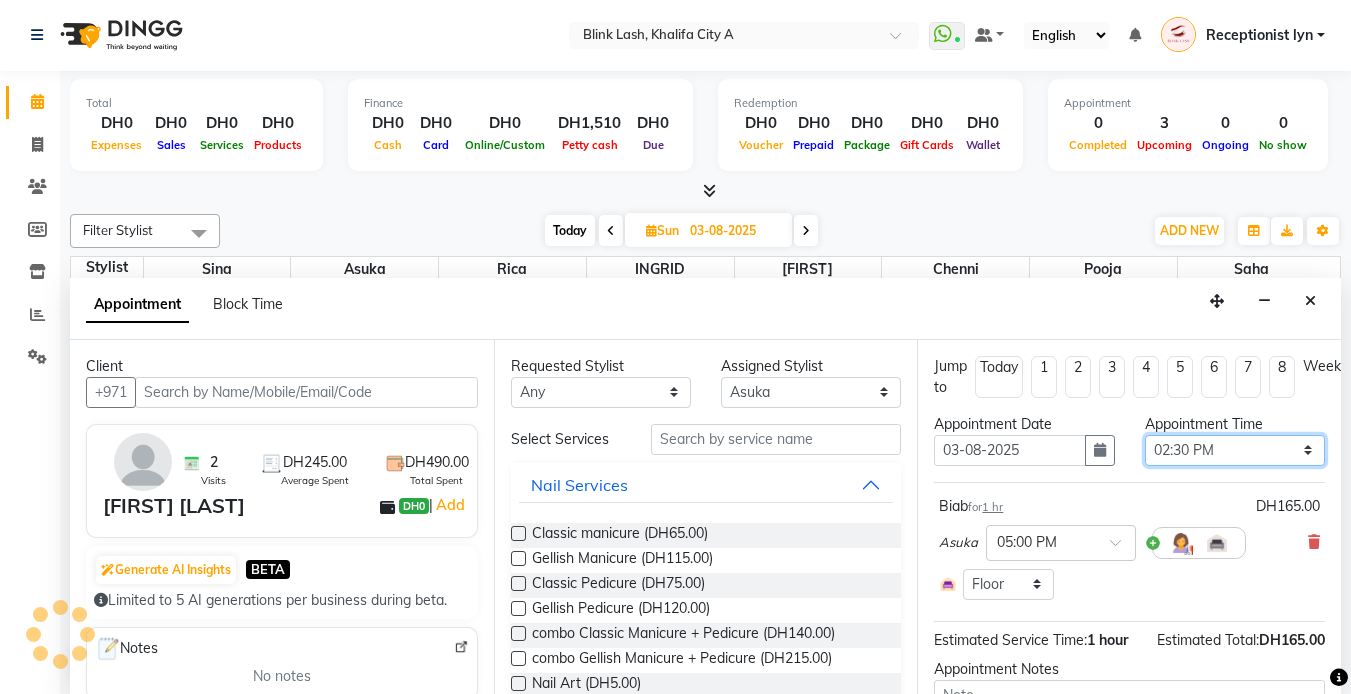 click on "Select 10:00 AM 10:05 AM 10:10 AM 10:15 AM 10:20 AM 10:25 AM 10:30 AM 10:35 AM 10:40 AM 10:45 AM 10:50 AM 10:55 AM 11:00 AM 11:05 AM 11:10 AM 11:15 AM 11:20 AM 11:25 AM 11:30 AM 11:35 AM 11:40 AM 11:45 AM 11:50 AM 11:55 AM 12:00 PM 12:05 PM 12:10 PM 12:15 PM 12:20 PM 12:25 PM 12:30 PM 12:35 PM 12:40 PM 12:45 PM 12:50 PM 12:55 PM 01:00 PM 01:05 PM 01:10 PM 01:15 PM 01:20 PM 01:25 PM 01:30 PM 01:35 PM 01:40 PM 01:45 PM 01:50 PM 01:55 PM 02:00 PM 02:05 PM 02:10 PM 02:15 PM 02:20 PM 02:25 PM 02:30 PM 02:35 PM 02:40 PM 02:45 PM 02:50 PM 02:55 PM 03:00 PM 03:05 PM 03:10 PM 03:15 PM 03:20 PM 03:25 PM 03:30 PM 03:35 PM 03:40 PM 03:45 PM 03:50 PM 03:55 PM 04:00 PM 04:05 PM 04:10 PM 04:15 PM 04:20 PM 04:25 PM 04:30 PM 04:35 PM 04:40 PM 04:45 PM 04:50 PM 04:55 PM 05:00 PM 05:05 PM 05:10 PM 05:15 PM 05:20 PM 05:25 PM 05:30 PM 05:35 PM 05:40 PM 05:45 PM 05:50 PM 05:55 PM 06:00 PM 06:05 PM 06:10 PM 06:15 PM 06:20 PM 06:25 PM 06:30 PM 06:35 PM 06:40 PM 06:45 PM 06:50 PM 06:55 PM 07:00 PM 07:05 PM 07:10 PM 07:15 PM 07:20 PM" at bounding box center (1235, 450) 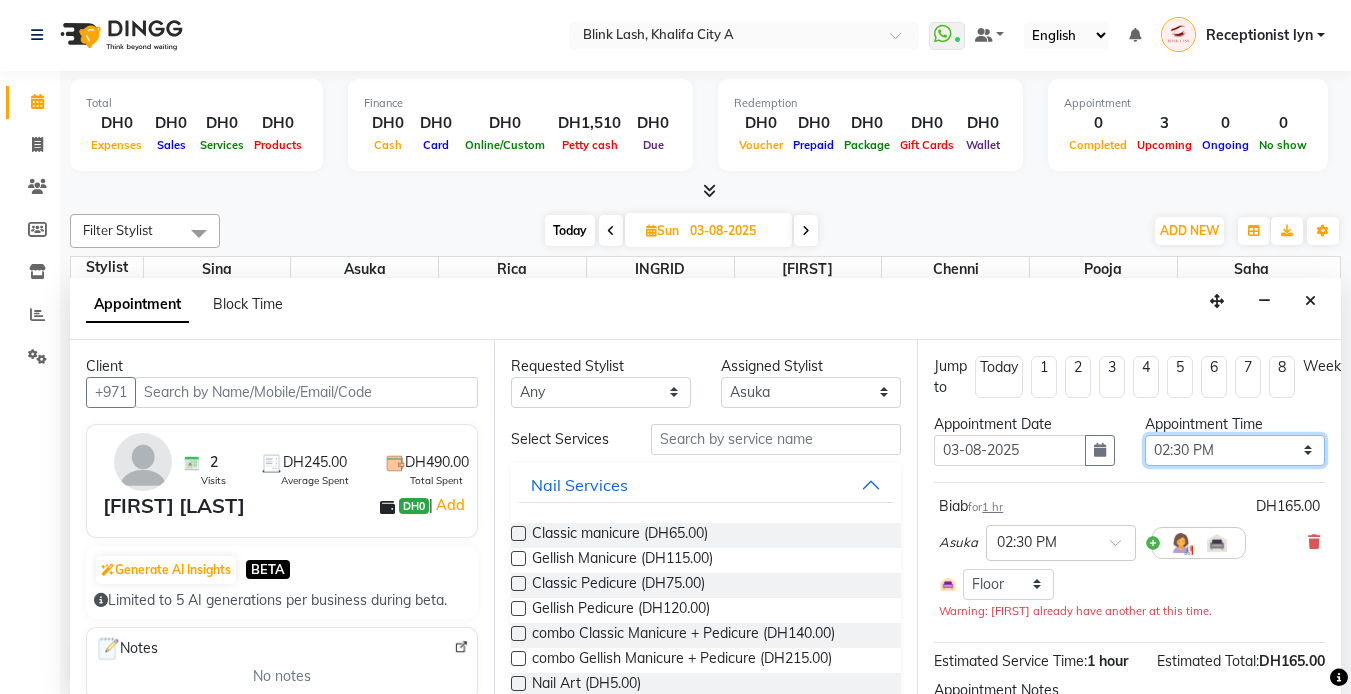 scroll, scrollTop: 181, scrollLeft: 0, axis: vertical 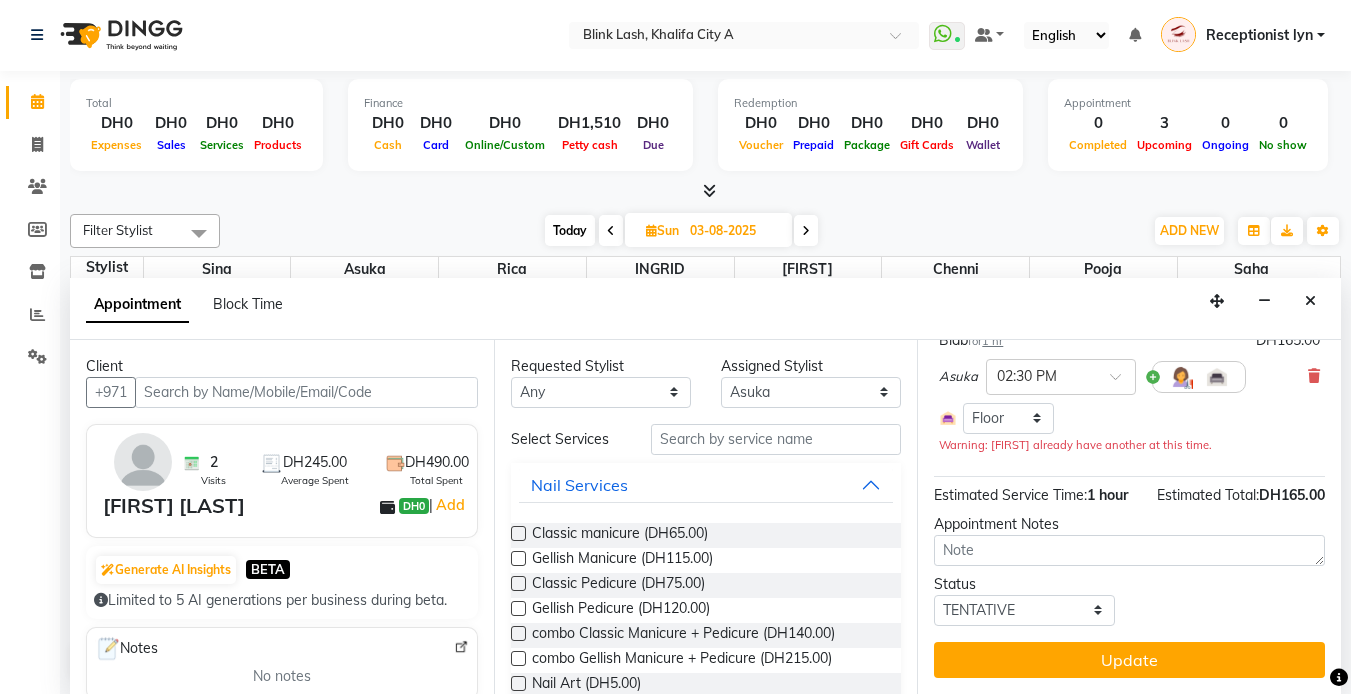 click on "Jump to Today 1 2 3 4 5 6 7 8 Weeks Appointment Date 03-08-2025 Appointment Time Select 10:00 AM 10:05 AM 10:10 AM 10:15 AM 10:20 AM 10:25 AM 10:30 AM 10:35 AM 10:40 AM 10:45 AM 10:50 AM 10:55 AM 11:00 AM 11:05 AM 11:10 AM 11:15 AM 11:20 AM 11:25 AM 11:30 AM 11:35 AM 11:40 AM 11:45 AM 11:50 AM 11:55 AM 12:00 PM 12:05 PM 12:10 PM 12:15 PM 12:20 PM 12:25 PM 12:30 PM 12:35 PM 12:40 PM 12:45 PM 12:50 PM 12:55 PM 01:00 PM 01:05 PM 01:10 PM 01:15 PM 01:20 PM 01:25 PM 01:30 PM 01:35 PM 01:40 PM 01:45 PM 01:50 PM 01:55 PM 02:00 PM 02:05 PM 02:10 PM 02:15 PM 02:20 PM 02:25 PM 02:30 PM 02:35 PM 02:40 PM 02:45 PM 02:50 PM 02:55 PM 03:00 PM 03:05 PM 03:10 PM 03:15 PM 03:20 PM 03:25 PM 03:30 PM 03:35 PM 03:40 PM 03:45 PM 03:50 PM 03:55 PM 04:00 PM 04:05 PM 04:10 PM 04:15 PM 04:20 PM 04:25 PM 04:30 PM 04:35 PM 04:40 PM 04:45 PM 04:50 PM 04:55 PM 05:00 PM 05:05 PM 05:10 PM 05:15 PM 05:20 PM 05:25 PM 05:30 PM 05:35 PM 05:40 PM 05:45 PM 05:50 PM 05:55 PM 06:00 PM 06:05 PM 06:10 PM 06:15 PM 06:20 PM 06:25 PM 06:30 PM 06:35 PM" at bounding box center (1129, 517) 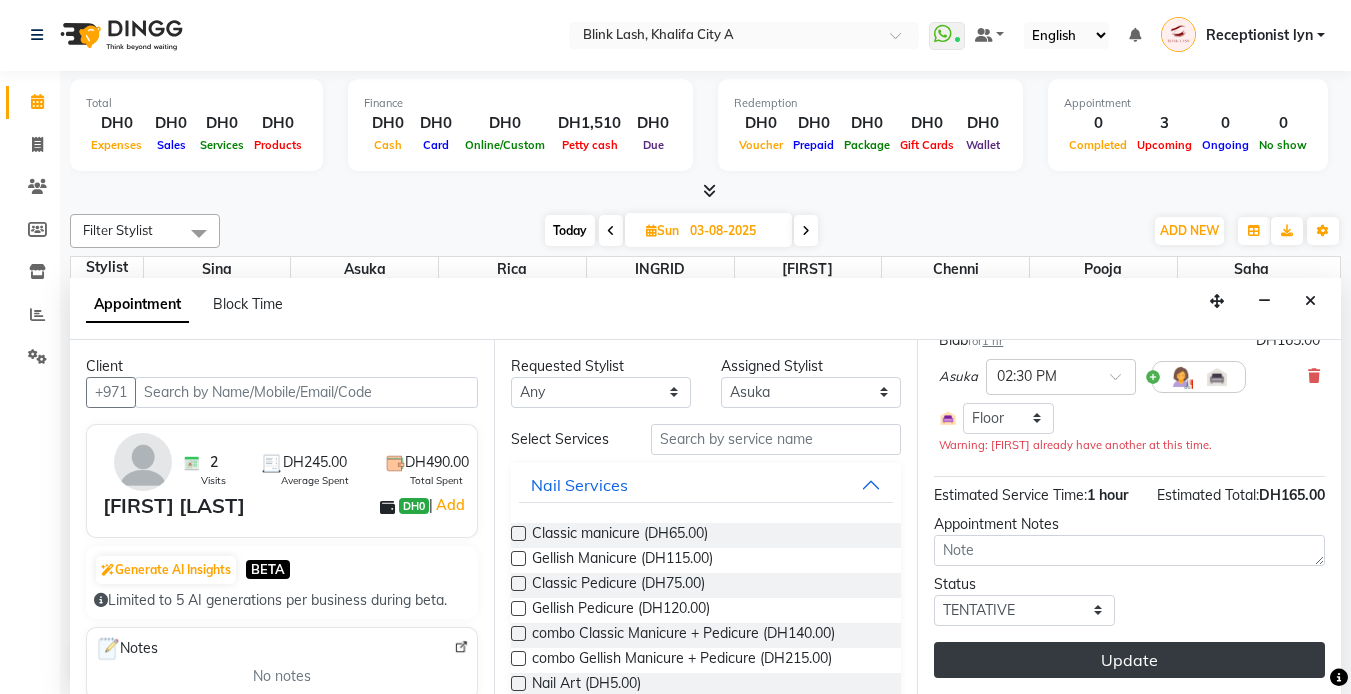 click on "Update" at bounding box center [1129, 660] 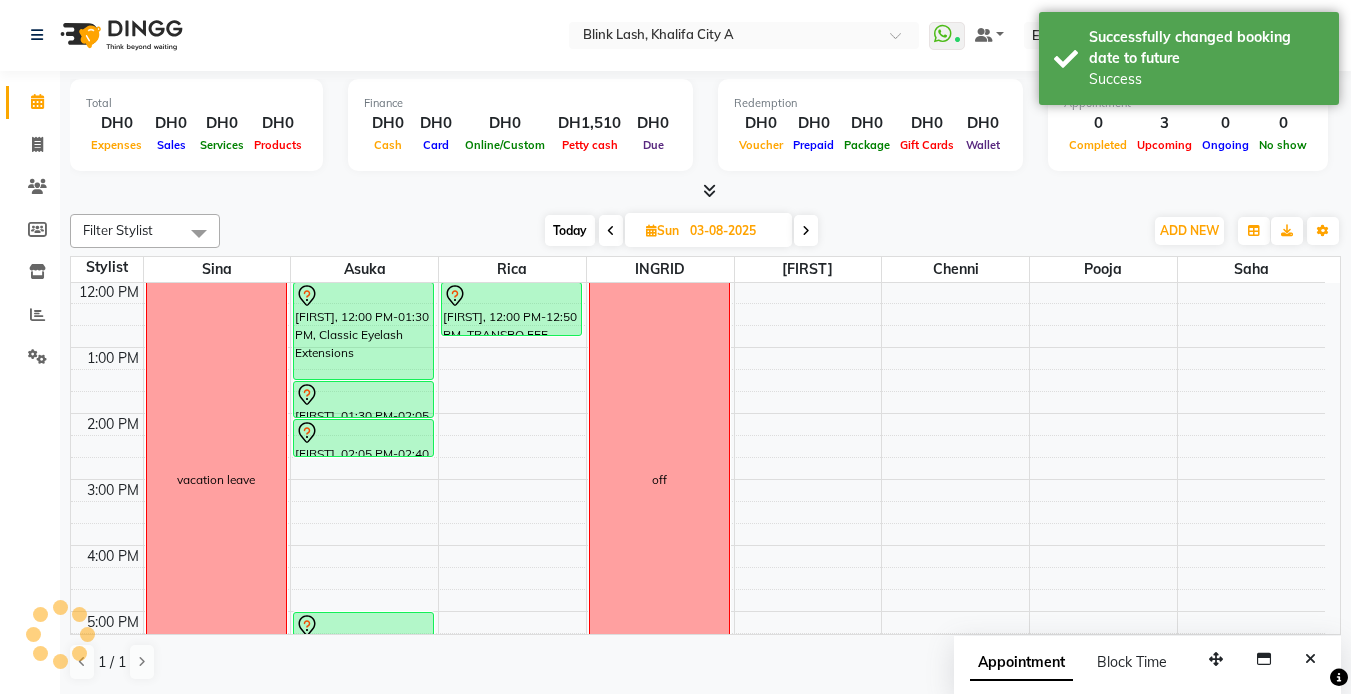 scroll, scrollTop: 0, scrollLeft: 0, axis: both 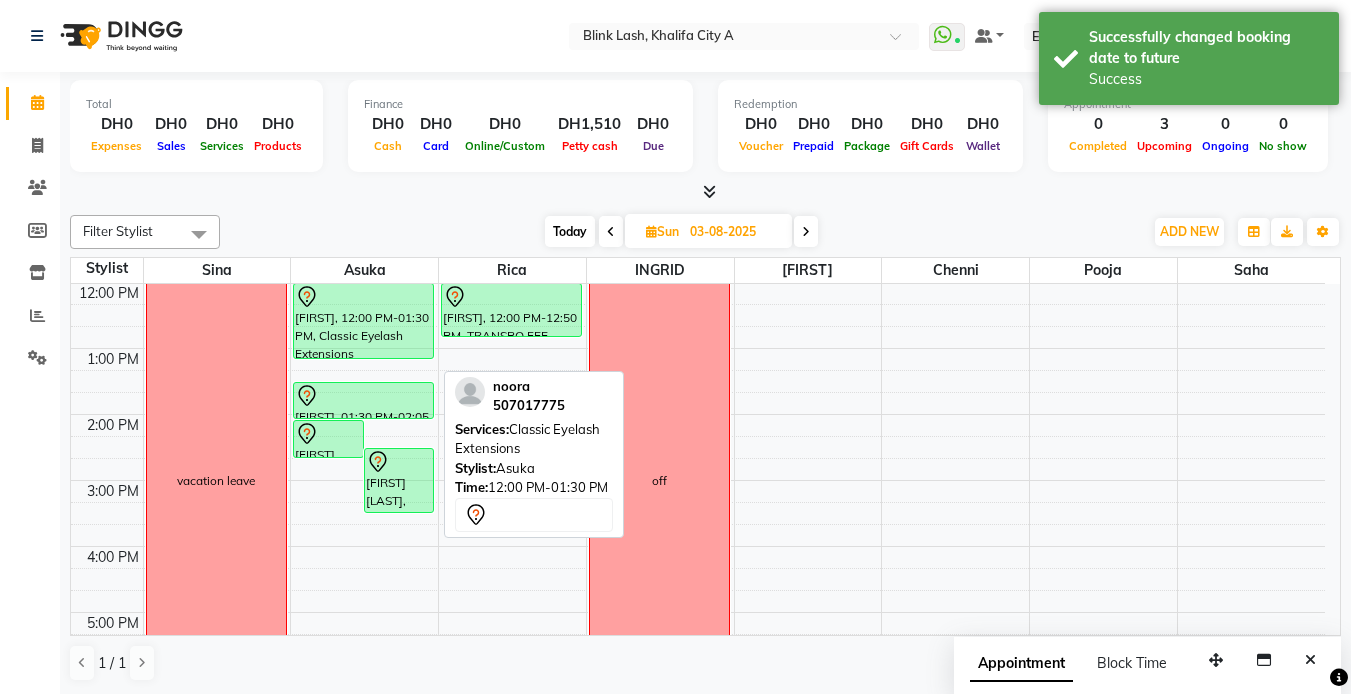 drag, startPoint x: 385, startPoint y: 380, endPoint x: 385, endPoint y: 366, distance: 14 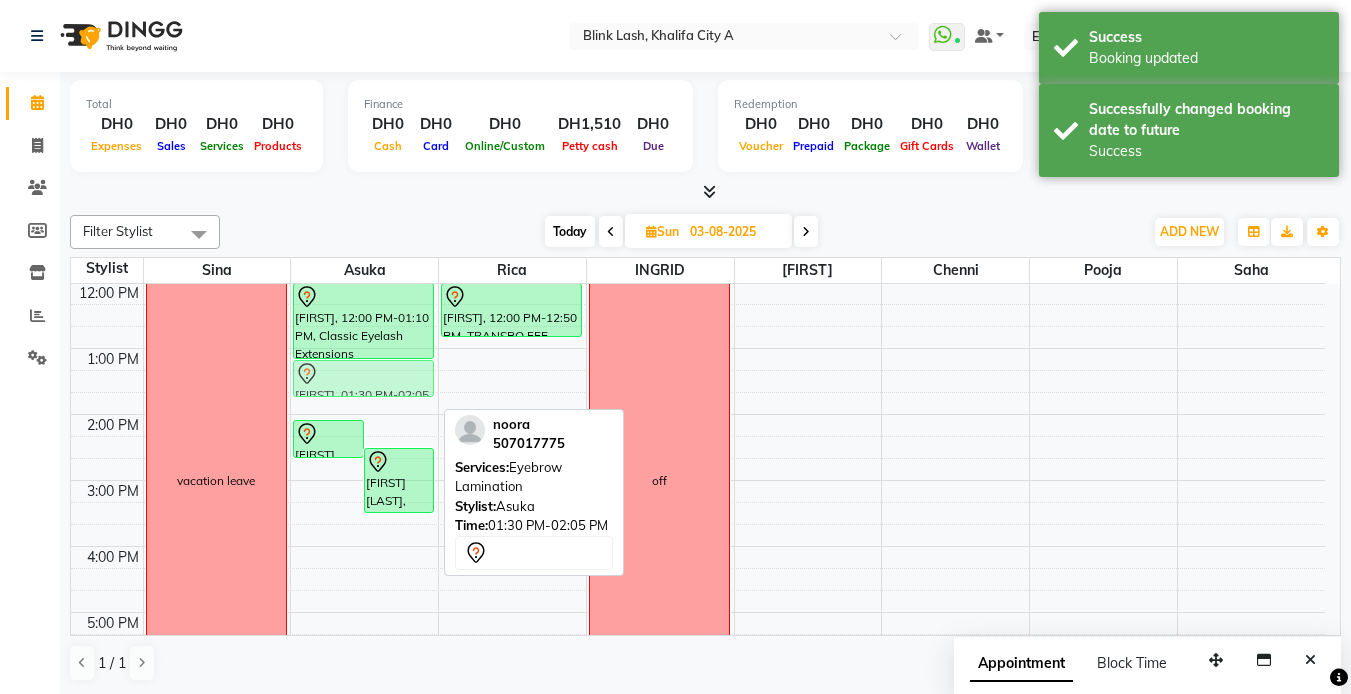 click on "noora, 02:05 PM-02:40 PM, Eyebrow Threading             Zain alkhatib, 02:30 PM-03:30 PM, Biab             noora, 12:00 PM-01:10 PM, Classic Eyelash Extensions             noora, 01:30 PM-02:05 PM, Eyebrow Lamination             noora, 01:30 PM-02:05 PM, Eyebrow Lamination" at bounding box center [364, 579] 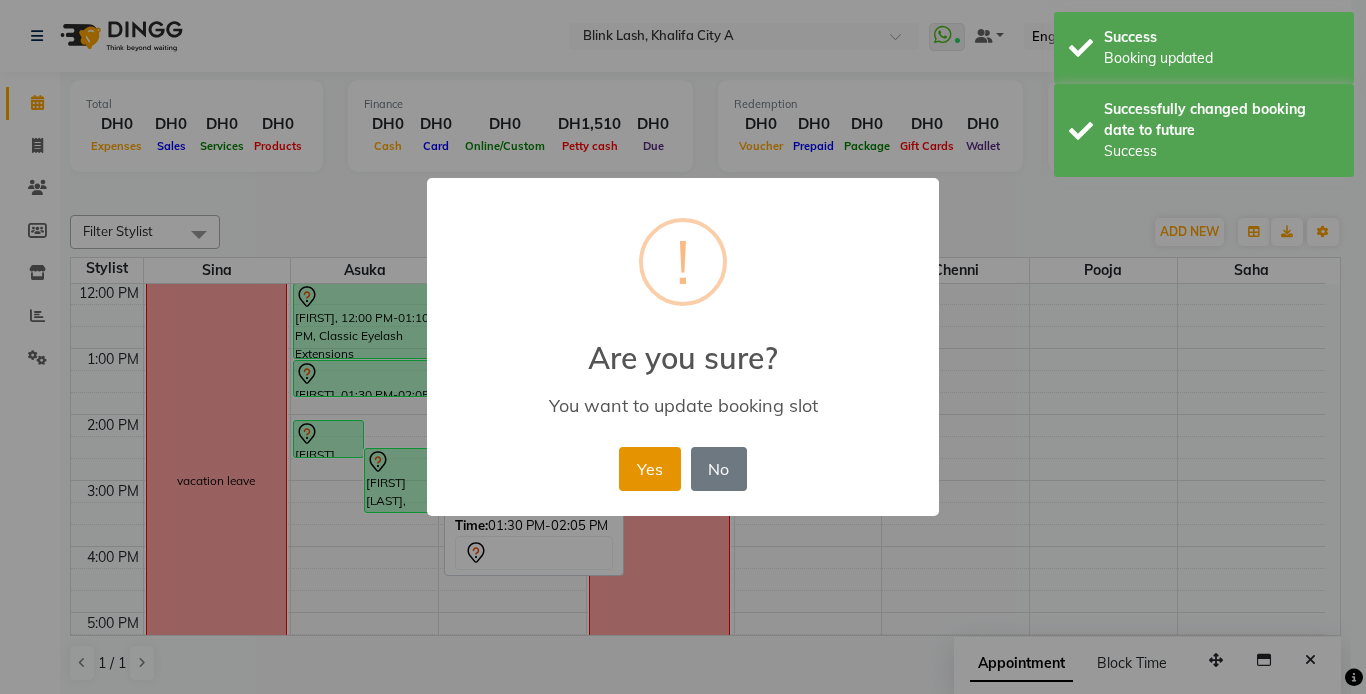 click on "Yes" at bounding box center [649, 469] 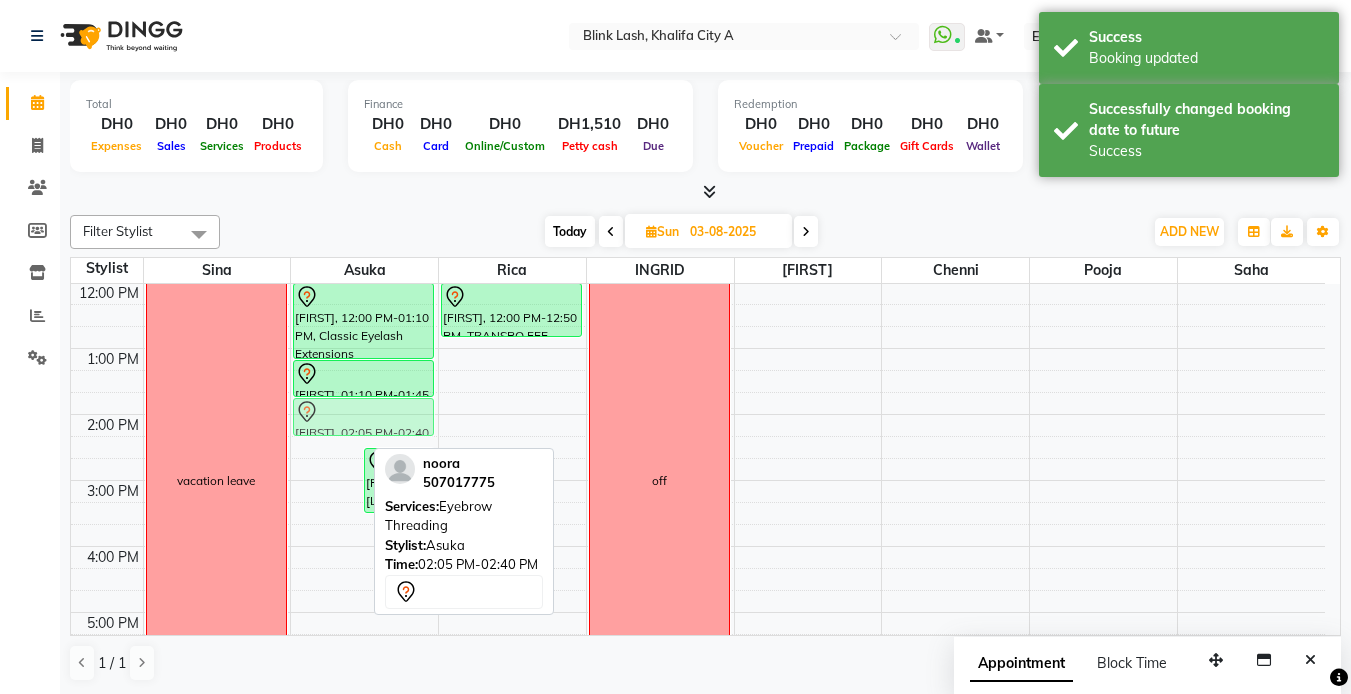 click on "noora, 02:05 PM-02:40 PM, Eyebrow Threading             Zain alkhatib, 02:30 PM-03:30 PM, Biab             noora, 12:00 PM-01:10 PM, Classic Eyelash Extensions             noora, 01:10 PM-01:45 PM, Eyebrow Lamination             noora, 02:05 PM-02:40 PM, Eyebrow Threading" at bounding box center (364, 579) 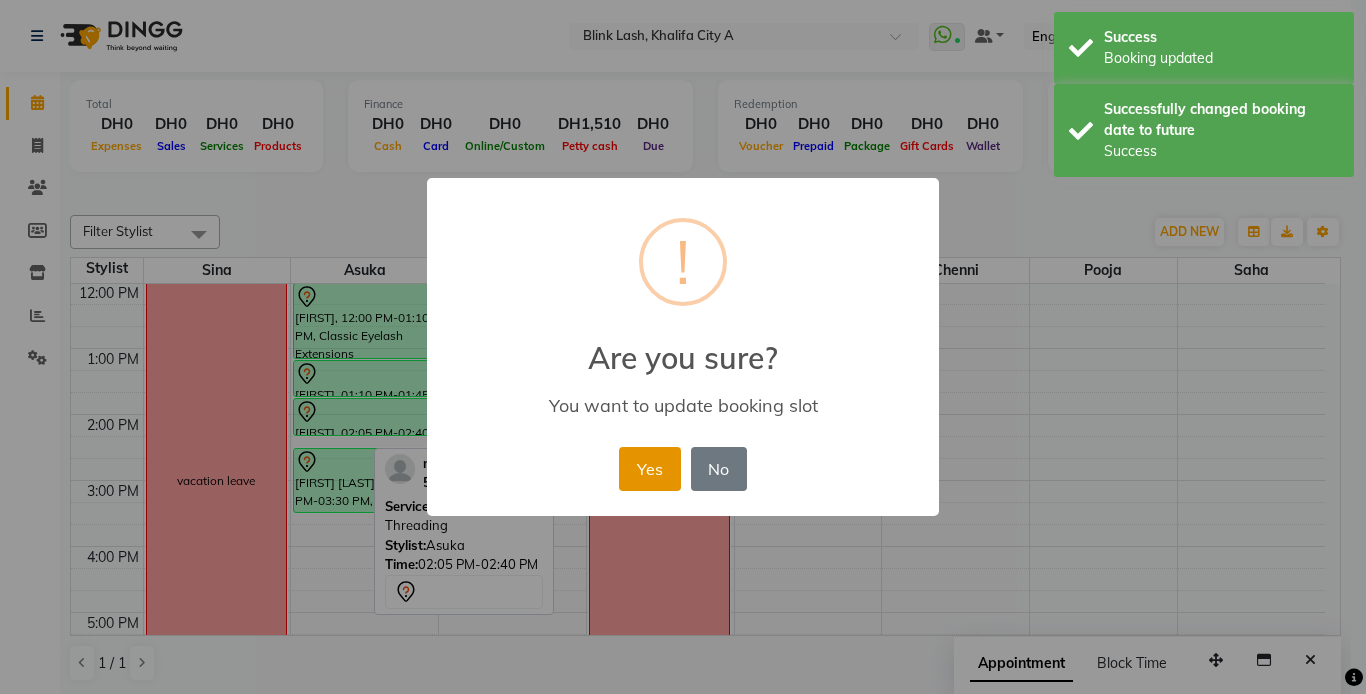 click on "Yes" at bounding box center [649, 469] 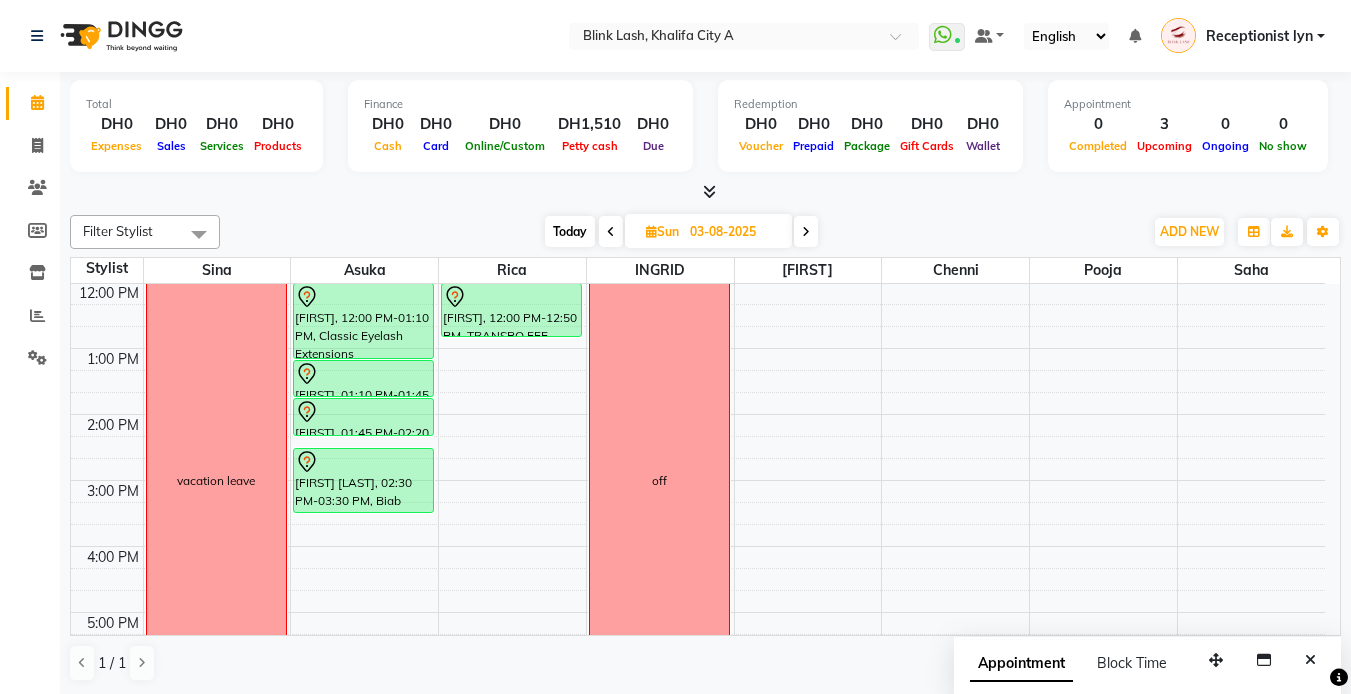 click at bounding box center [651, 231] 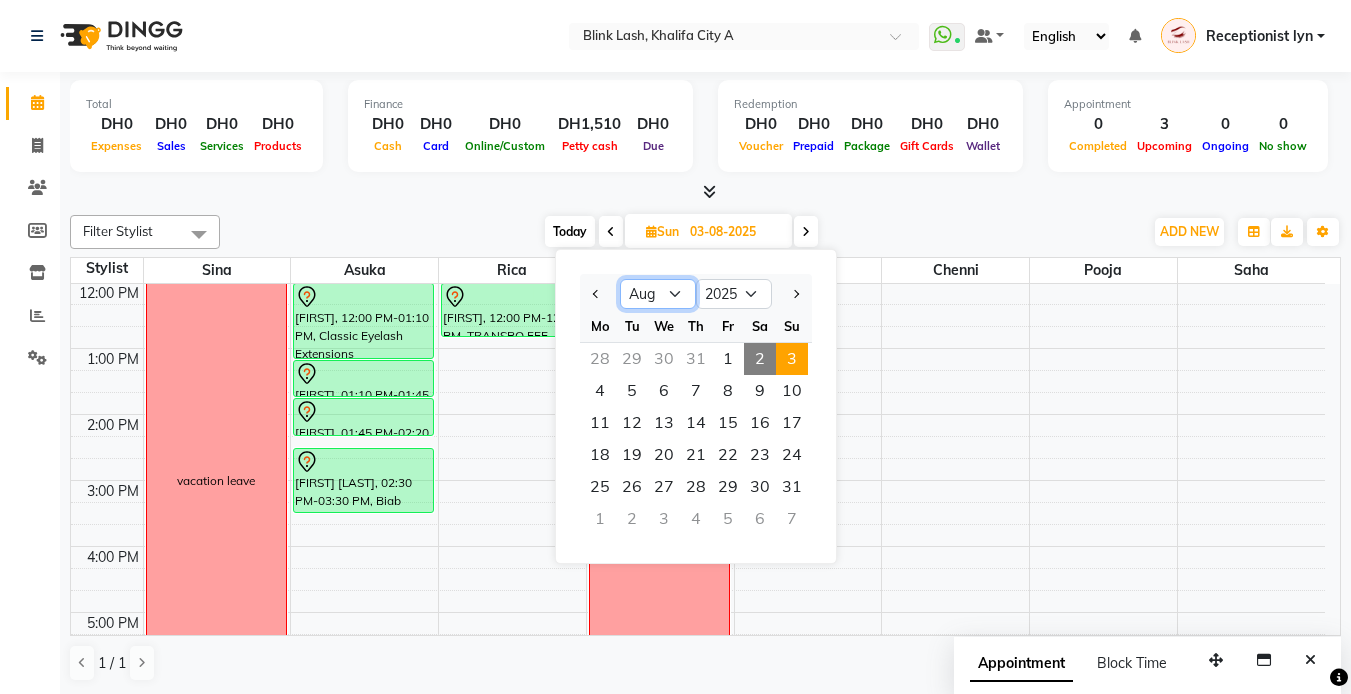 click on "Jan Feb Mar Apr May Jun Jul Aug Sep Oct Nov Dec" at bounding box center [658, 294] 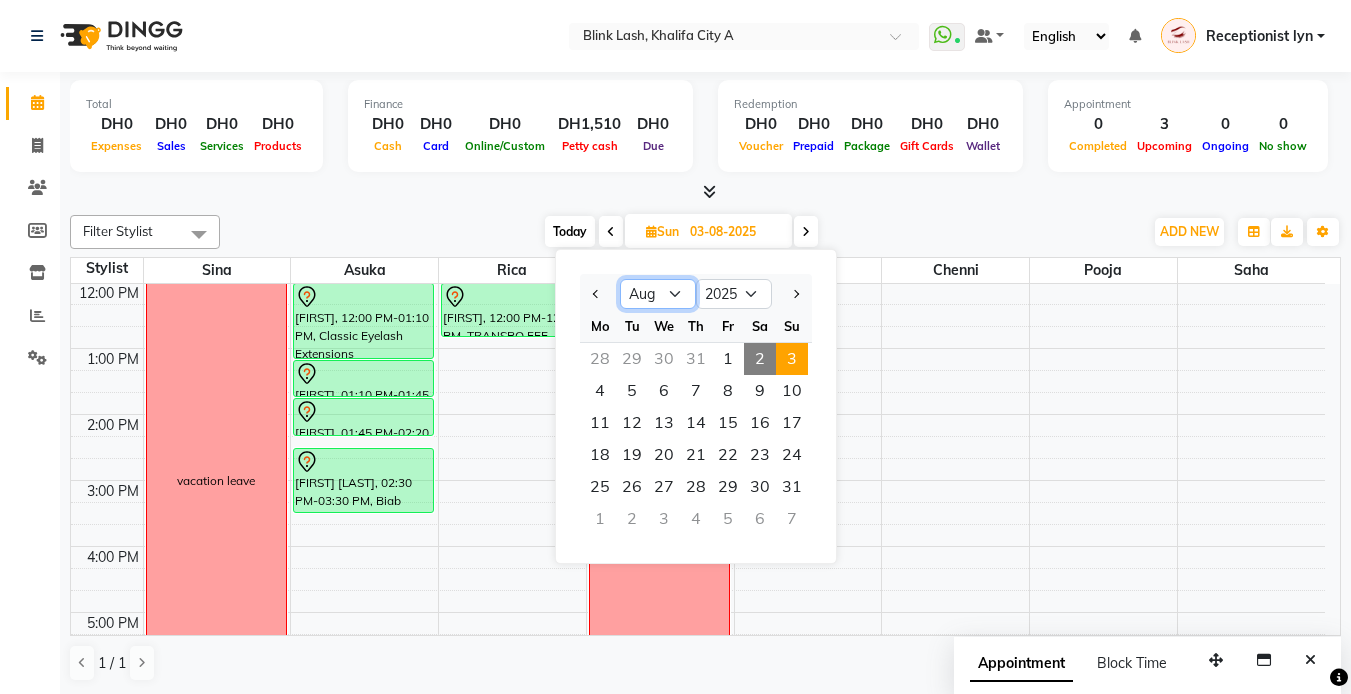select on "9" 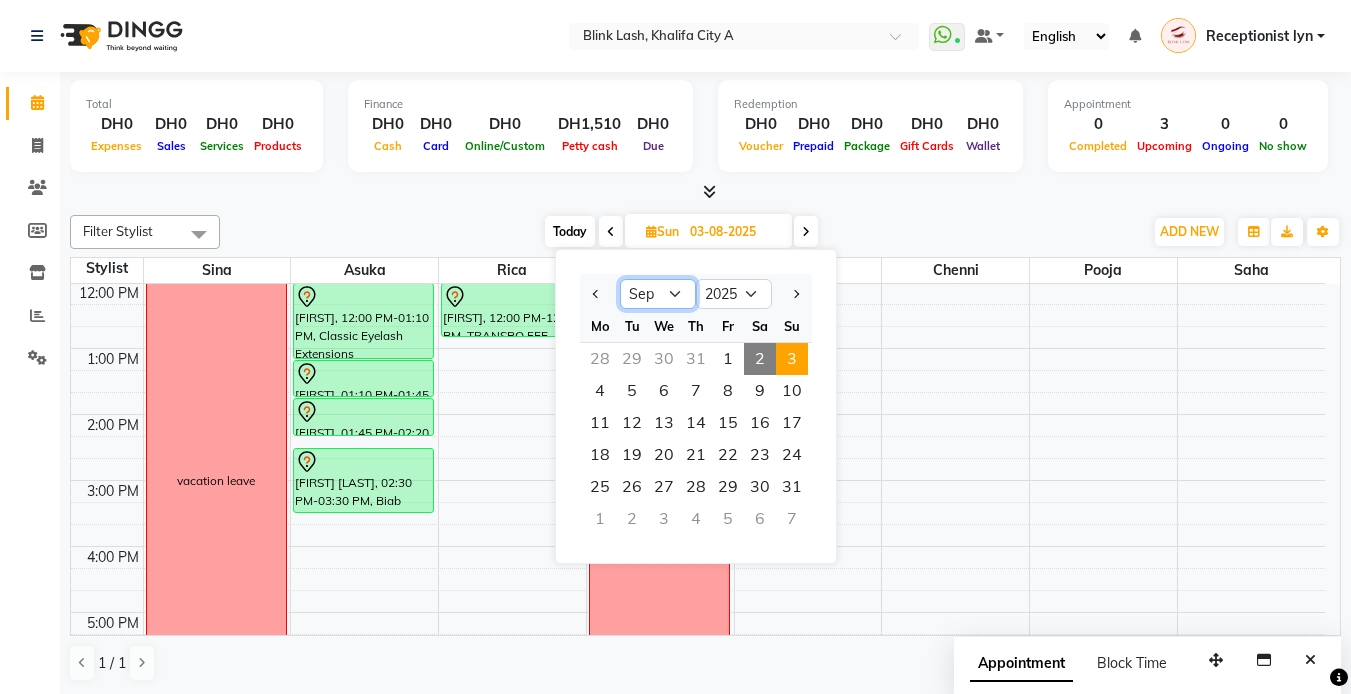 click on "Jan Feb Mar Apr May Jun Jul Aug Sep Oct Nov Dec" at bounding box center [658, 294] 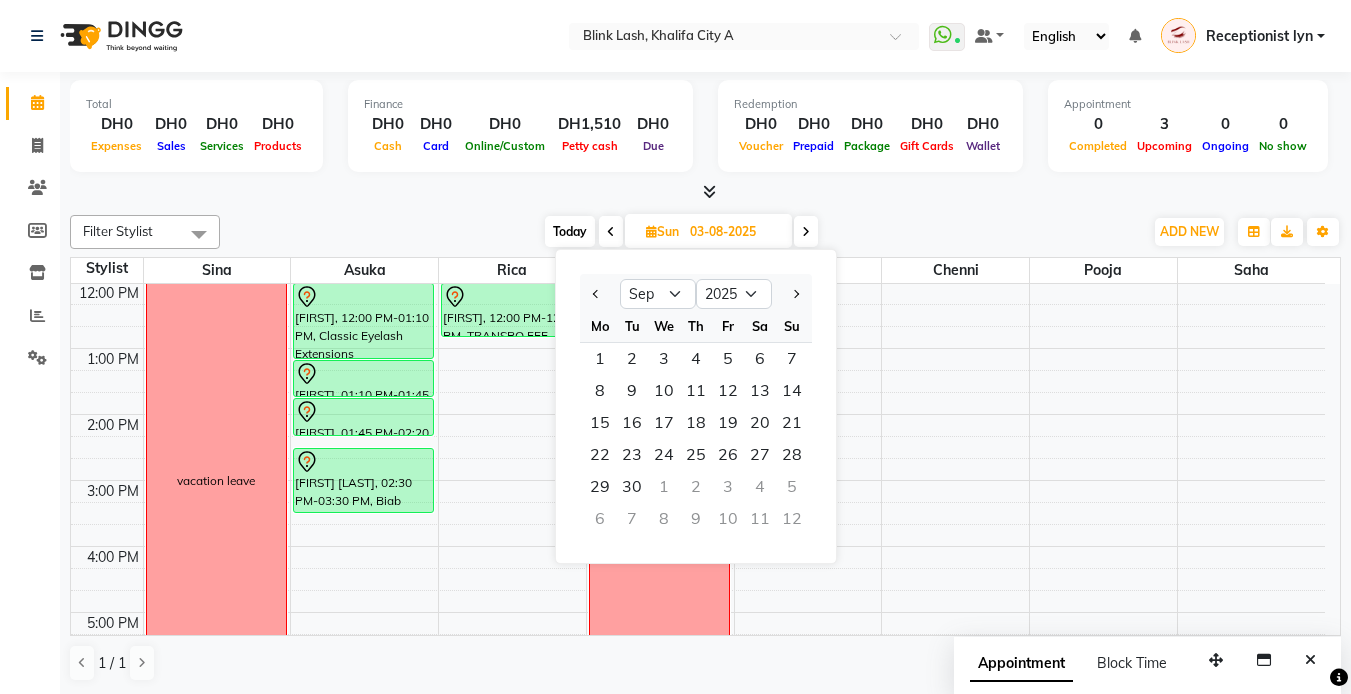 click on "Today" at bounding box center [570, 231] 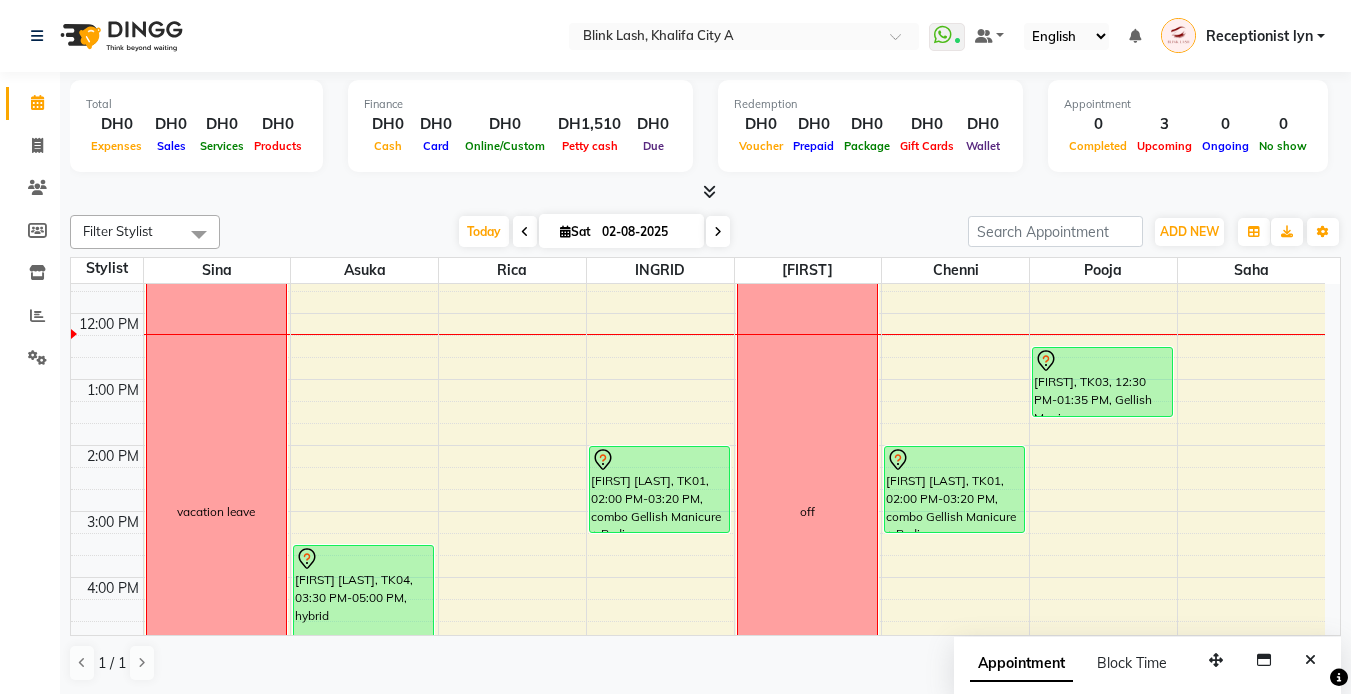 scroll, scrollTop: 0, scrollLeft: 0, axis: both 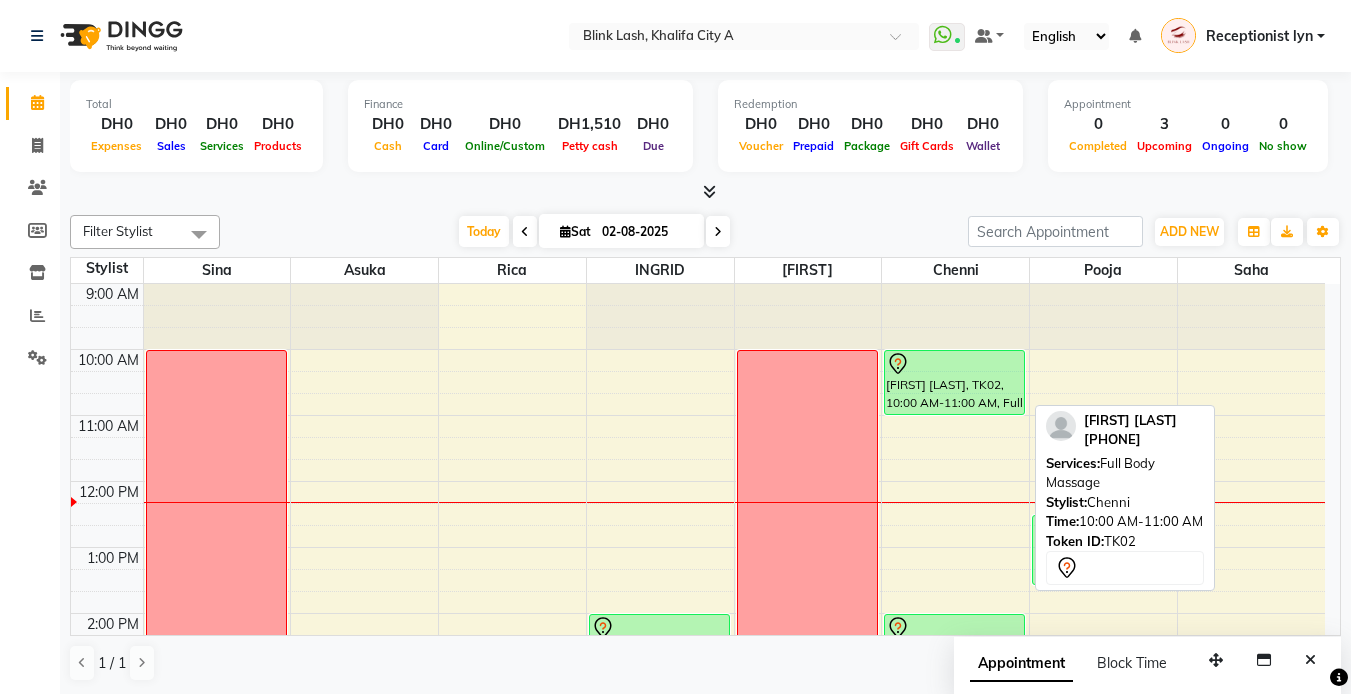 click on "[FIRST] [LAST], TK02, 10:00 AM-11:00 AM, Full Body Massage" at bounding box center (954, 382) 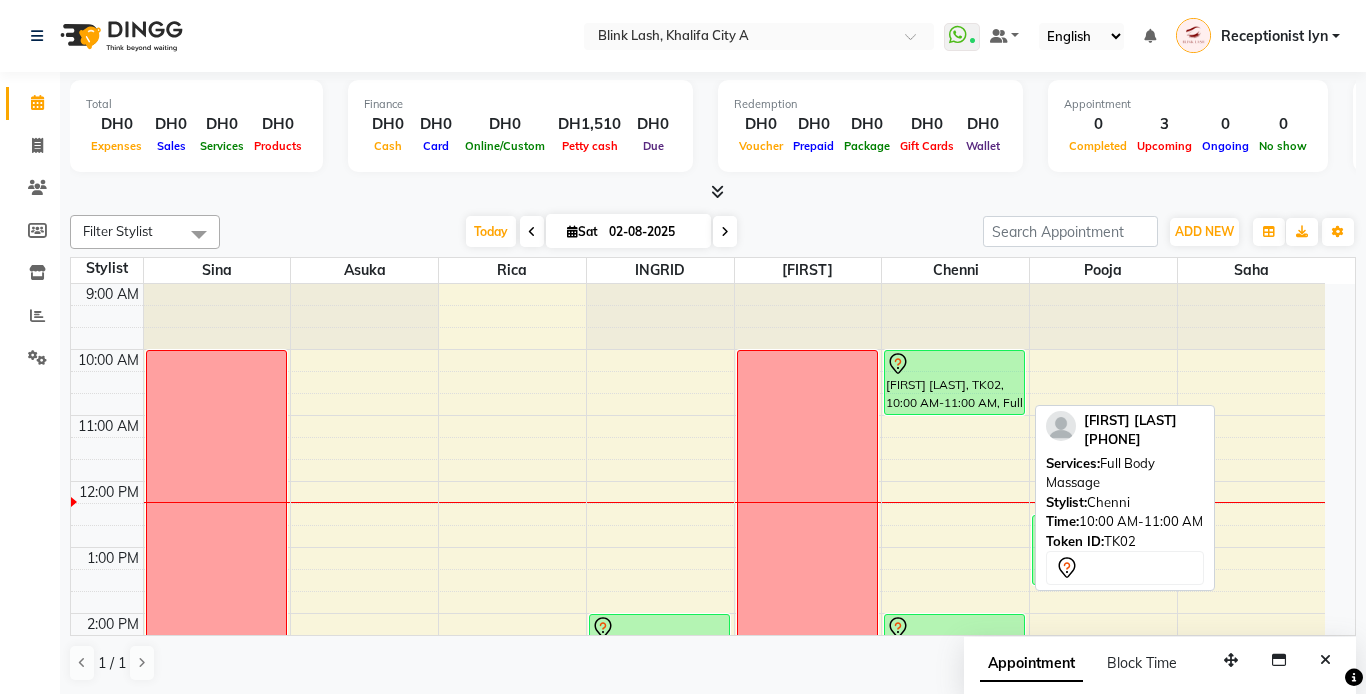 select on "7" 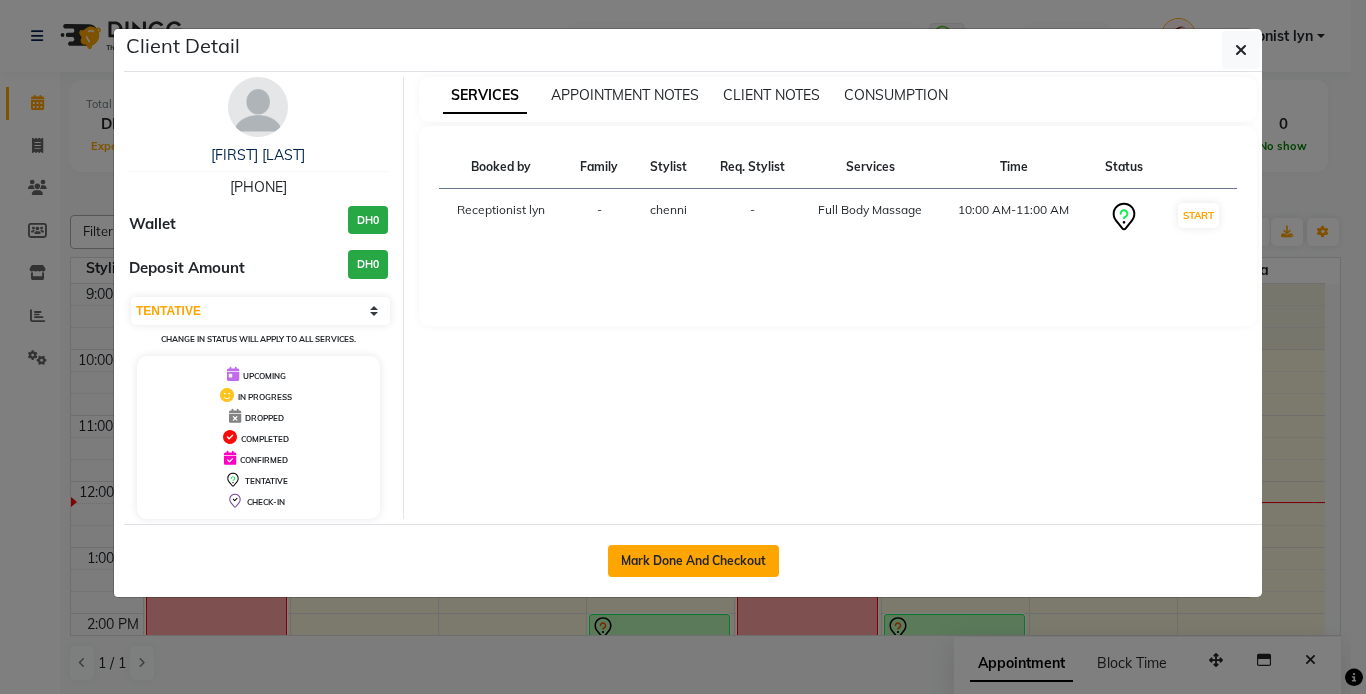click on "Mark Done And Checkout" 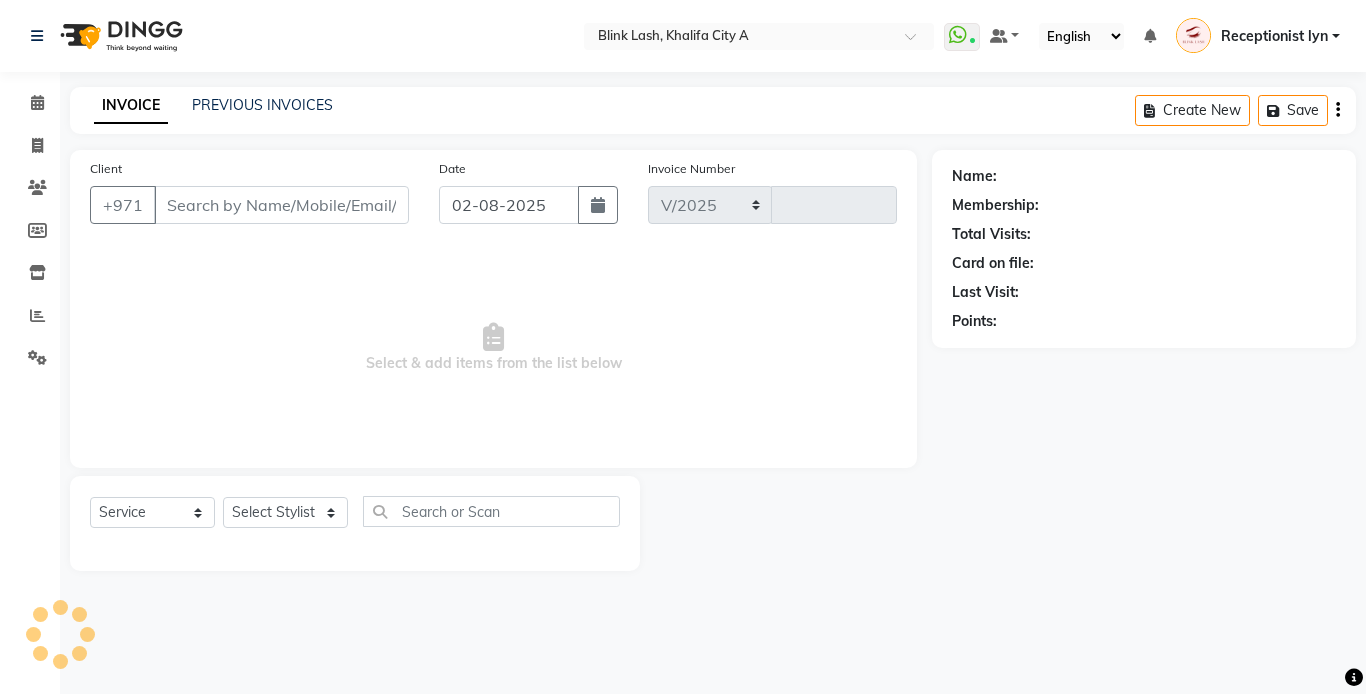 select on "5970" 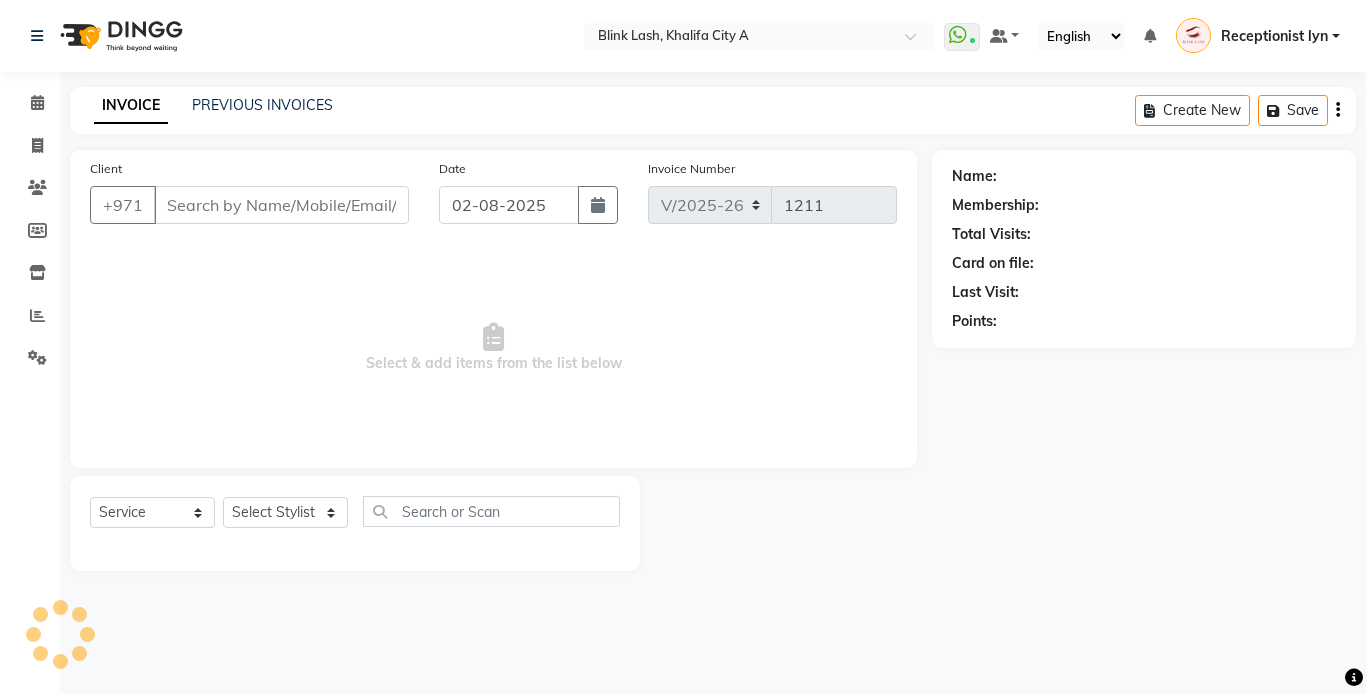 type on "[PHONE]" 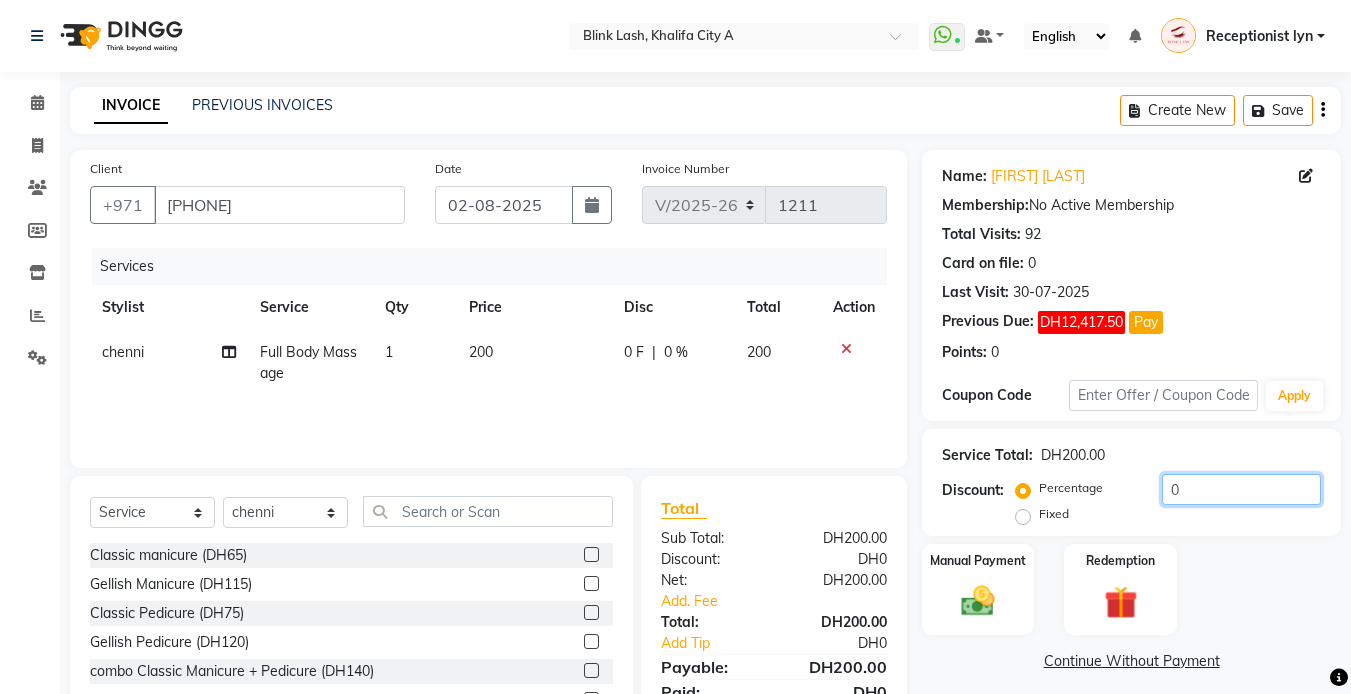 click on "0" 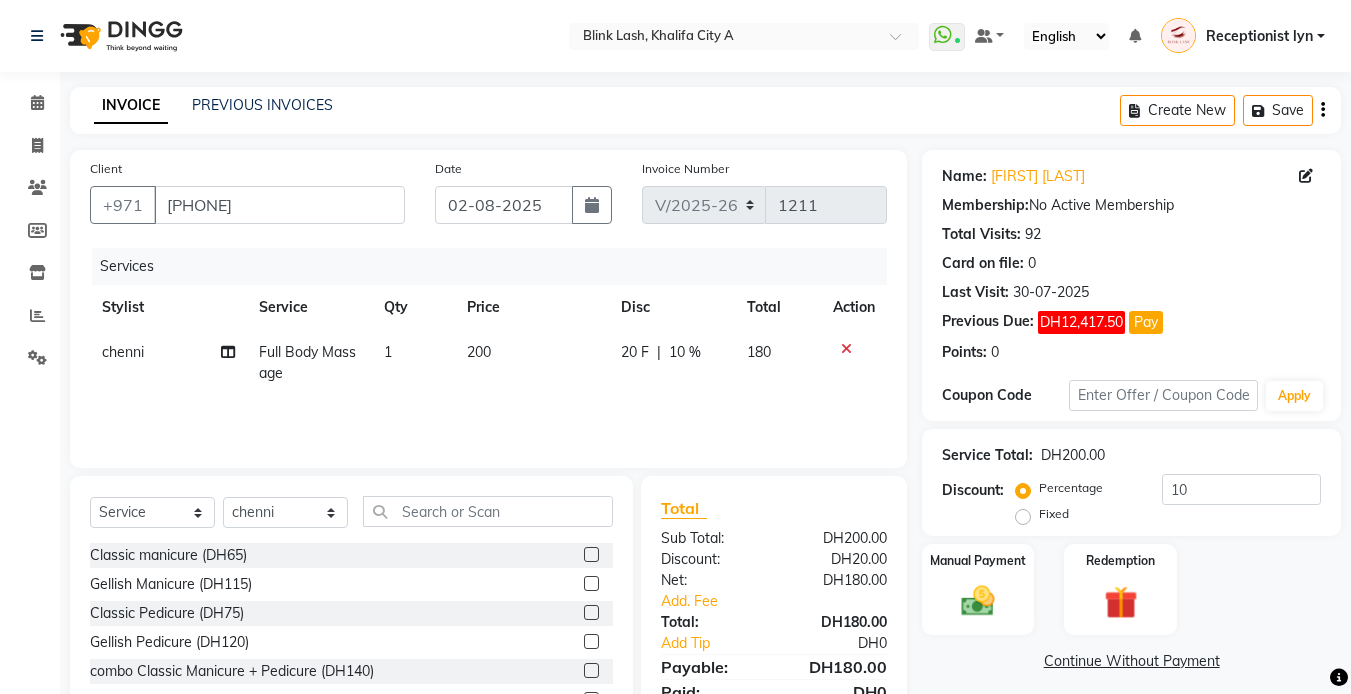 click on "Manual Payment Redemption" 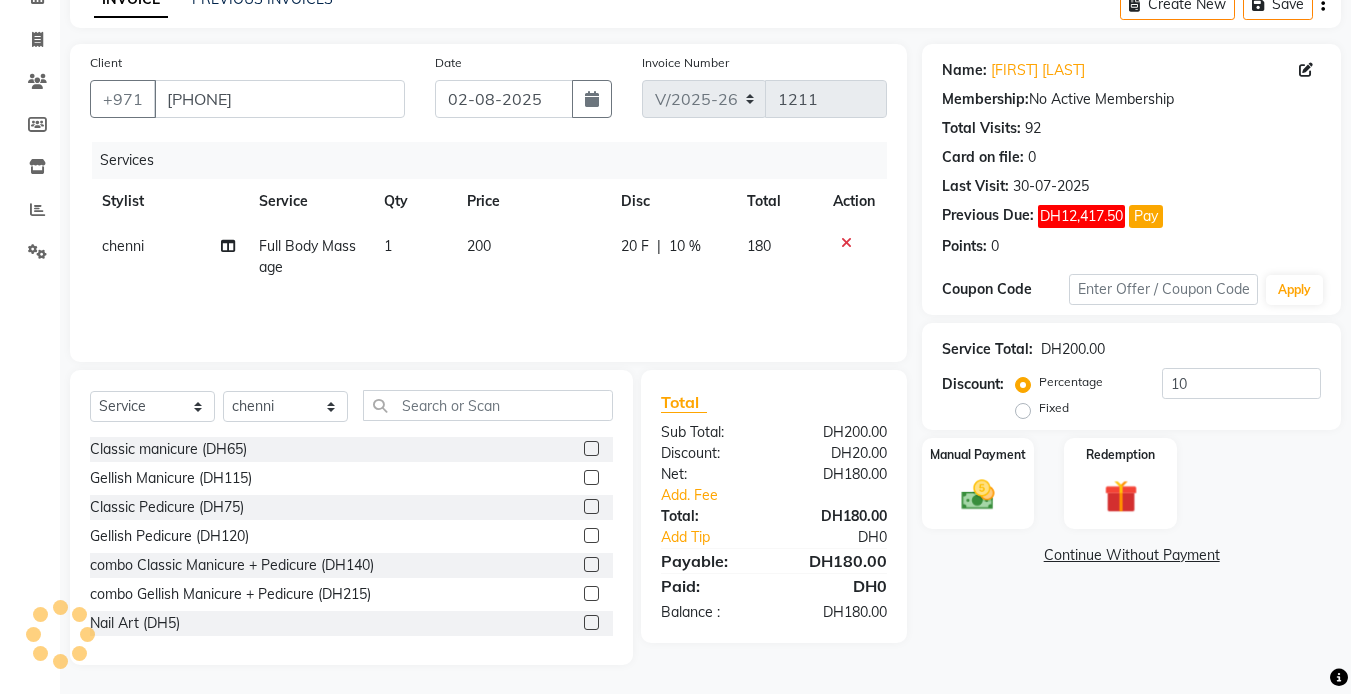 scroll, scrollTop: 107, scrollLeft: 0, axis: vertical 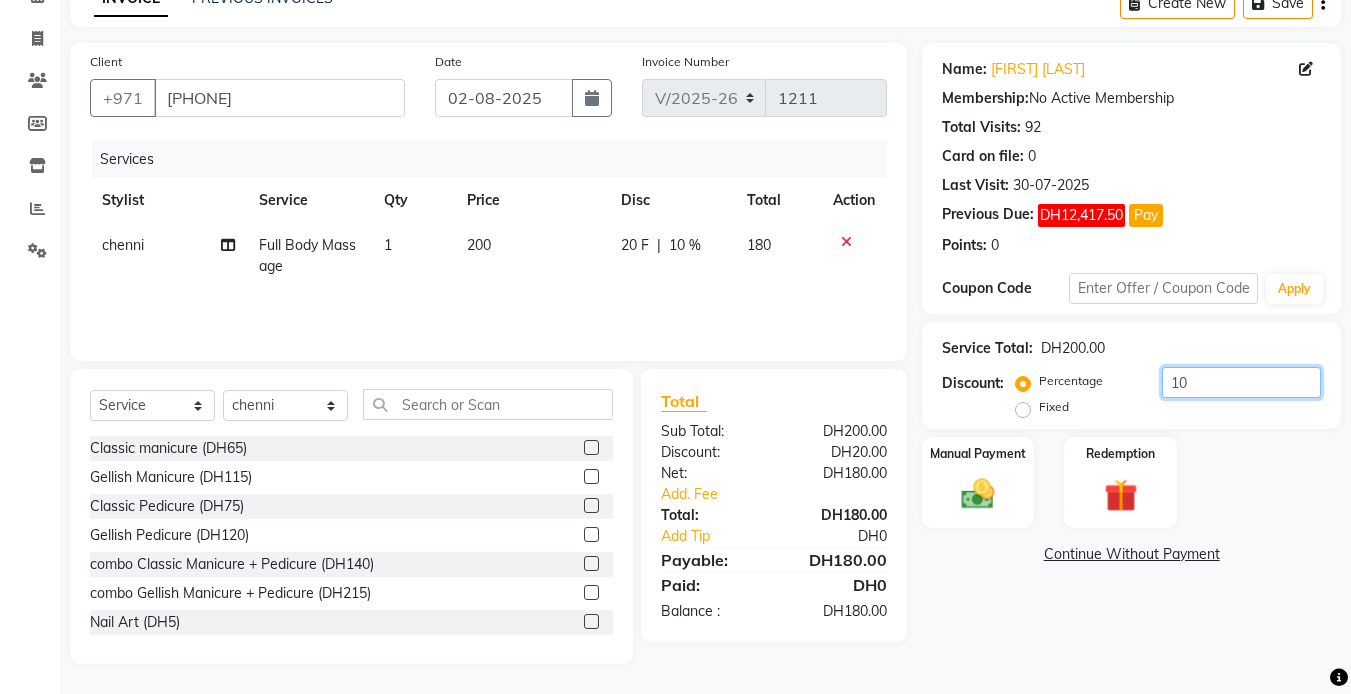 click on "10" 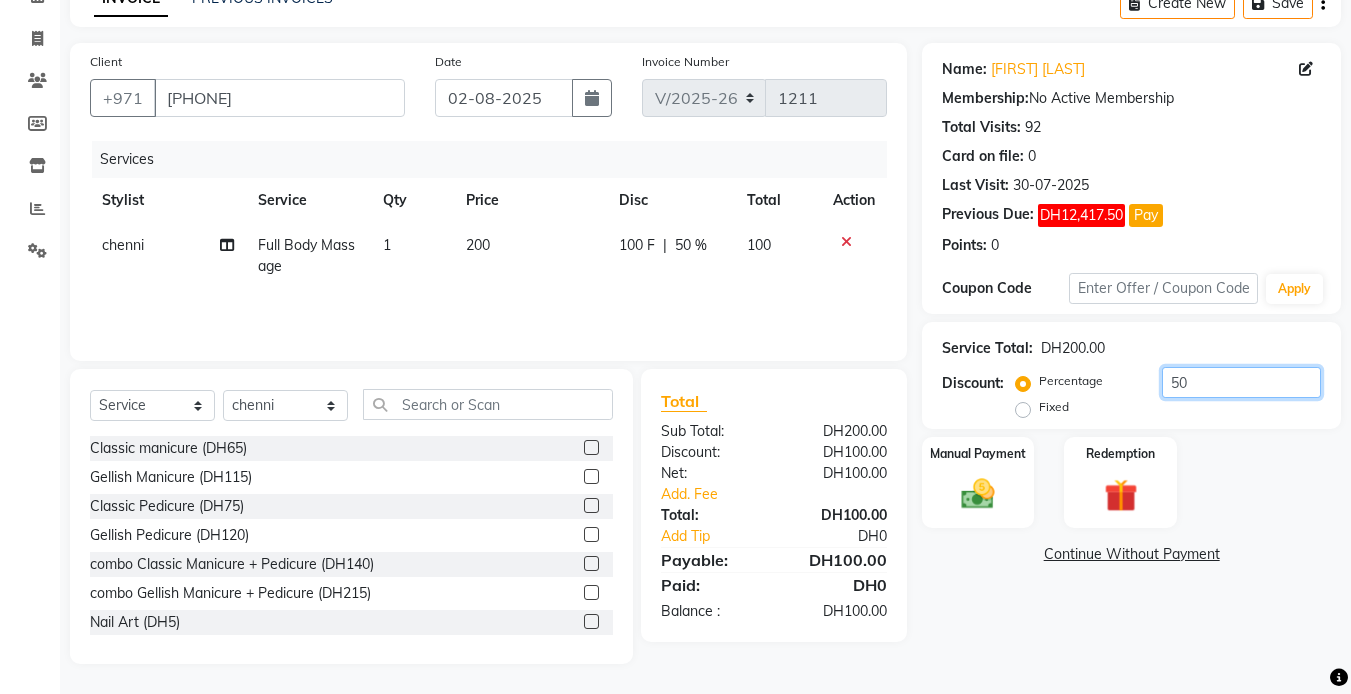 type on "50" 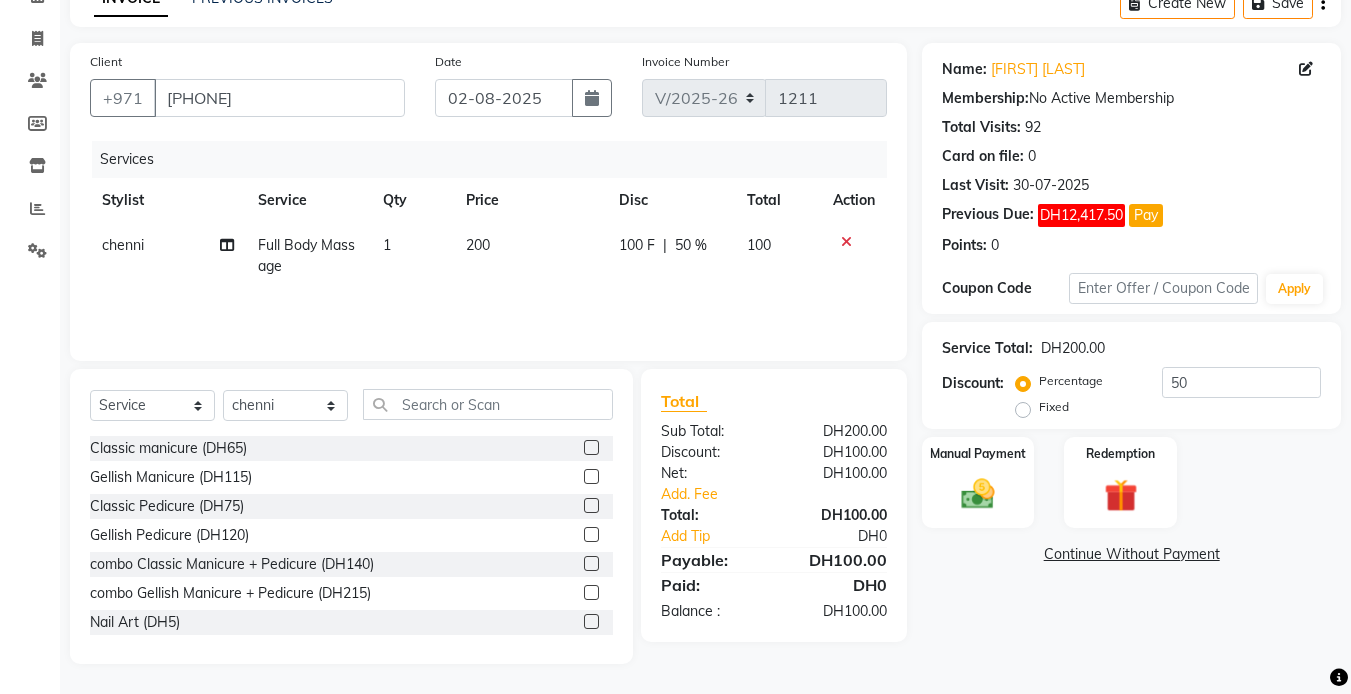 click on "Manual Payment Redemption" 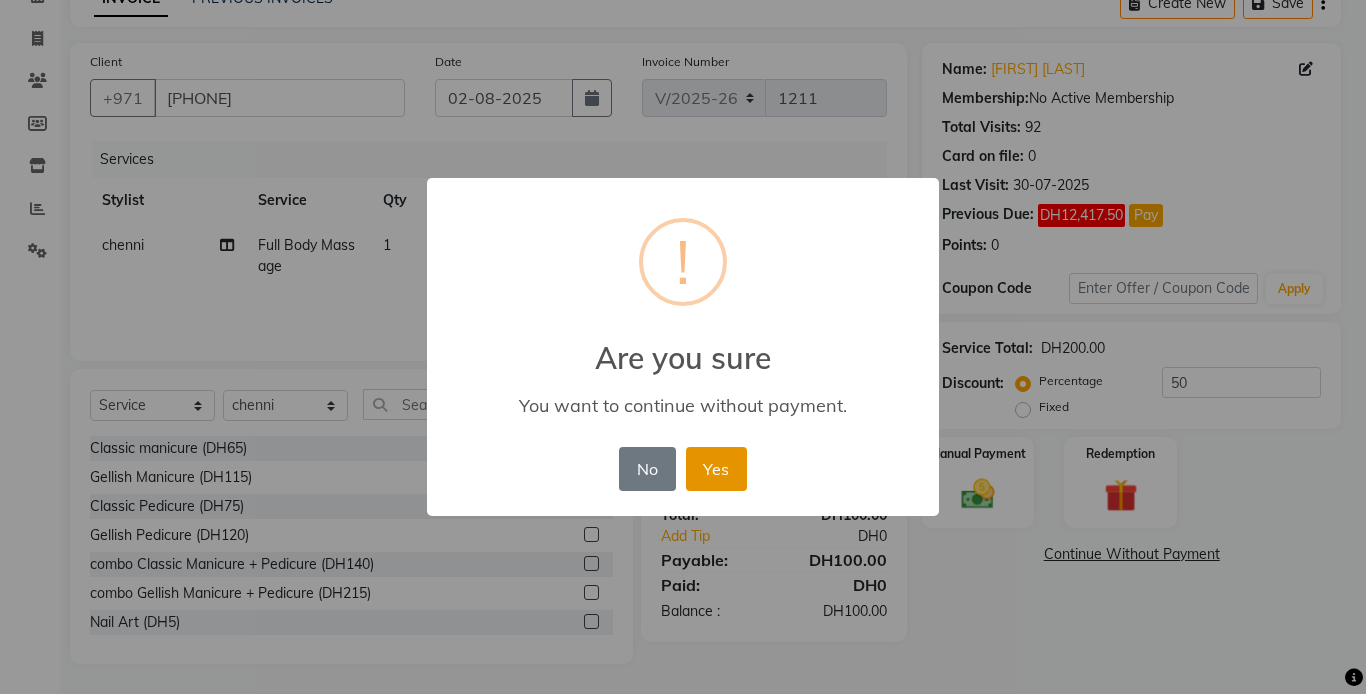 click on "Yes" at bounding box center (716, 469) 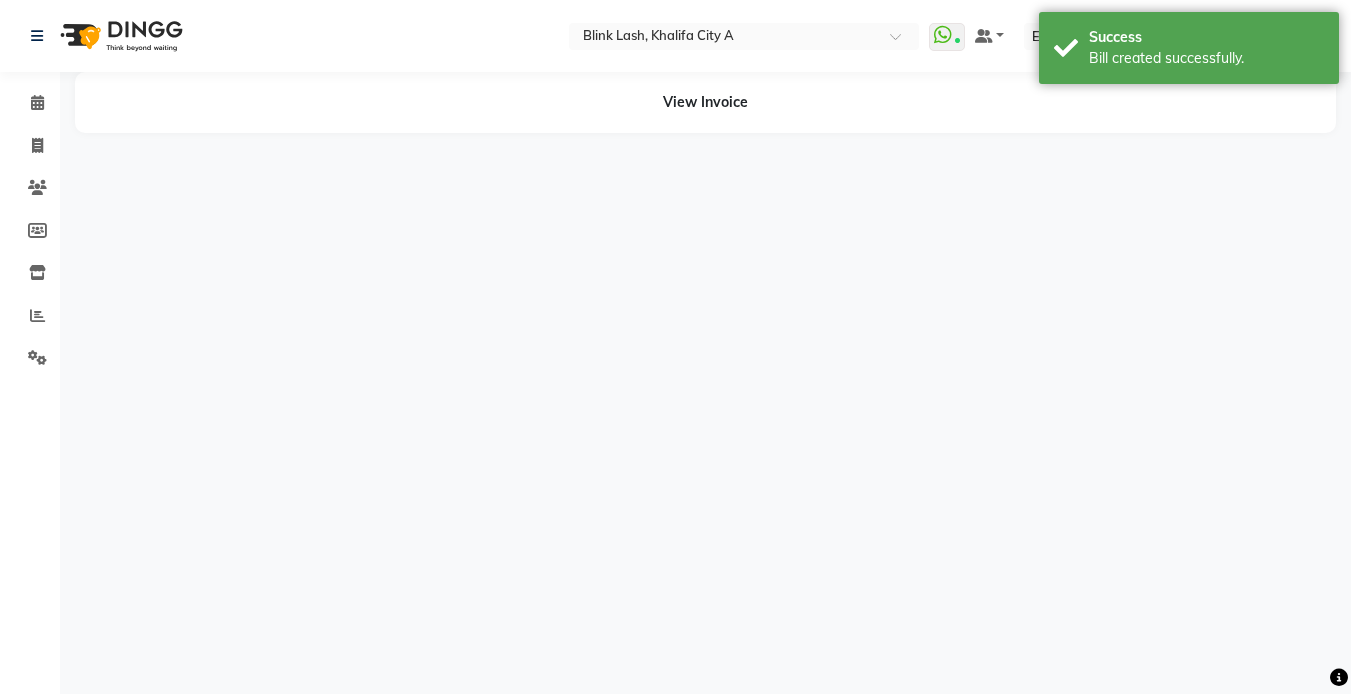scroll, scrollTop: 0, scrollLeft: 0, axis: both 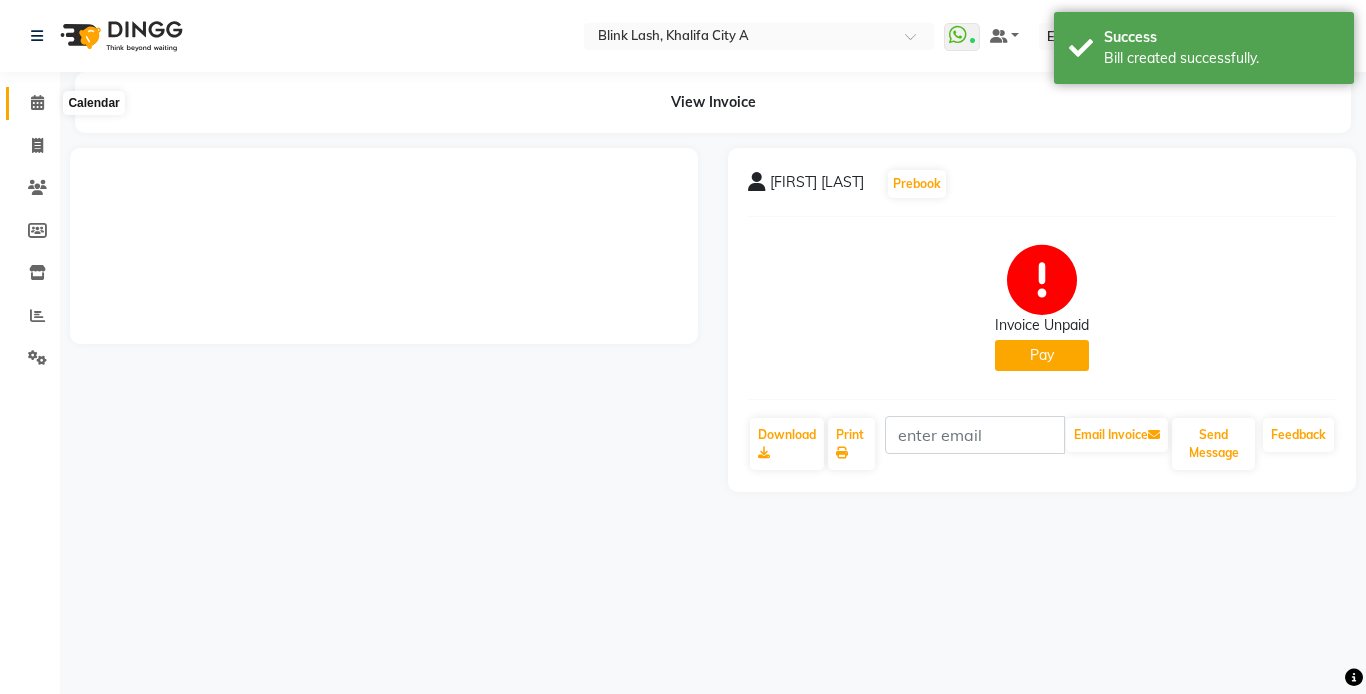 click 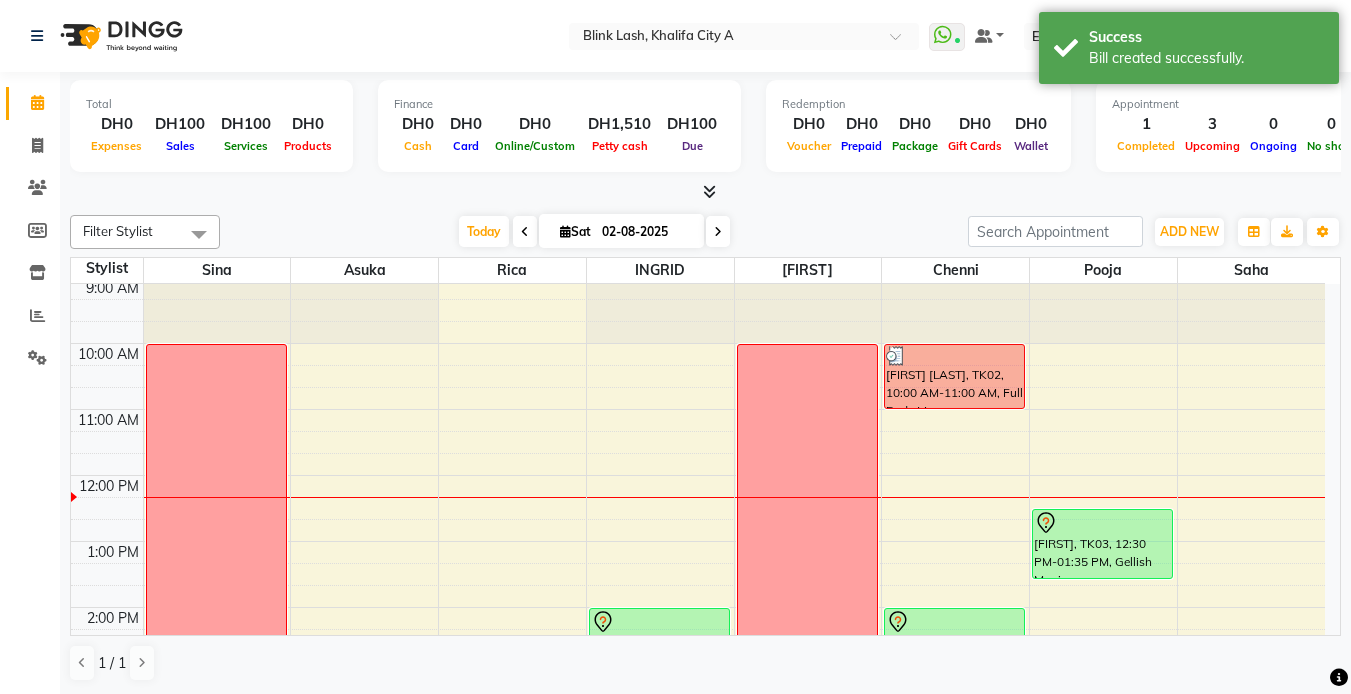 scroll, scrollTop: 0, scrollLeft: 0, axis: both 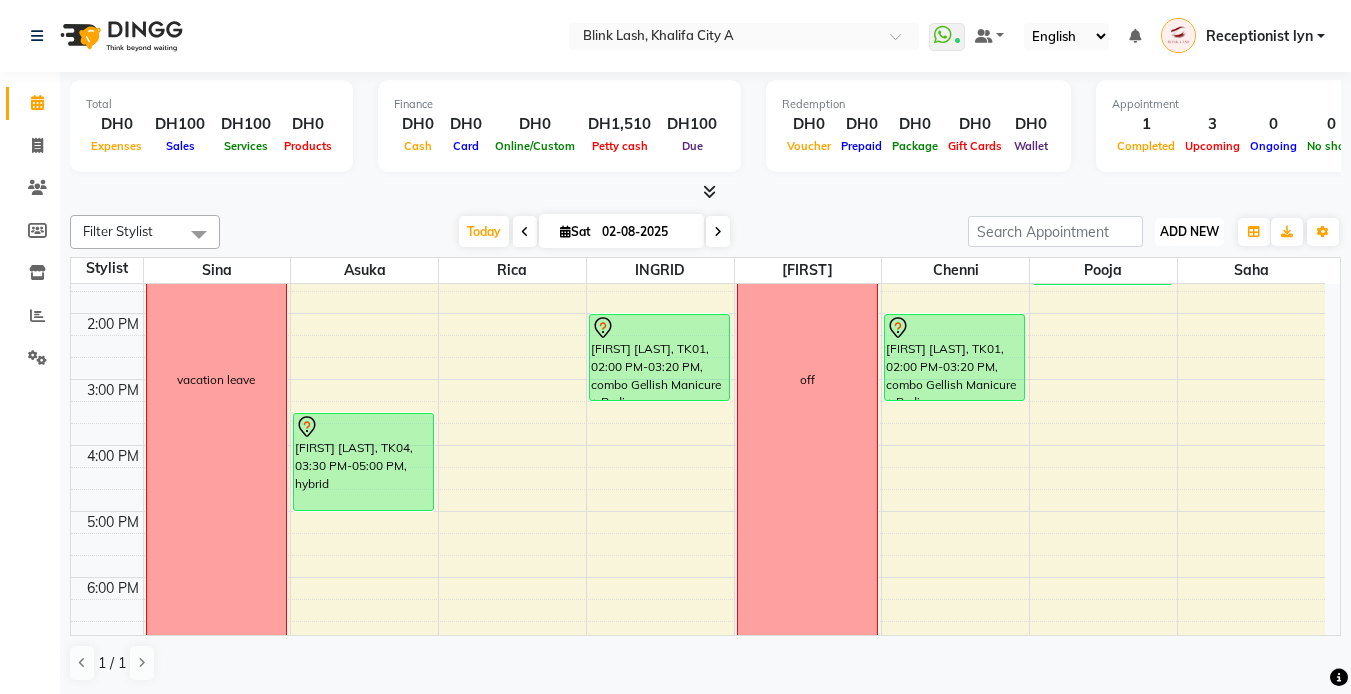 click on "ADD NEW" at bounding box center [1189, 231] 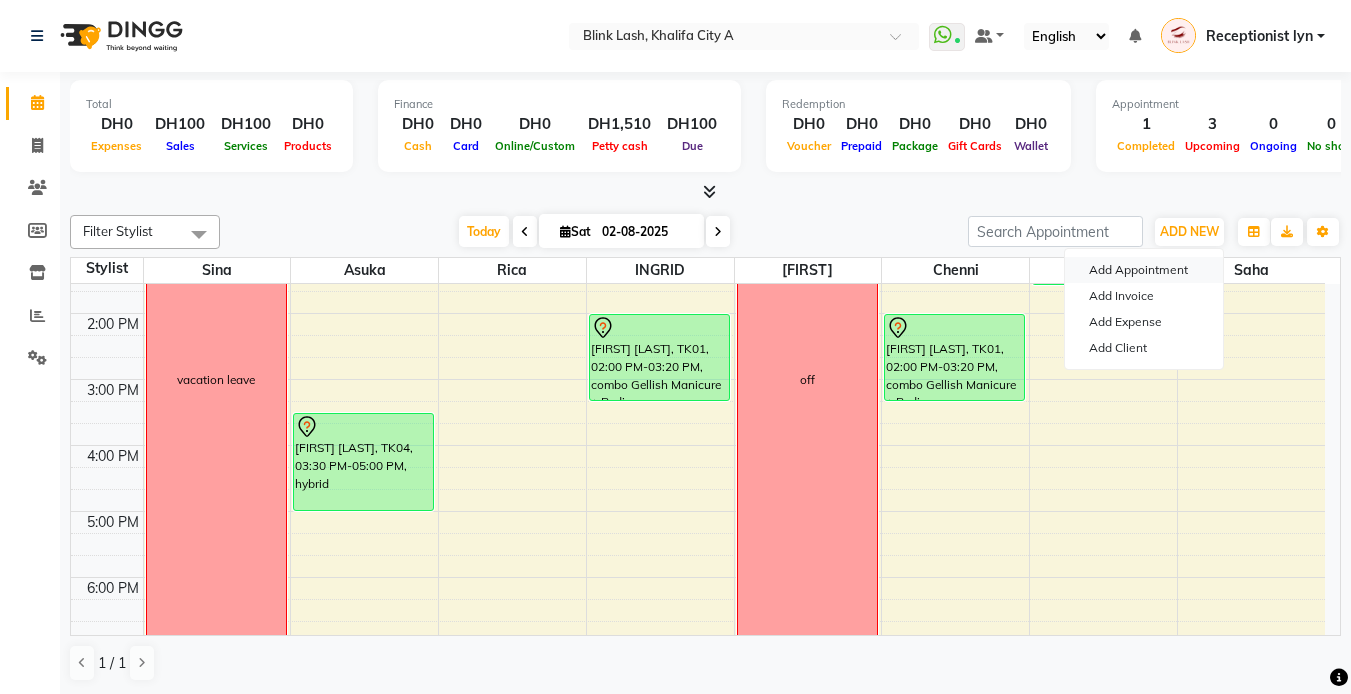 click on "Add Appointment" at bounding box center (1144, 270) 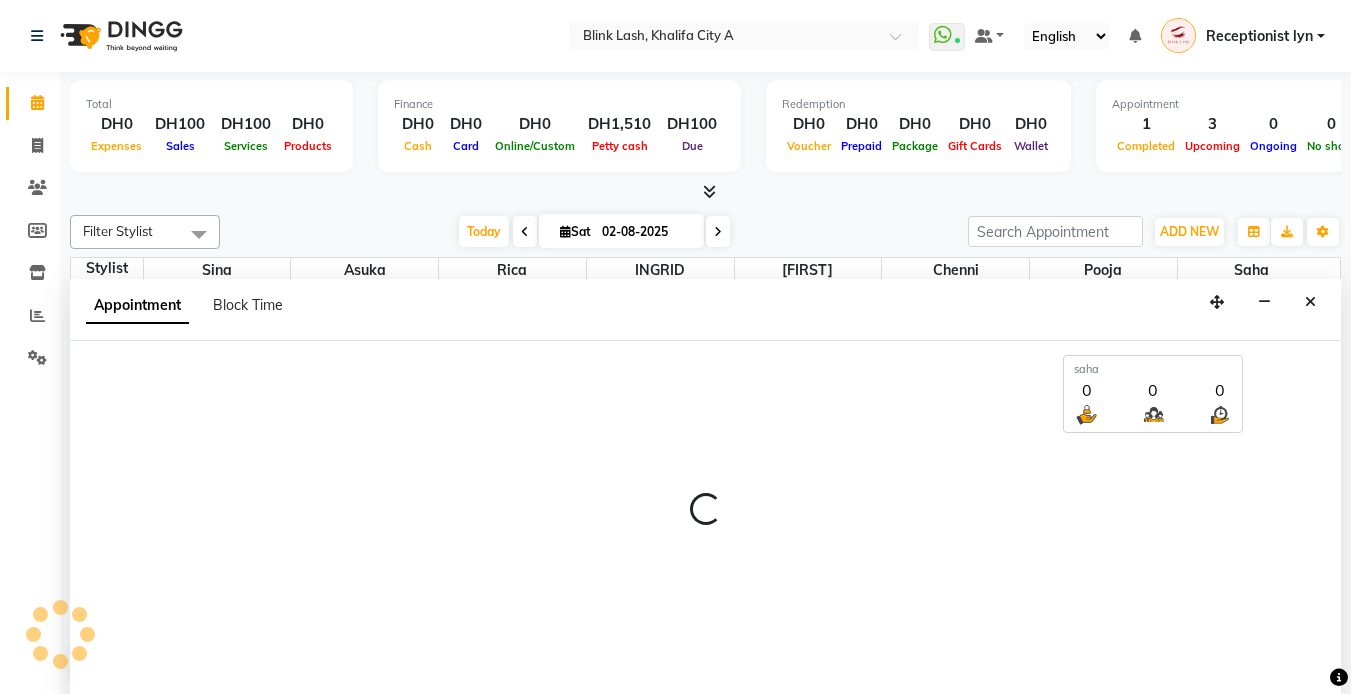 select on "tentative" 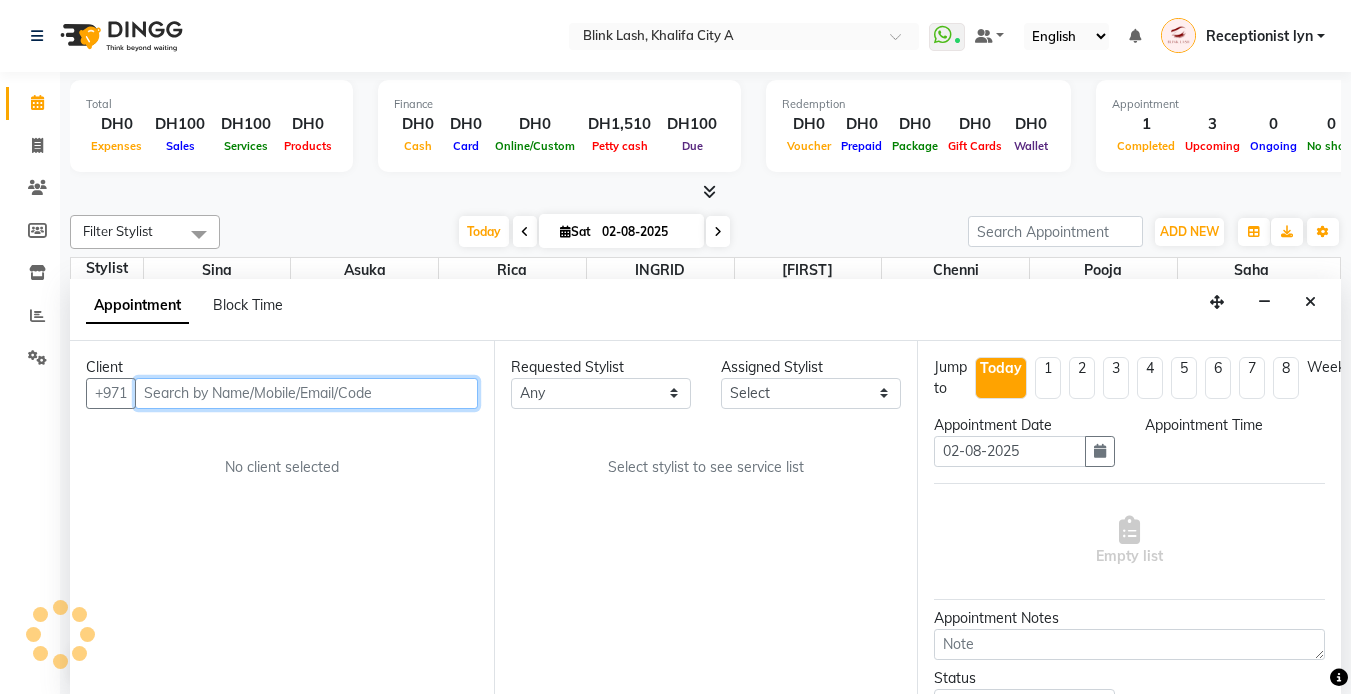 scroll, scrollTop: 1, scrollLeft: 0, axis: vertical 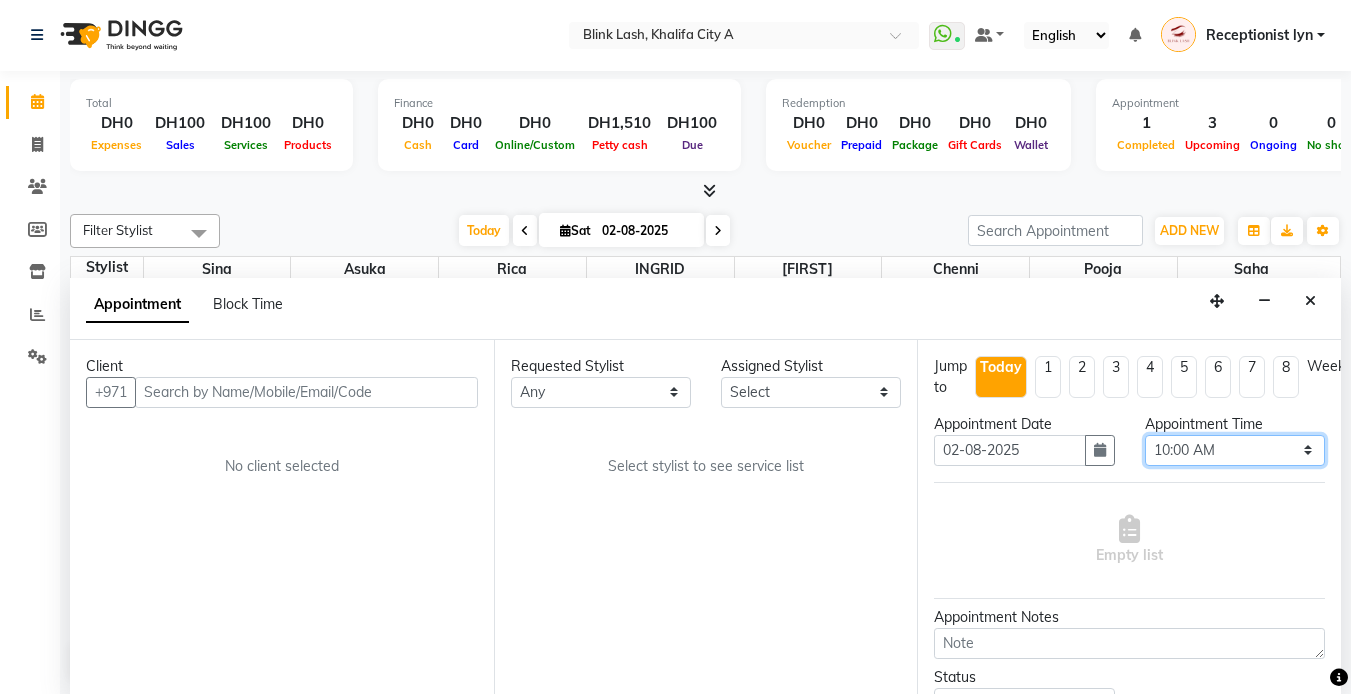 click on "Select 10:00 AM 10:05 AM 10:10 AM 10:15 AM 10:20 AM 10:25 AM 10:30 AM 10:35 AM 10:40 AM 10:45 AM 10:50 AM 10:55 AM 11:00 AM 11:05 AM 11:10 AM 11:15 AM 11:20 AM 11:25 AM 11:30 AM 11:35 AM 11:40 AM 11:45 AM 11:50 AM 11:55 AM 12:00 PM 12:05 PM 12:10 PM 12:15 PM 12:20 PM 12:25 PM 12:30 PM 12:35 PM 12:40 PM 12:45 PM 12:50 PM 12:55 PM 01:00 PM 01:05 PM 01:10 PM 01:15 PM 01:20 PM 01:25 PM 01:30 PM 01:35 PM 01:40 PM 01:45 PM 01:50 PM 01:55 PM 02:00 PM 02:05 PM 02:10 PM 02:15 PM 02:20 PM 02:25 PM 02:30 PM 02:35 PM 02:40 PM 02:45 PM 02:50 PM 02:55 PM 03:00 PM 03:05 PM 03:10 PM 03:15 PM 03:20 PM 03:25 PM 03:30 PM 03:35 PM 03:40 PM 03:45 PM 03:50 PM 03:55 PM 04:00 PM 04:05 PM 04:10 PM 04:15 PM 04:20 PM 04:25 PM 04:30 PM 04:35 PM 04:40 PM 04:45 PM 04:50 PM 04:55 PM 05:00 PM 05:05 PM 05:10 PM 05:15 PM 05:20 PM 05:25 PM 05:30 PM 05:35 PM 05:40 PM 05:45 PM 05:50 PM 05:55 PM 06:00 PM 06:05 PM 06:10 PM 06:15 PM 06:20 PM 06:25 PM 06:30 PM 06:35 PM 06:40 PM 06:45 PM 06:50 PM 06:55 PM 07:00 PM 07:05 PM 07:10 PM 07:15 PM 07:20 PM" at bounding box center (1235, 450) 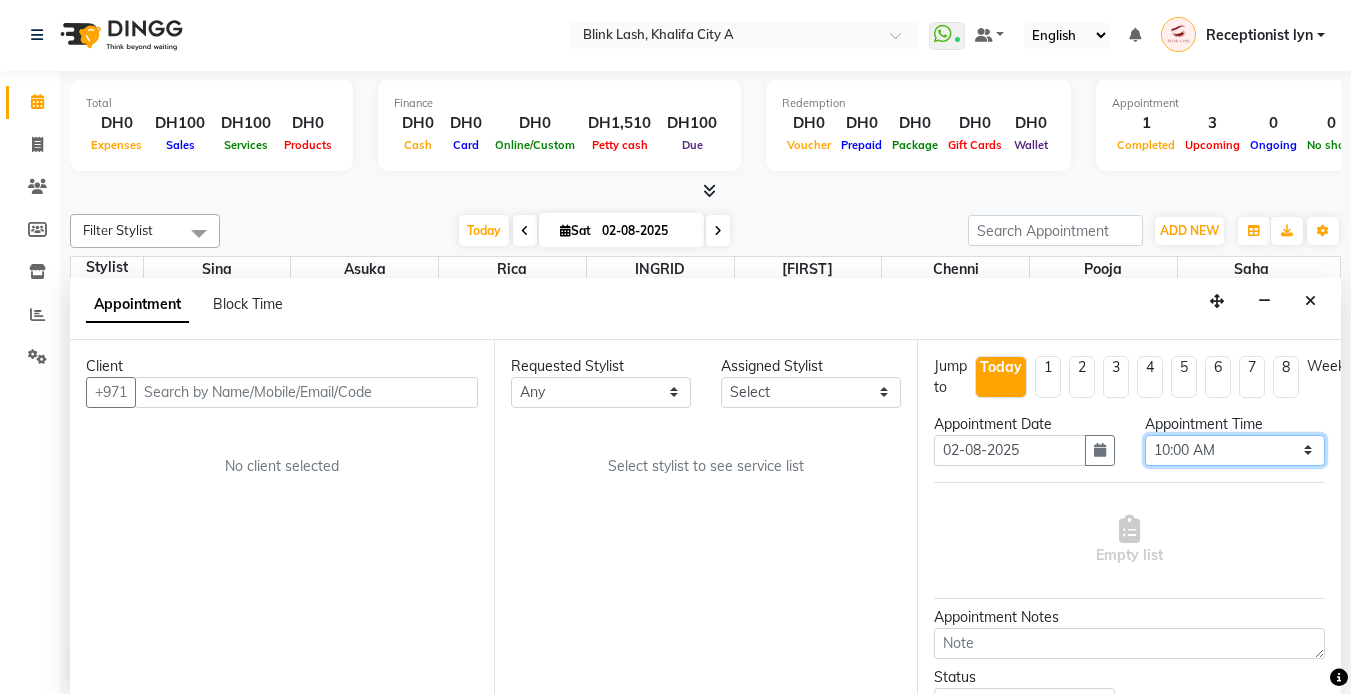 select on "900" 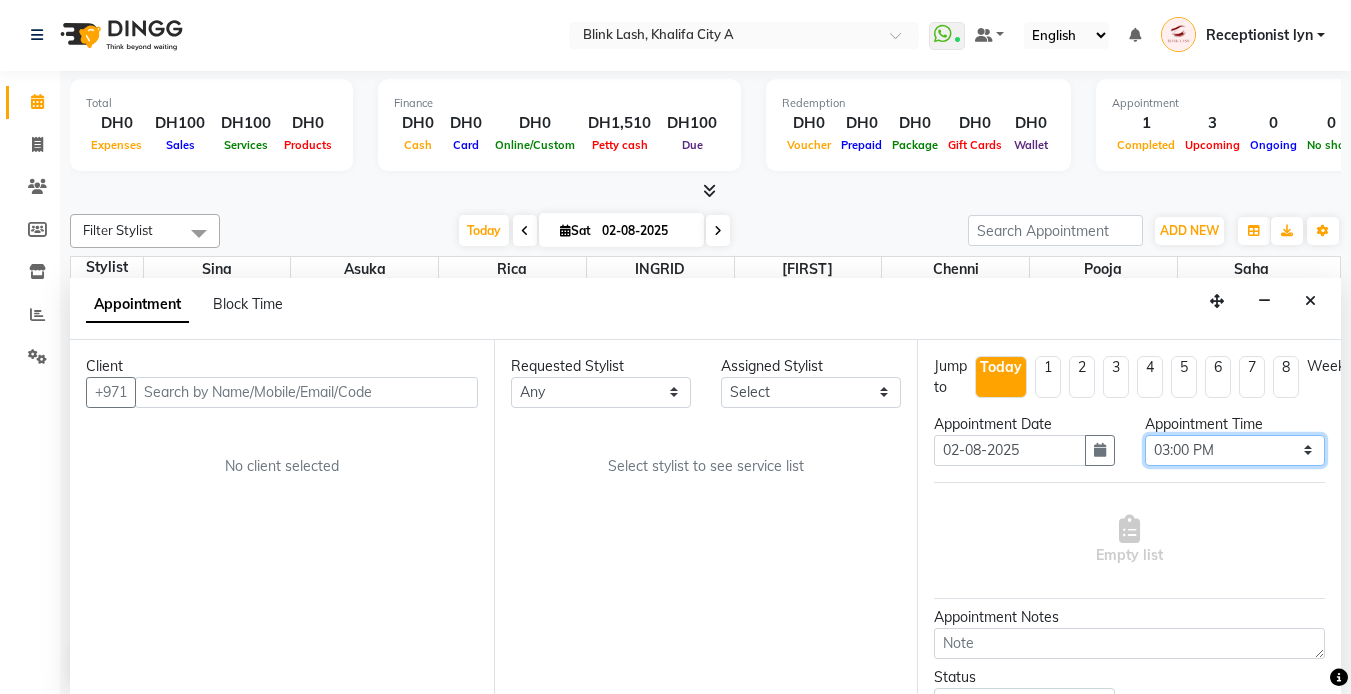 click on "Select 10:00 AM 10:05 AM 10:10 AM 10:15 AM 10:20 AM 10:25 AM 10:30 AM 10:35 AM 10:40 AM 10:45 AM 10:50 AM 10:55 AM 11:00 AM 11:05 AM 11:10 AM 11:15 AM 11:20 AM 11:25 AM 11:30 AM 11:35 AM 11:40 AM 11:45 AM 11:50 AM 11:55 AM 12:00 PM 12:05 PM 12:10 PM 12:15 PM 12:20 PM 12:25 PM 12:30 PM 12:35 PM 12:40 PM 12:45 PM 12:50 PM 12:55 PM 01:00 PM 01:05 PM 01:10 PM 01:15 PM 01:20 PM 01:25 PM 01:30 PM 01:35 PM 01:40 PM 01:45 PM 01:50 PM 01:55 PM 02:00 PM 02:05 PM 02:10 PM 02:15 PM 02:20 PM 02:25 PM 02:30 PM 02:35 PM 02:40 PM 02:45 PM 02:50 PM 02:55 PM 03:00 PM 03:05 PM 03:10 PM 03:15 PM 03:20 PM 03:25 PM 03:30 PM 03:35 PM 03:40 PM 03:45 PM 03:50 PM 03:55 PM 04:00 PM 04:05 PM 04:10 PM 04:15 PM 04:20 PM 04:25 PM 04:30 PM 04:35 PM 04:40 PM 04:45 PM 04:50 PM 04:55 PM 05:00 PM 05:05 PM 05:10 PM 05:15 PM 05:20 PM 05:25 PM 05:30 PM 05:35 PM 05:40 PM 05:45 PM 05:50 PM 05:55 PM 06:00 PM 06:05 PM 06:10 PM 06:15 PM 06:20 PM 06:25 PM 06:30 PM 06:35 PM 06:40 PM 06:45 PM 06:50 PM 06:55 PM 07:00 PM 07:05 PM 07:10 PM 07:15 PM 07:20 PM" at bounding box center [1235, 450] 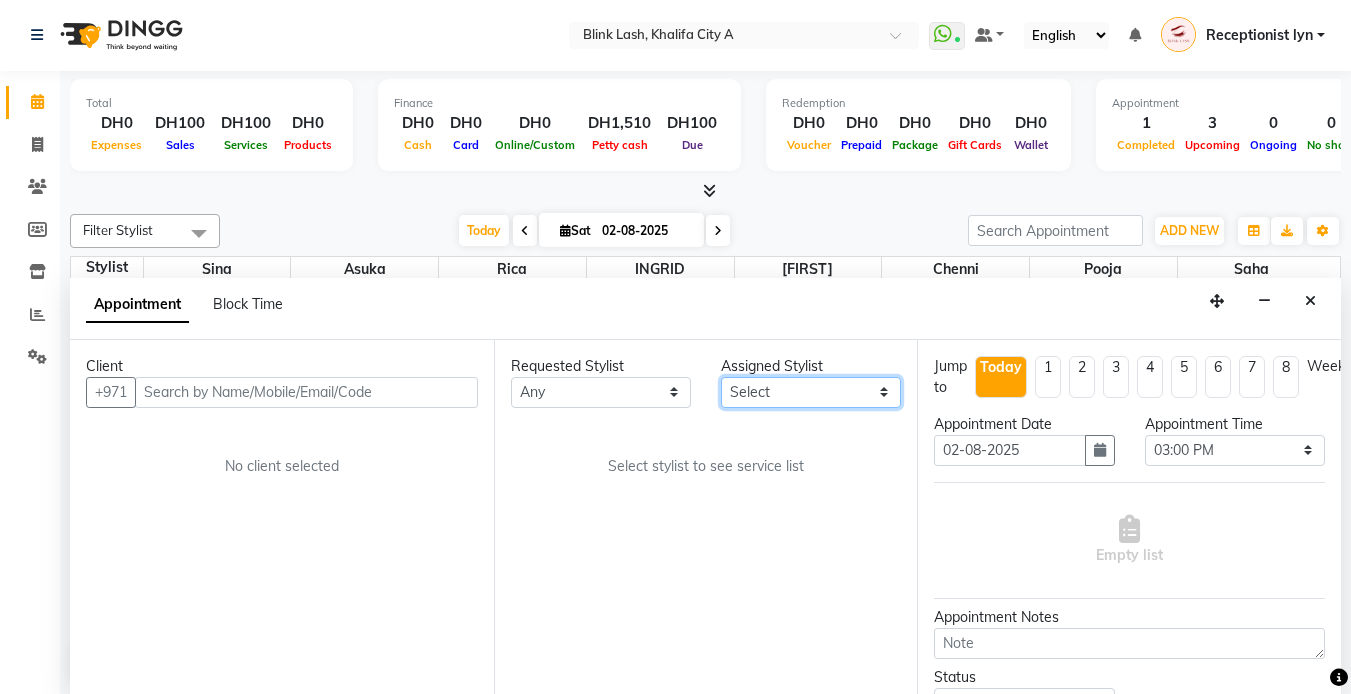 click on "Select Asuka chenni INGRID jumana pooja Rica saha Sina" at bounding box center [811, 392] 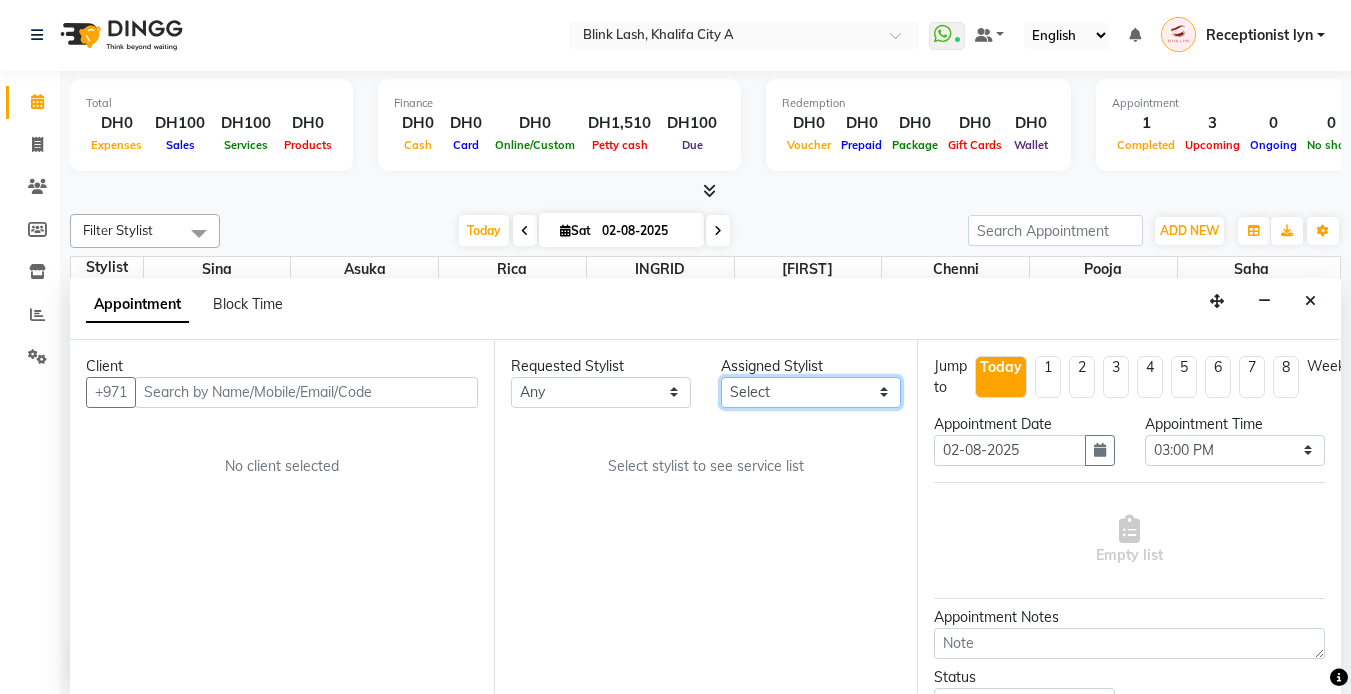 select on "57849" 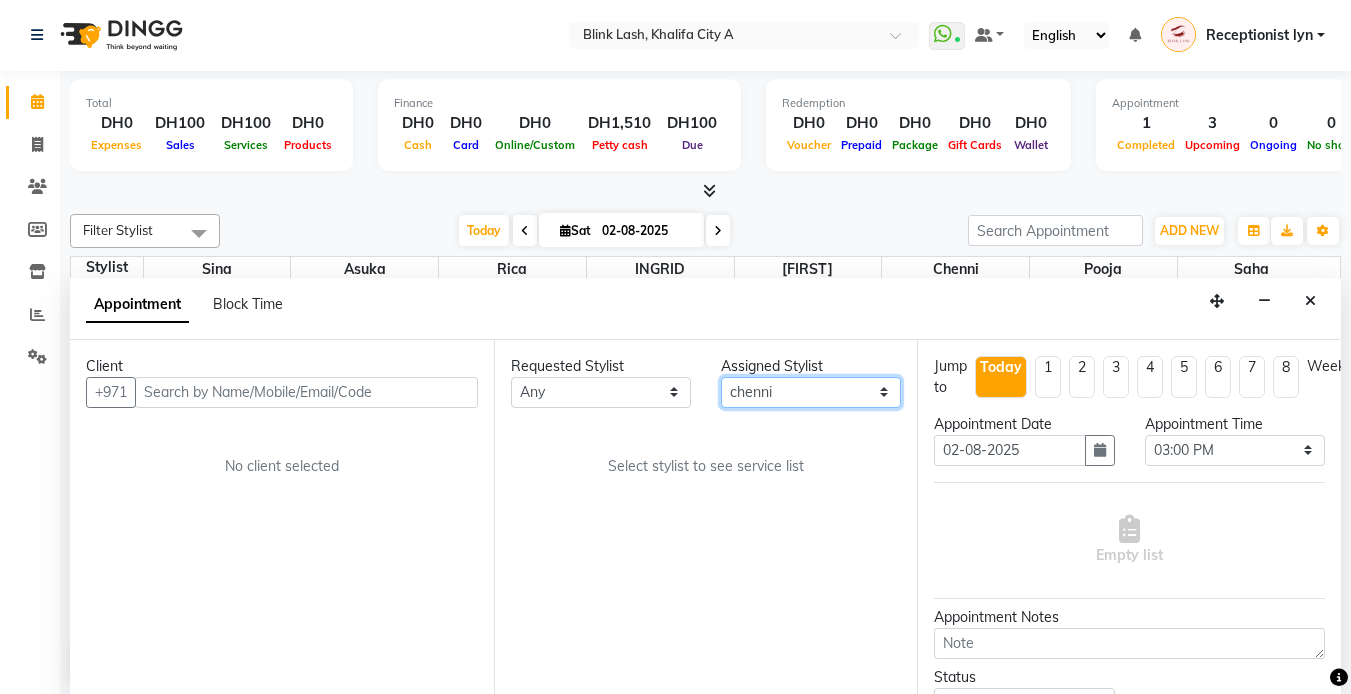 click on "Select Asuka chenni INGRID jumana pooja Rica saha Sina" at bounding box center (811, 392) 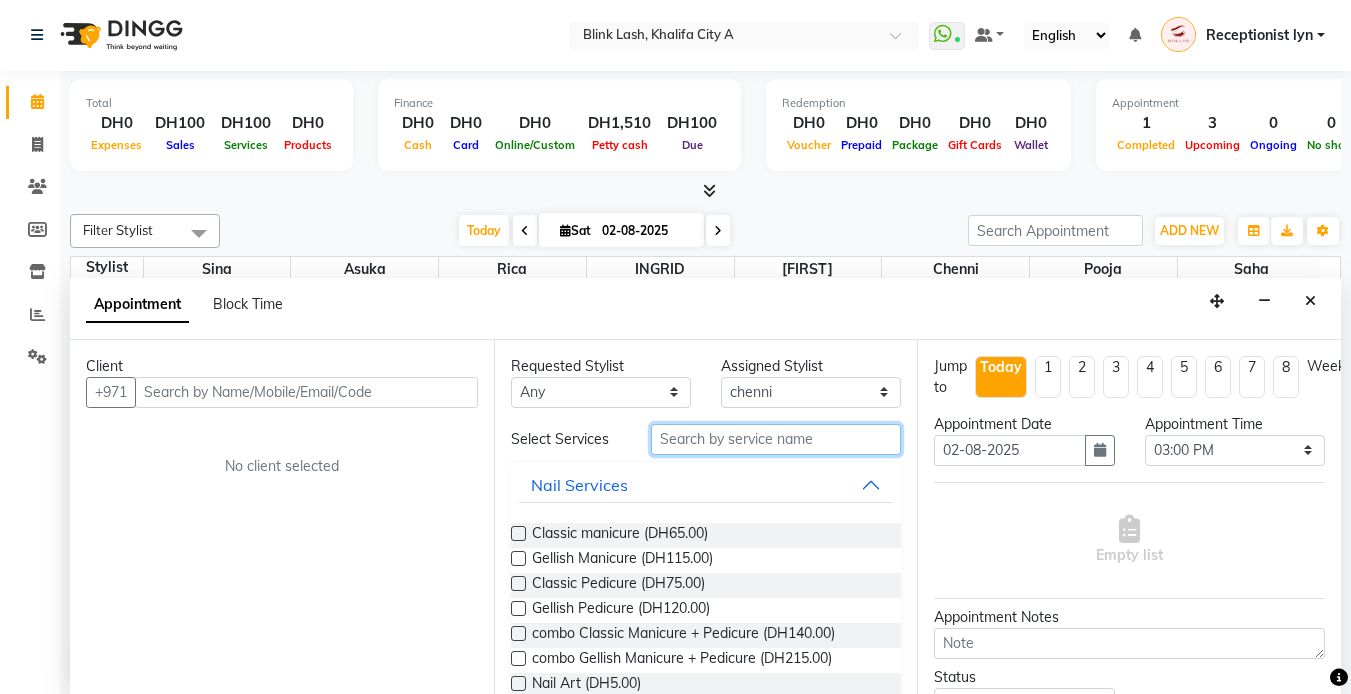 click at bounding box center (776, 439) 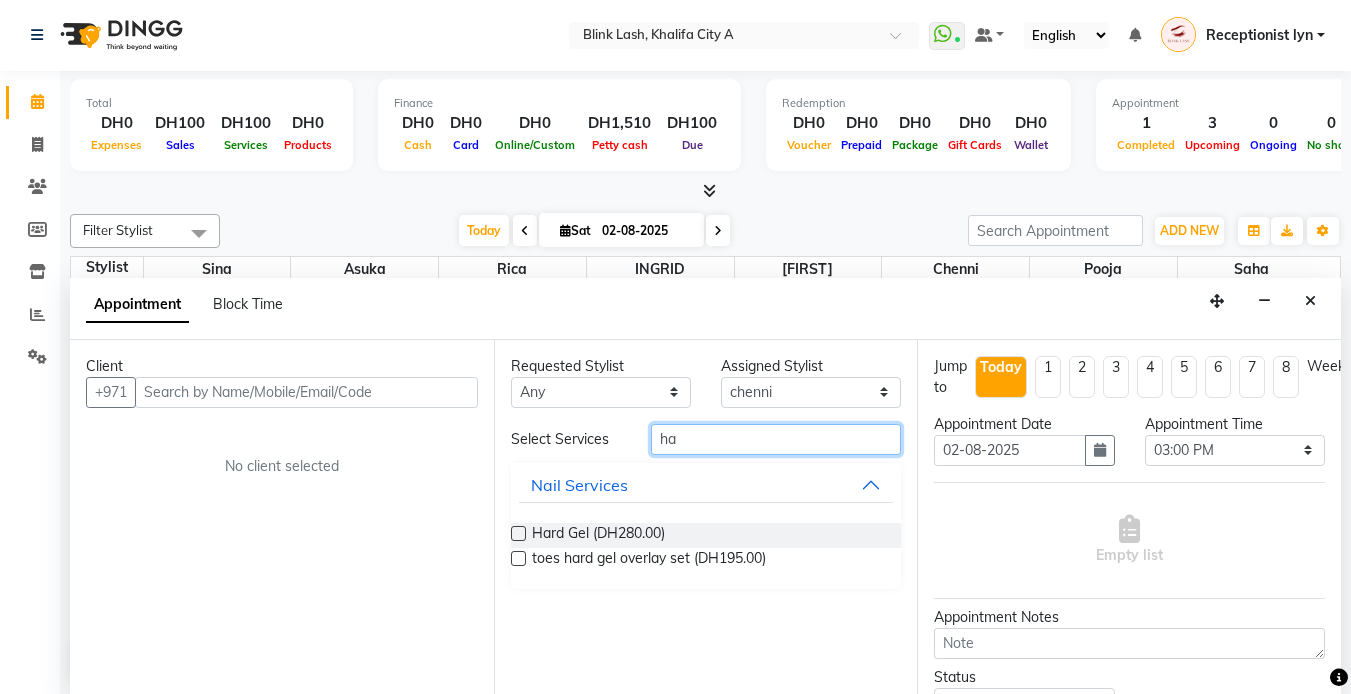 type on "h" 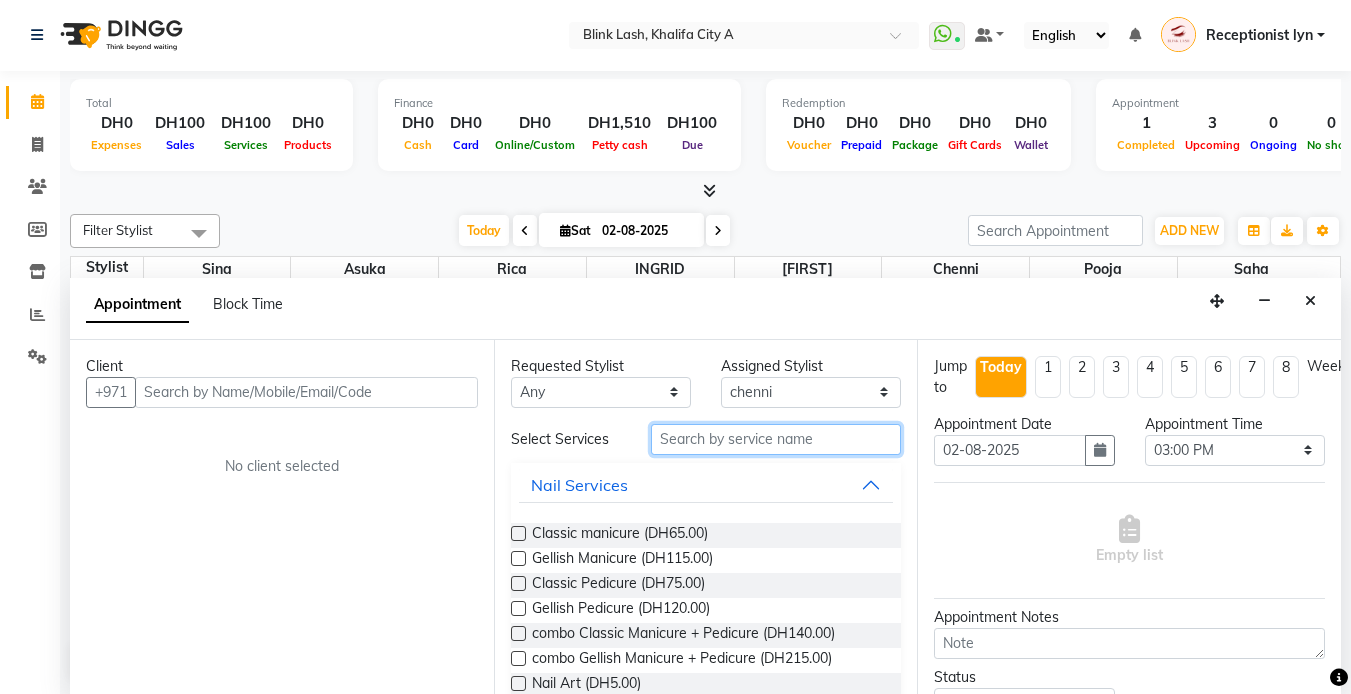 click at bounding box center (776, 439) 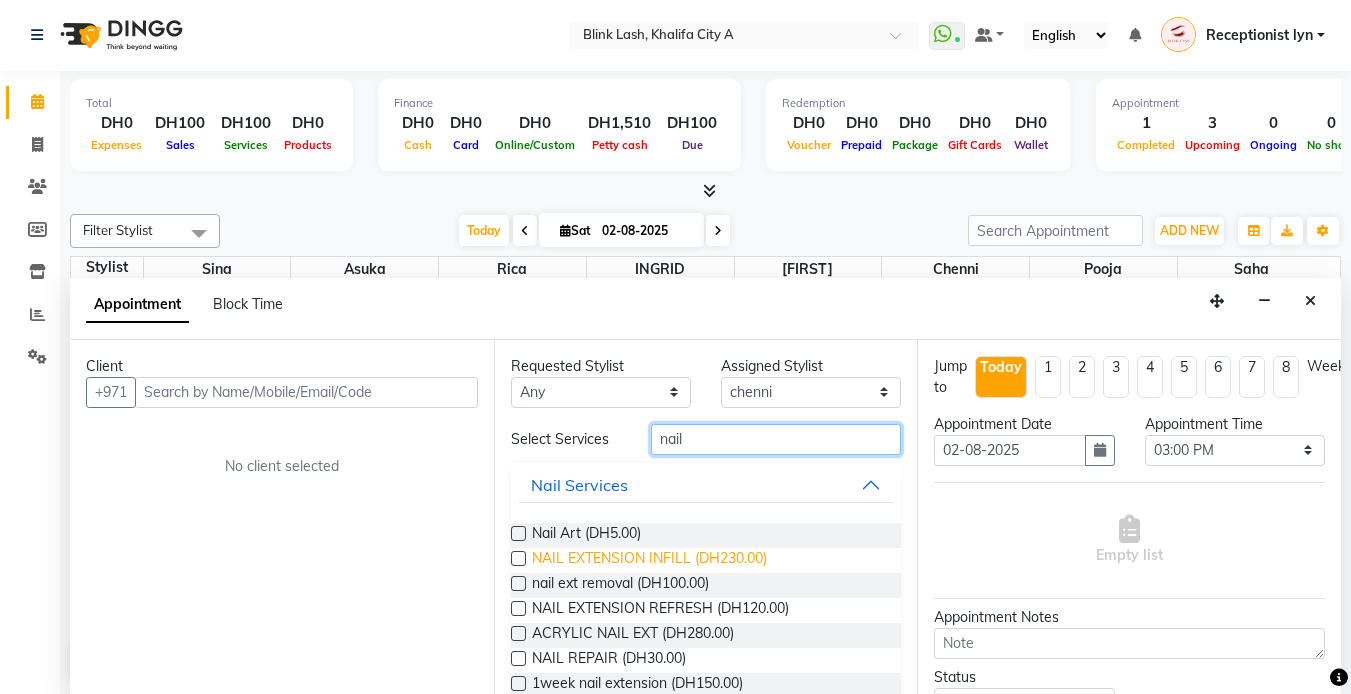 type on "nail" 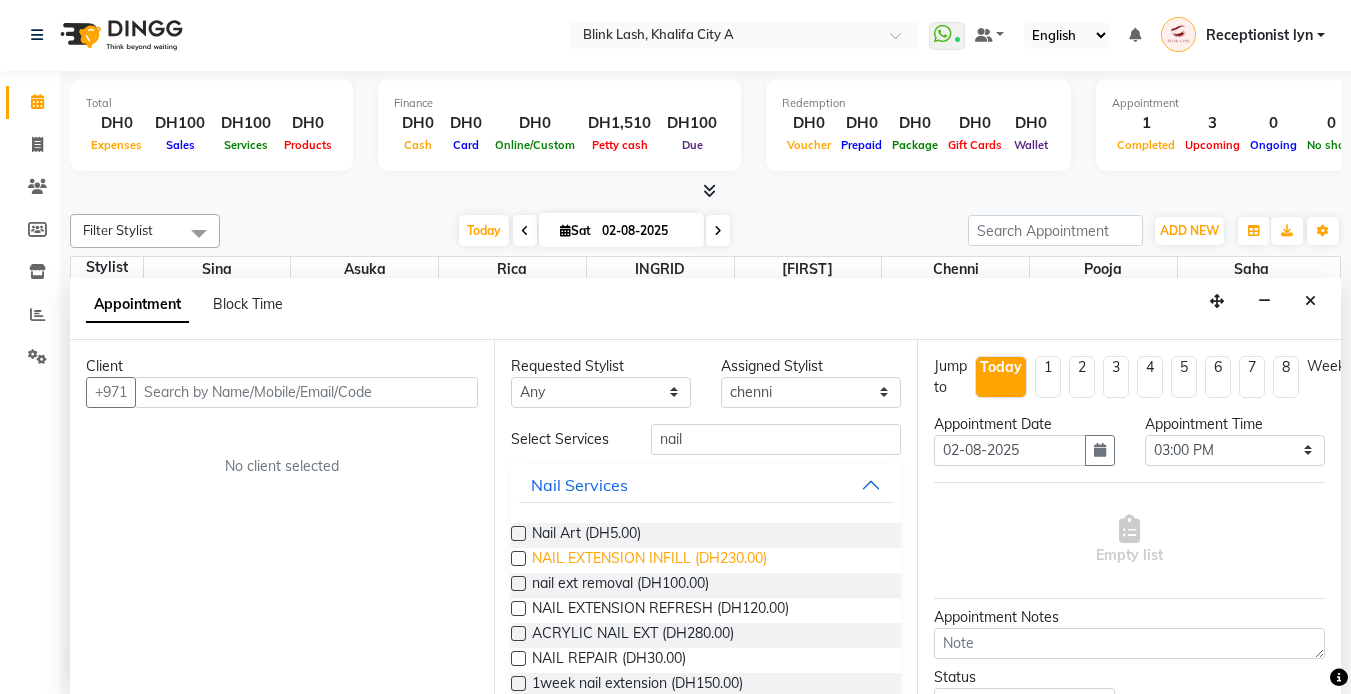 click on "NAIL EXTENSION INFILL (DH230.00)" at bounding box center (649, 560) 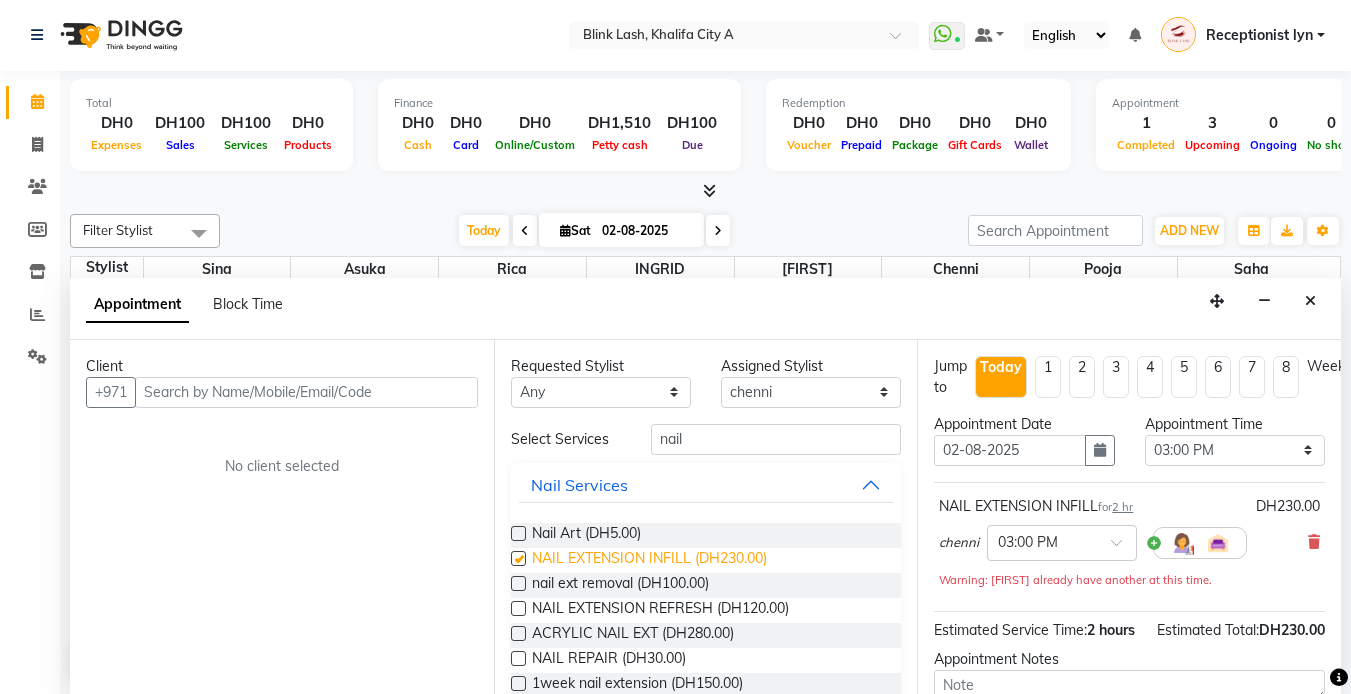 checkbox on "false" 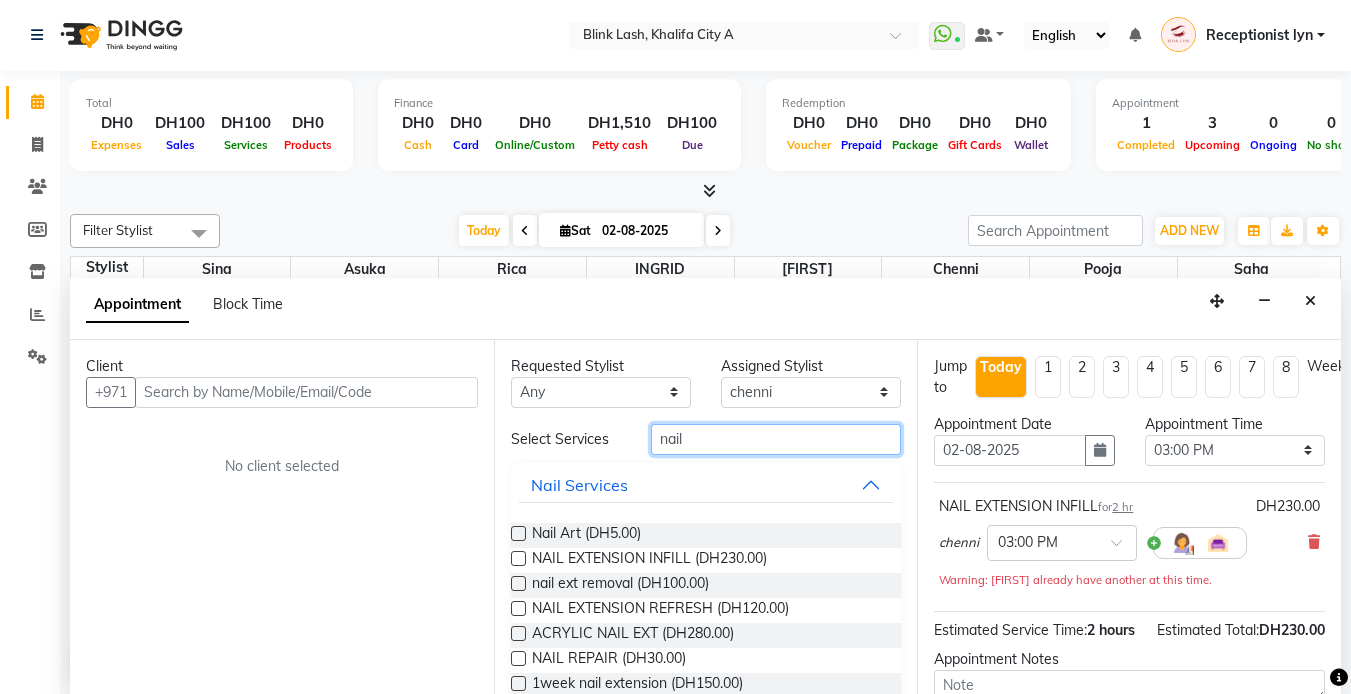 click on "nail" at bounding box center (776, 439) 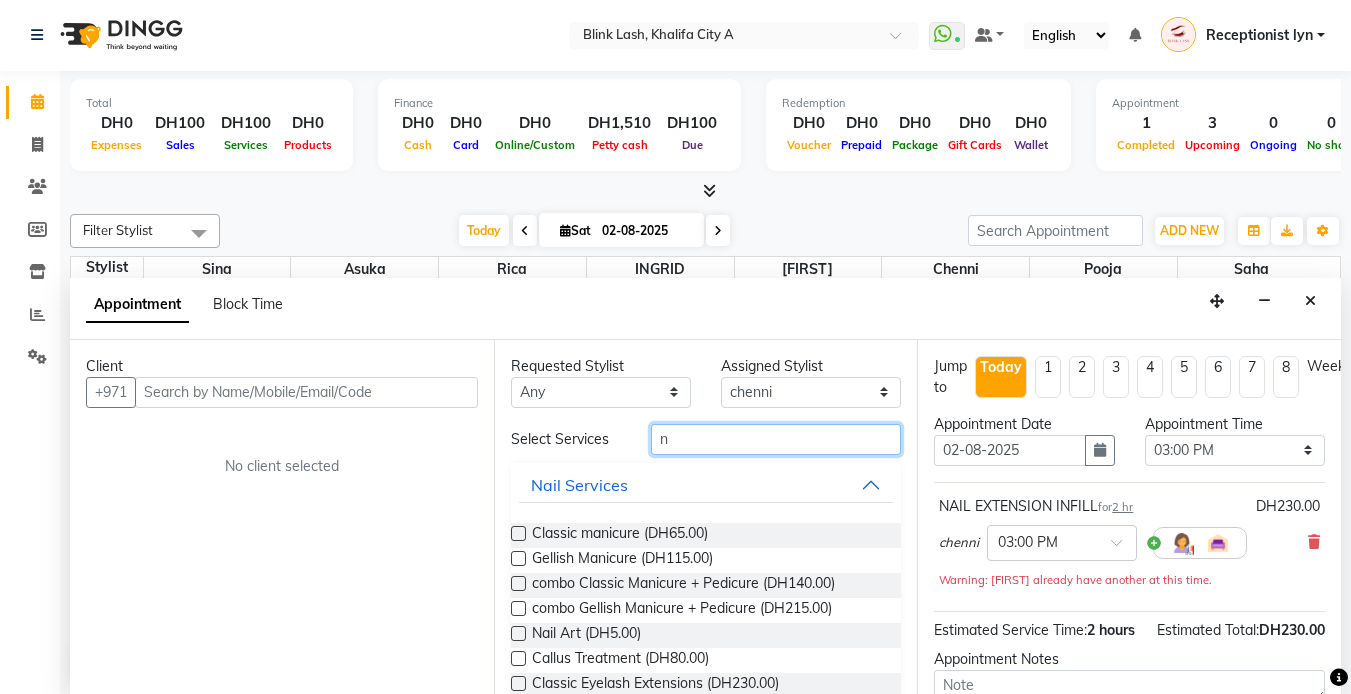 type on "n" 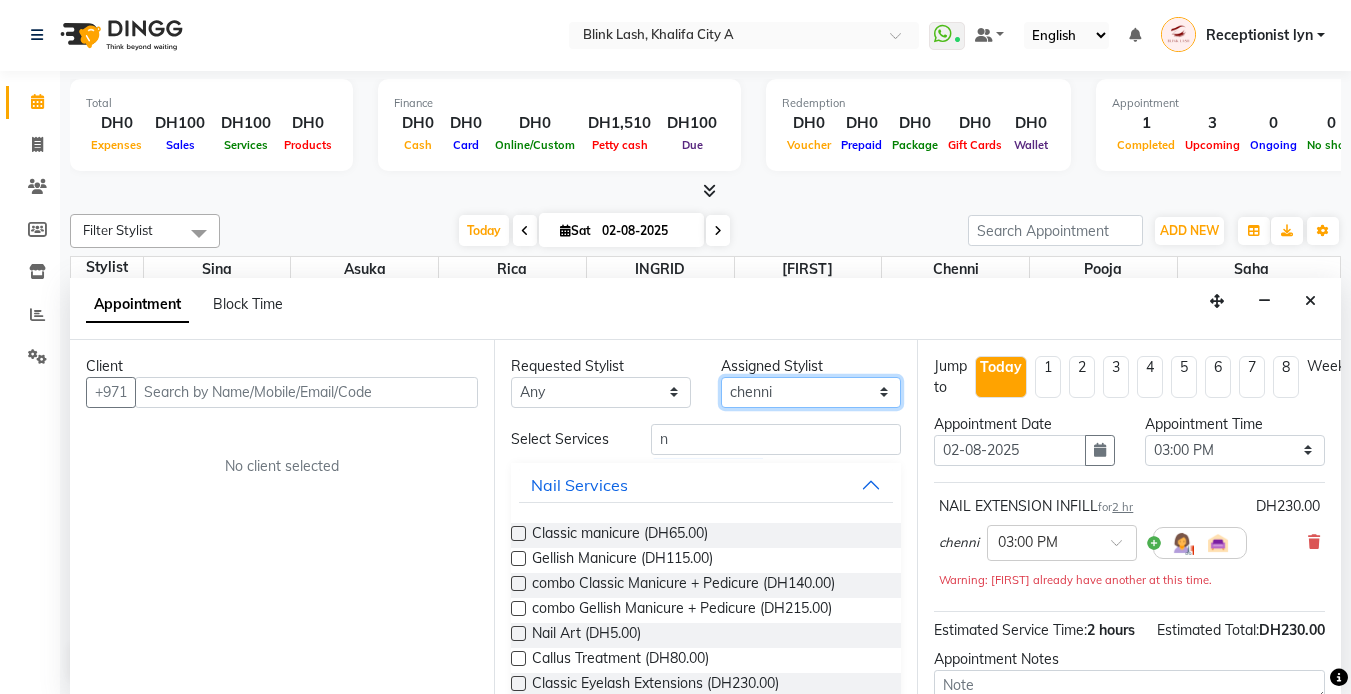 click on "Select Asuka chenni INGRID jumana pooja Rica saha Sina" at bounding box center (811, 392) 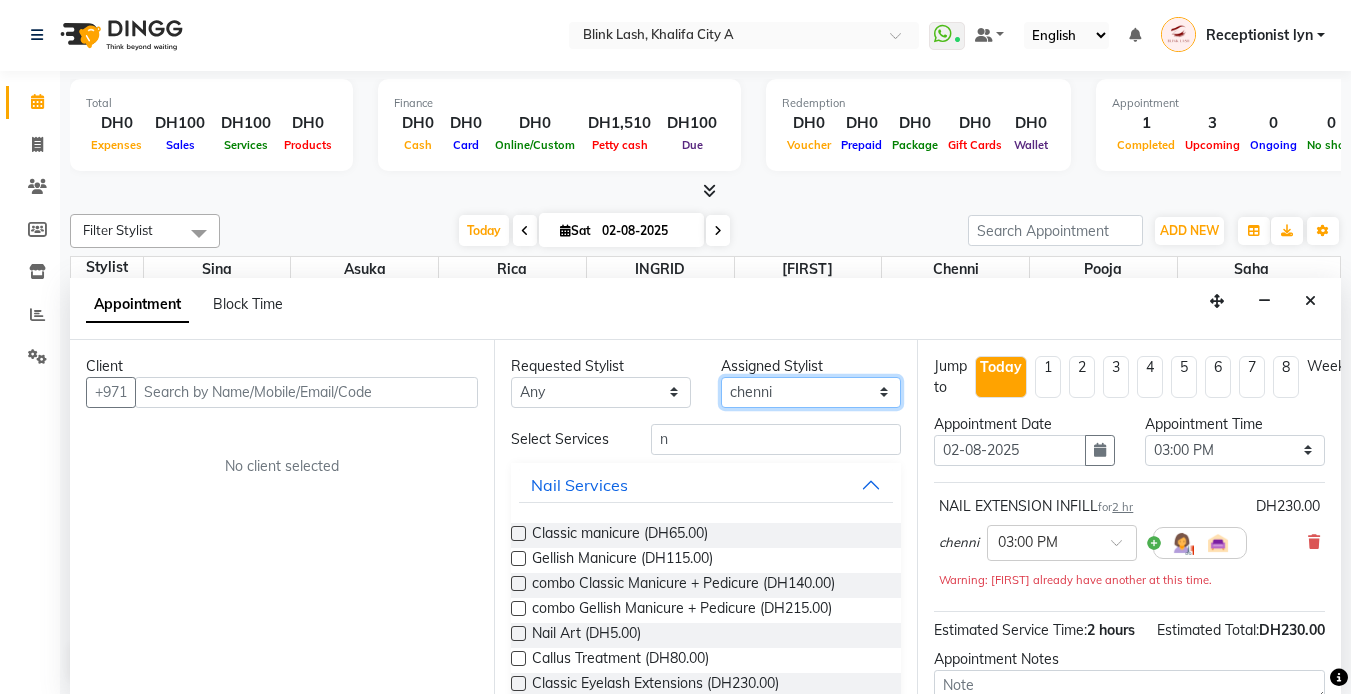 select on "46934" 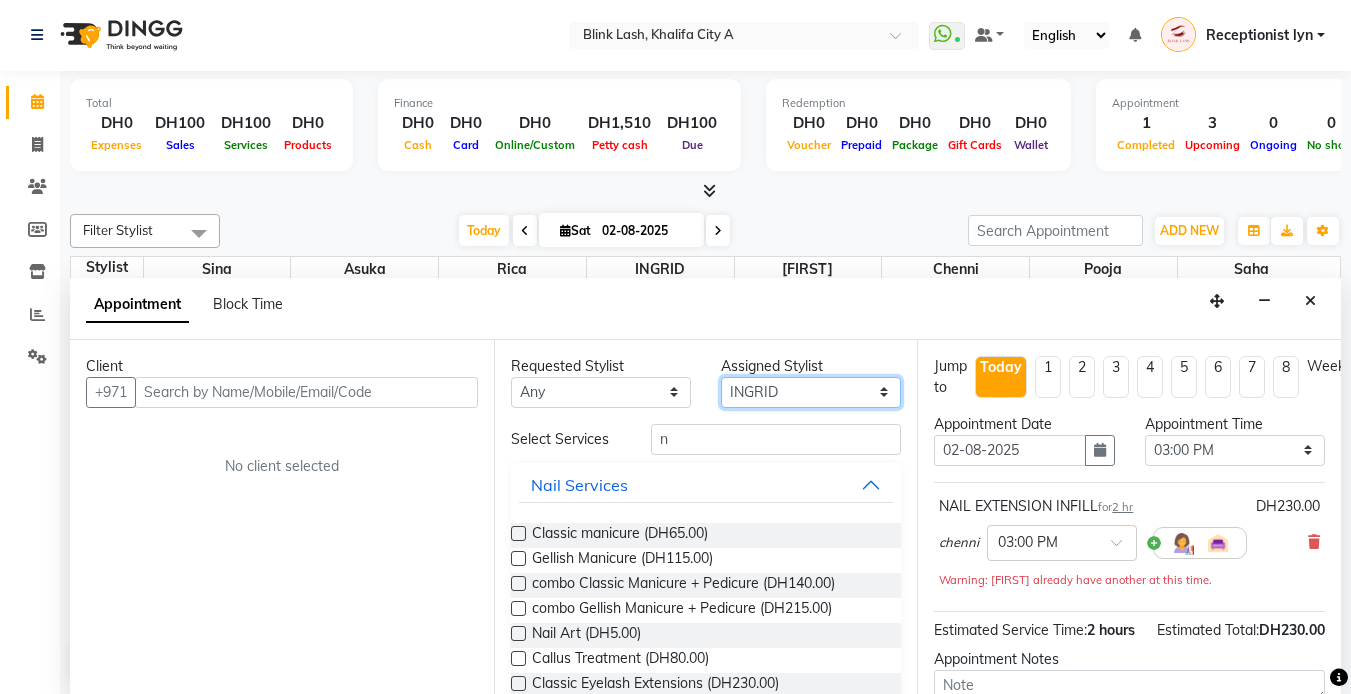 click on "Select Asuka chenni INGRID jumana pooja Rica saha Sina" at bounding box center [811, 392] 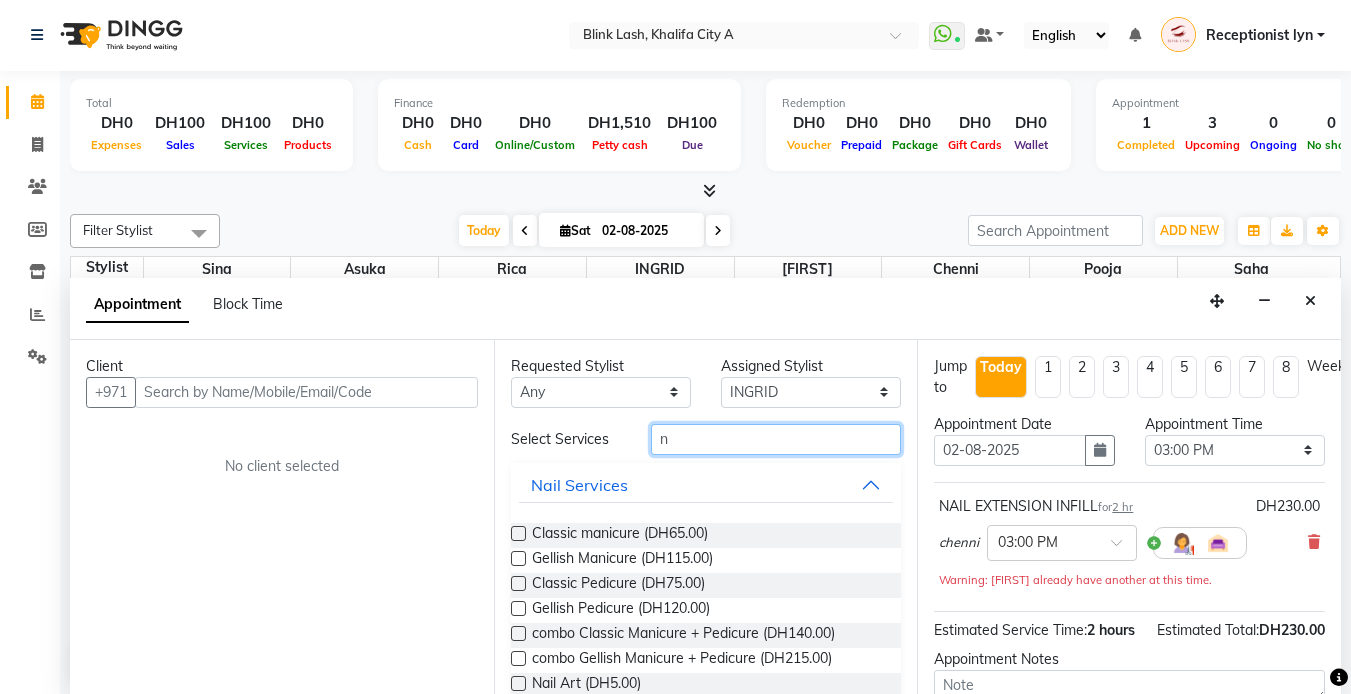click on "n" at bounding box center [776, 439] 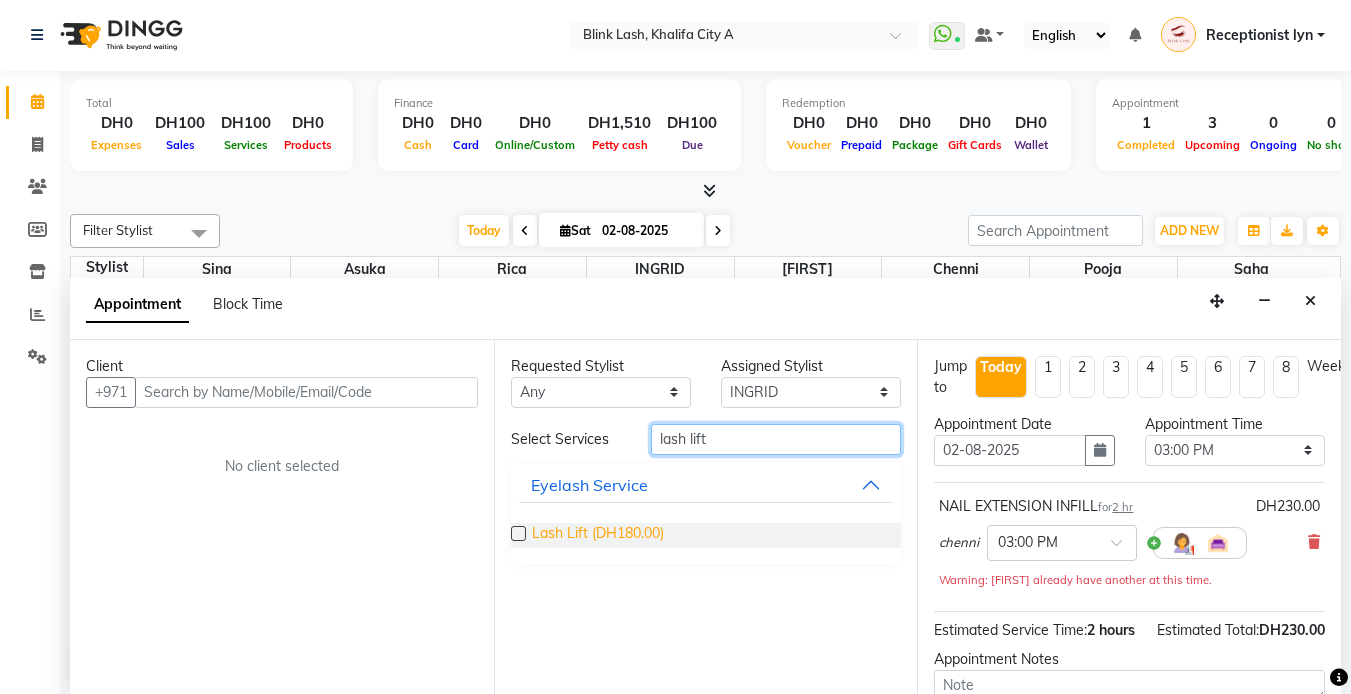 type on "lash lift" 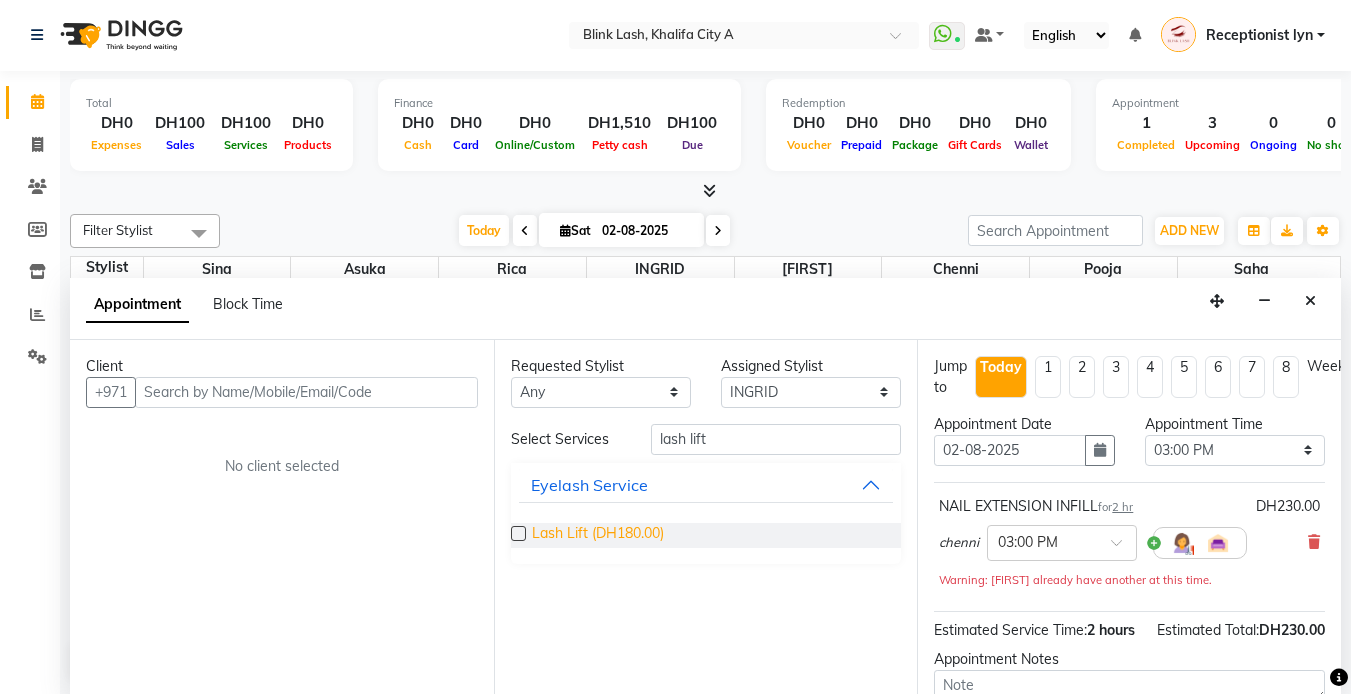 click on "Lash Lift (DH180.00)" at bounding box center [598, 535] 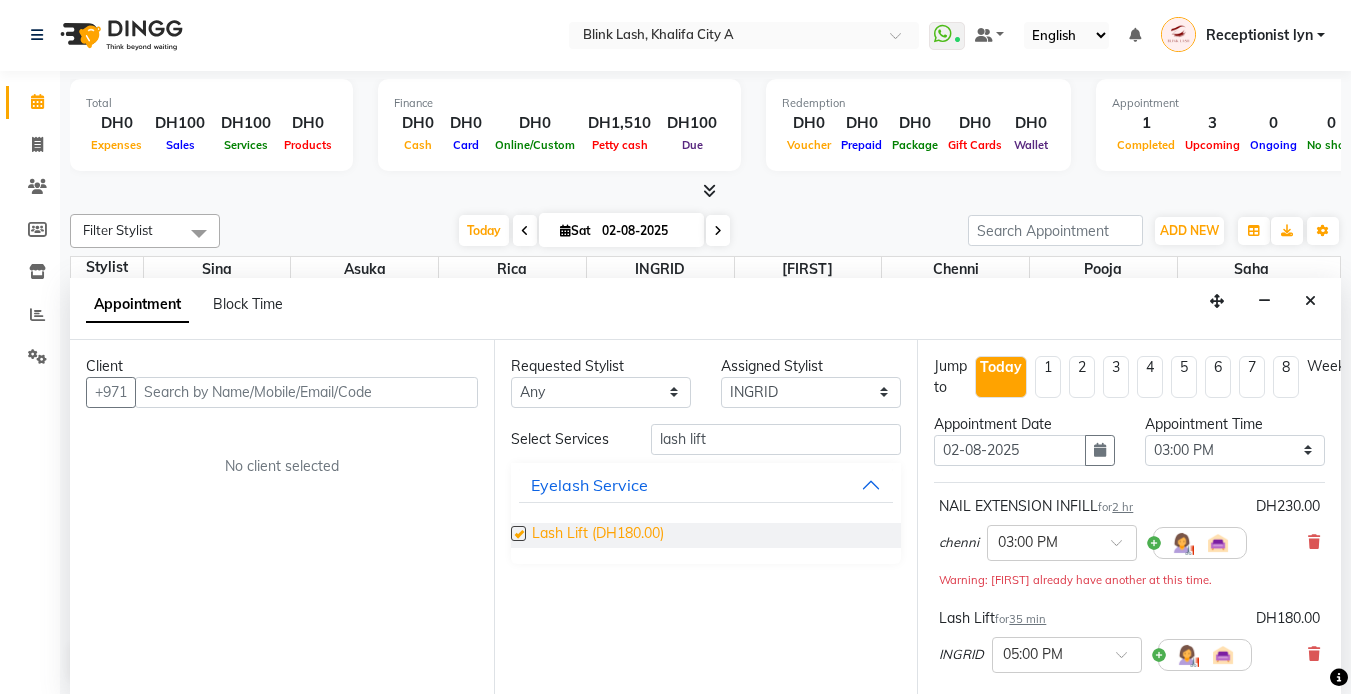 checkbox on "false" 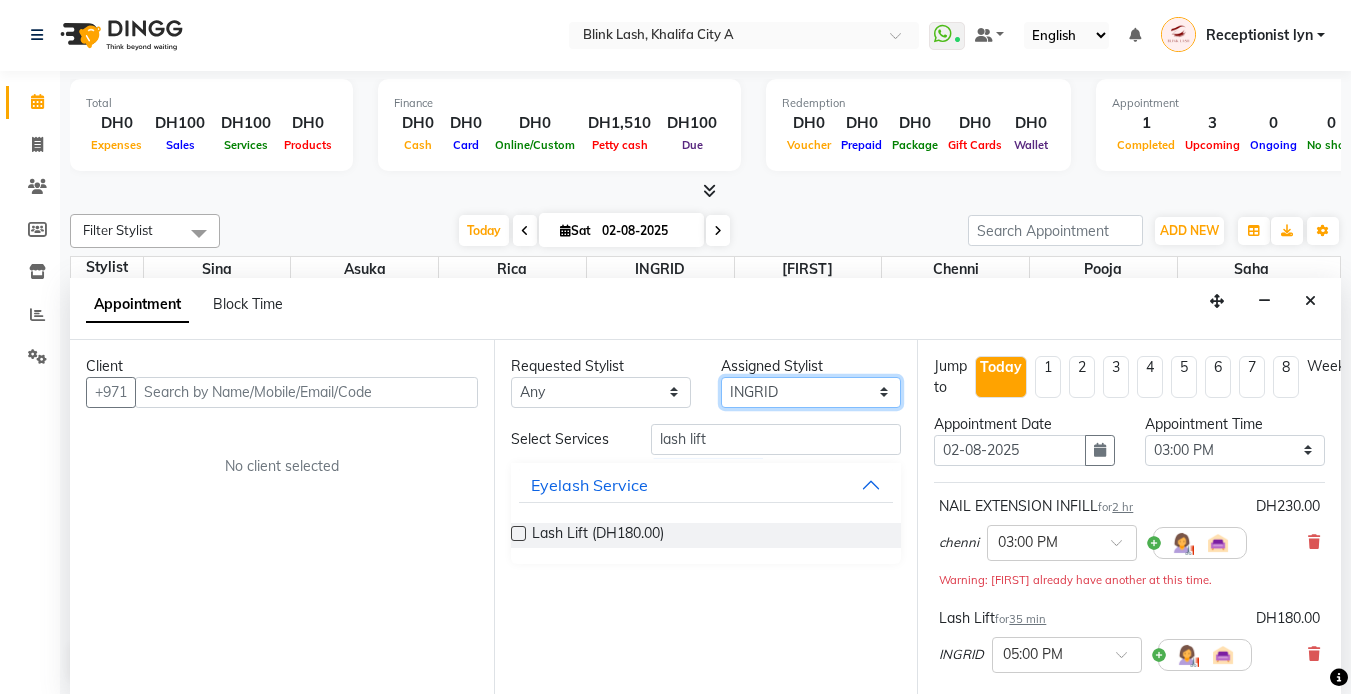 drag, startPoint x: 855, startPoint y: 384, endPoint x: 855, endPoint y: 398, distance: 14 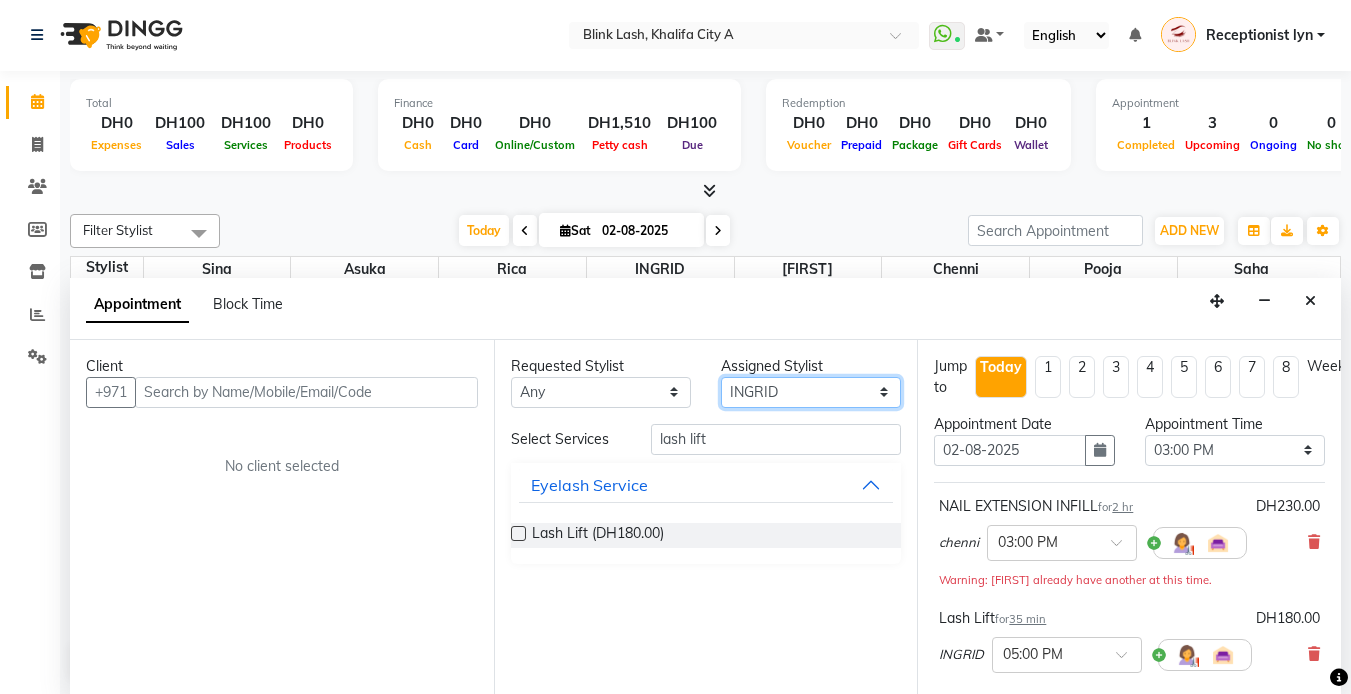 select on "42462" 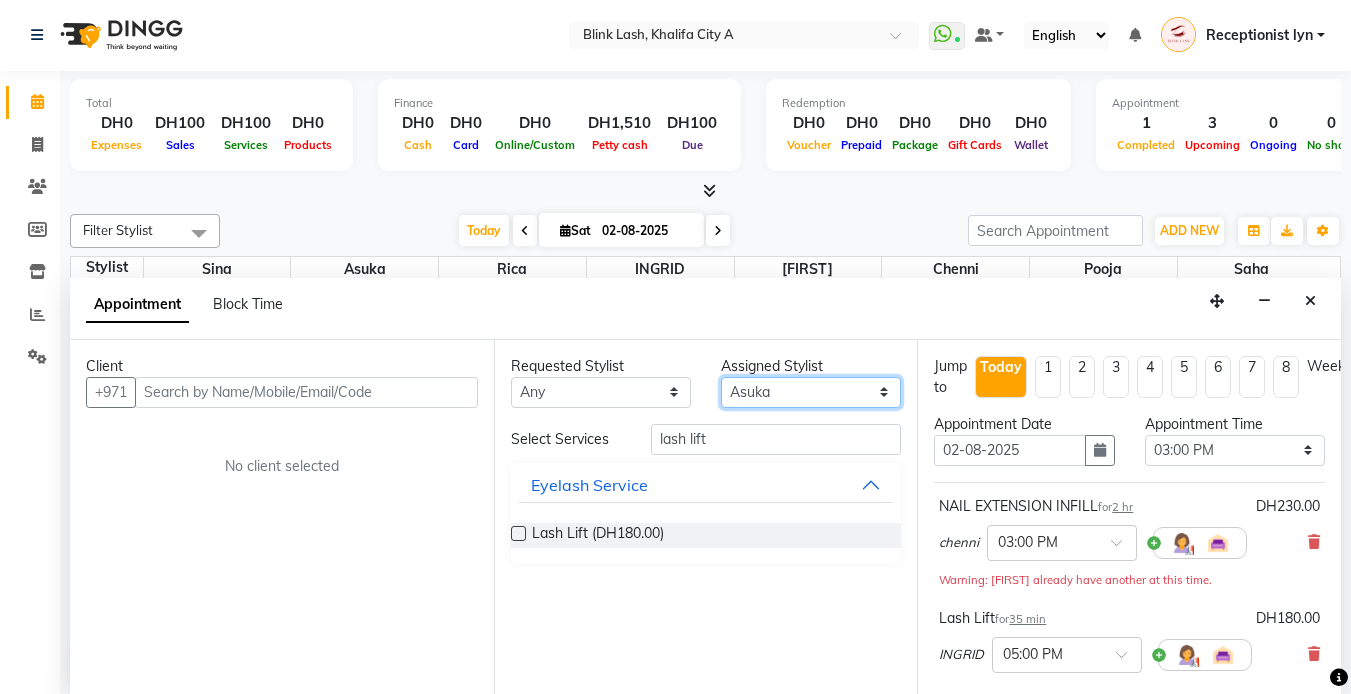 click on "Select Asuka chenni INGRID jumana pooja Rica saha Sina" at bounding box center [811, 392] 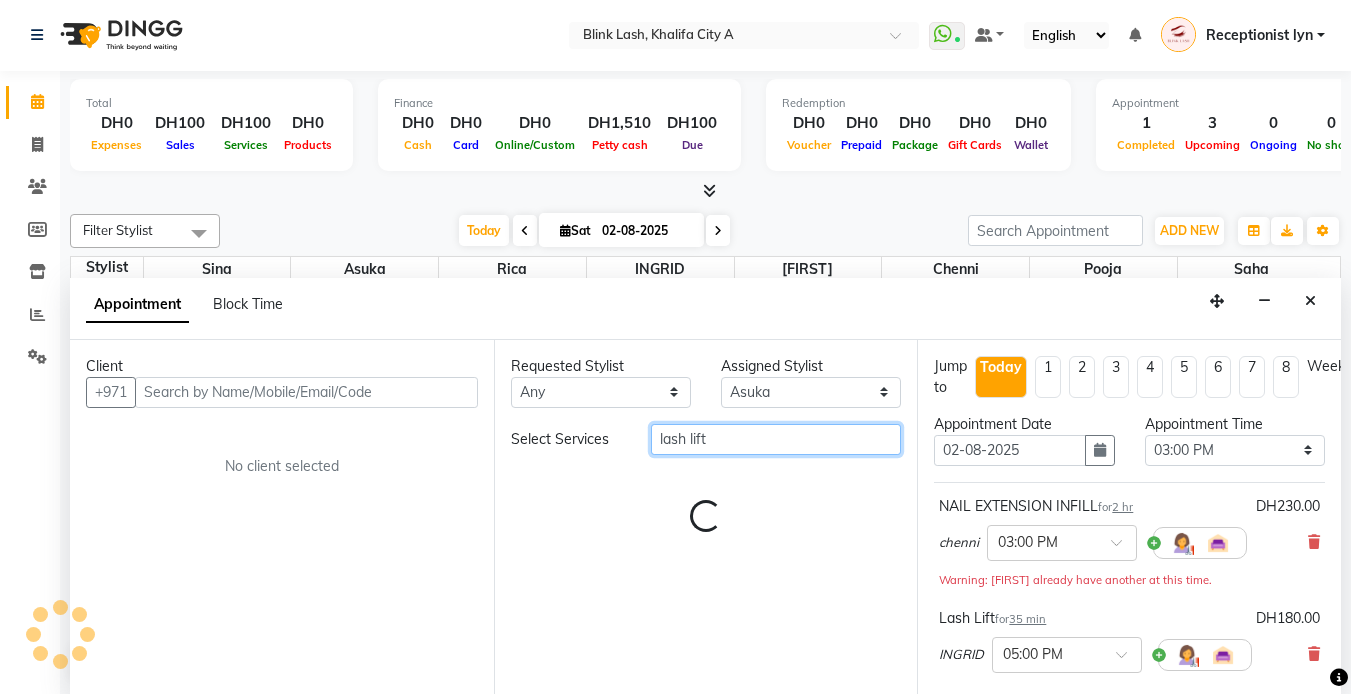 click on "lash lift" at bounding box center [776, 439] 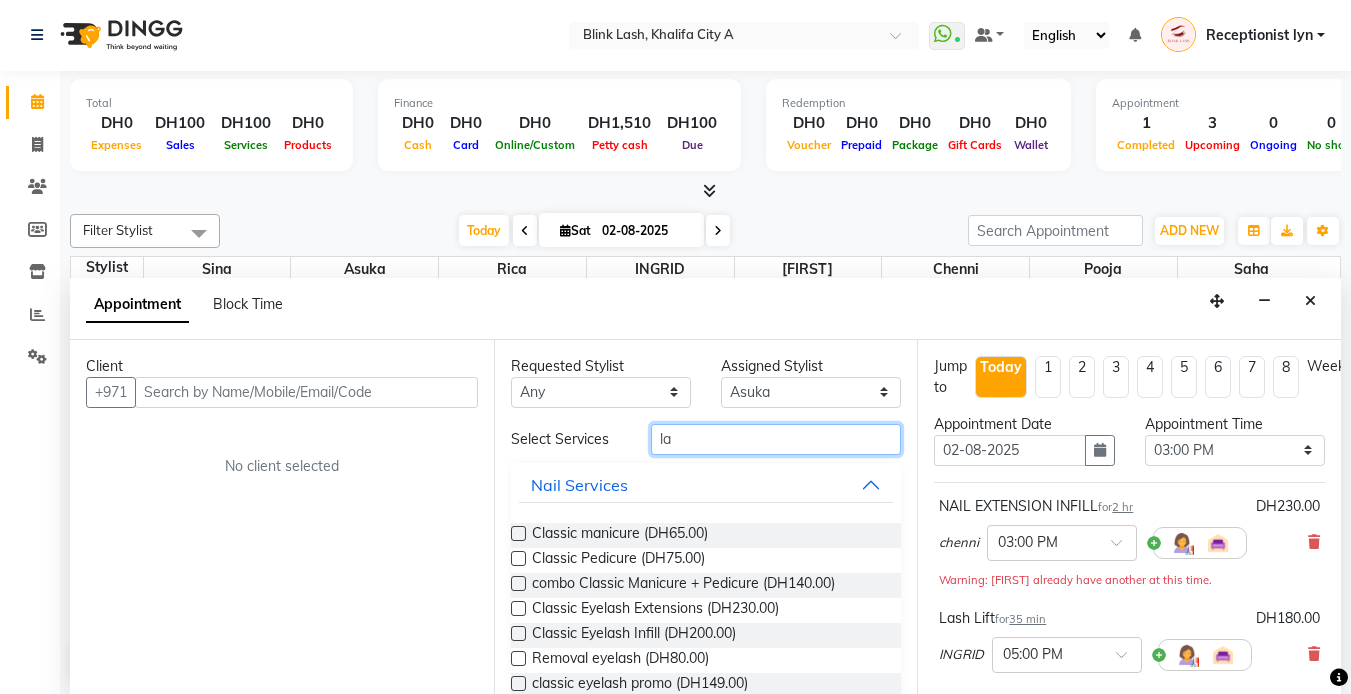 type on "l" 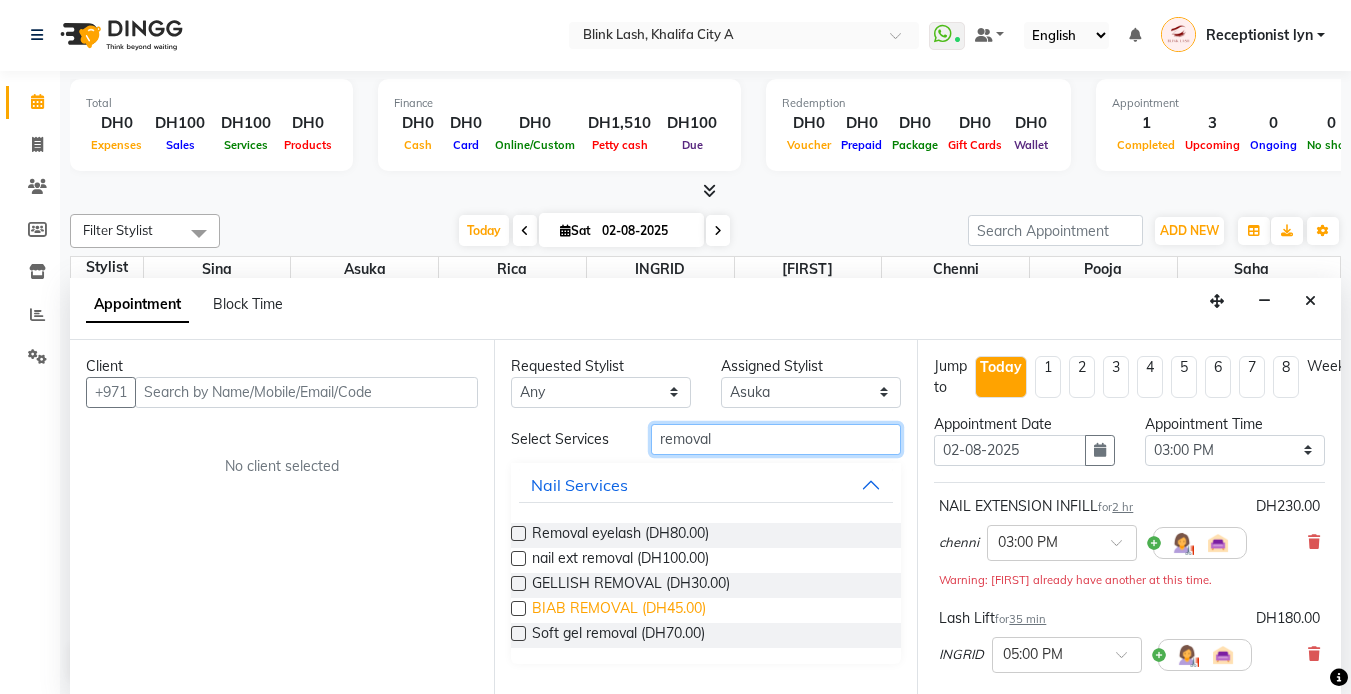 type on "removal" 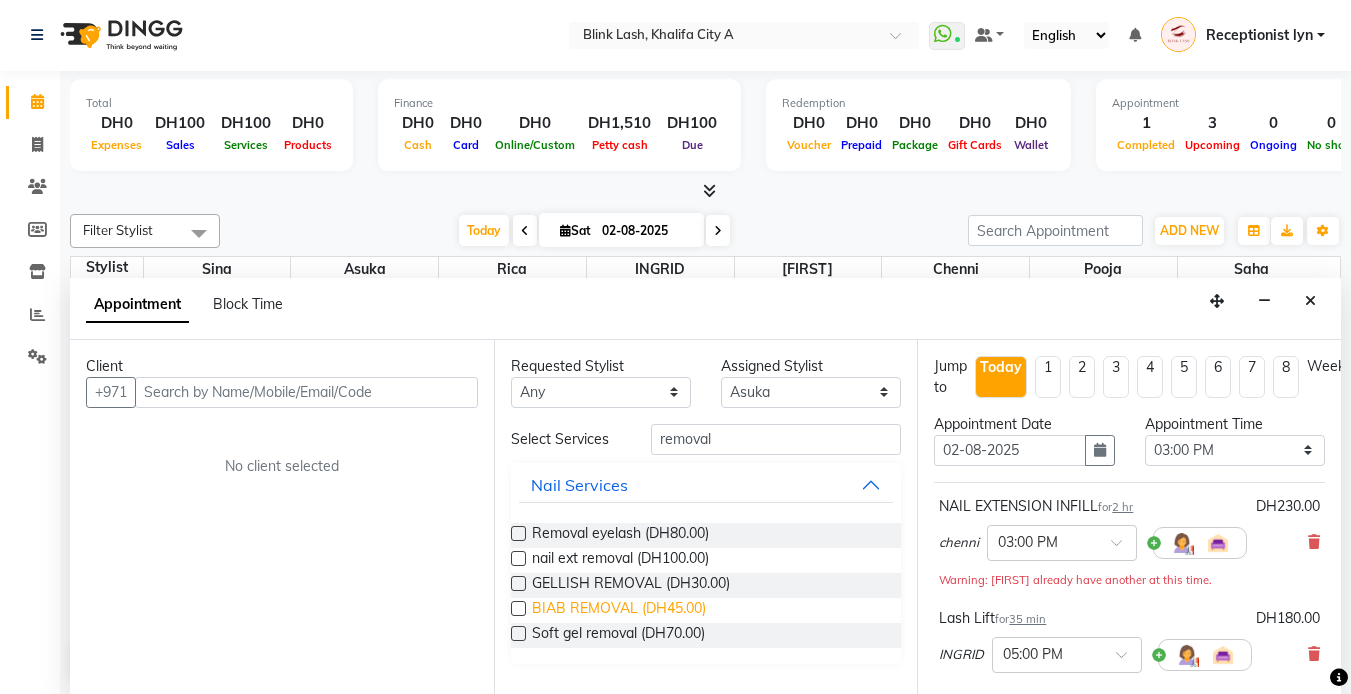 click on "BIAB REMOVAL (DH45.00)" at bounding box center (619, 610) 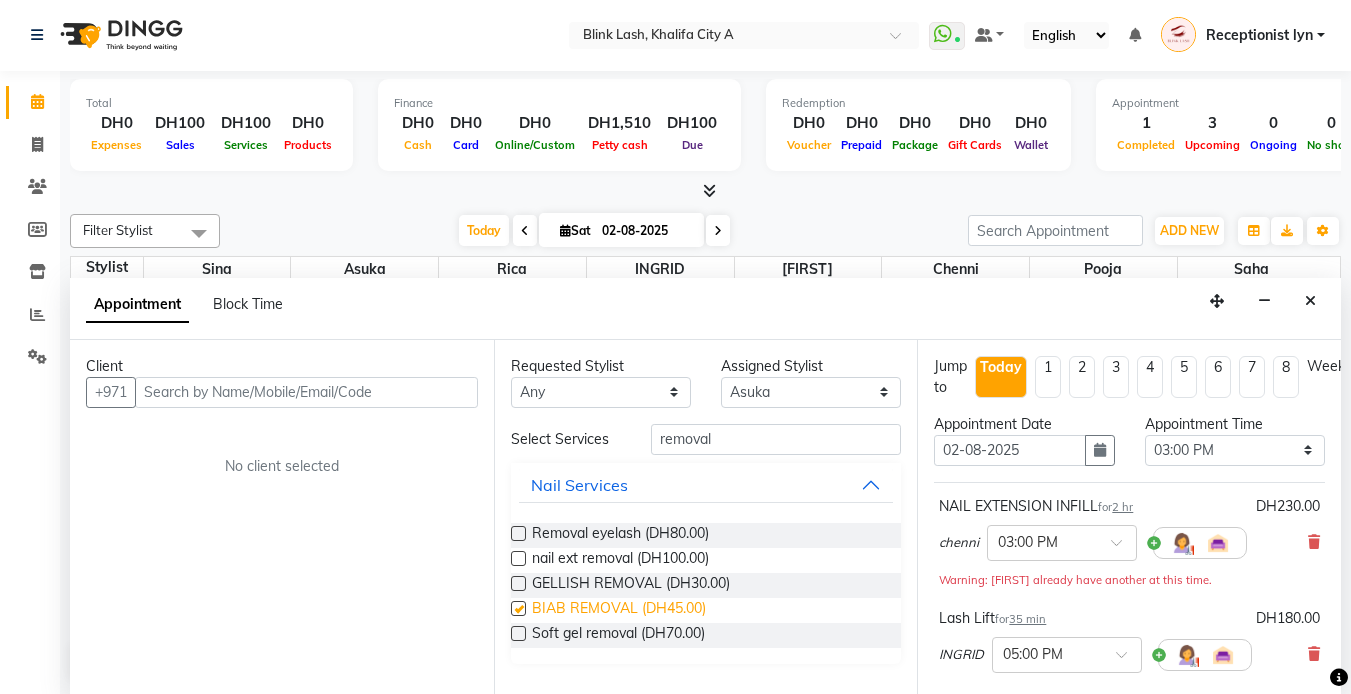 checkbox on "false" 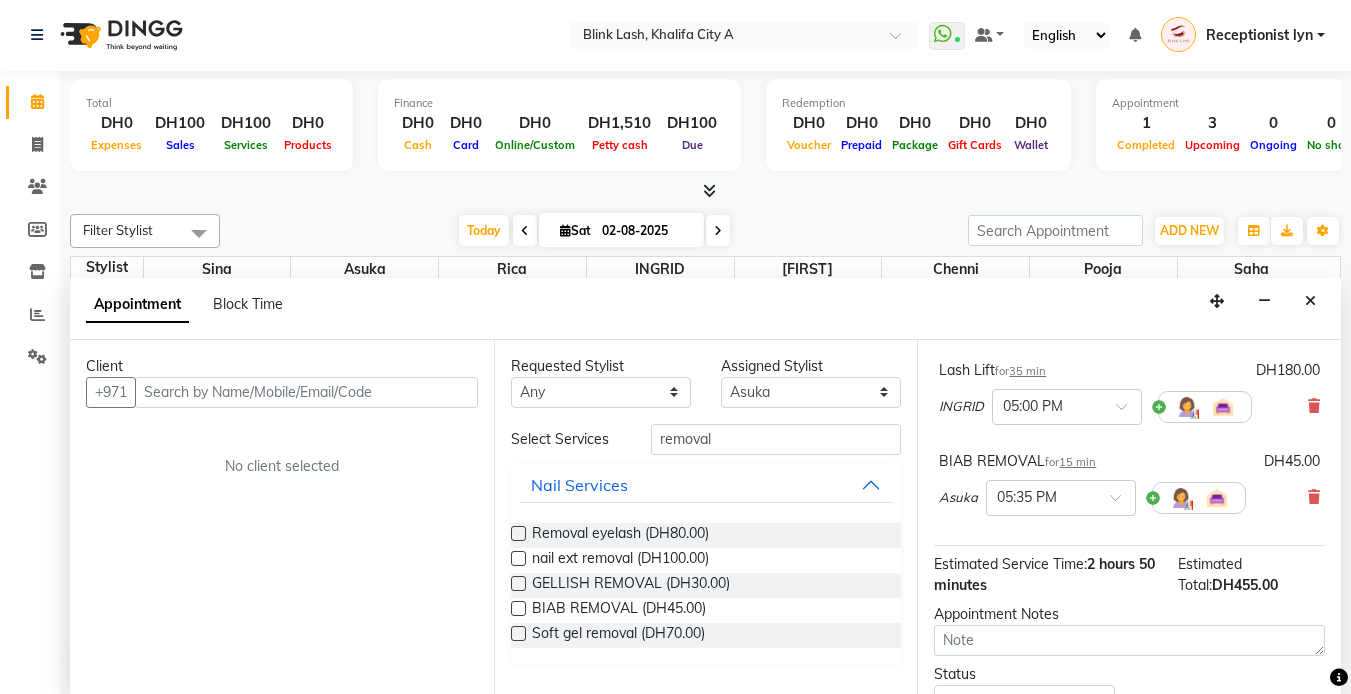 scroll, scrollTop: 300, scrollLeft: 0, axis: vertical 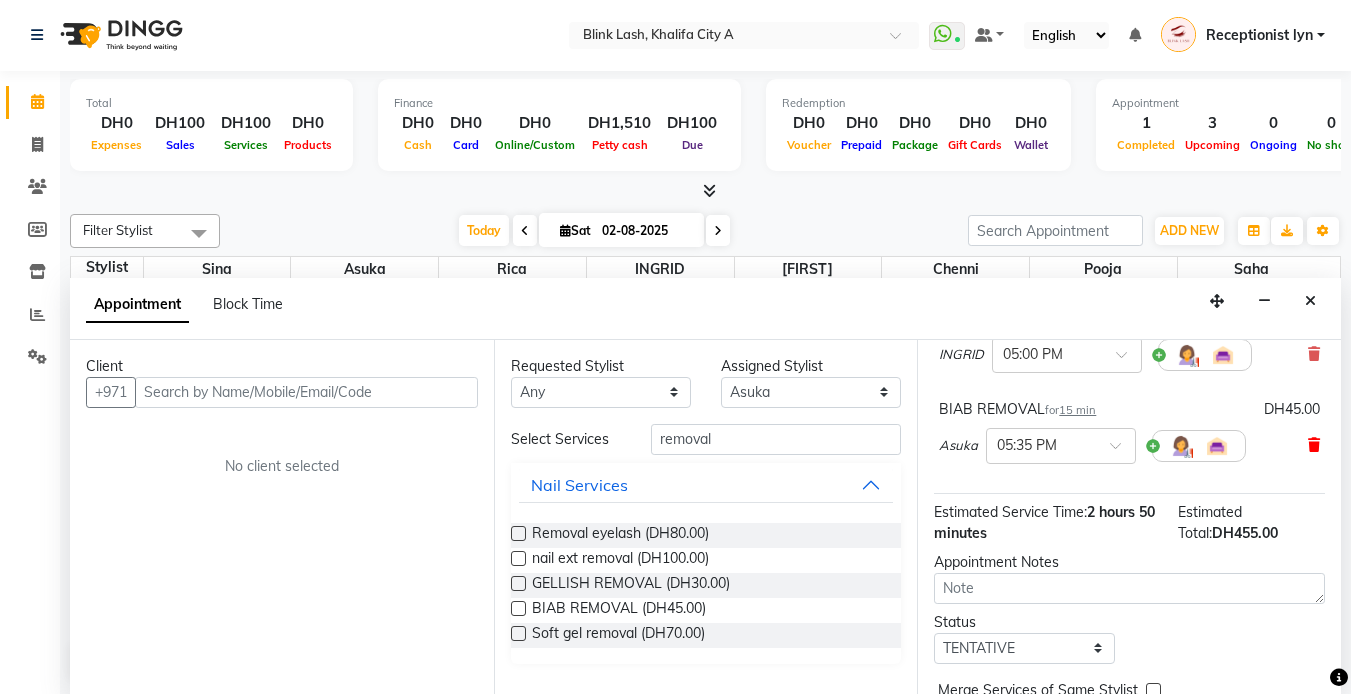 click at bounding box center (1314, 445) 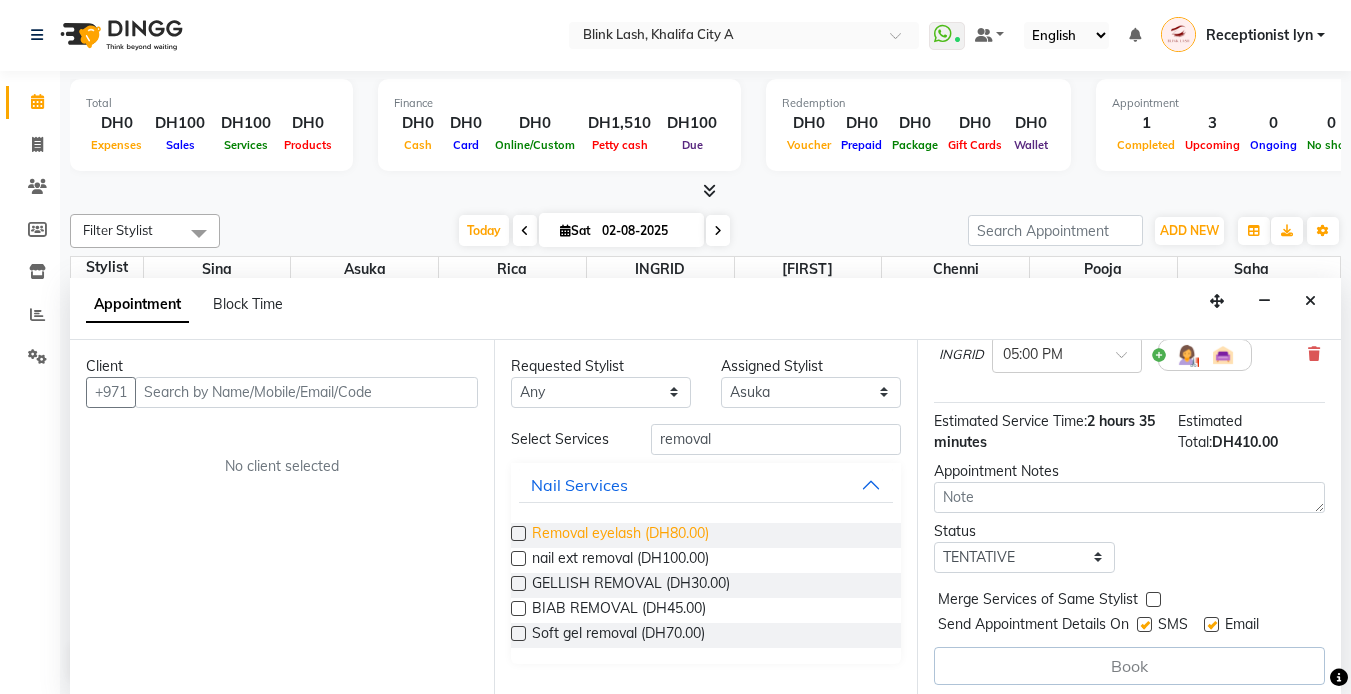 click on "Removal eyelash (DH80.00)" at bounding box center [620, 535] 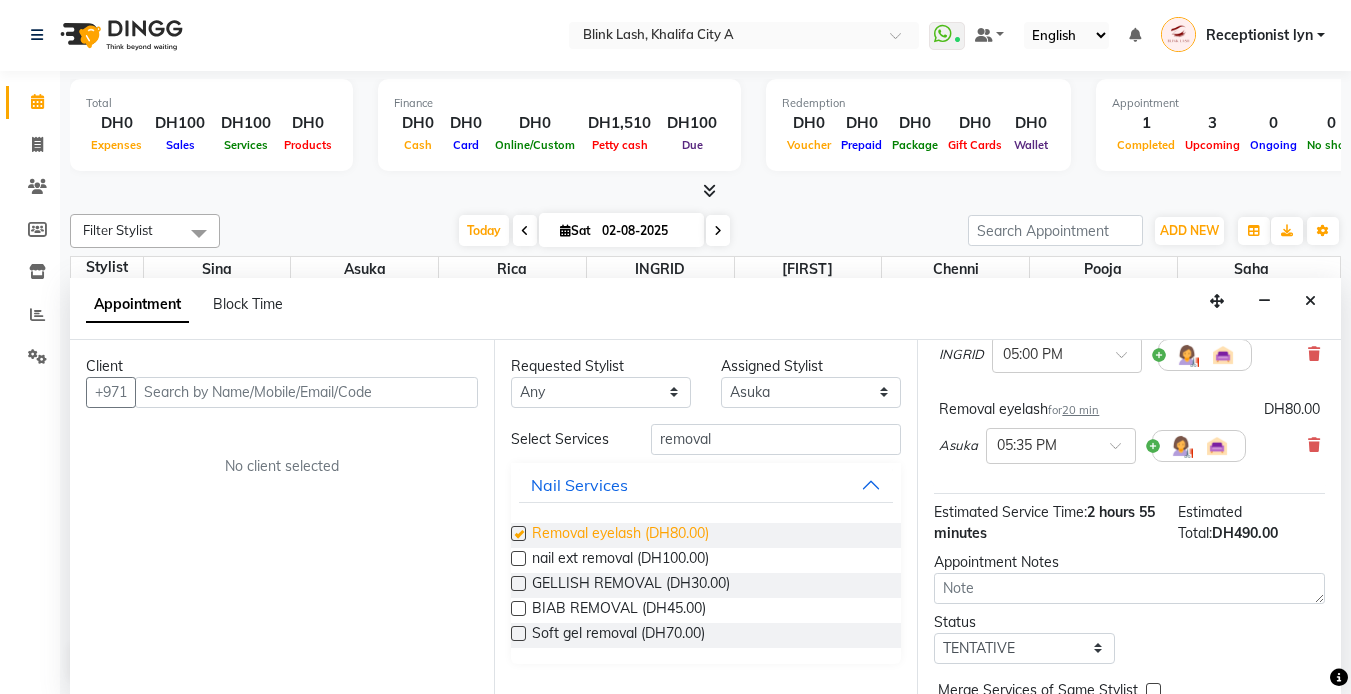 checkbox on "false" 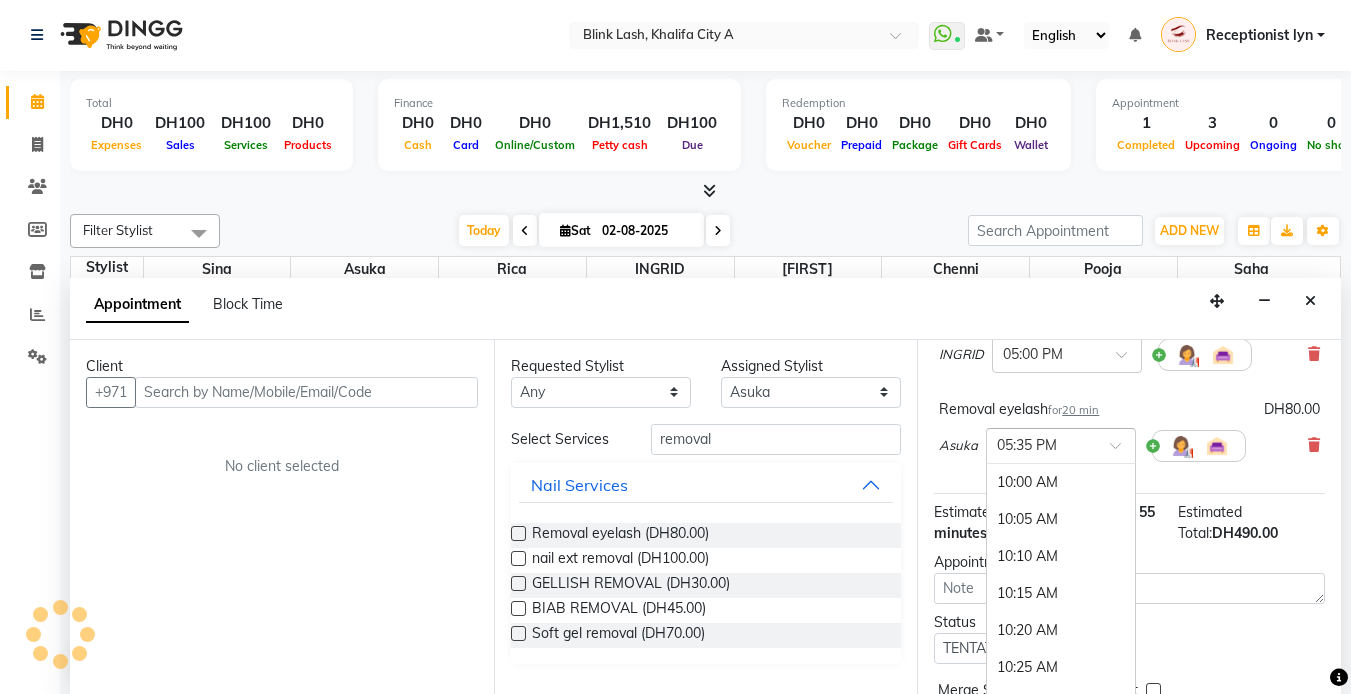 click at bounding box center [1122, 451] 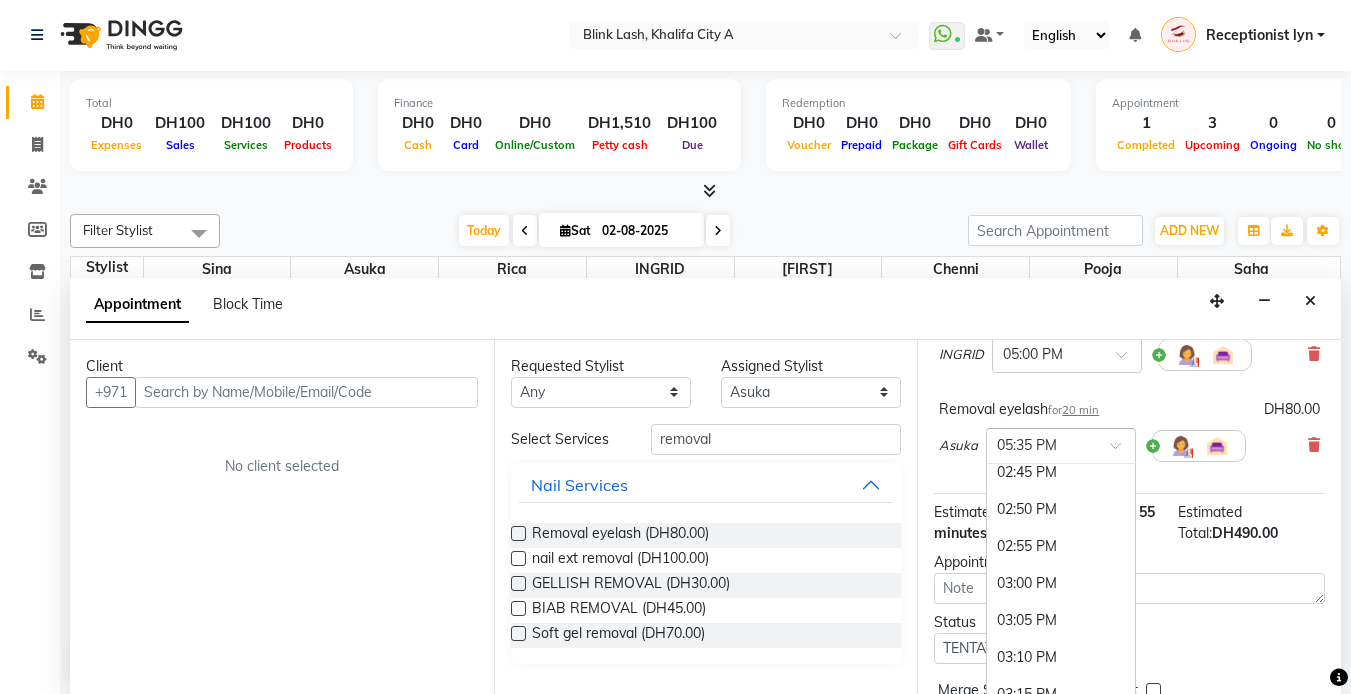 scroll, scrollTop: 2103, scrollLeft: 0, axis: vertical 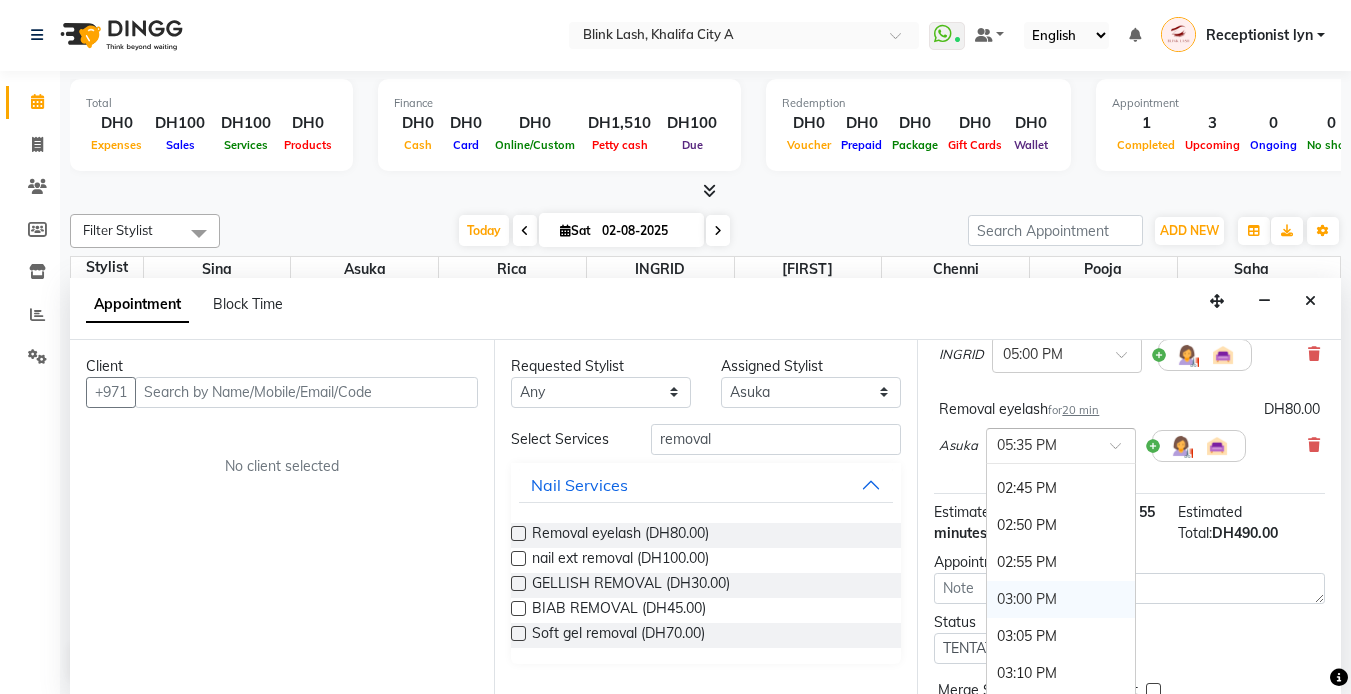 click on "03:00 PM" at bounding box center (1061, 599) 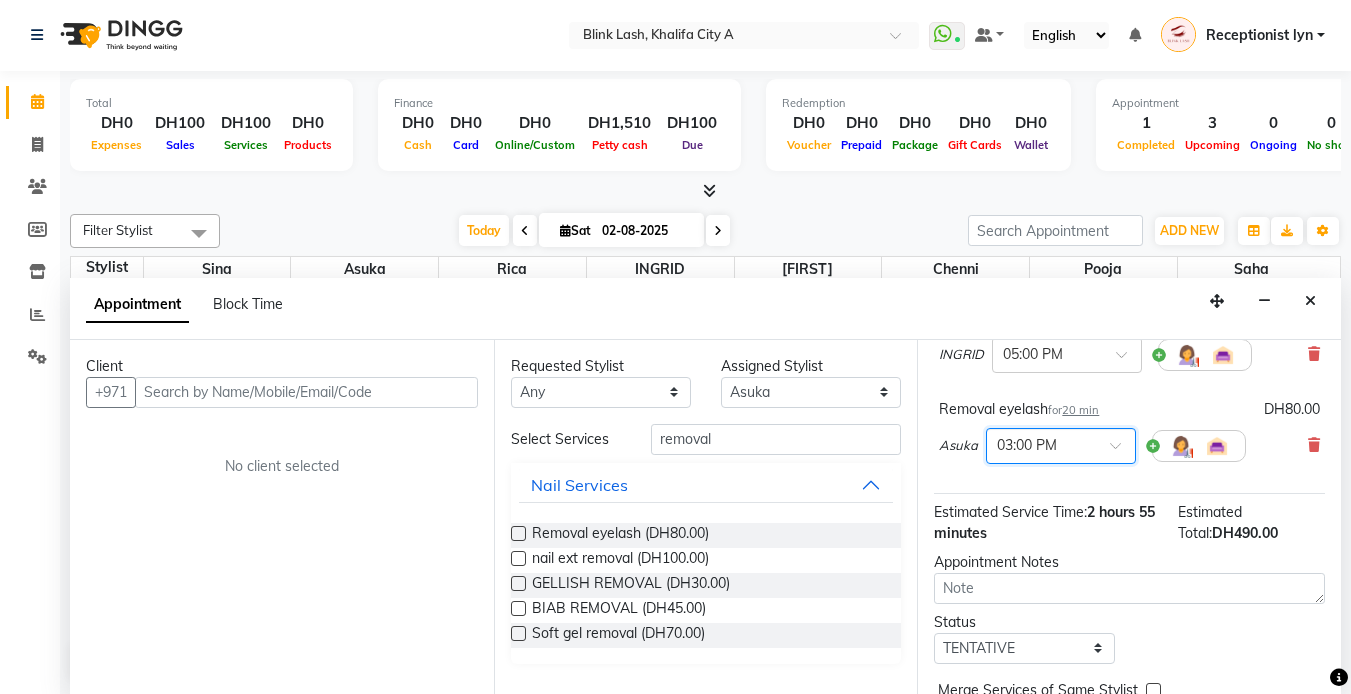 scroll, scrollTop: 221, scrollLeft: 0, axis: vertical 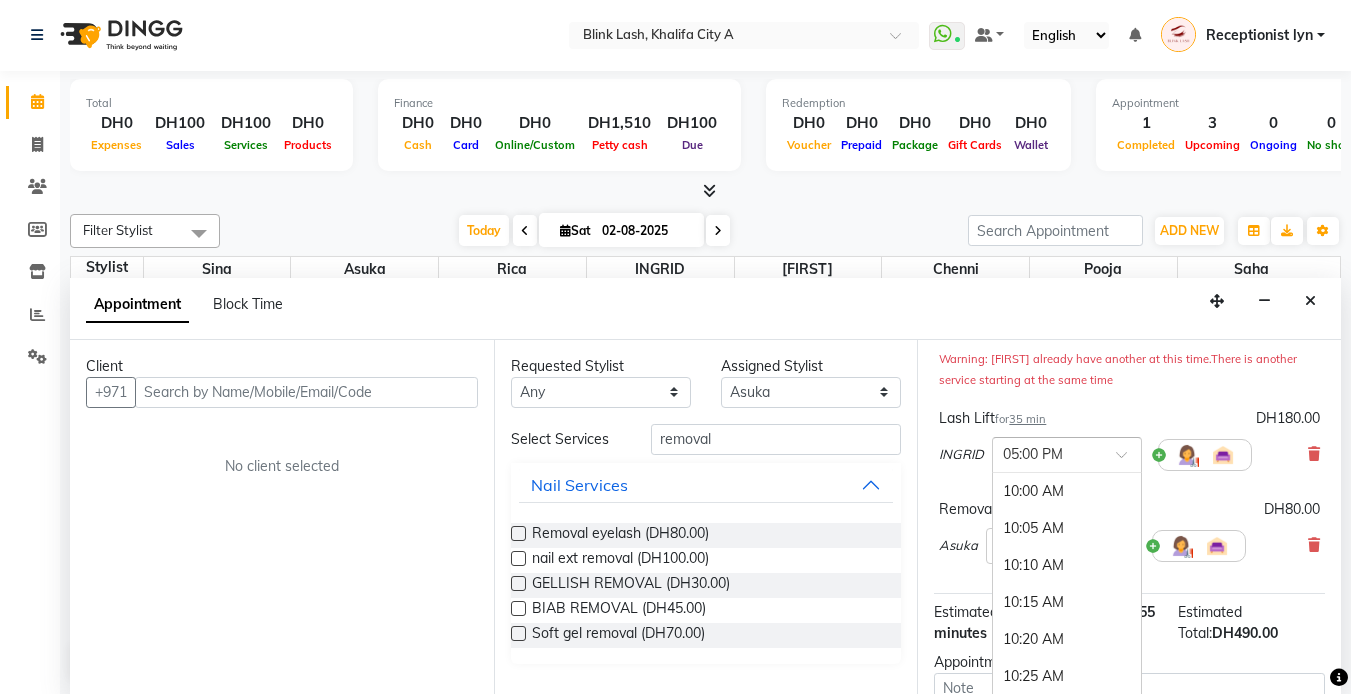 click at bounding box center [1128, 460] 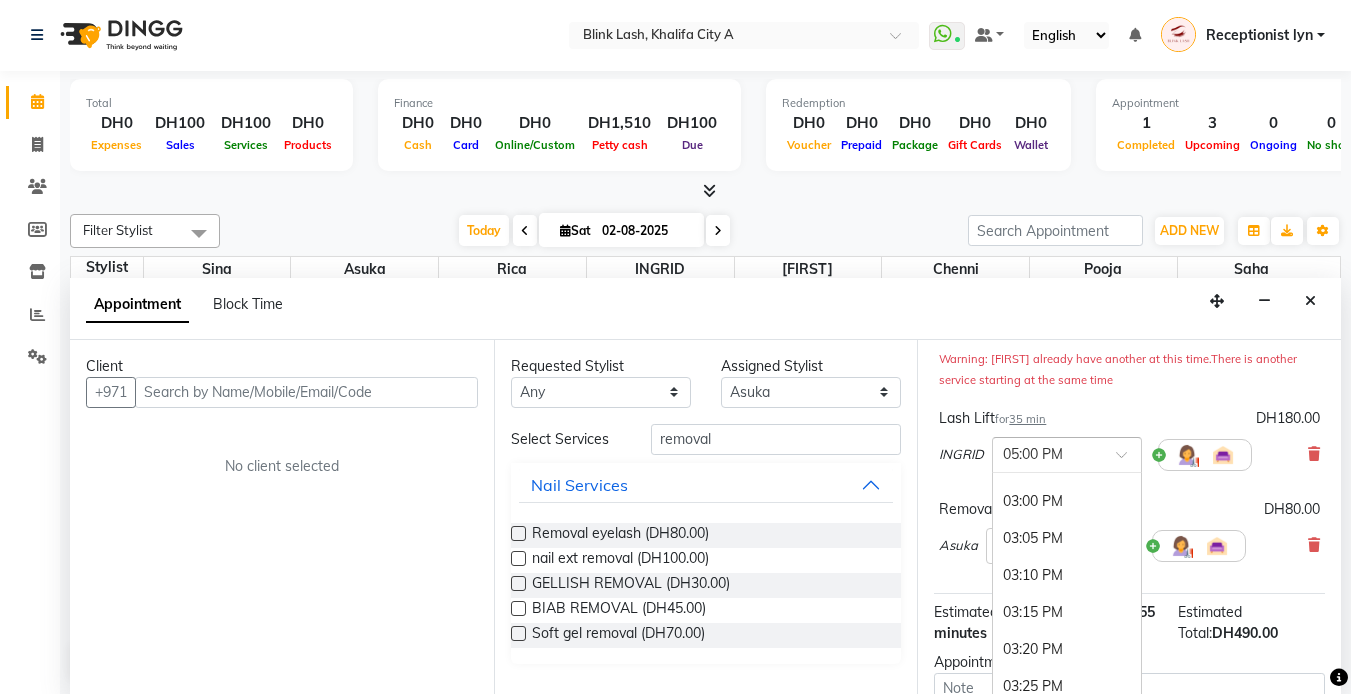 scroll, scrollTop: 2208, scrollLeft: 0, axis: vertical 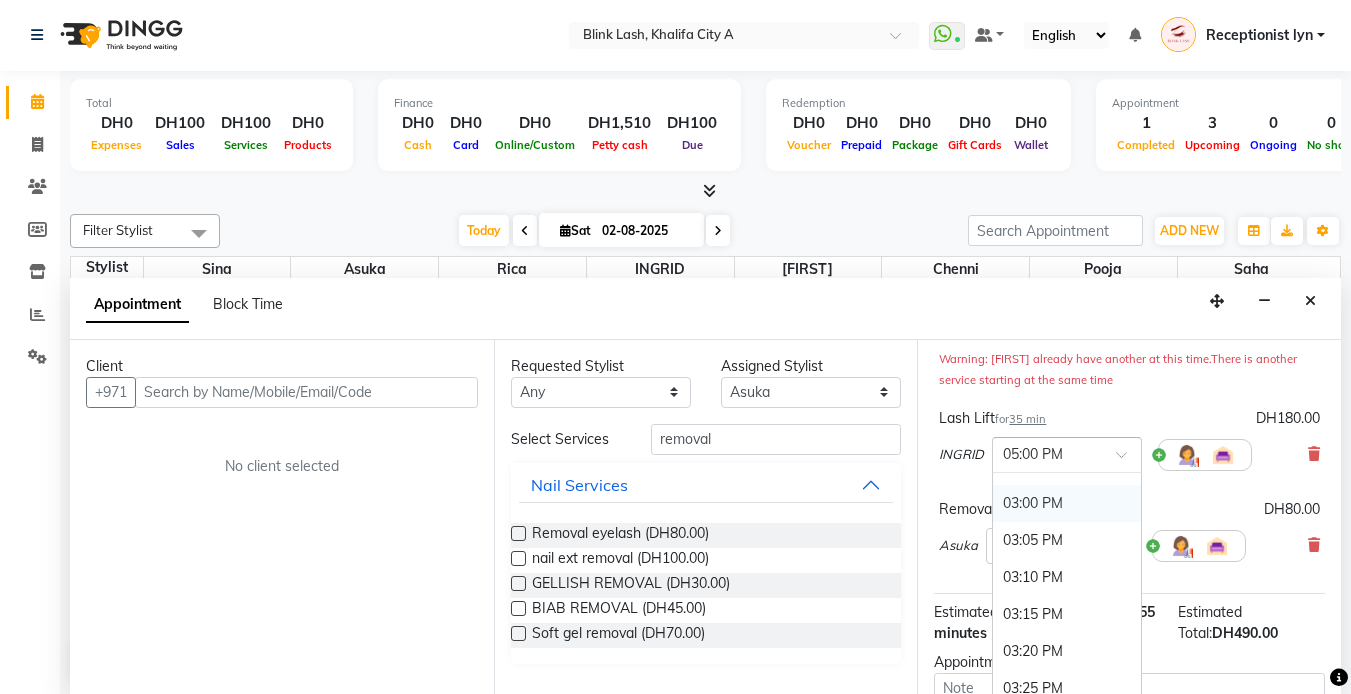 click on "03:00 PM" at bounding box center [1067, 503] 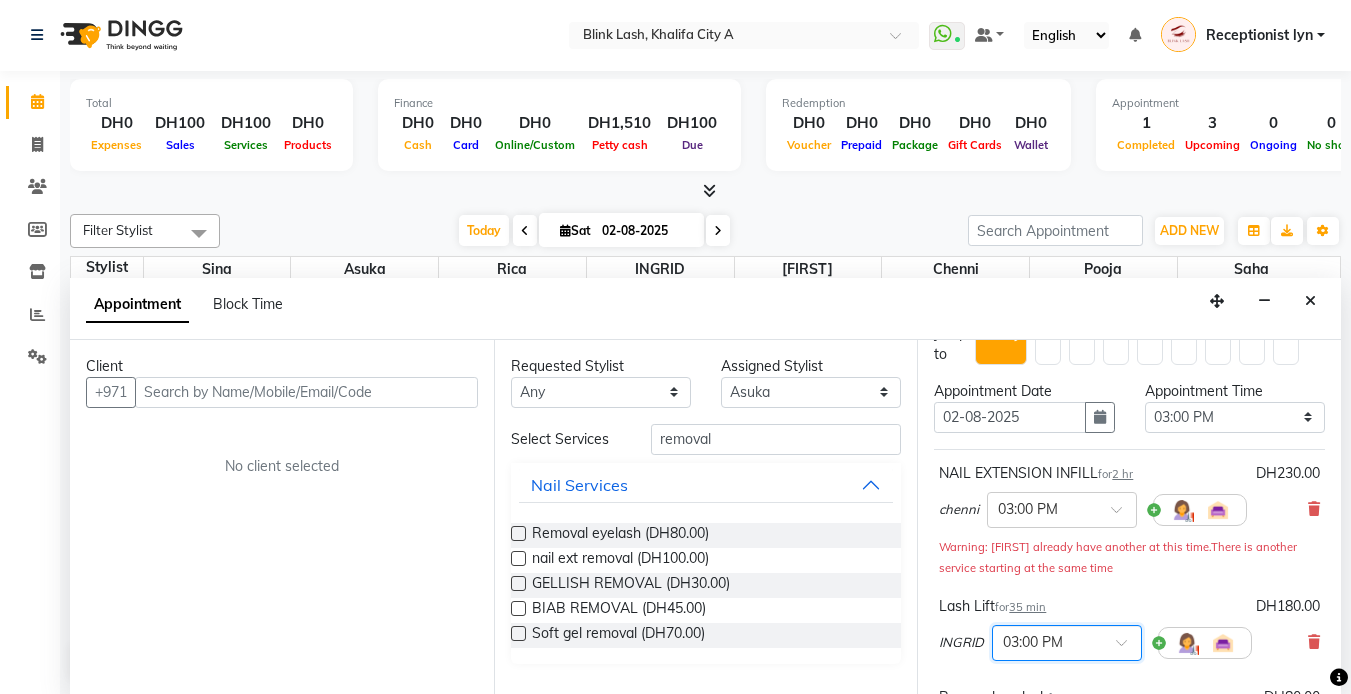 scroll, scrollTop: 0, scrollLeft: 0, axis: both 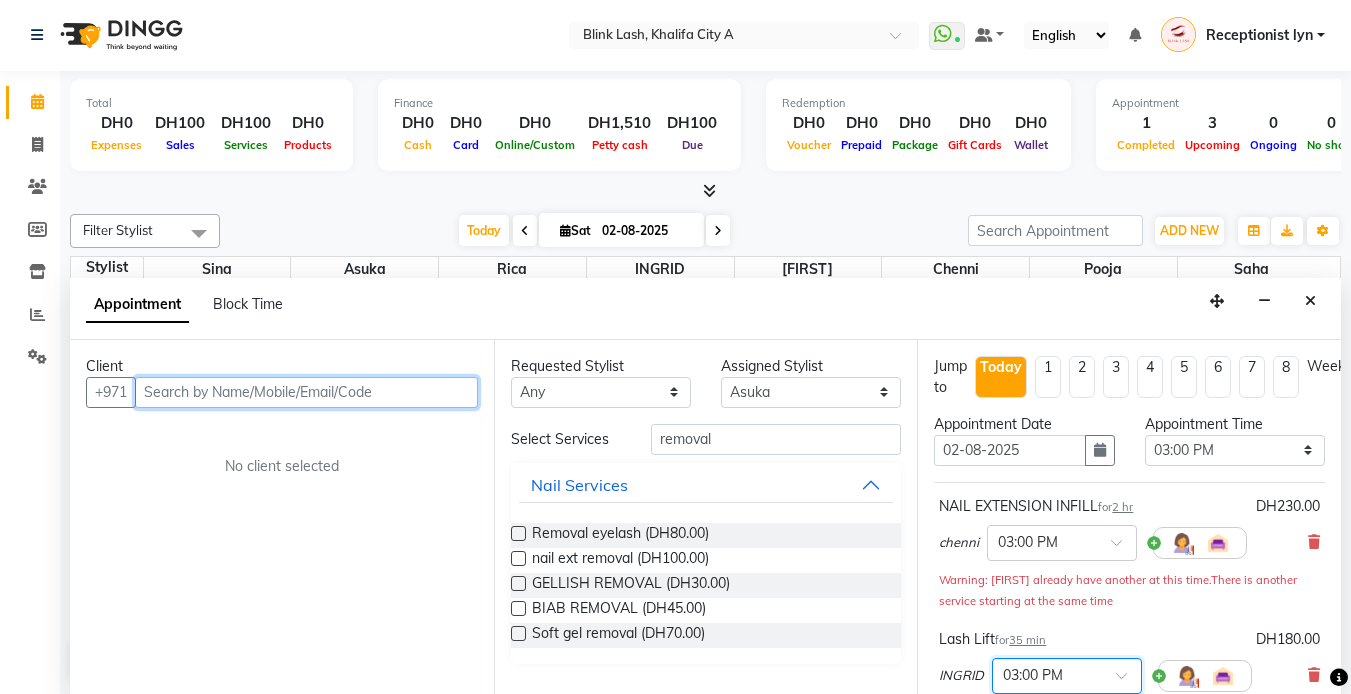 click at bounding box center (306, 392) 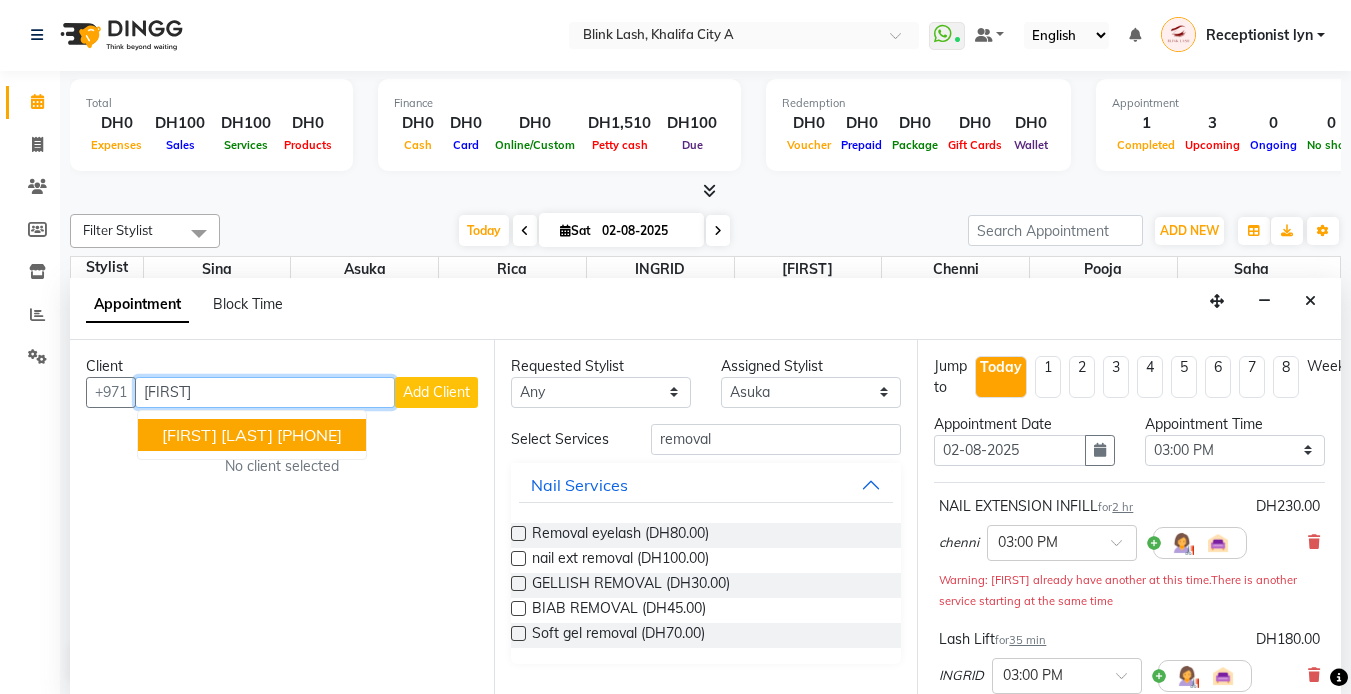 drag, startPoint x: 232, startPoint y: 423, endPoint x: 219, endPoint y: 426, distance: 13.341664 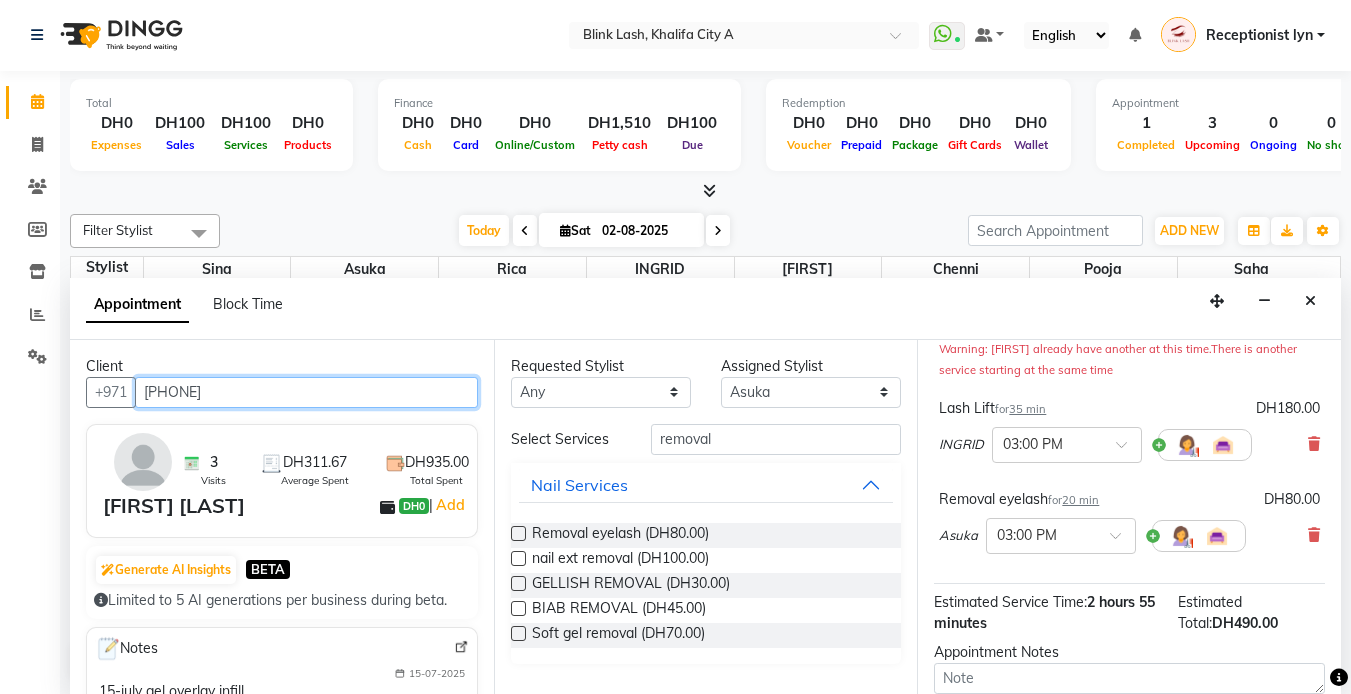 scroll, scrollTop: 432, scrollLeft: 0, axis: vertical 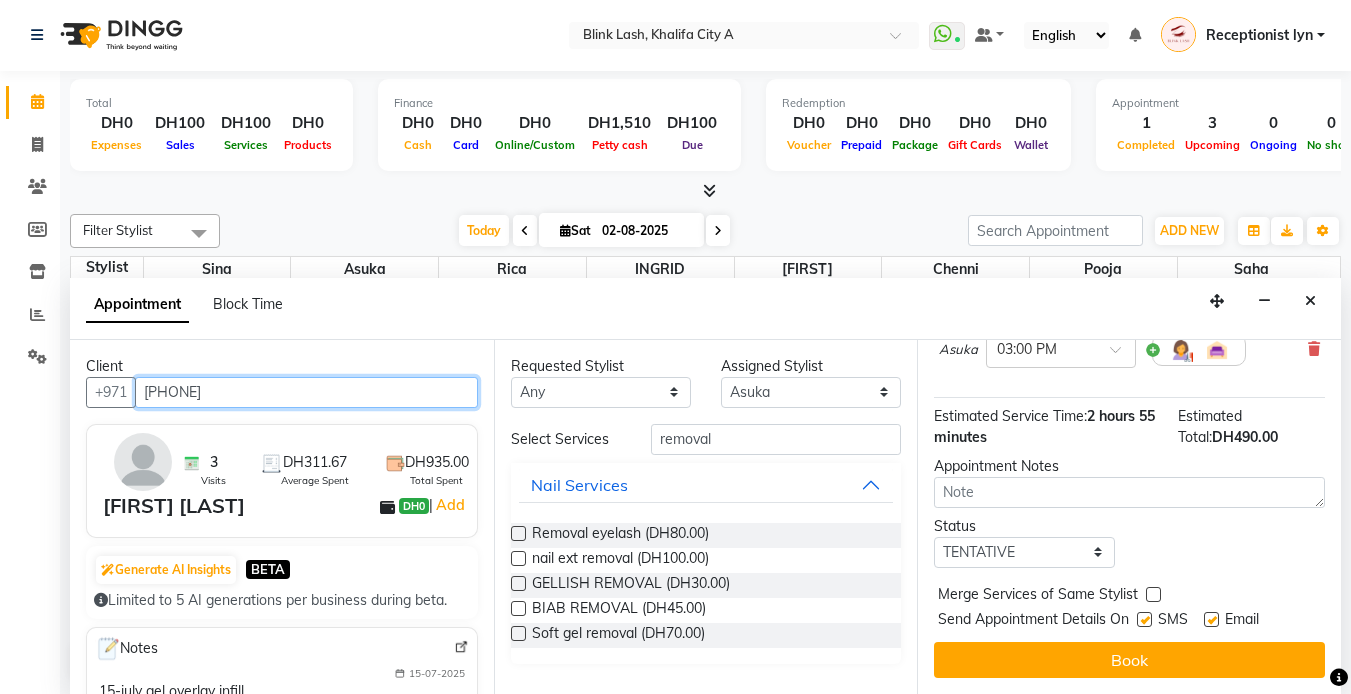 type on "[PHONE]" 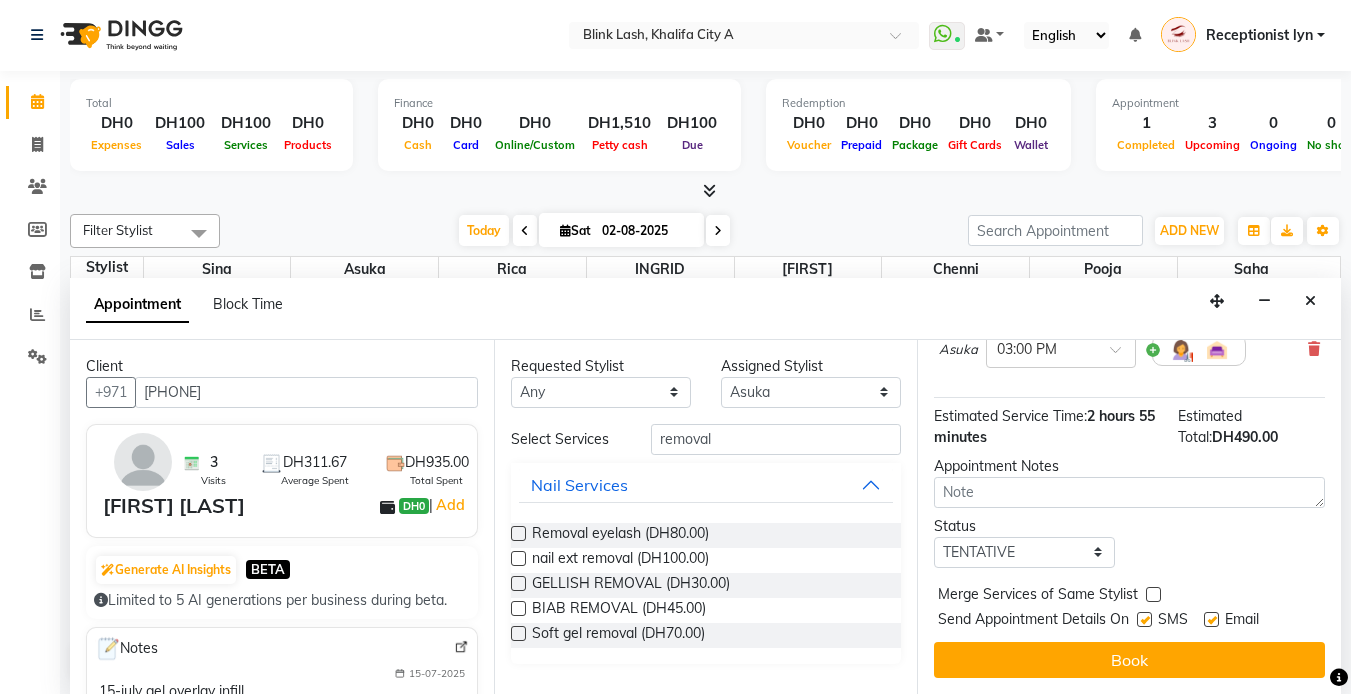 click on "Jump to Today 1 2 3 4 5 6 7 8 Weeks Appointment Date 02-08-2025 Appointment Time Select 10:00 AM 10:05 AM 10:10 AM 10:15 AM 10:20 AM 10:25 AM 10:30 AM 10:35 AM 10:40 AM 10:45 AM 10:50 AM 10:55 AM 11:00 AM 11:05 AM 11:10 AM 11:15 AM 11:20 AM 11:25 AM 11:30 AM 11:35 AM 11:40 AM 11:45 AM 11:50 AM 11:55 AM 12:00 PM 12:05 PM 12:10 PM 12:15 PM 12:20 PM 12:25 PM 12:30 PM 12:35 PM 12:40 PM 12:45 PM 12:50 PM 12:55 PM 01:00 PM 01:05 PM 01:10 PM 01:15 PM 01:20 PM 01:25 PM 01:30 PM 01:35 PM 01:40 PM 01:45 PM 01:50 PM 01:55 PM 02:00 PM 02:05 PM 02:10 PM 02:15 PM 02:20 PM 02:25 PM 02:30 PM 02:35 PM 02:40 PM 02:45 PM 02:50 PM 02:55 PM 03:00 PM 03:05 PM 03:10 PM 03:15 PM 03:20 PM 03:25 PM 03:30 PM 03:35 PM 03:40 PM 03:45 PM 03:50 PM 03:55 PM 04:00 PM 04:05 PM 04:10 PM 04:15 PM 04:20 PM 04:25 PM 04:30 PM 04:35 PM 04:40 PM 04:45 PM 04:50 PM 04:55 PM 05:00 PM 05:05 PM 05:10 PM 05:15 PM 05:20 PM 05:25 PM 05:30 PM 05:35 PM 05:40 PM 05:45 PM 05:50 PM 05:55 PM 06:00 PM 06:05 PM 06:10 PM 06:15 PM 06:20 PM 06:25 PM 06:30 PM 06:35 PM" at bounding box center [1129, 517] 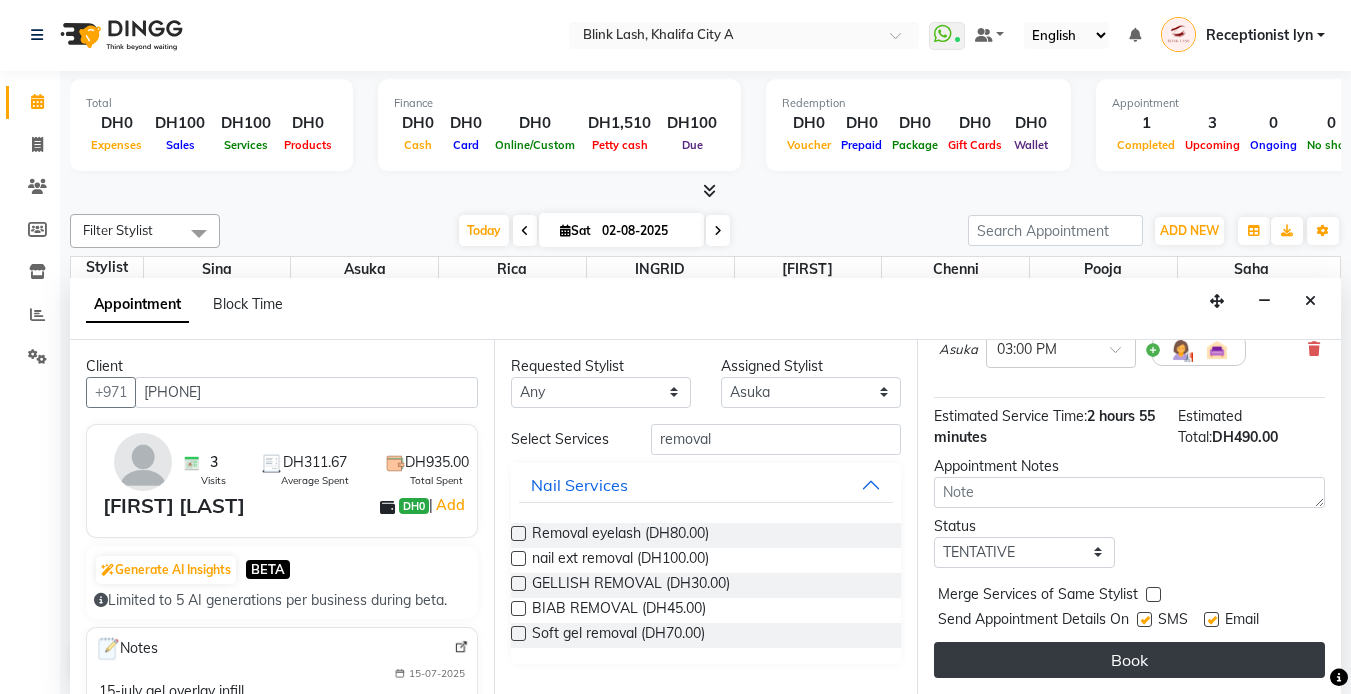 click on "Book" at bounding box center (1129, 660) 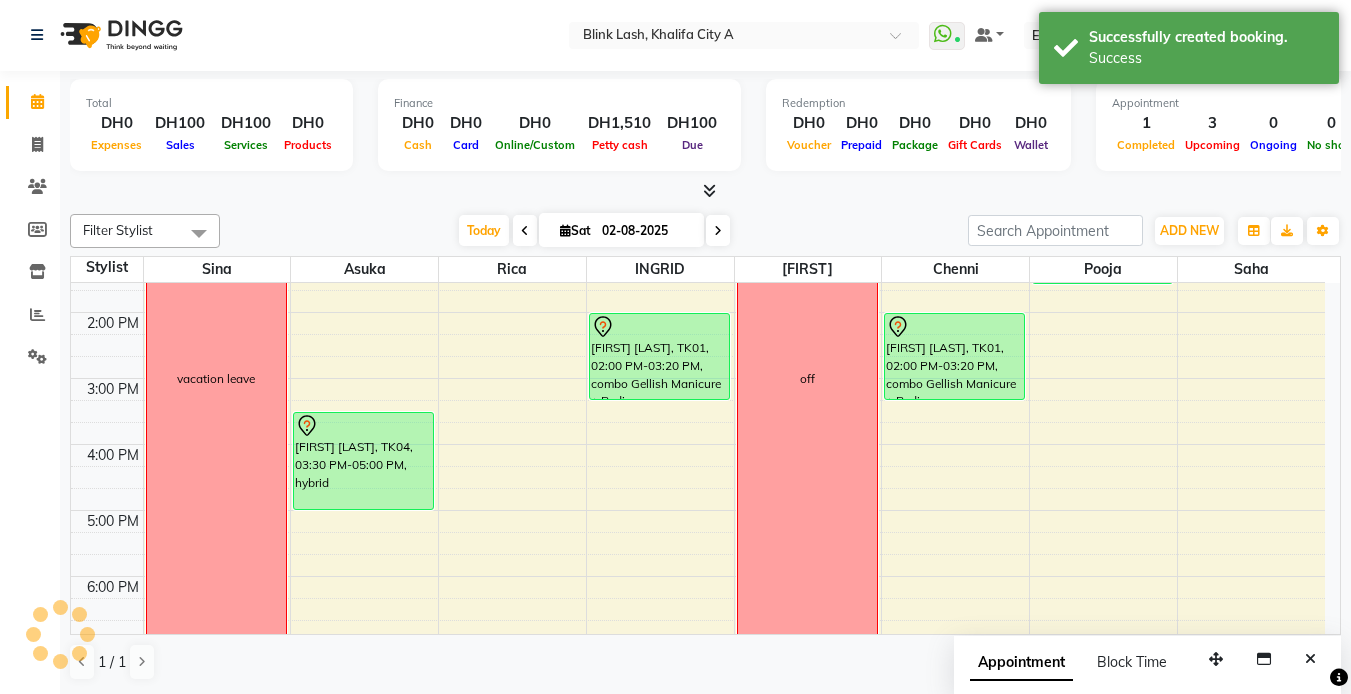 scroll, scrollTop: 0, scrollLeft: 0, axis: both 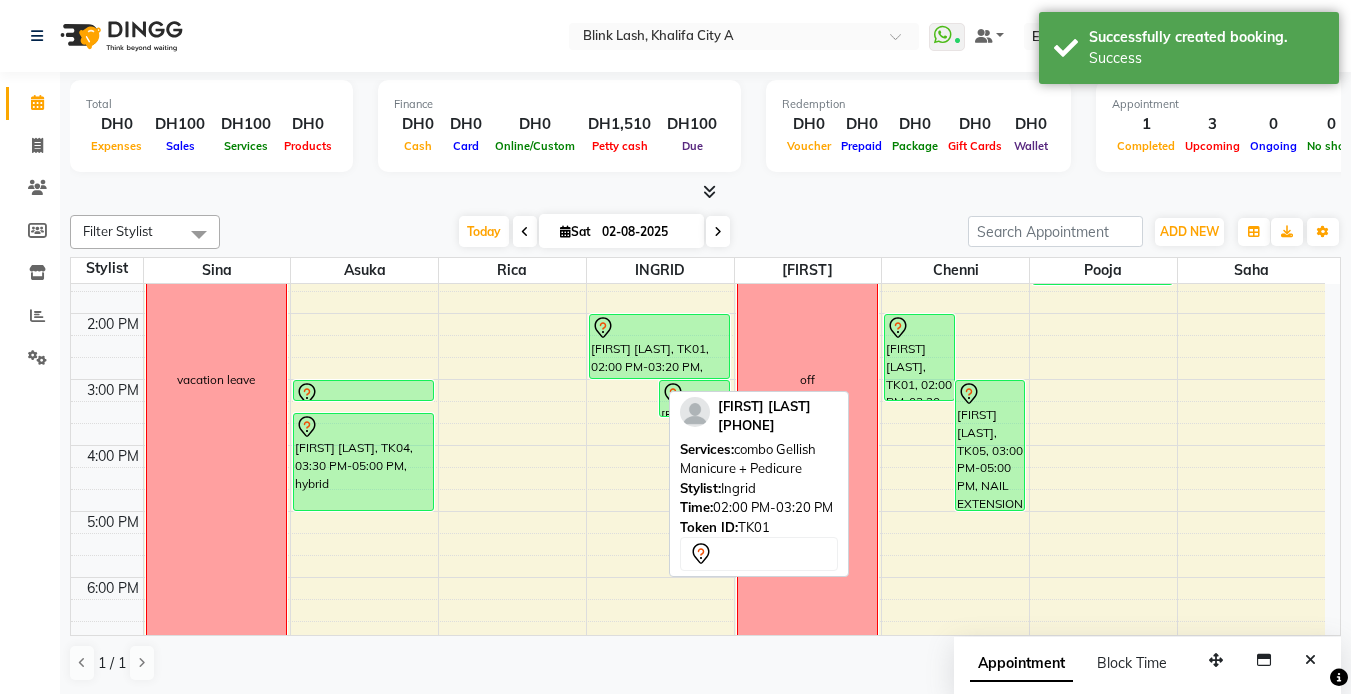 drag, startPoint x: 625, startPoint y: 402, endPoint x: 626, endPoint y: 383, distance: 19.026299 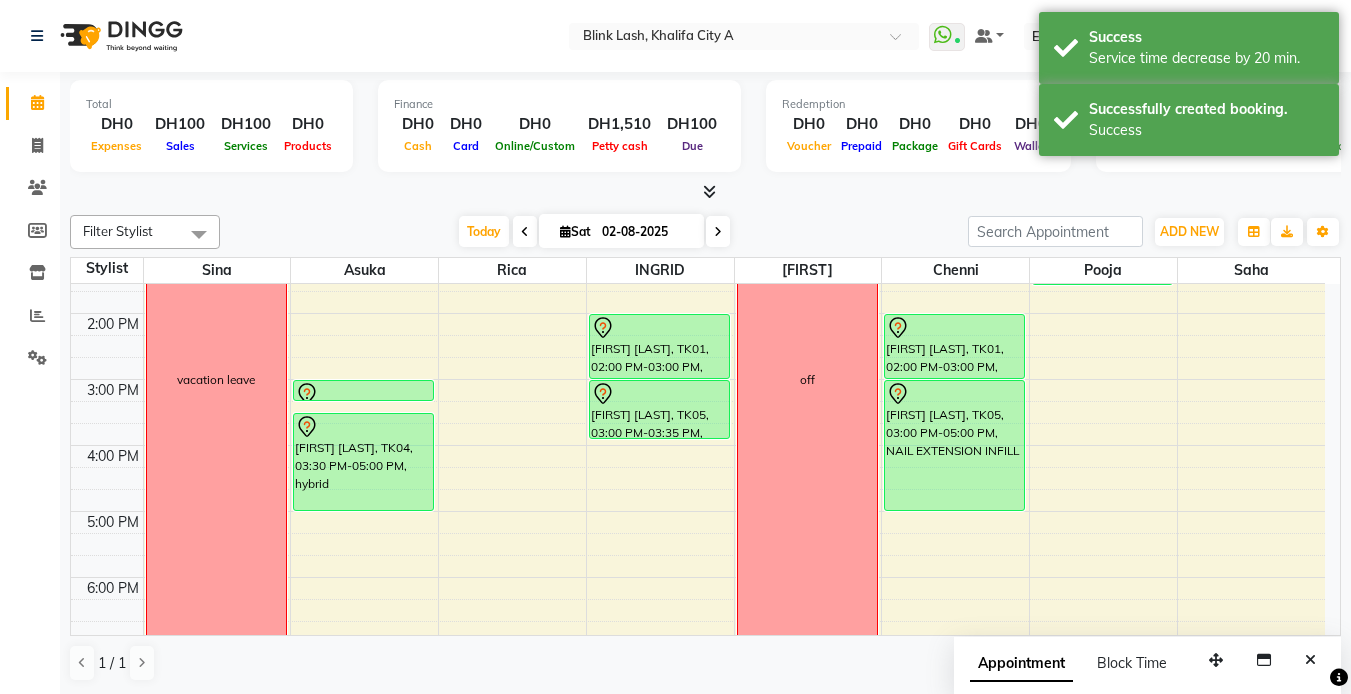 drag, startPoint x: 705, startPoint y: 415, endPoint x: 703, endPoint y: 427, distance: 12.165525 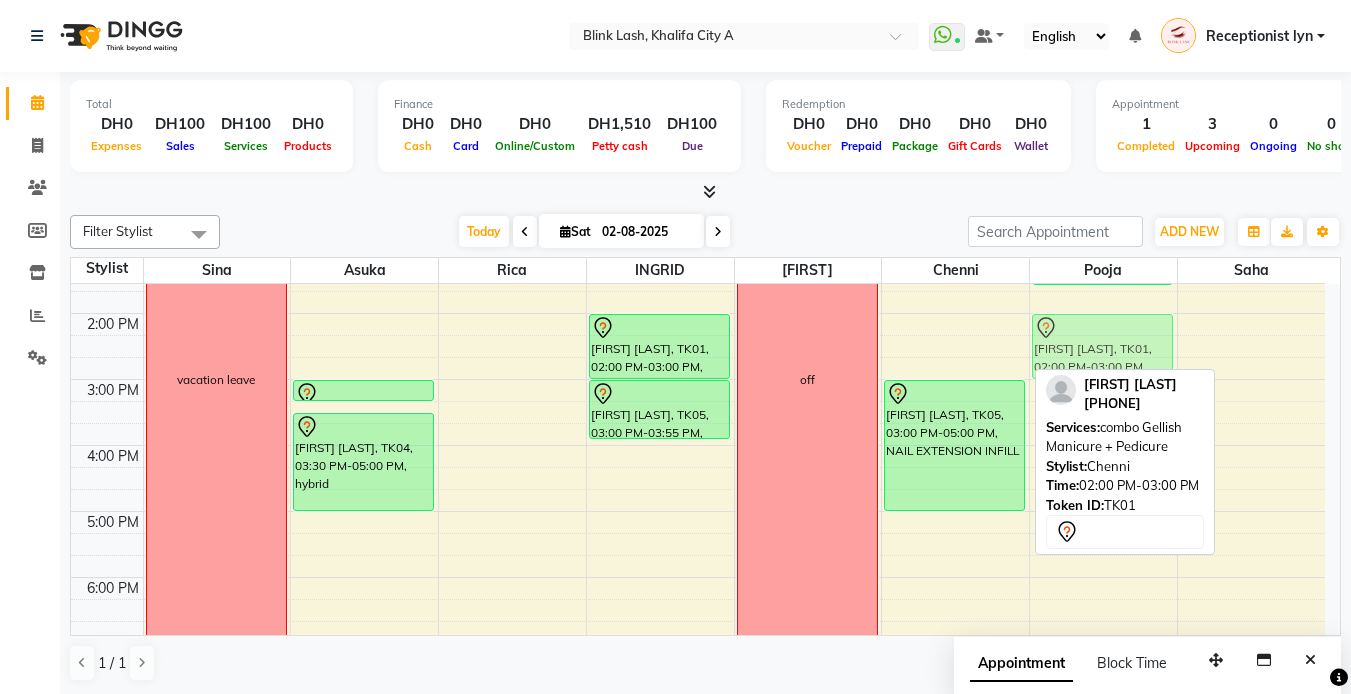 drag, startPoint x: 958, startPoint y: 357, endPoint x: 1062, endPoint y: 353, distance: 104.0769 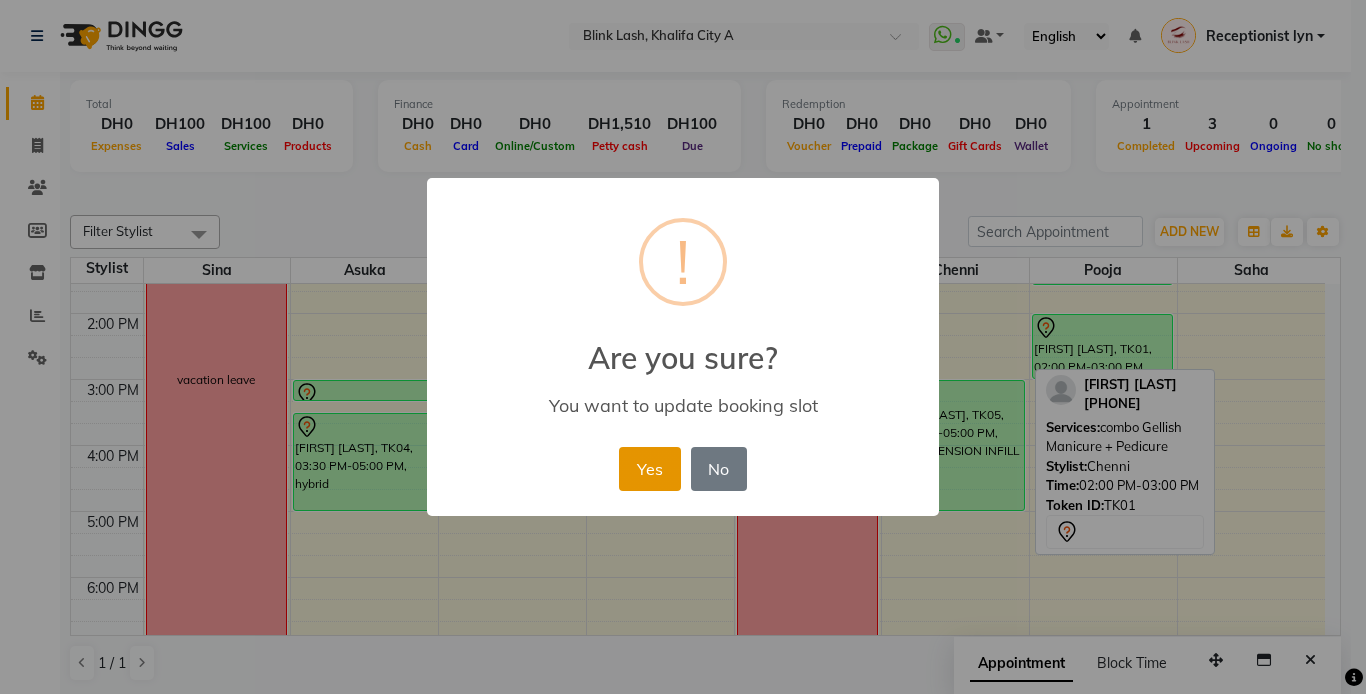 click on "Yes" at bounding box center [649, 469] 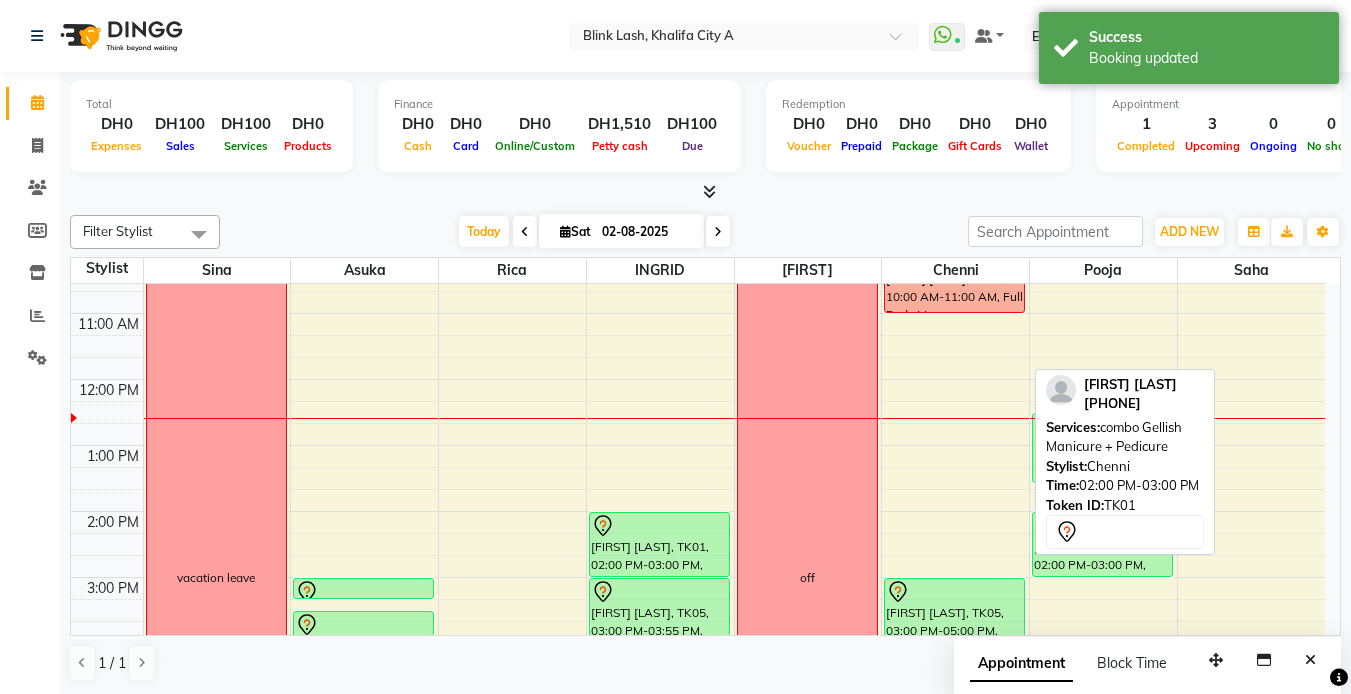 scroll, scrollTop: 200, scrollLeft: 0, axis: vertical 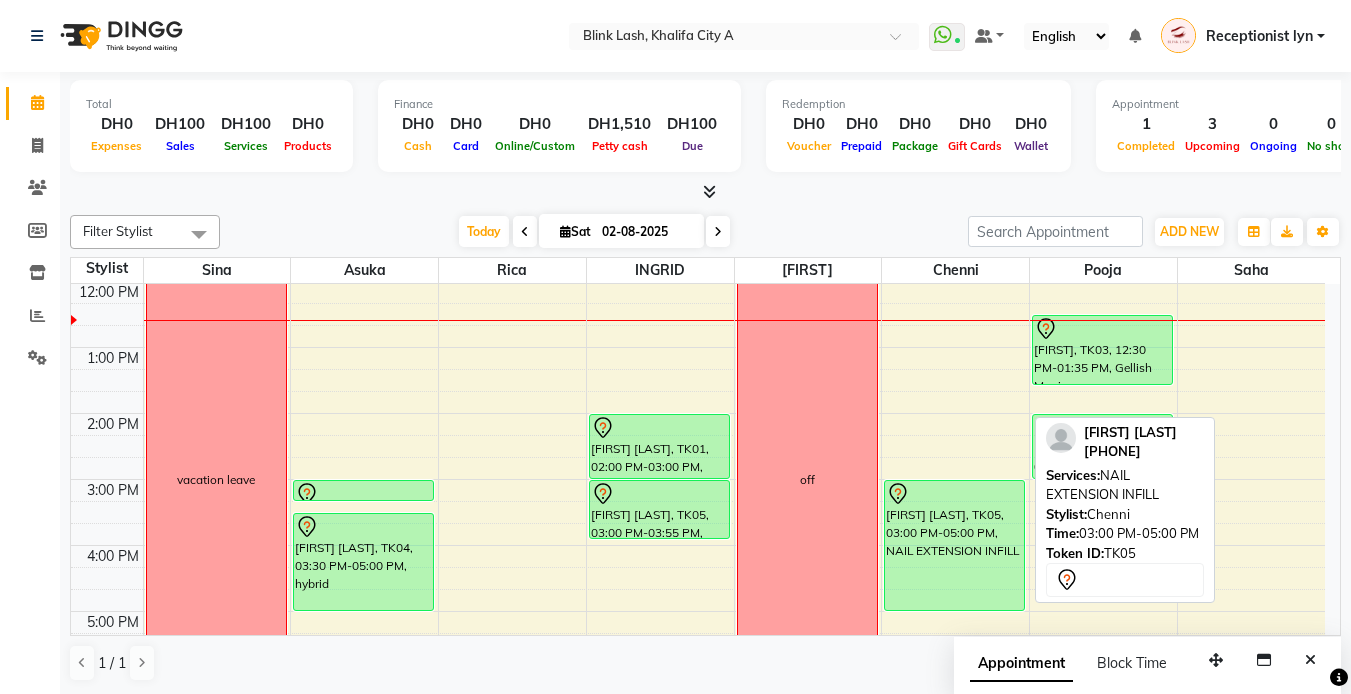 click on "[FIRST] [LAST], TK05, 03:00 PM-05:00 PM, NAIL EXTENSION INFILL" at bounding box center [954, 545] 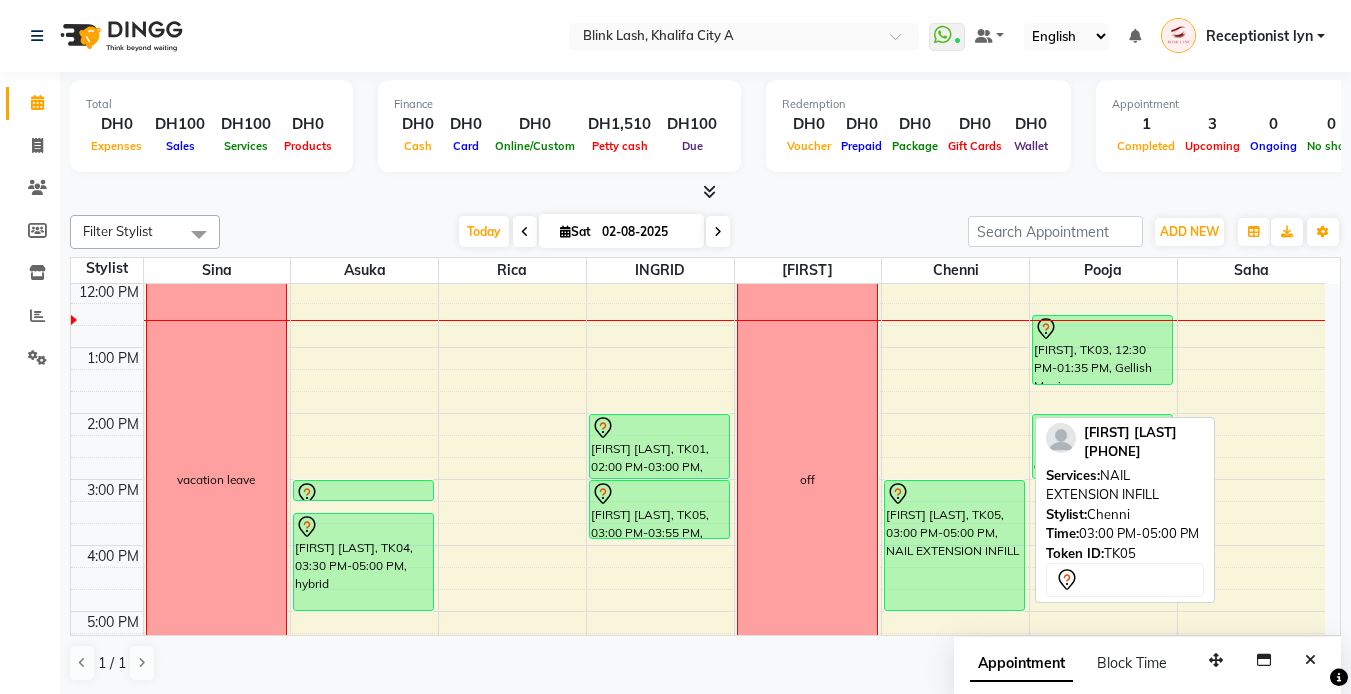 click on "[FIRST] [LAST], TK05, 03:00 PM-05:00 PM, NAIL EXTENSION INFILL" at bounding box center [954, 545] 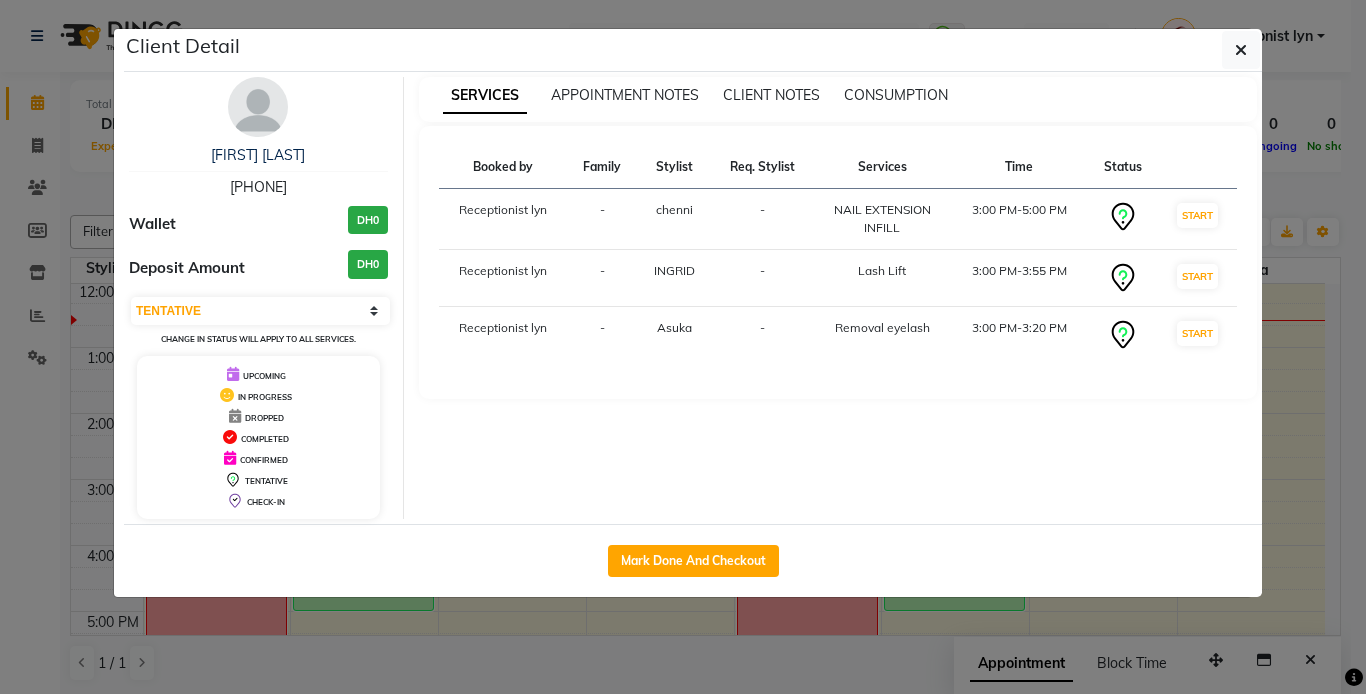 click at bounding box center (258, 107) 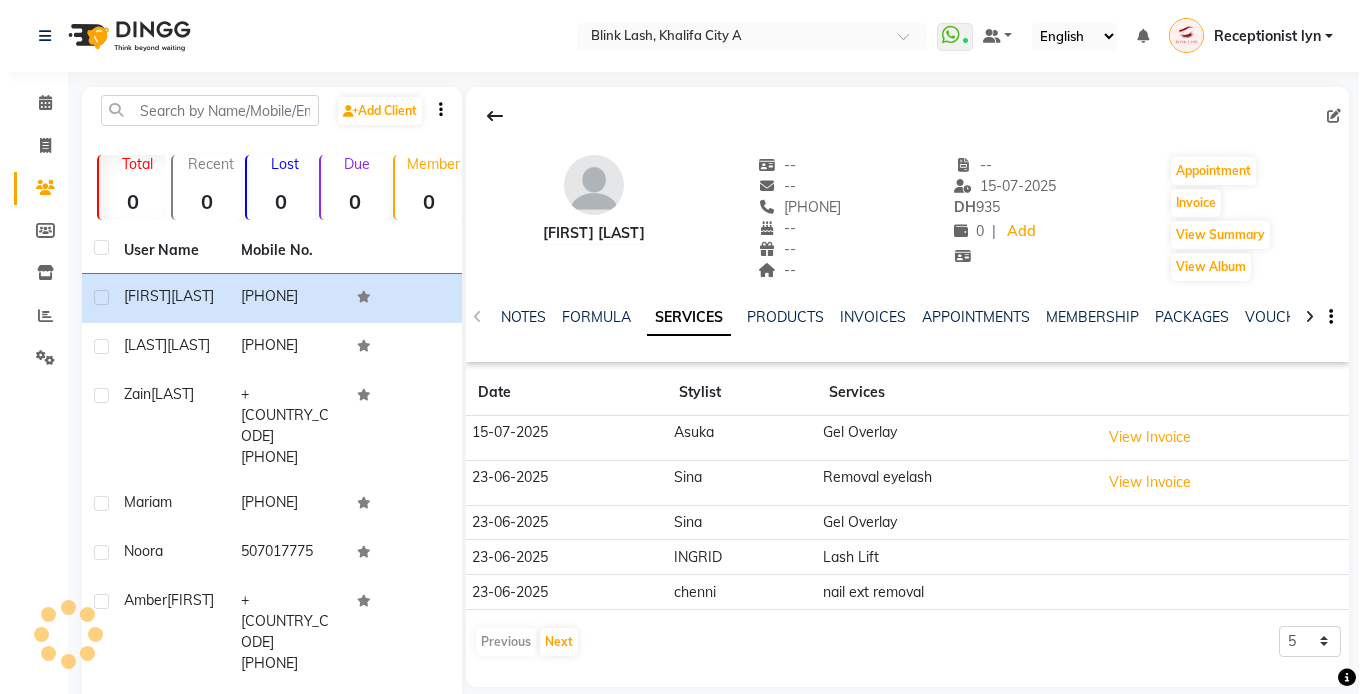 scroll, scrollTop: 200, scrollLeft: 0, axis: vertical 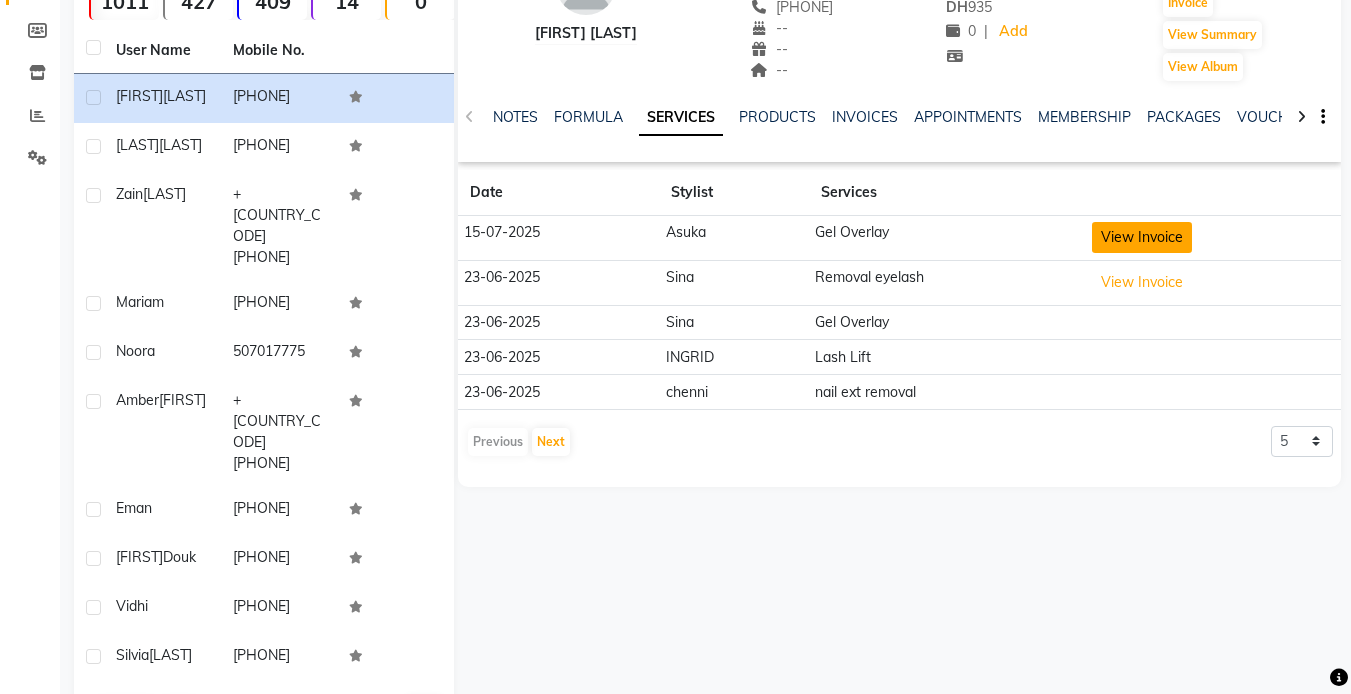 click on "View Invoice" 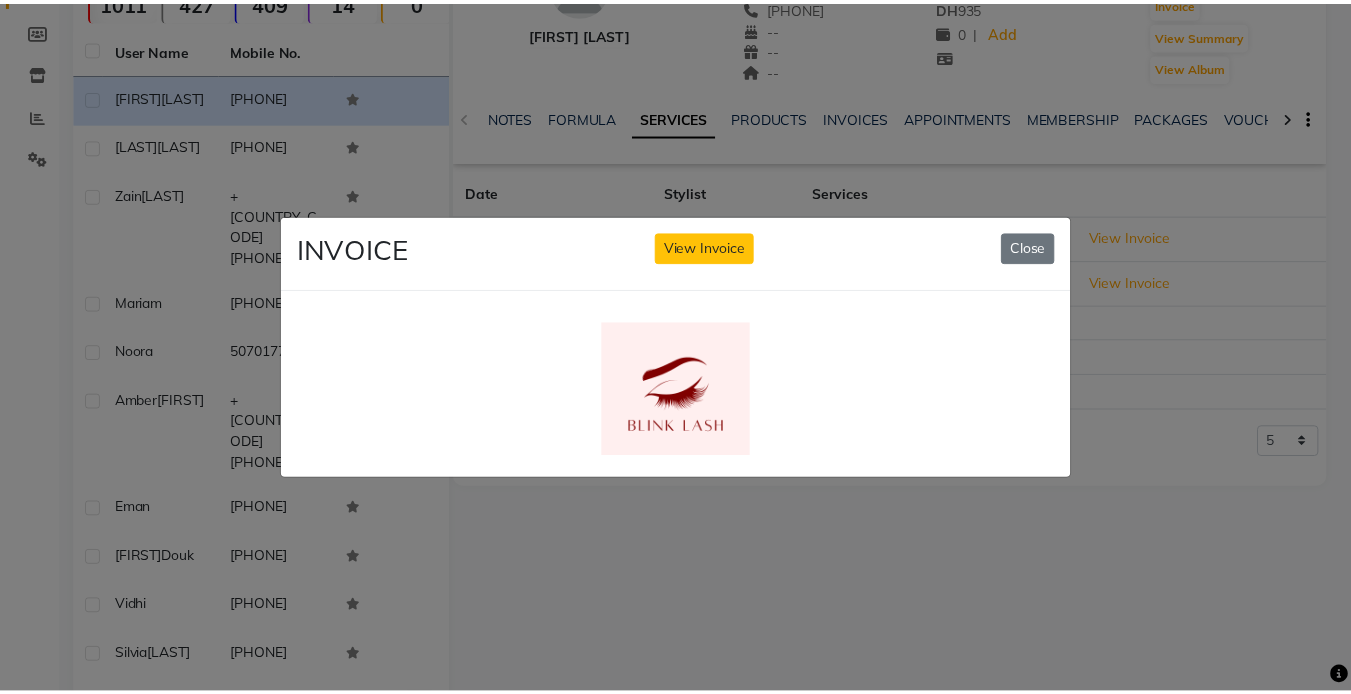 scroll, scrollTop: 0, scrollLeft: 0, axis: both 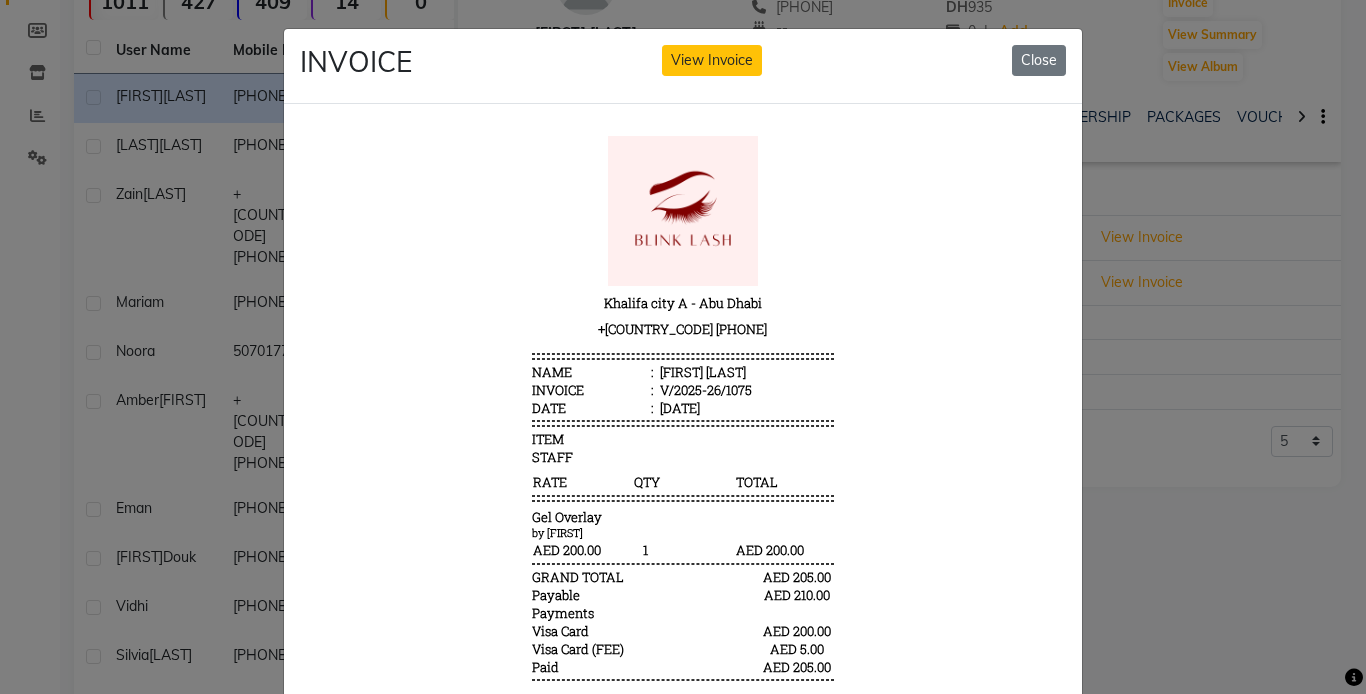click on "INVOICE View Invoice Close" 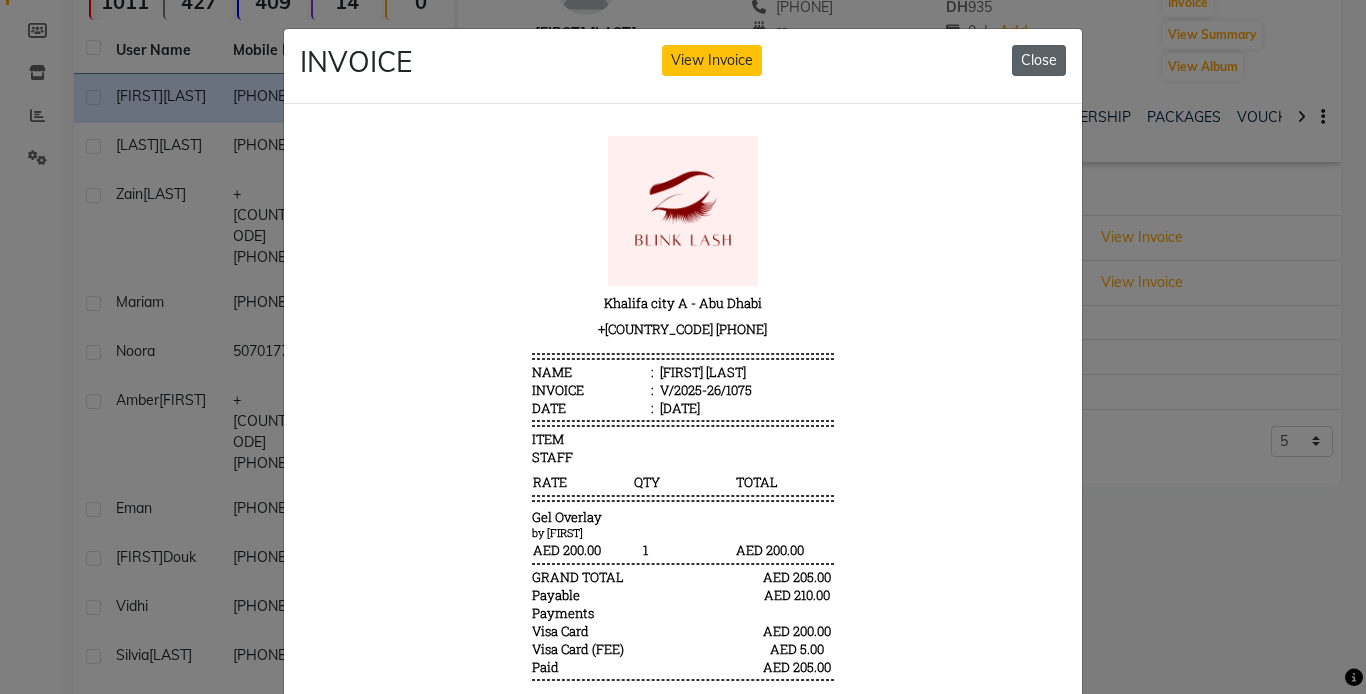 click on "Close" 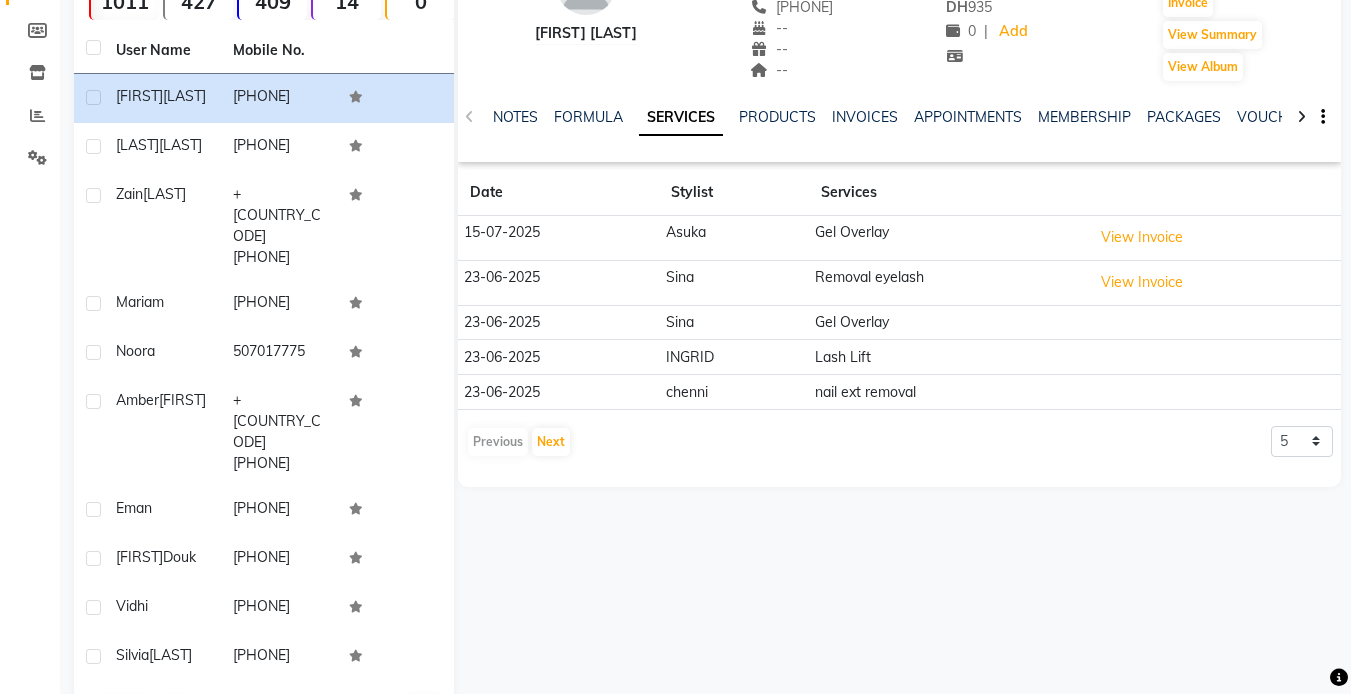 scroll, scrollTop: 0, scrollLeft: 0, axis: both 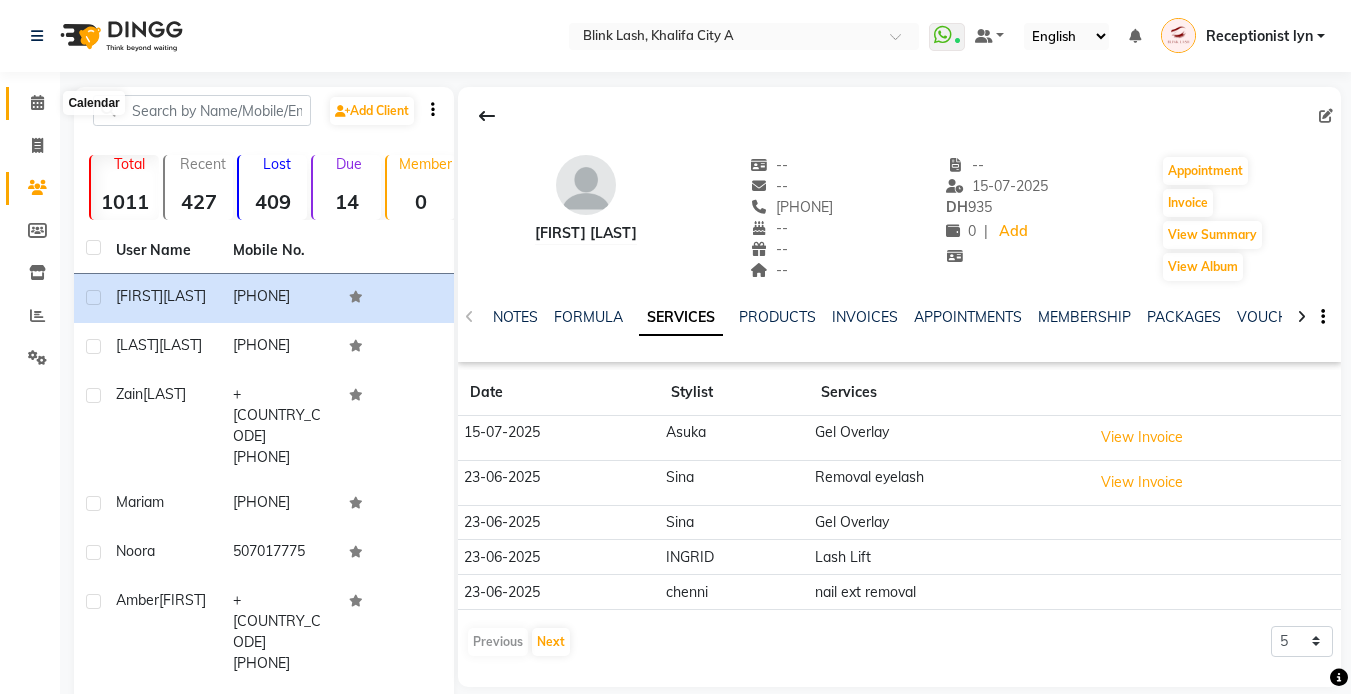 click 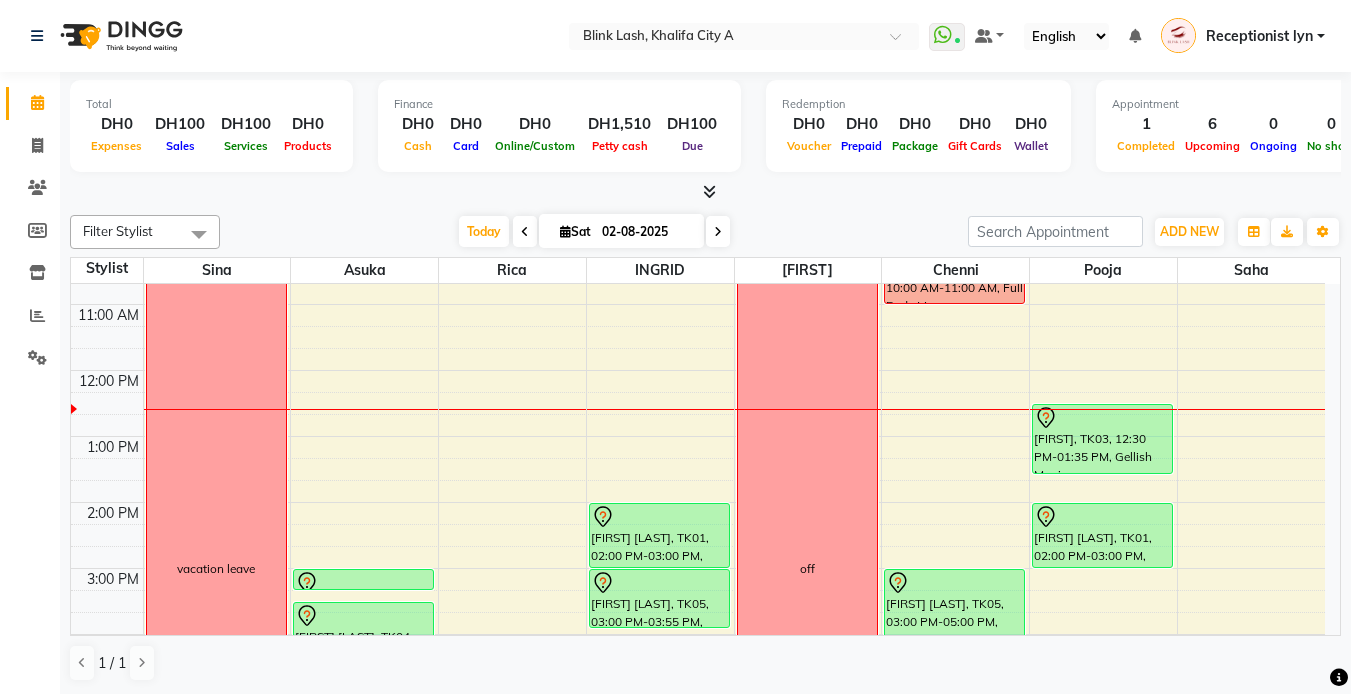 scroll, scrollTop: 200, scrollLeft: 0, axis: vertical 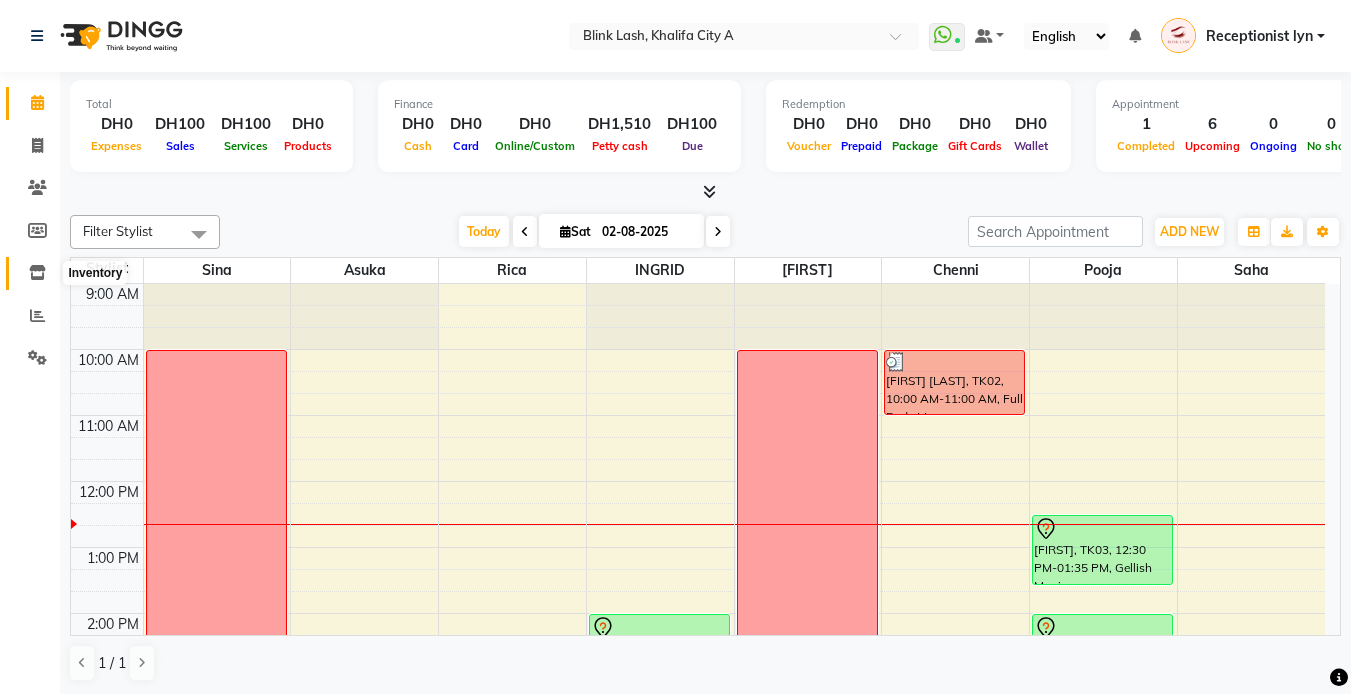 click 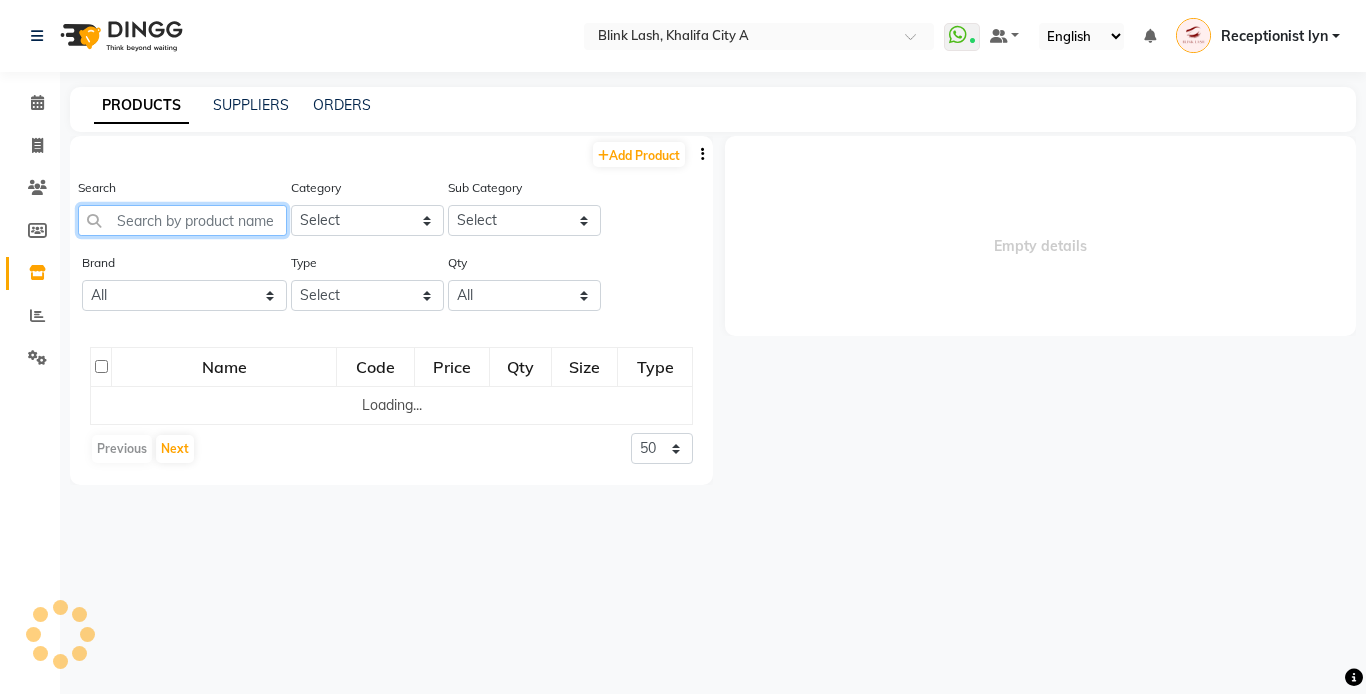 click 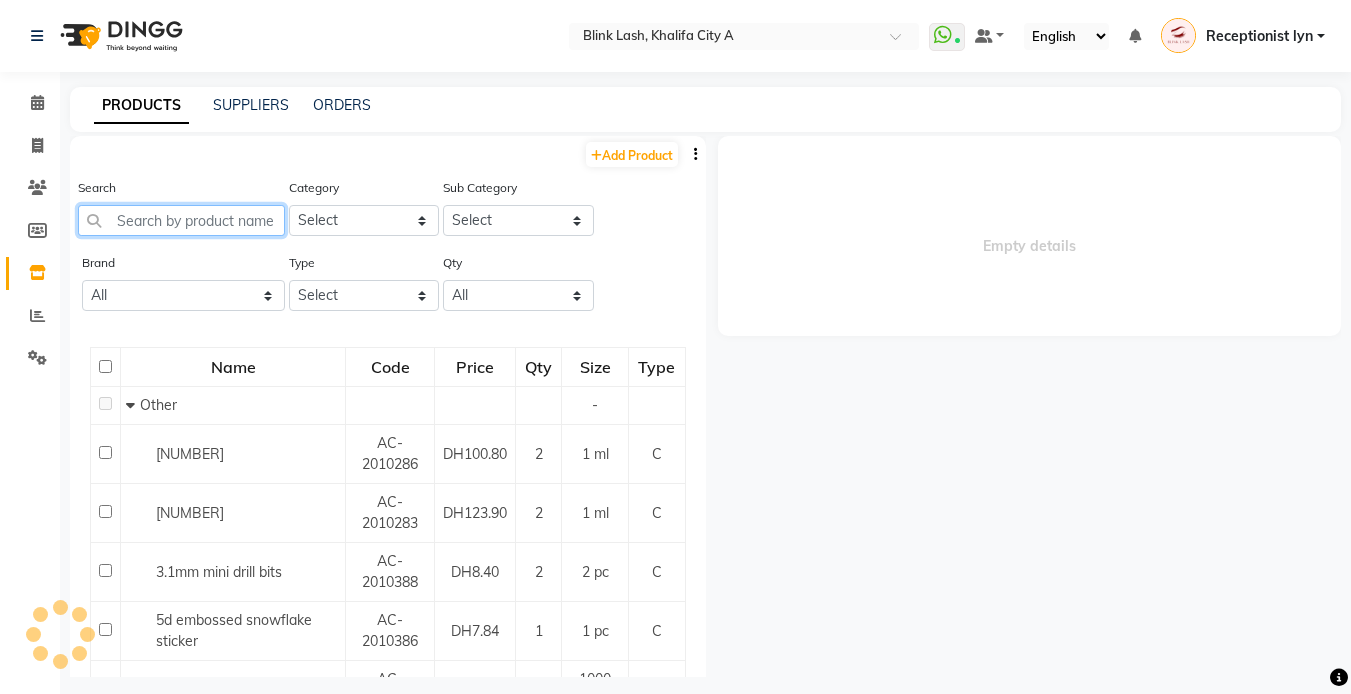 select 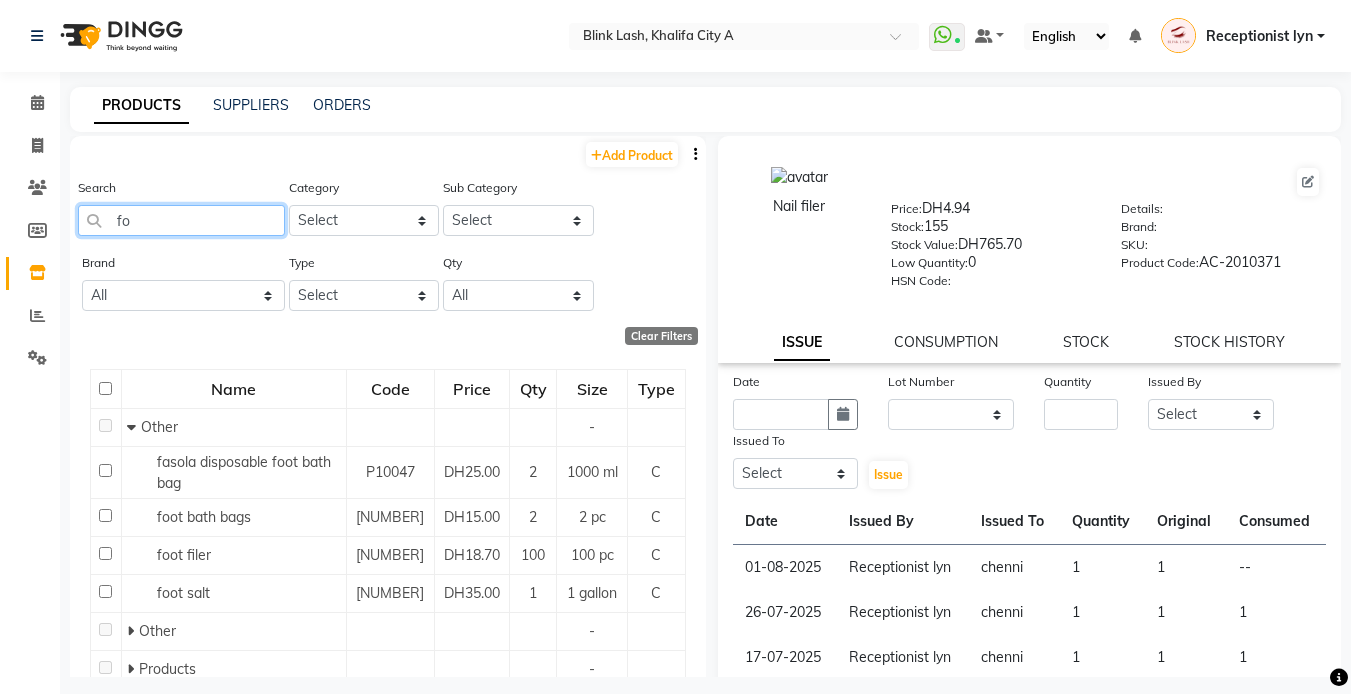 type on "f" 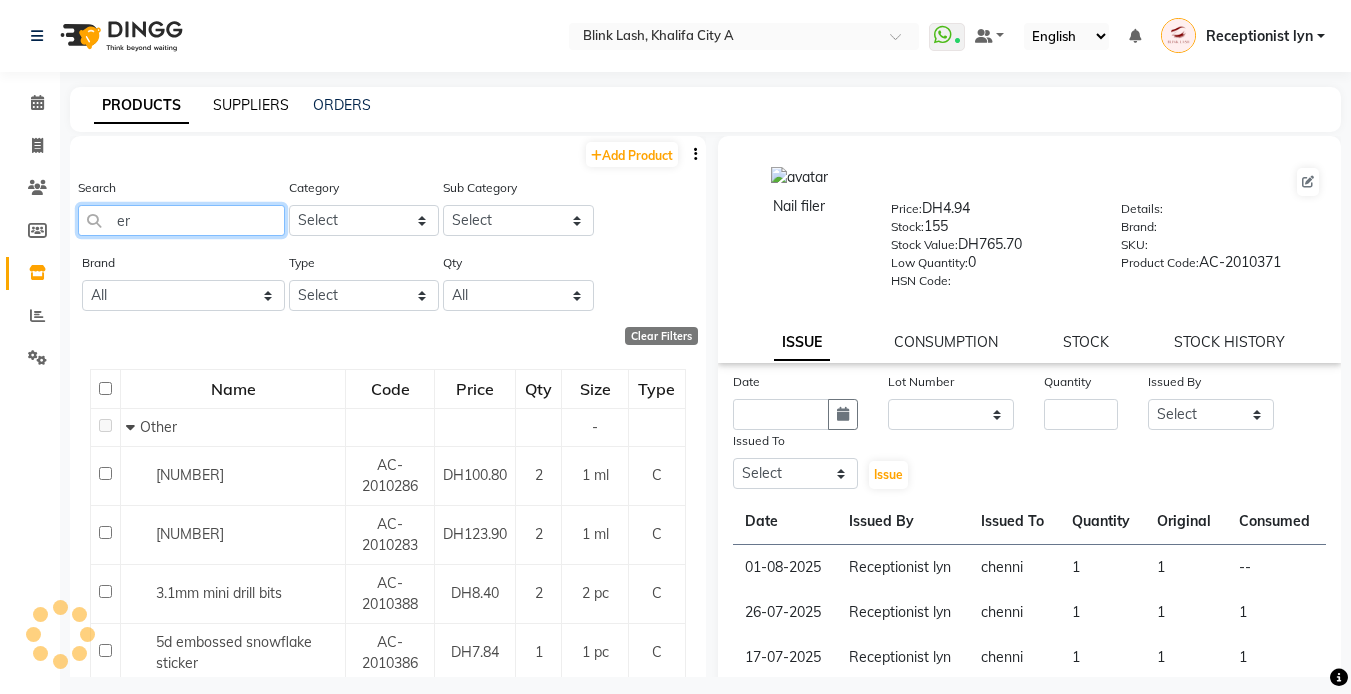 type on "e" 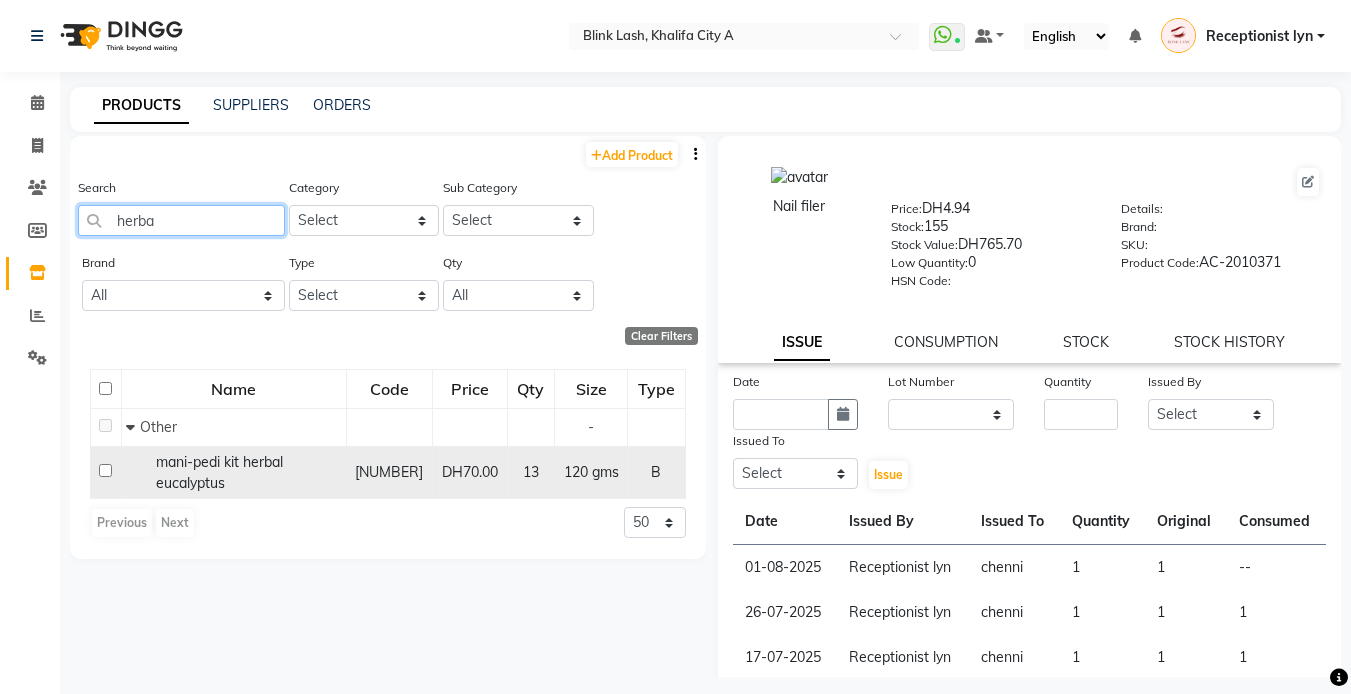 type on "herba" 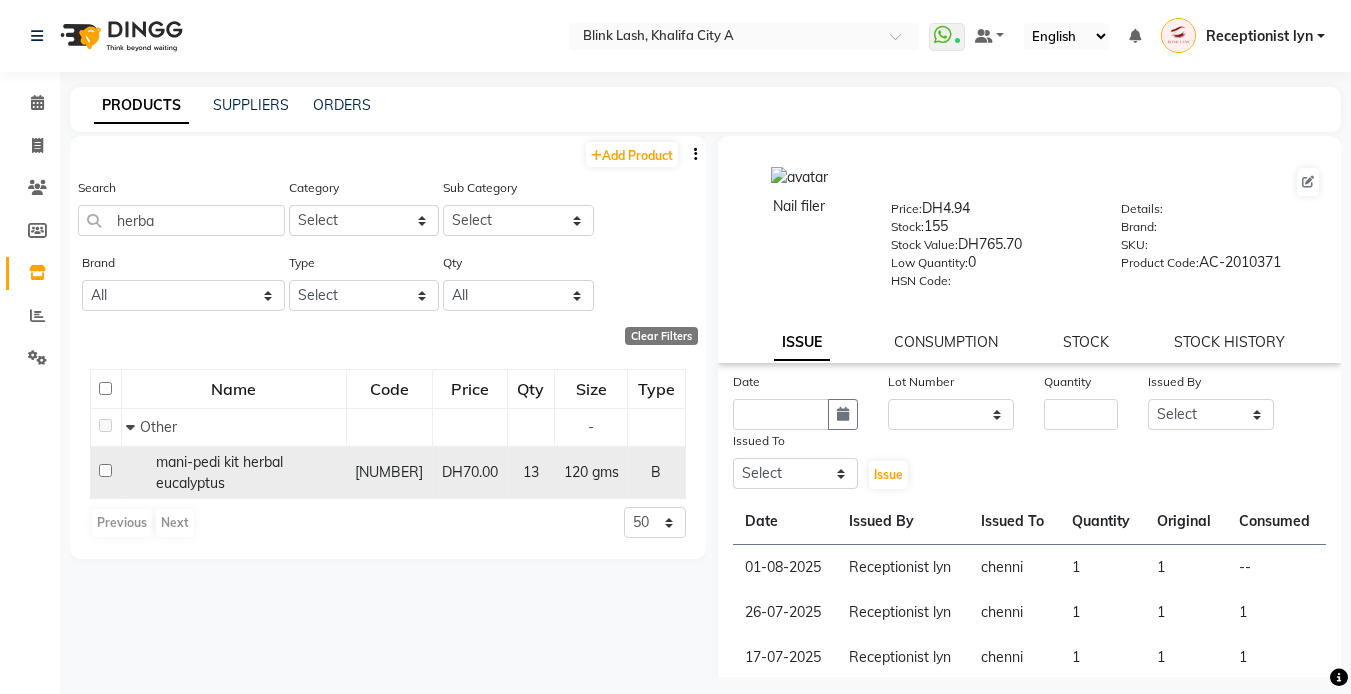 click on "mani-pedi kit herbal eucalyptus" 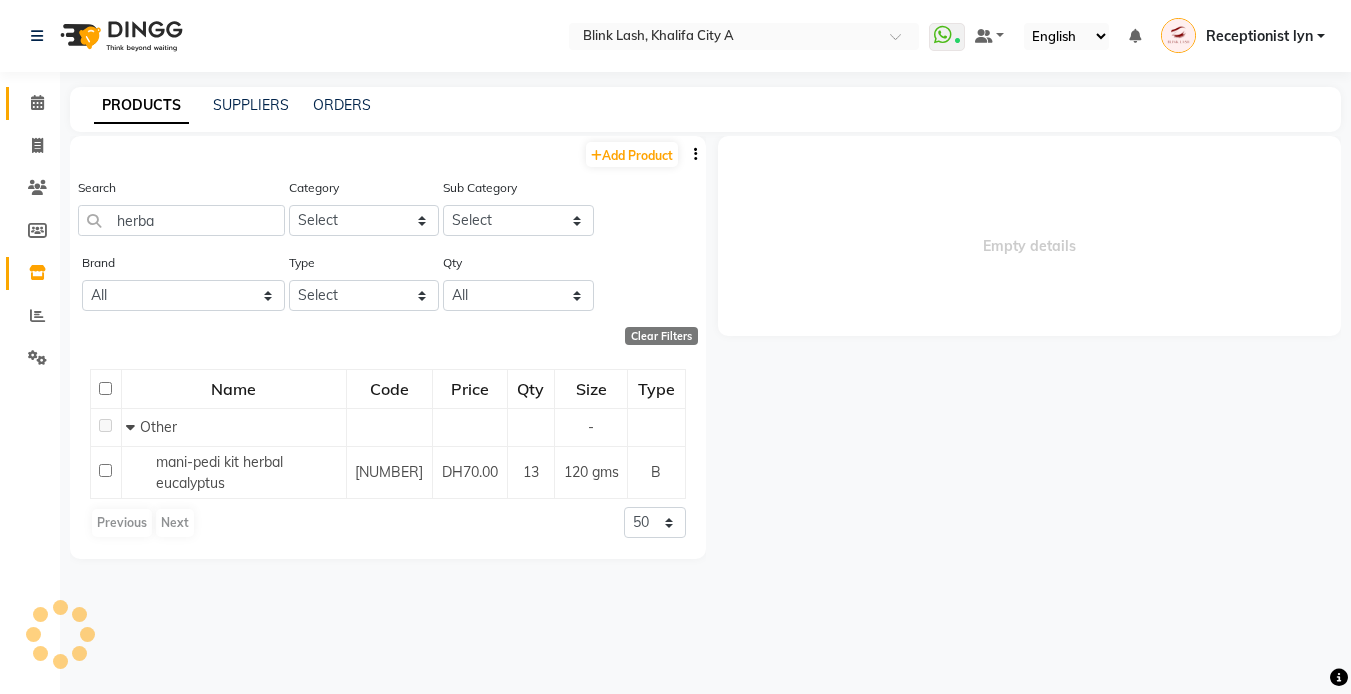 select 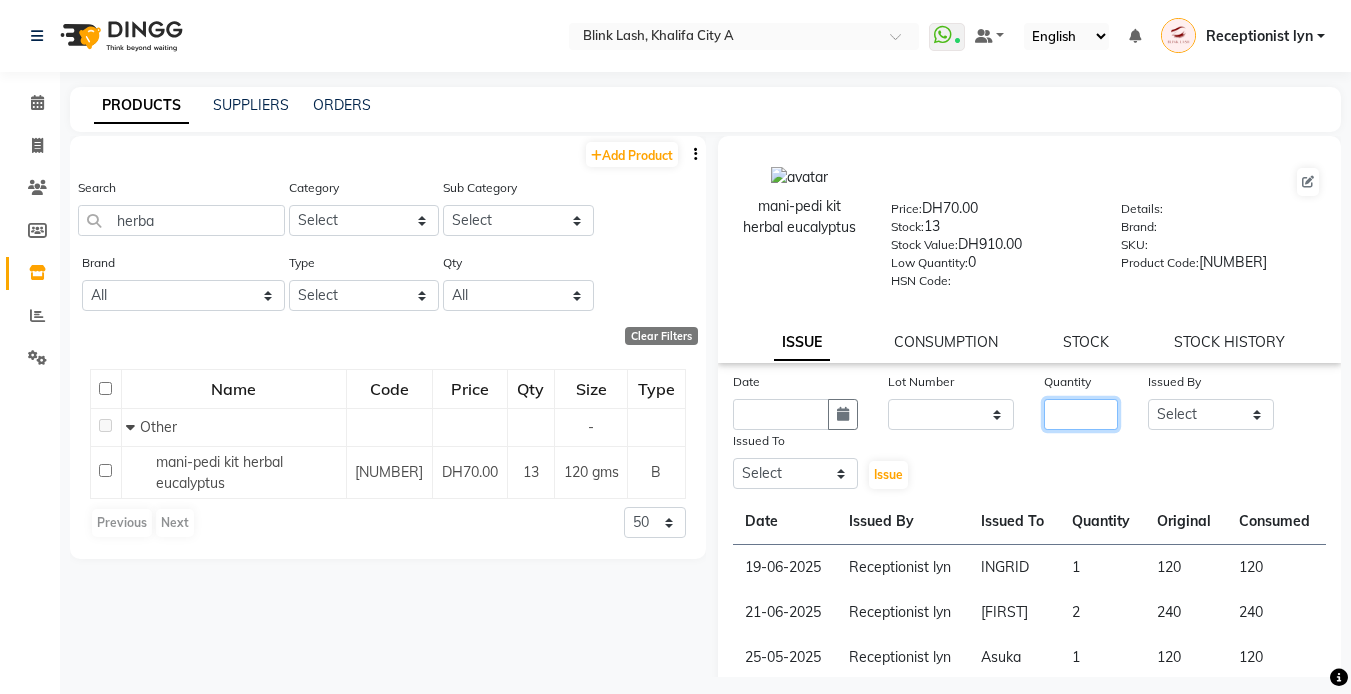 click 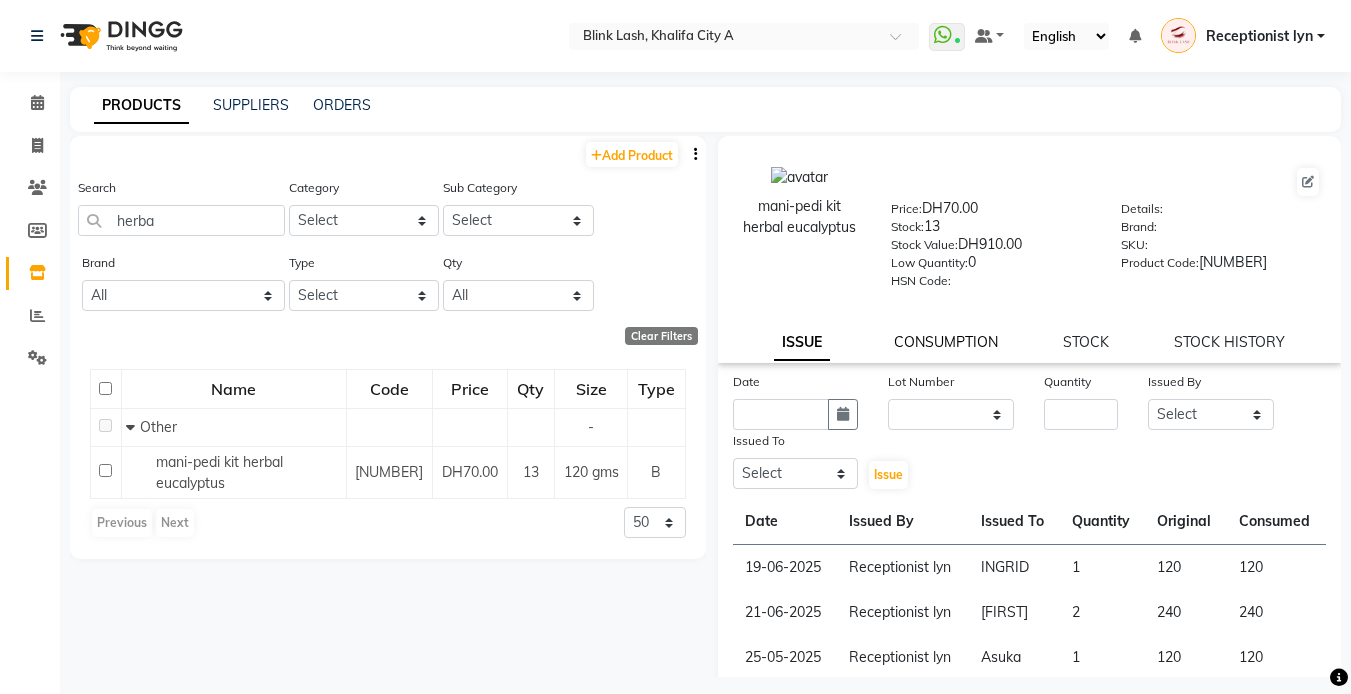 click on "CONSUMPTION" 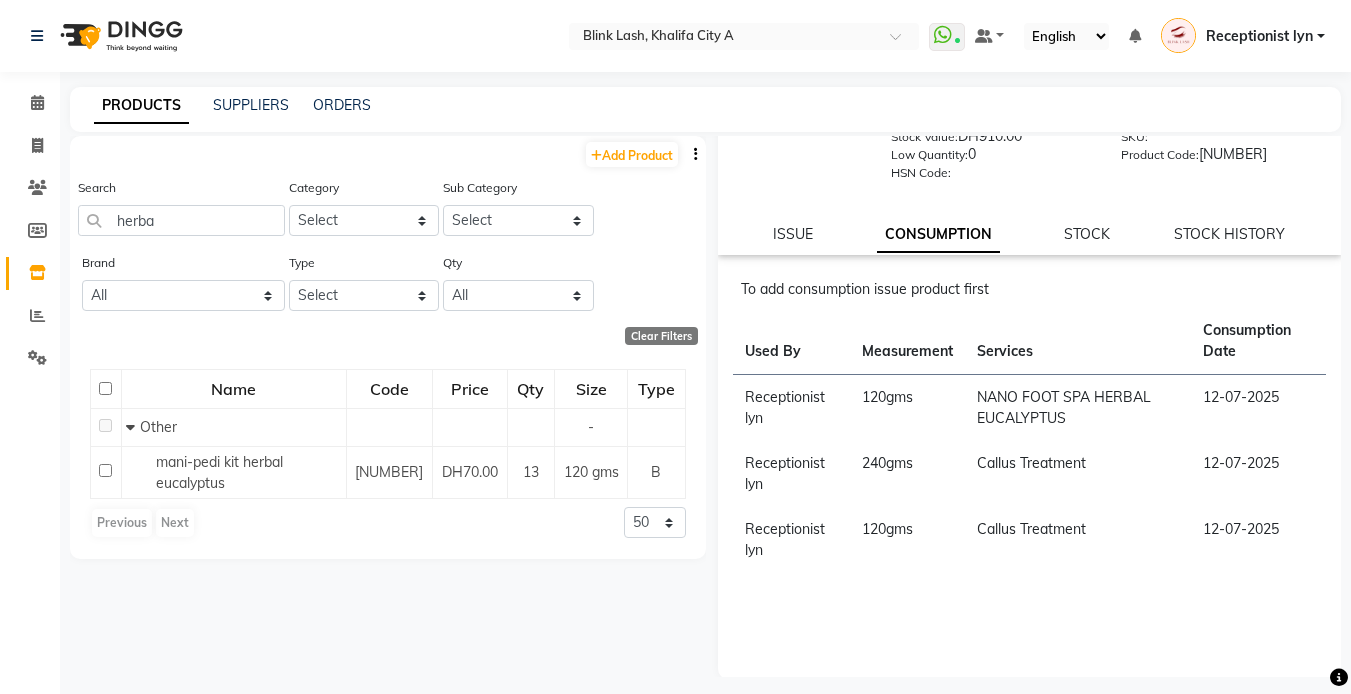 scroll, scrollTop: 110, scrollLeft: 0, axis: vertical 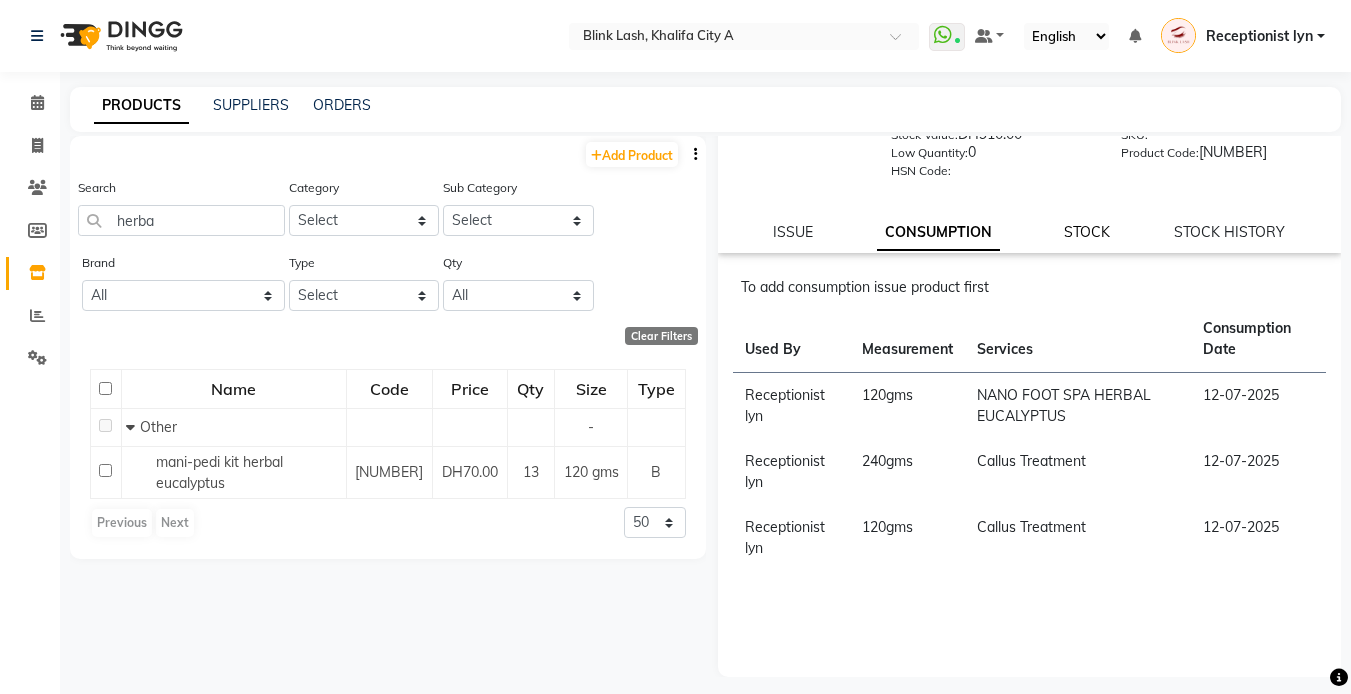 click on "STOCK" 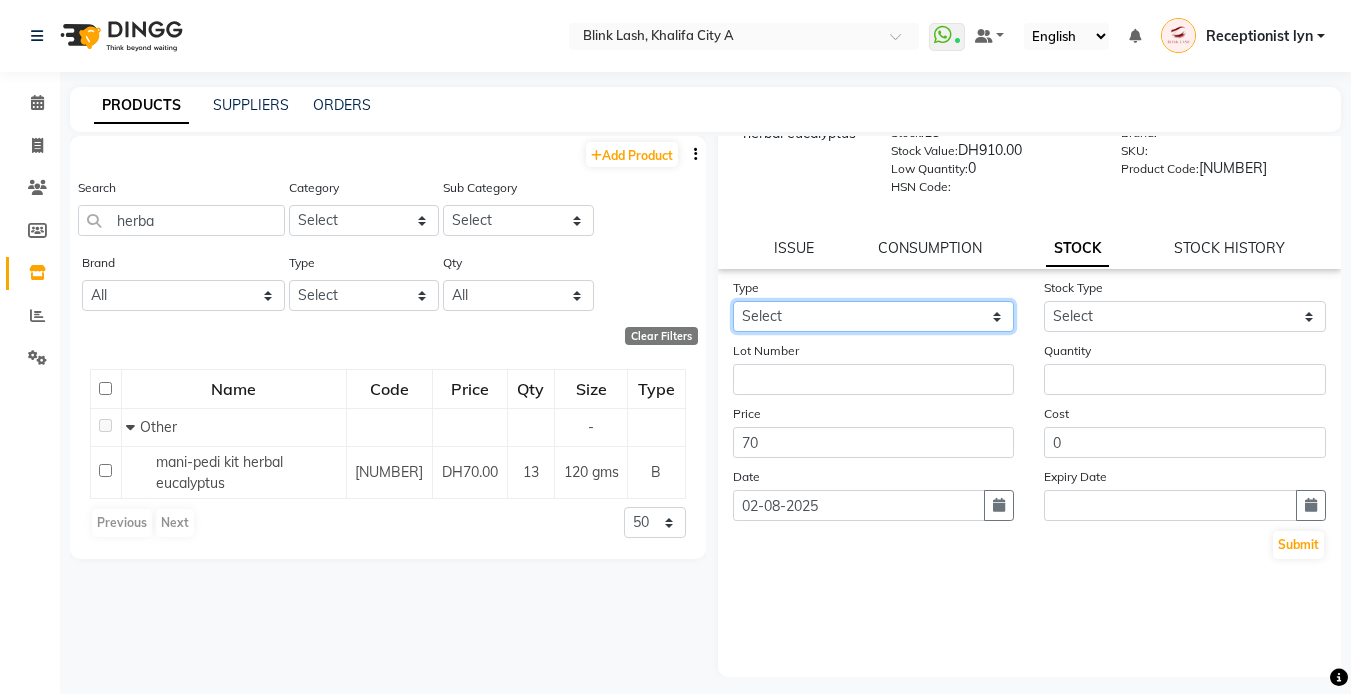click on "Select In Out" 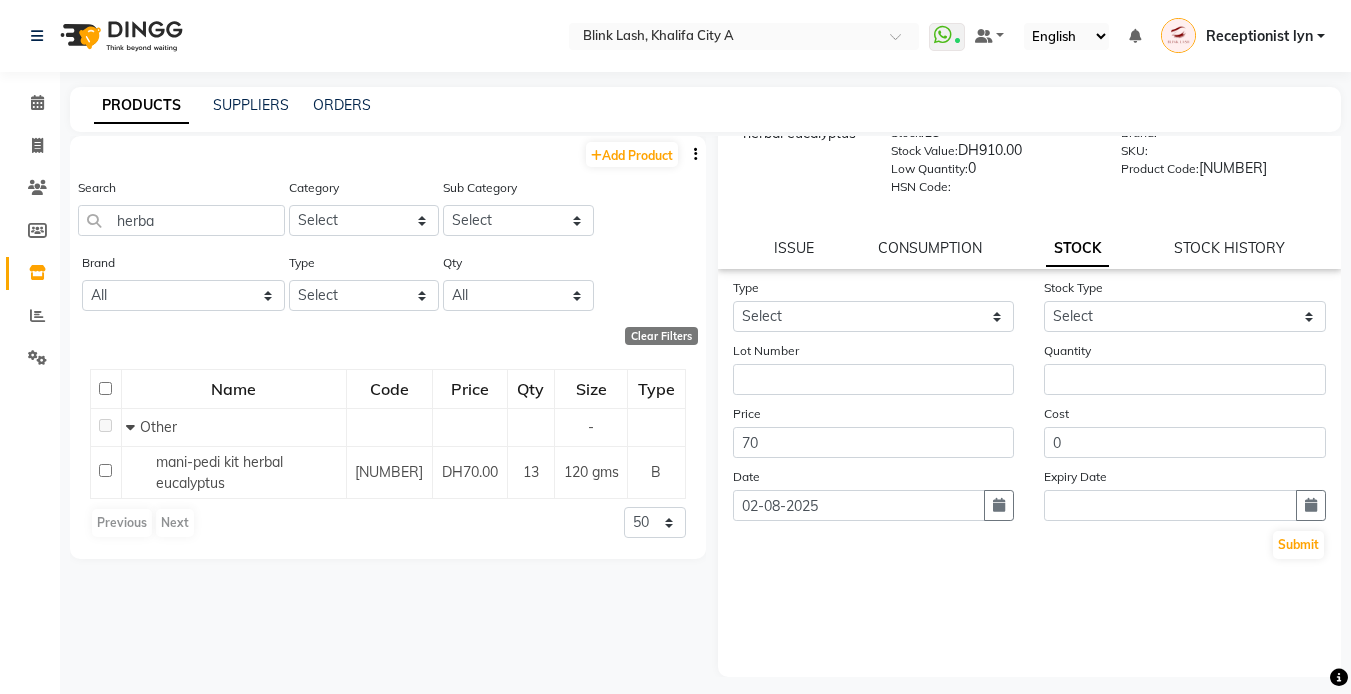 click on "Price 70" 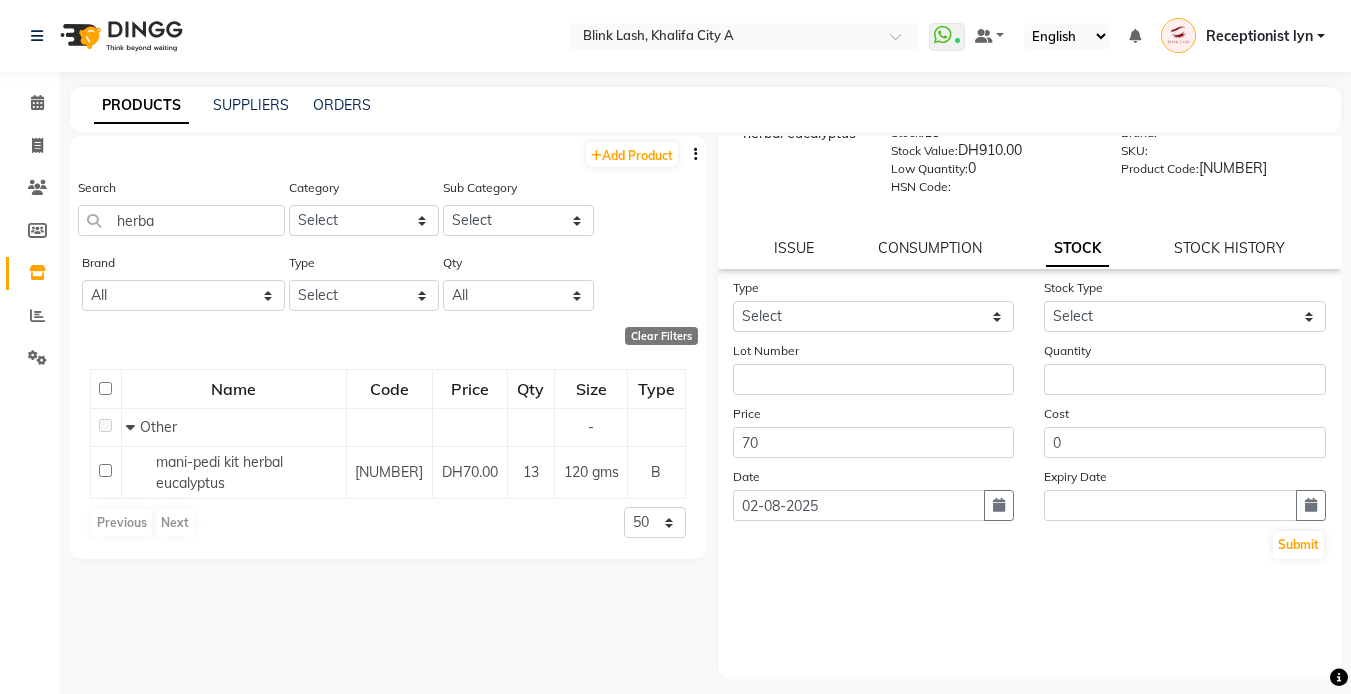 click on "Type Select In Out" 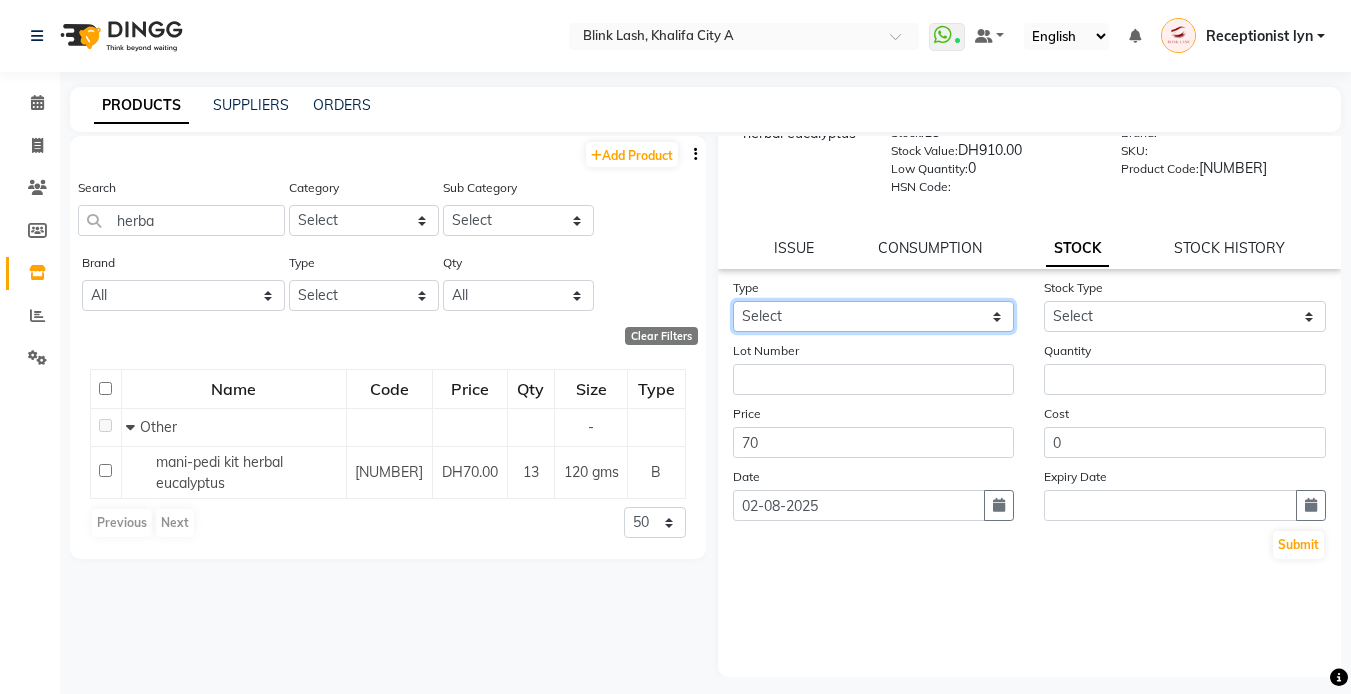 click on "Select In Out" 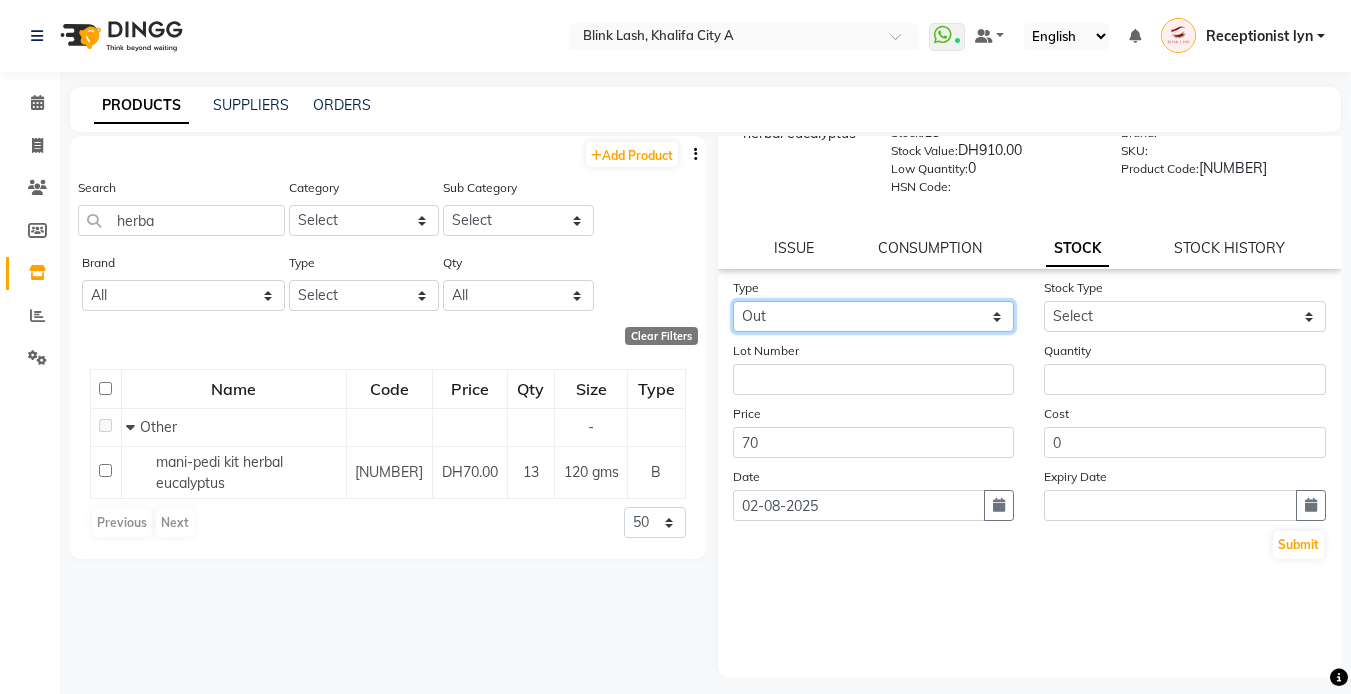 click on "Select In Out" 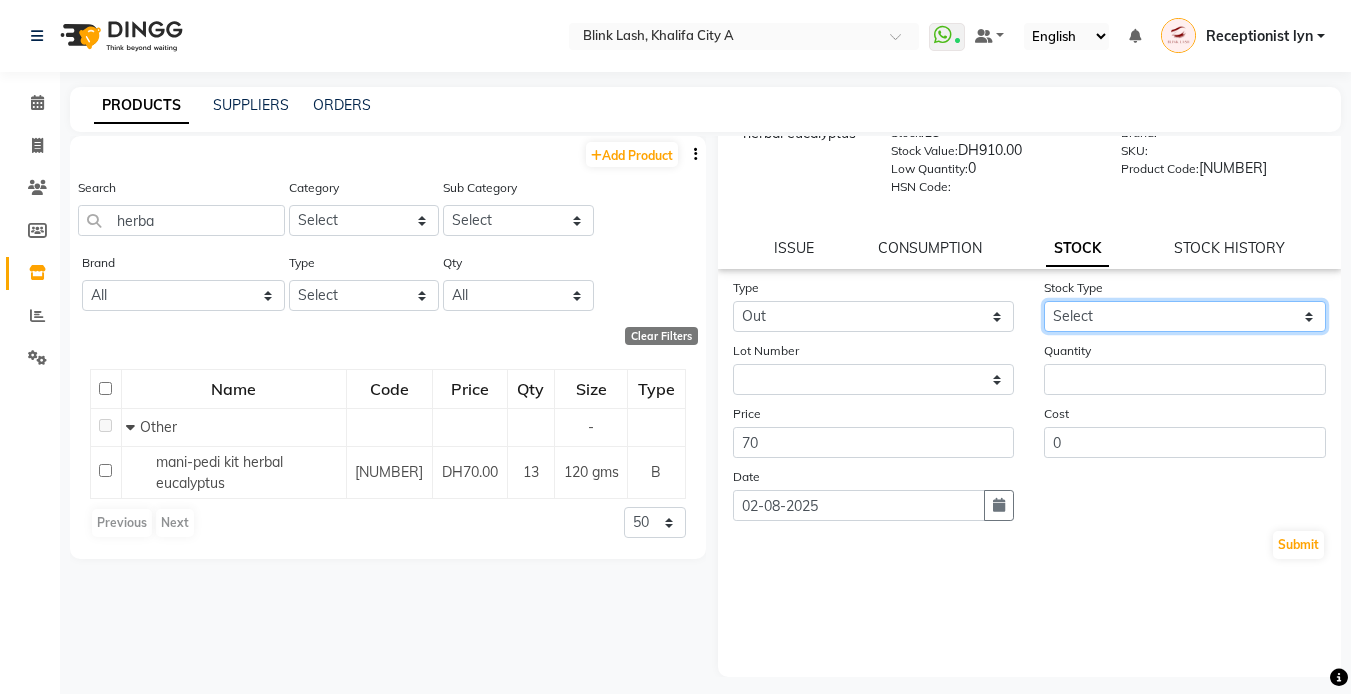 click on "Select Internal Use Damaged Expired Adjustment Return Other" 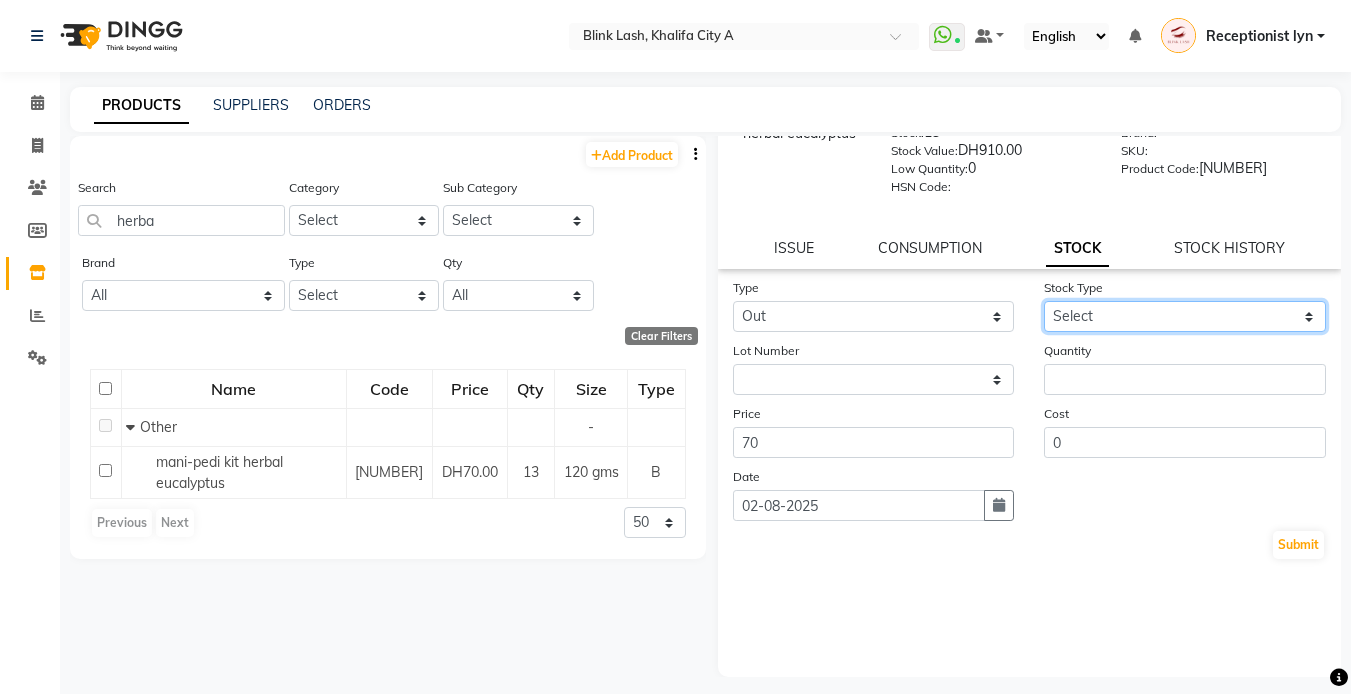 select on "internal use" 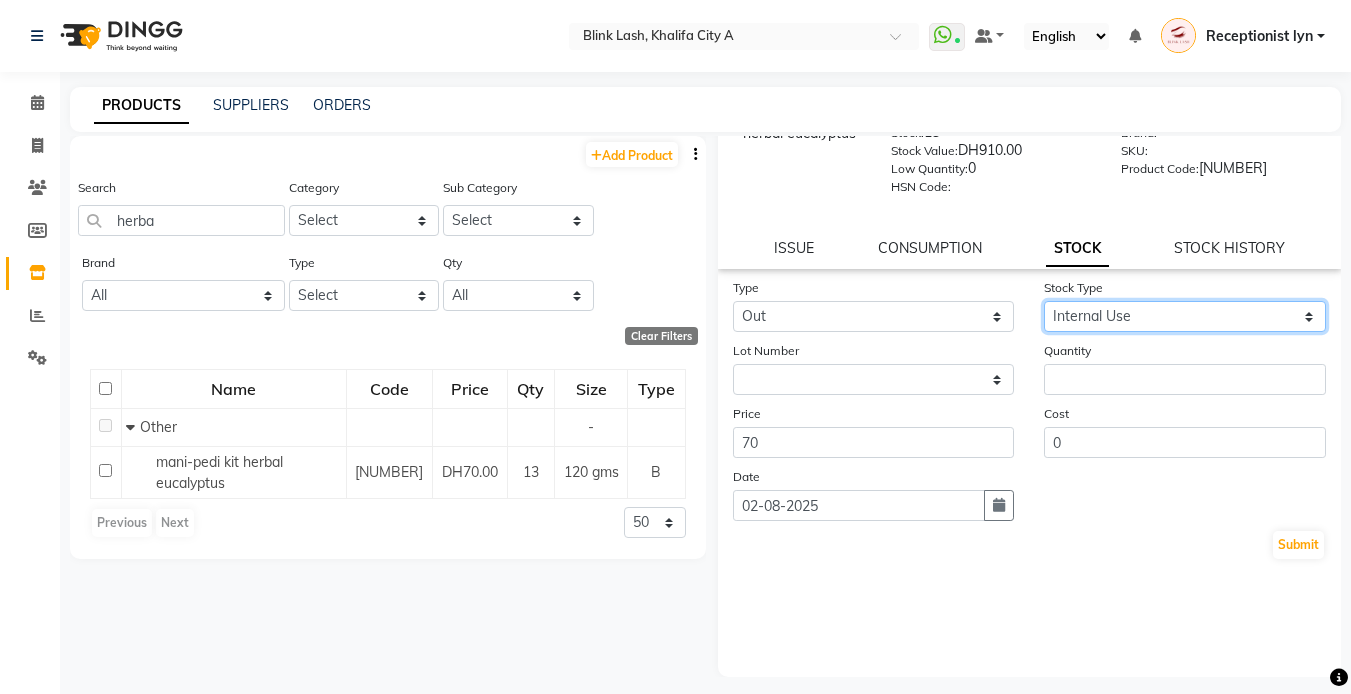 click on "Select Internal Use Damaged Expired Adjustment Return Other" 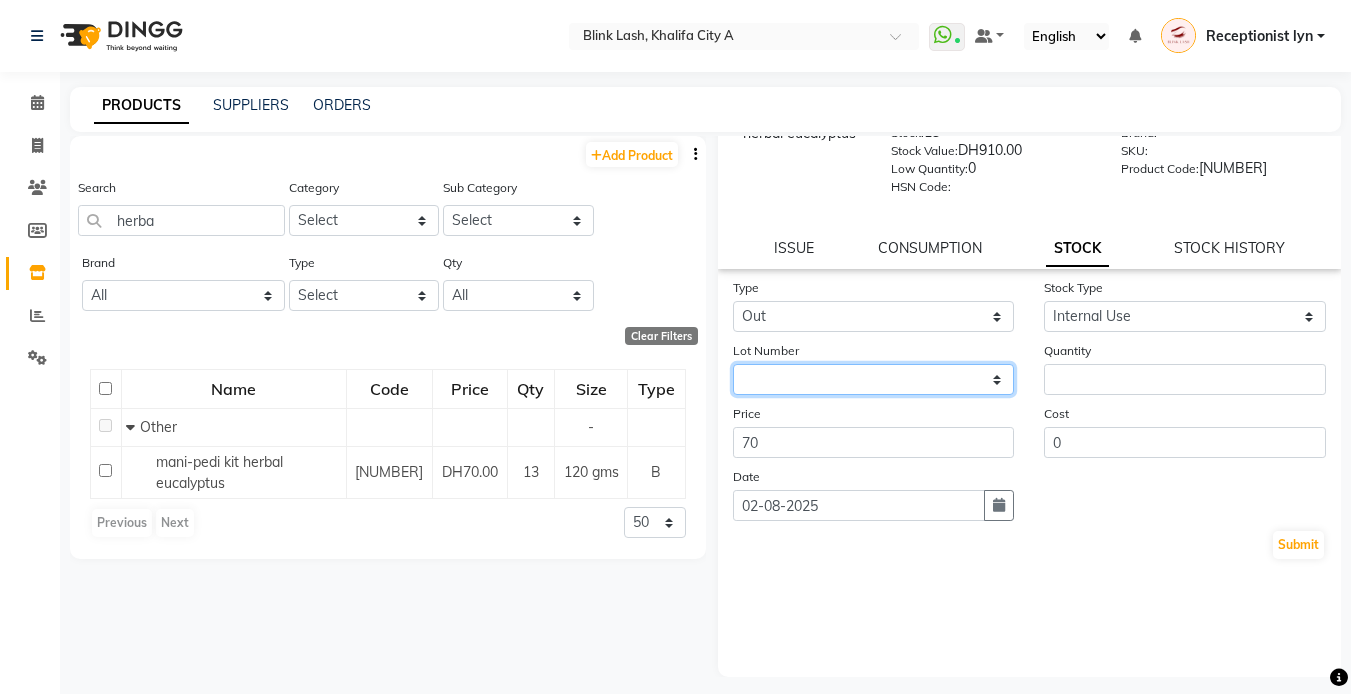 click on "None" 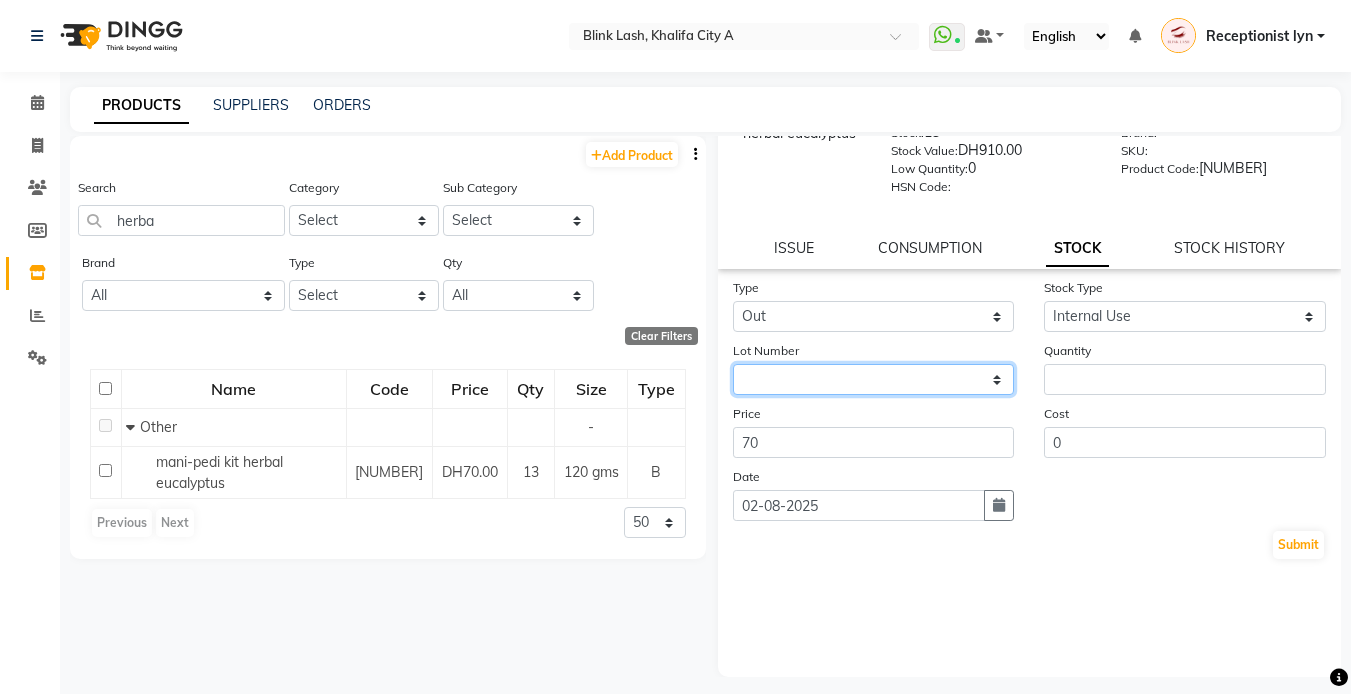 select on "null" 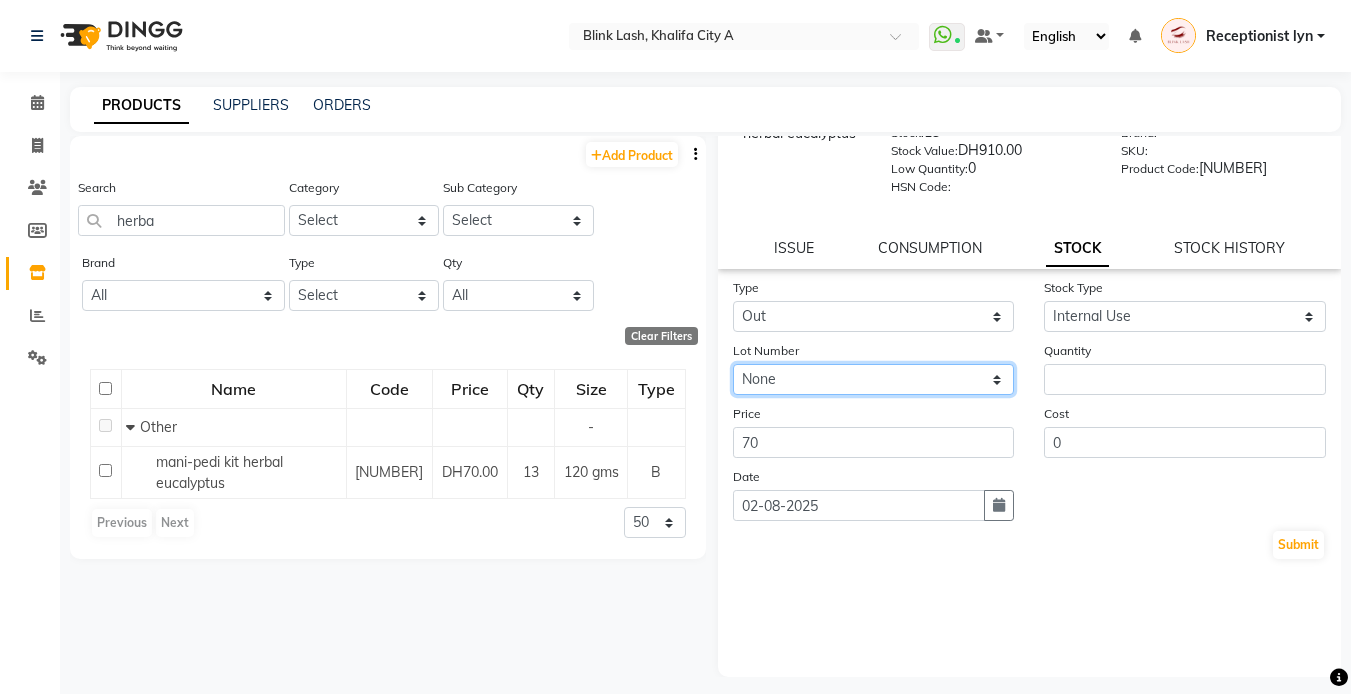 click on "None" 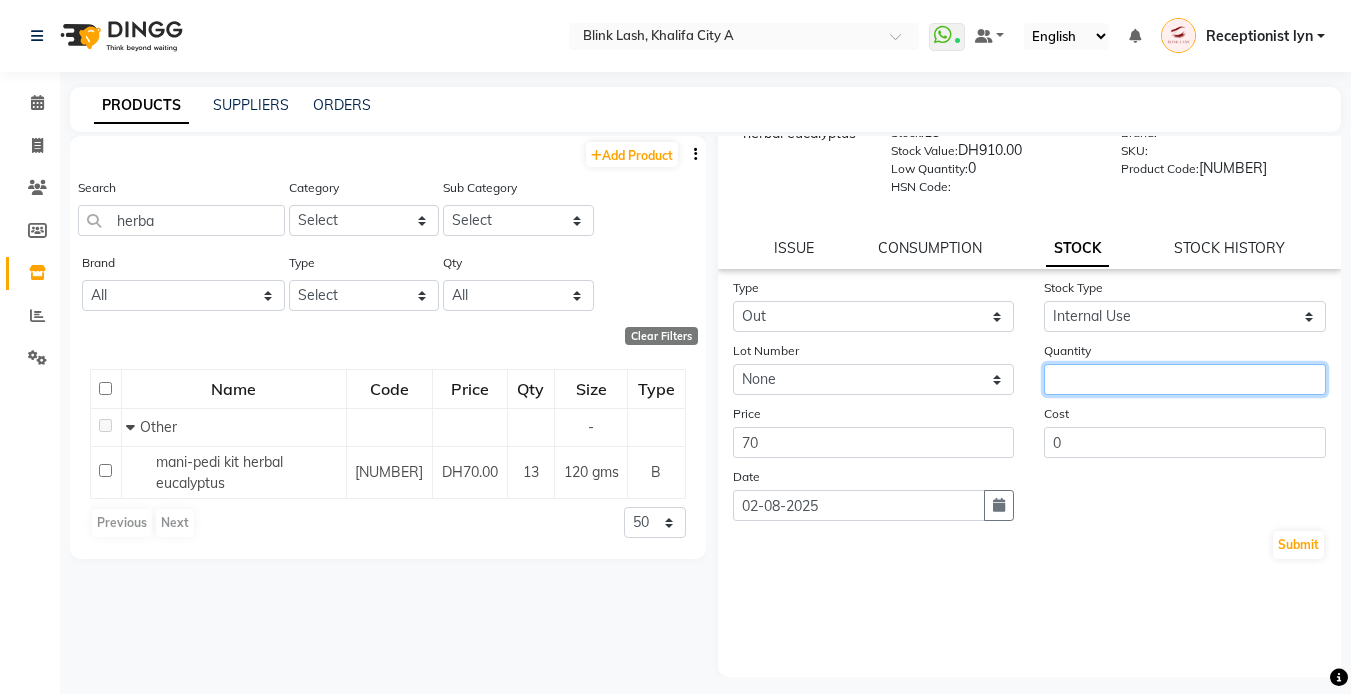 click 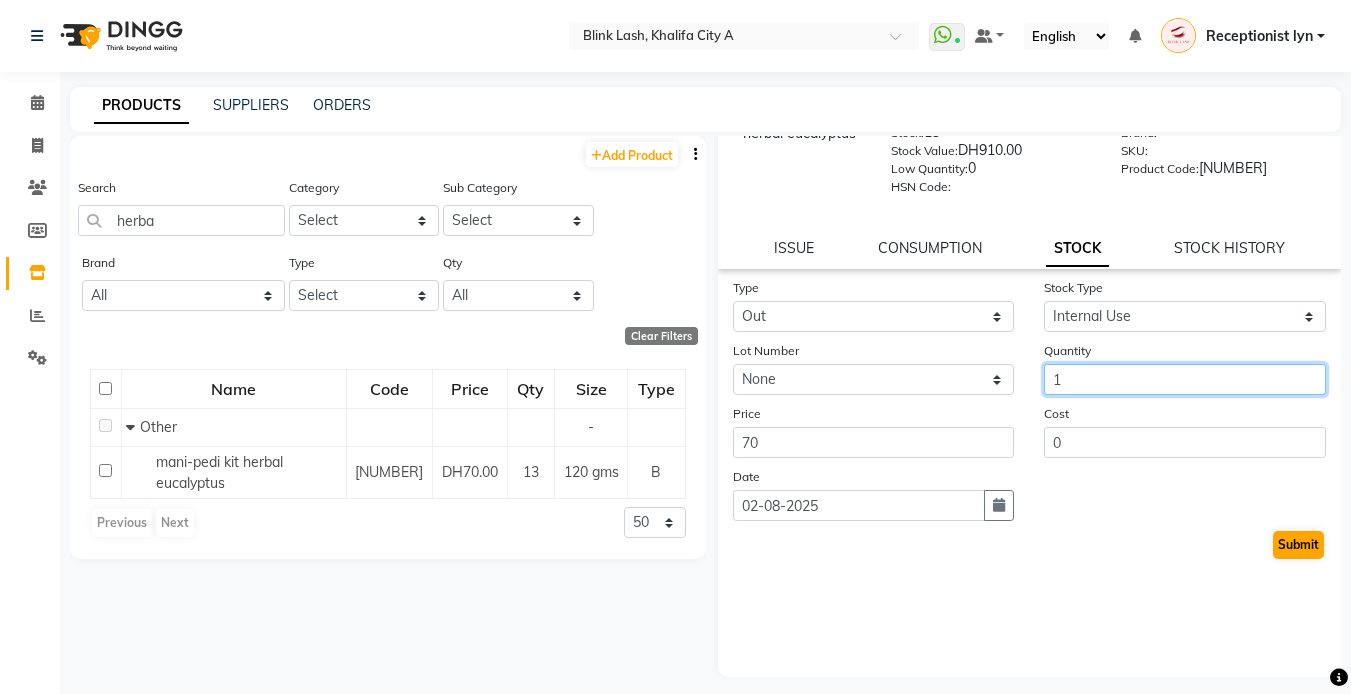 type on "1" 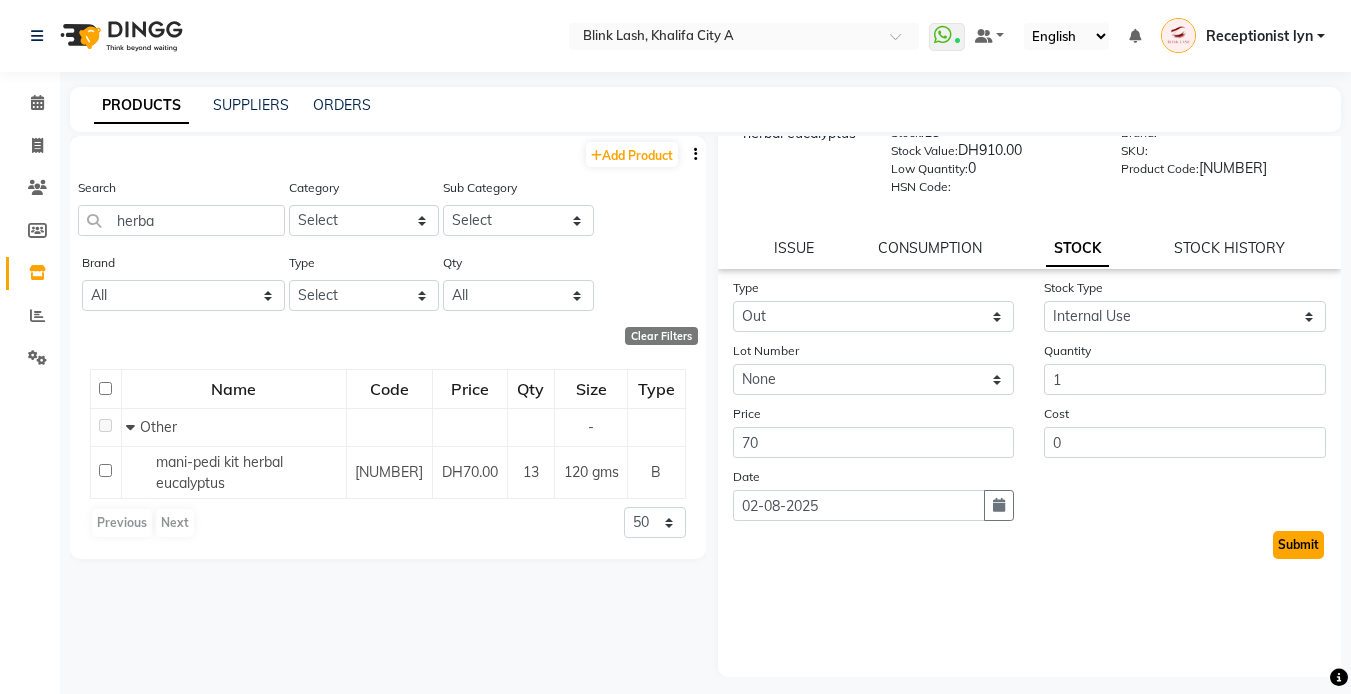 click on "Submit" 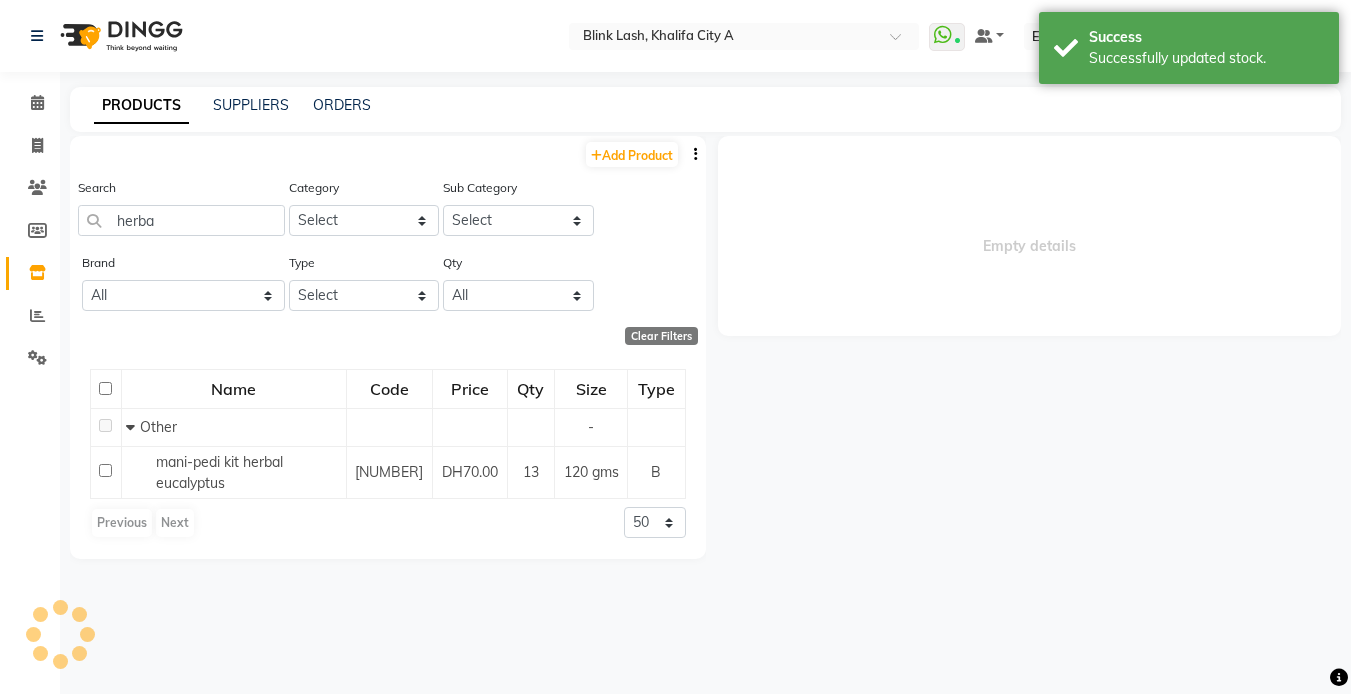 scroll, scrollTop: 0, scrollLeft: 0, axis: both 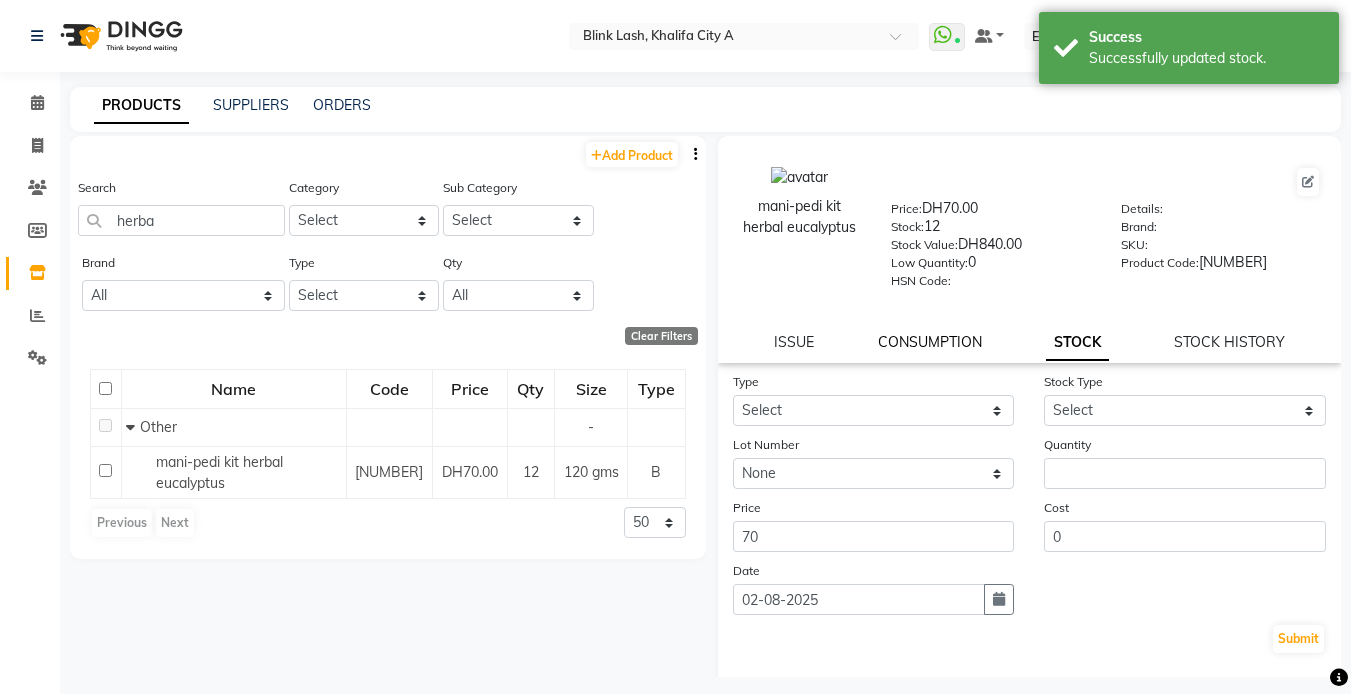 click on "CONSUMPTION" 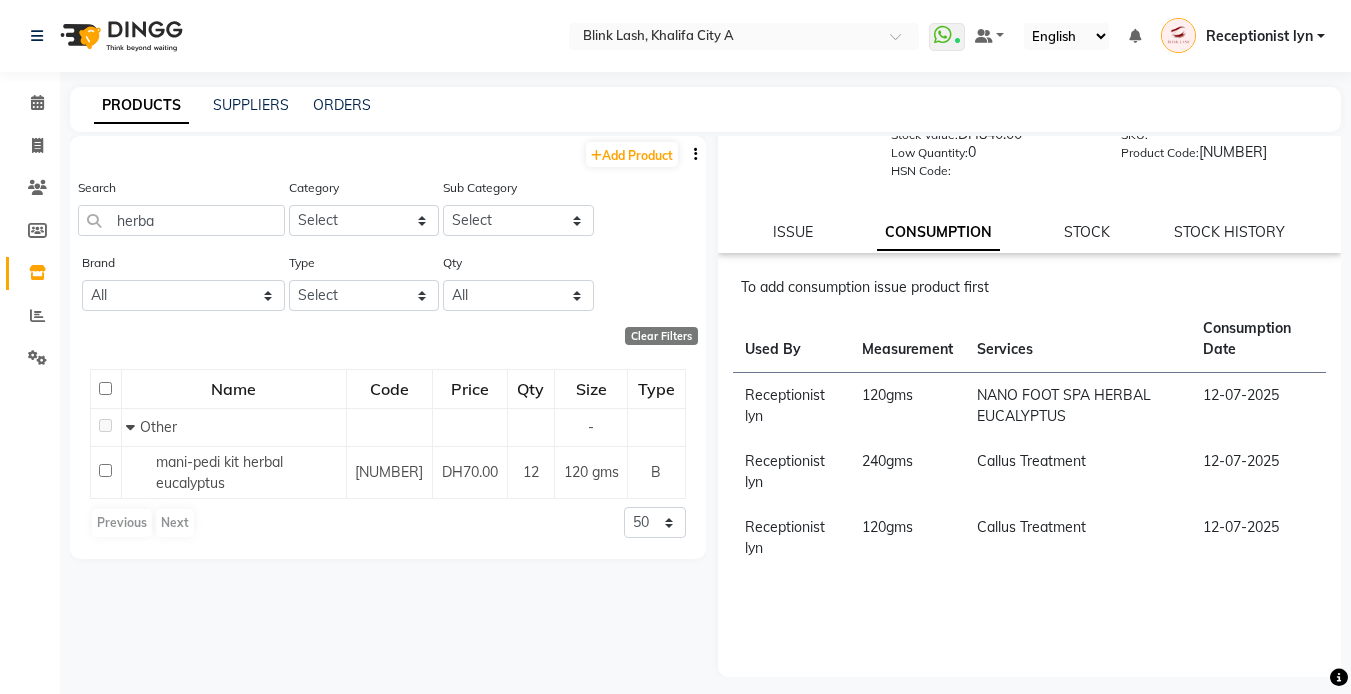 scroll, scrollTop: 0, scrollLeft: 0, axis: both 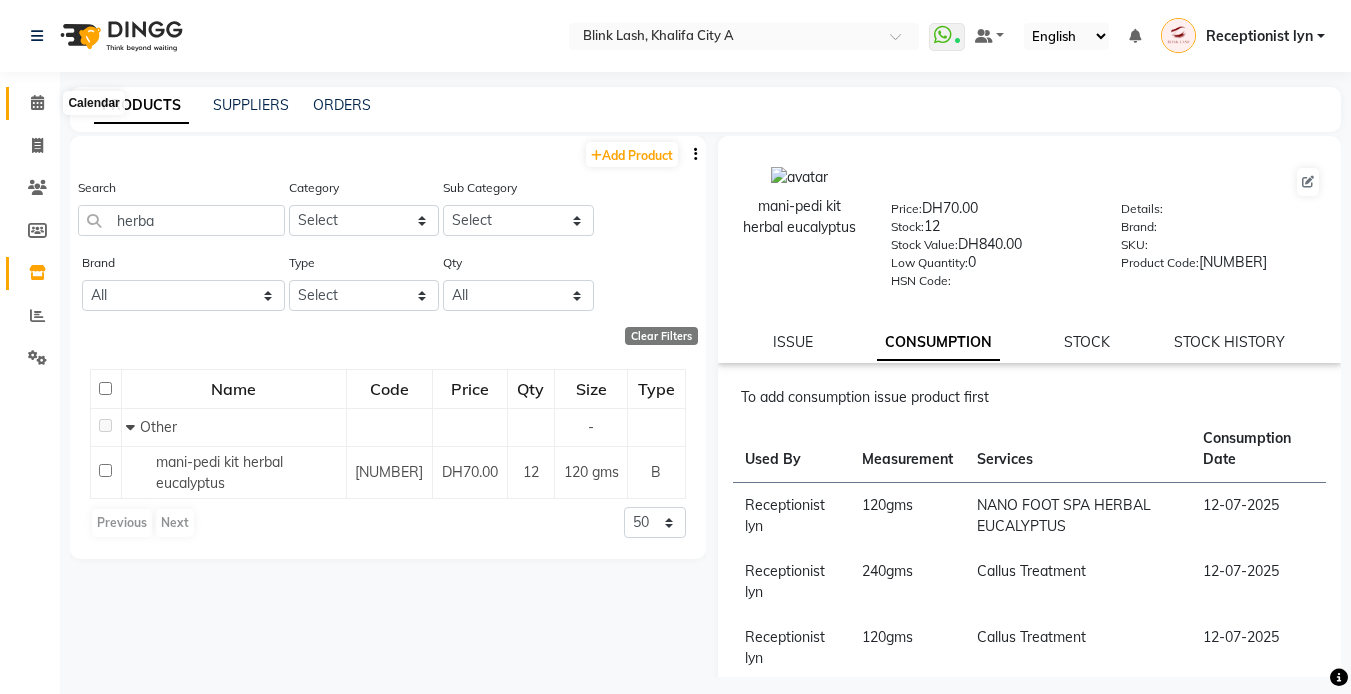 click 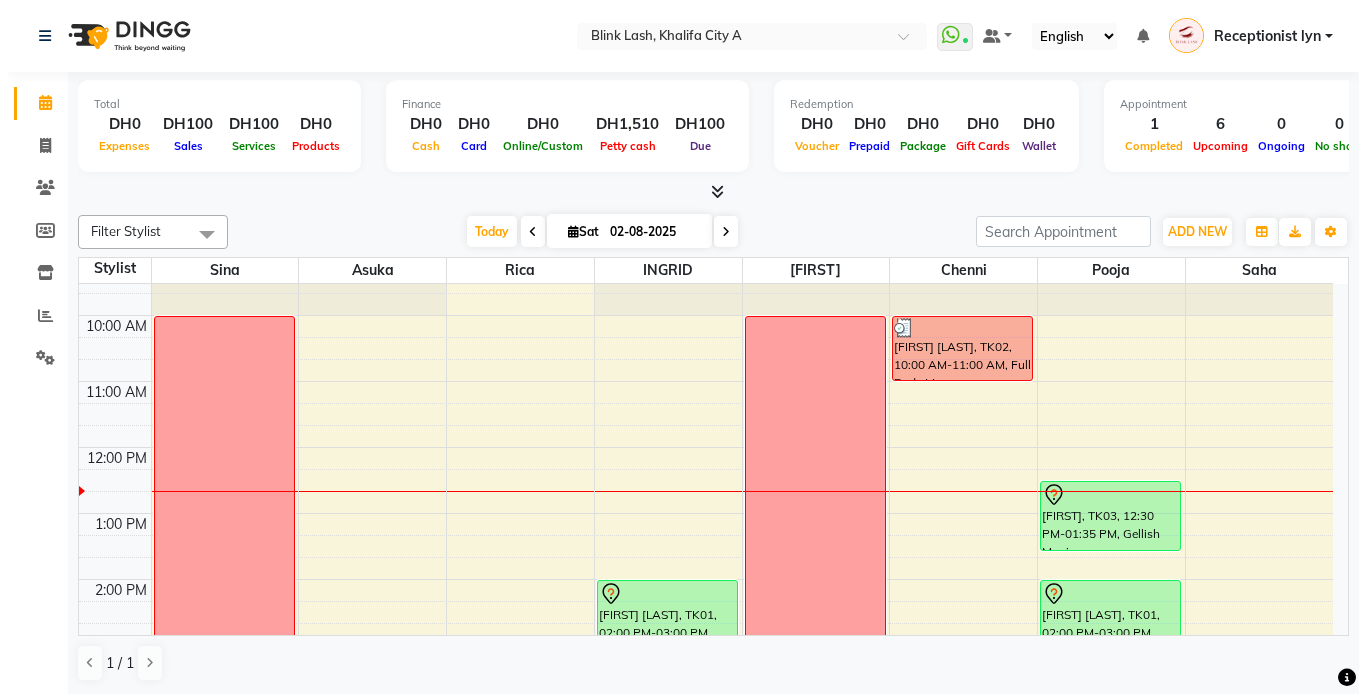 scroll, scrollTop: 0, scrollLeft: 0, axis: both 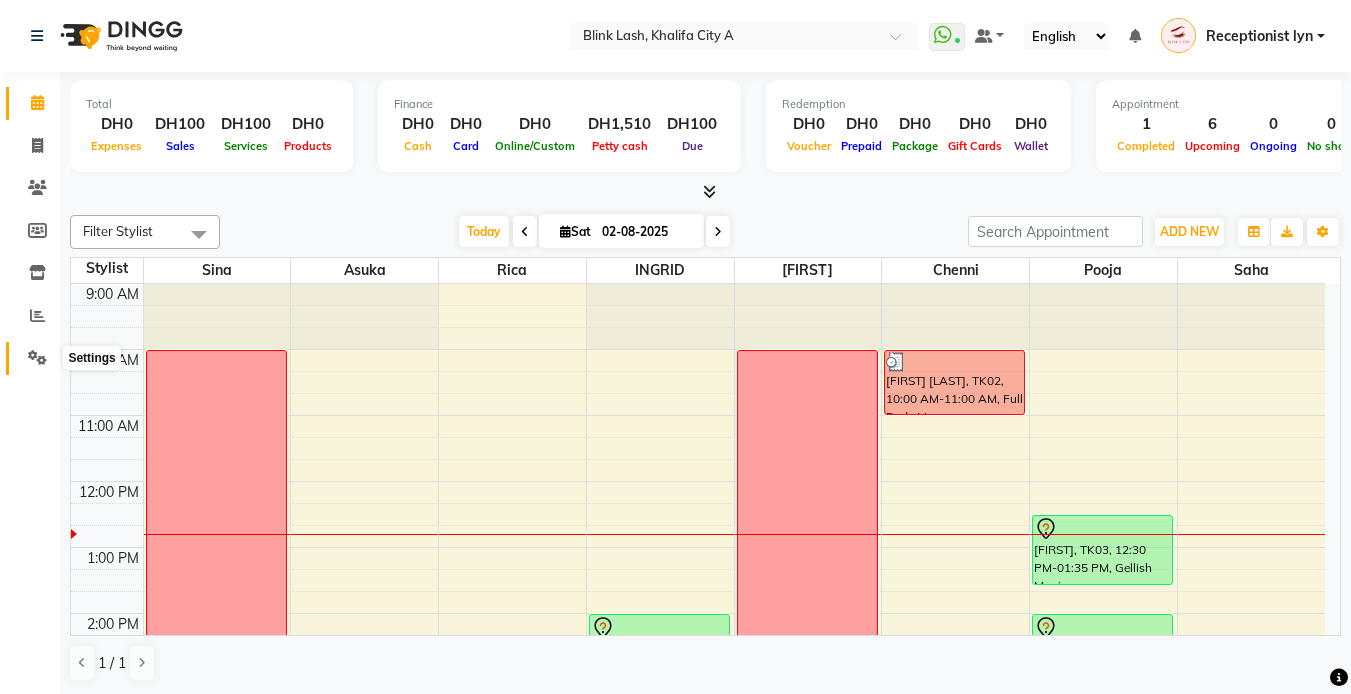 click 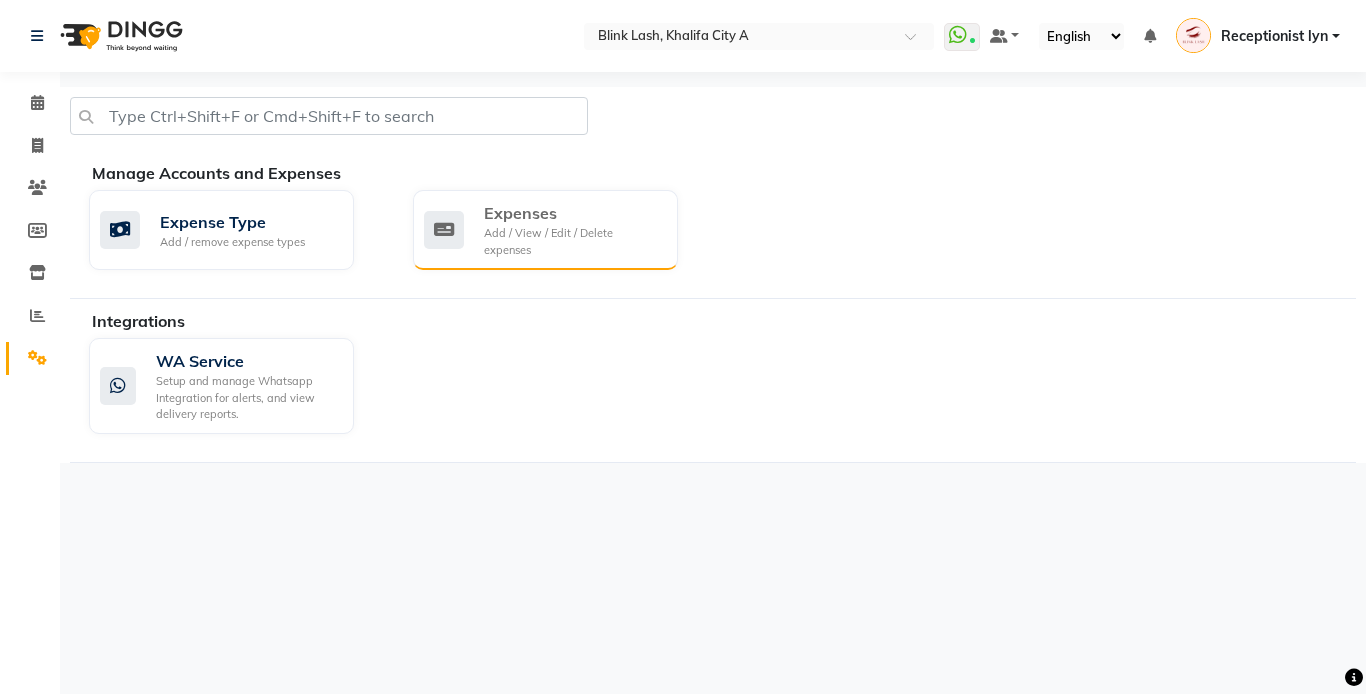 click on "Add / View / Edit / Delete expenses" 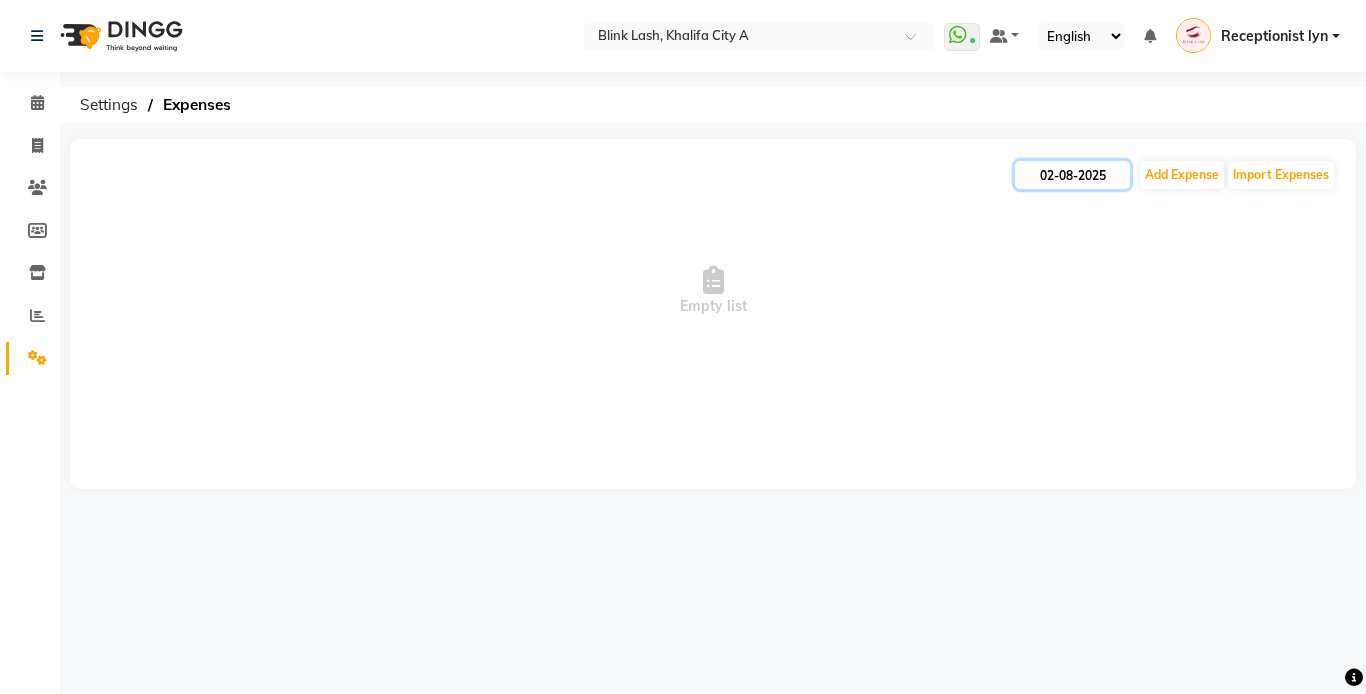 click on "02-08-2025" 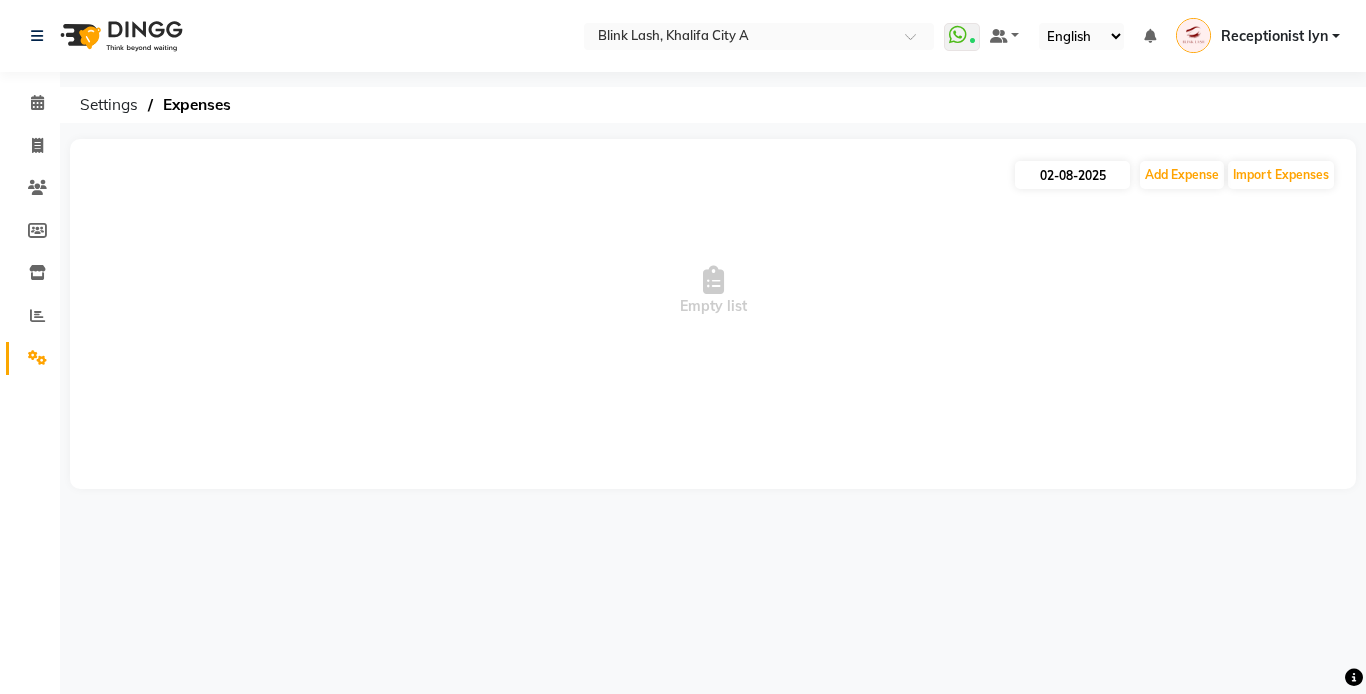 select on "8" 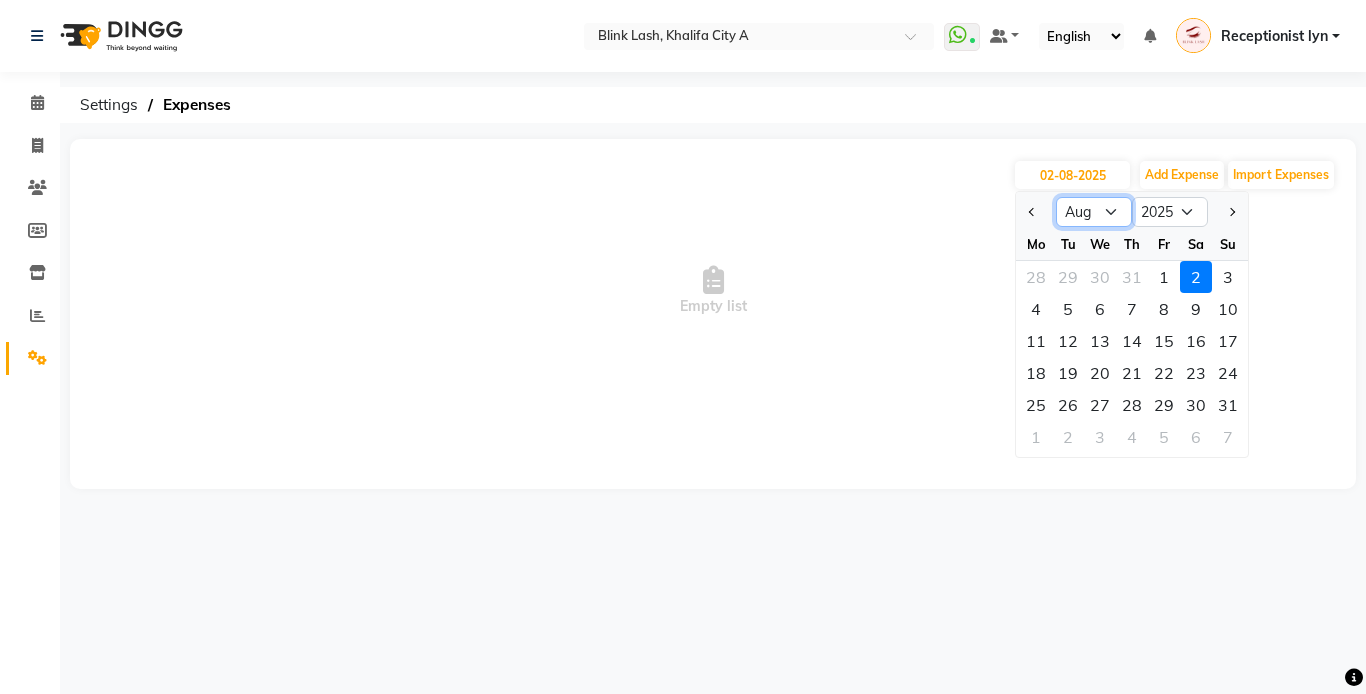 click on "Jan Feb Mar Apr May Jun Jul Aug Sep Oct Nov Dec" 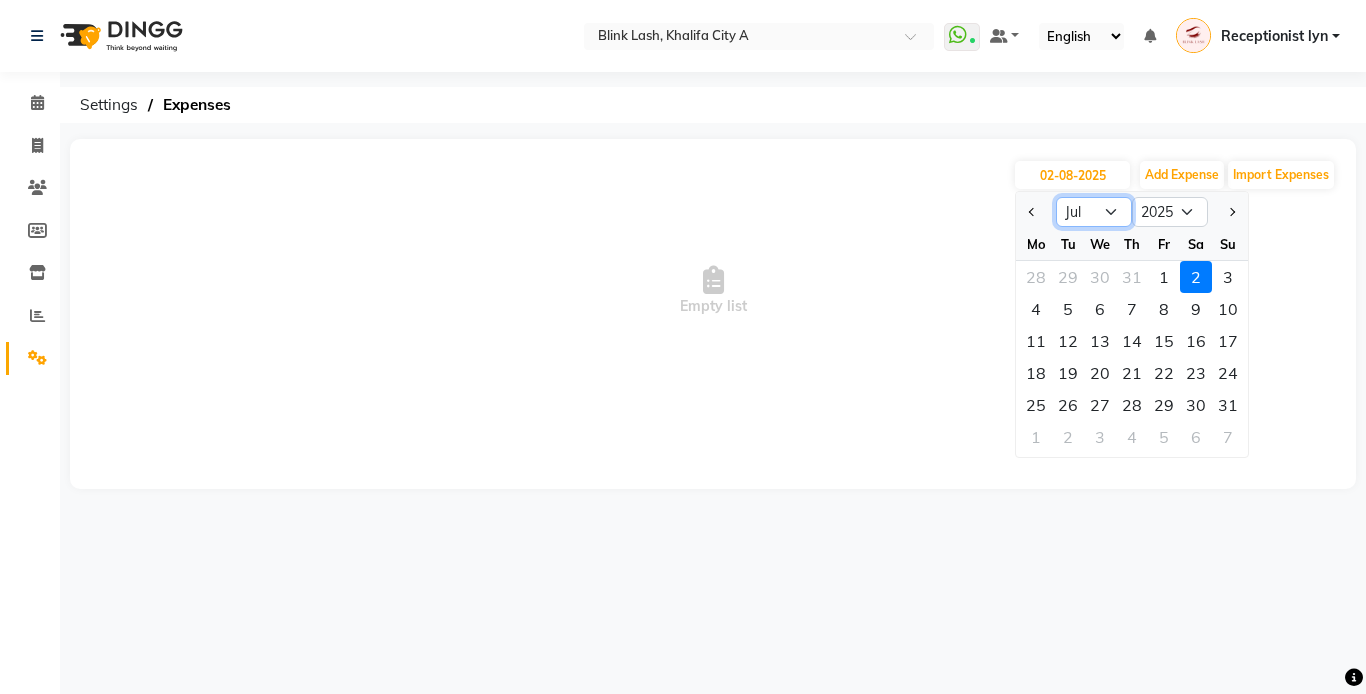 click on "Jan Feb Mar Apr May Jun Jul Aug Sep Oct Nov Dec" 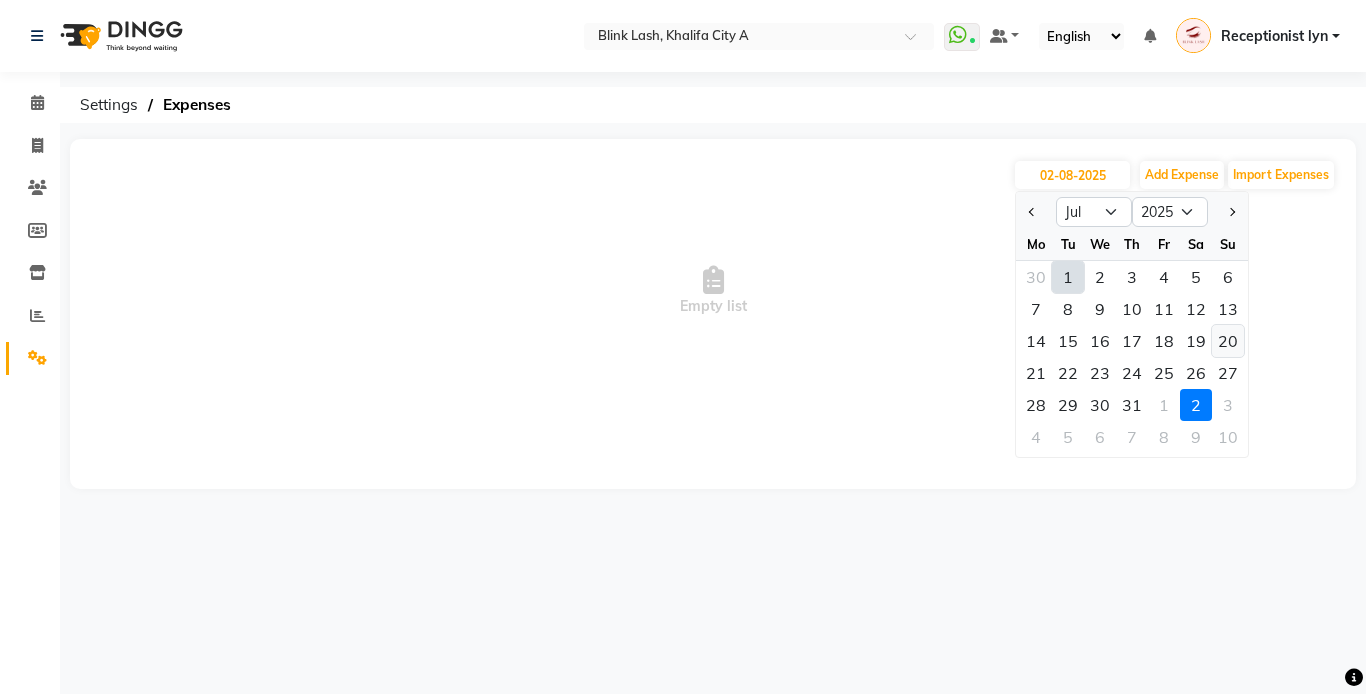 click on "20" 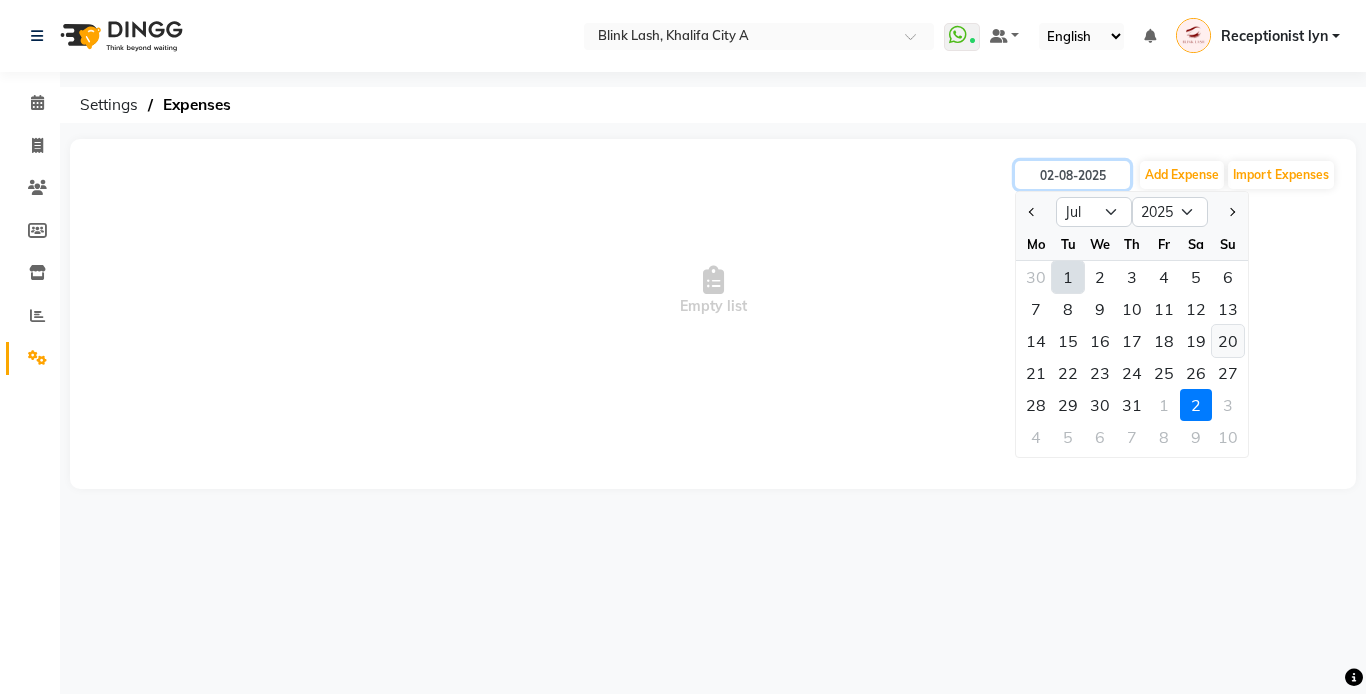 type on "20-07-2025" 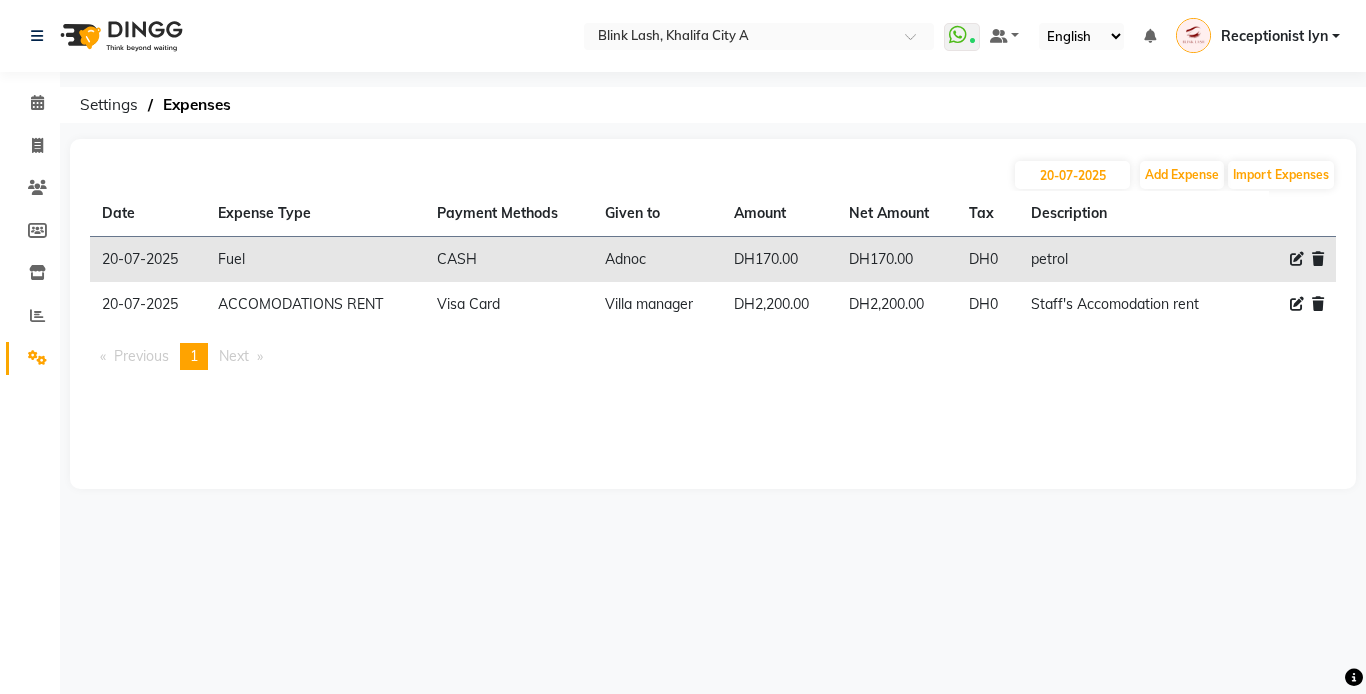 click 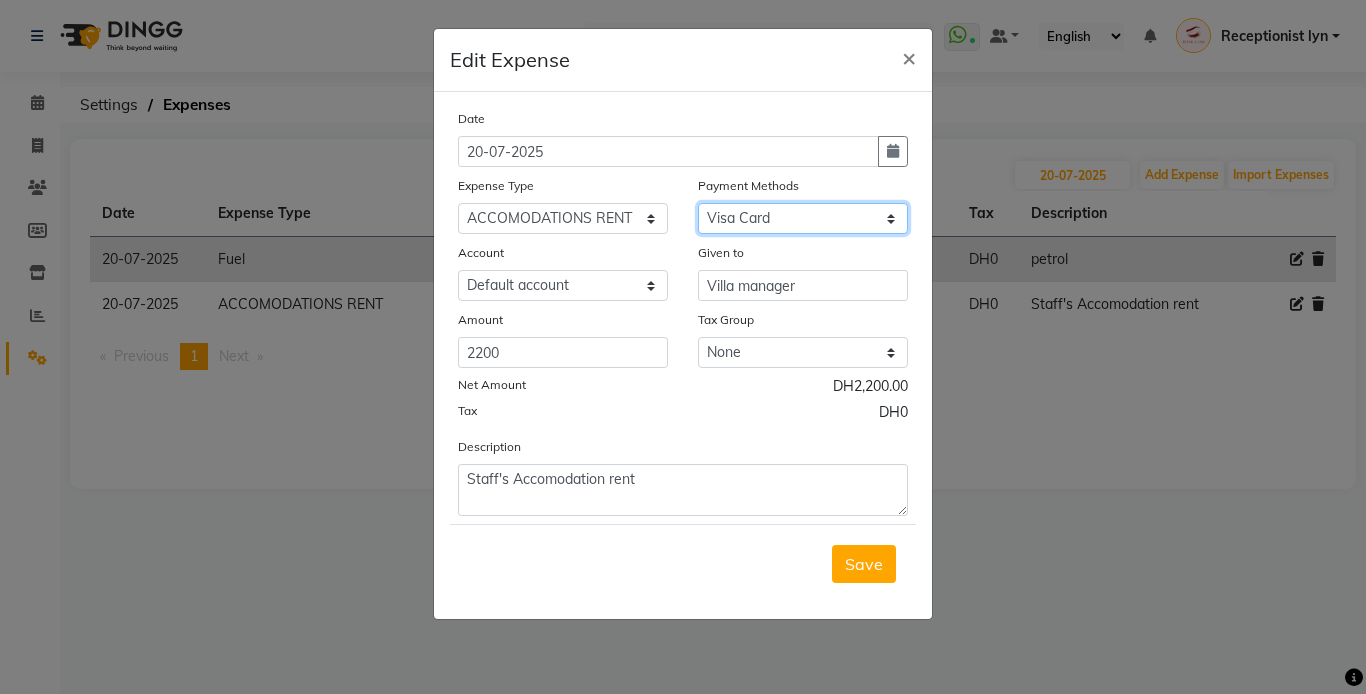 click on "Select Gift Card Master Card ONLINE Visa Card CASH Package Cheque Prepaid Voucher" 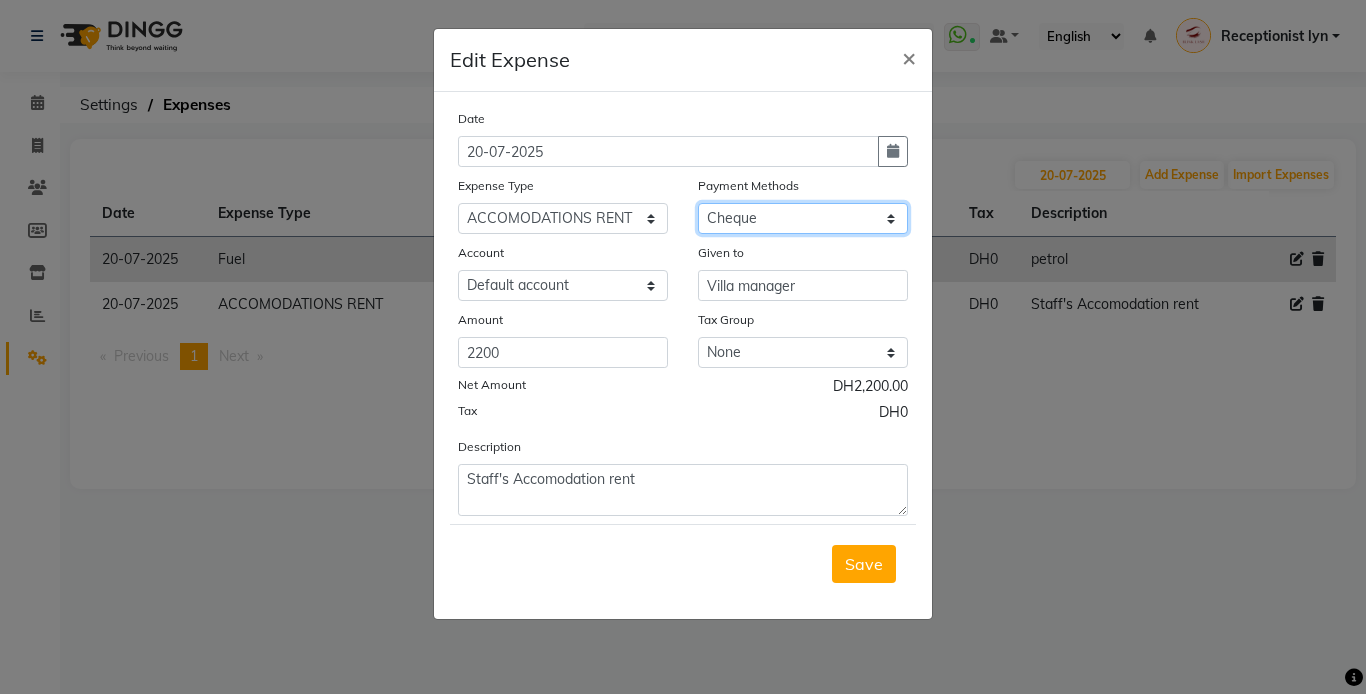 click on "Select Gift Card Master Card ONLINE Visa Card CASH Package Cheque Prepaid Voucher" 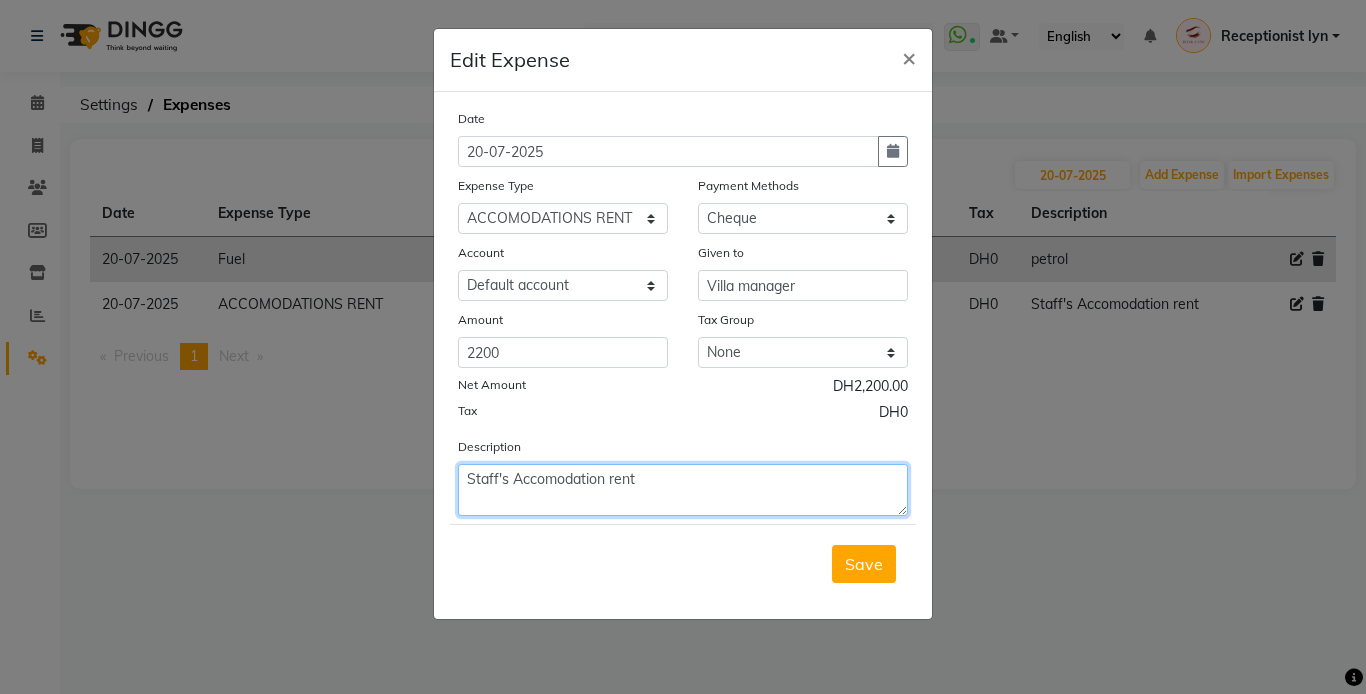 click on "Staff's Accomodation rent" 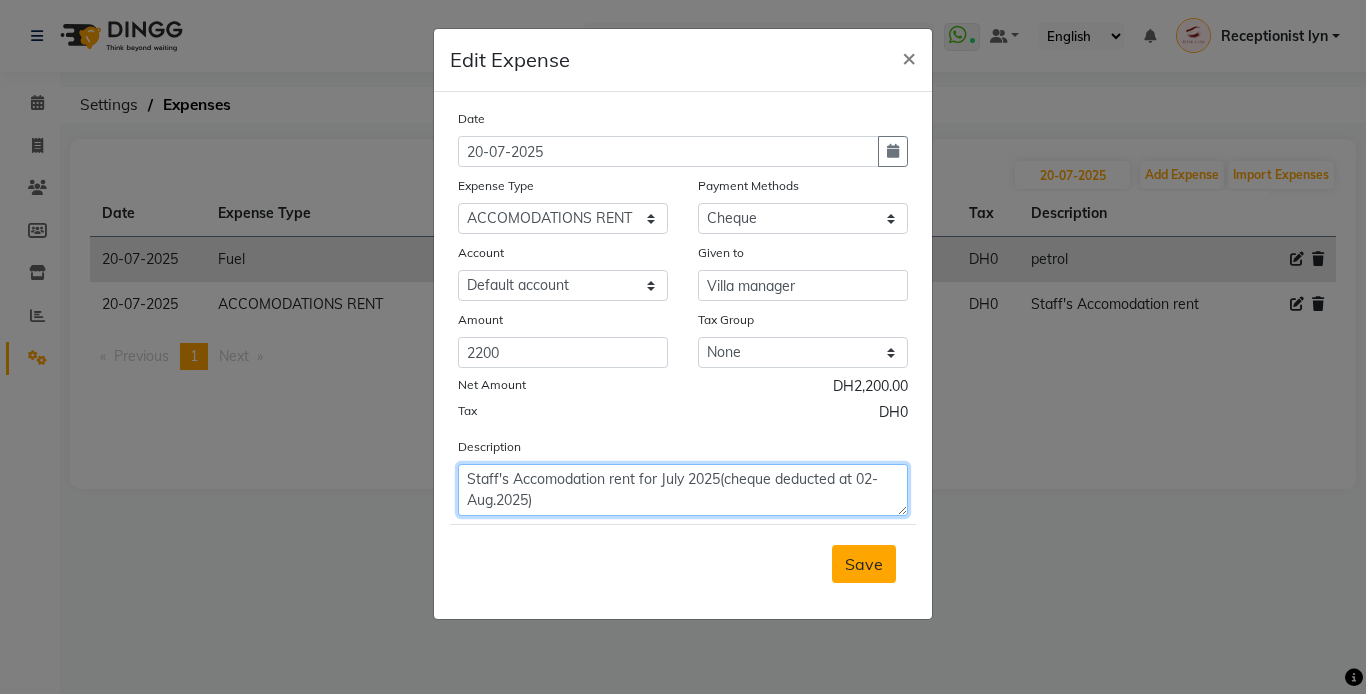 type on "Staff's Accomodation rent for July 2025(cheque deducted at 02-Aug.2025)" 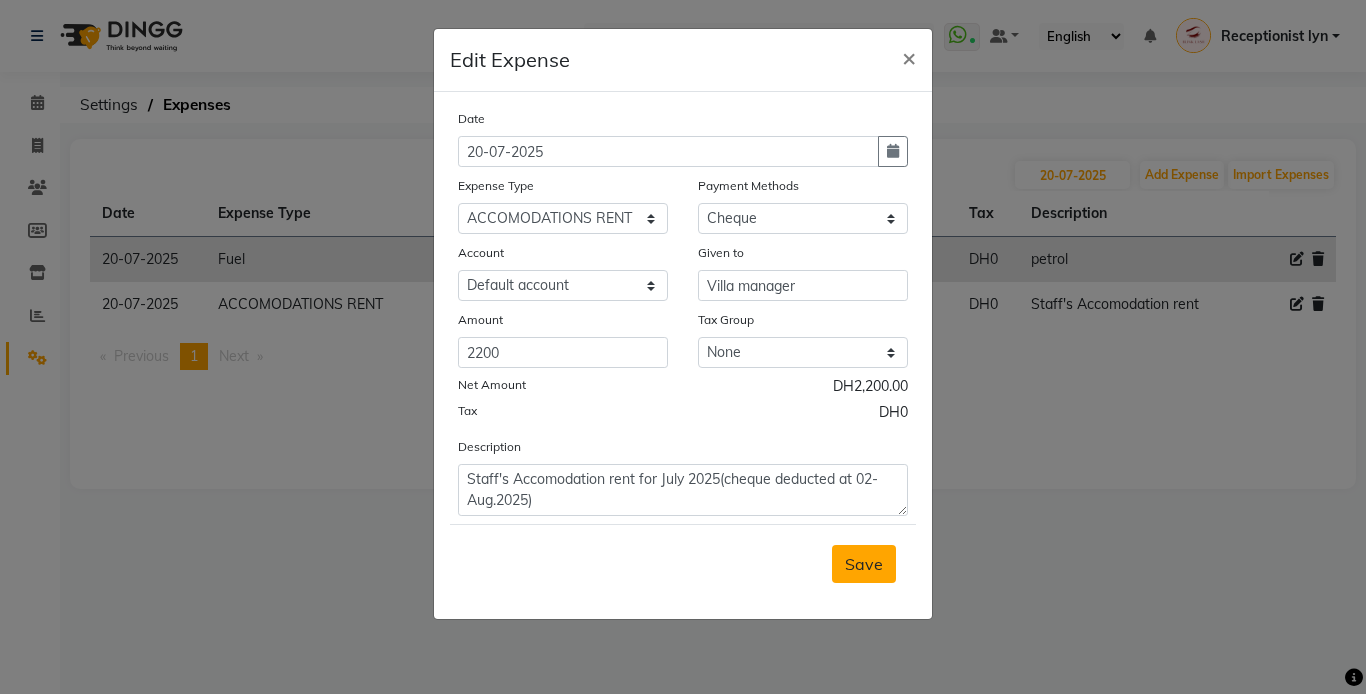 click on "Save" at bounding box center (864, 564) 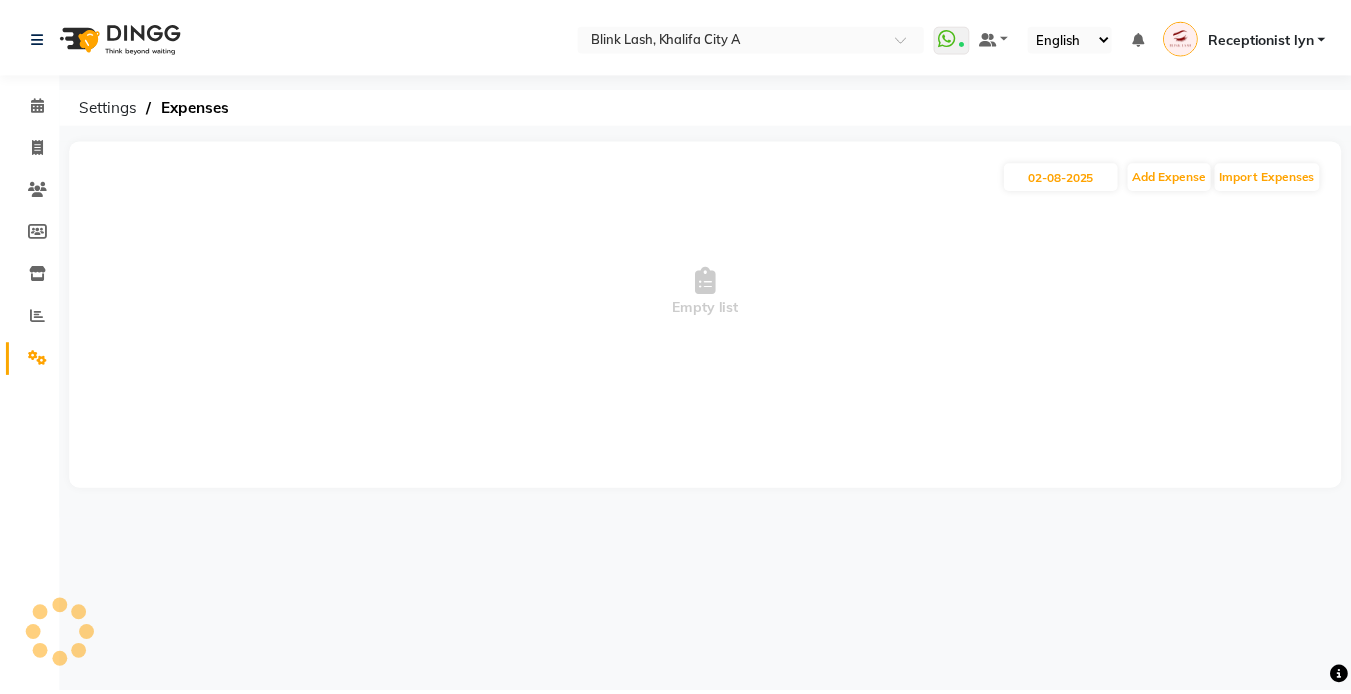 scroll, scrollTop: 0, scrollLeft: 0, axis: both 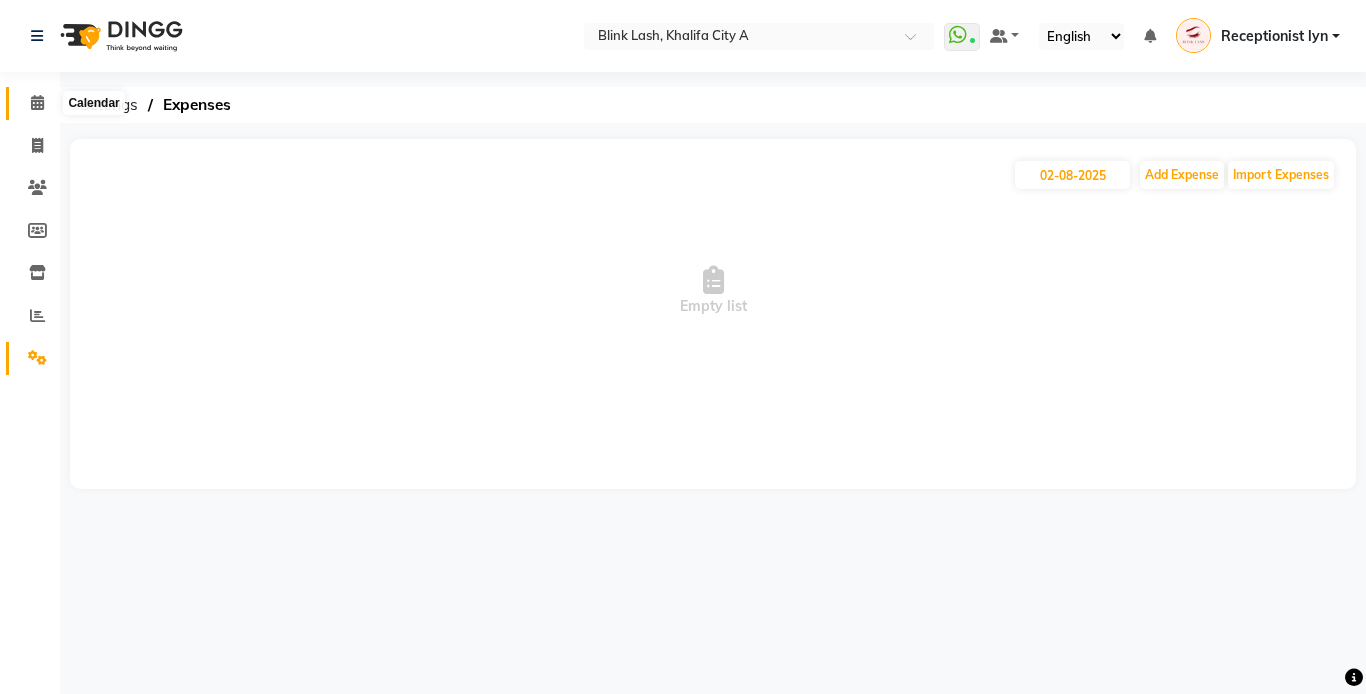 click 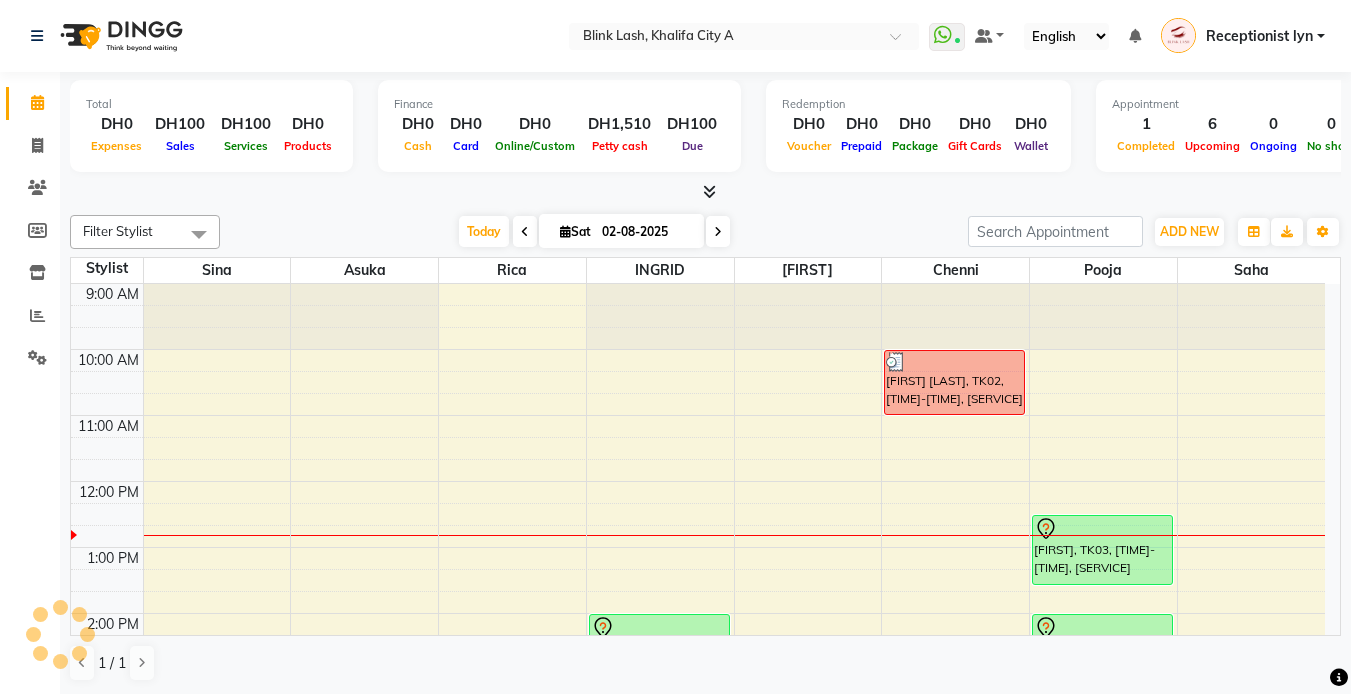 scroll, scrollTop: 0, scrollLeft: 0, axis: both 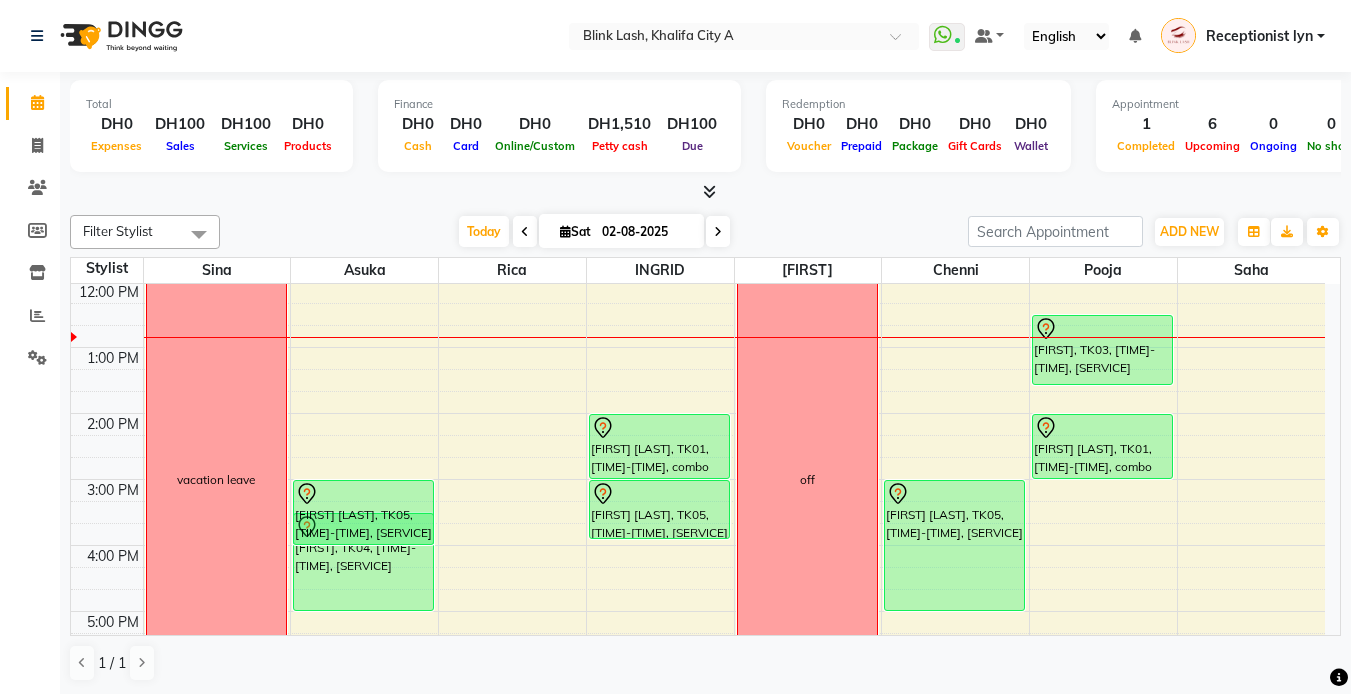 drag, startPoint x: 356, startPoint y: 496, endPoint x: 348, endPoint y: 541, distance: 45.705578 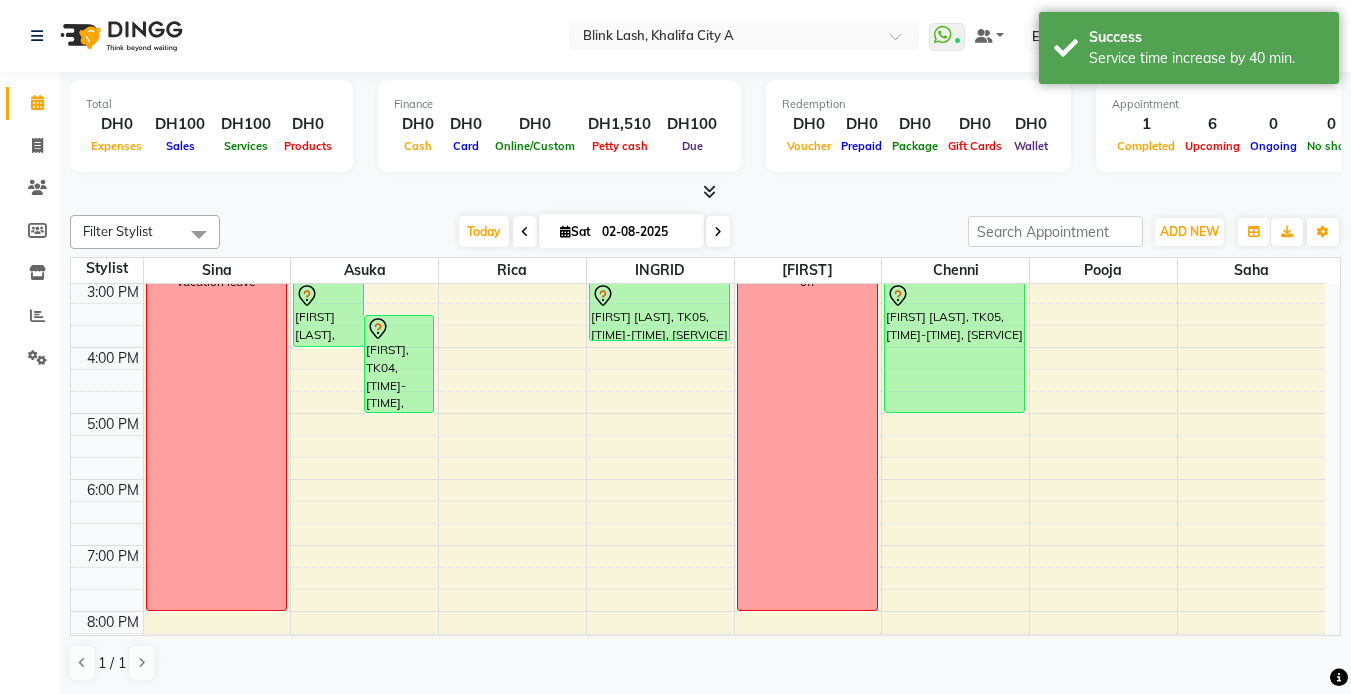 scroll, scrollTop: 400, scrollLeft: 0, axis: vertical 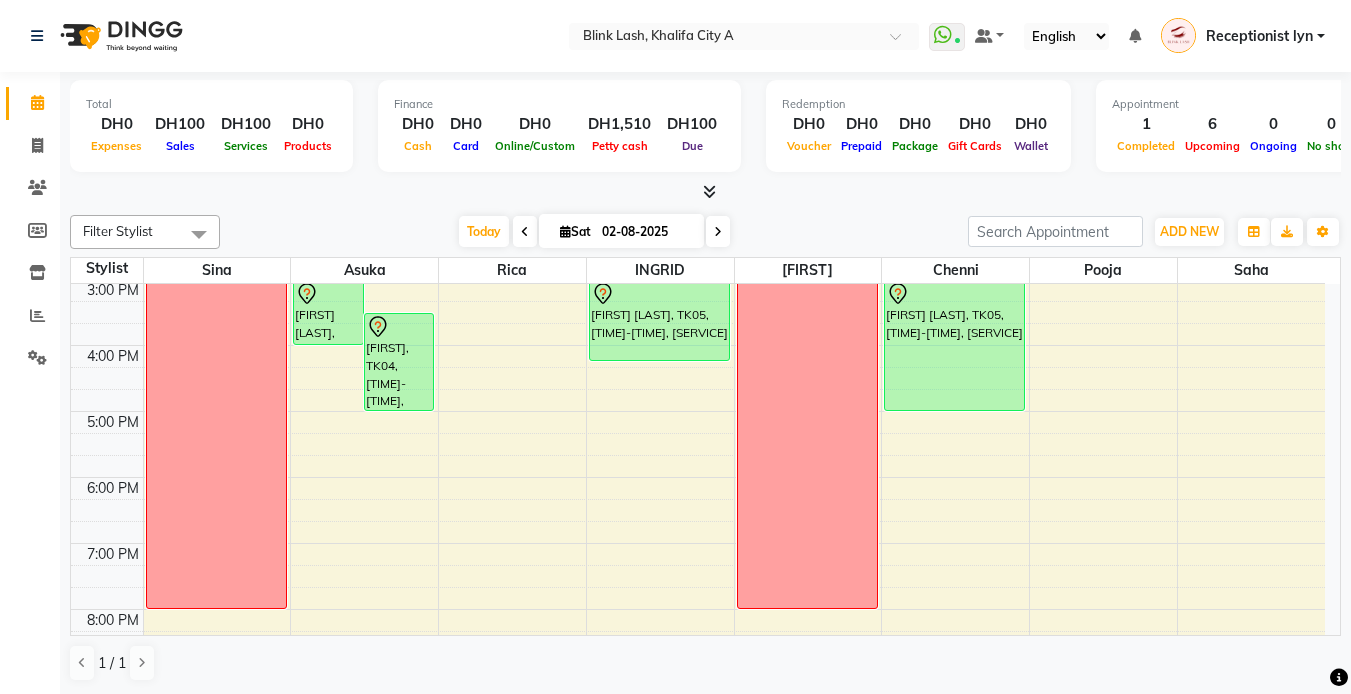 click on "[FIRST] [LAST], TK01, [TIME]-[TIME], combo Gellish Manicure + Pedicure [FIRST] [LAST], TK05, [TIME]-[TIME], Lash Lift [FIRST] [LAST], TK05, [TIME]-[TIME], Lash Lift" at bounding box center [660, 378] 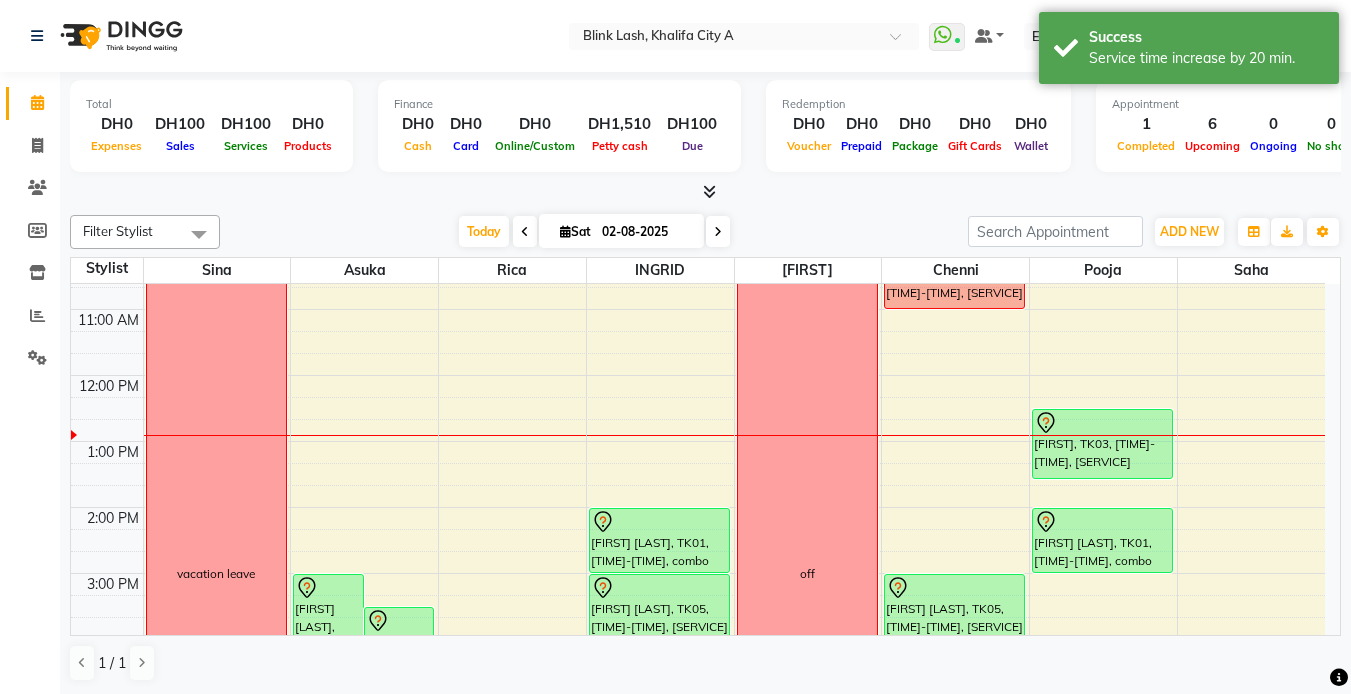 scroll, scrollTop: 100, scrollLeft: 0, axis: vertical 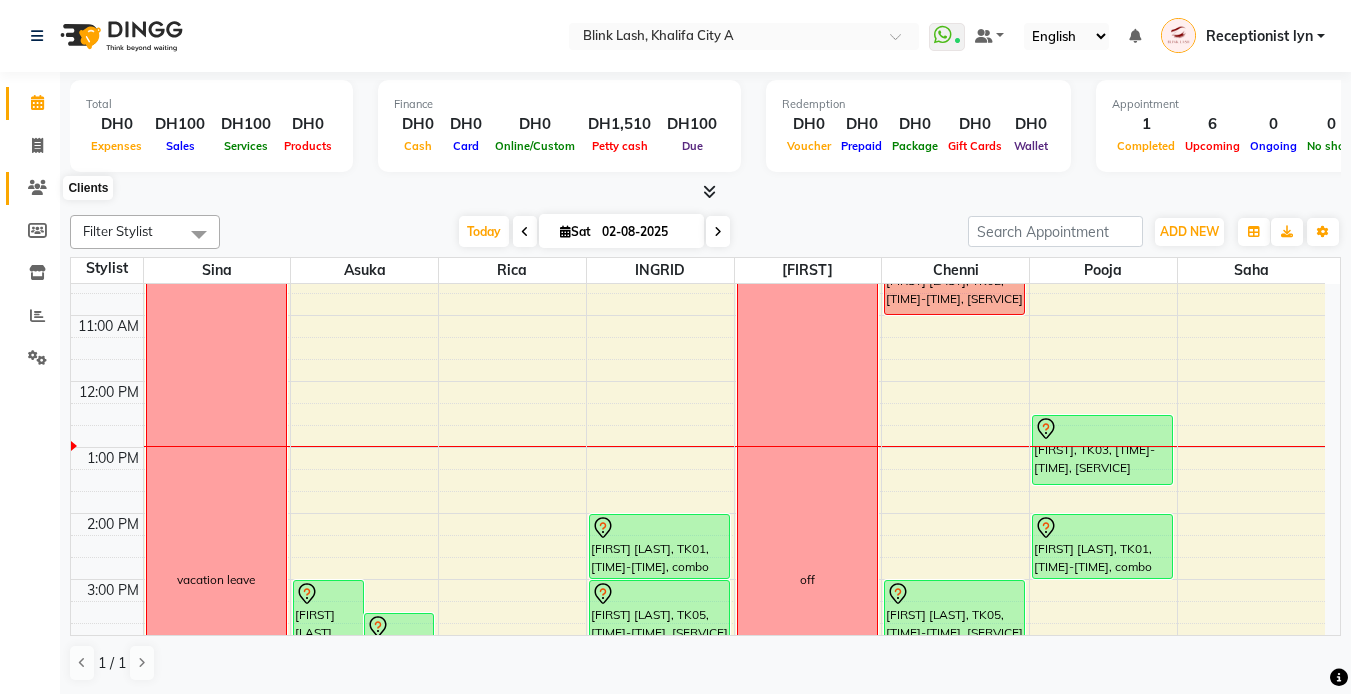 click 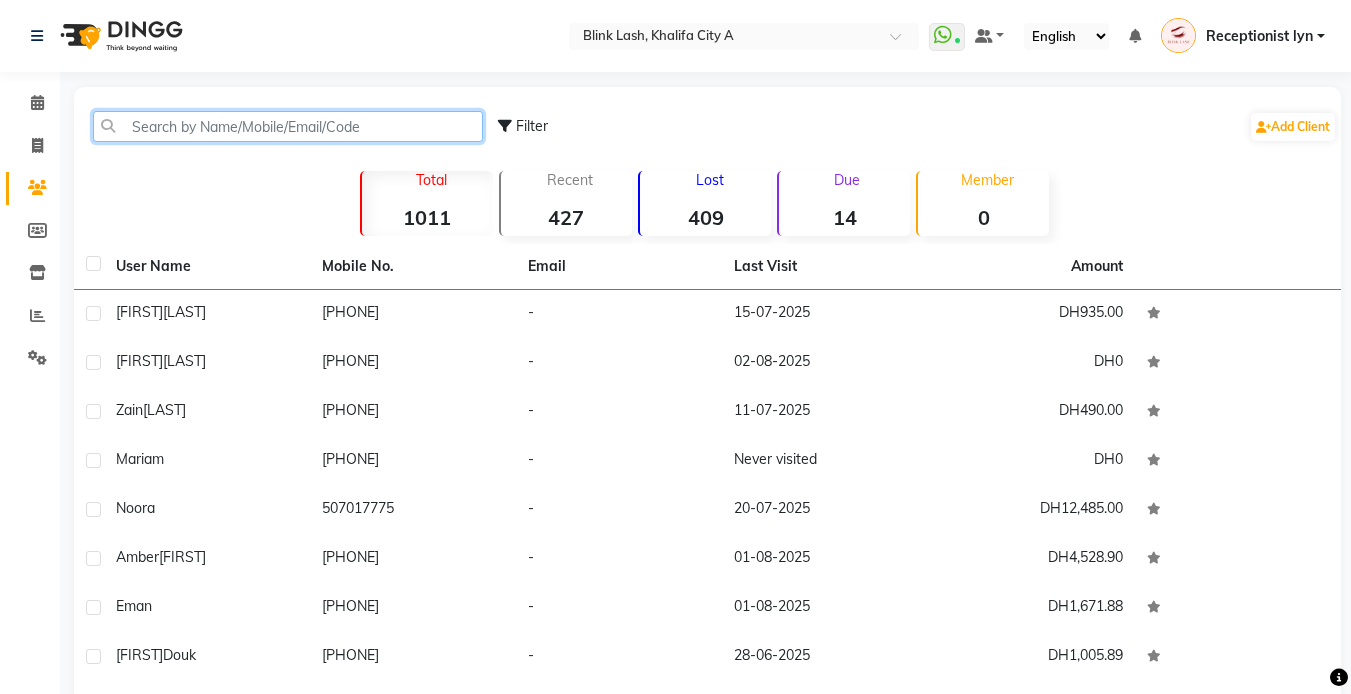 click 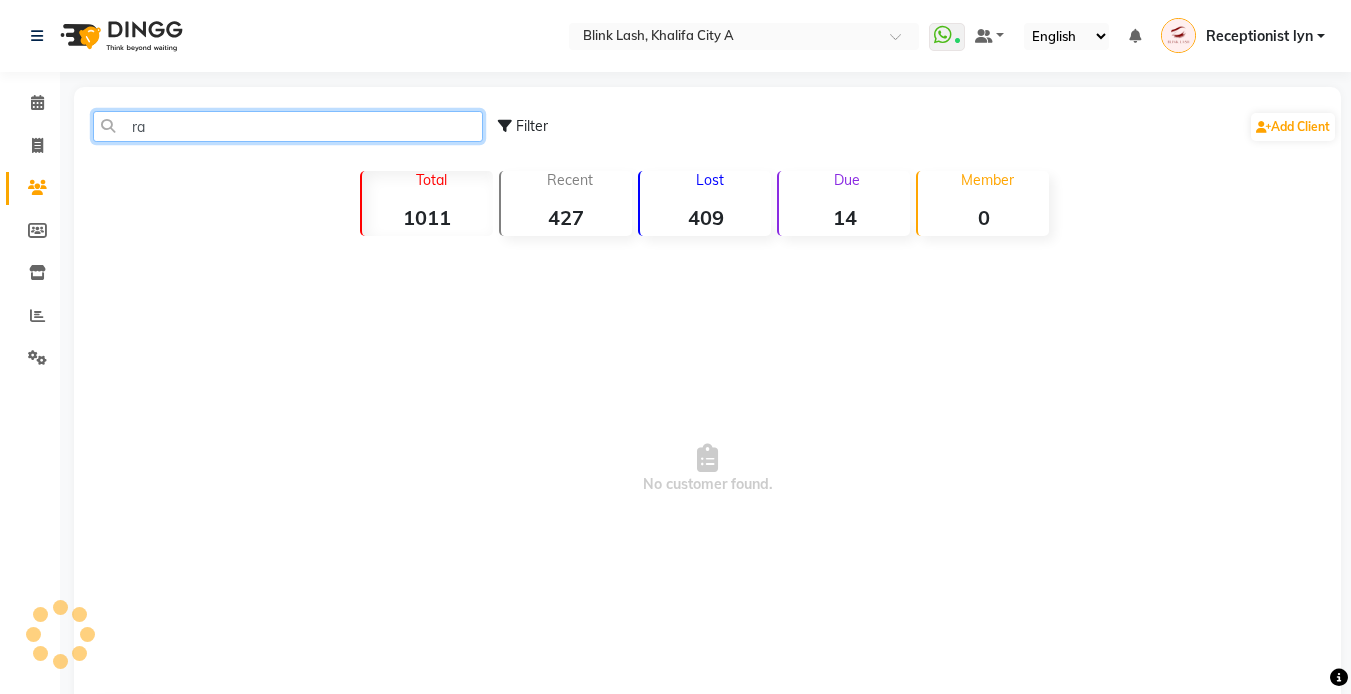 type on "r" 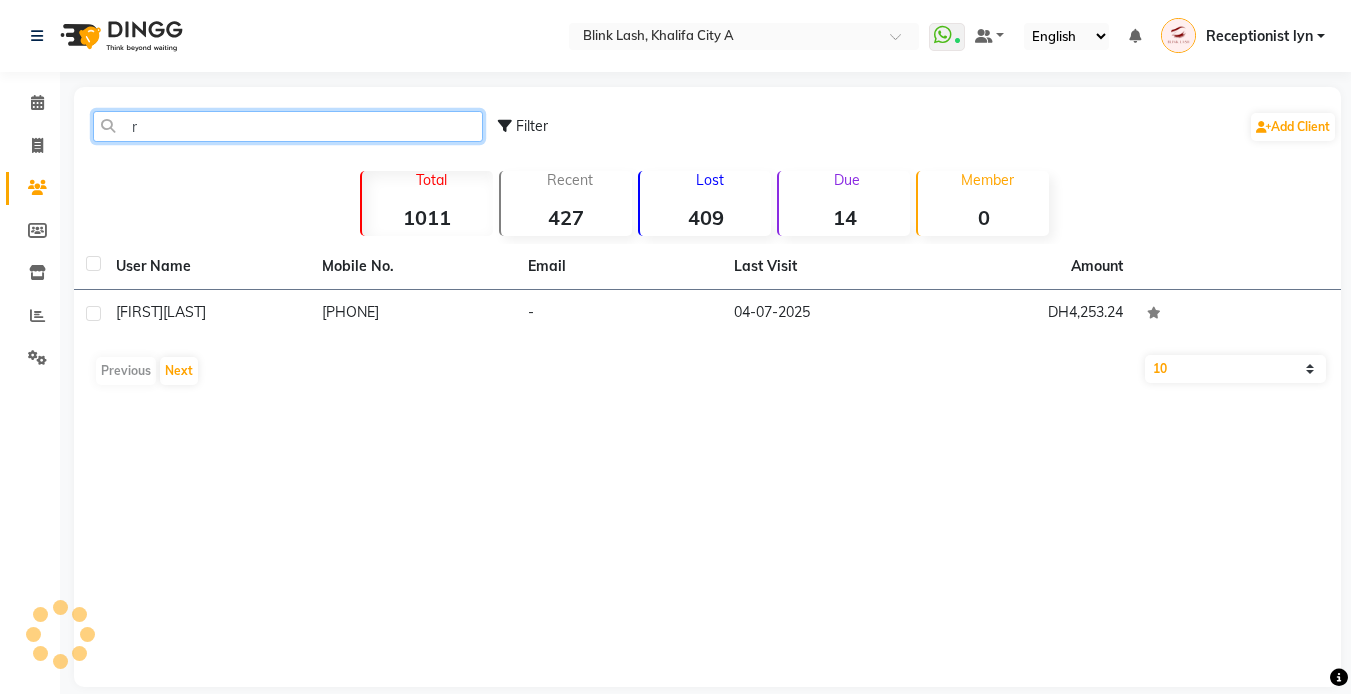 type 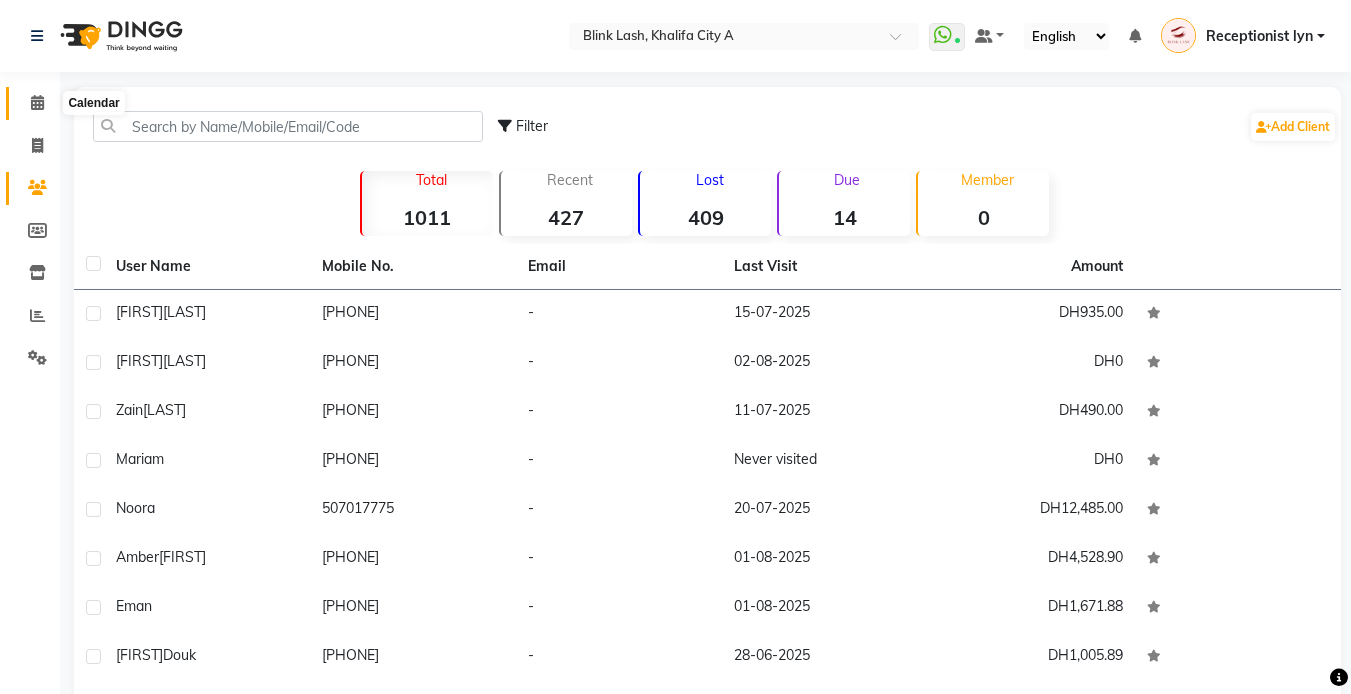 click 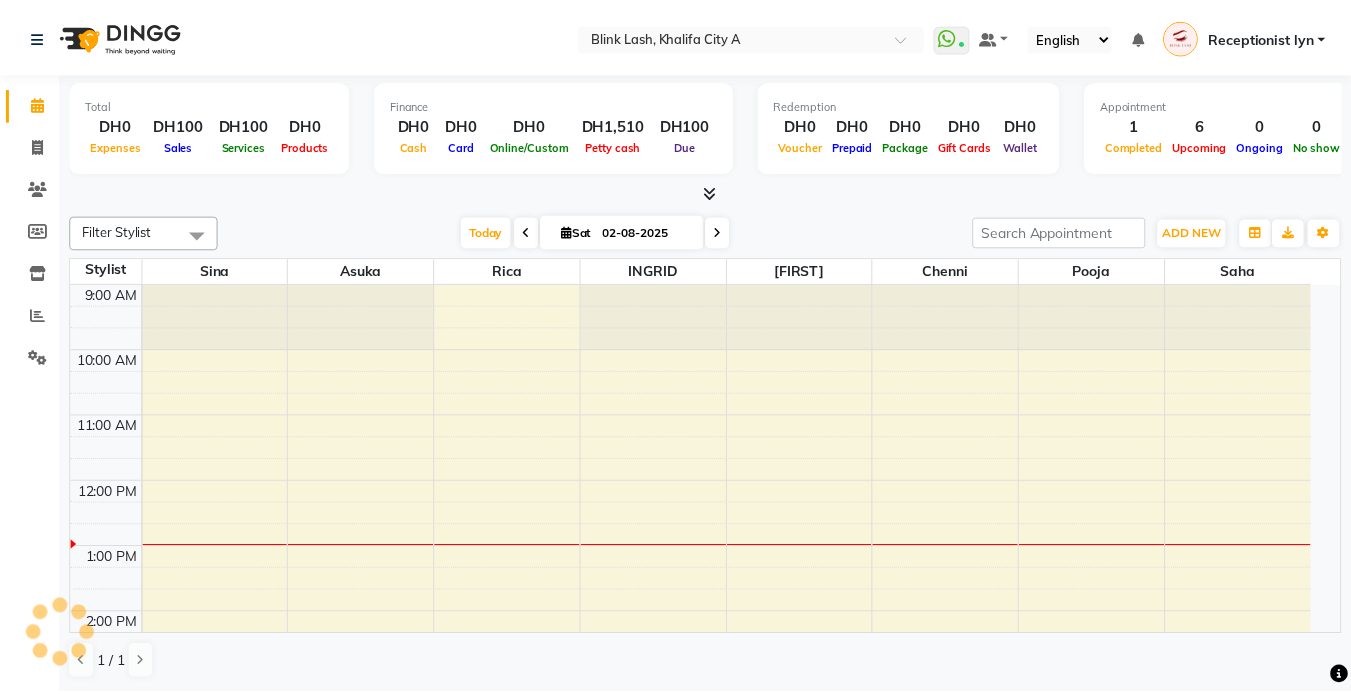 scroll, scrollTop: 0, scrollLeft: 0, axis: both 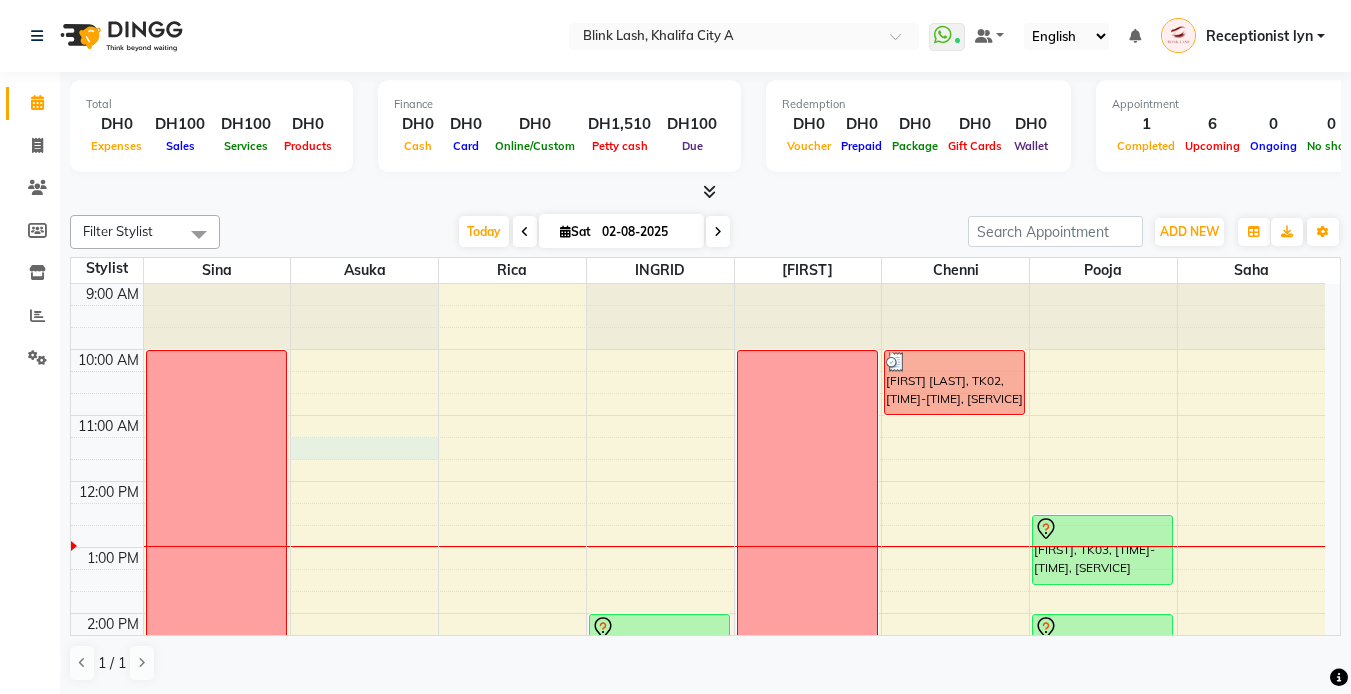 click on "9:00 AM 10:00 AM 11:00 AM 12:00 PM 1:00 PM 2:00 PM 3:00 PM 4:00 PM 5:00 PM 6:00 PM 7:00 PM 8:00 PM 9:00 PM 10:00 PM 11:00 PM  vacation leave              Cyrielle Marques, TK05, 03:00 PM-04:00 PM, Removal eyelash             Mariam, TK04, 03:30 PM-05:00 PM, hybrid             Dounia Douk, TK01, 02:00 PM-03:00 PM,  combo Gellish Manicure + Pedicure             Cyrielle Marques, TK05, 03:00 PM-04:15 PM, Lash Lift  off      rolv jonasen, TK02, 10:00 AM-11:00 AM, Full Body Massage             Cyrielle Marques, TK05, 03:00 PM-05:00 PM, NAIL EXTENSION INFILL             Oksana, TK03, 12:30 PM-01:35 PM, Gellish Manicure             Dounia Douk, TK01, 02:00 PM-03:00 PM,  combo Gellish Manicure + Pedicure" at bounding box center (698, 778) 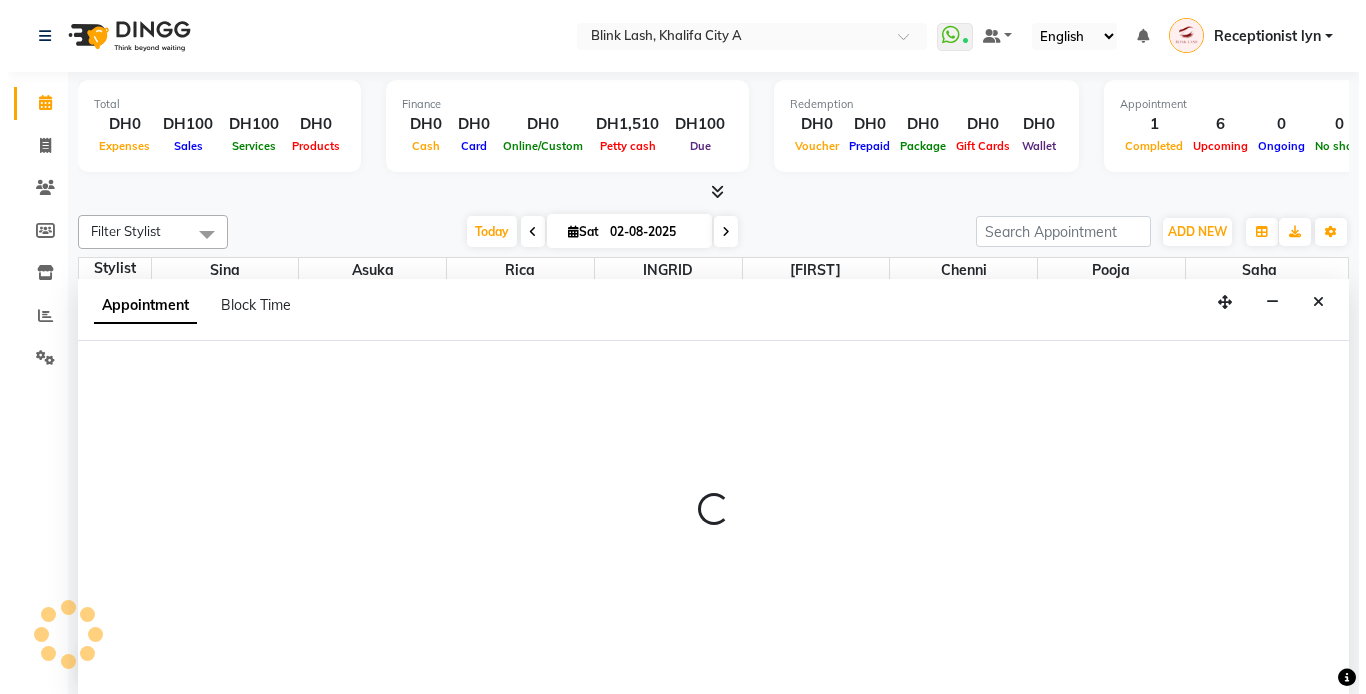 scroll, scrollTop: 1, scrollLeft: 0, axis: vertical 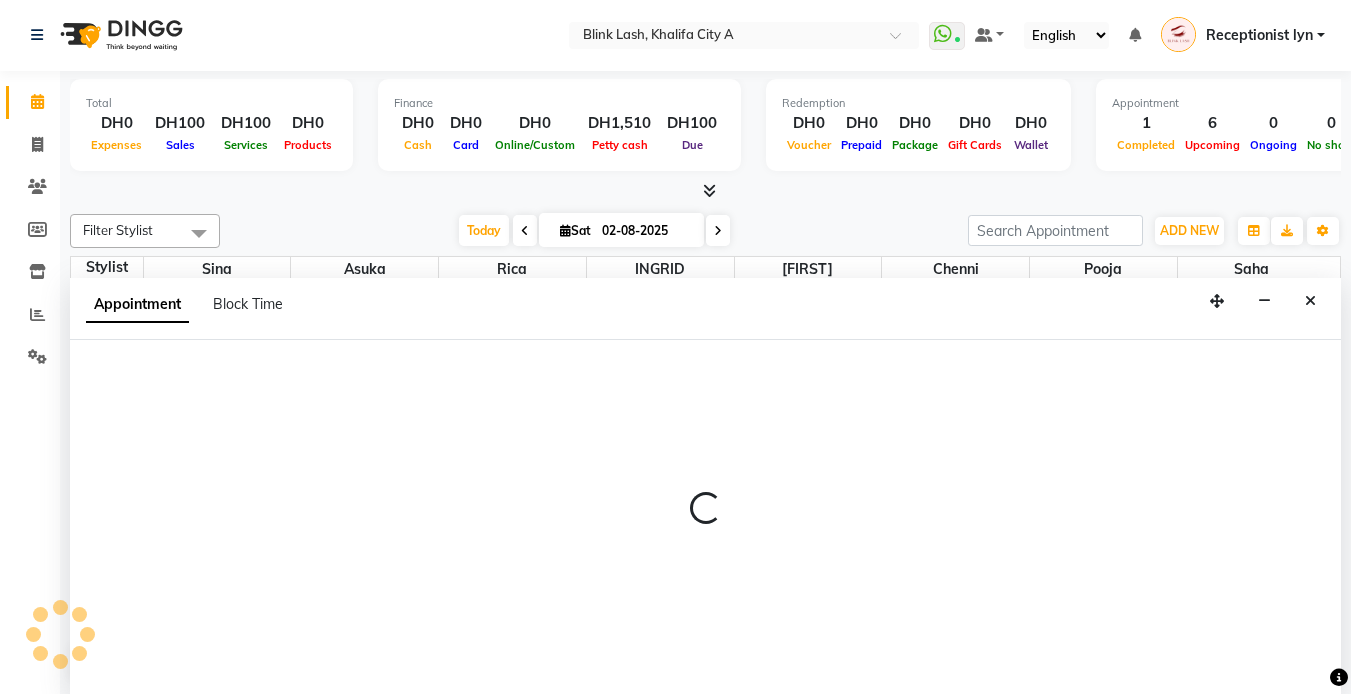 drag, startPoint x: 400, startPoint y: 426, endPoint x: 370, endPoint y: 458, distance: 43.863426 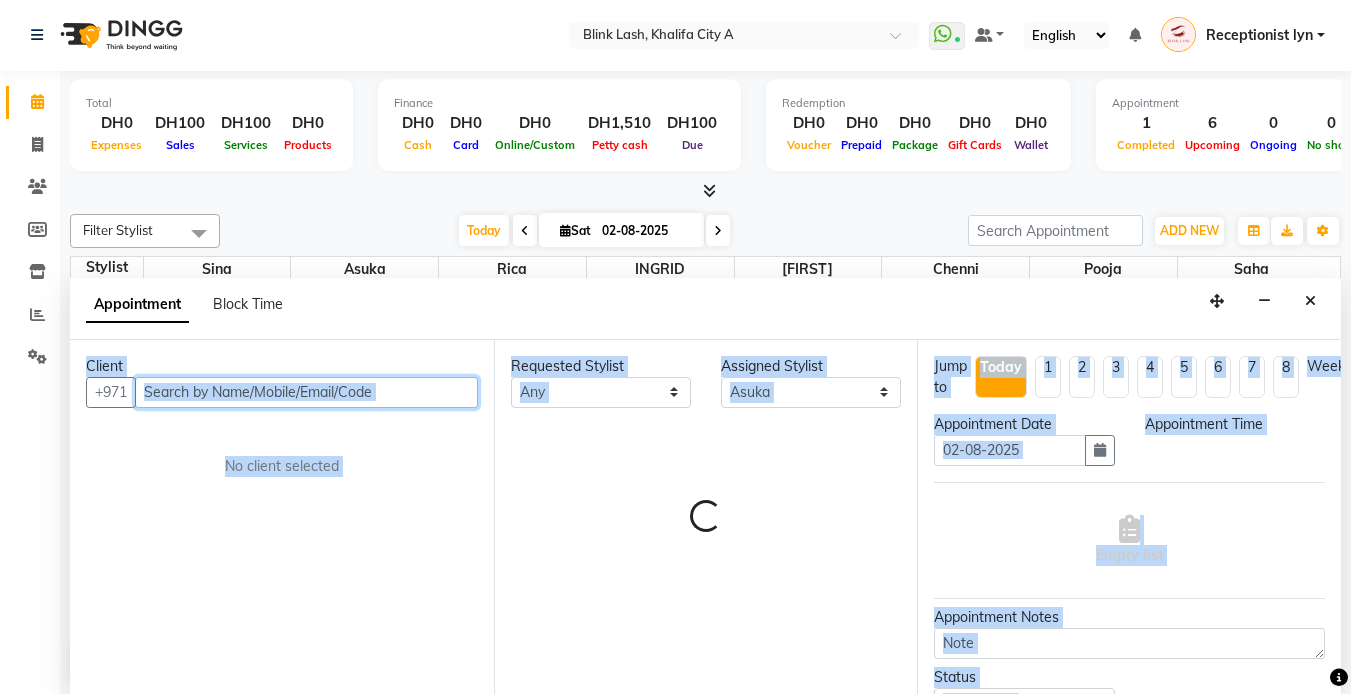 select on "675" 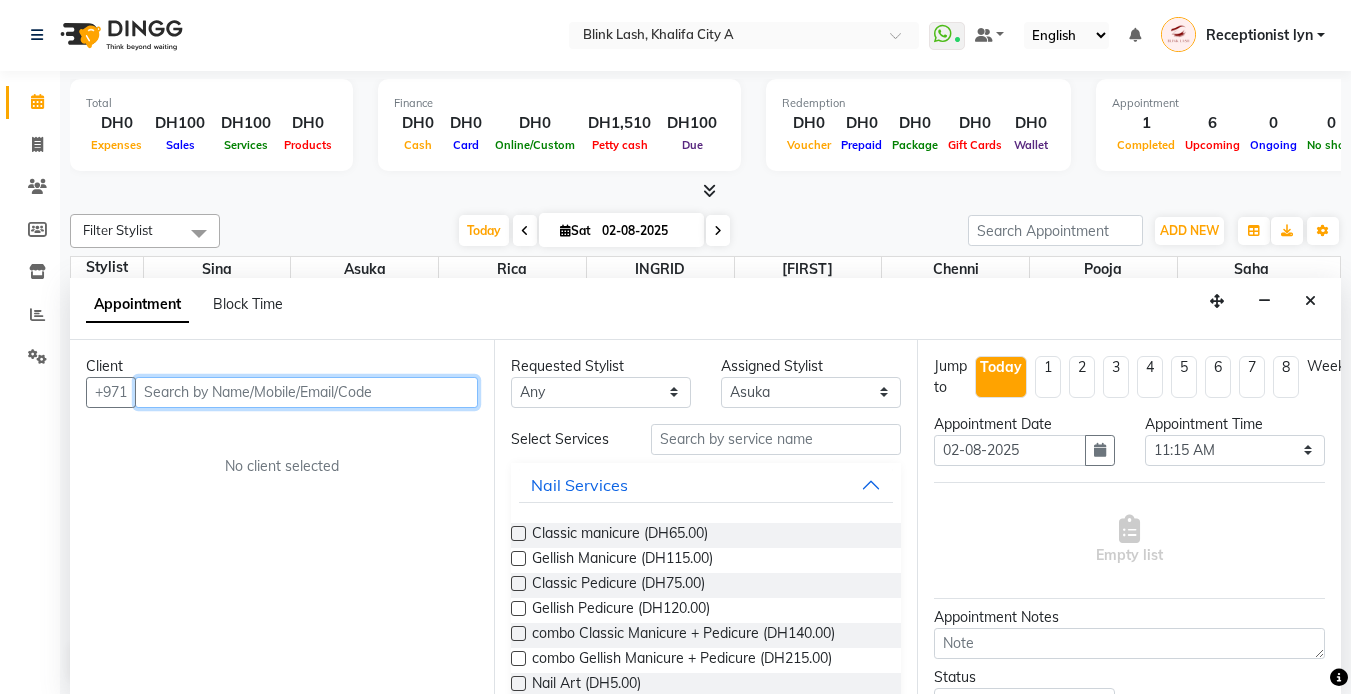 click at bounding box center [306, 392] 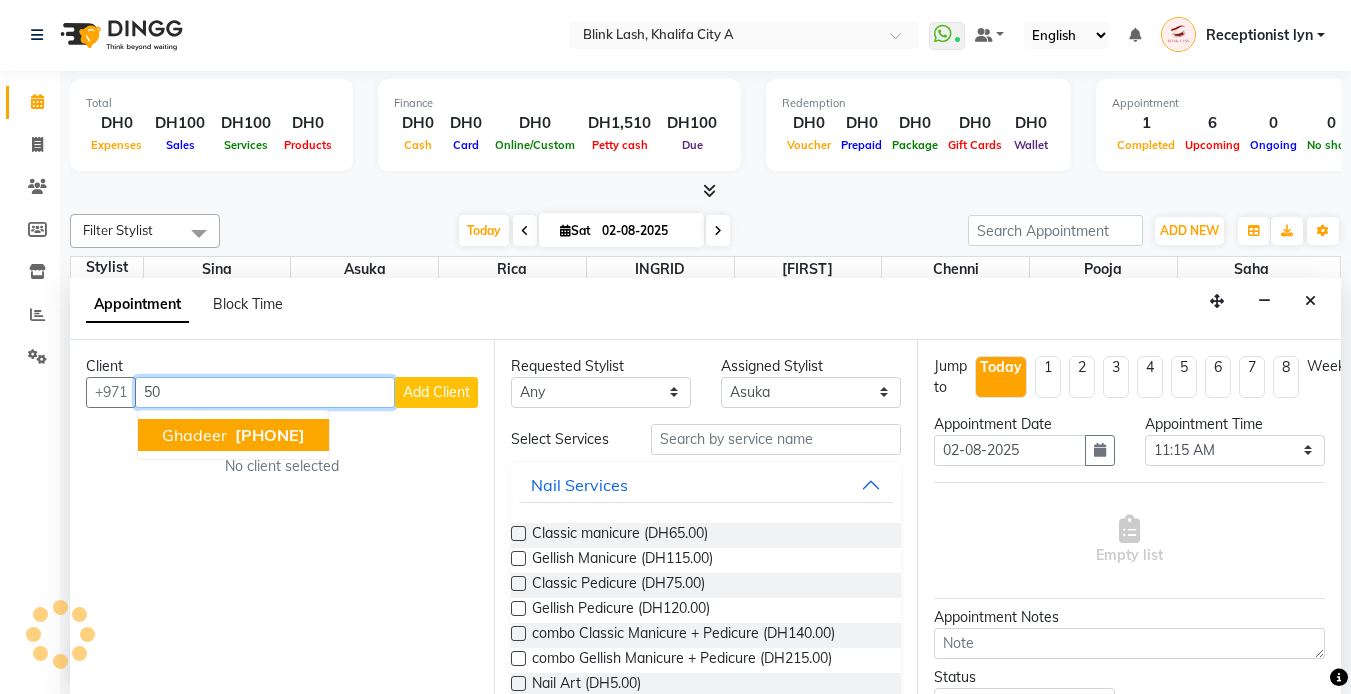 type on "5" 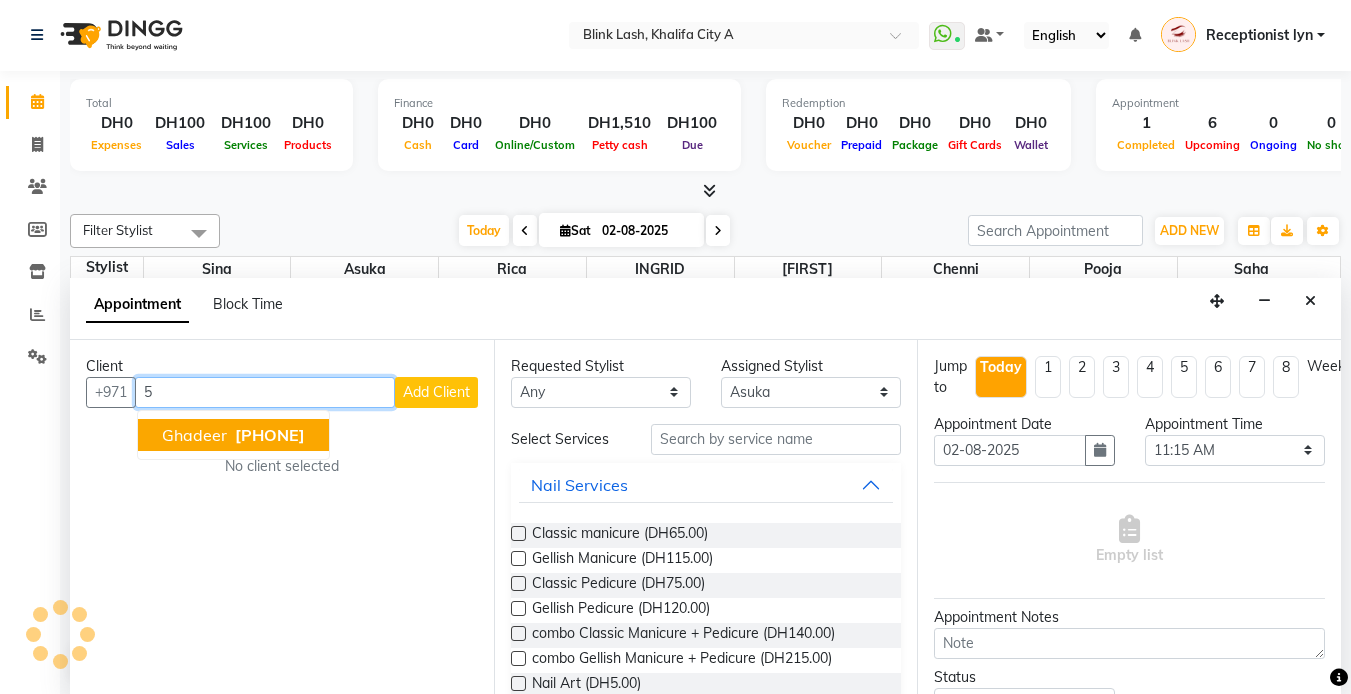 type 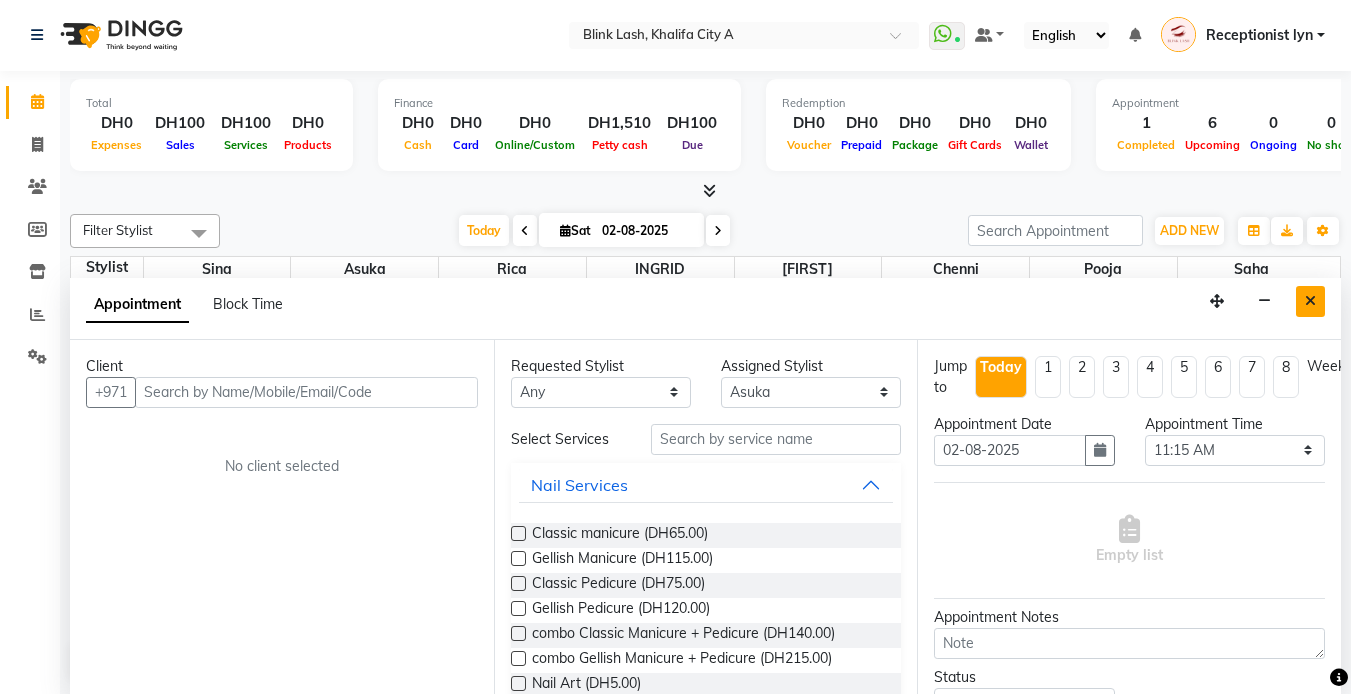 click at bounding box center (1310, 301) 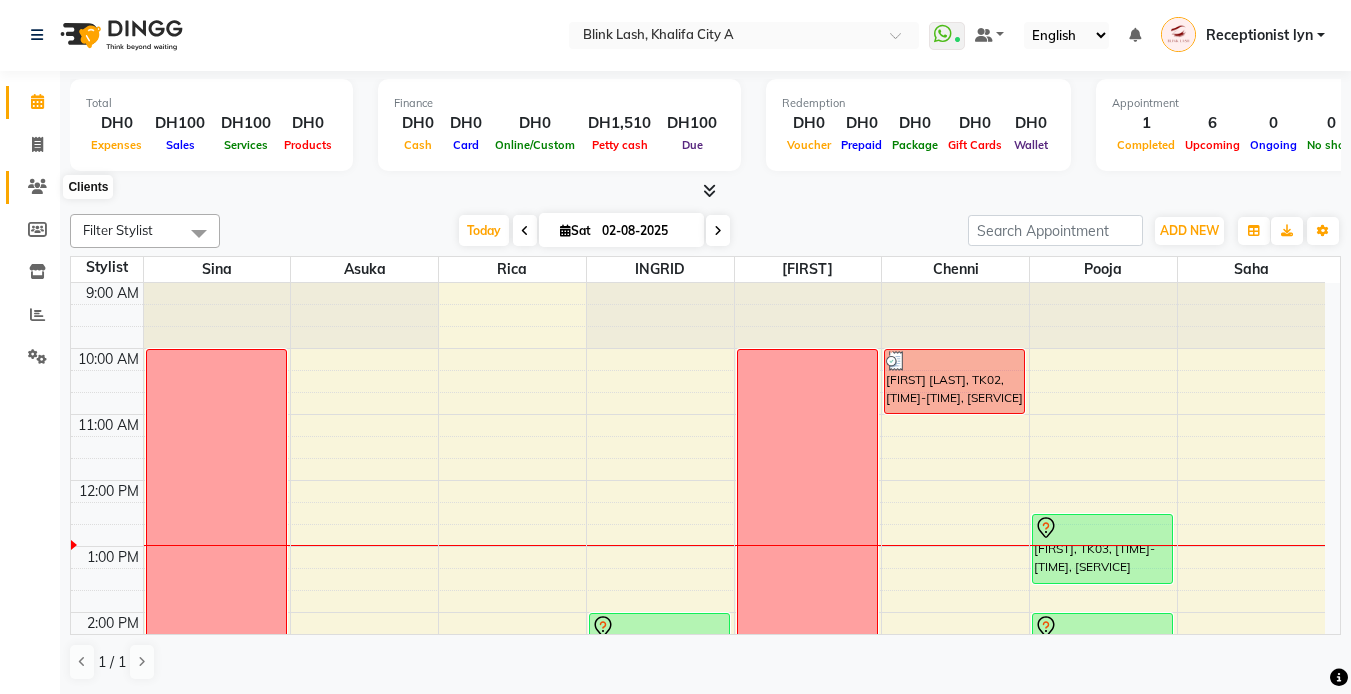 click 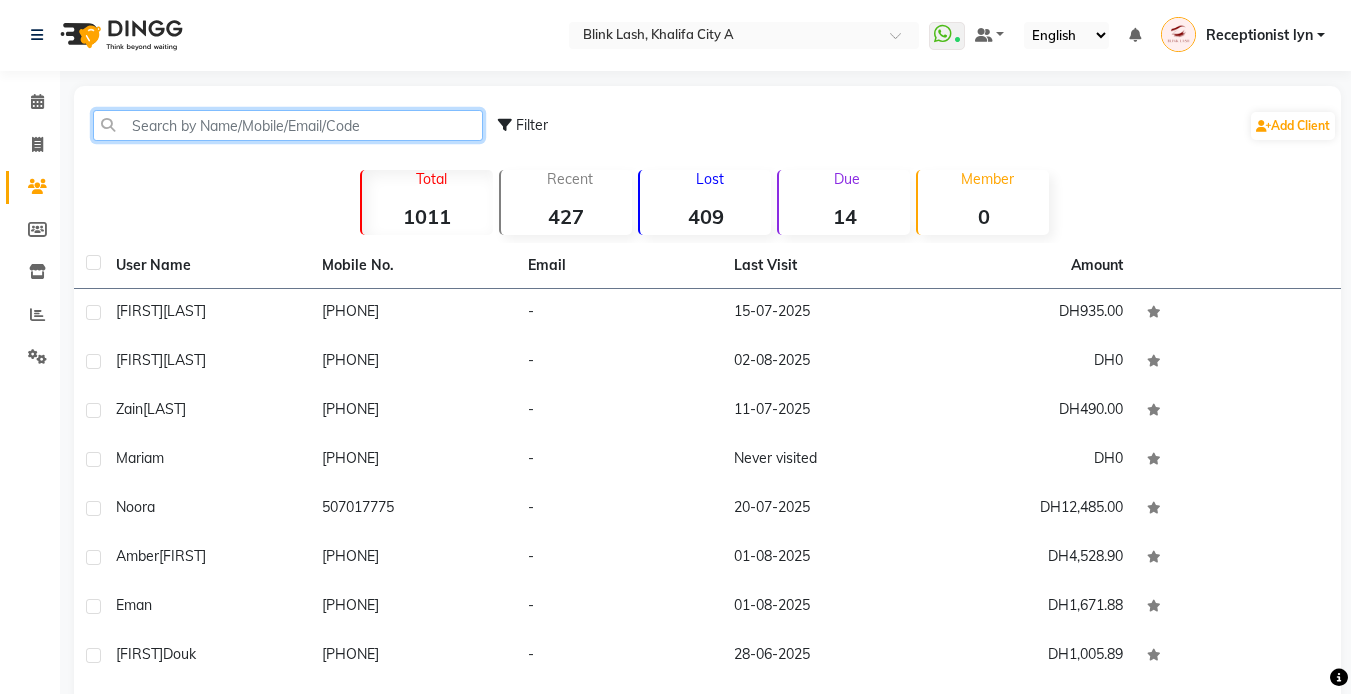 click 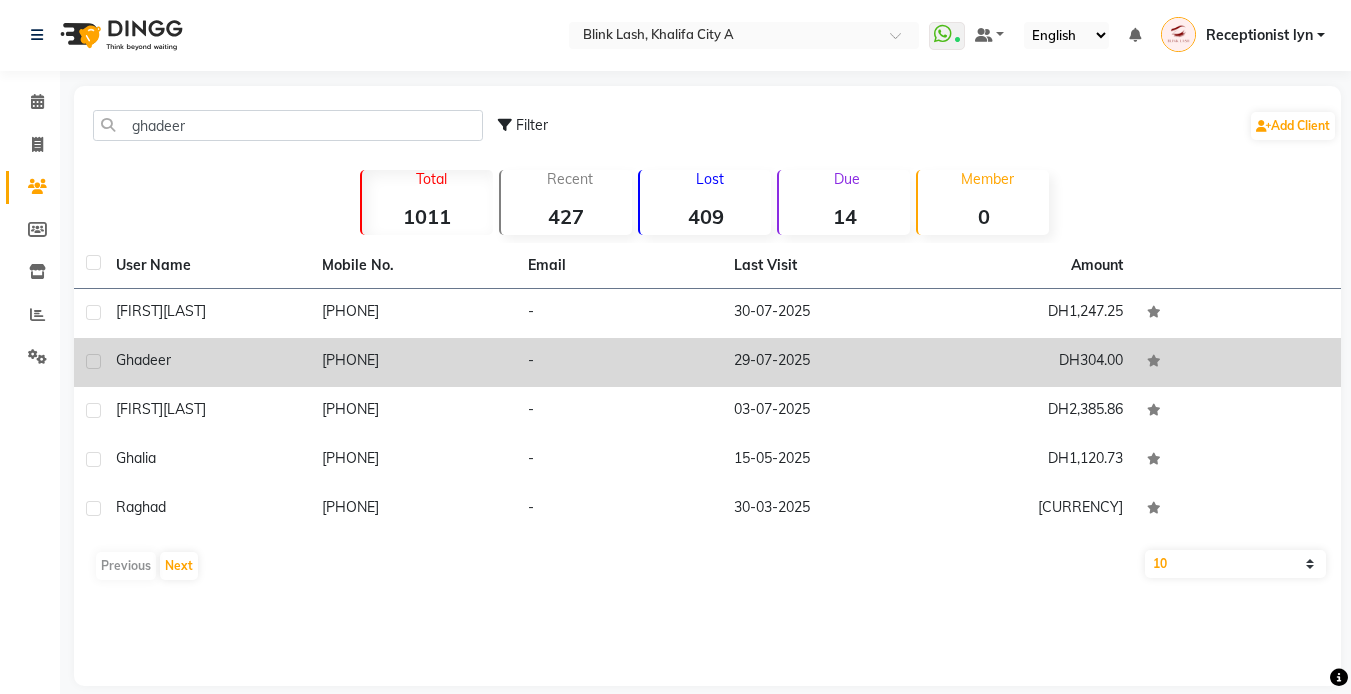 click on "Ghadeer" 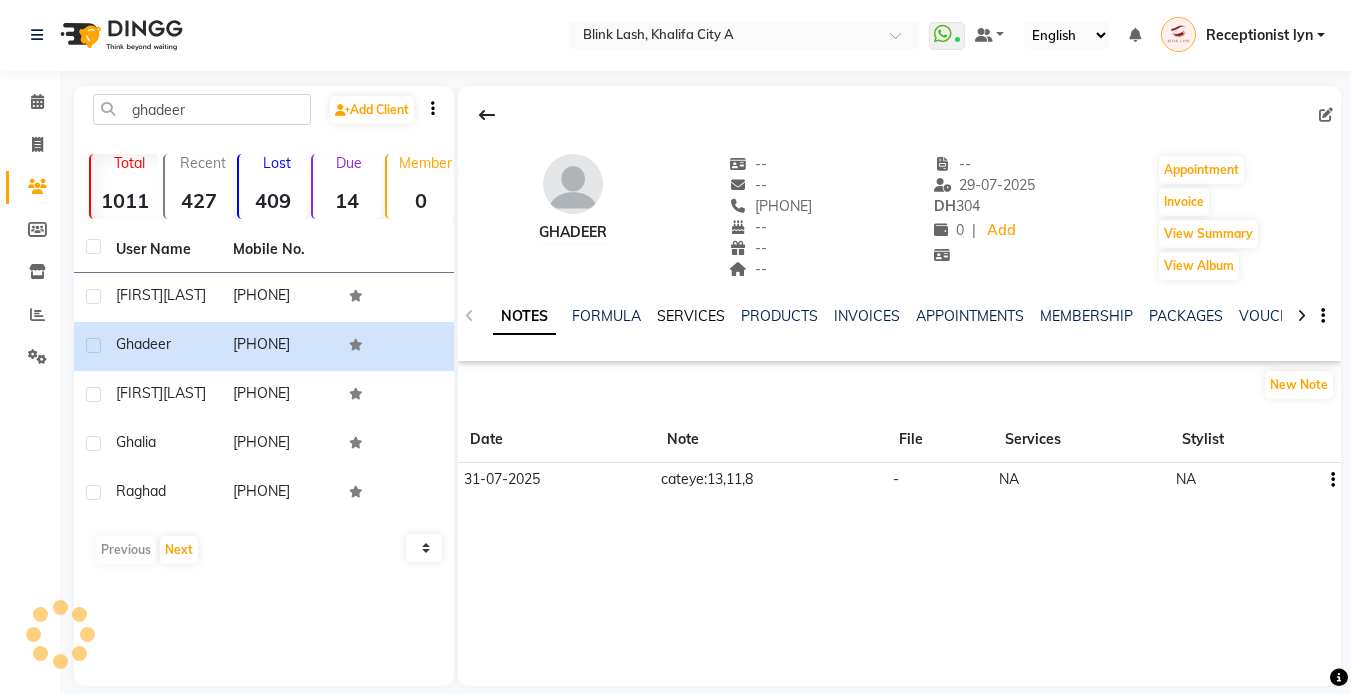 click on "SERVICES" 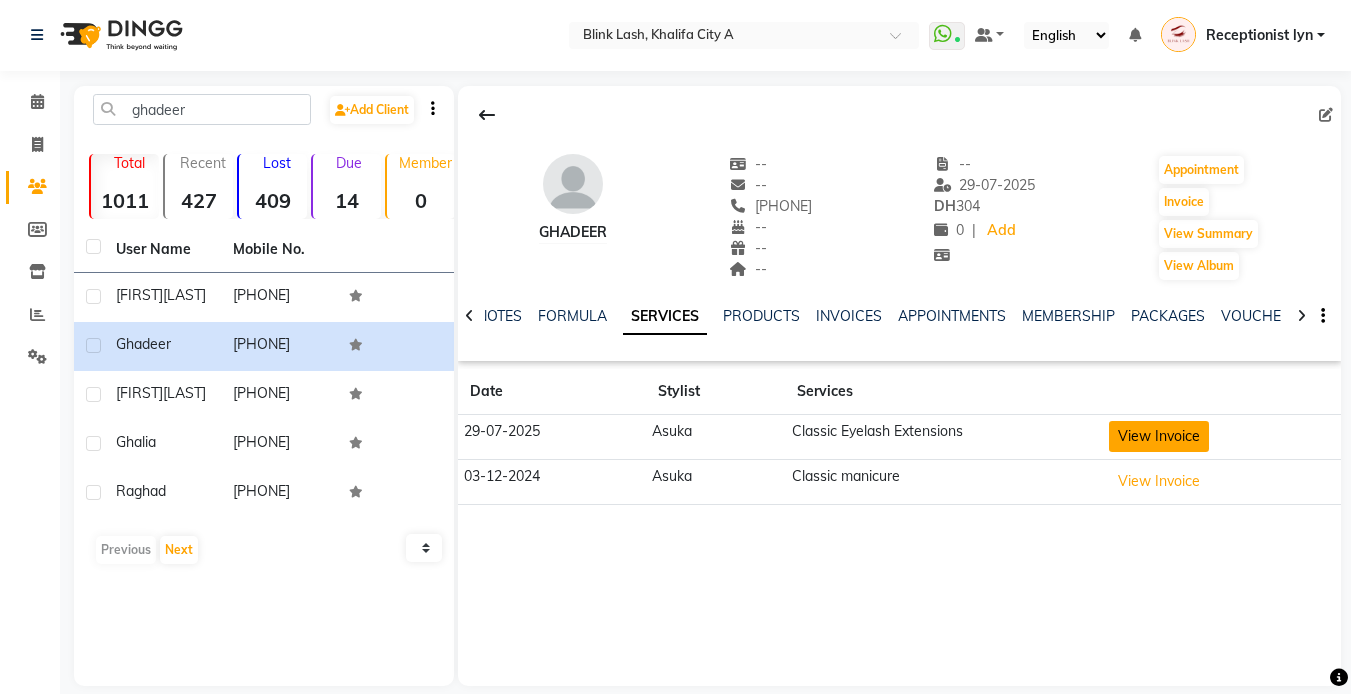 click on "View Invoice" 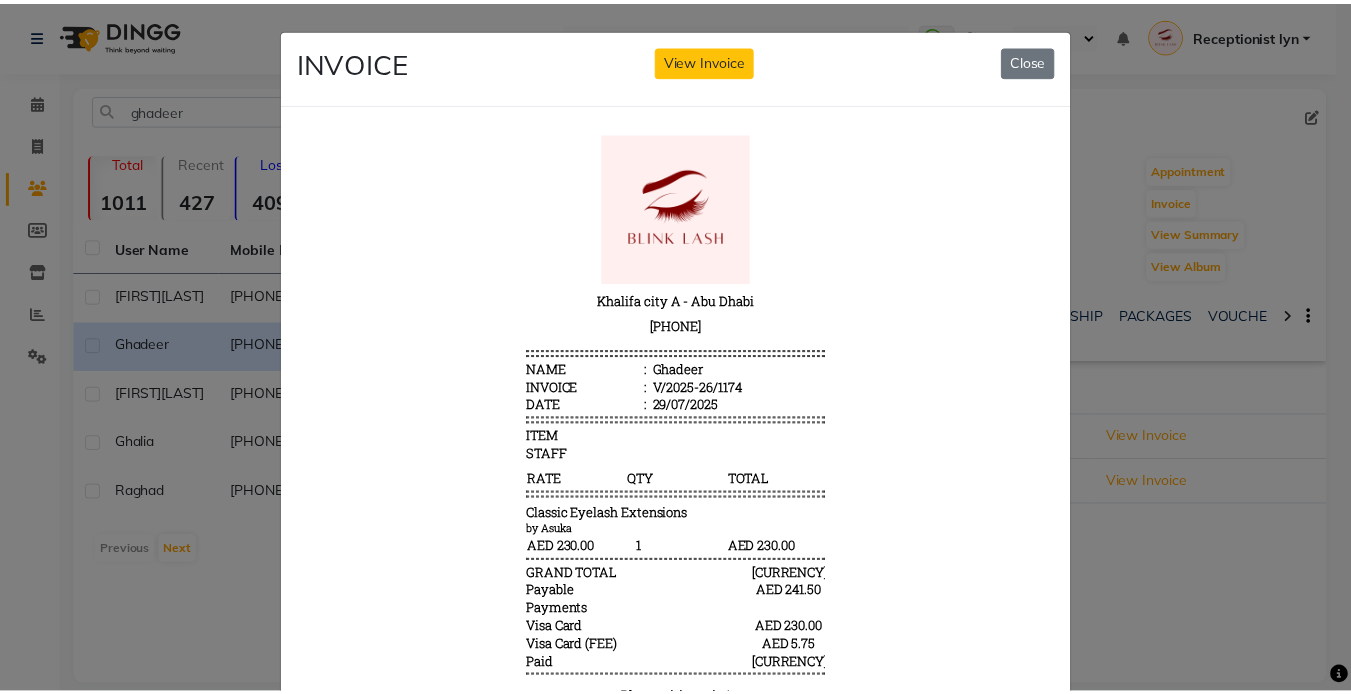 scroll, scrollTop: 0, scrollLeft: 0, axis: both 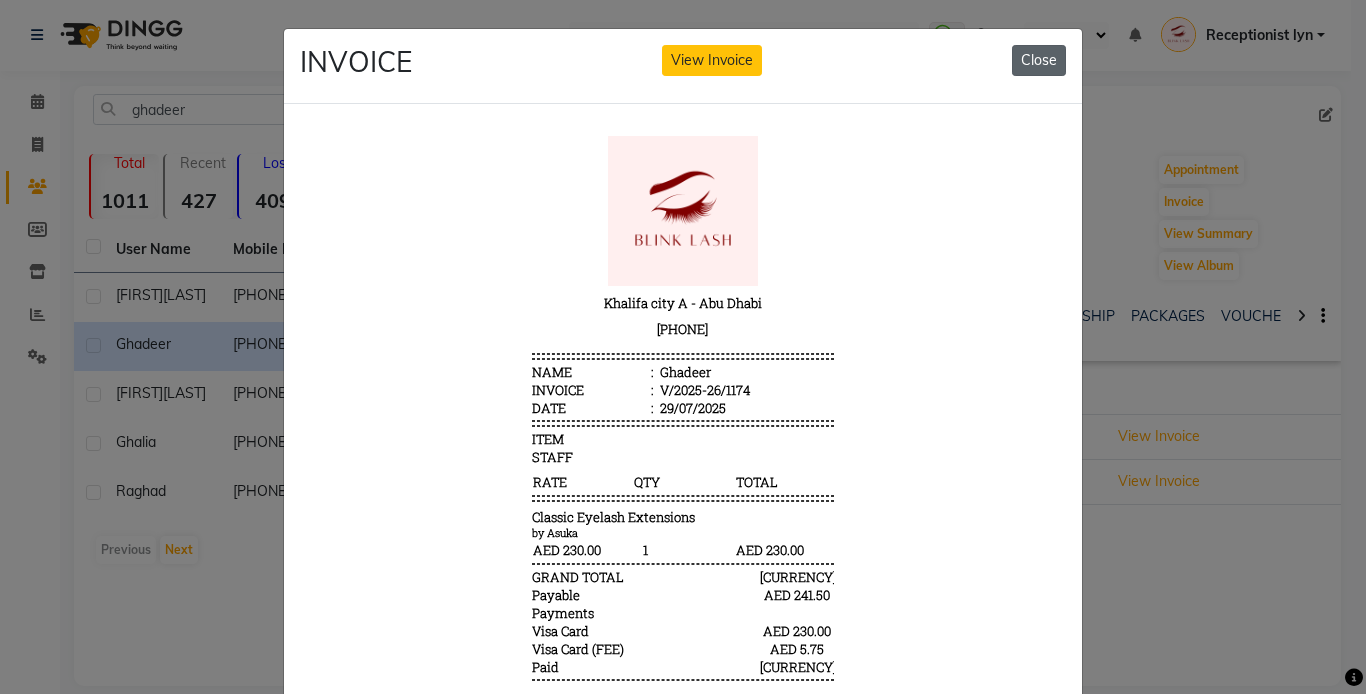 click on "Close" 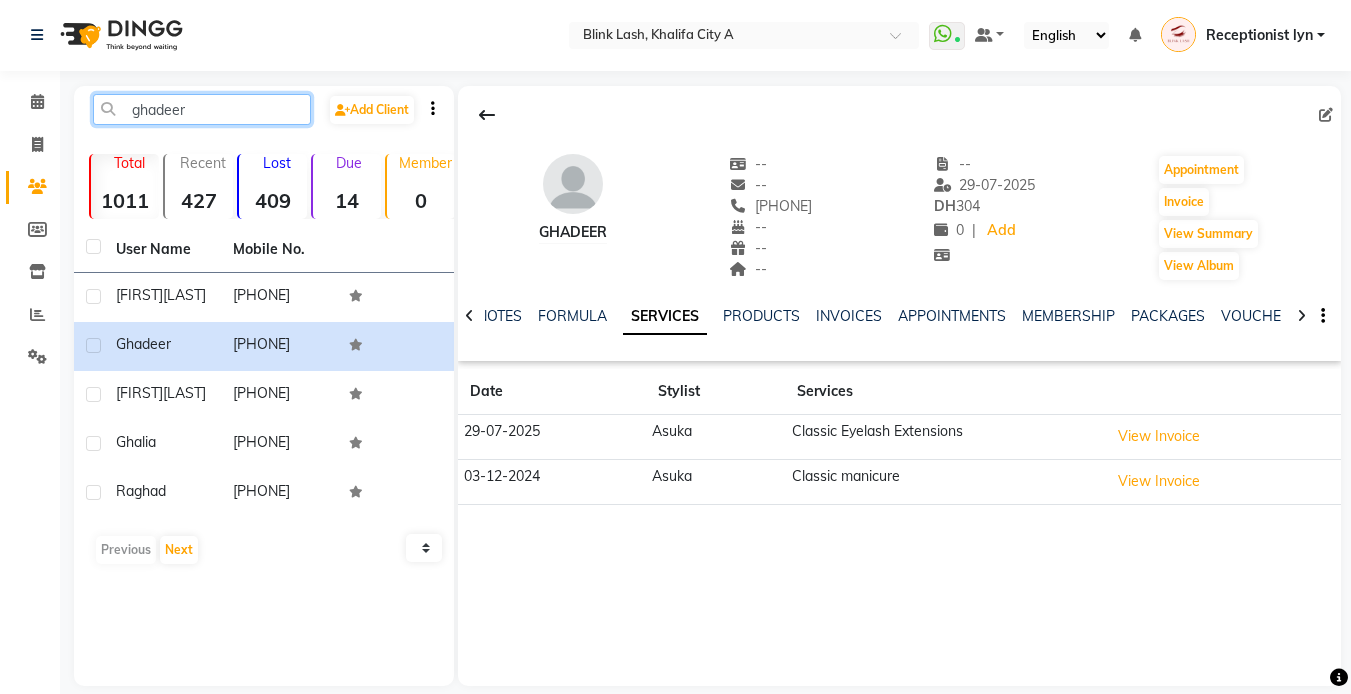 click on "ghadeer" 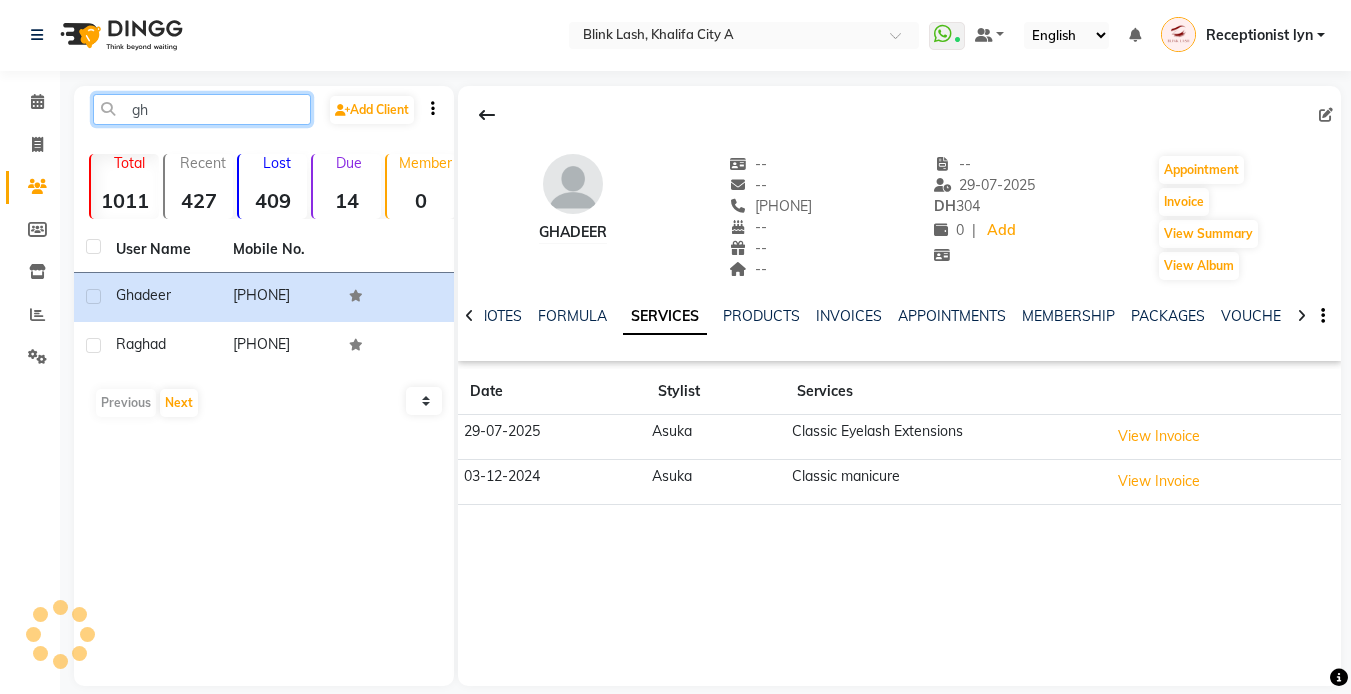 type on "g" 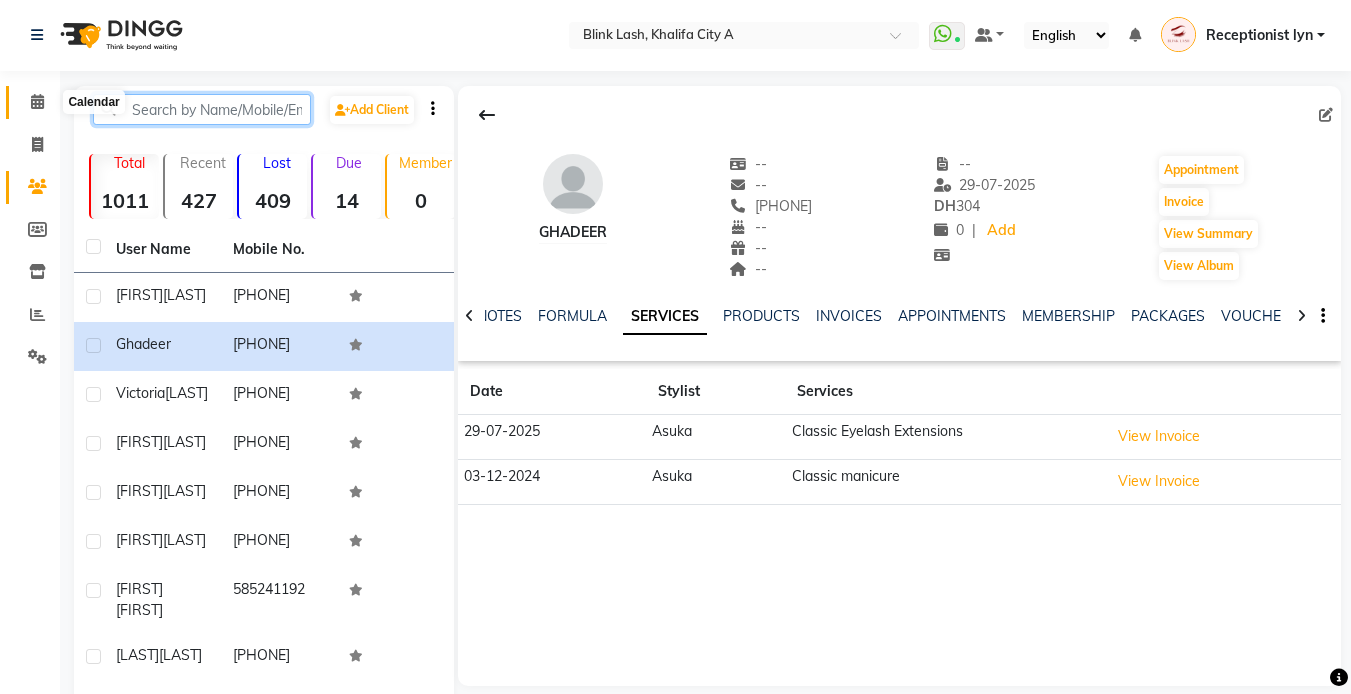 type 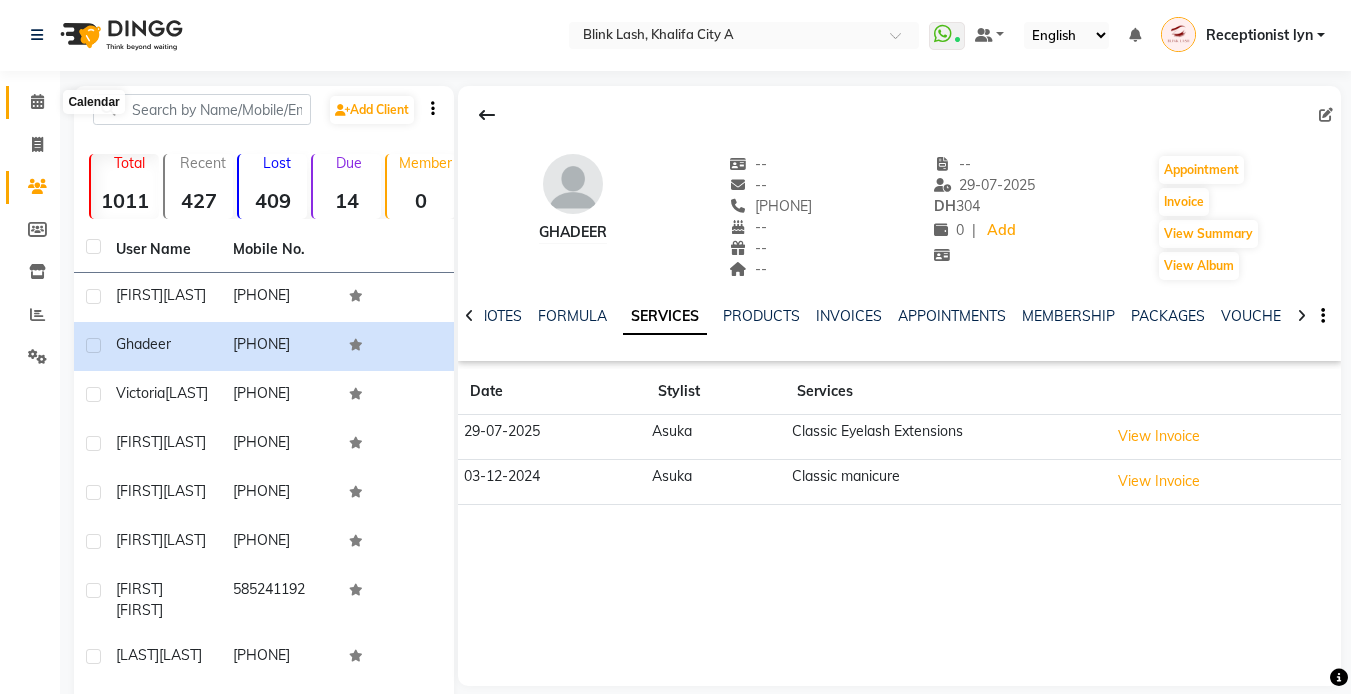 click 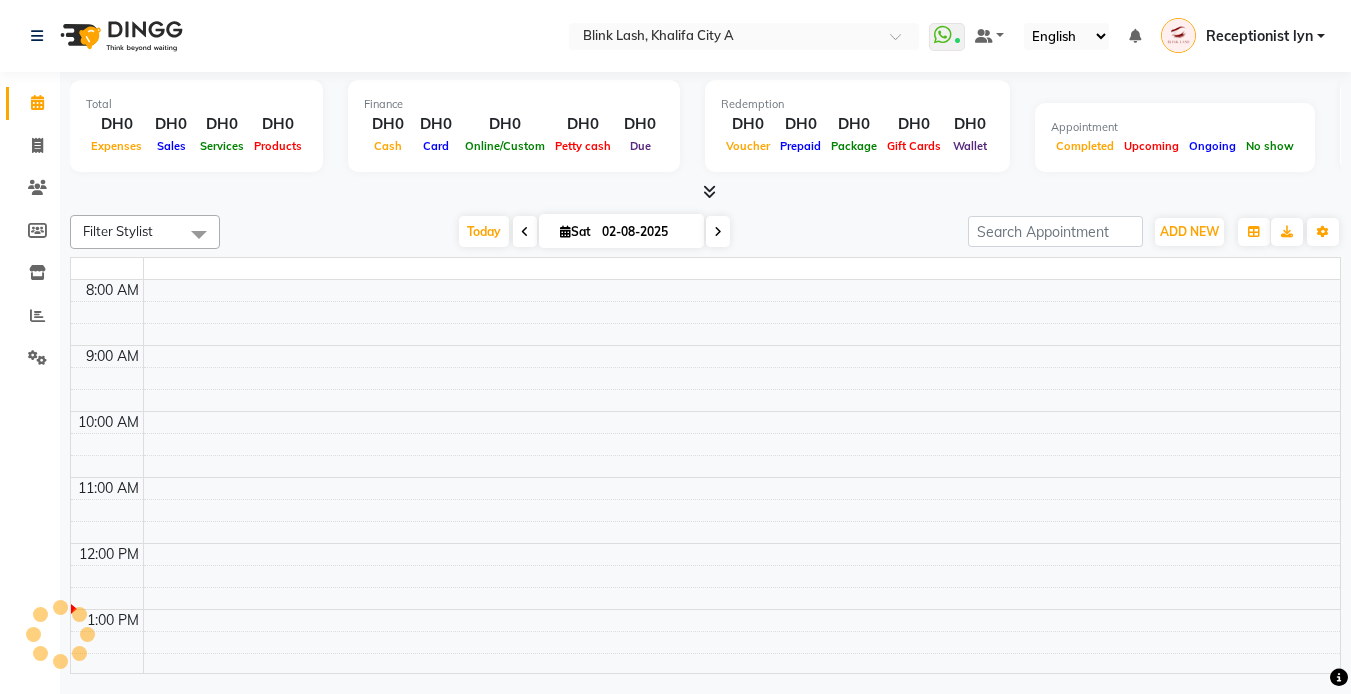 scroll, scrollTop: 0, scrollLeft: 0, axis: both 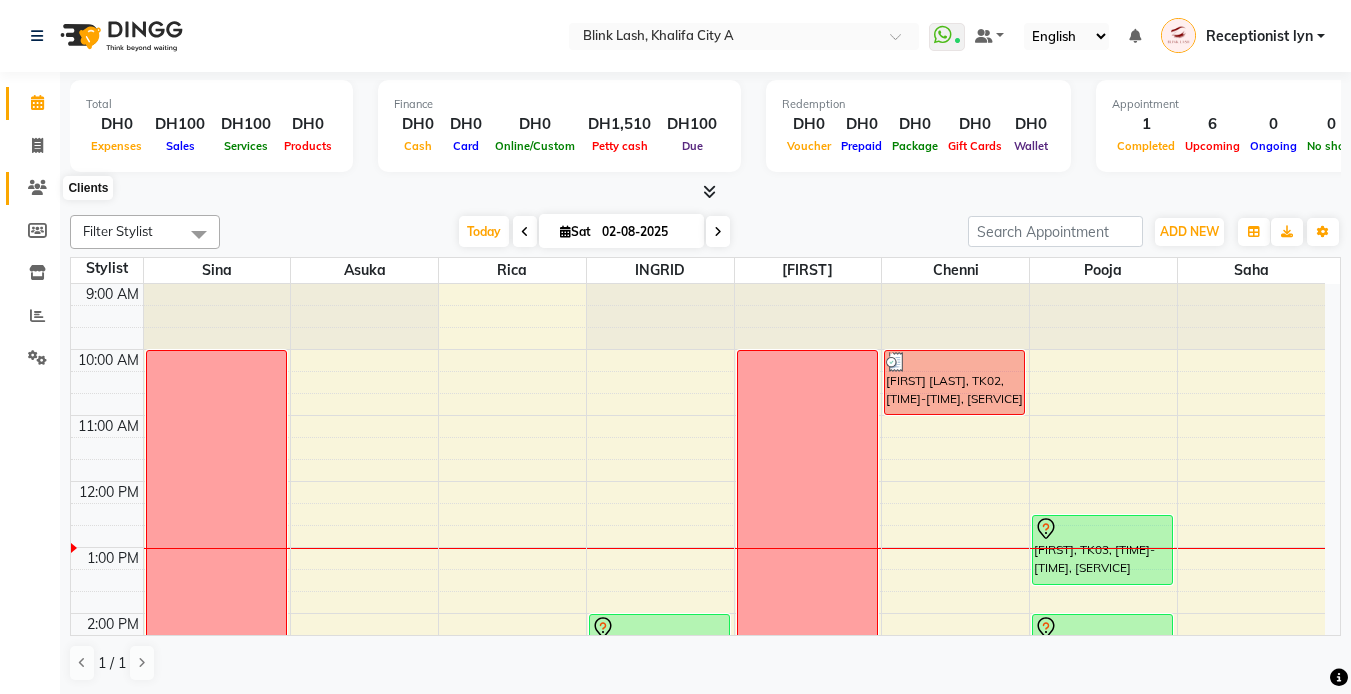 drag, startPoint x: 28, startPoint y: 179, endPoint x: 51, endPoint y: 181, distance: 23.086792 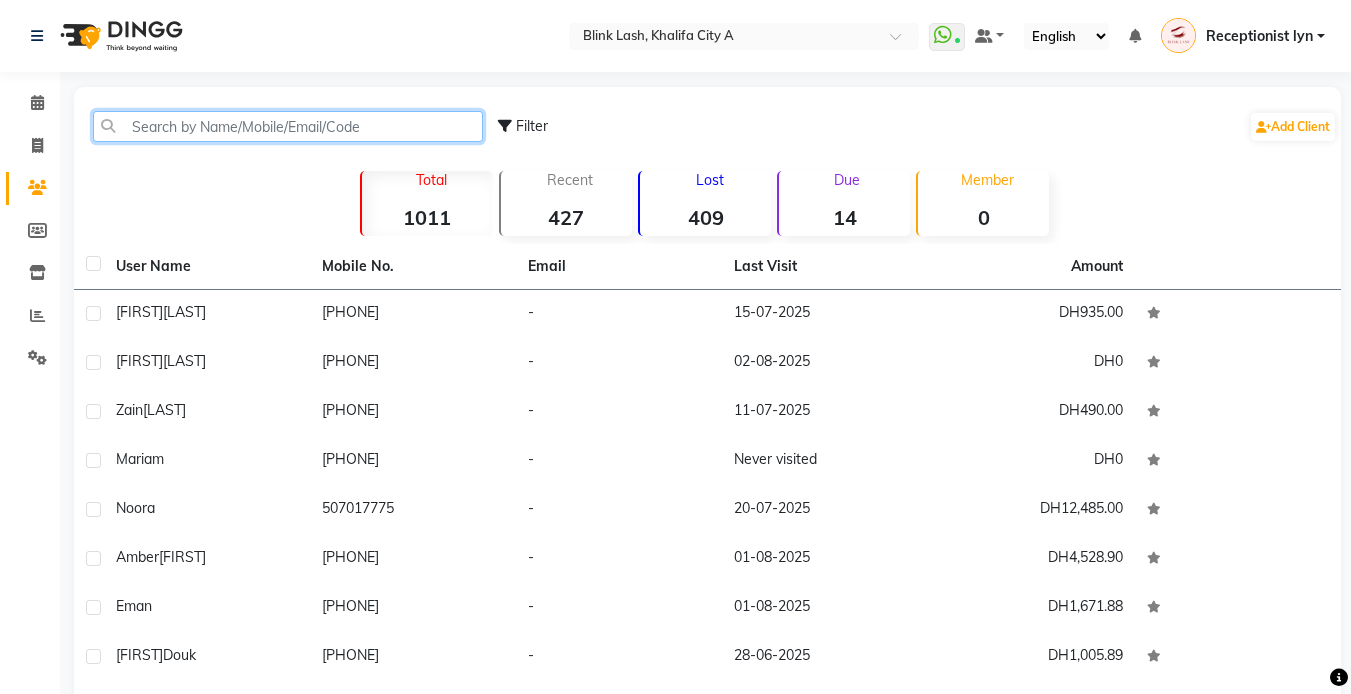 click 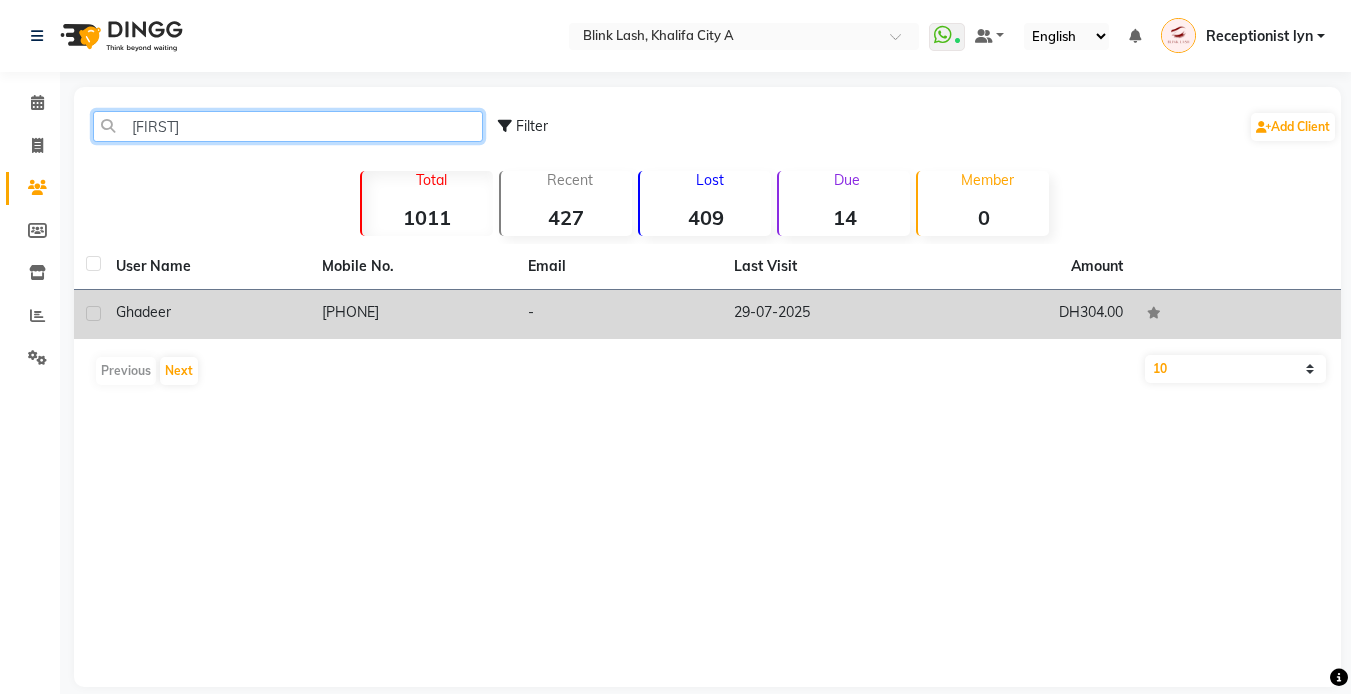 type on "ghade" 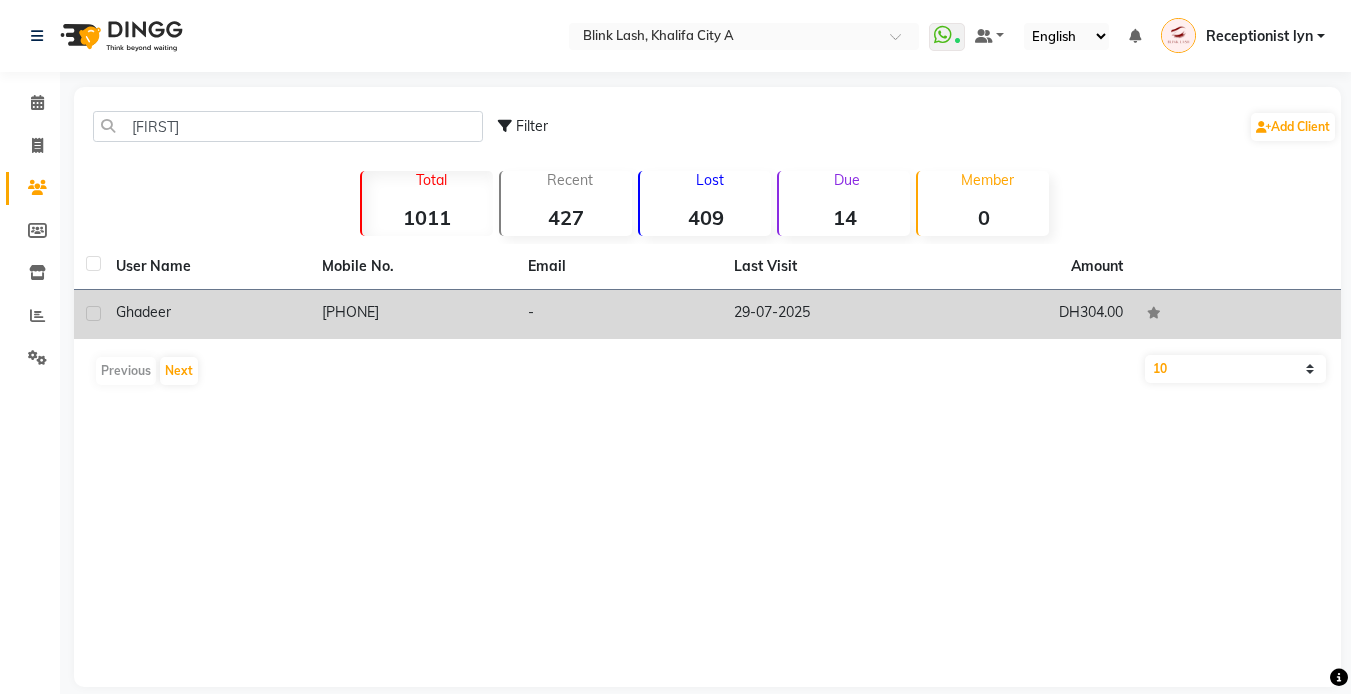 click on "Ghadeer" 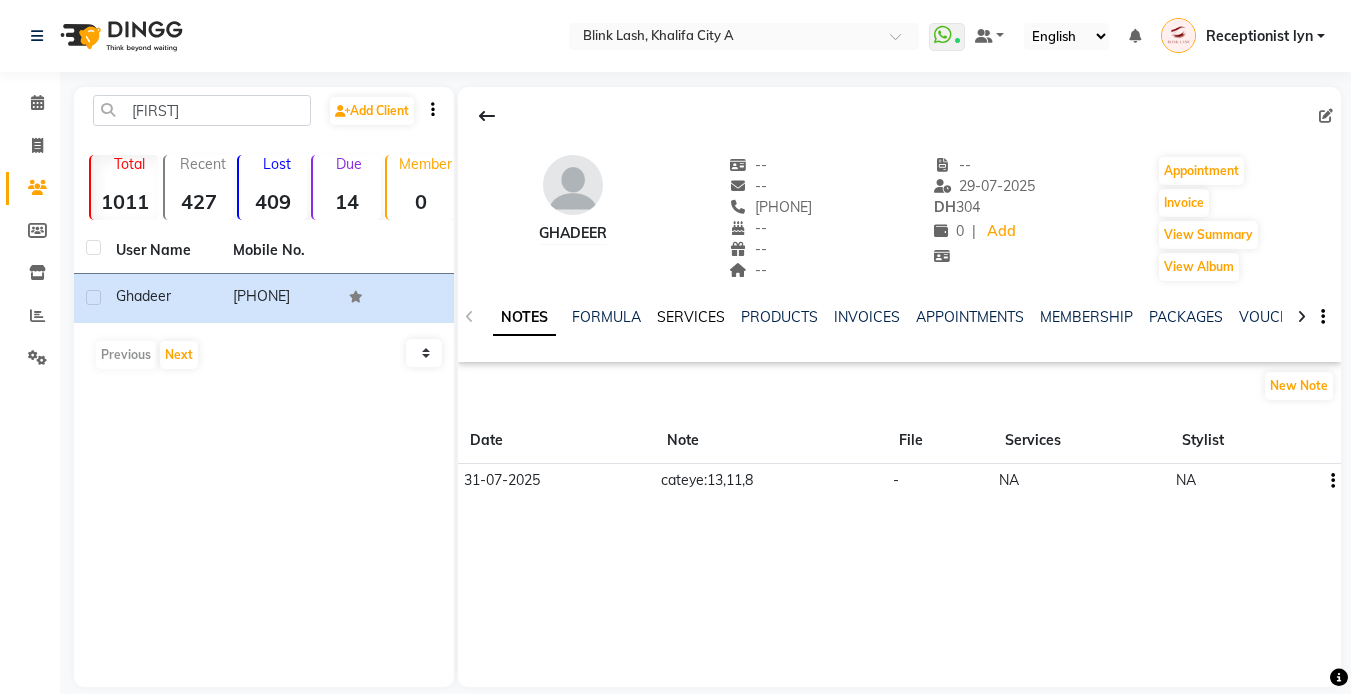 click on "SERVICES" 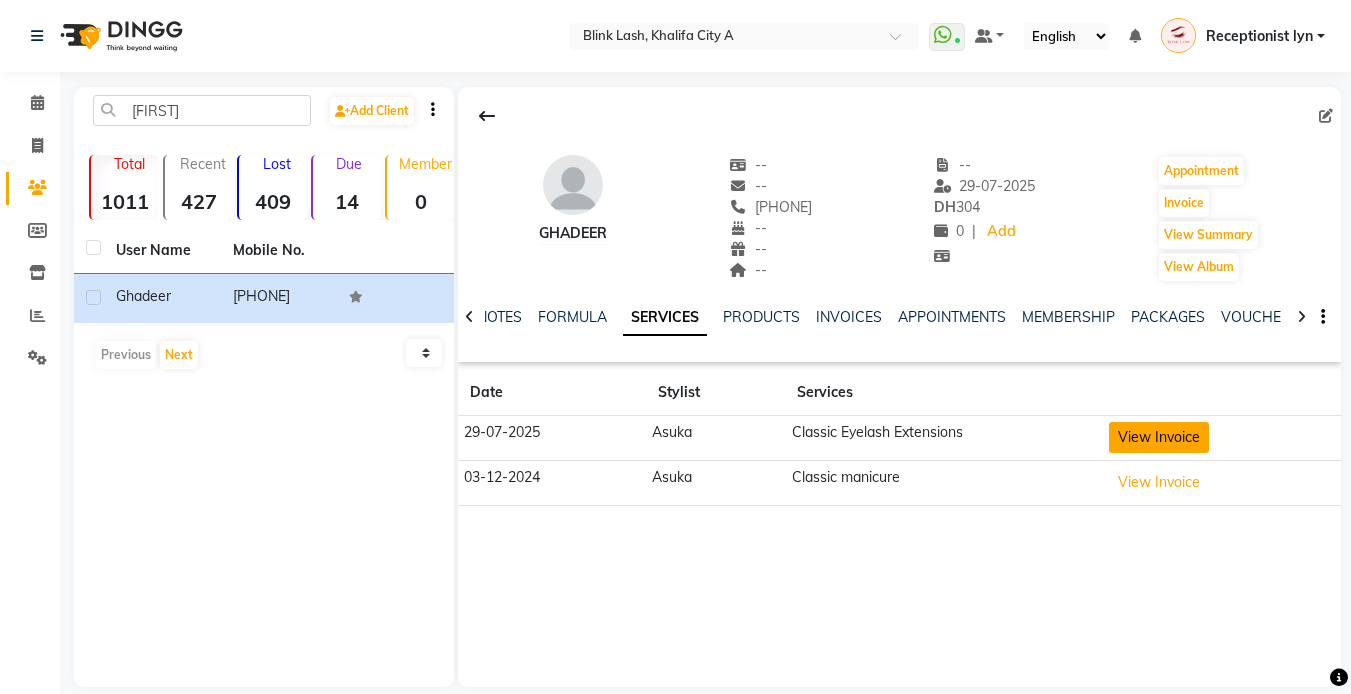 click on "View Invoice" 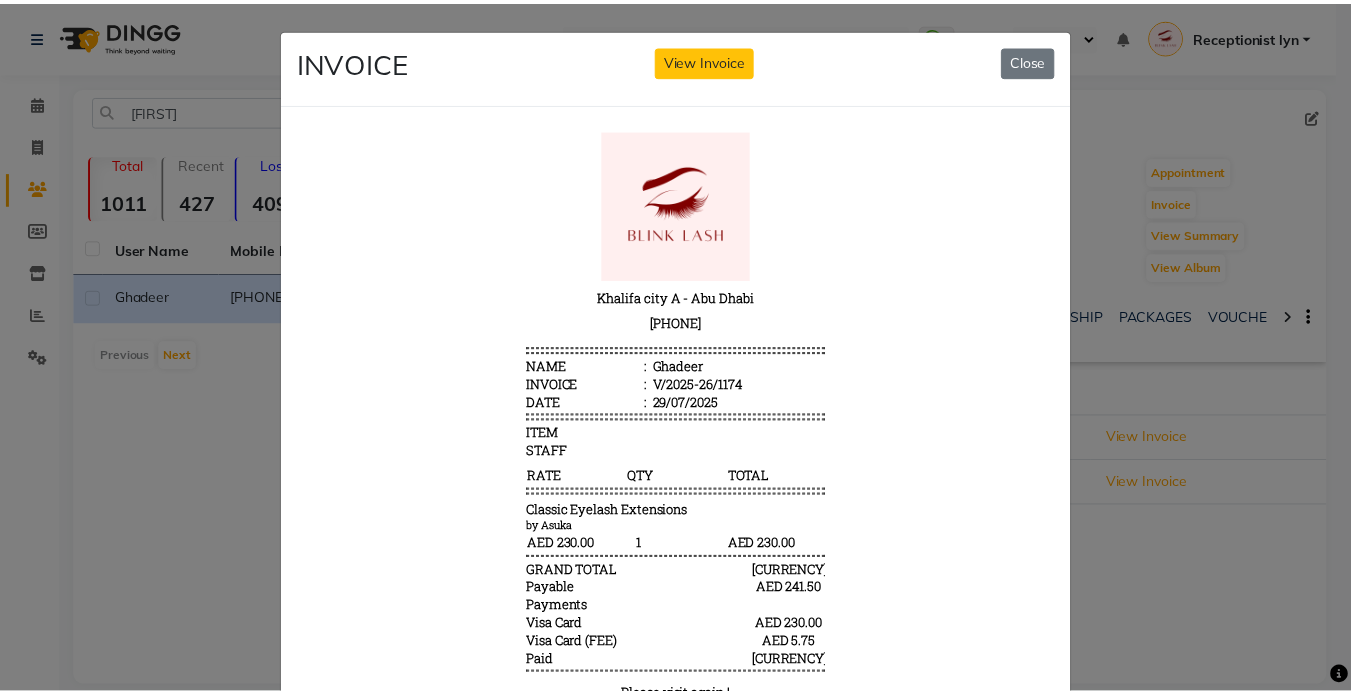 scroll, scrollTop: 0, scrollLeft: 0, axis: both 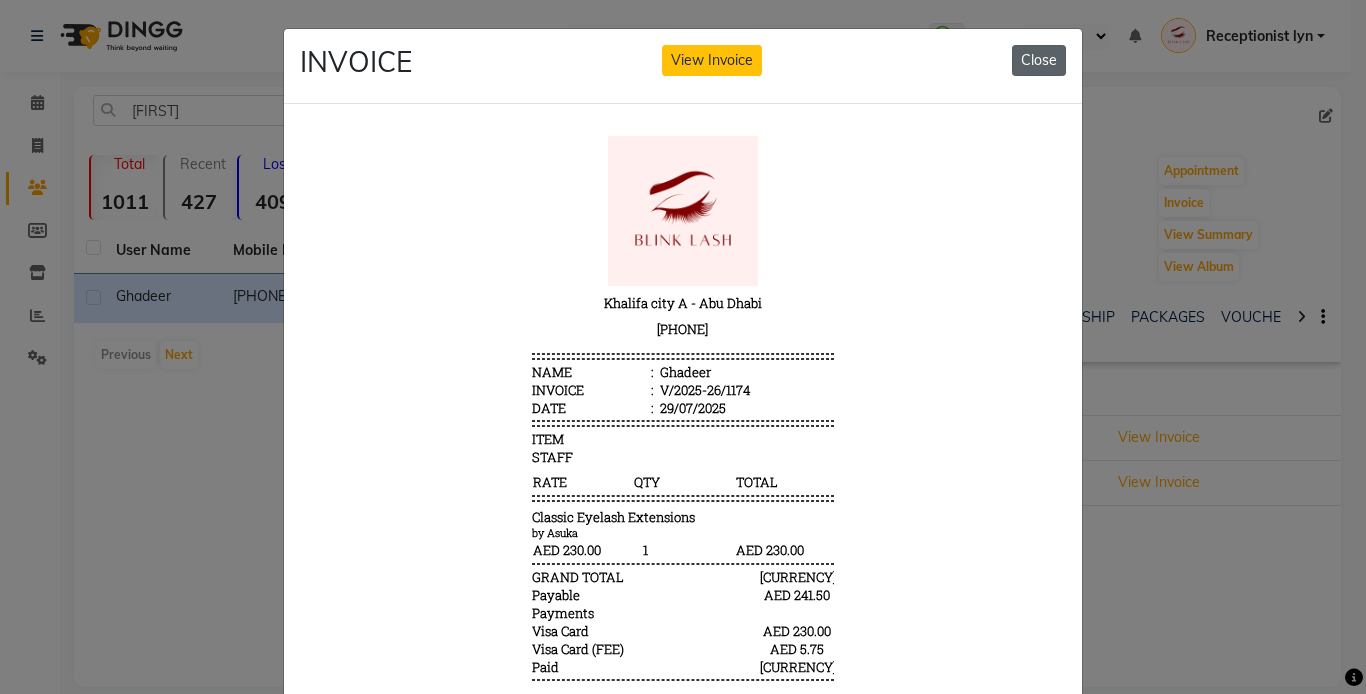click on "Close" 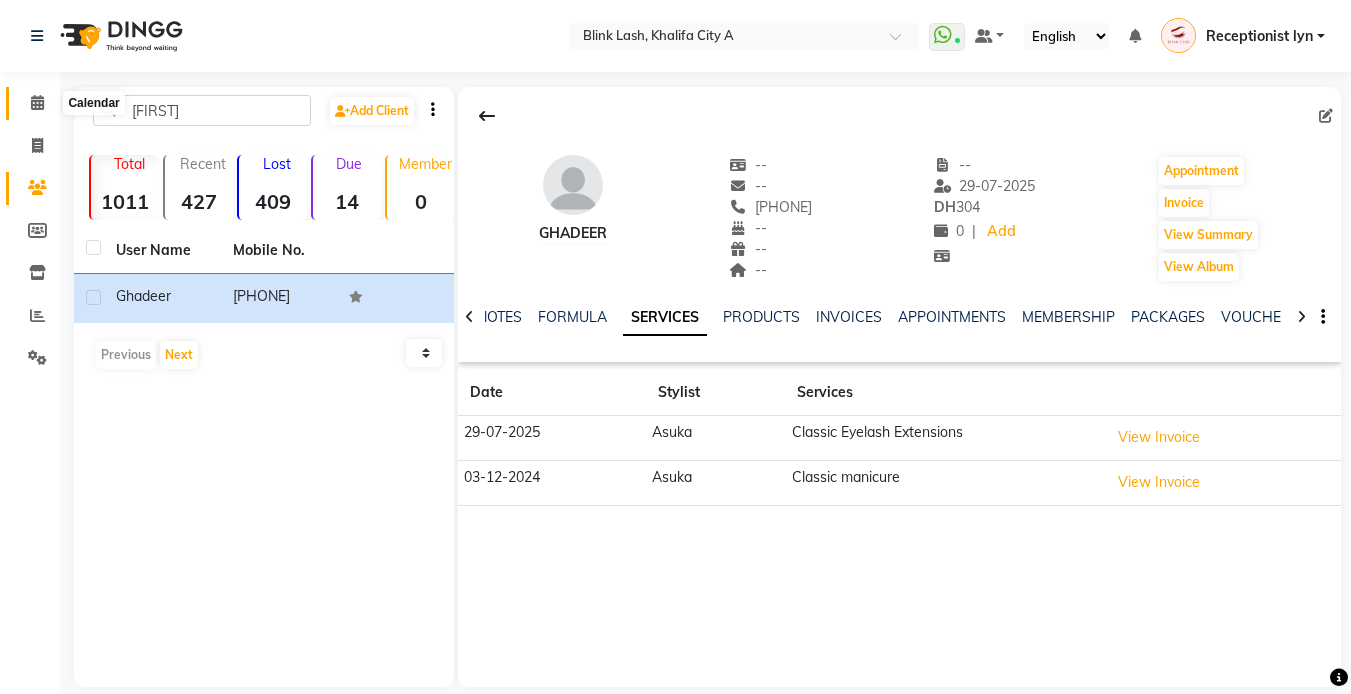 click 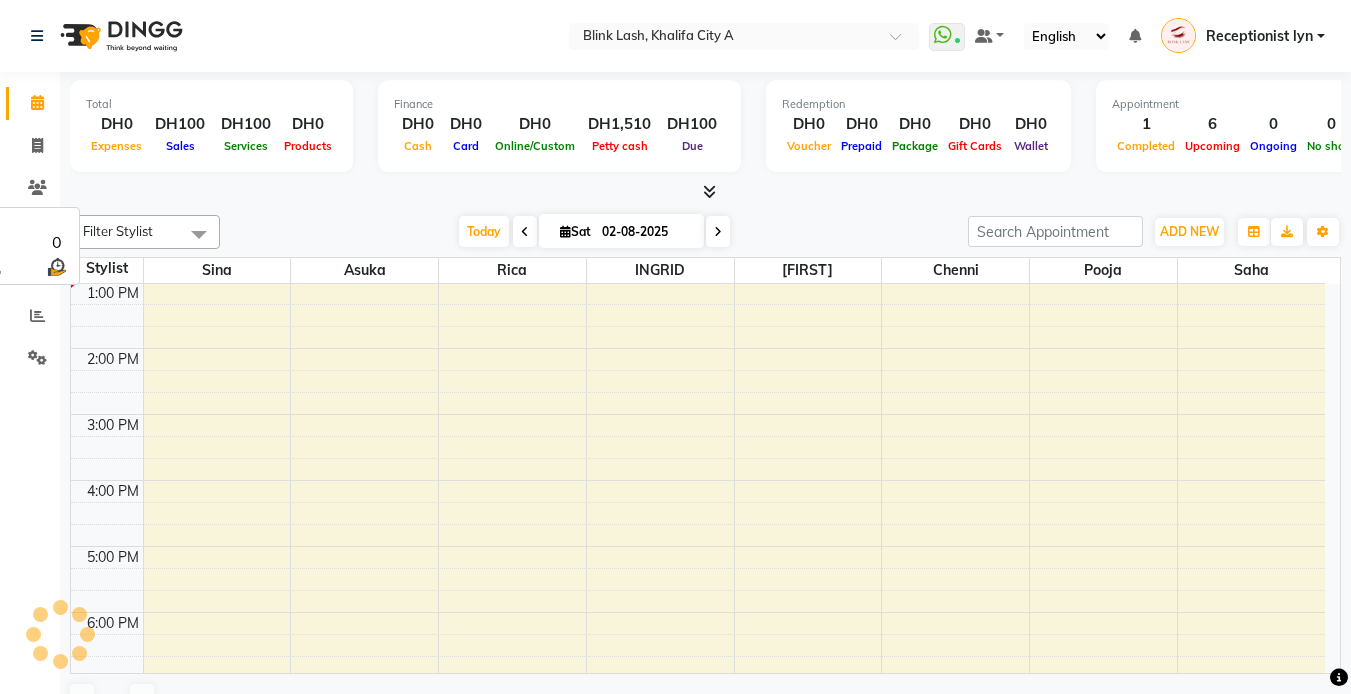scroll, scrollTop: 0, scrollLeft: 0, axis: both 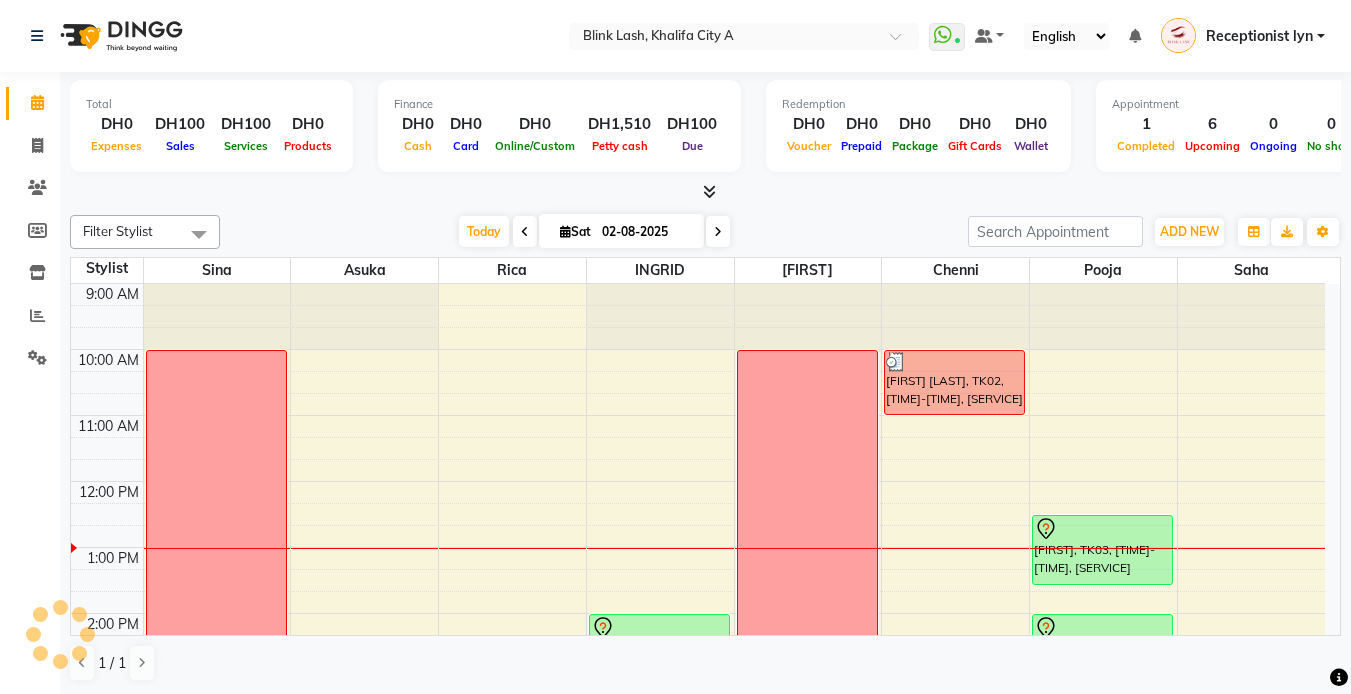 click on "02-08-2025" at bounding box center (646, 232) 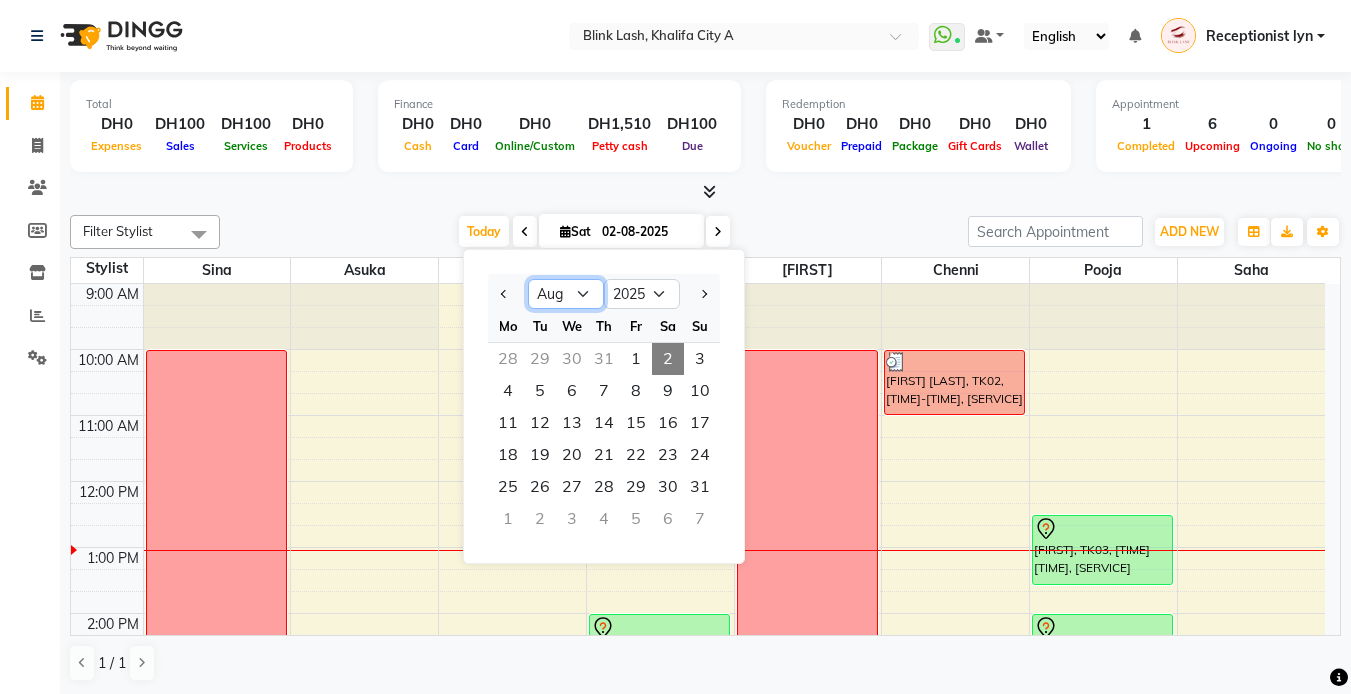 drag, startPoint x: 573, startPoint y: 295, endPoint x: 576, endPoint y: 312, distance: 17.262676 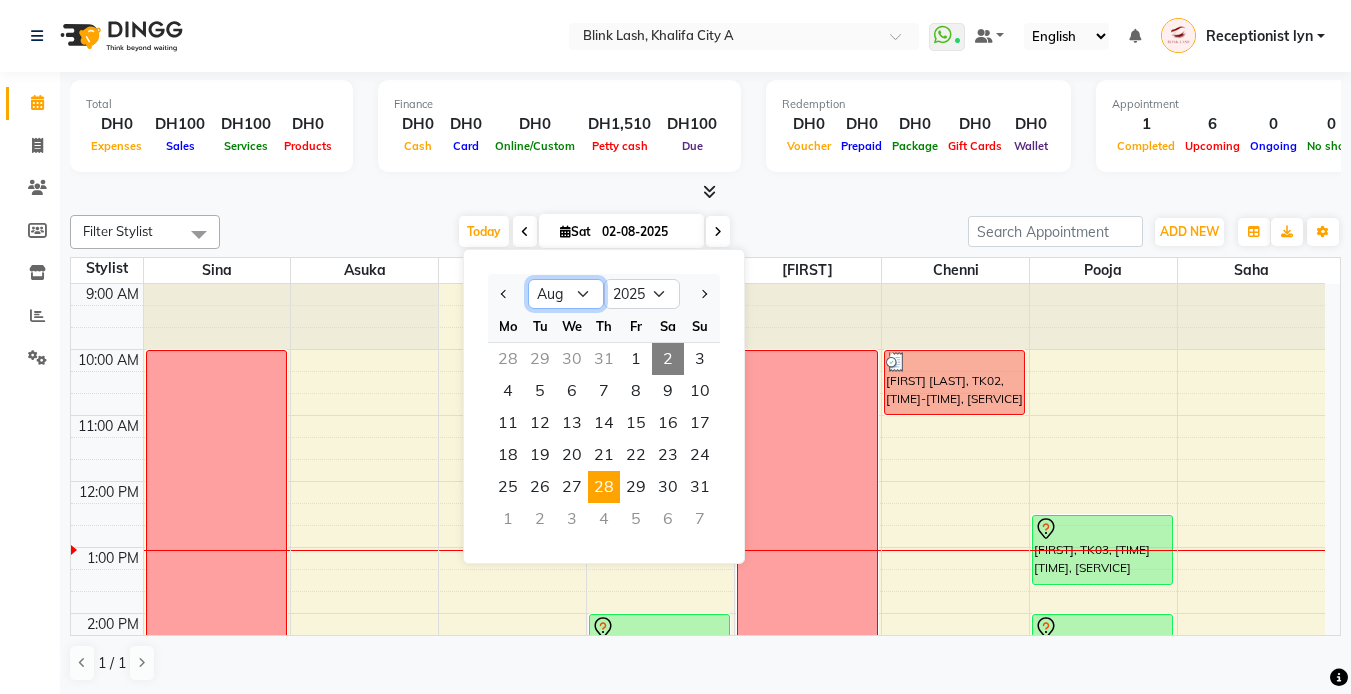 select on "7" 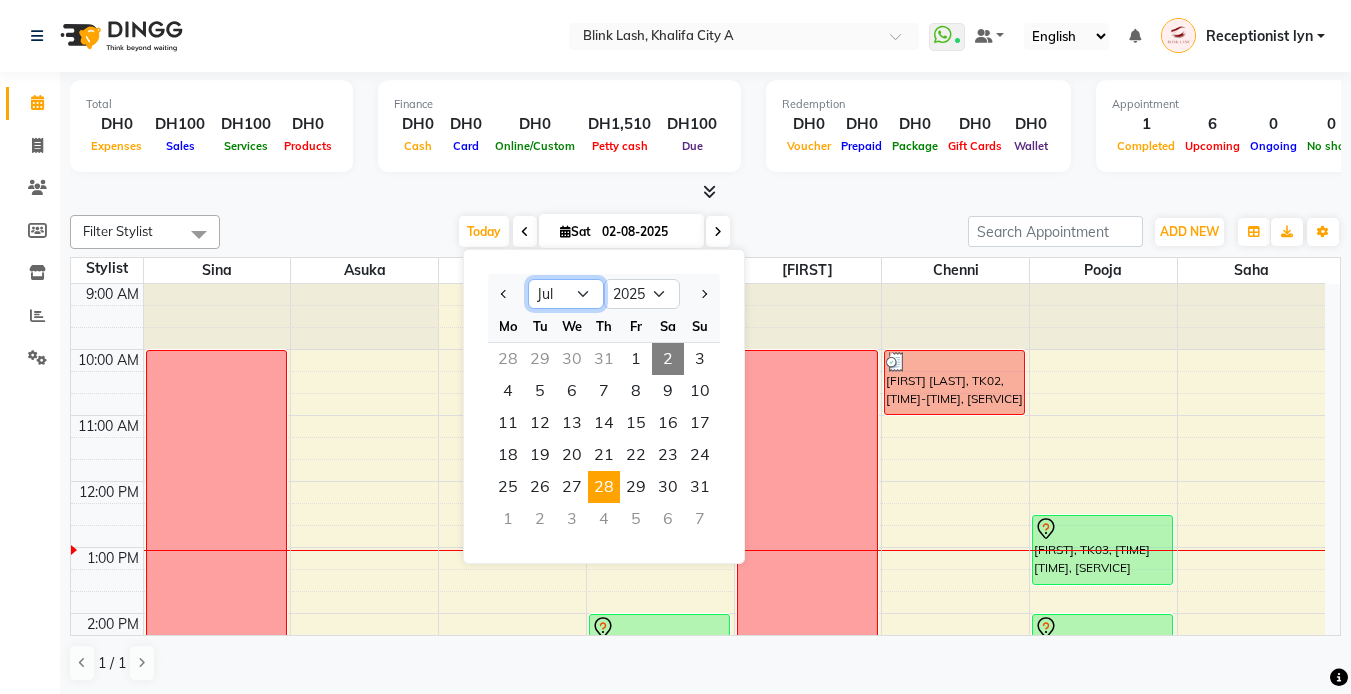 click on "Jan Feb Mar Apr May Jun Jul Aug Sep Oct Nov Dec" at bounding box center [566, 294] 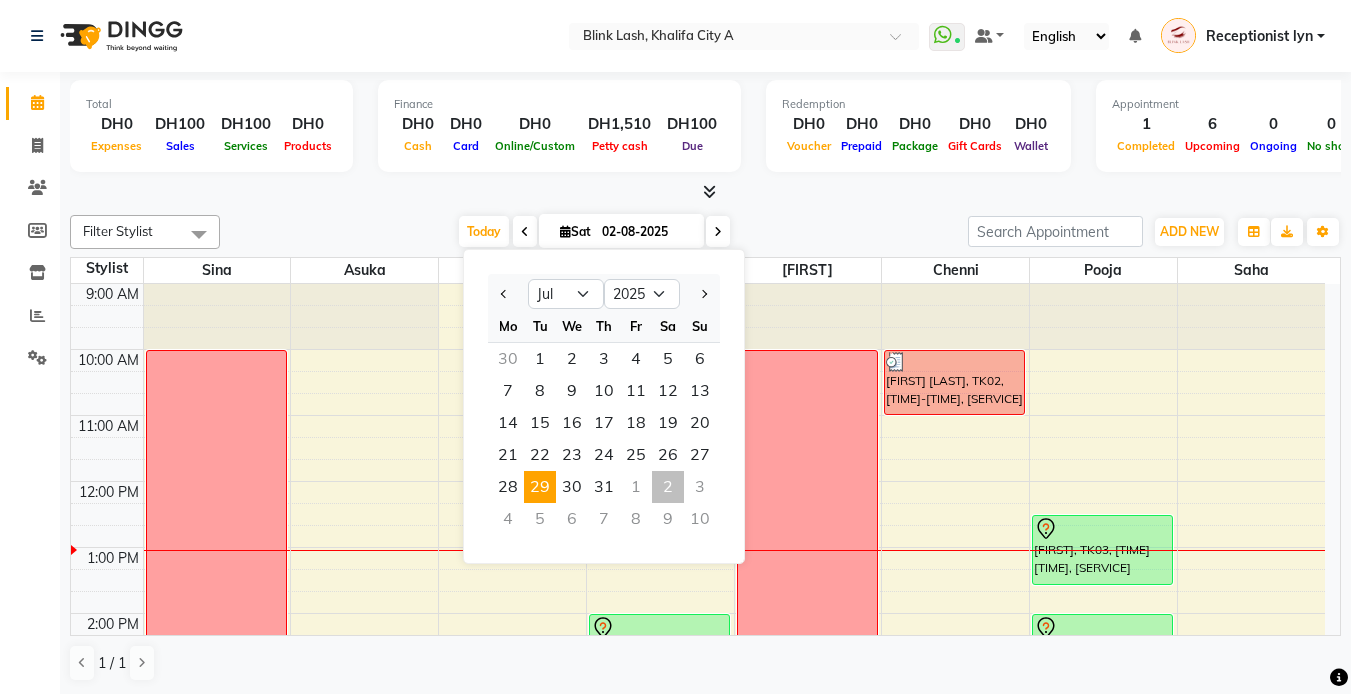 click on "29" at bounding box center (540, 487) 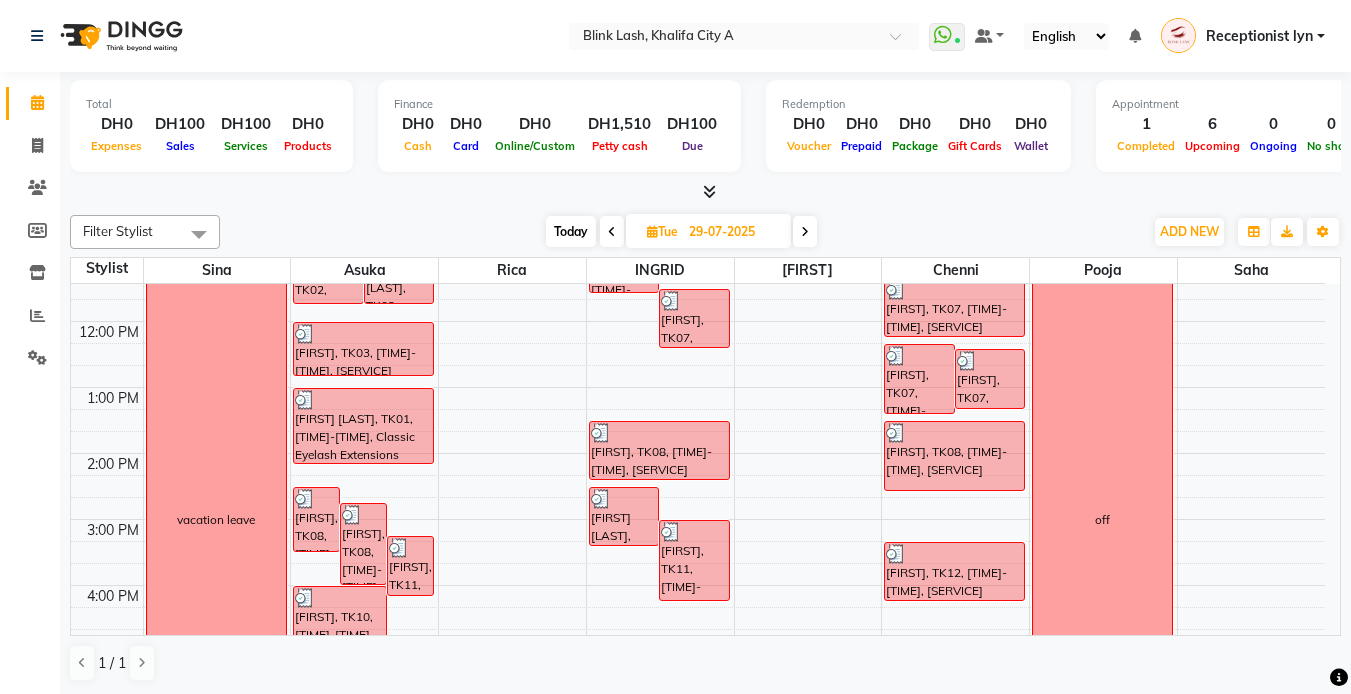 scroll, scrollTop: 100, scrollLeft: 0, axis: vertical 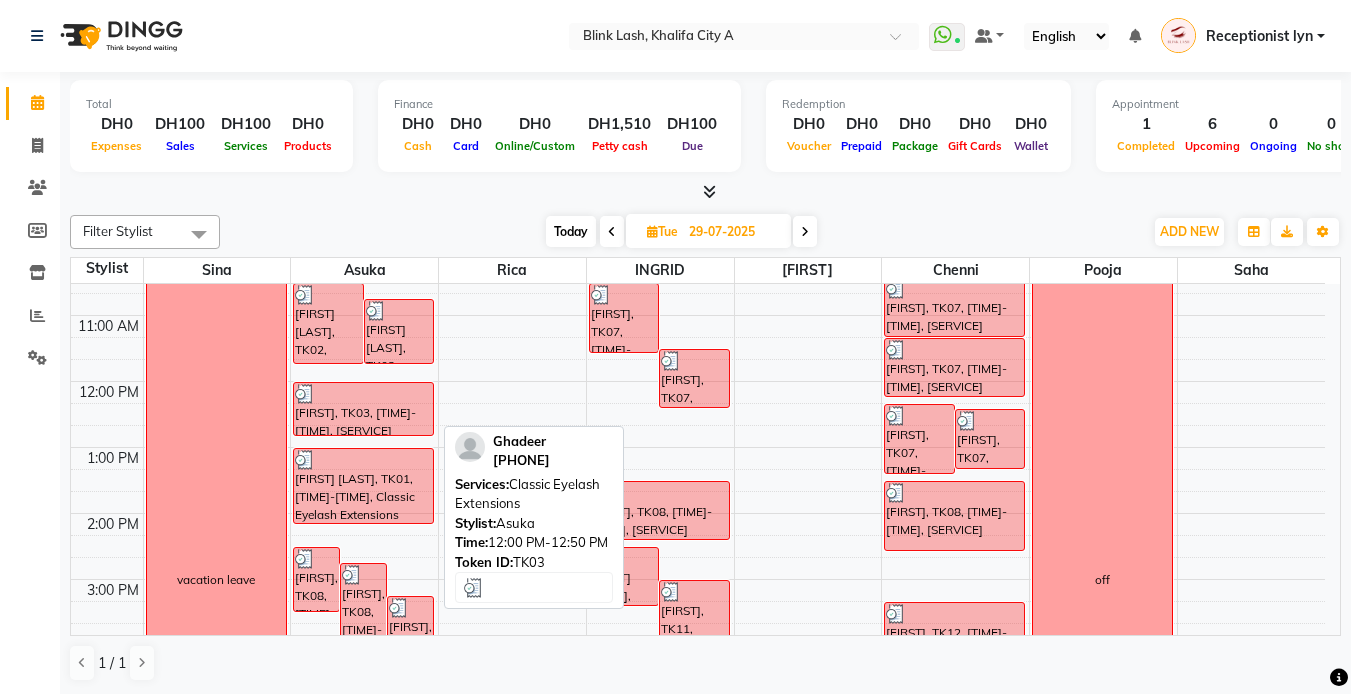 click at bounding box center (363, 394) 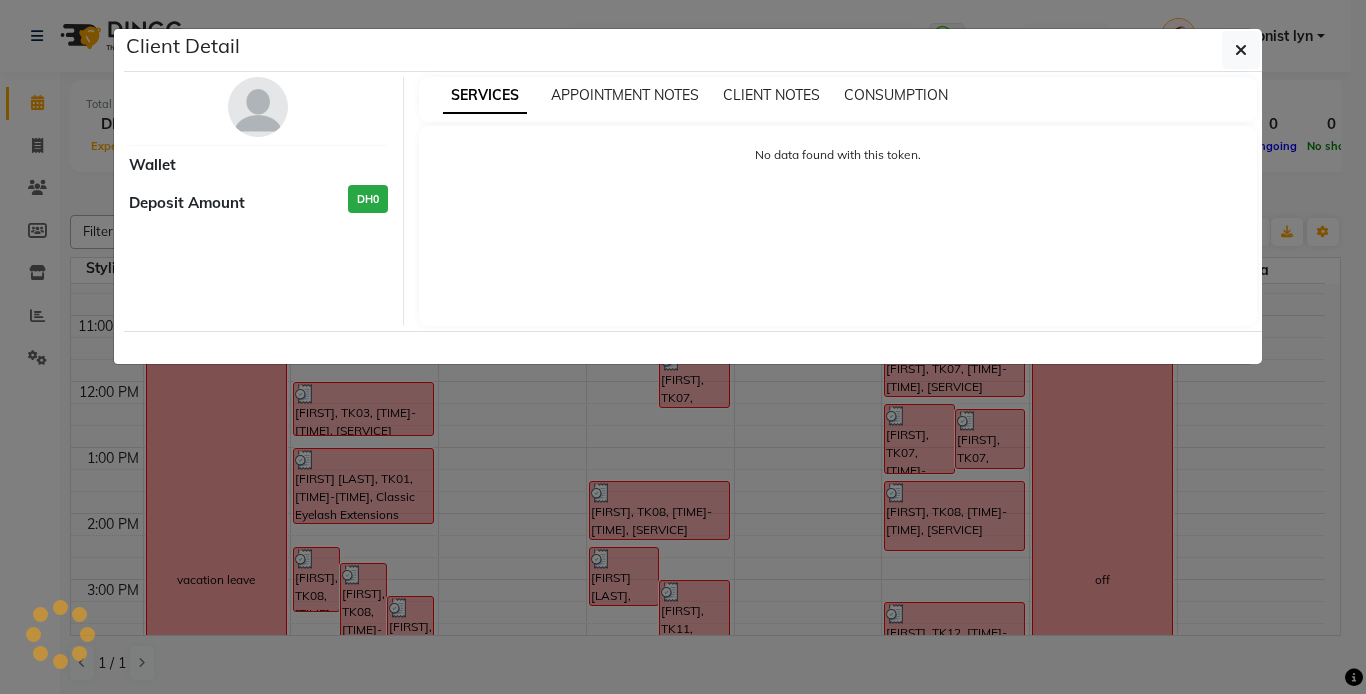 select on "3" 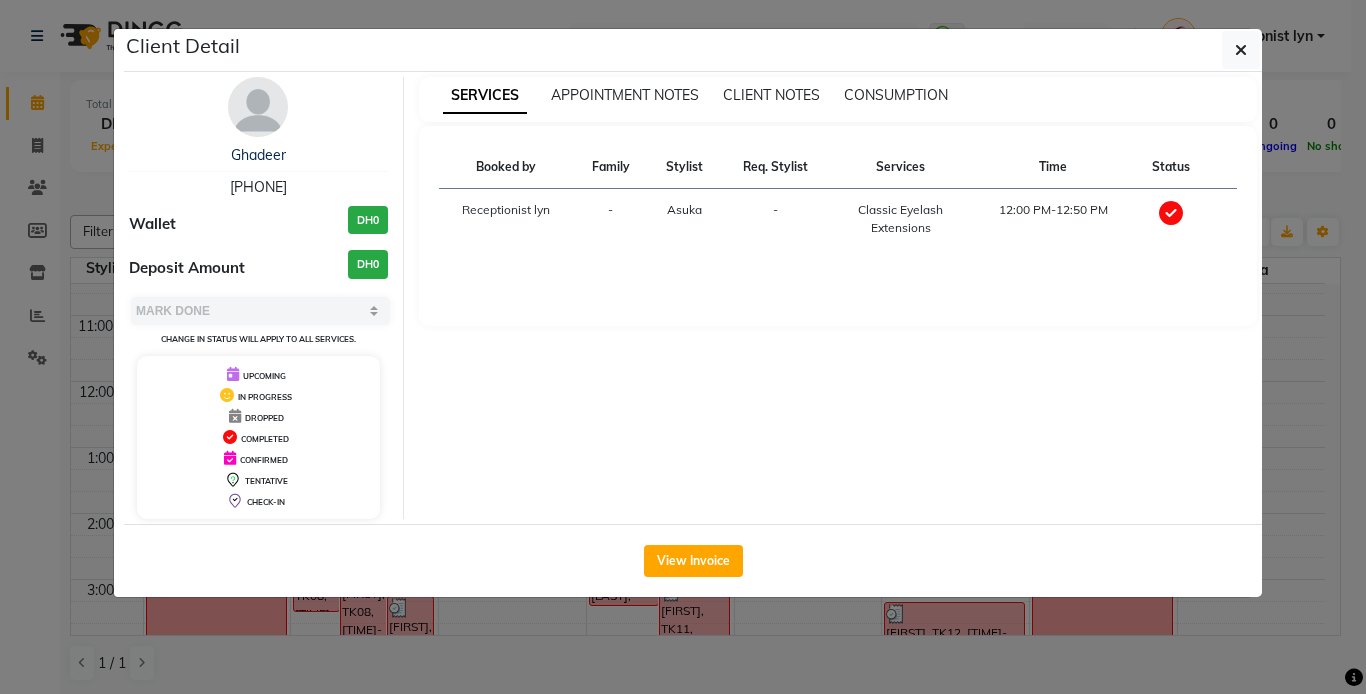 drag, startPoint x: 264, startPoint y: 113, endPoint x: 262, endPoint y: 135, distance: 22.090721 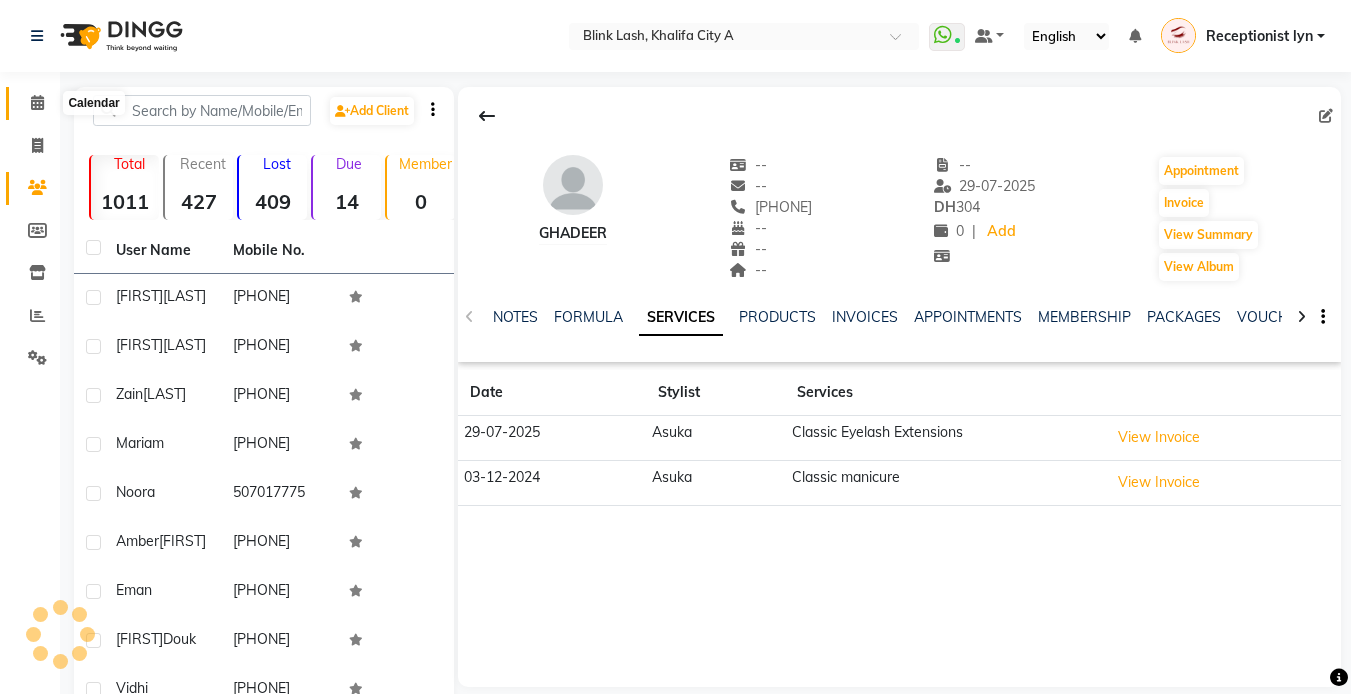 click 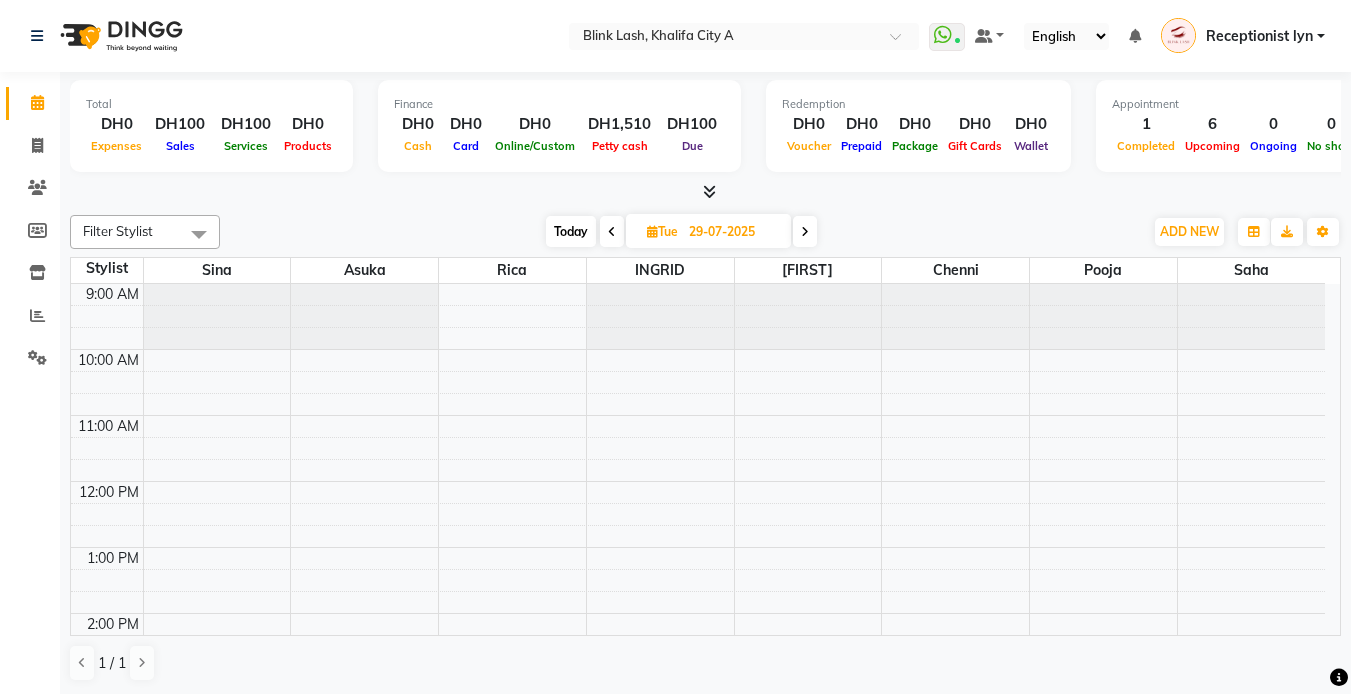 scroll, scrollTop: 0, scrollLeft: 0, axis: both 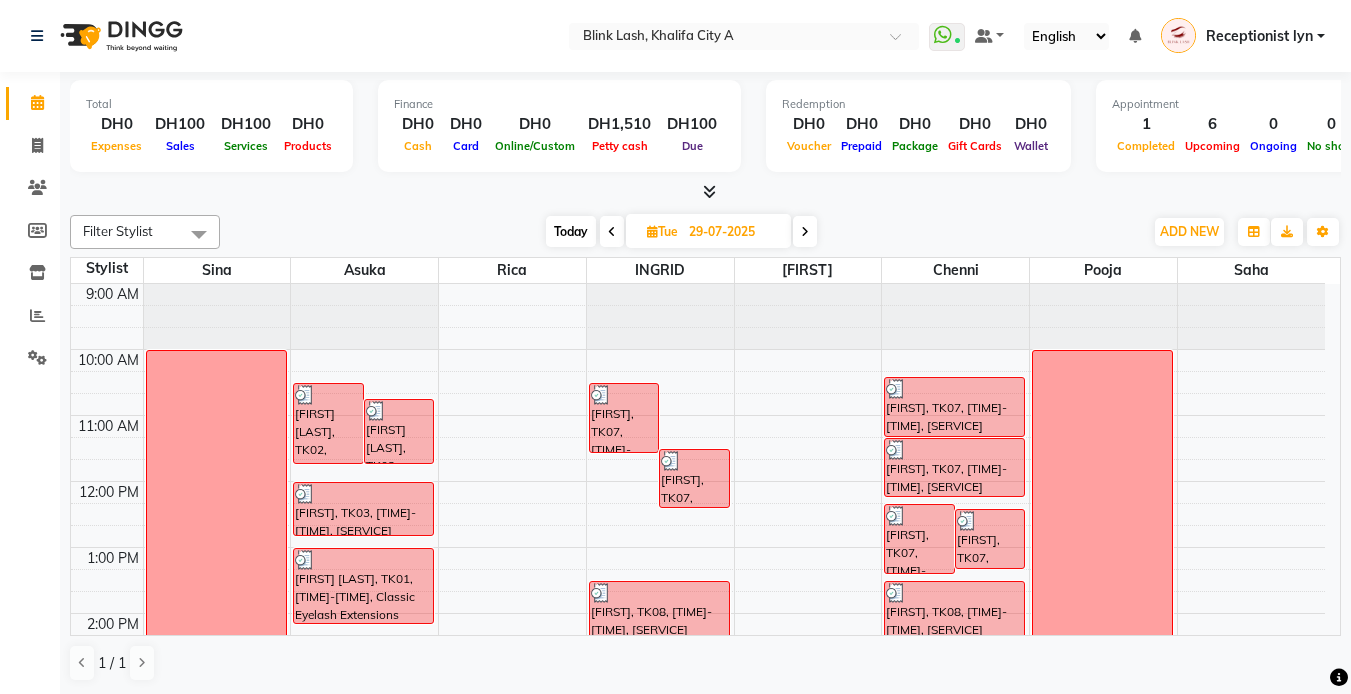 click on "Today" at bounding box center [571, 231] 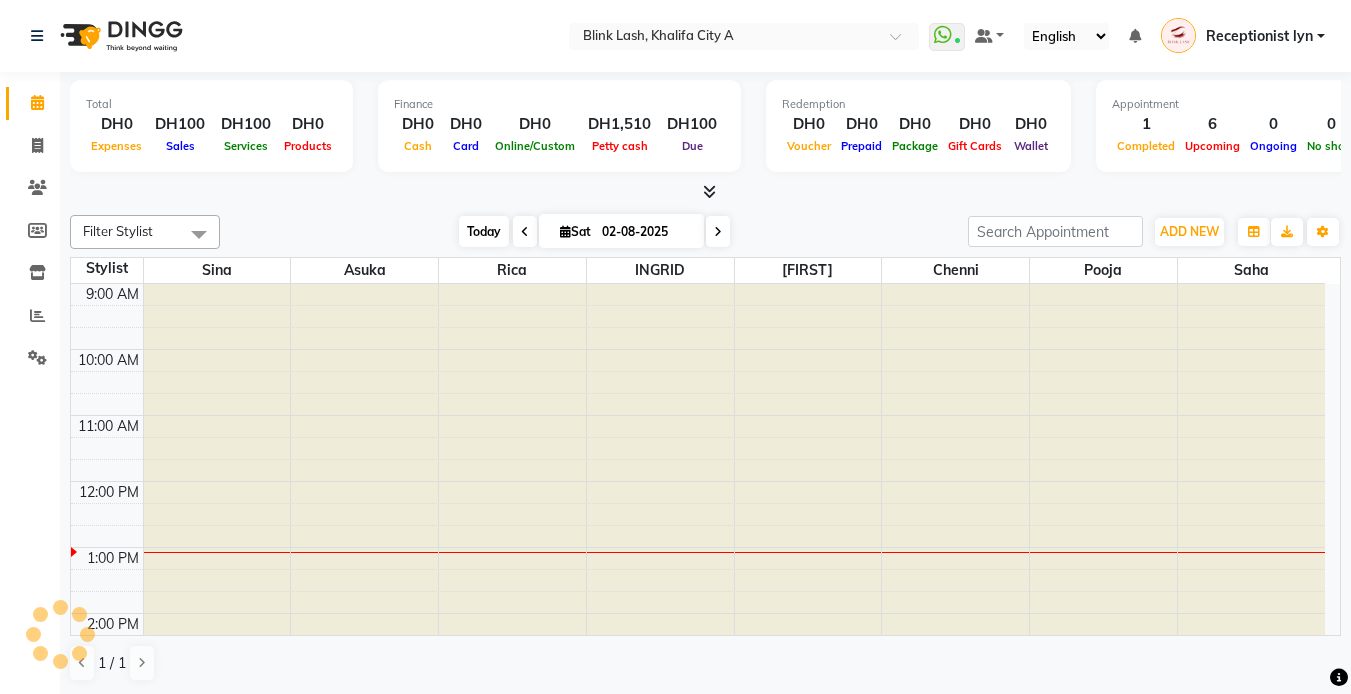 scroll, scrollTop: 265, scrollLeft: 0, axis: vertical 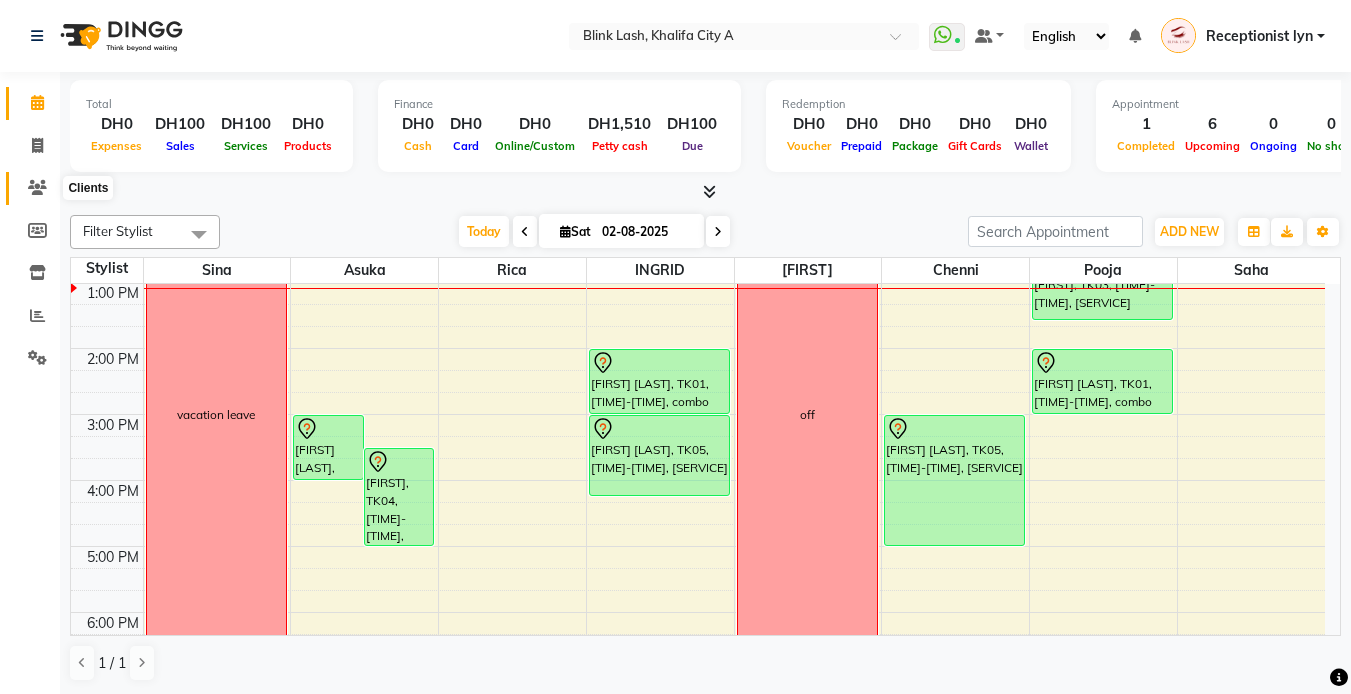 click 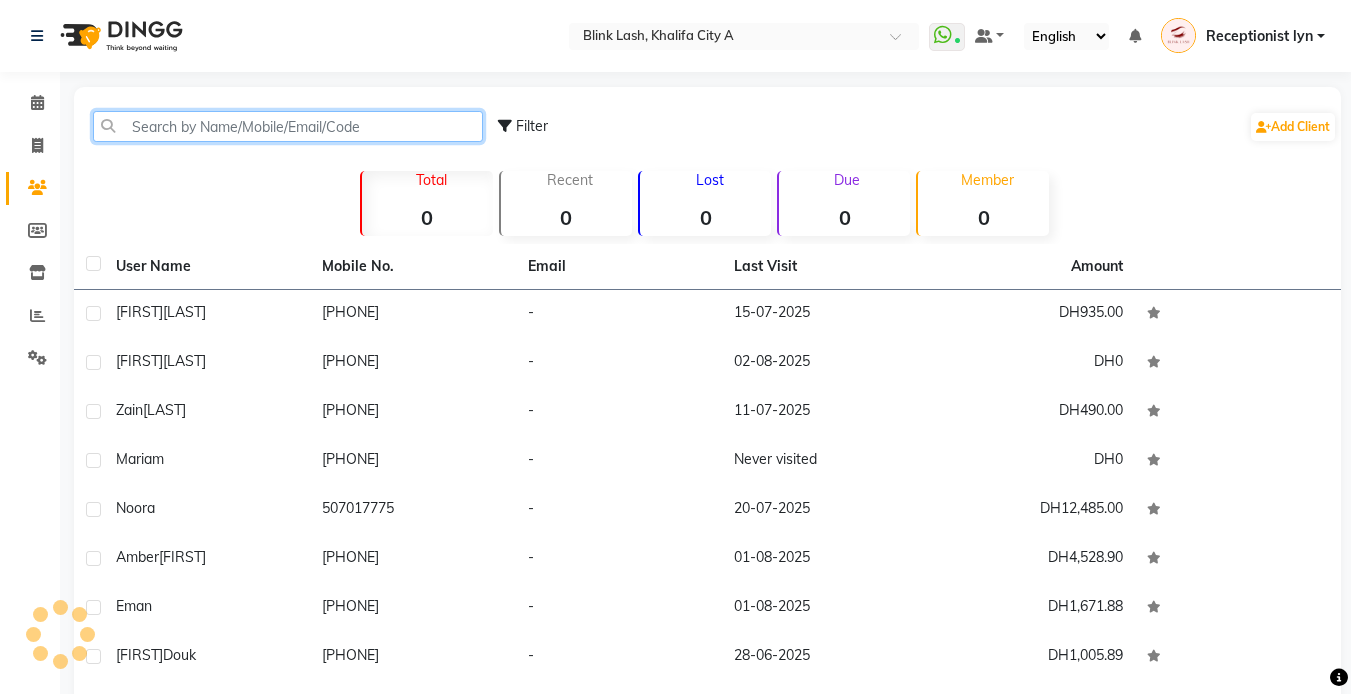 click 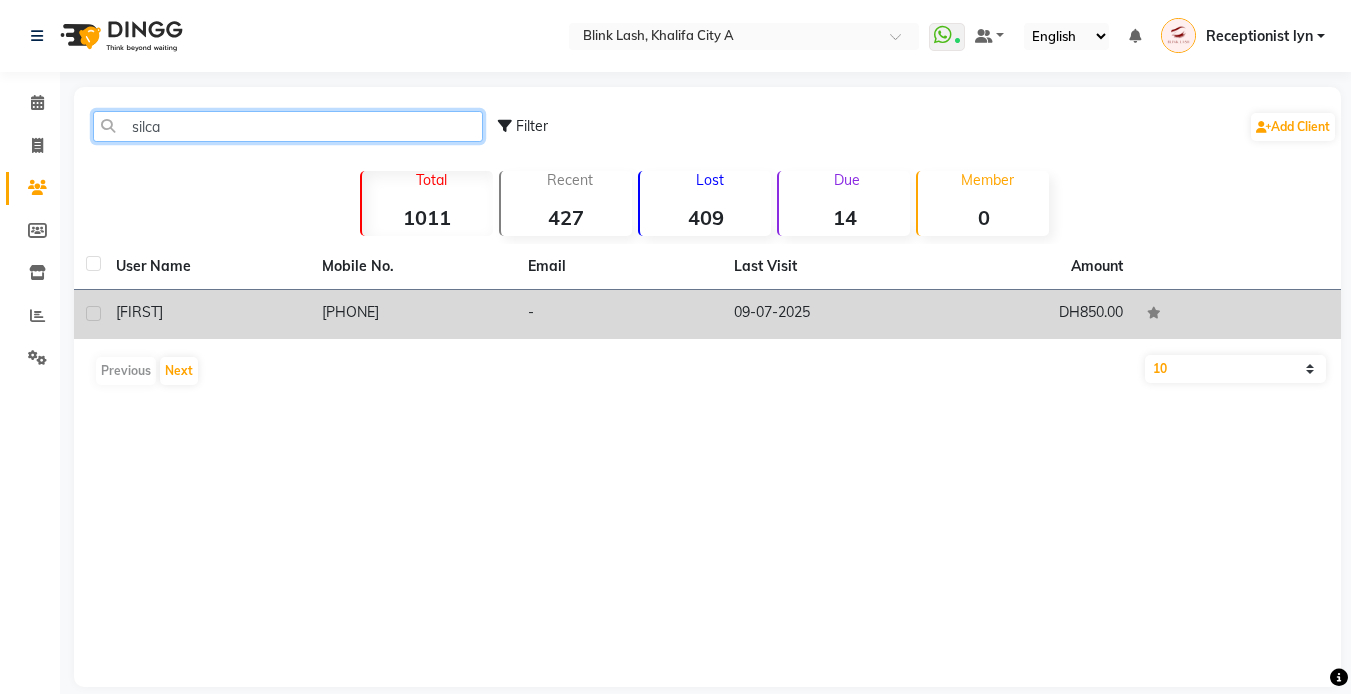 type on "silca" 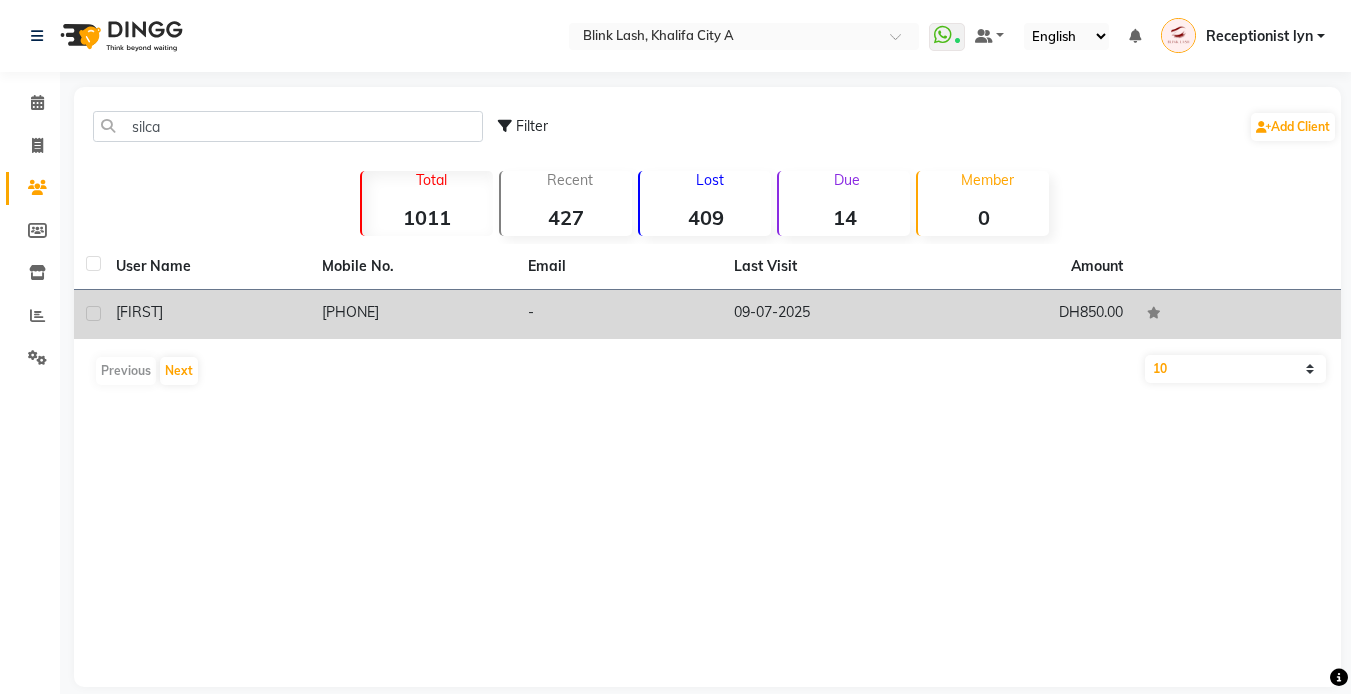 click on "Silca" 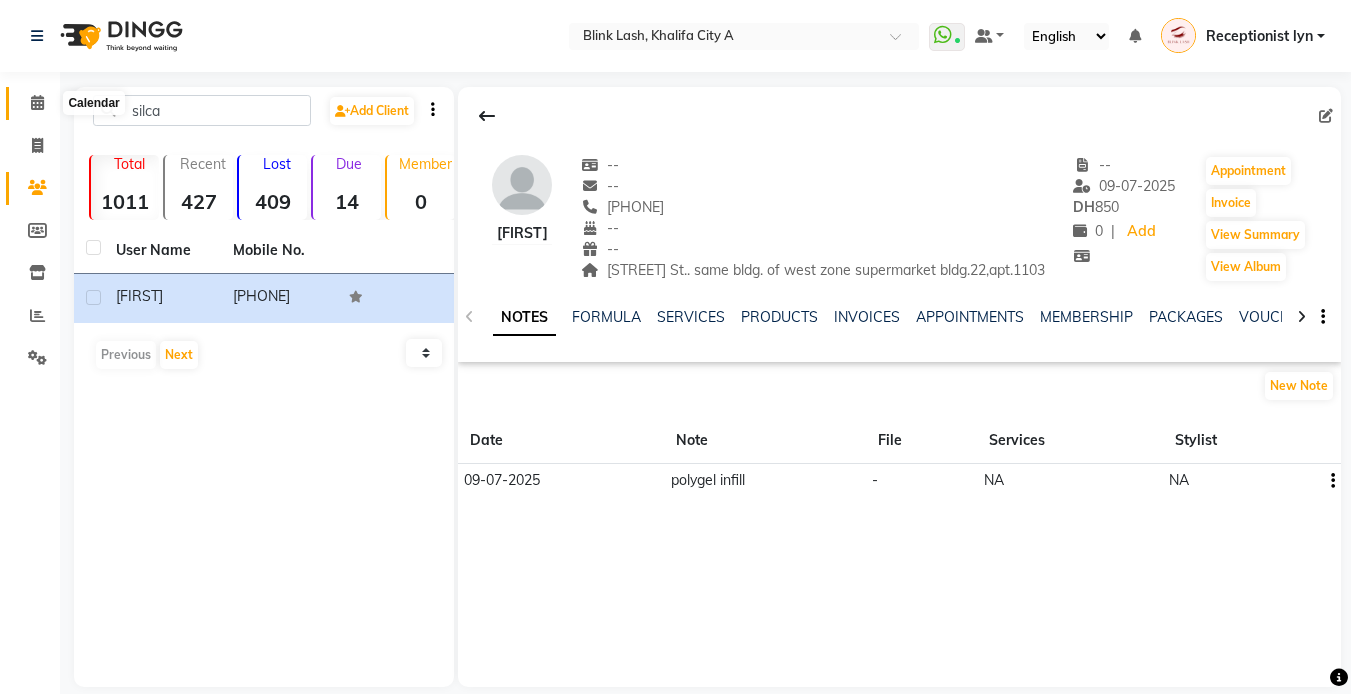 click 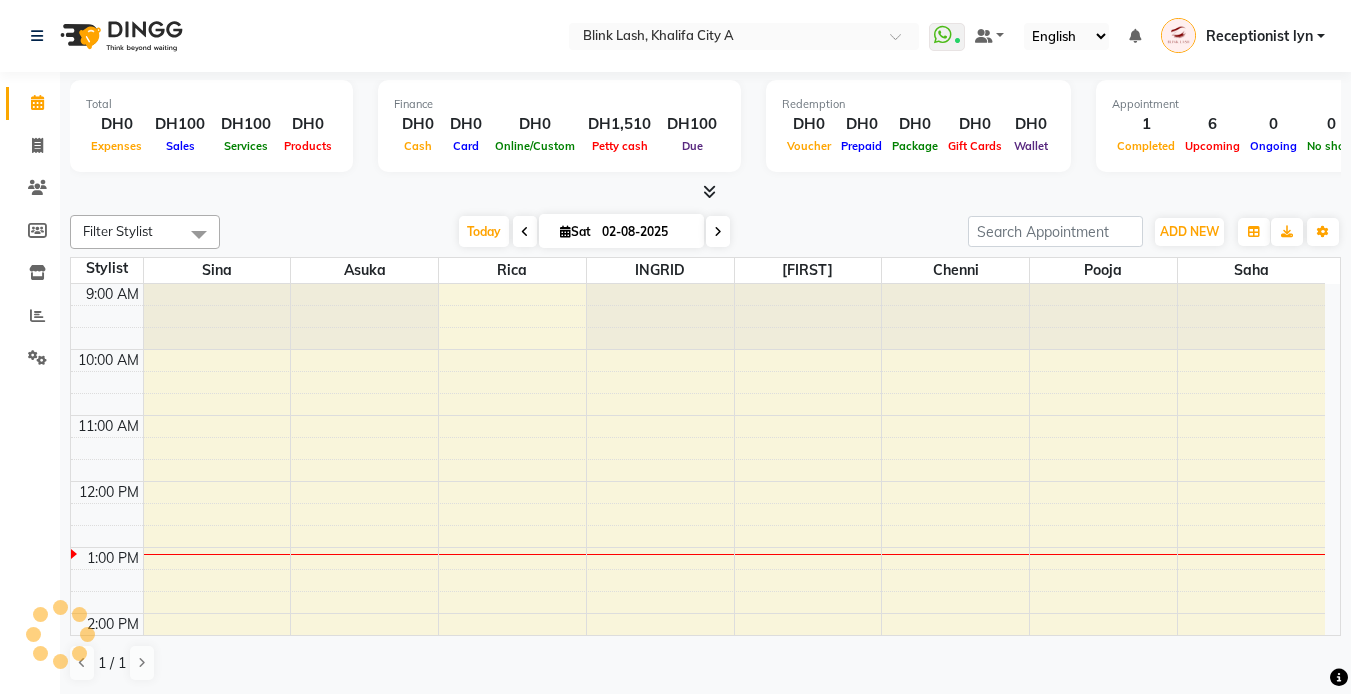 scroll, scrollTop: 265, scrollLeft: 0, axis: vertical 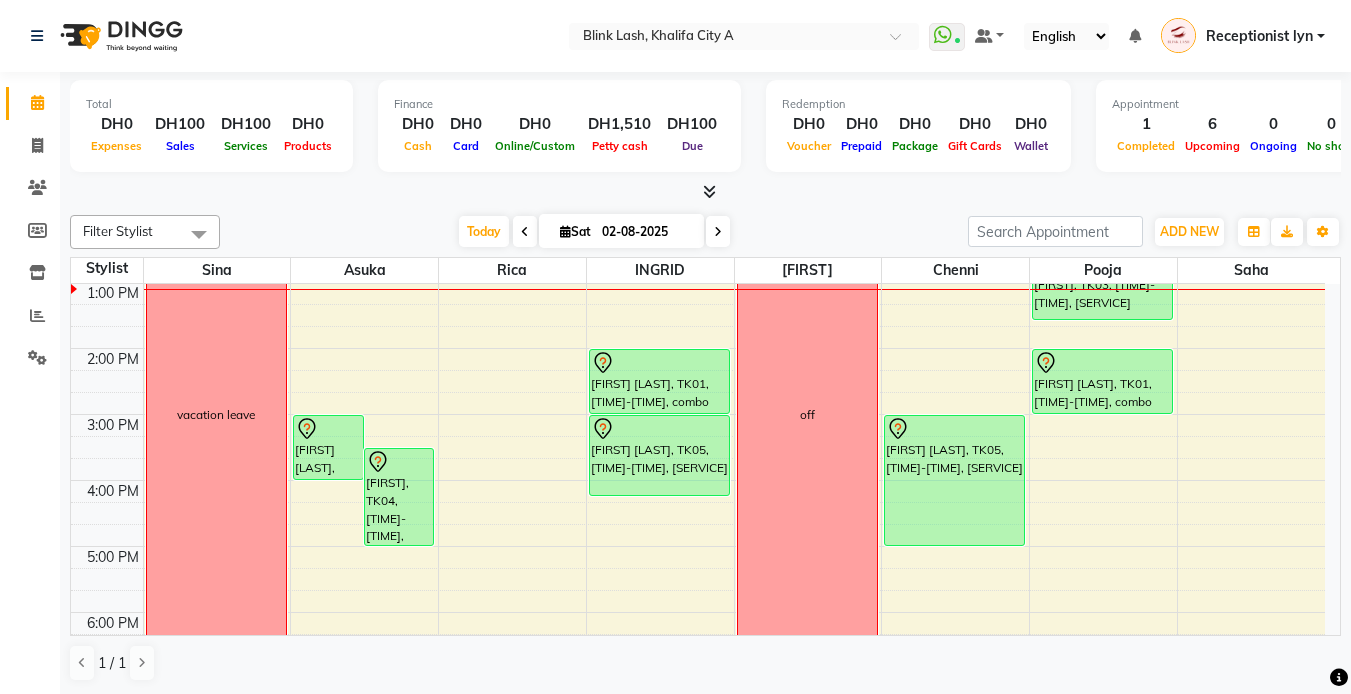 click at bounding box center (718, 232) 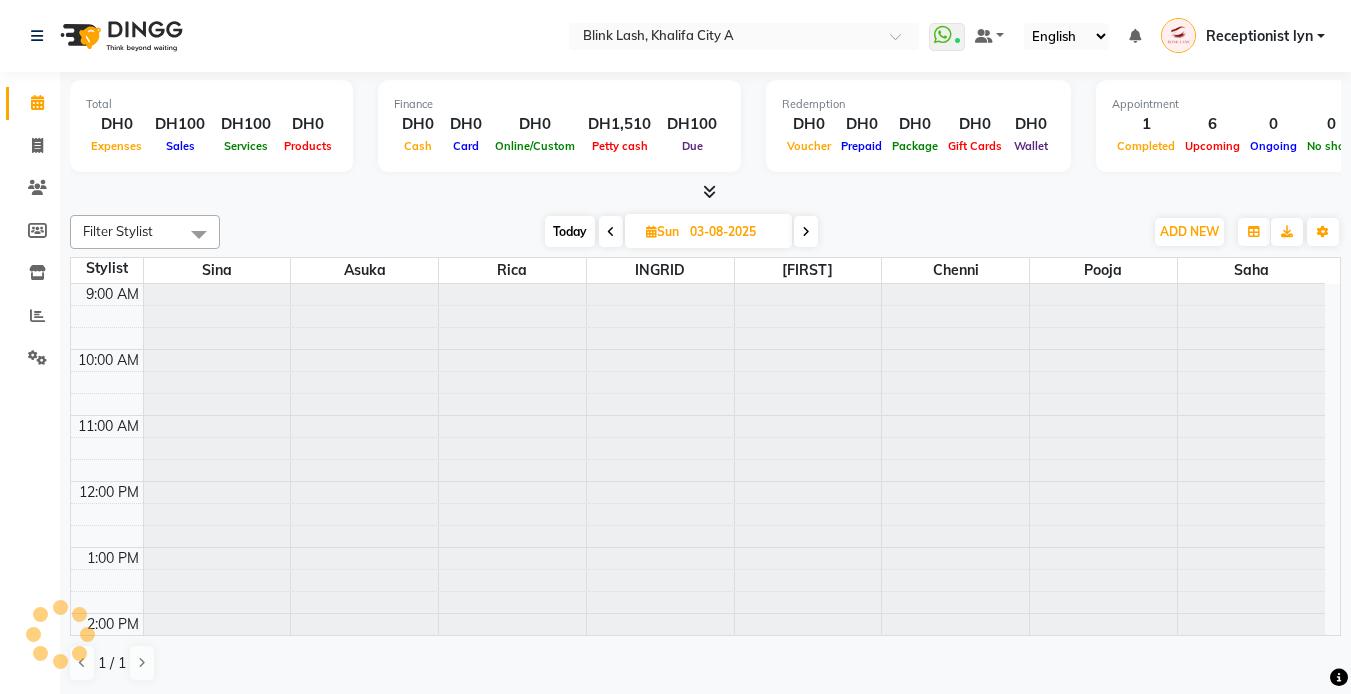 scroll, scrollTop: 265, scrollLeft: 0, axis: vertical 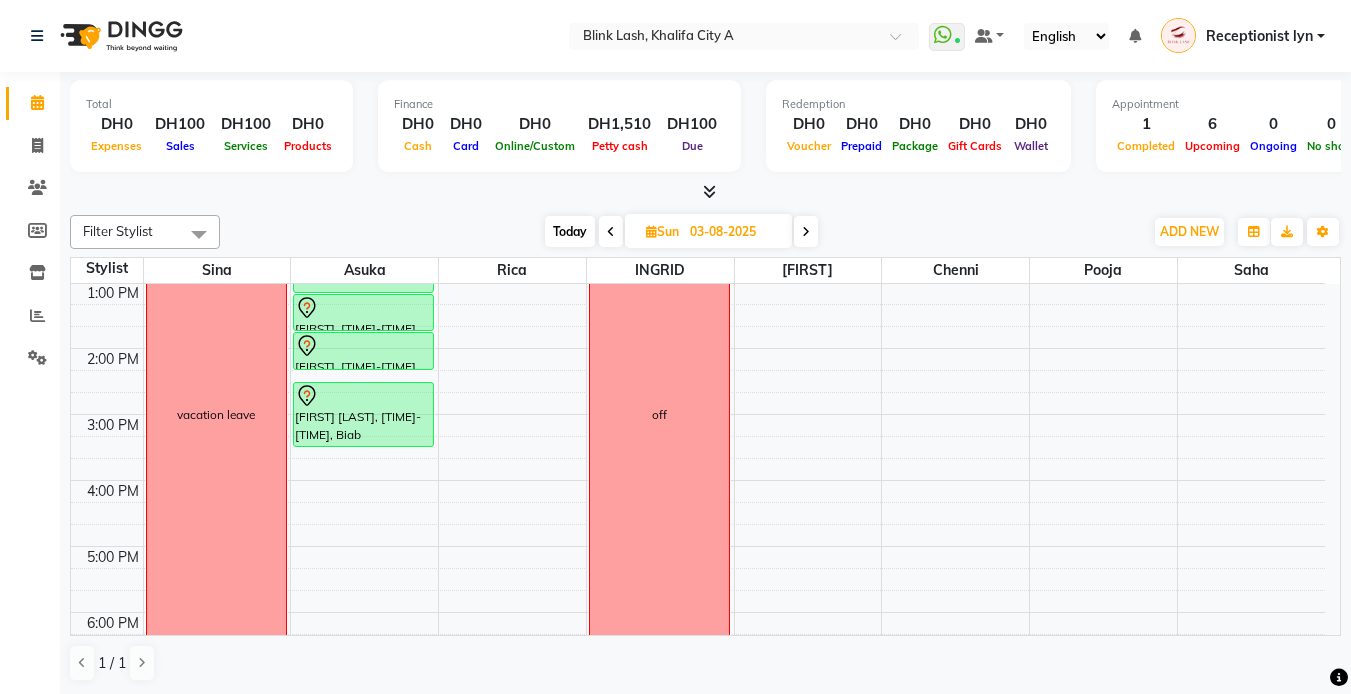 click at bounding box center (806, 232) 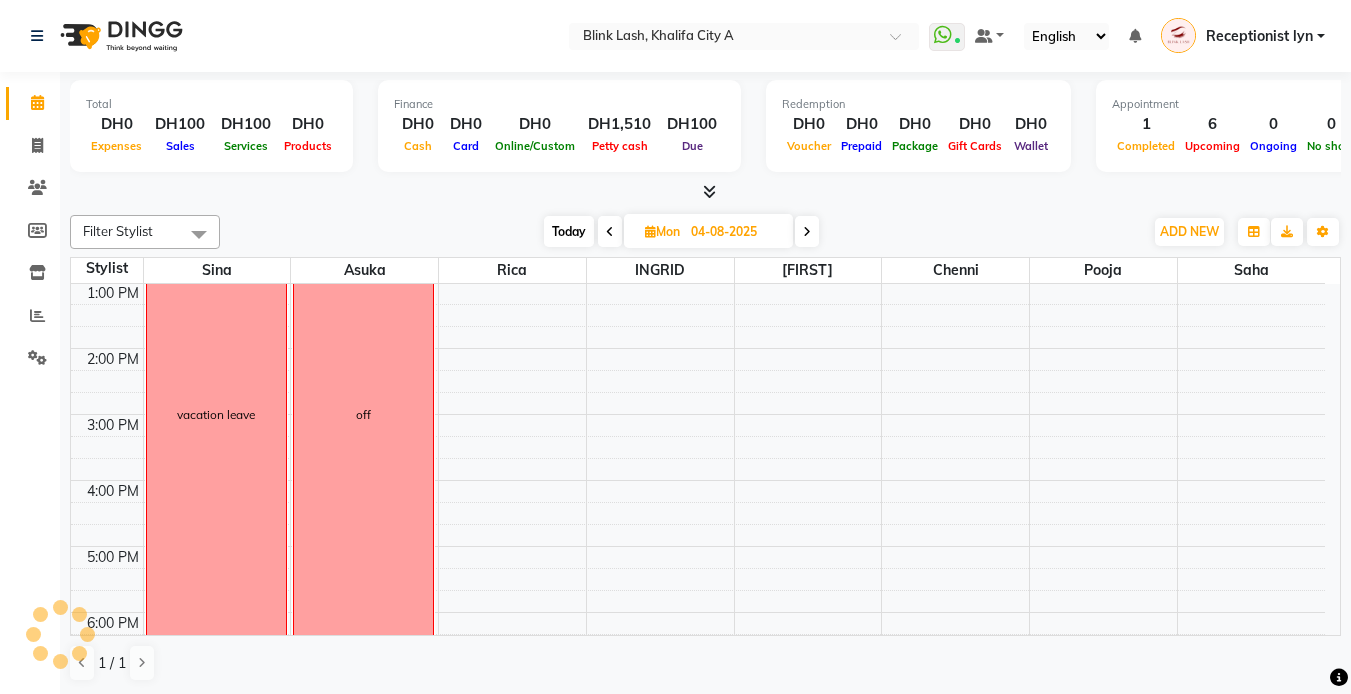 scroll, scrollTop: 0, scrollLeft: 0, axis: both 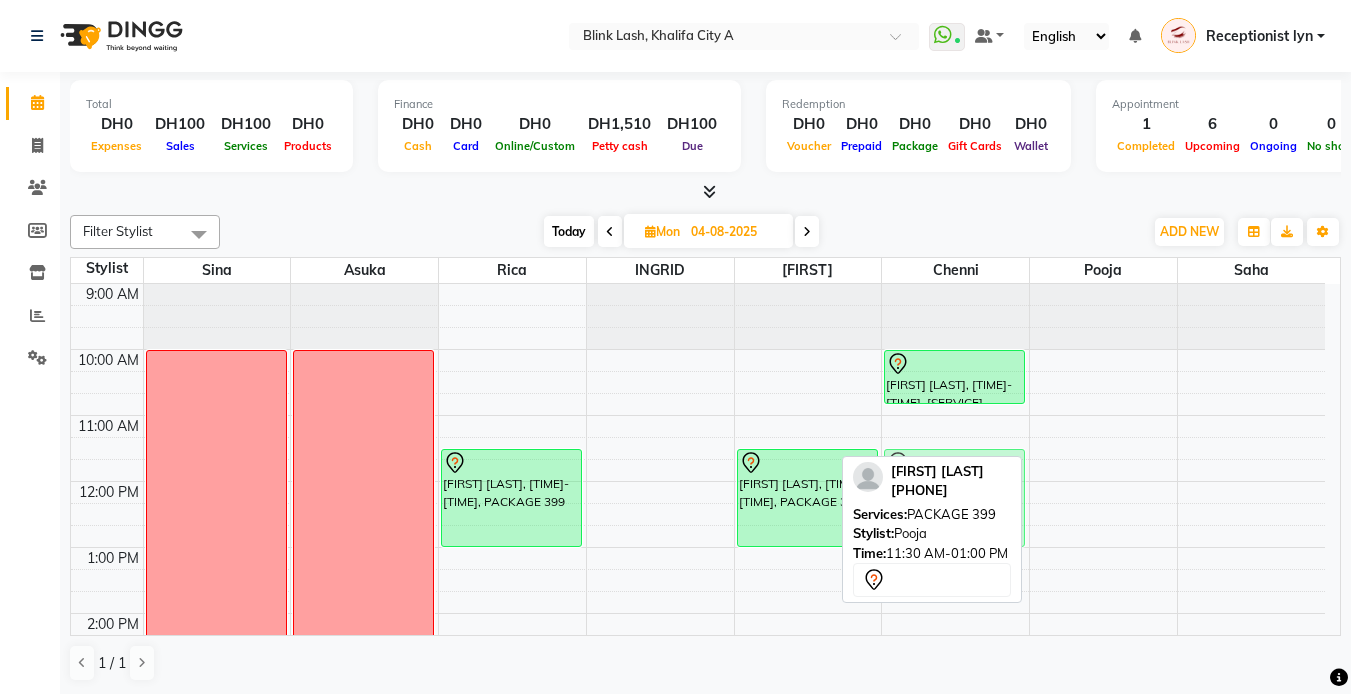 drag, startPoint x: 1096, startPoint y: 483, endPoint x: 991, endPoint y: 479, distance: 105.076164 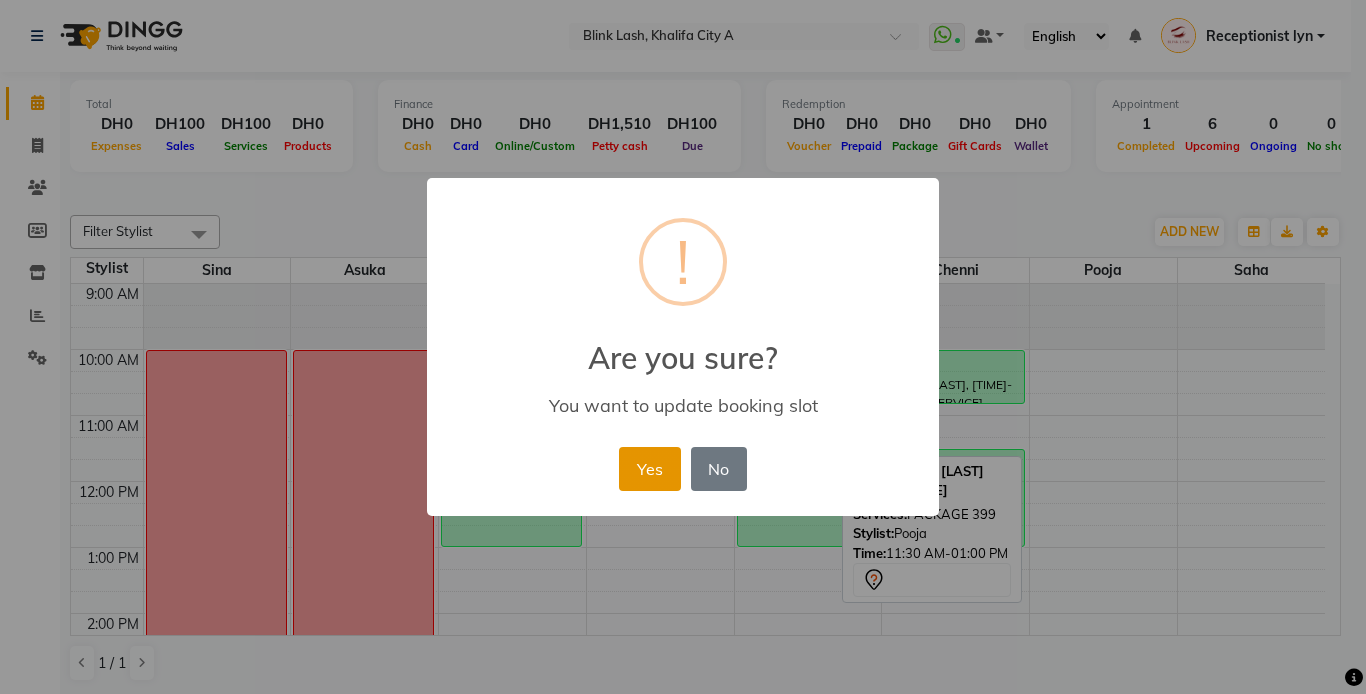 click on "Yes" at bounding box center (649, 469) 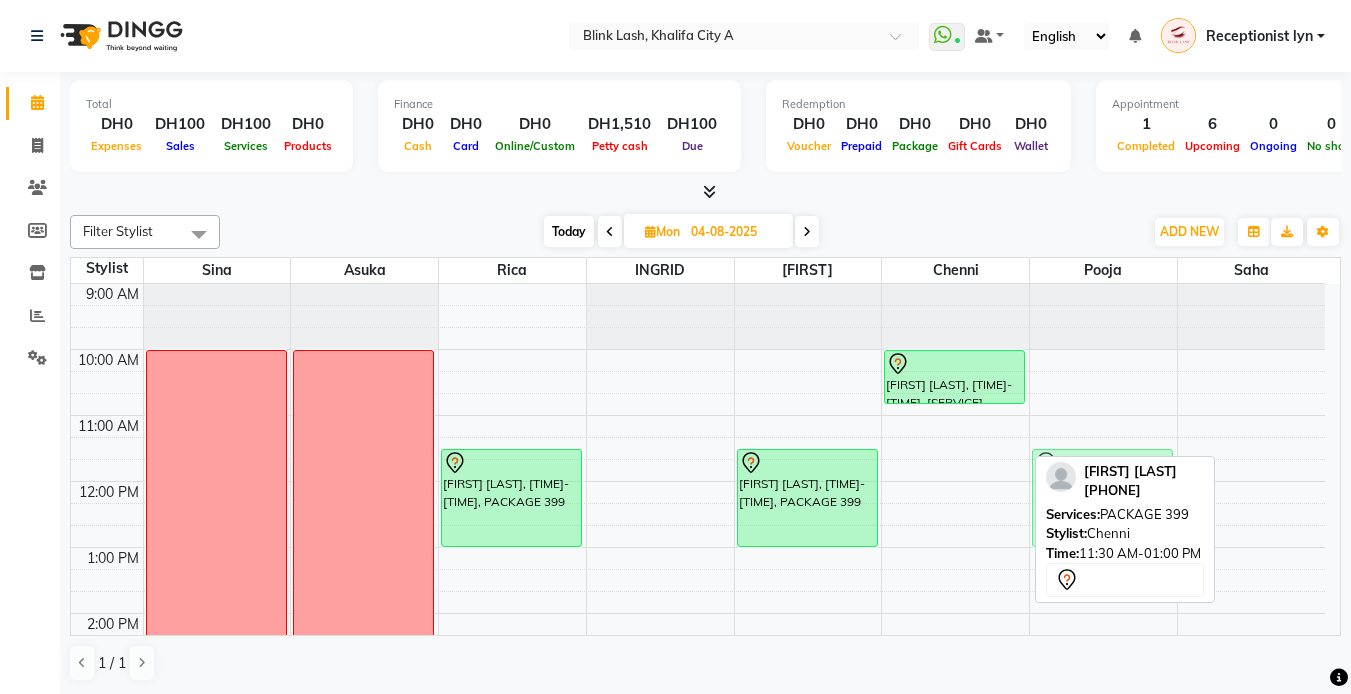 drag, startPoint x: 953, startPoint y: 532, endPoint x: 1089, endPoint y: 528, distance: 136.0588 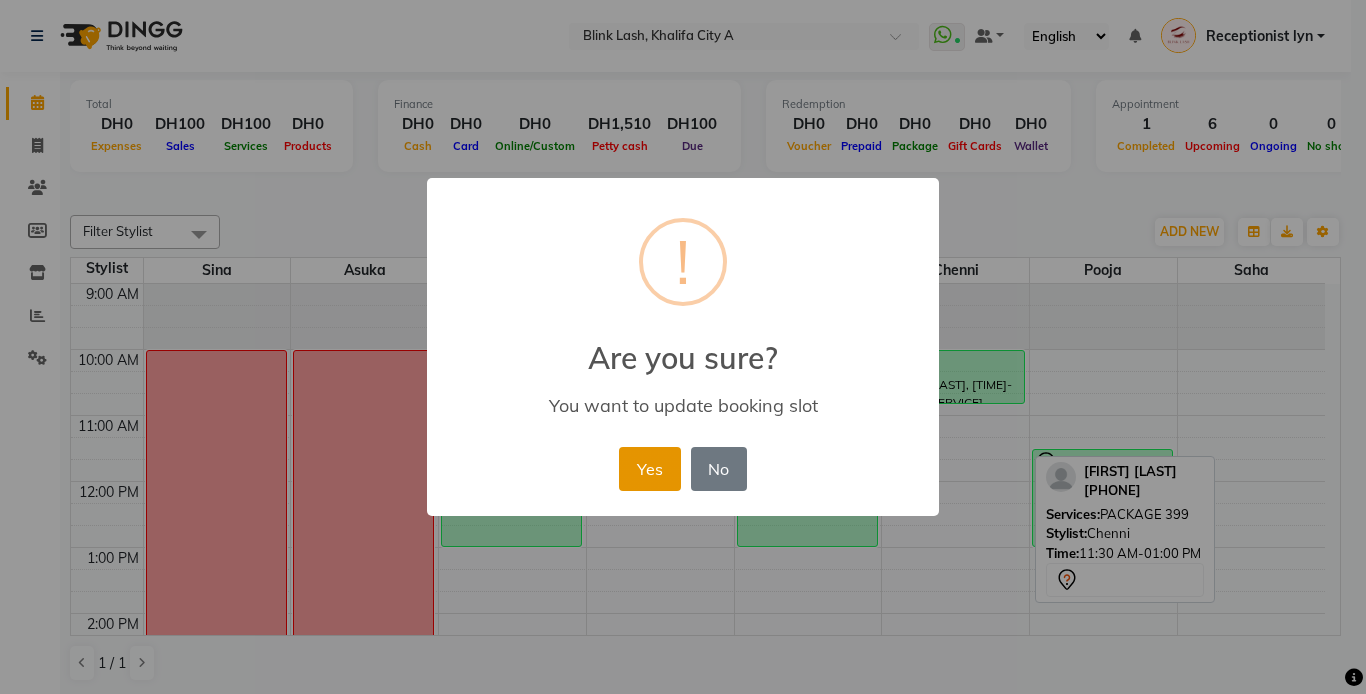 click on "Yes" at bounding box center (649, 469) 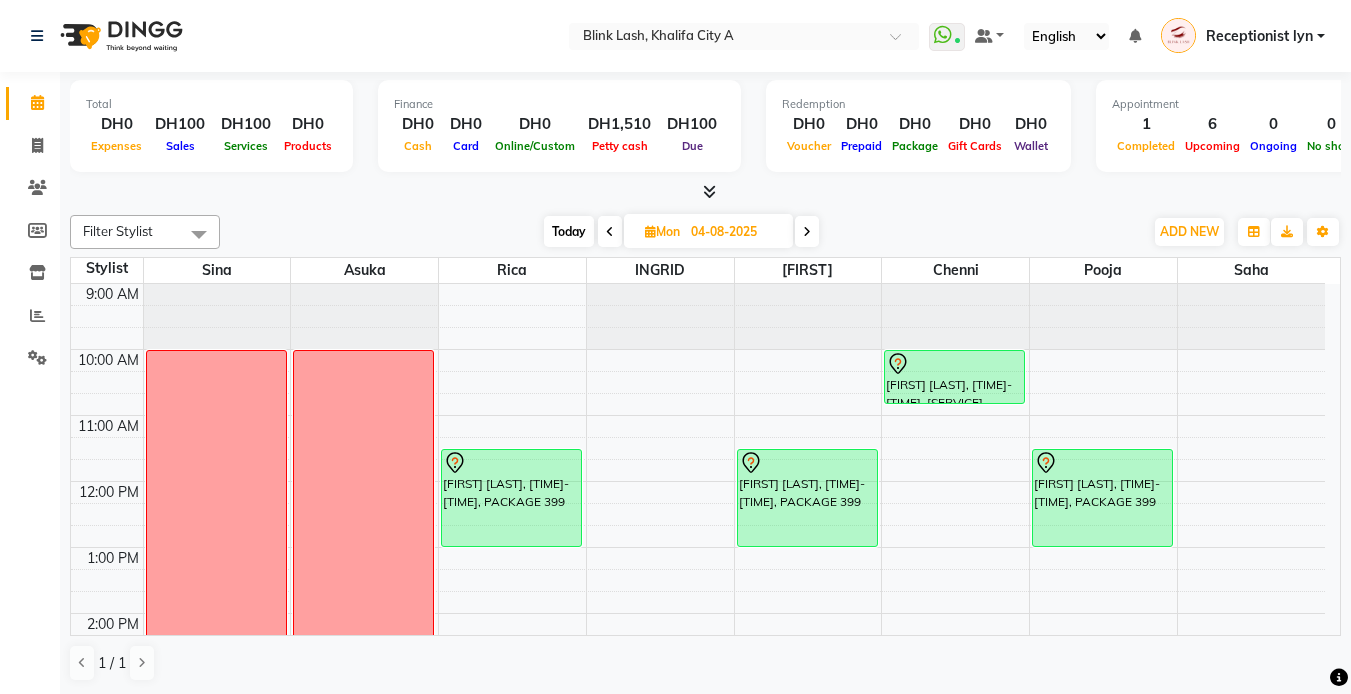 drag, startPoint x: 567, startPoint y: 236, endPoint x: 0, endPoint y: 252, distance: 567.2257 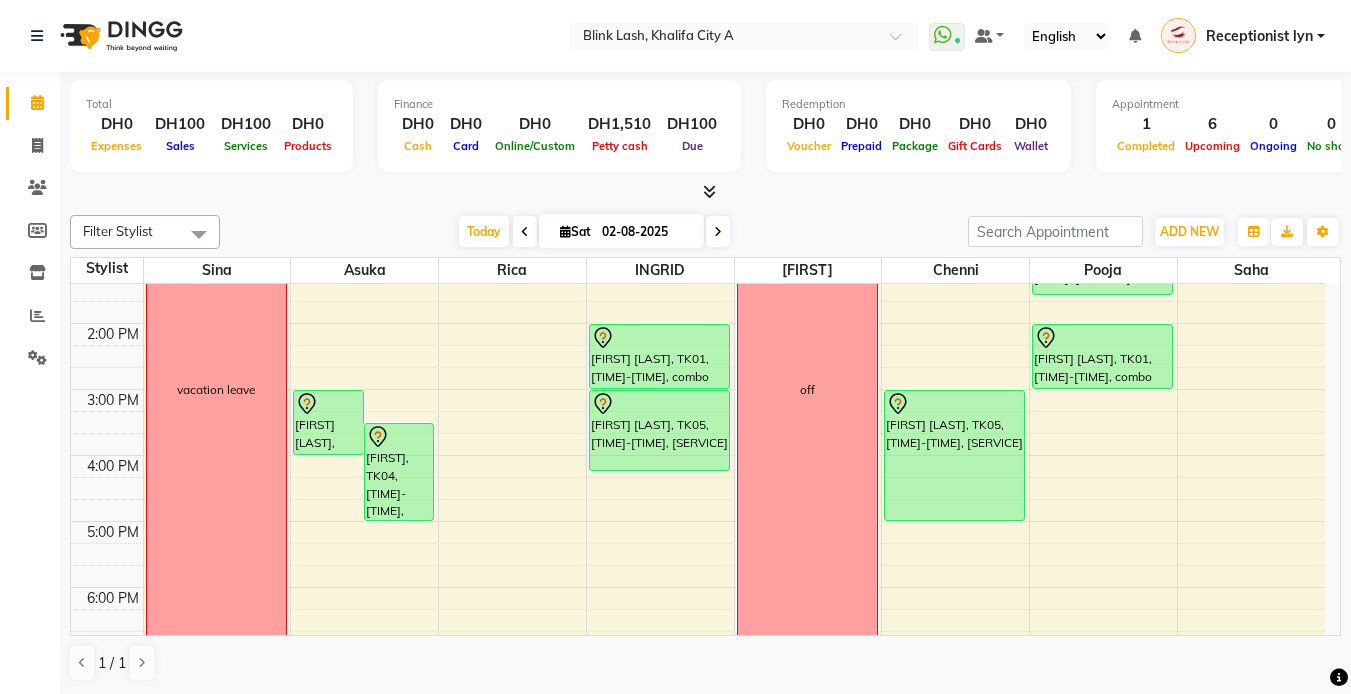scroll, scrollTop: 165, scrollLeft: 0, axis: vertical 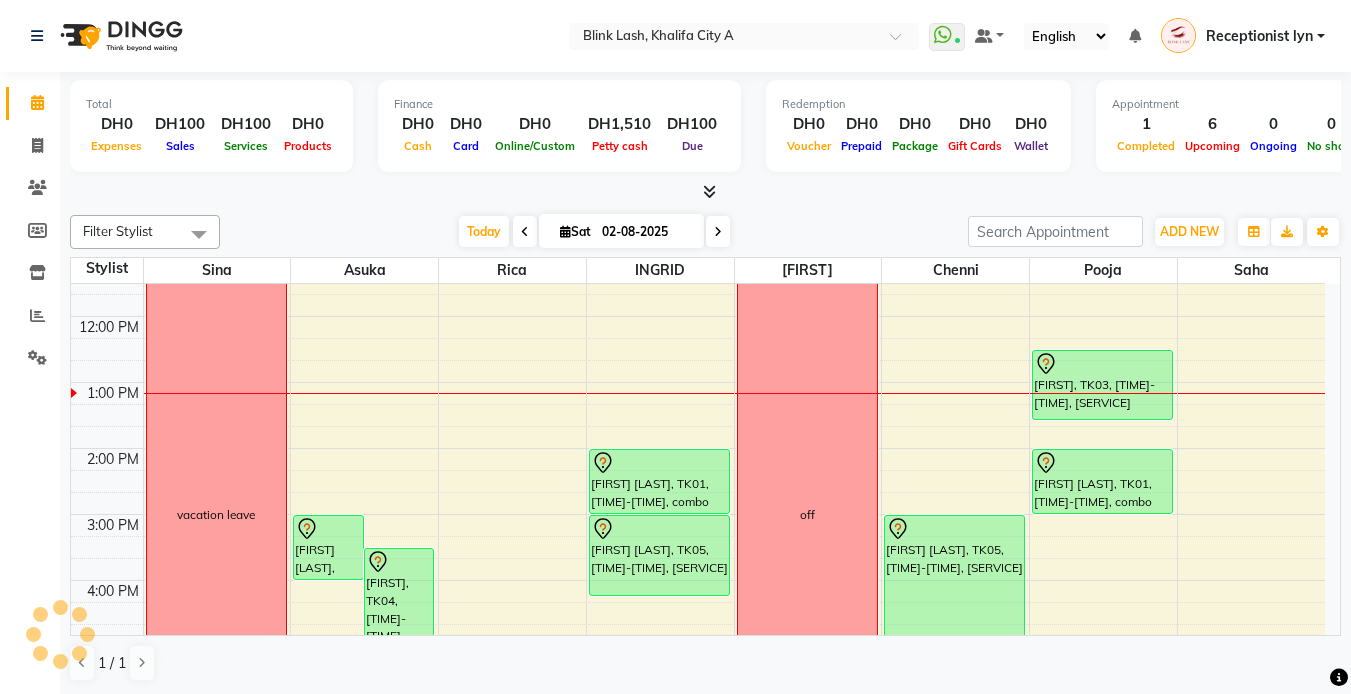 click at bounding box center (718, 231) 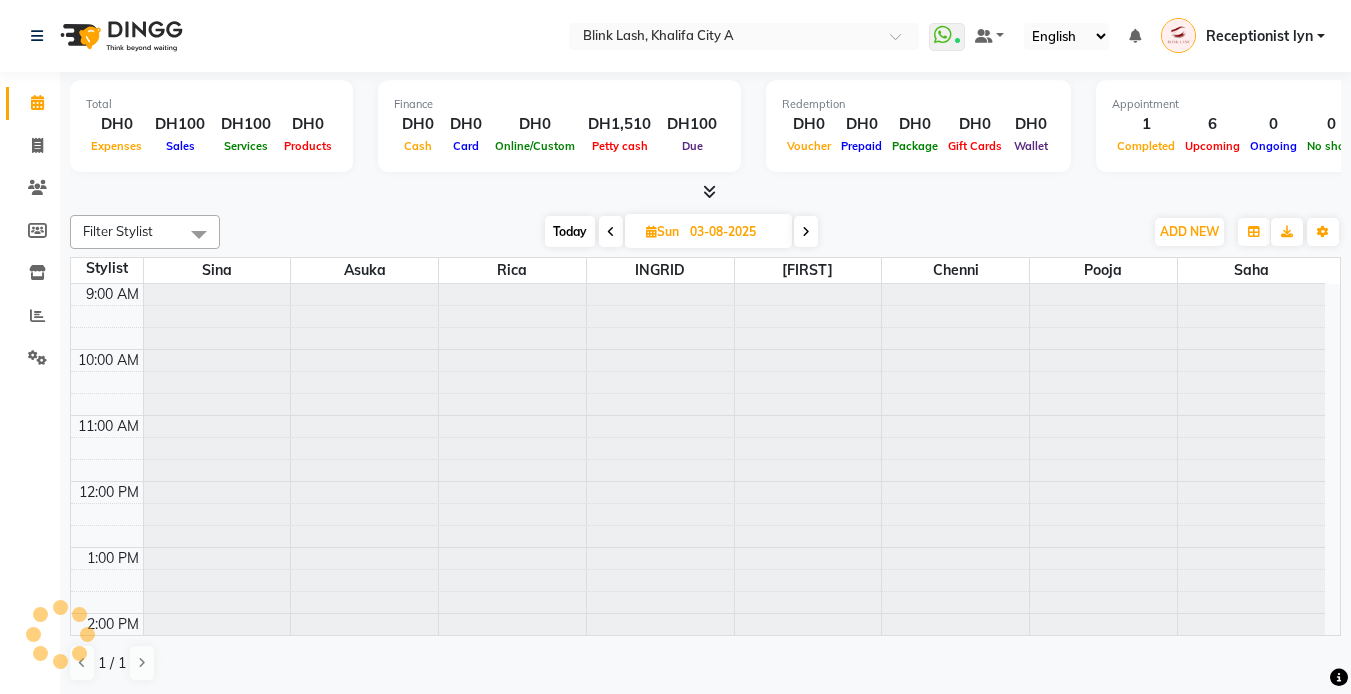 scroll, scrollTop: 265, scrollLeft: 0, axis: vertical 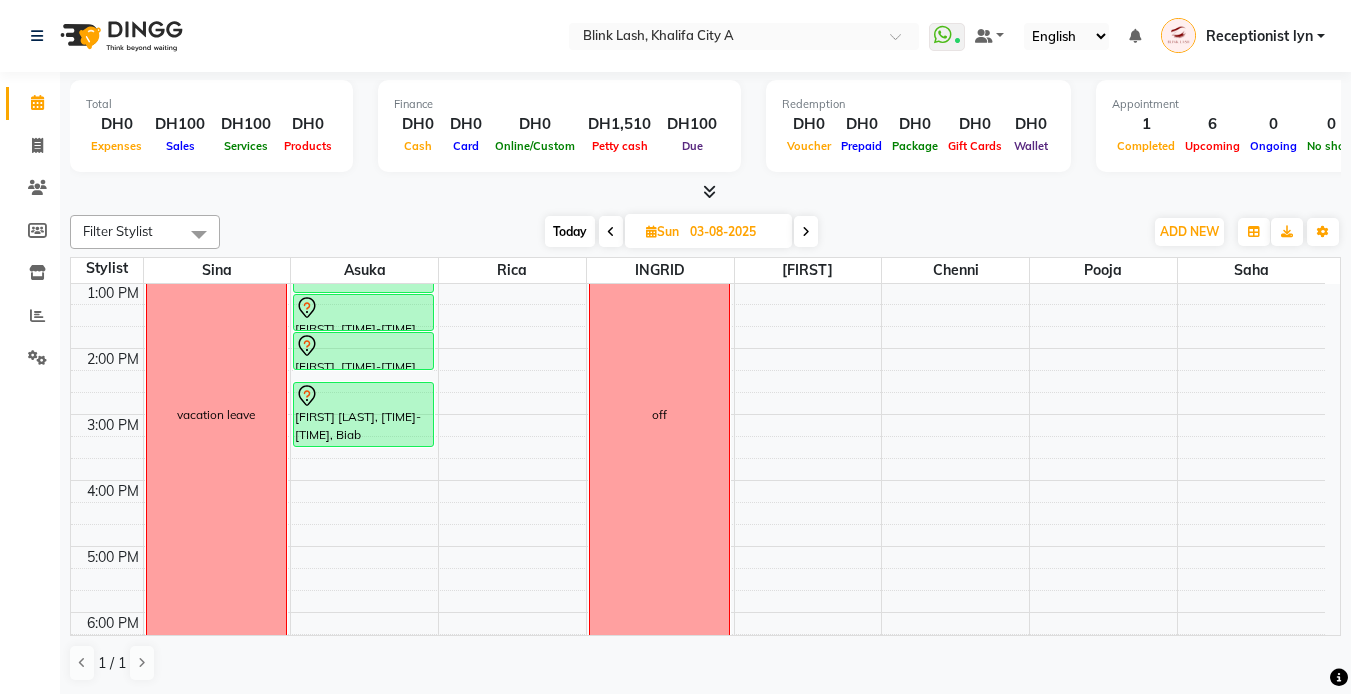 click at bounding box center (806, 232) 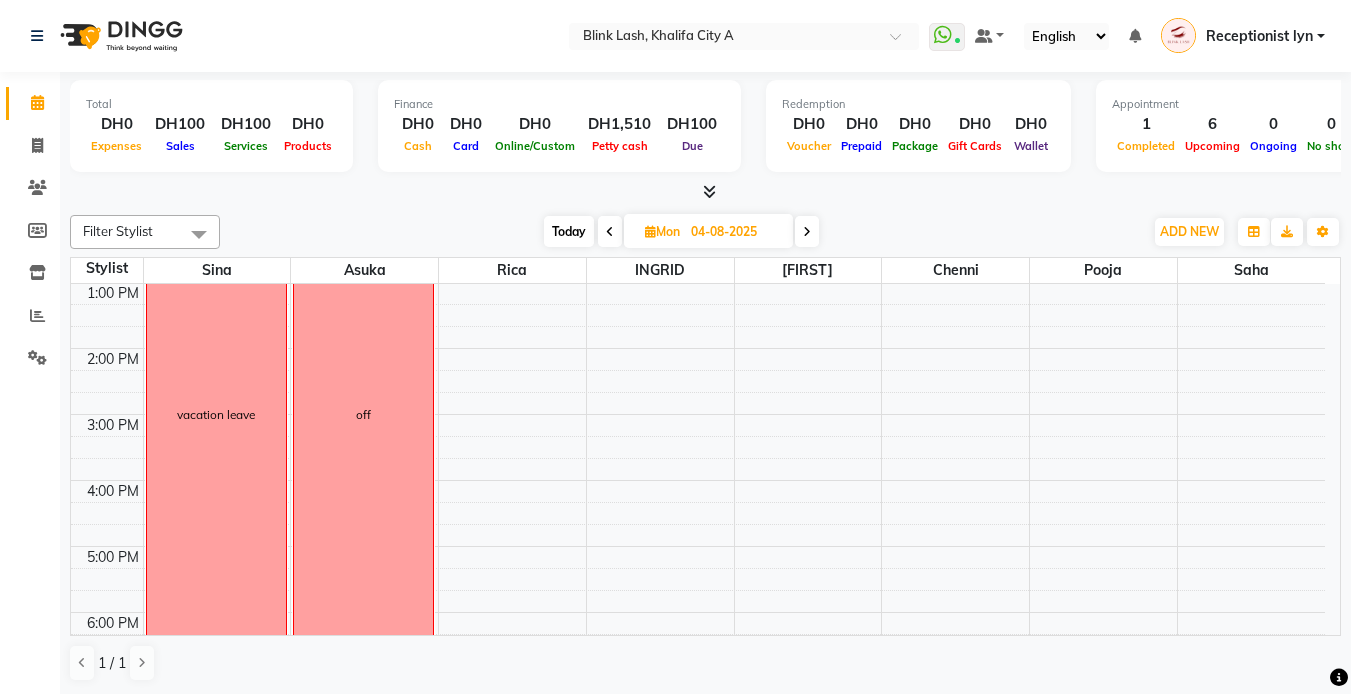 scroll, scrollTop: 0, scrollLeft: 0, axis: both 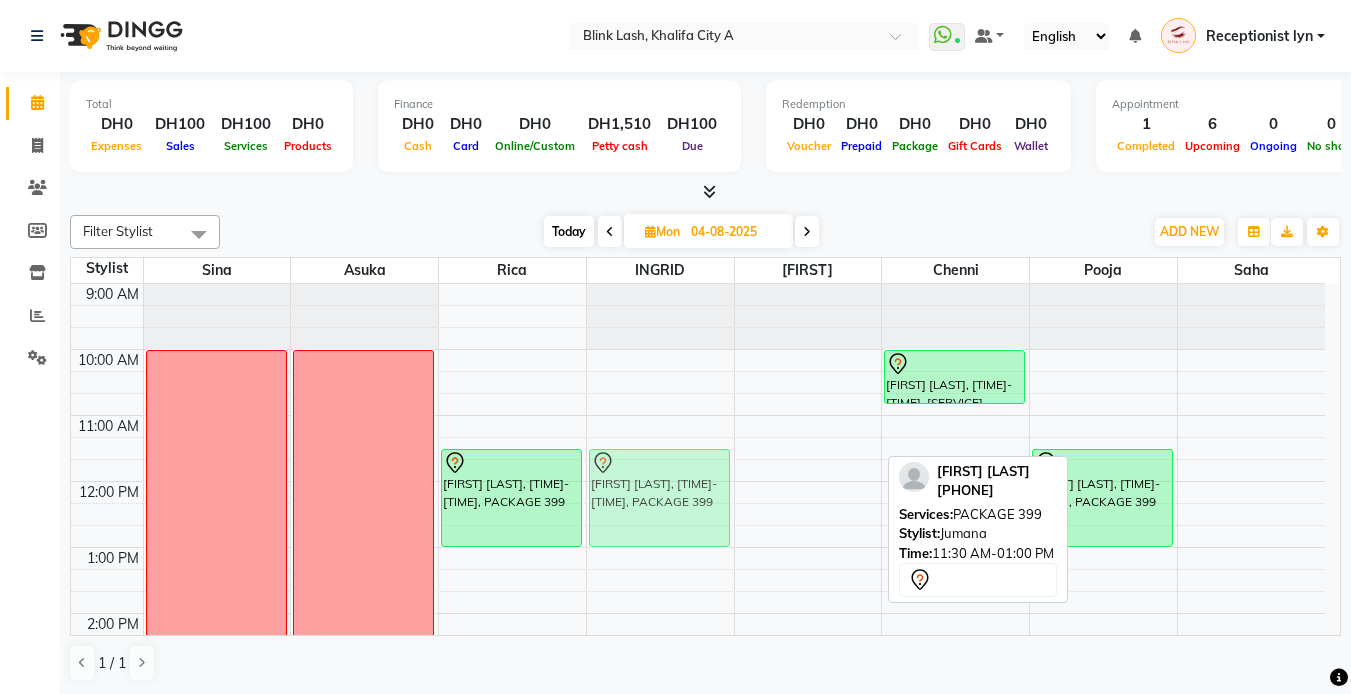 drag, startPoint x: 831, startPoint y: 493, endPoint x: 717, endPoint y: 493, distance: 114 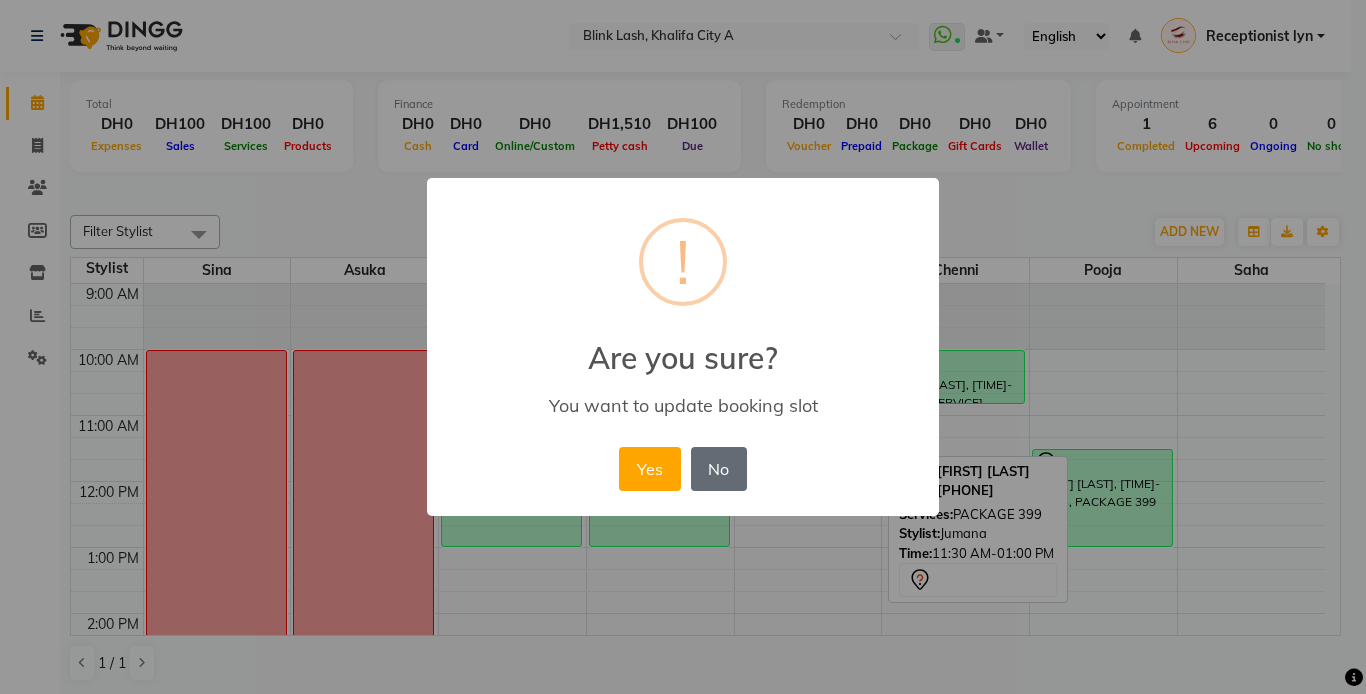 click on "No" at bounding box center (719, 469) 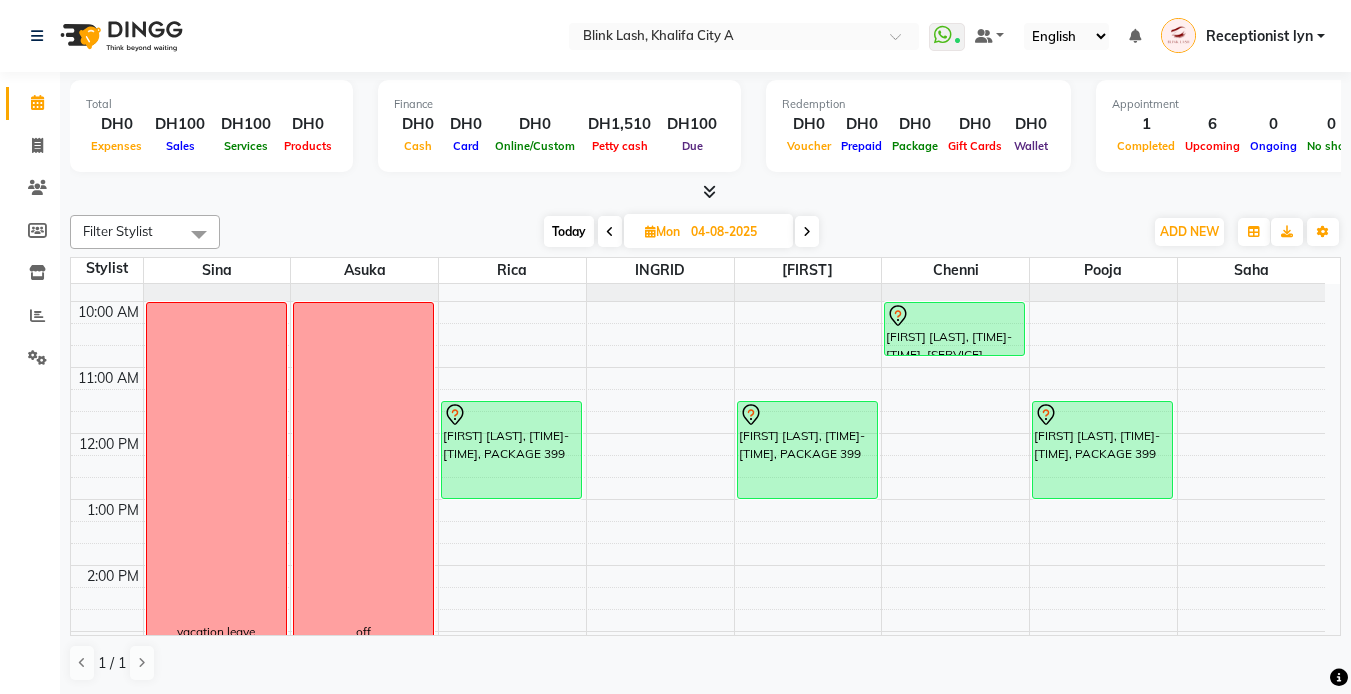 scroll, scrollTop: 0, scrollLeft: 0, axis: both 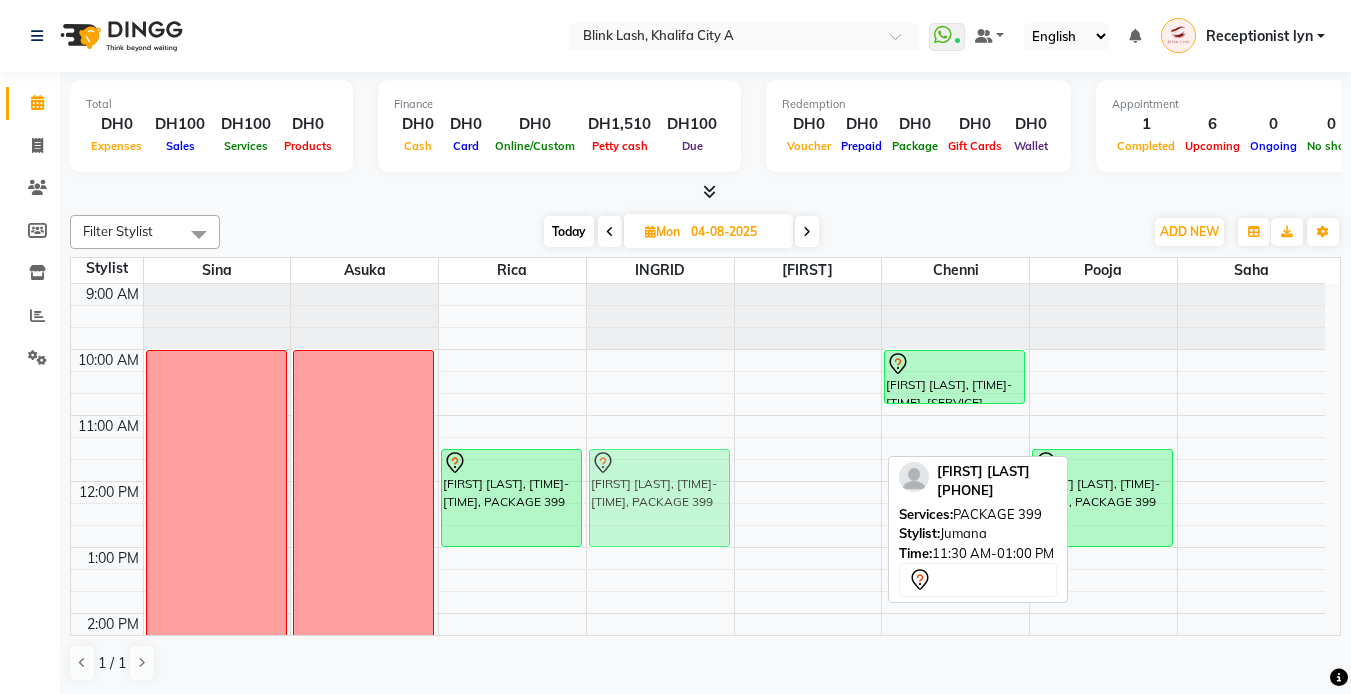 drag, startPoint x: 803, startPoint y: 474, endPoint x: 721, endPoint y: 476, distance: 82.02438 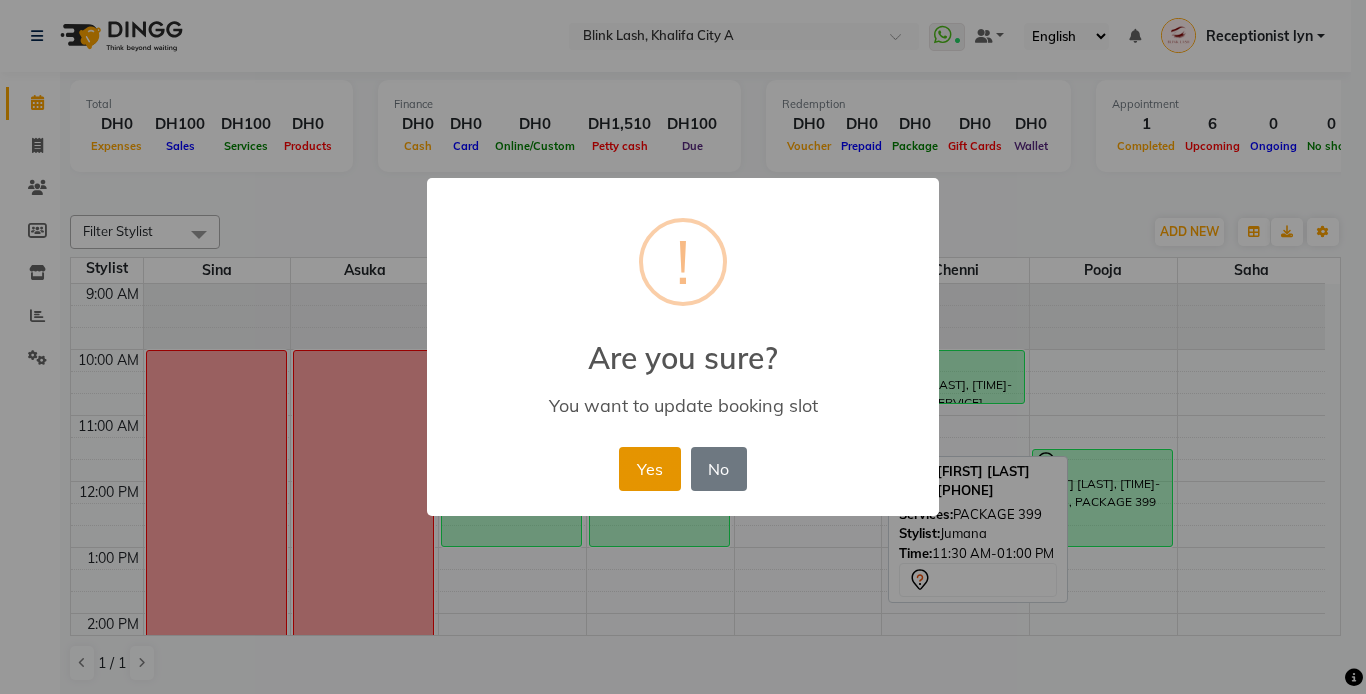 click on "Yes" at bounding box center [649, 469] 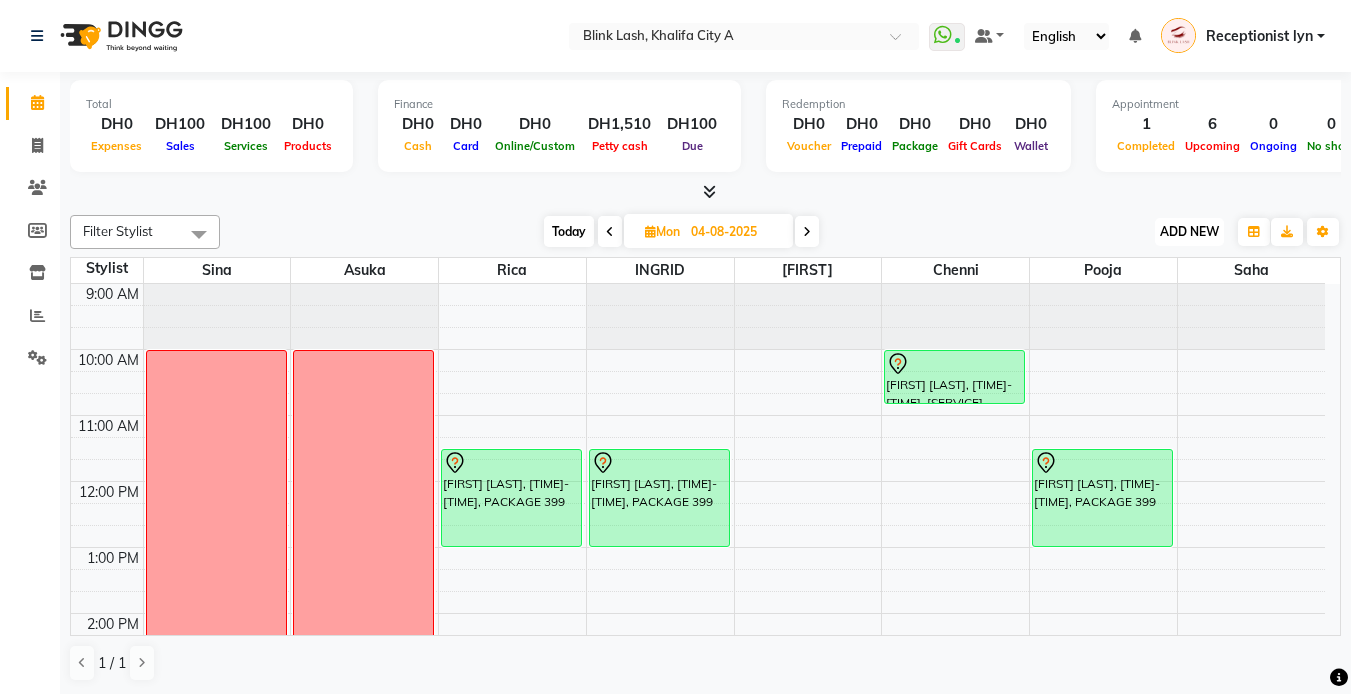 click on "ADD NEW" at bounding box center [1189, 231] 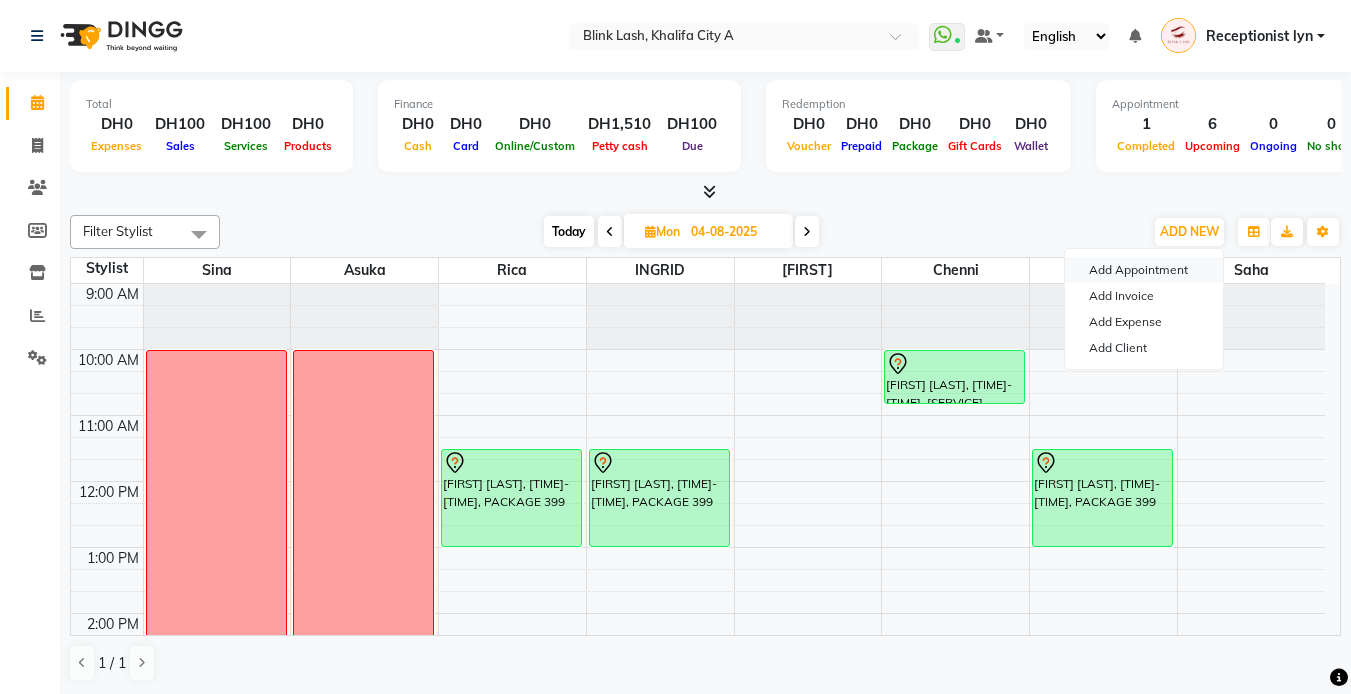 click on "Add Appointment" at bounding box center (1144, 270) 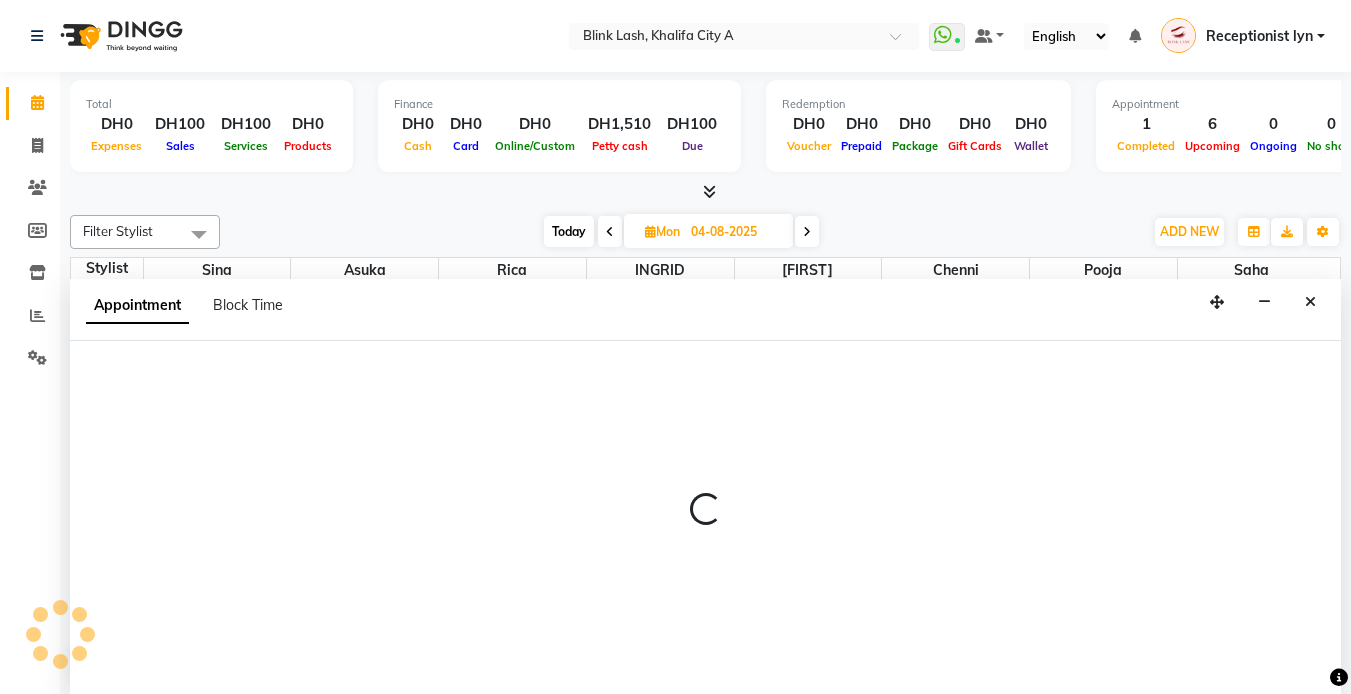 scroll, scrollTop: 1, scrollLeft: 0, axis: vertical 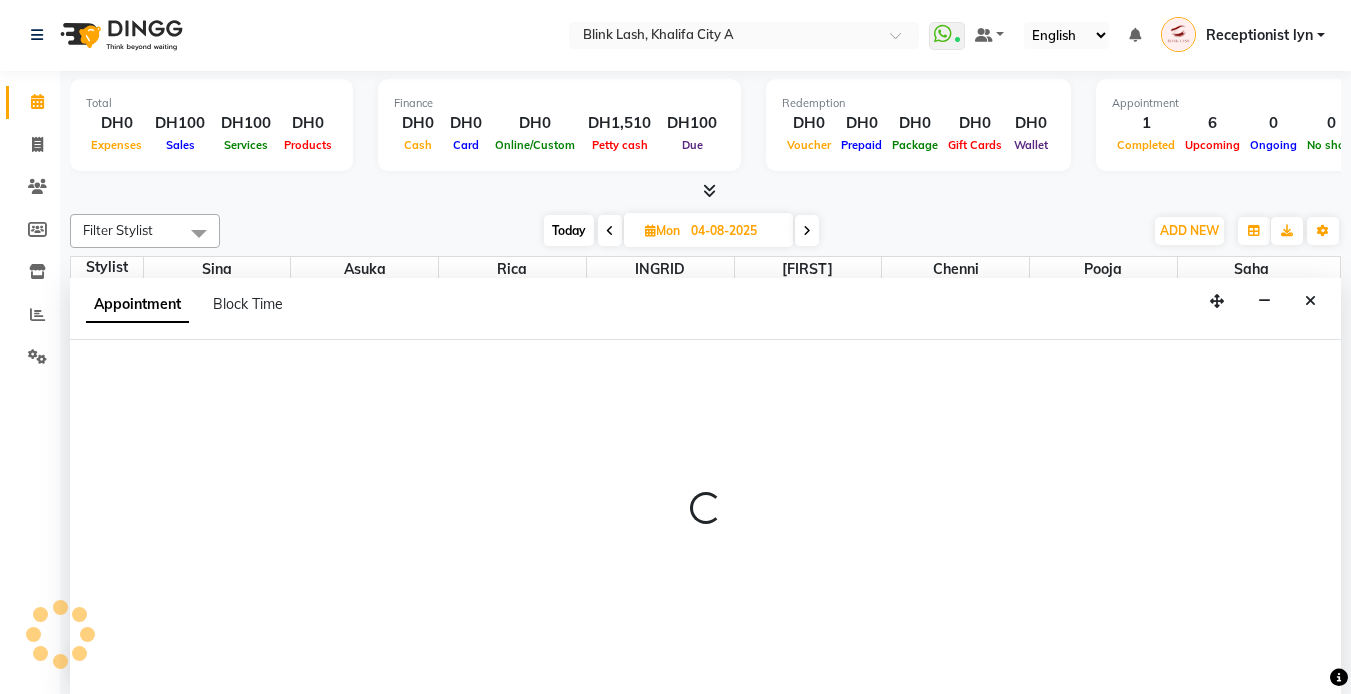 select on "600" 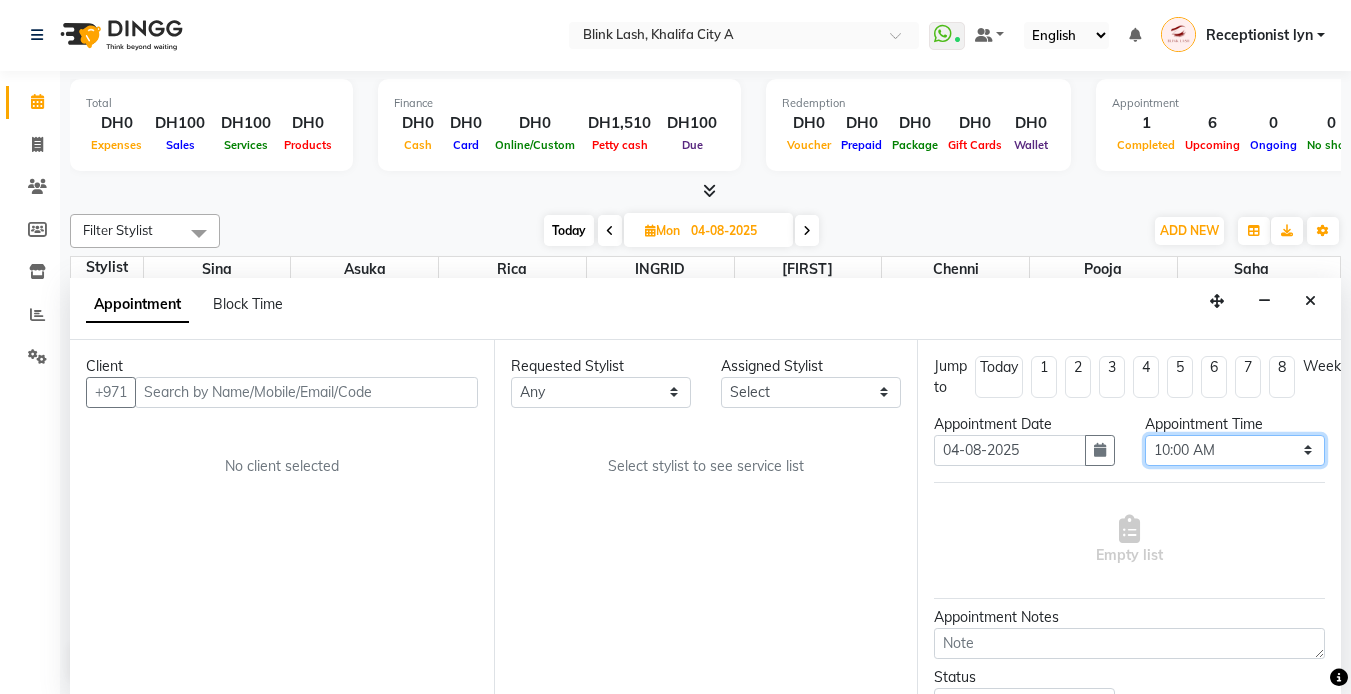 click on "Select 10:00 AM 10:05 AM 10:10 AM 10:15 AM 10:20 AM 10:25 AM 10:30 AM 10:35 AM 10:40 AM 10:45 AM 10:50 AM 10:55 AM 11:00 AM 11:05 AM 11:10 AM 11:15 AM 11:20 AM 11:25 AM 11:30 AM 11:35 AM 11:40 AM 11:45 AM 11:50 AM 11:55 AM 12:00 PM 12:05 PM 12:10 PM 12:15 PM 12:20 PM 12:25 PM 12:30 PM 12:35 PM 12:40 PM 12:45 PM 12:50 PM 12:55 PM 01:00 PM 01:05 PM 01:10 PM 01:15 PM 01:20 PM 01:25 PM 01:30 PM 01:35 PM 01:40 PM 01:45 PM 01:50 PM 01:55 PM 02:00 PM 02:05 PM 02:10 PM 02:15 PM 02:20 PM 02:25 PM 02:30 PM 02:35 PM 02:40 PM 02:45 PM 02:50 PM 02:55 PM 03:00 PM 03:05 PM 03:10 PM 03:15 PM 03:20 PM 03:25 PM 03:30 PM 03:35 PM 03:40 PM 03:45 PM 03:50 PM 03:55 PM 04:00 PM 04:05 PM 04:10 PM 04:15 PM 04:20 PM 04:25 PM 04:30 PM 04:35 PM 04:40 PM 04:45 PM 04:50 PM 04:55 PM 05:00 PM 05:05 PM 05:10 PM 05:15 PM 05:20 PM 05:25 PM 05:30 PM 05:35 PM 05:40 PM 05:45 PM 05:50 PM 05:55 PM 06:00 PM 06:05 PM 06:10 PM 06:15 PM 06:20 PM 06:25 PM 06:30 PM 06:35 PM 06:40 PM 06:45 PM 06:50 PM 06:55 PM 07:00 PM 07:05 PM 07:10 PM 07:15 PM 07:20 PM" at bounding box center [1235, 450] 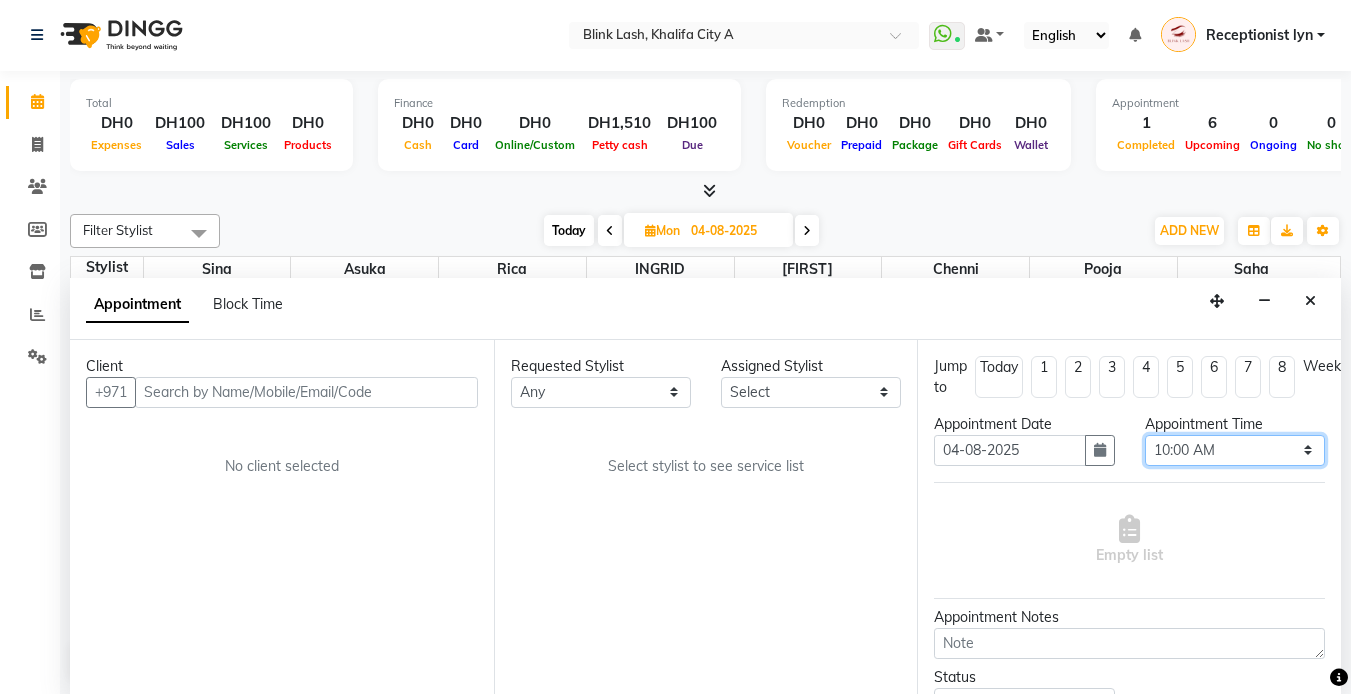 select on "660" 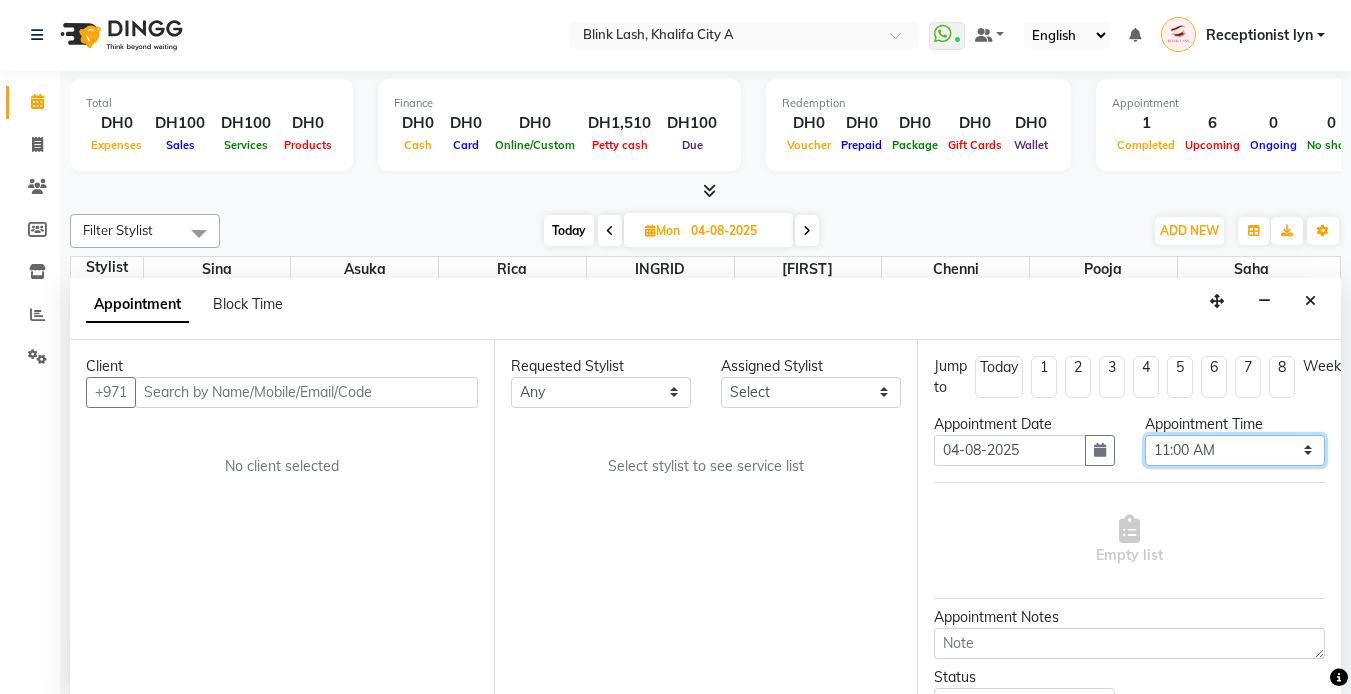 click on "Select 10:00 AM 10:05 AM 10:10 AM 10:15 AM 10:20 AM 10:25 AM 10:30 AM 10:35 AM 10:40 AM 10:45 AM 10:50 AM 10:55 AM 11:00 AM 11:05 AM 11:10 AM 11:15 AM 11:20 AM 11:25 AM 11:30 AM 11:35 AM 11:40 AM 11:45 AM 11:50 AM 11:55 AM 12:00 PM 12:05 PM 12:10 PM 12:15 PM 12:20 PM 12:25 PM 12:30 PM 12:35 PM 12:40 PM 12:45 PM 12:50 PM 12:55 PM 01:00 PM 01:05 PM 01:10 PM 01:15 PM 01:20 PM 01:25 PM 01:30 PM 01:35 PM 01:40 PM 01:45 PM 01:50 PM 01:55 PM 02:00 PM 02:05 PM 02:10 PM 02:15 PM 02:20 PM 02:25 PM 02:30 PM 02:35 PM 02:40 PM 02:45 PM 02:50 PM 02:55 PM 03:00 PM 03:05 PM 03:10 PM 03:15 PM 03:20 PM 03:25 PM 03:30 PM 03:35 PM 03:40 PM 03:45 PM 03:50 PM 03:55 PM 04:00 PM 04:05 PM 04:10 PM 04:15 PM 04:20 PM 04:25 PM 04:30 PM 04:35 PM 04:40 PM 04:45 PM 04:50 PM 04:55 PM 05:00 PM 05:05 PM 05:10 PM 05:15 PM 05:20 PM 05:25 PM 05:30 PM 05:35 PM 05:40 PM 05:45 PM 05:50 PM 05:55 PM 06:00 PM 06:05 PM 06:10 PM 06:15 PM 06:20 PM 06:25 PM 06:30 PM 06:35 PM 06:40 PM 06:45 PM 06:50 PM 06:55 PM 07:00 PM 07:05 PM 07:10 PM 07:15 PM 07:20 PM" at bounding box center [1235, 450] 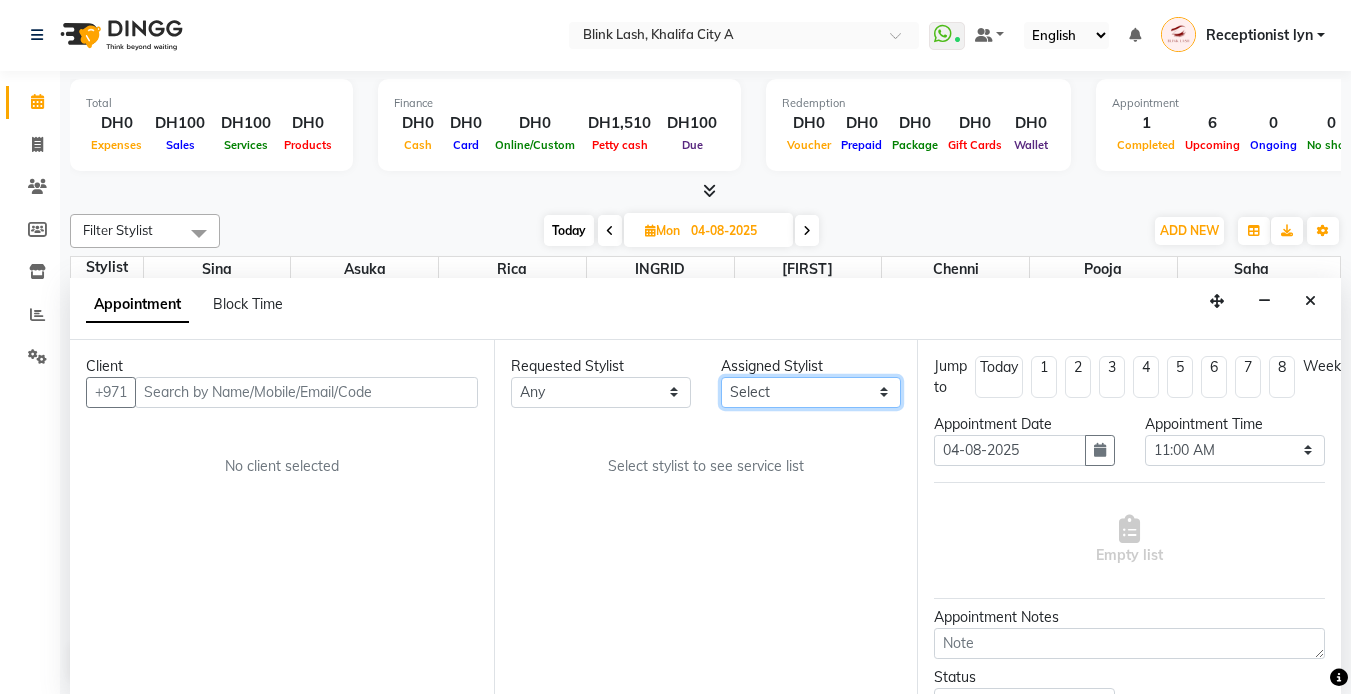 click on "Select Asuka chenni INGRID jumana pooja Rica saha Sina" at bounding box center (811, 392) 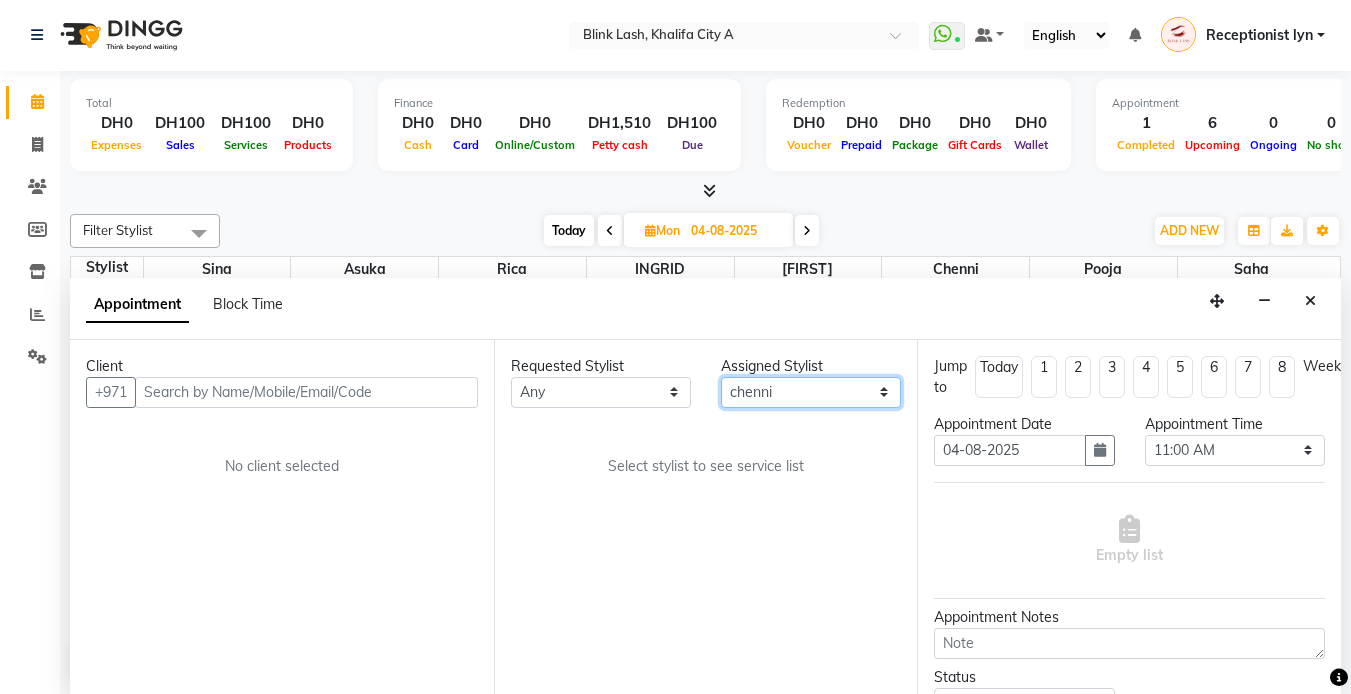 click on "Select Asuka chenni INGRID jumana pooja Rica saha Sina" at bounding box center [811, 392] 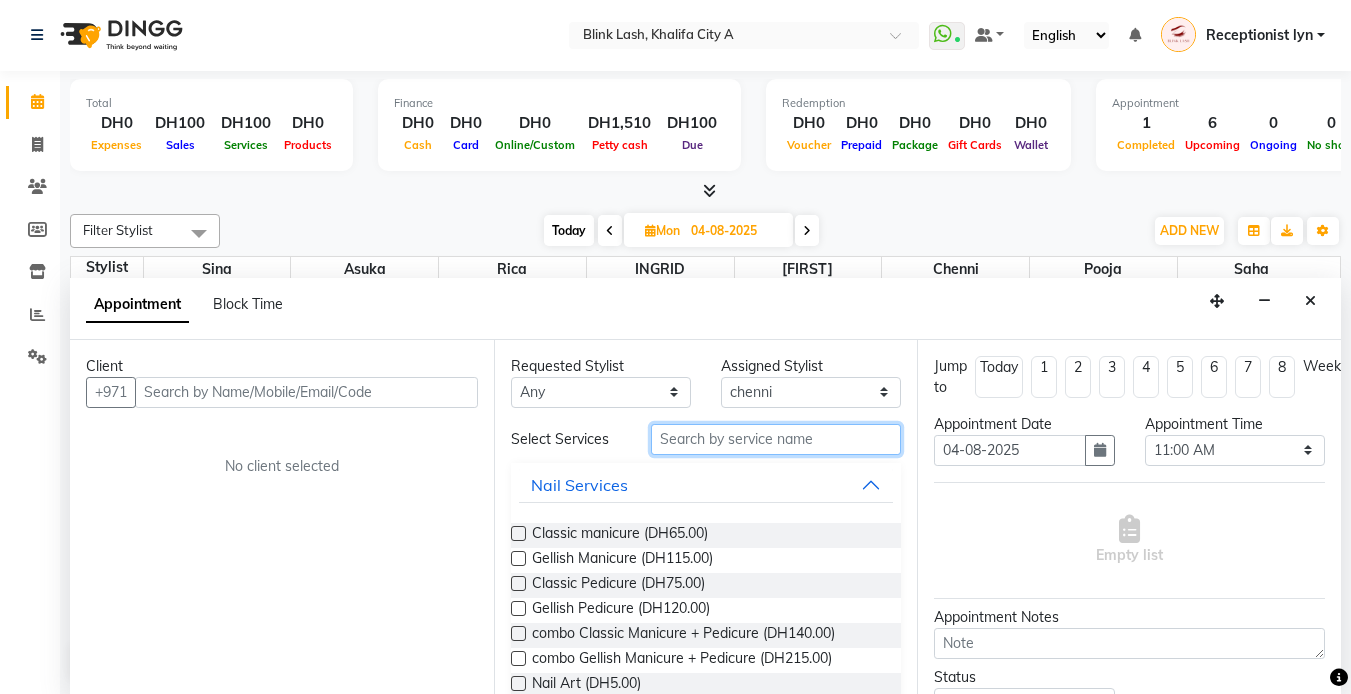 click at bounding box center [776, 439] 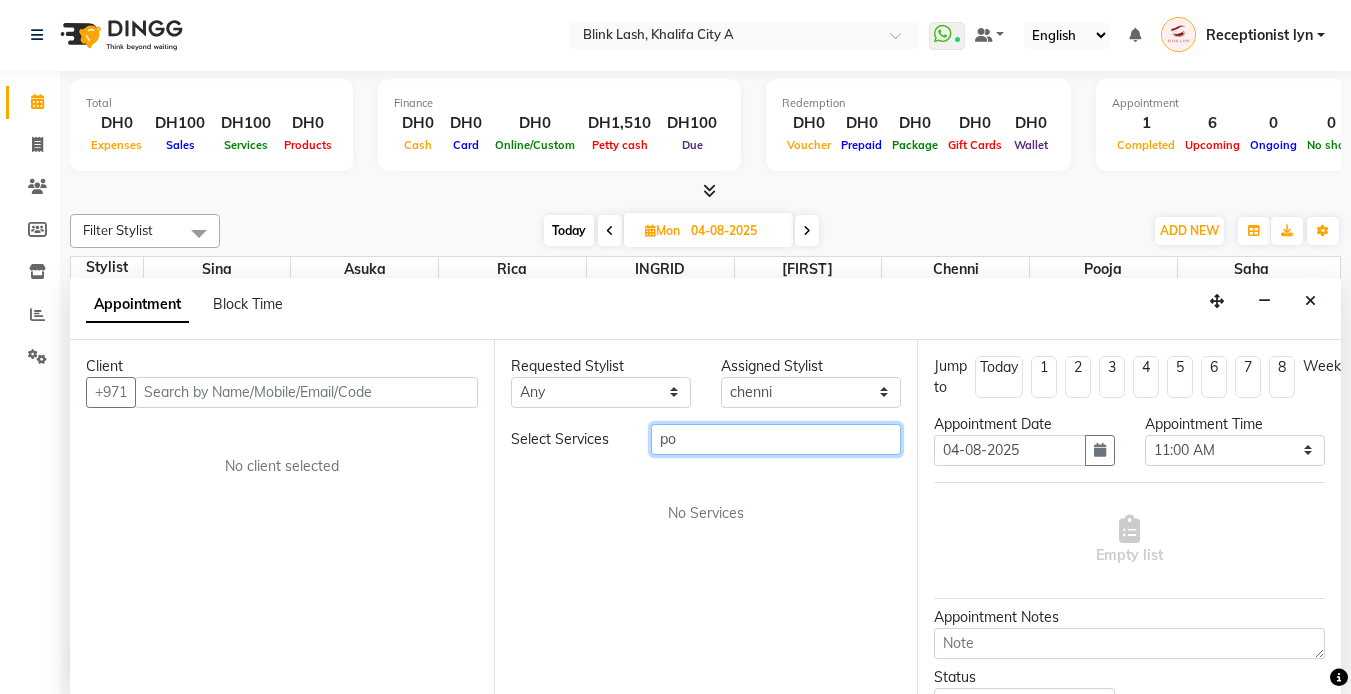 type on "p" 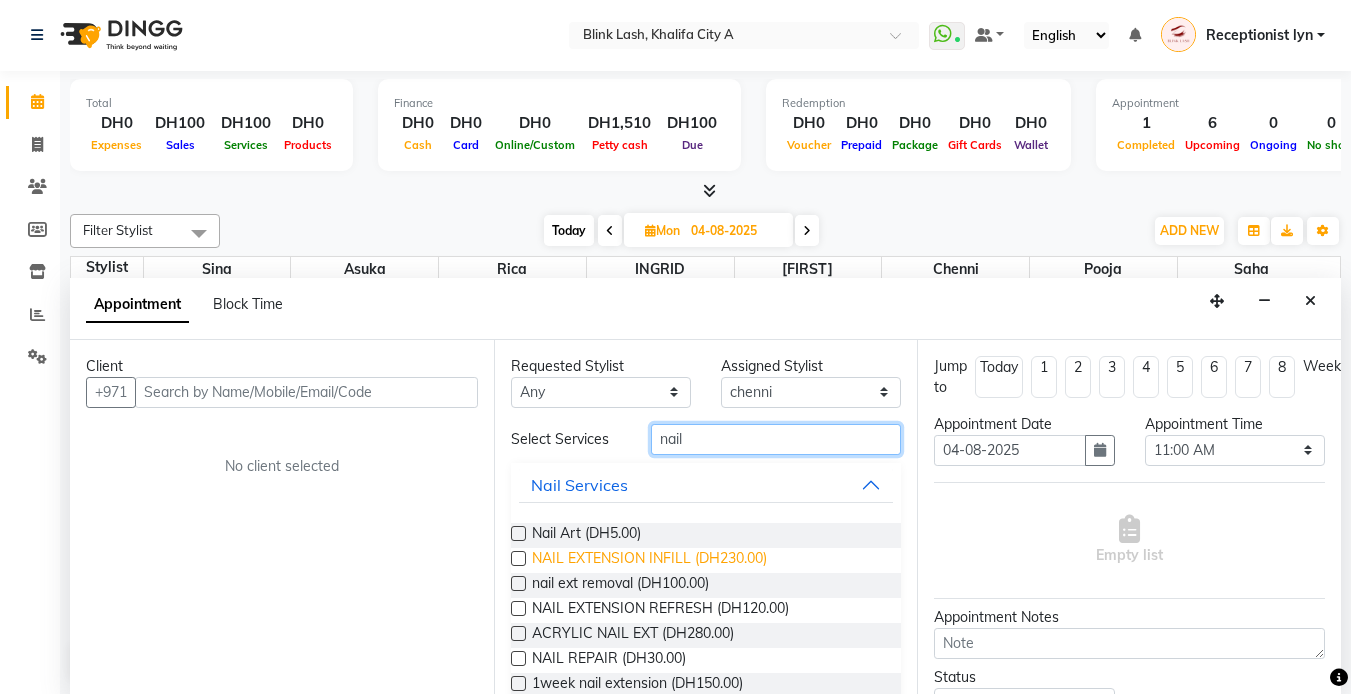 type on "nail" 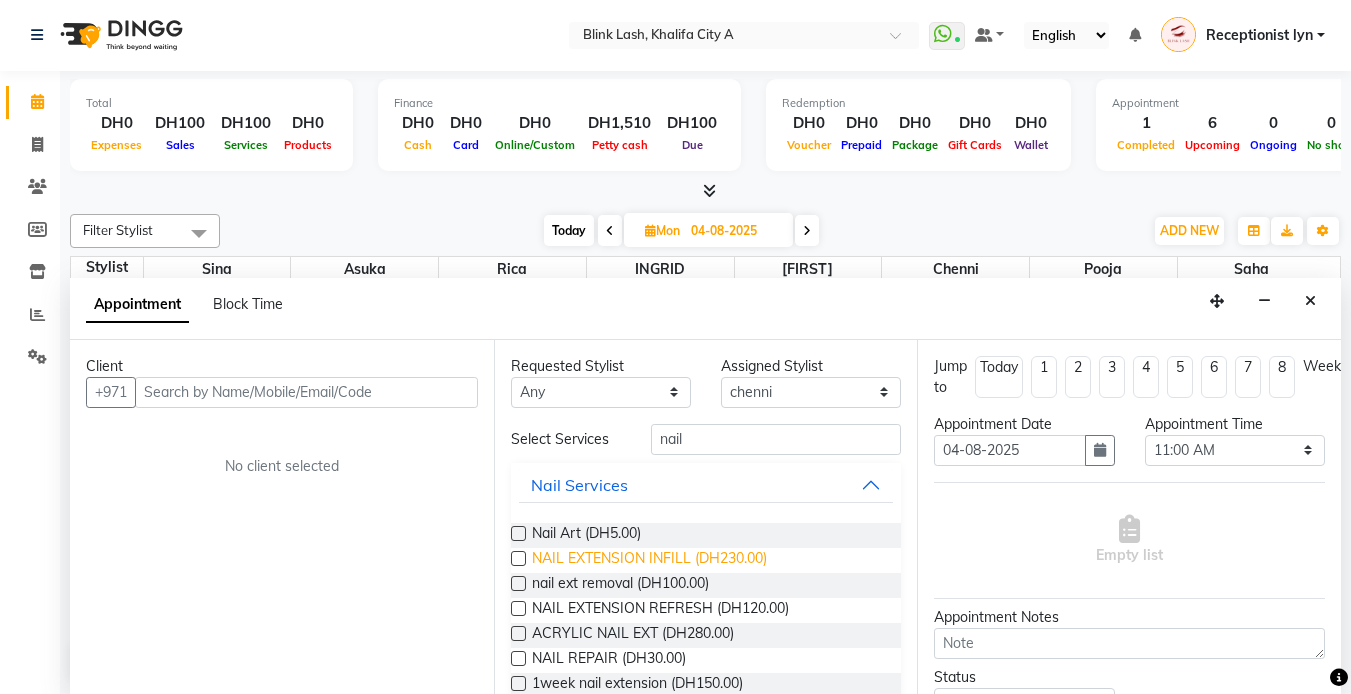 click on "NAIL EXTENSION INFILL (DH230.00)" at bounding box center [649, 560] 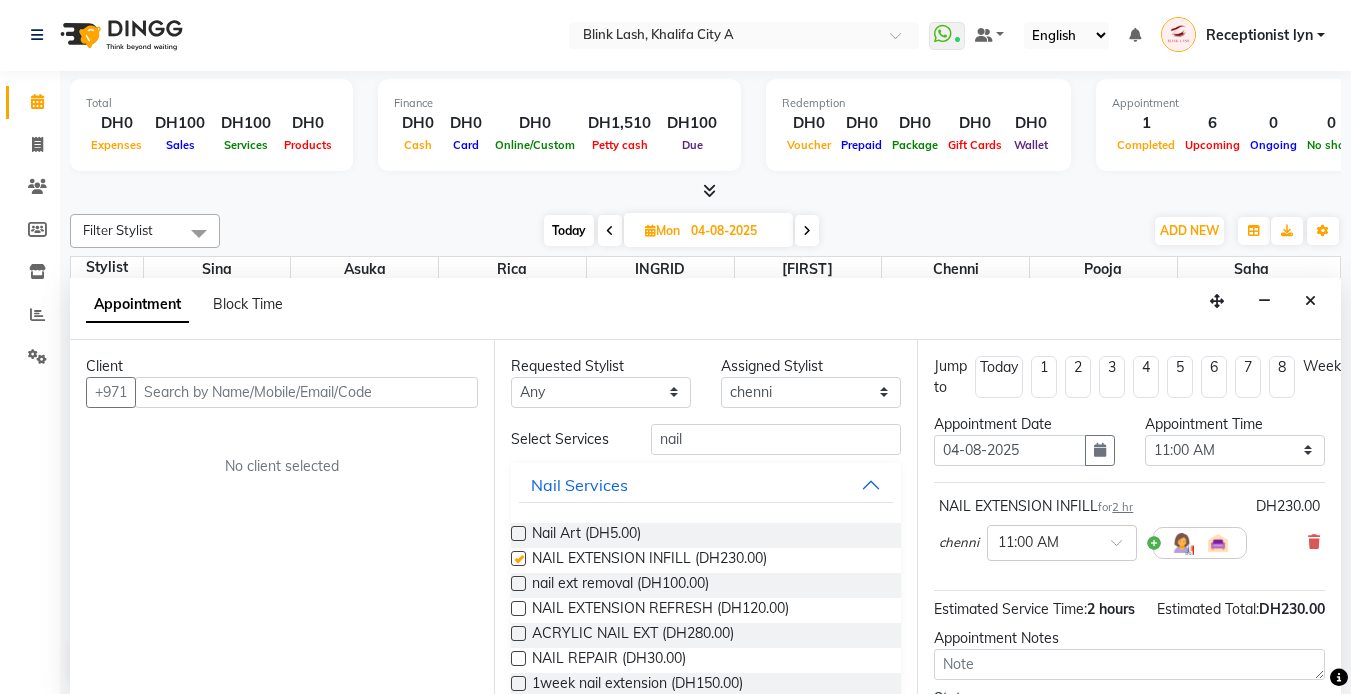 checkbox on "false" 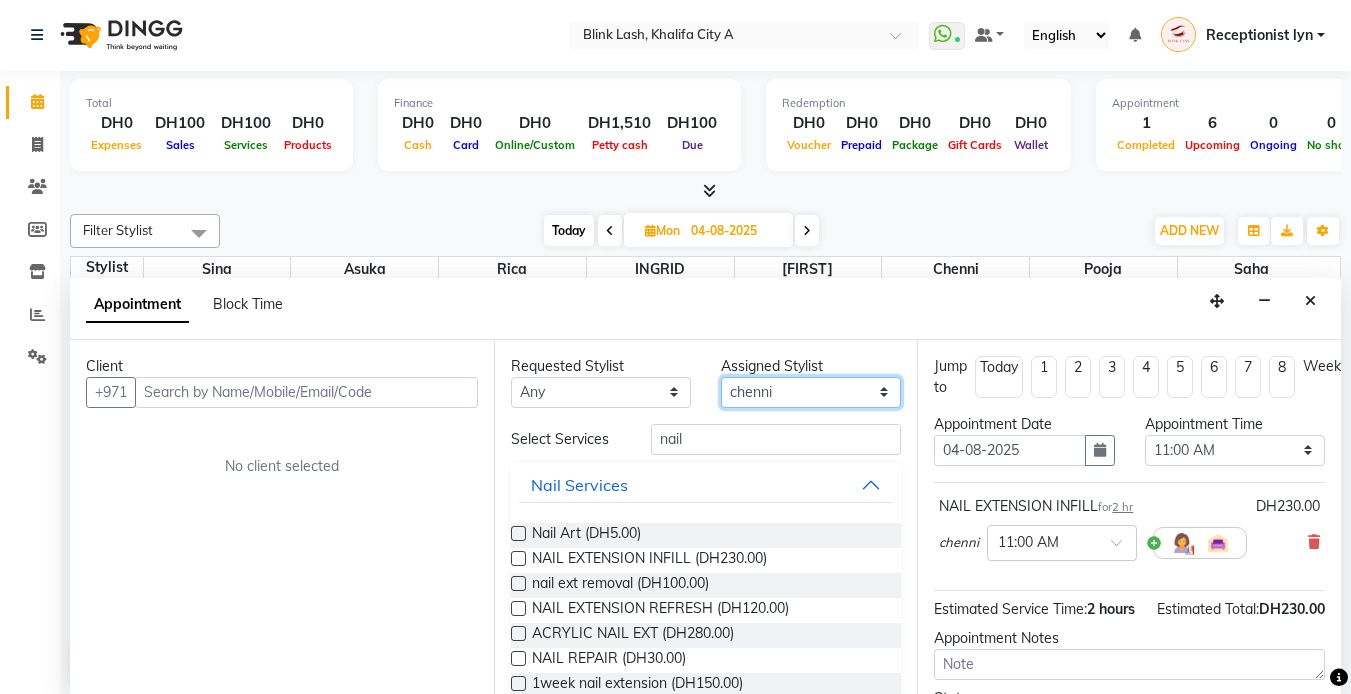 click on "Select Asuka chenni INGRID jumana pooja Rica saha Sina" at bounding box center [811, 392] 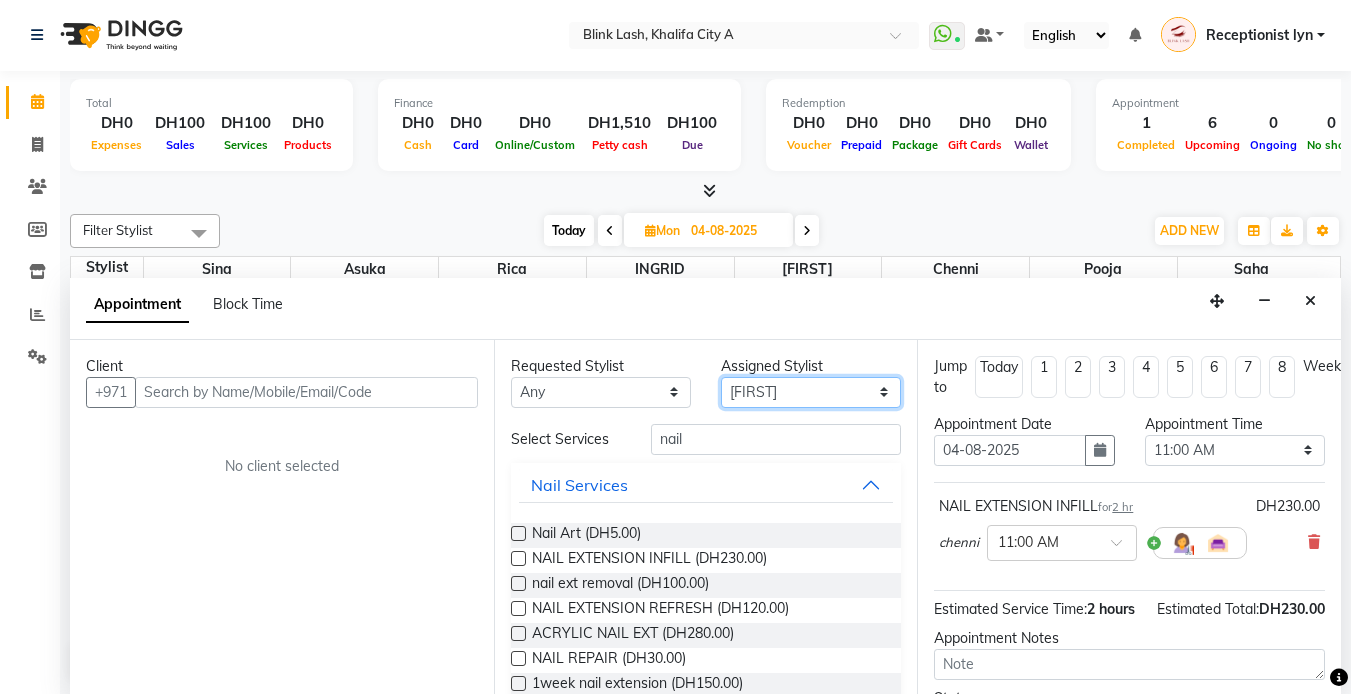 click on "Select Asuka chenni INGRID jumana pooja Rica saha Sina" at bounding box center [811, 392] 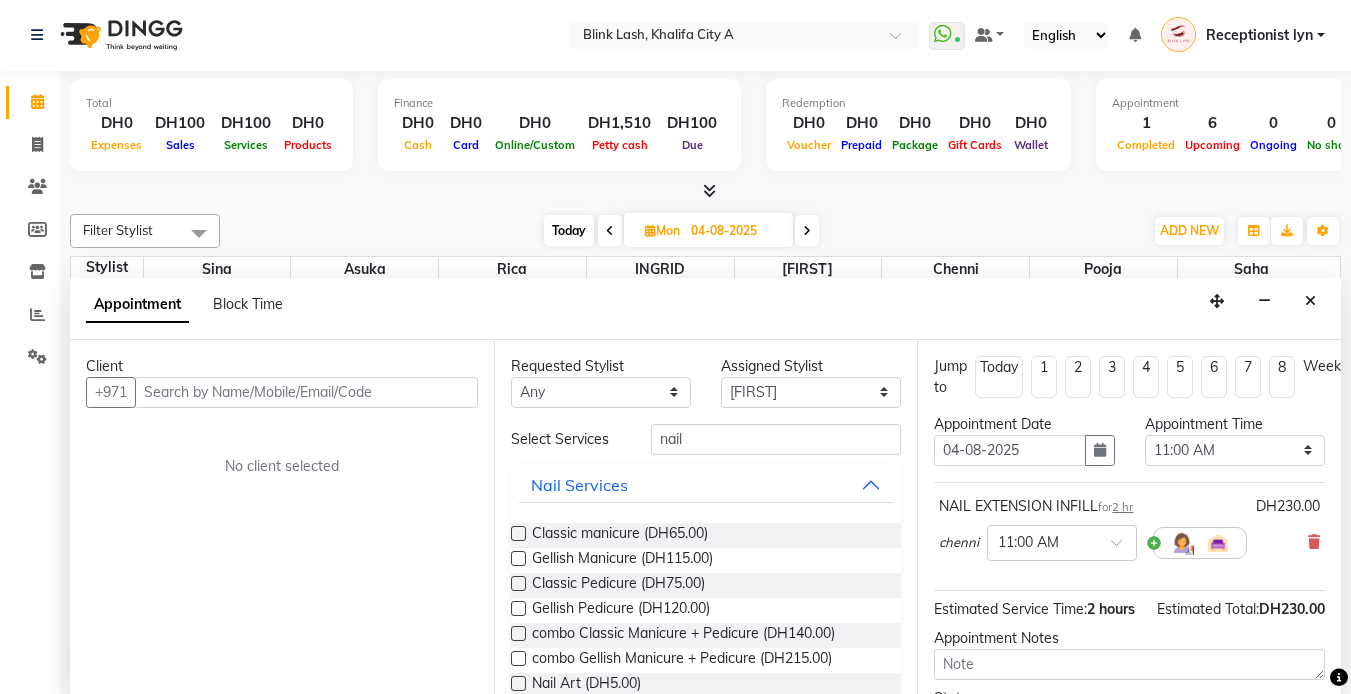 click on "Select Services nail    Nail Services Classic manicure (DH65.00) Gellish Manicure (DH115.00) Classic Pedicure (DH75.00) Gellish Pedicure (DH120.00) combo Classic Manicure + Pedicure (DH140.00)  combo Gellish Manicure + Pedicure (DH215.00) Nail Art (DH5.00) Callus Treatment (DH80.00) Classic Eyelash Extensions (DH230.00) Classic Eyelash Infill (DH200.00) Removal eyelash (DH80.00) Hard Gel (DH280.00) NAIL EXTENSION INFILL (DH230.00) Biab (DH165.00) nail ext removal (DH100.00) Change Color Gel Full (DH55.00) Biab infill (DH145.00) 349 PROMOTIONS (DH349.00) TRANSPO FEE (DH30.00) transpo fee city (DH60.00) GELLISH REMOVAL  (DH30.00) FRENCH ADD ON (DH30.00) NAIL EXTENSION REFRESH (DH120.00) ACRYLIC NAIL EXT (DH280.00) KIDS MANICURE (DH45.00) KIDS PEDICURE (DH55.00) NAIL REPAIR (DH30.00) 249 PROMO (DH249.00) 299 promo facial and massage 60mins (DH299.00) classic eyelash promo (DH149.00) 1week nail extension (DH150.00) chrome (DH20.00) Pedicure gellish with Paraffin (DH200.00) nail art  (DH30.00) Foot Scrub (DH45.00)" at bounding box center (706, 1354) 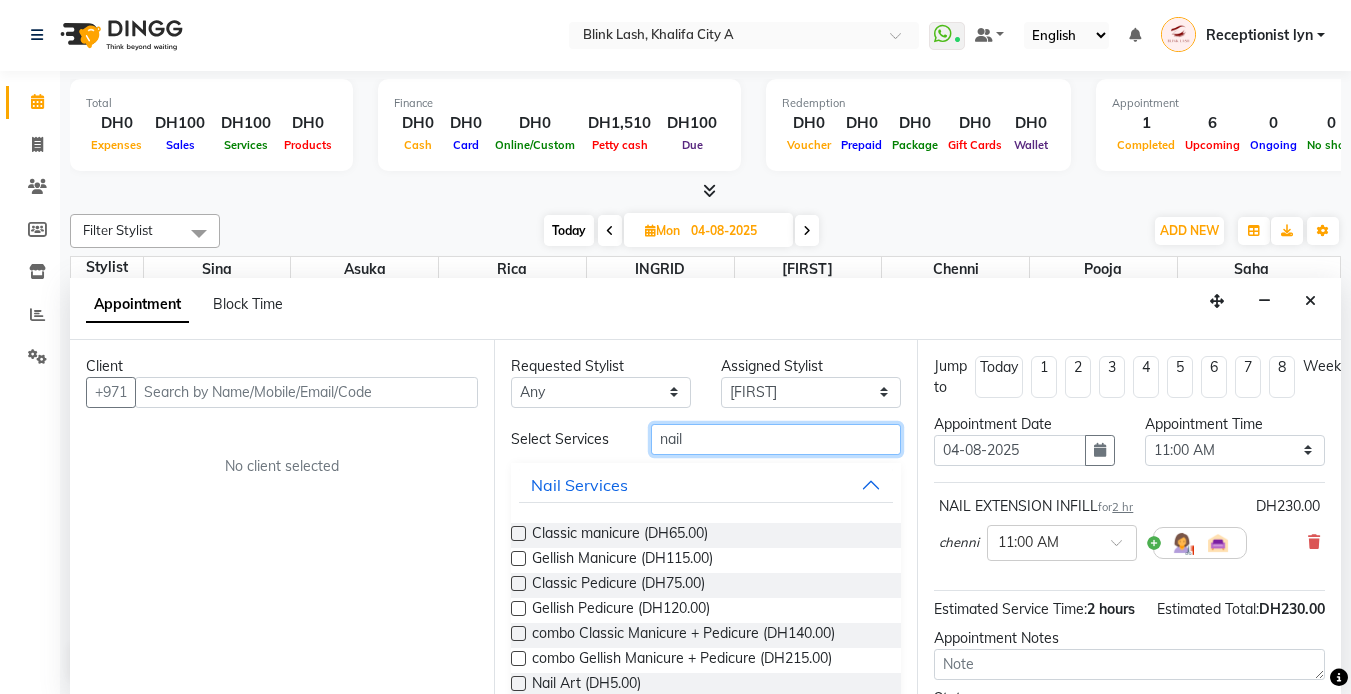 click on "nail" at bounding box center (776, 439) 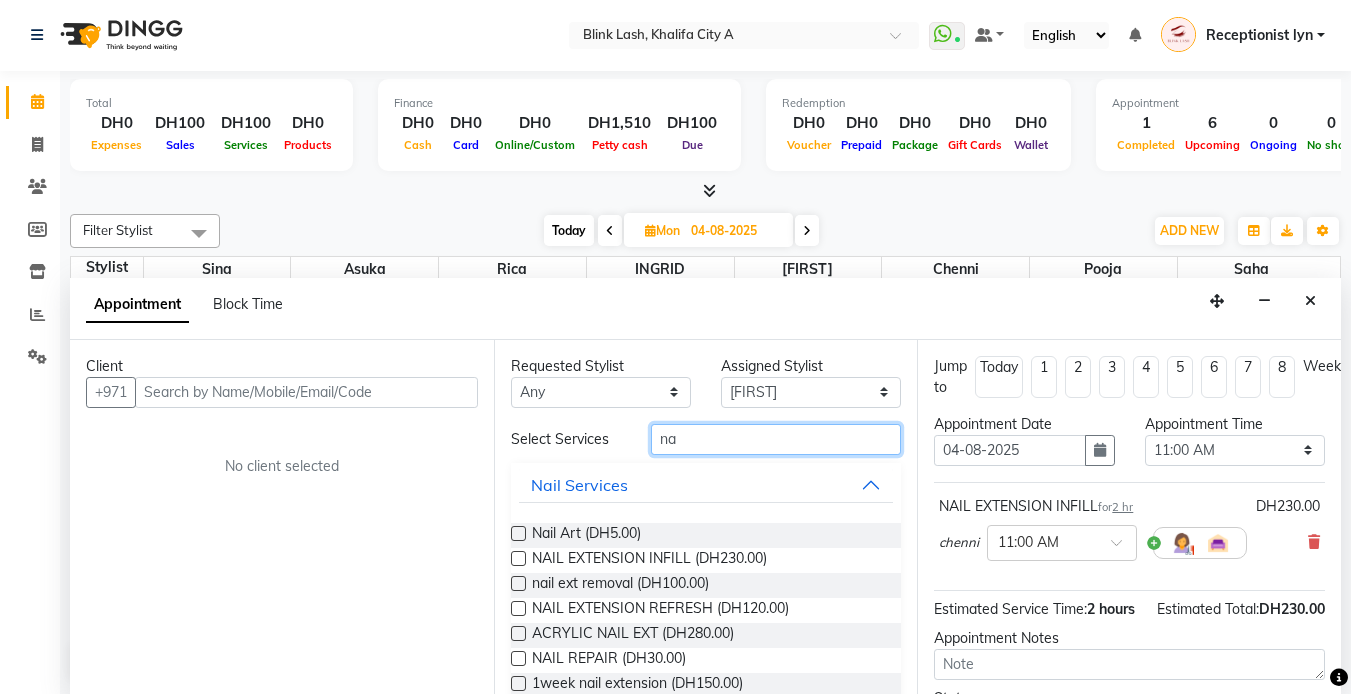 type on "n" 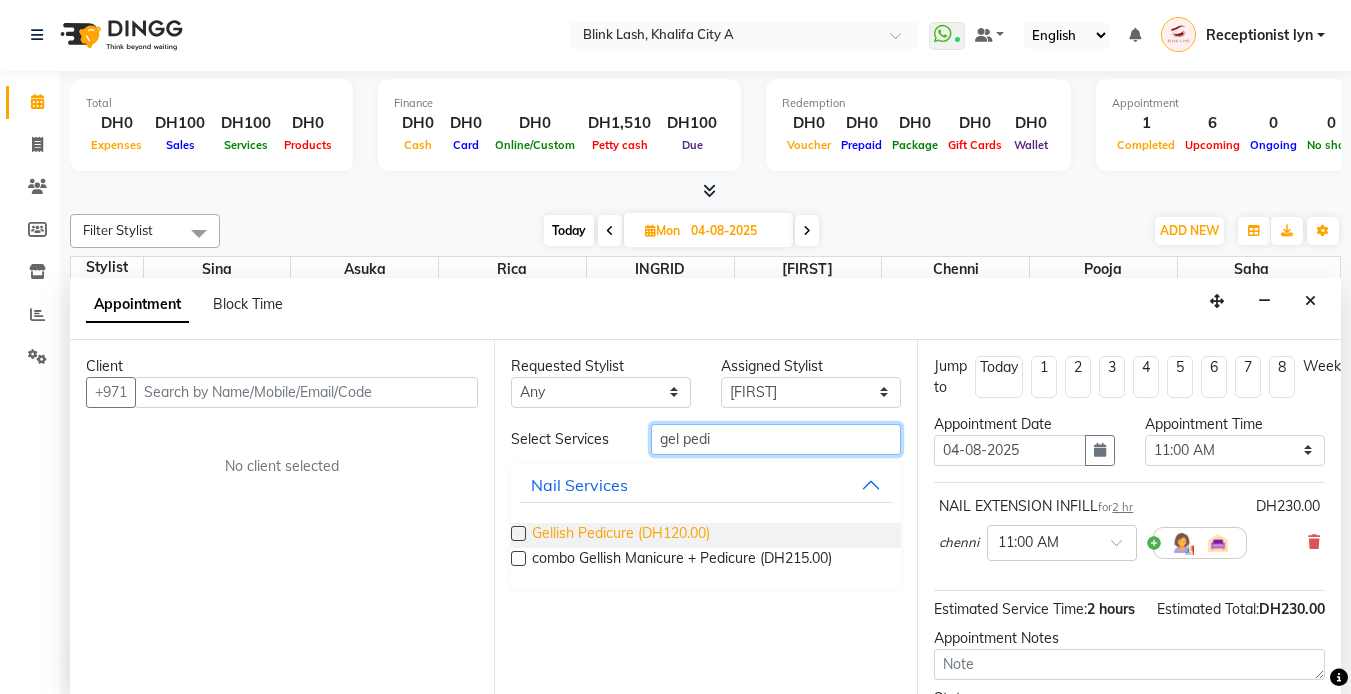 type on "gel pedi" 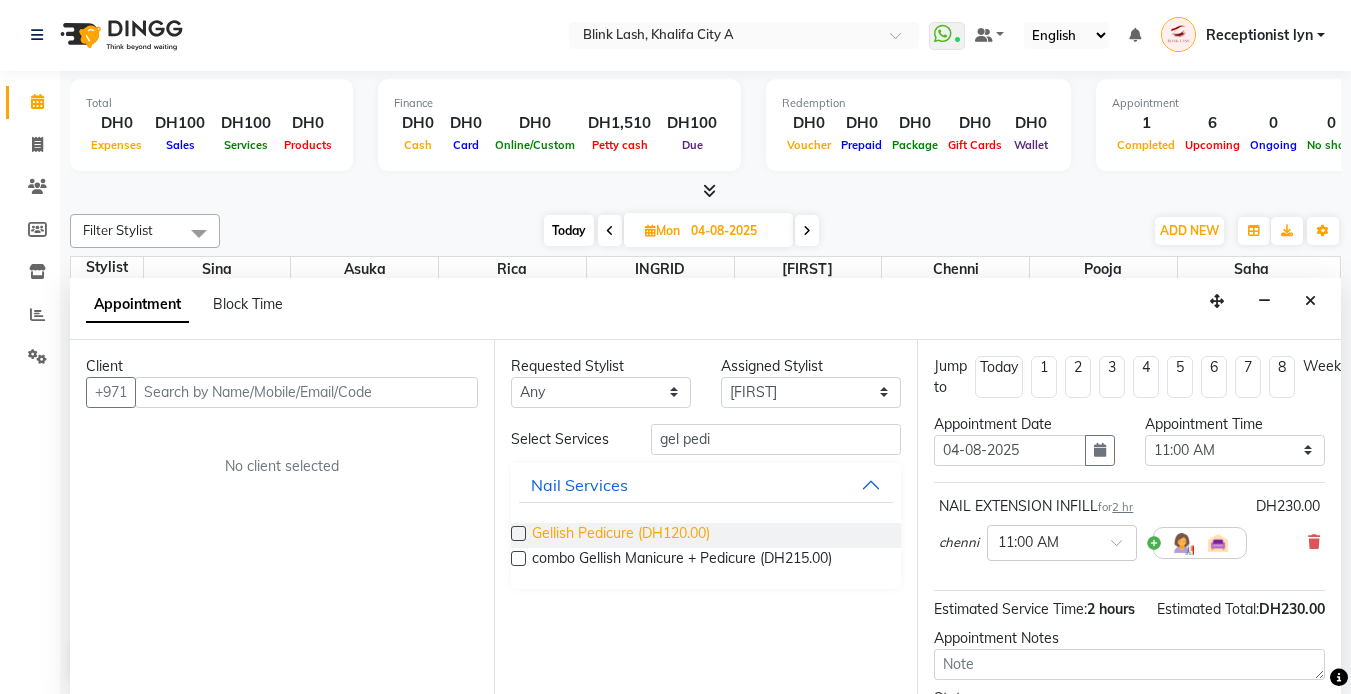 click on "Gellish Pedicure (DH120.00)" at bounding box center (621, 535) 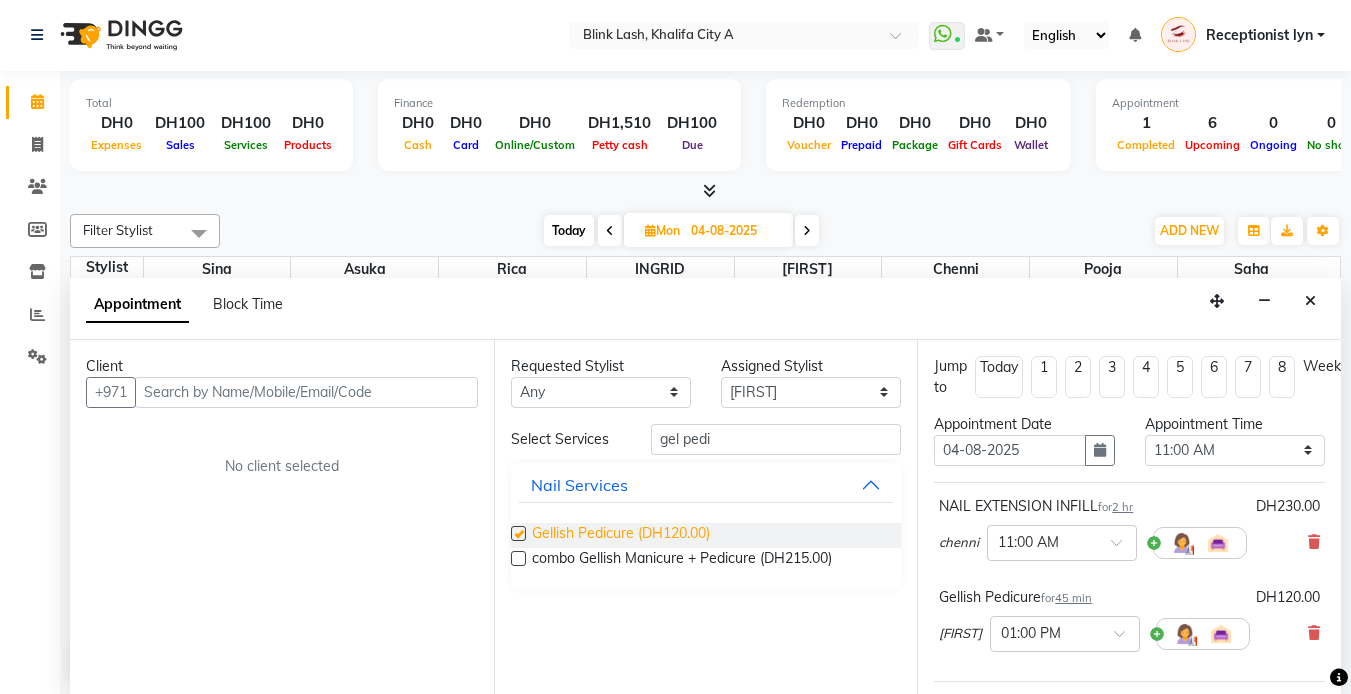checkbox on "false" 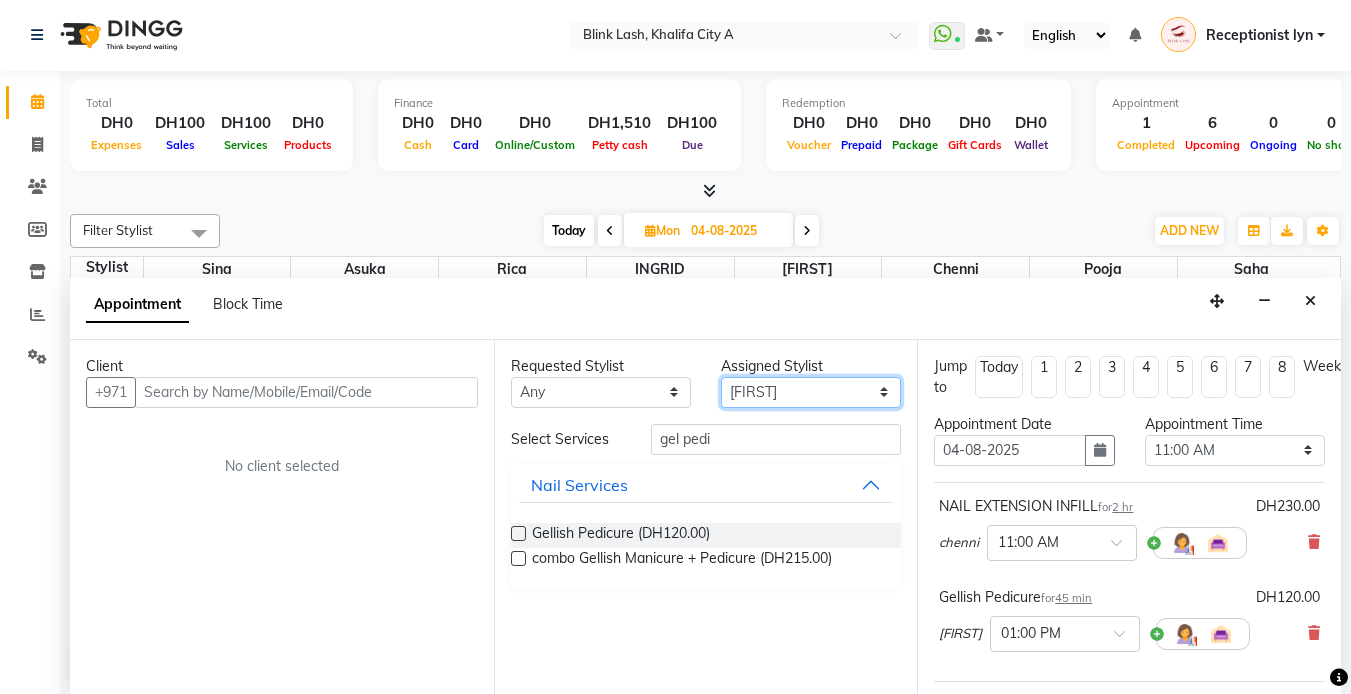 drag, startPoint x: 880, startPoint y: 389, endPoint x: 877, endPoint y: 409, distance: 20.22375 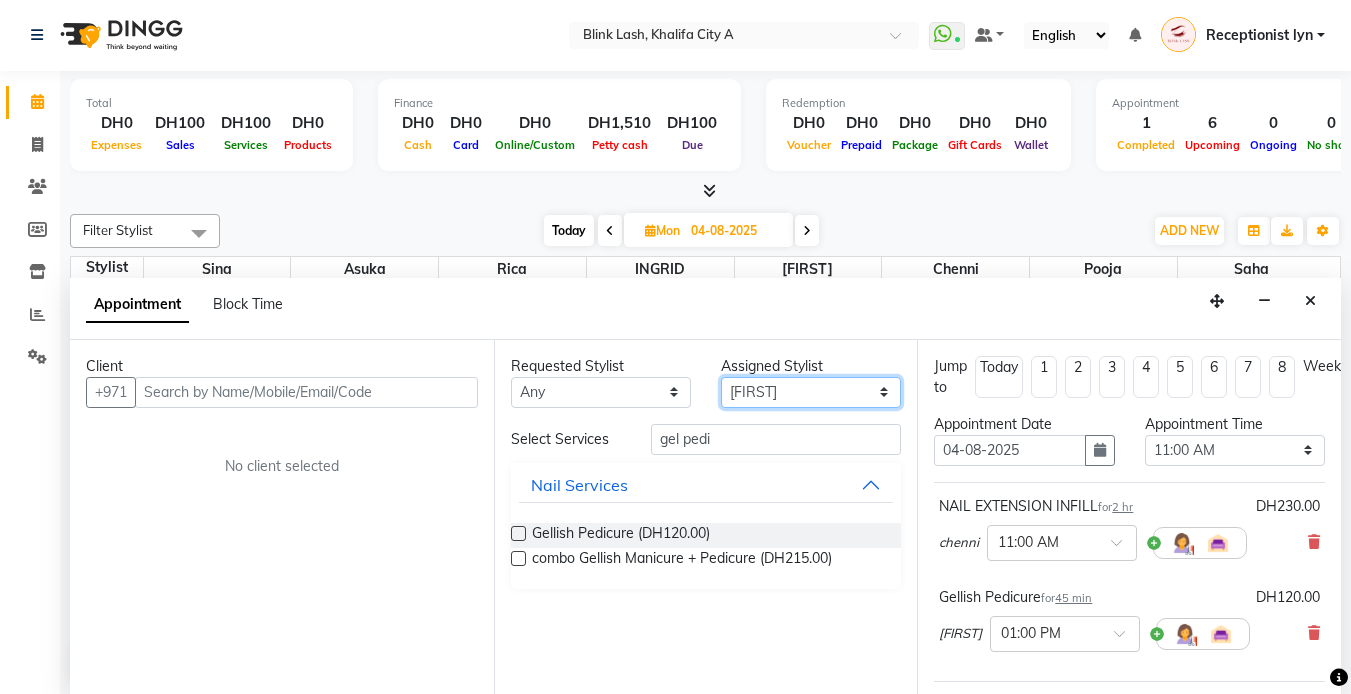 select on "42464" 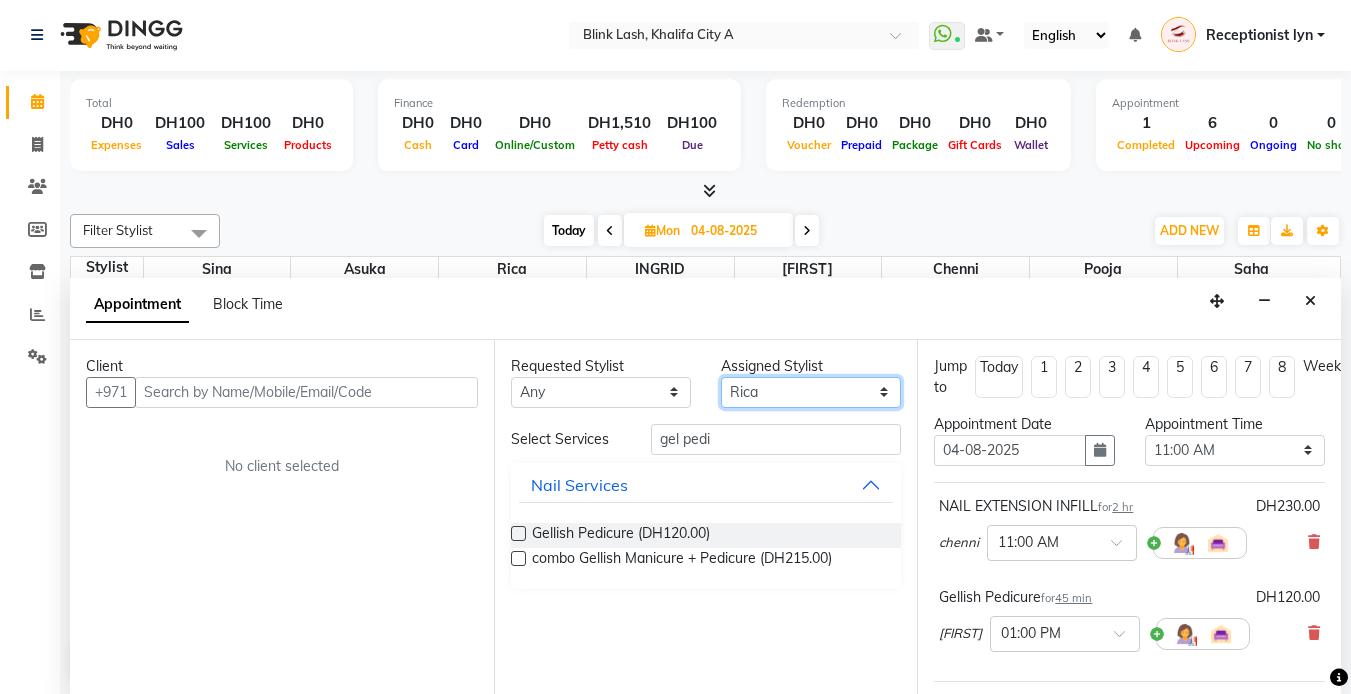 click on "Select Asuka chenni INGRID jumana pooja Rica saha Sina" at bounding box center [811, 392] 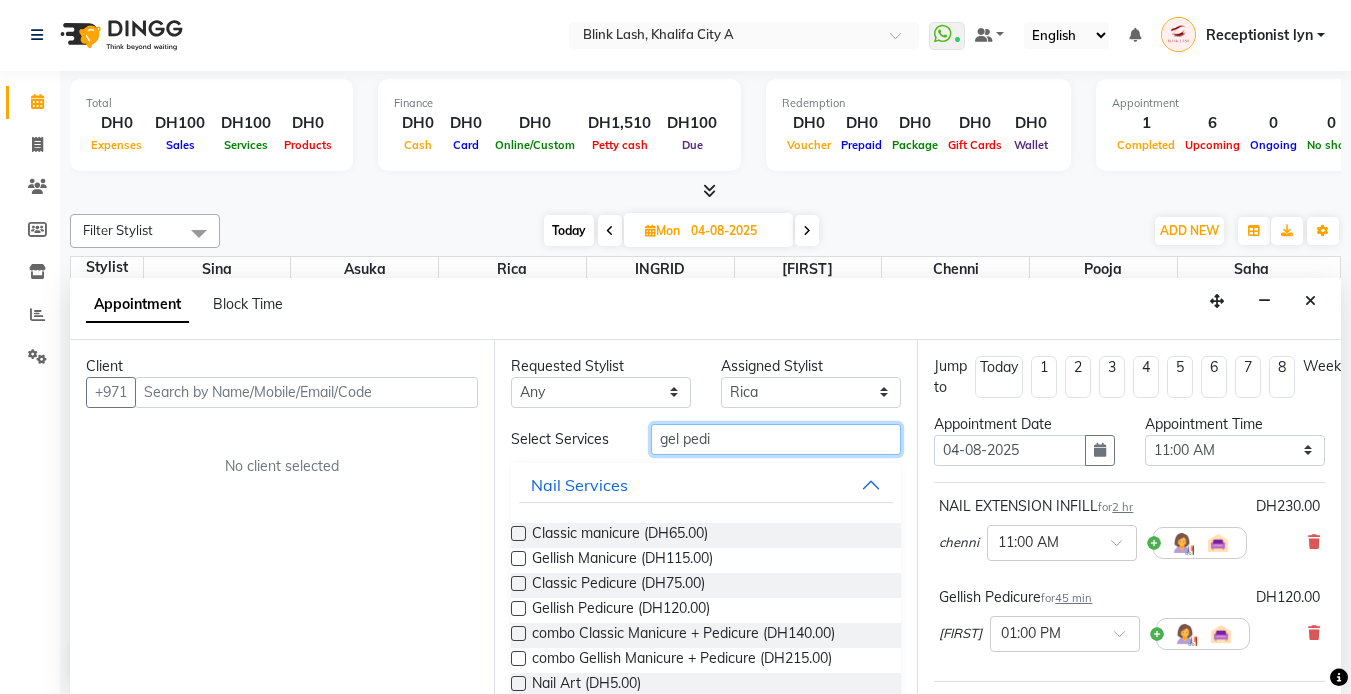 click on "gel pedi" at bounding box center (776, 439) 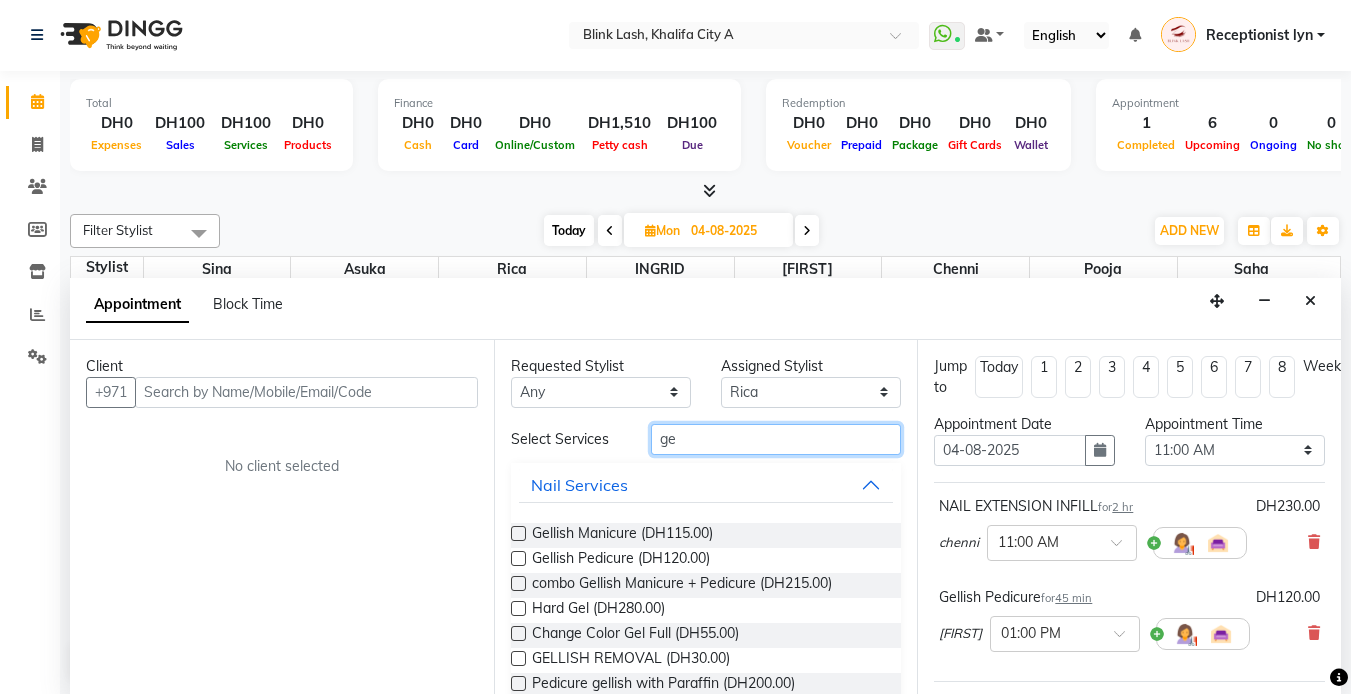 type on "g" 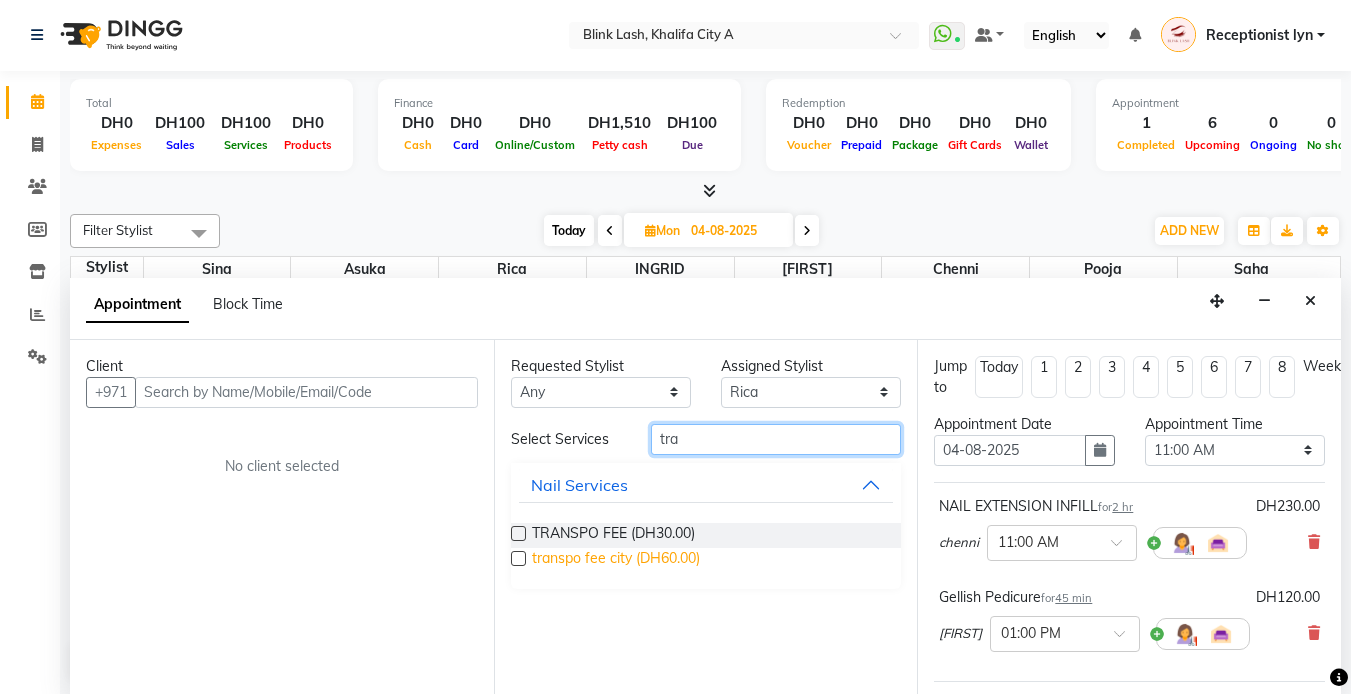 type on "tra" 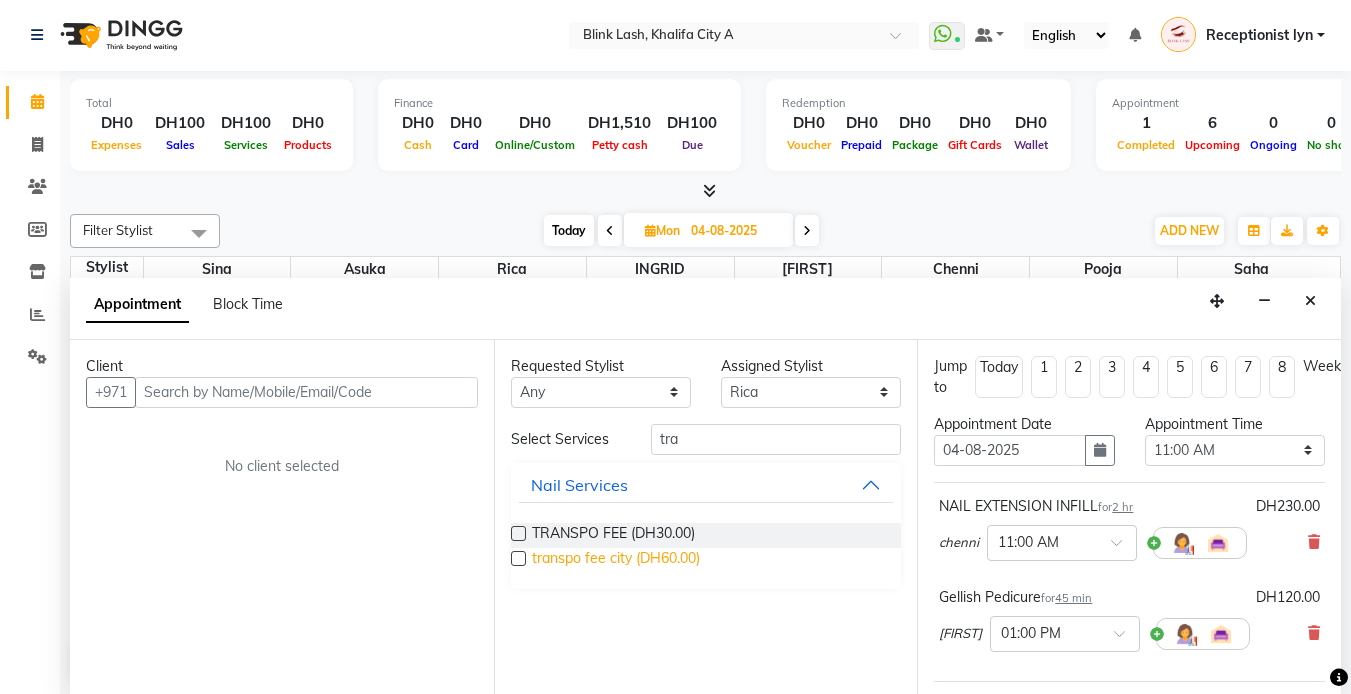 click on "transpo fee city (DH60.00)" at bounding box center (616, 560) 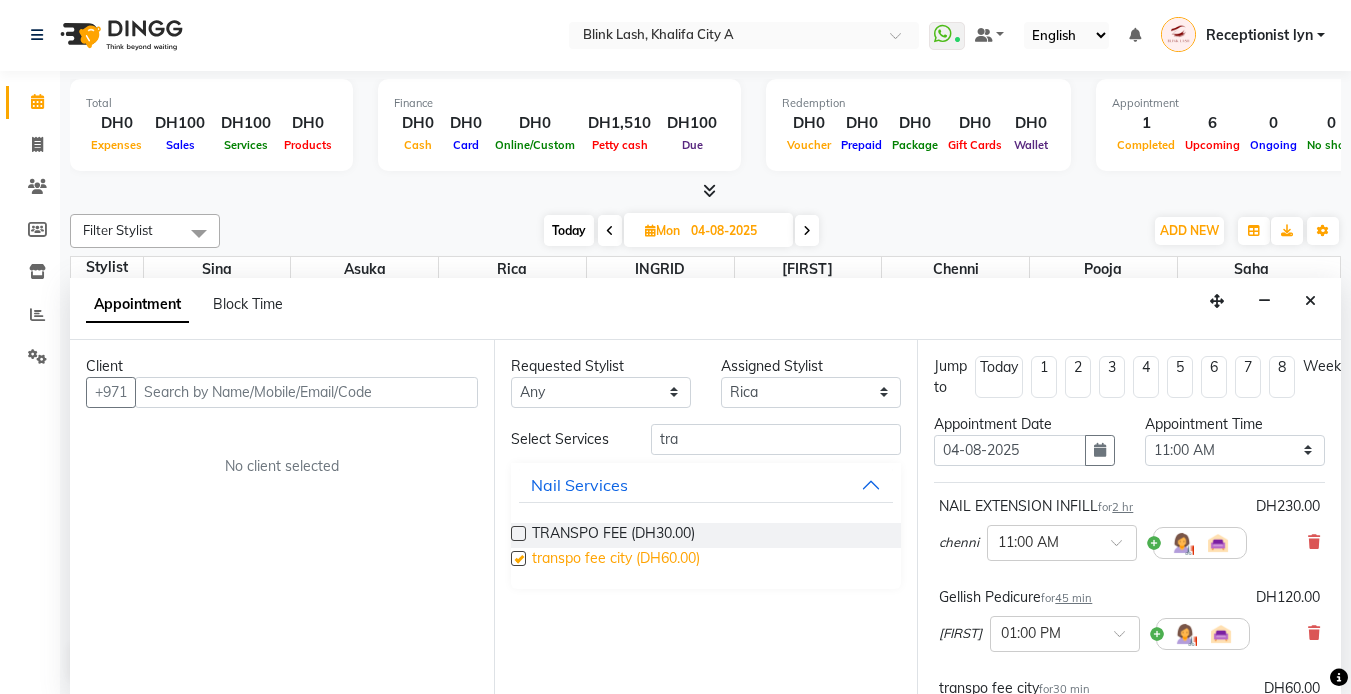 checkbox on "false" 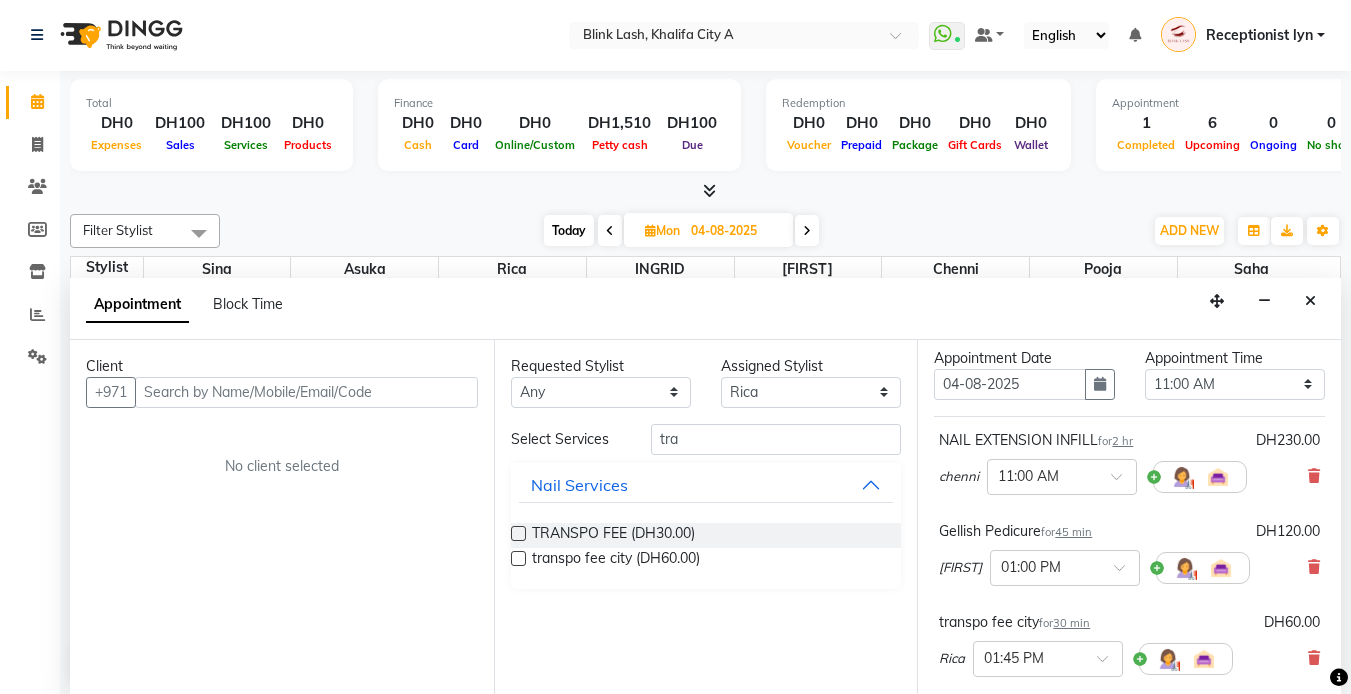scroll, scrollTop: 200, scrollLeft: 0, axis: vertical 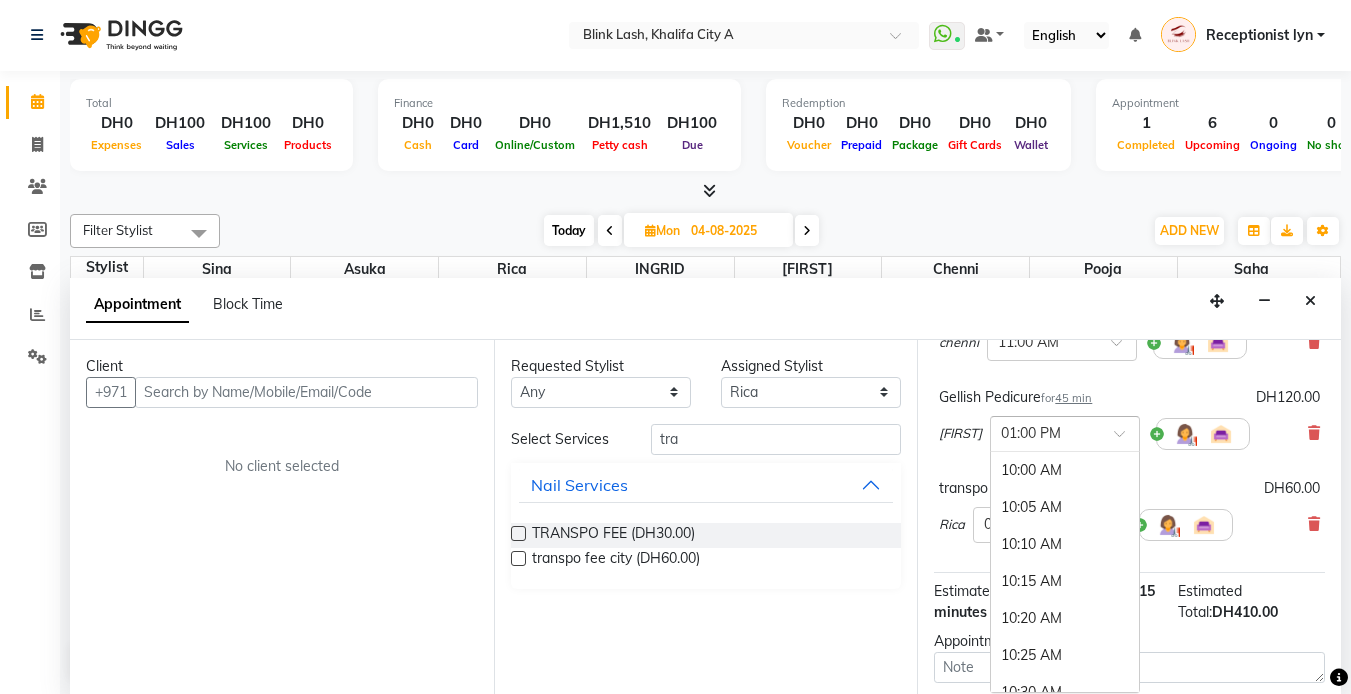 click at bounding box center [1065, 432] 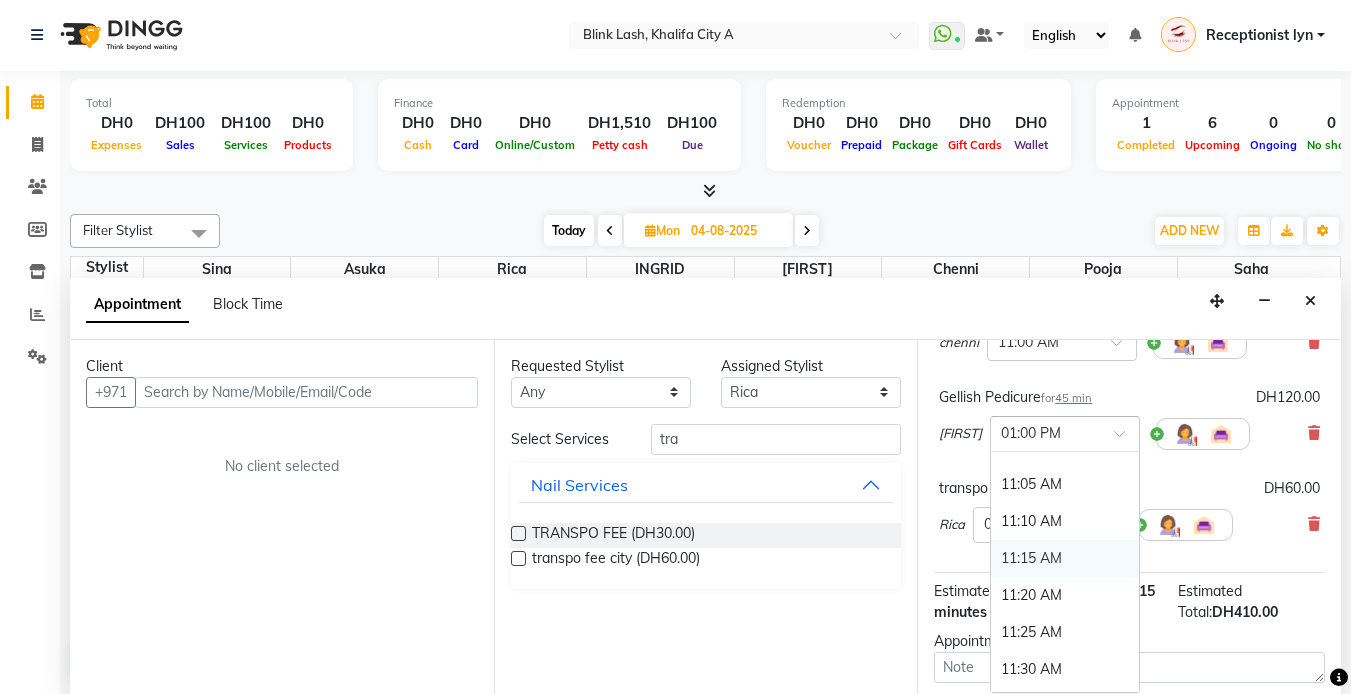 scroll, scrollTop: 432, scrollLeft: 0, axis: vertical 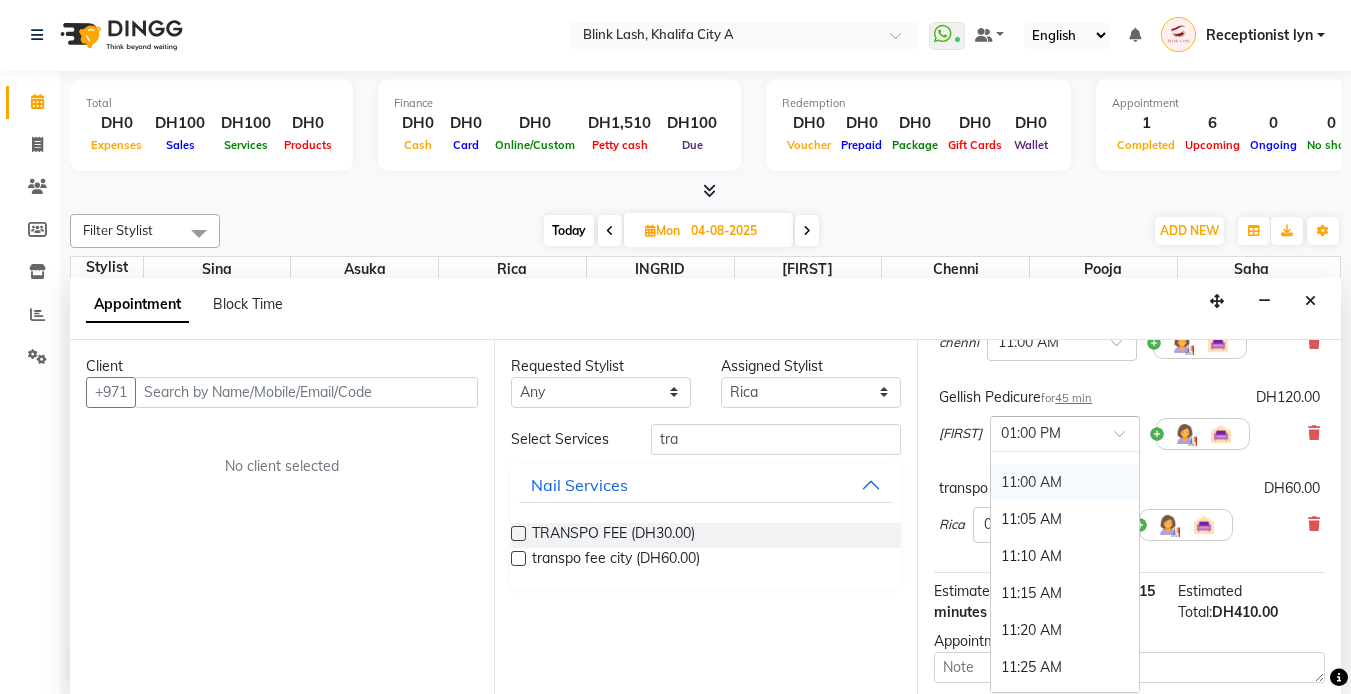 click on "11:00 AM" at bounding box center [1065, 482] 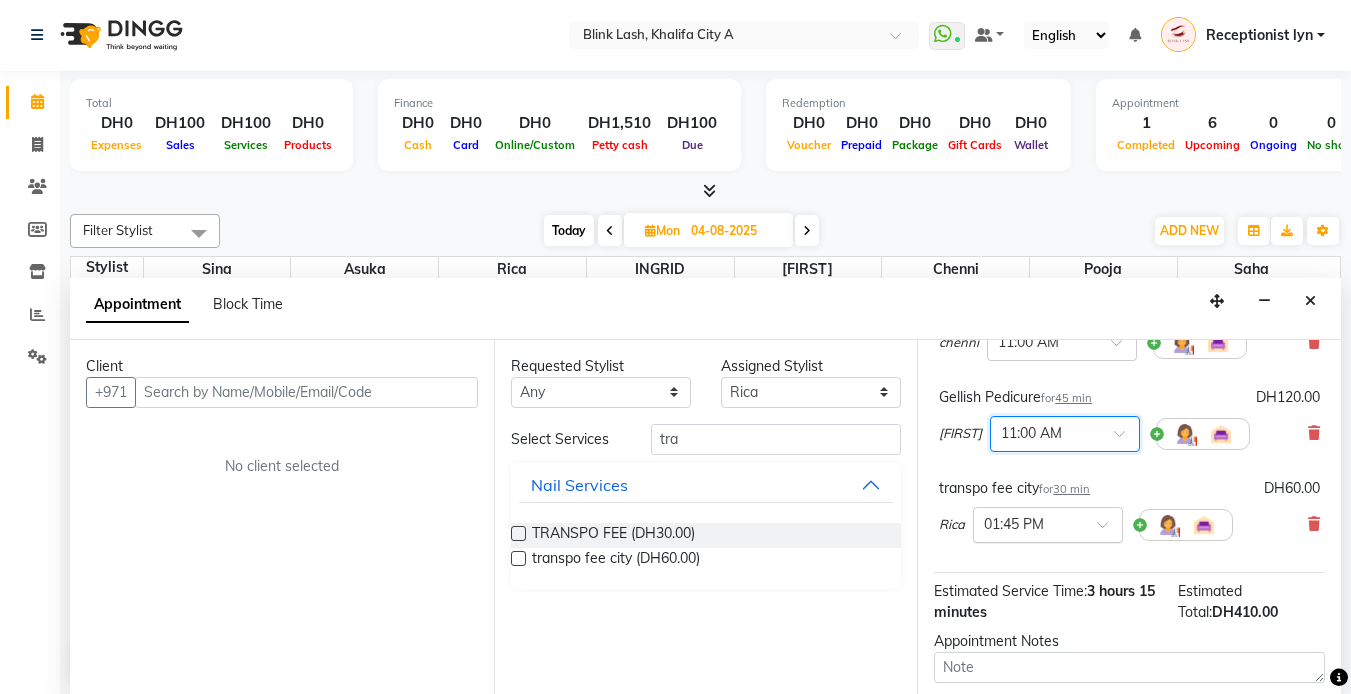 click at bounding box center (1048, 523) 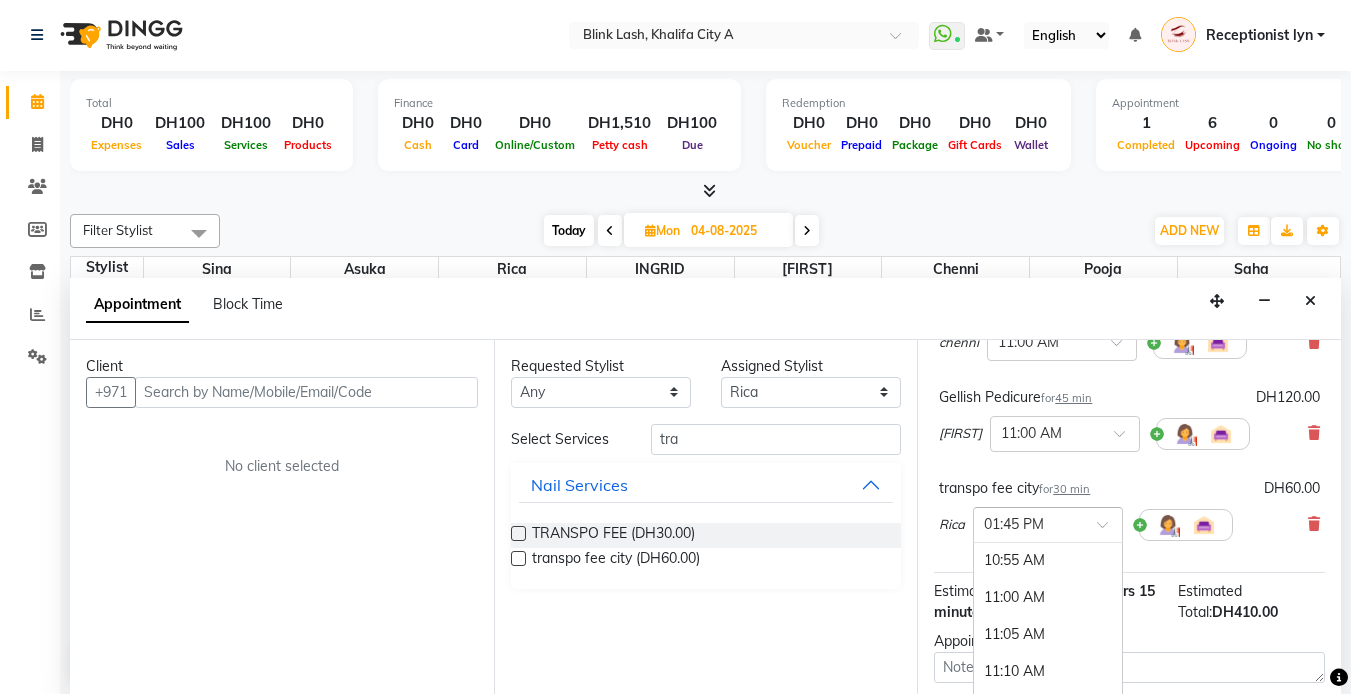 scroll, scrollTop: 401, scrollLeft: 0, axis: vertical 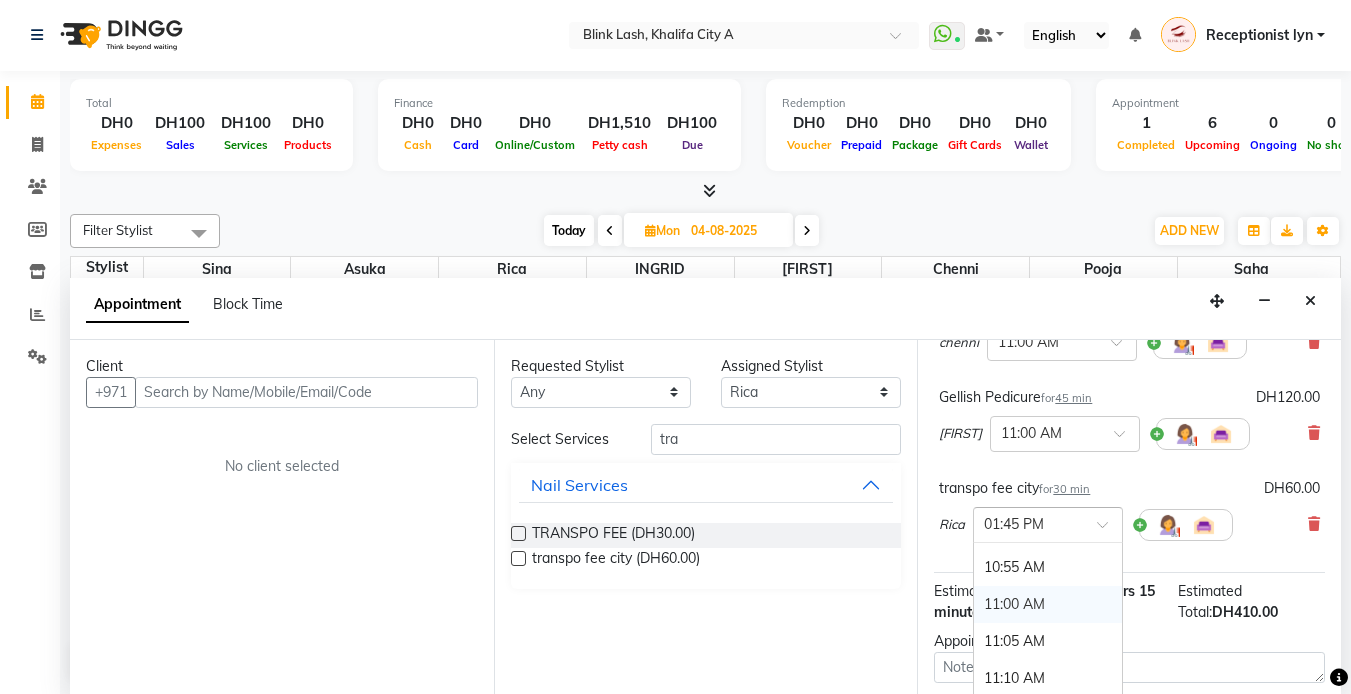 click on "11:00 AM" at bounding box center [1048, 604] 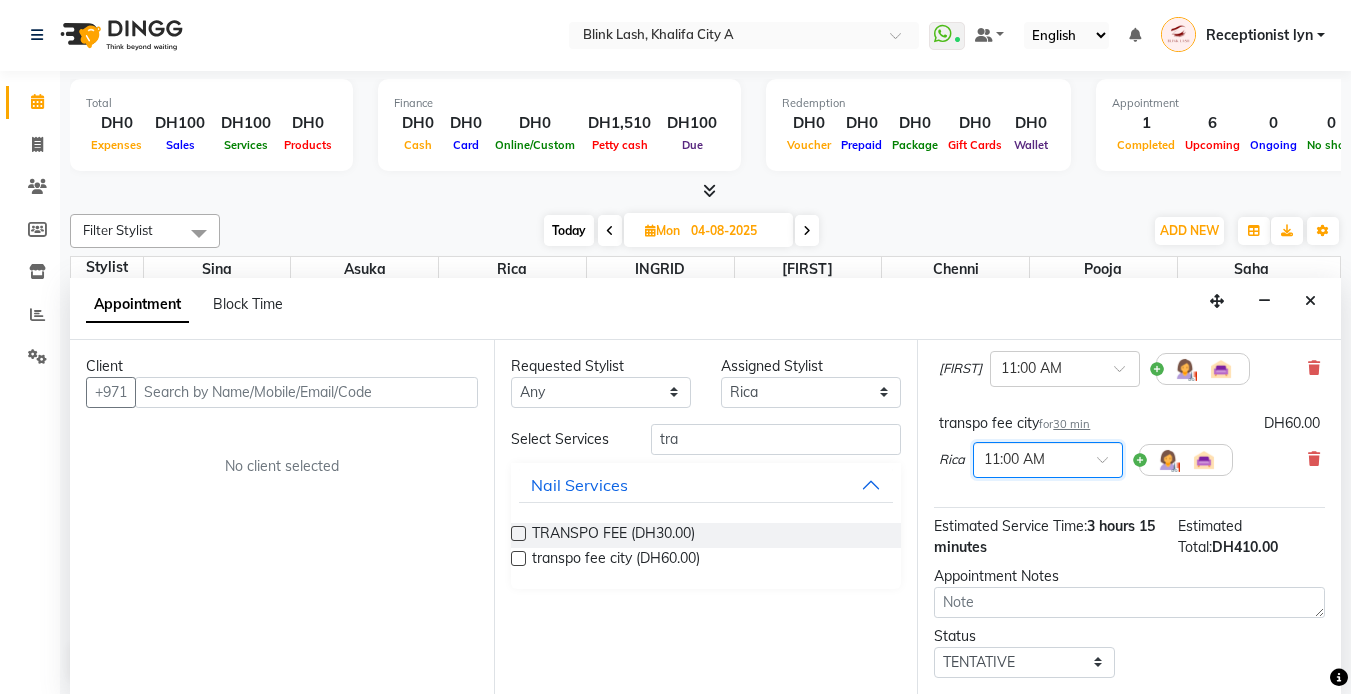 scroll, scrollTop: 413, scrollLeft: 0, axis: vertical 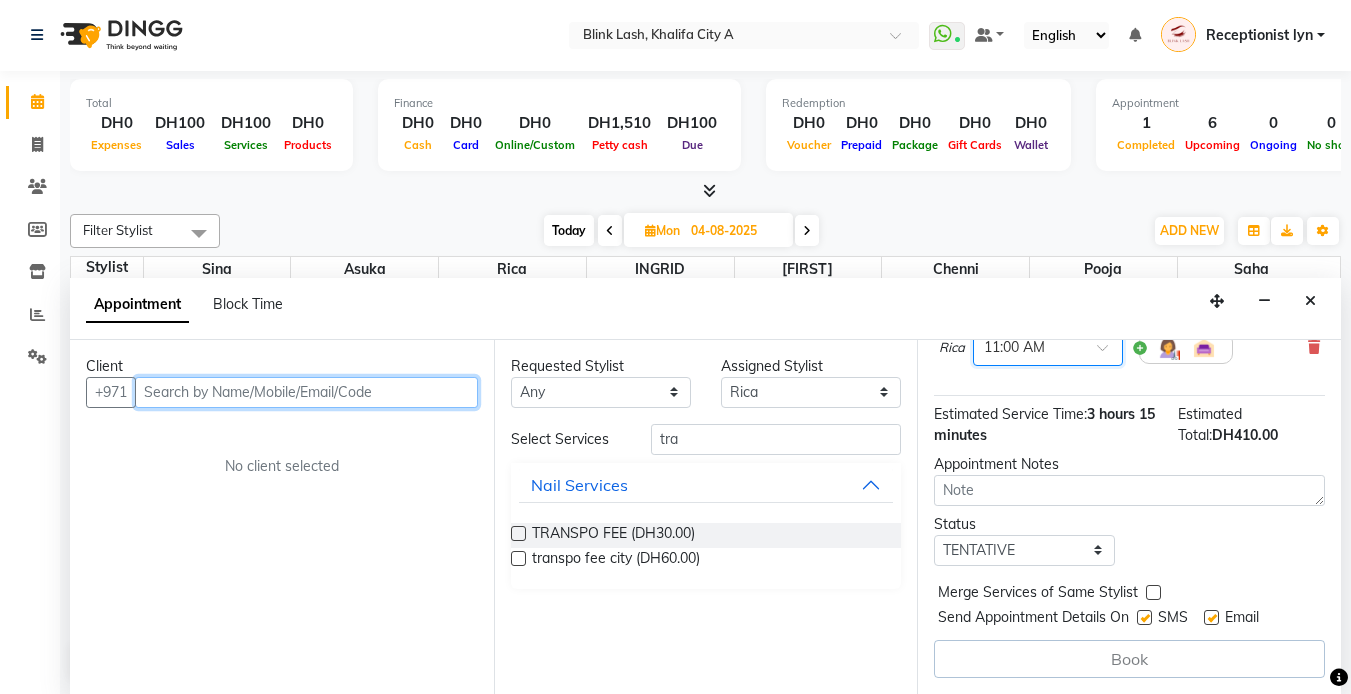 click at bounding box center [306, 392] 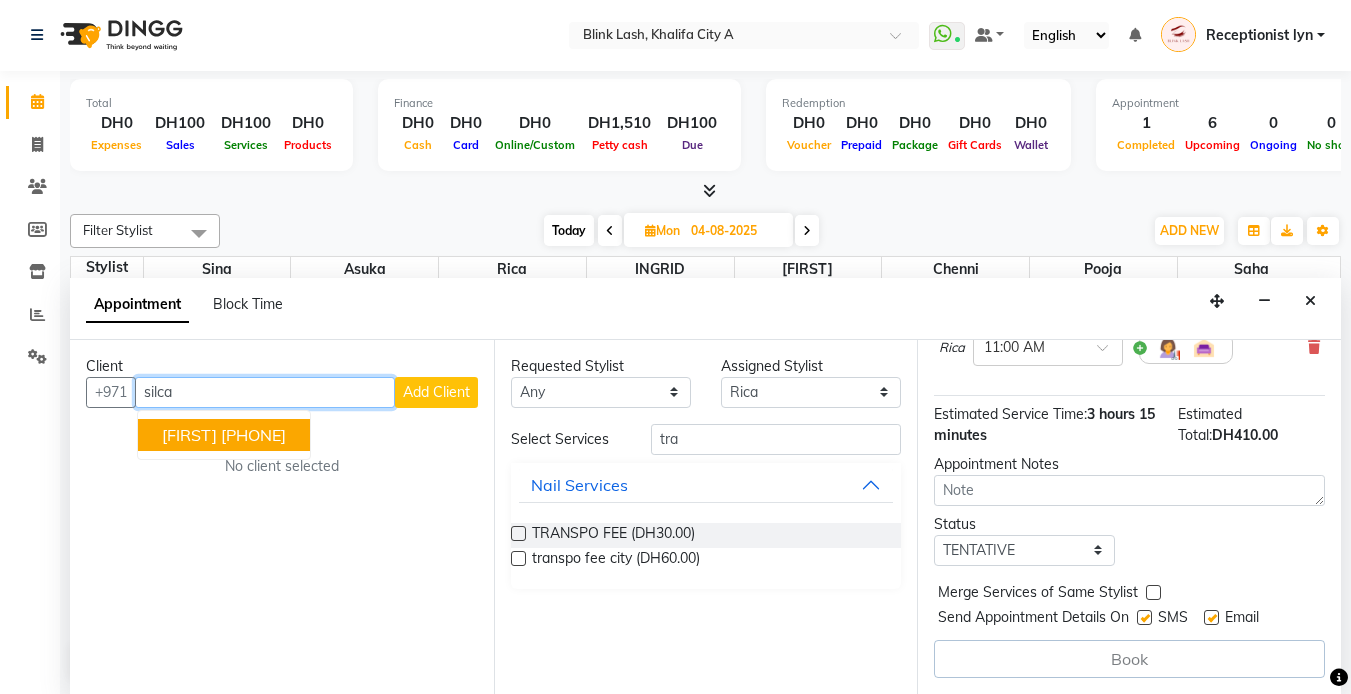 click on "Silca  523983073" at bounding box center (224, 435) 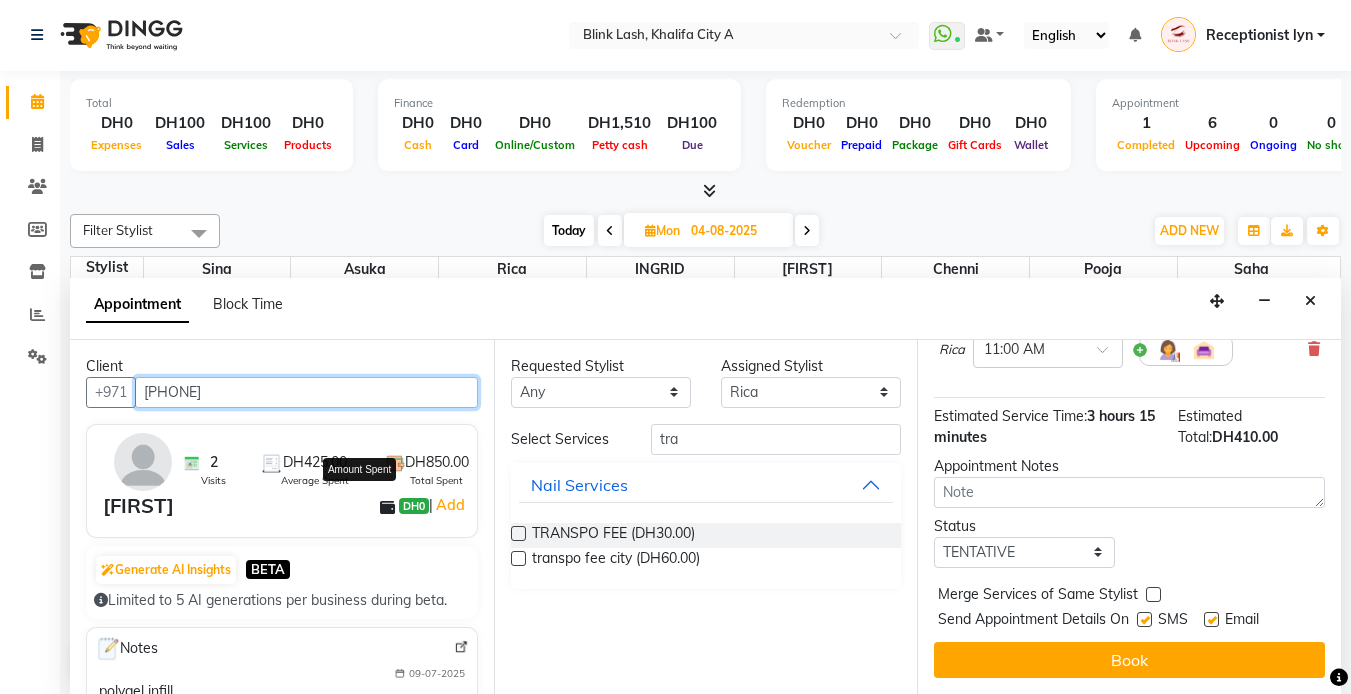 scroll, scrollTop: 411, scrollLeft: 0, axis: vertical 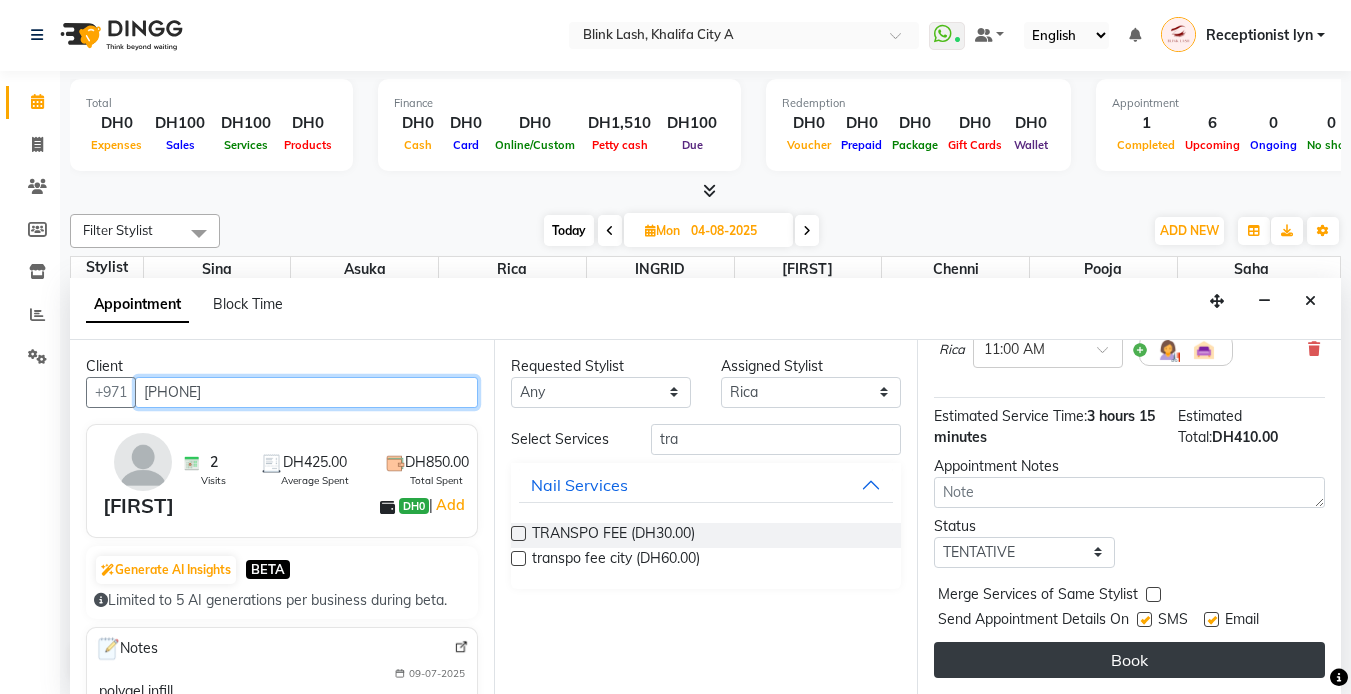 type on "[PHONE]" 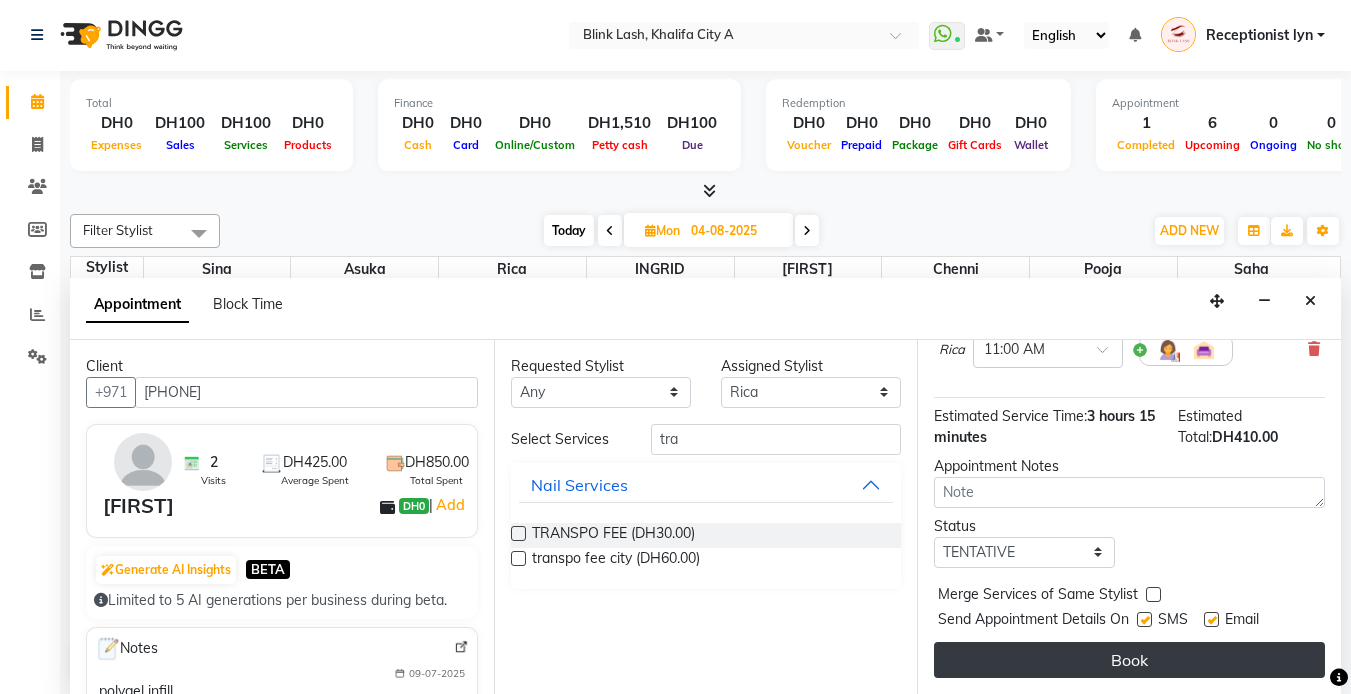 click on "Book" at bounding box center [1129, 660] 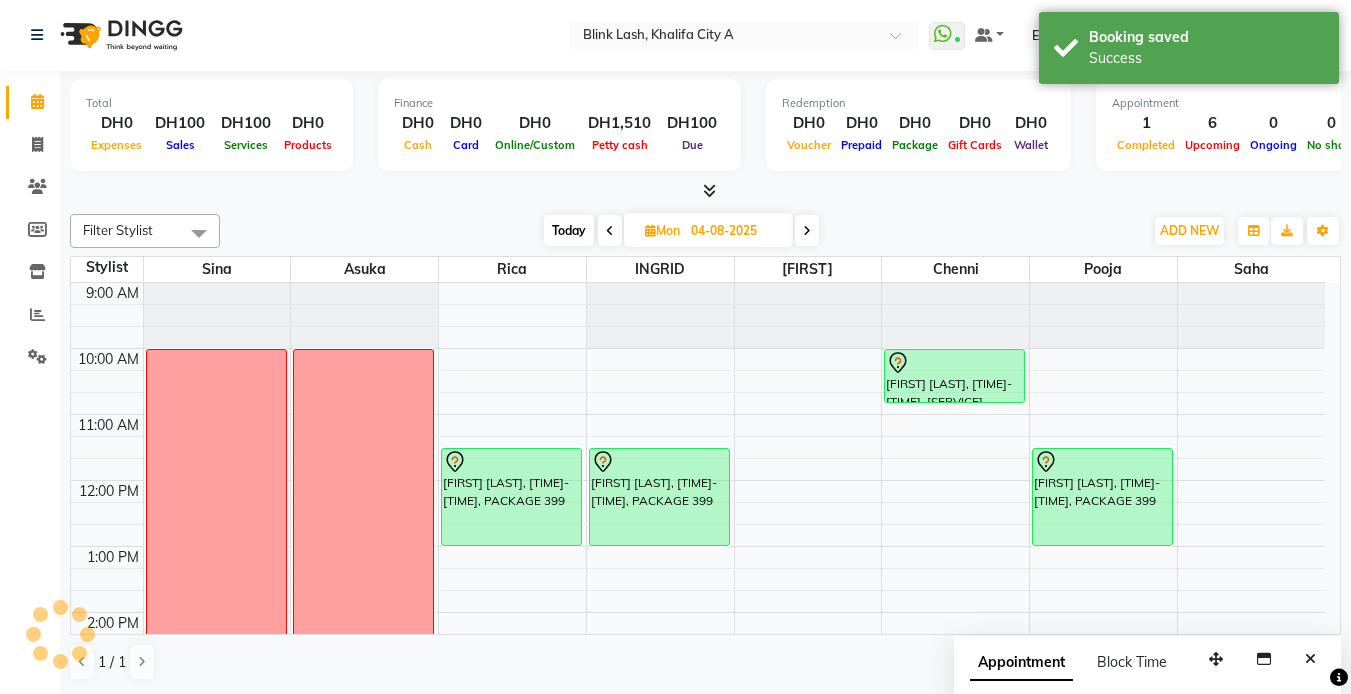 scroll, scrollTop: 0, scrollLeft: 0, axis: both 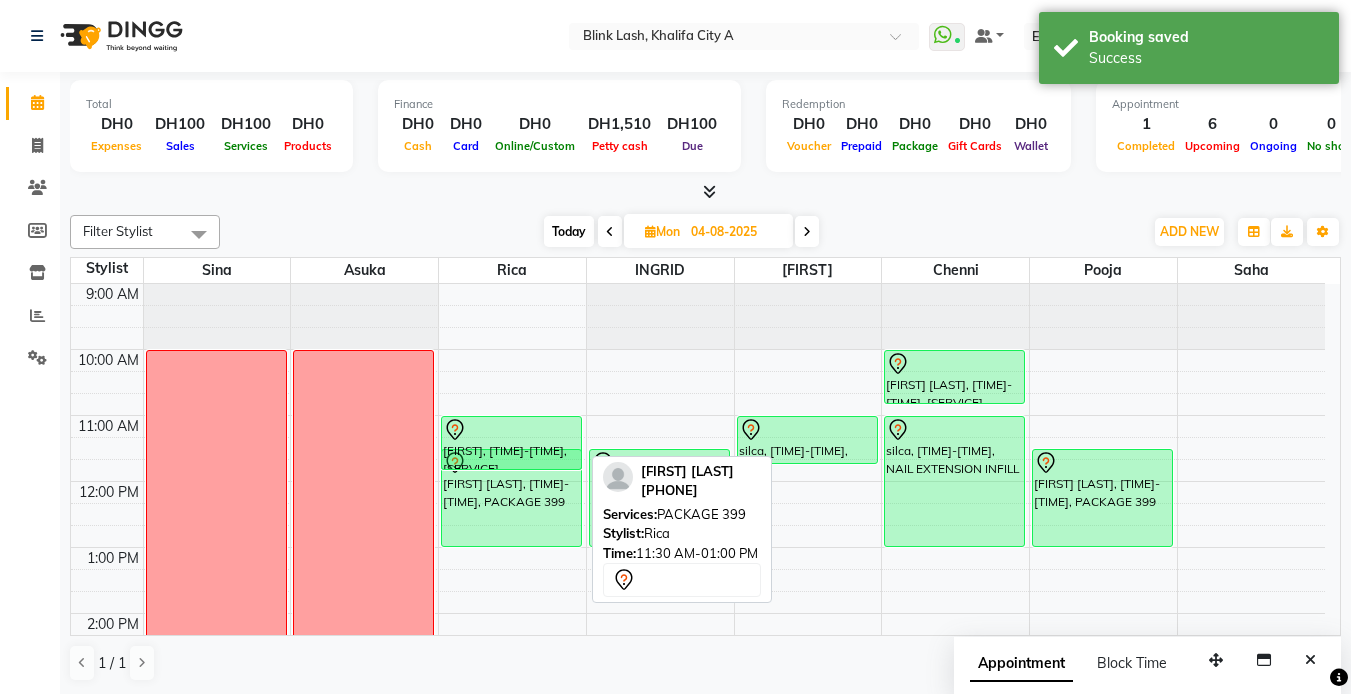 drag, startPoint x: 542, startPoint y: 443, endPoint x: 537, endPoint y: 462, distance: 19.646883 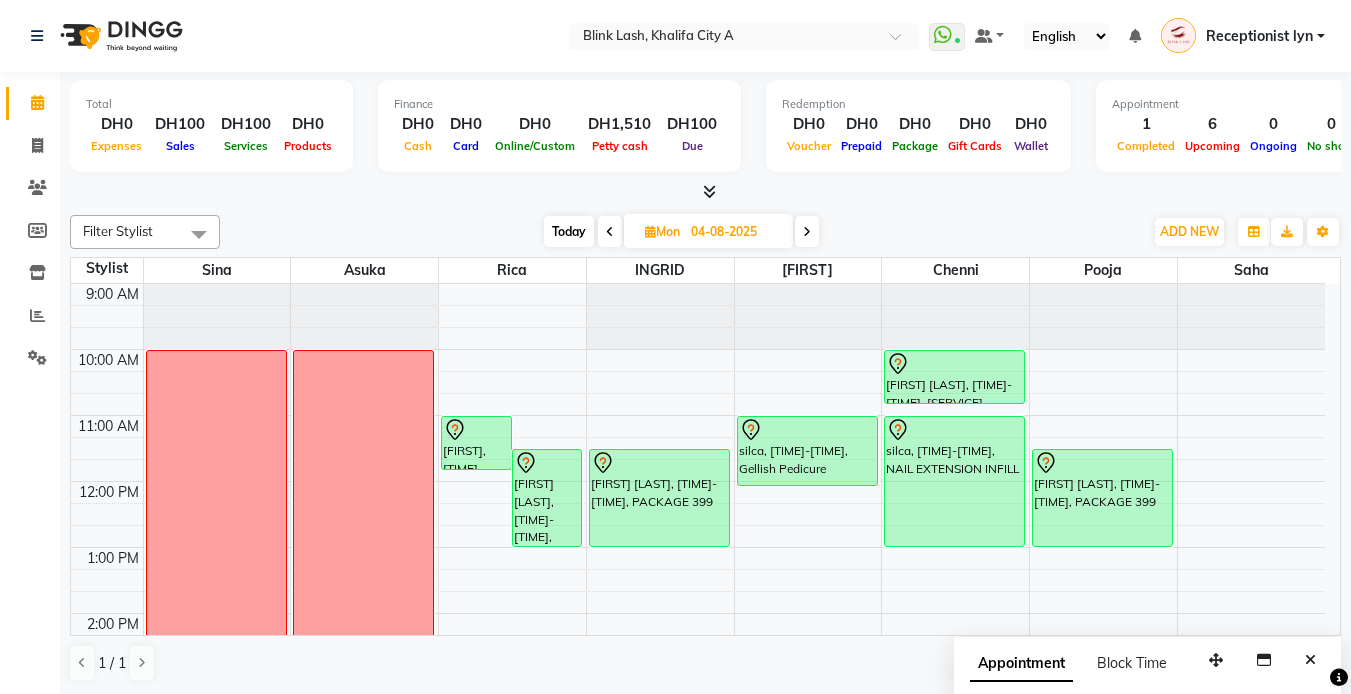 drag, startPoint x: 821, startPoint y: 463, endPoint x: 813, endPoint y: 492, distance: 30.083218 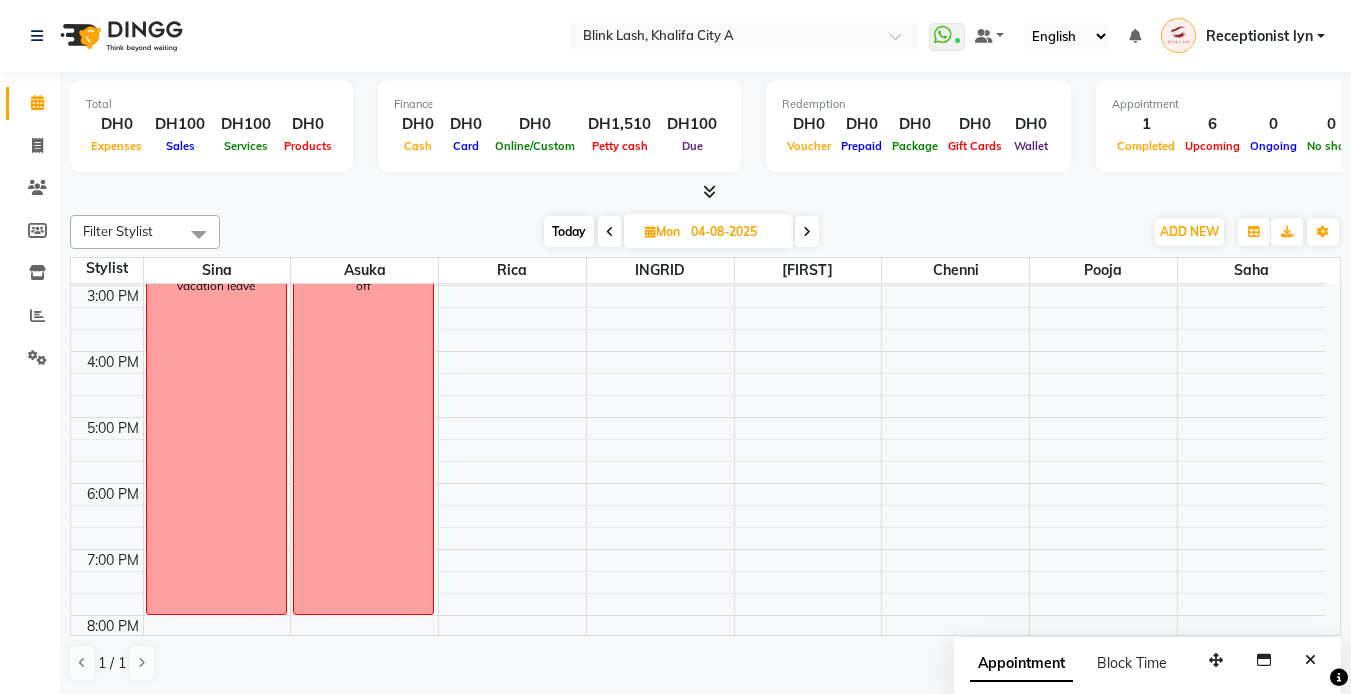scroll, scrollTop: 0, scrollLeft: 0, axis: both 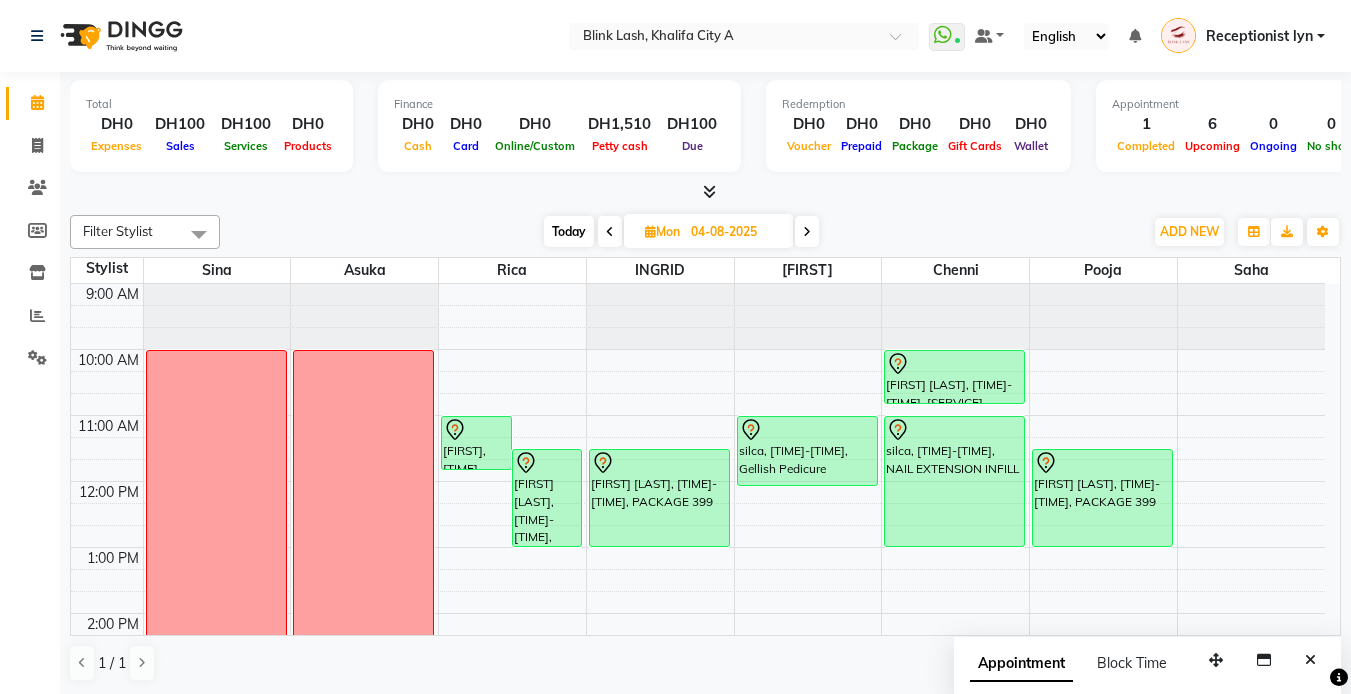 click on "Today" at bounding box center (569, 231) 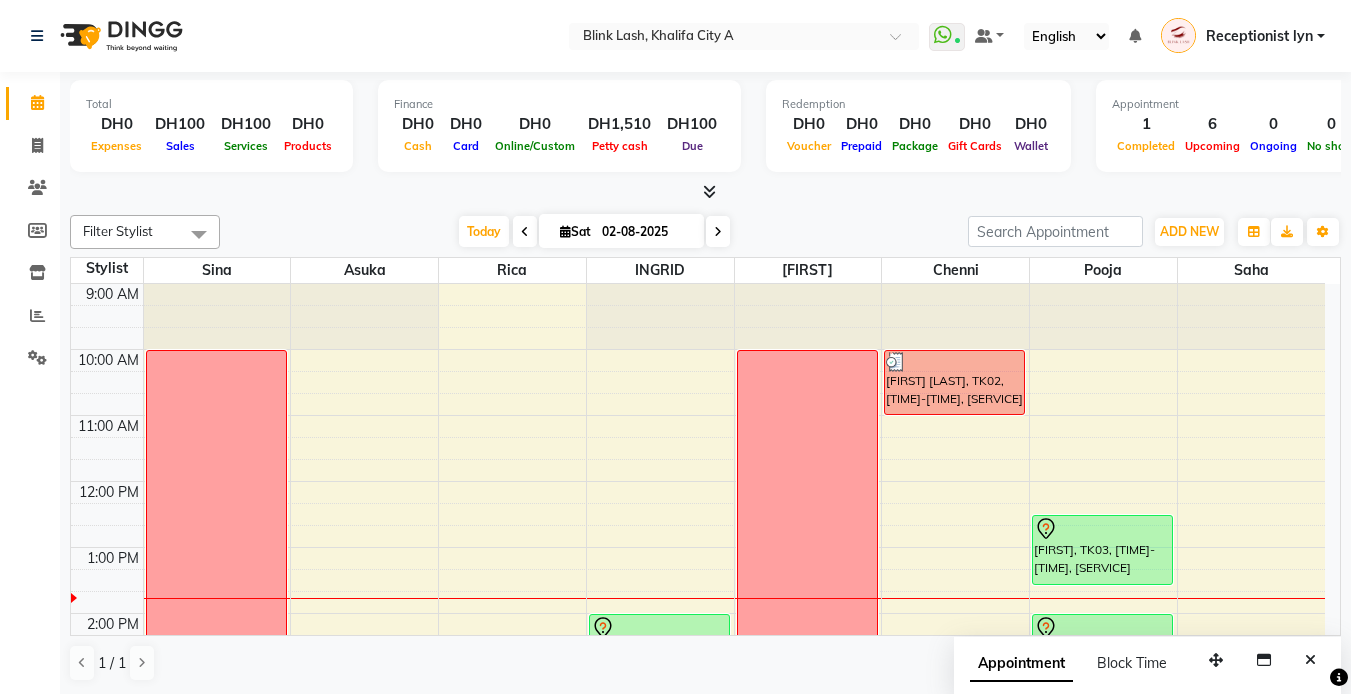 scroll, scrollTop: 100, scrollLeft: 0, axis: vertical 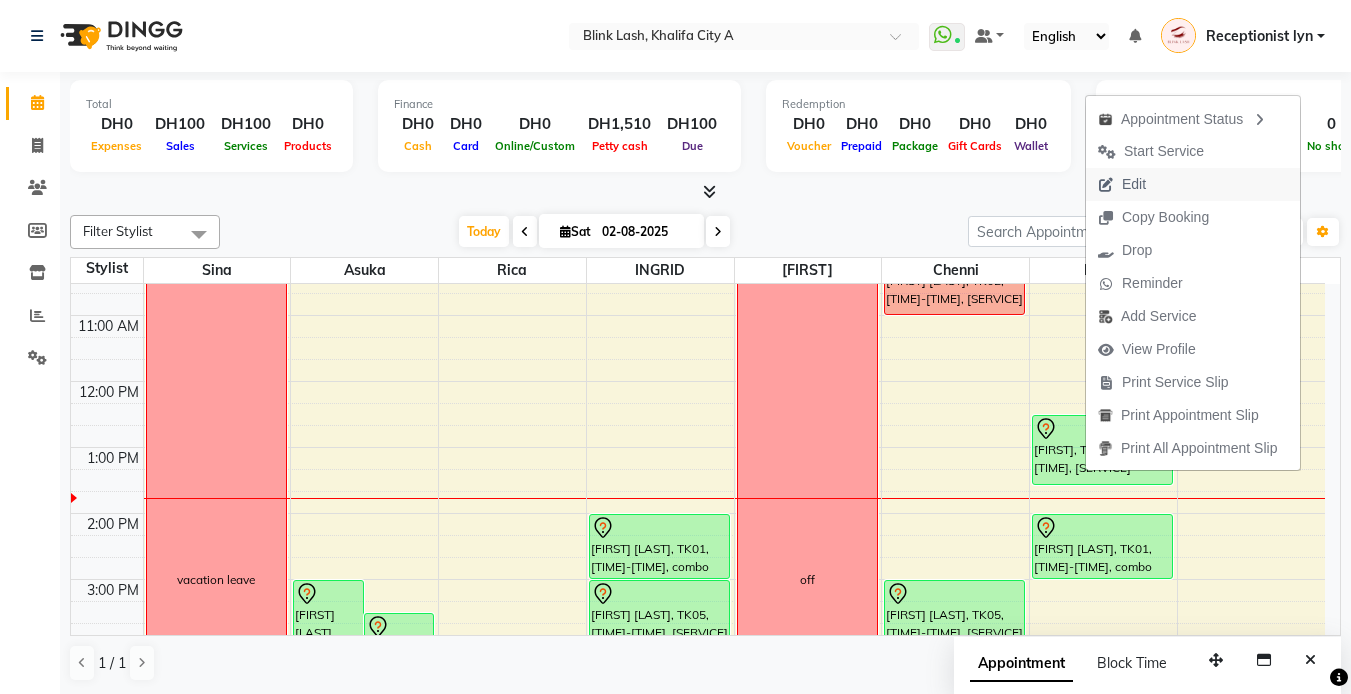 click on "Appointment Status
Start Service
Edit
Copy Booking
Drop
Reminder
Add Service
View Profile
Print Service Slip
Print Appointment Slip
Print All Appointment Slip" at bounding box center [1193, 283] 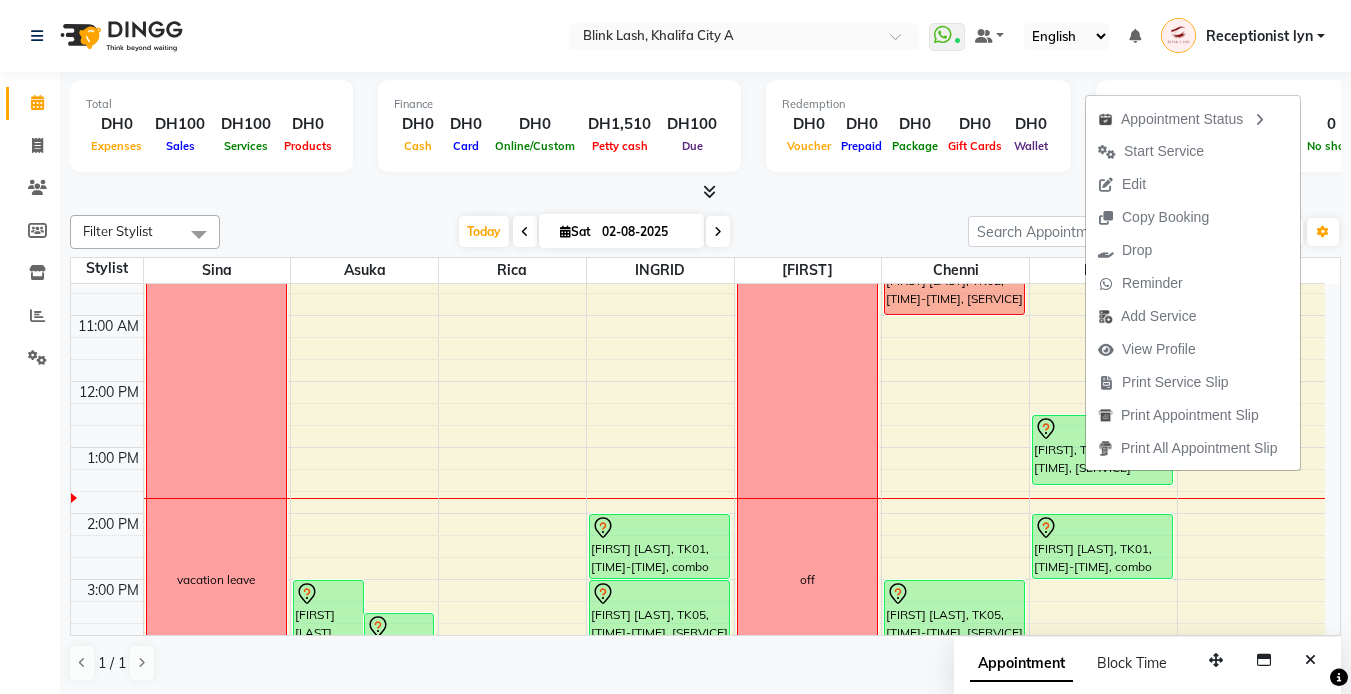 click on "Edit" at bounding box center [1122, 184] 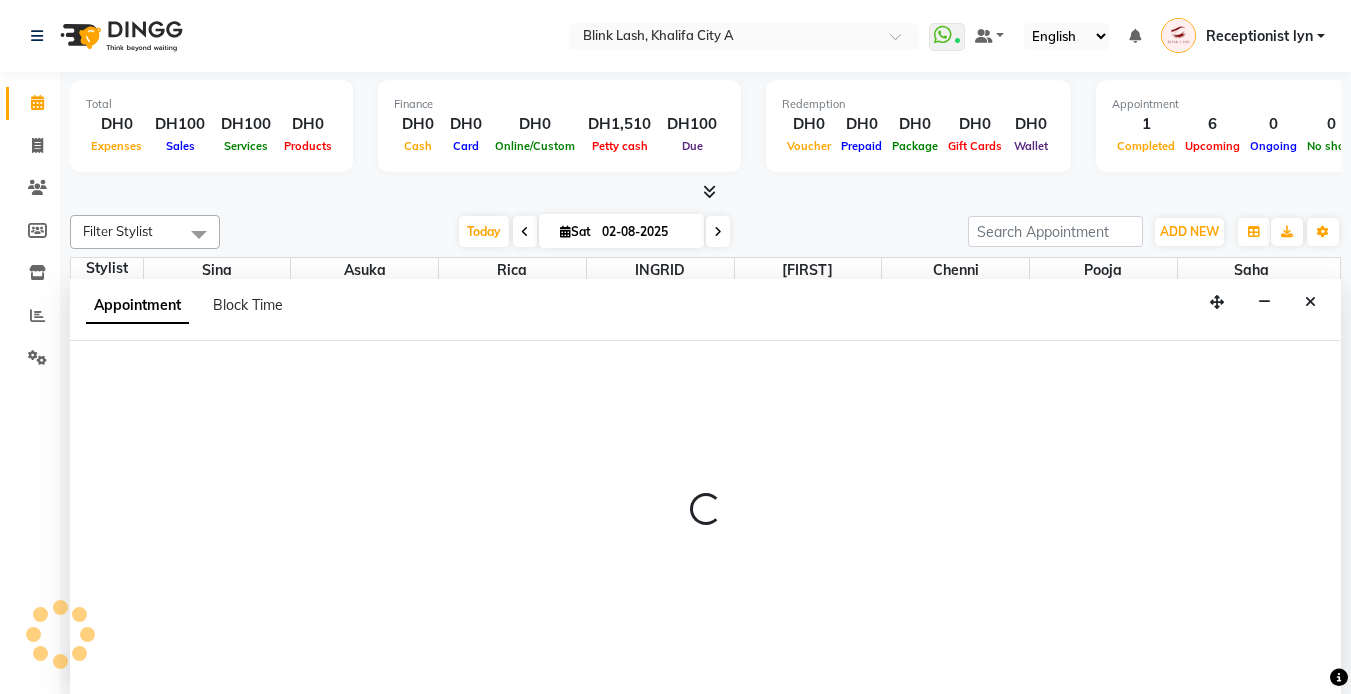scroll, scrollTop: 1, scrollLeft: 0, axis: vertical 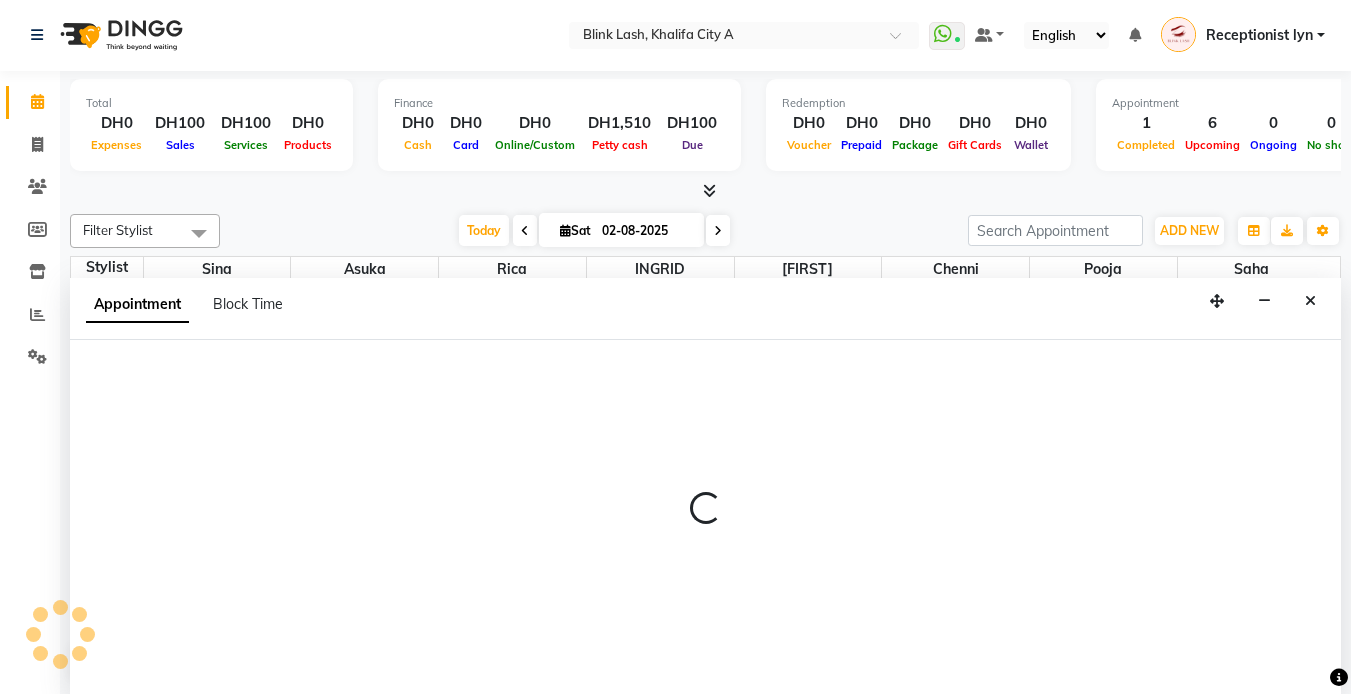 select on "tentative" 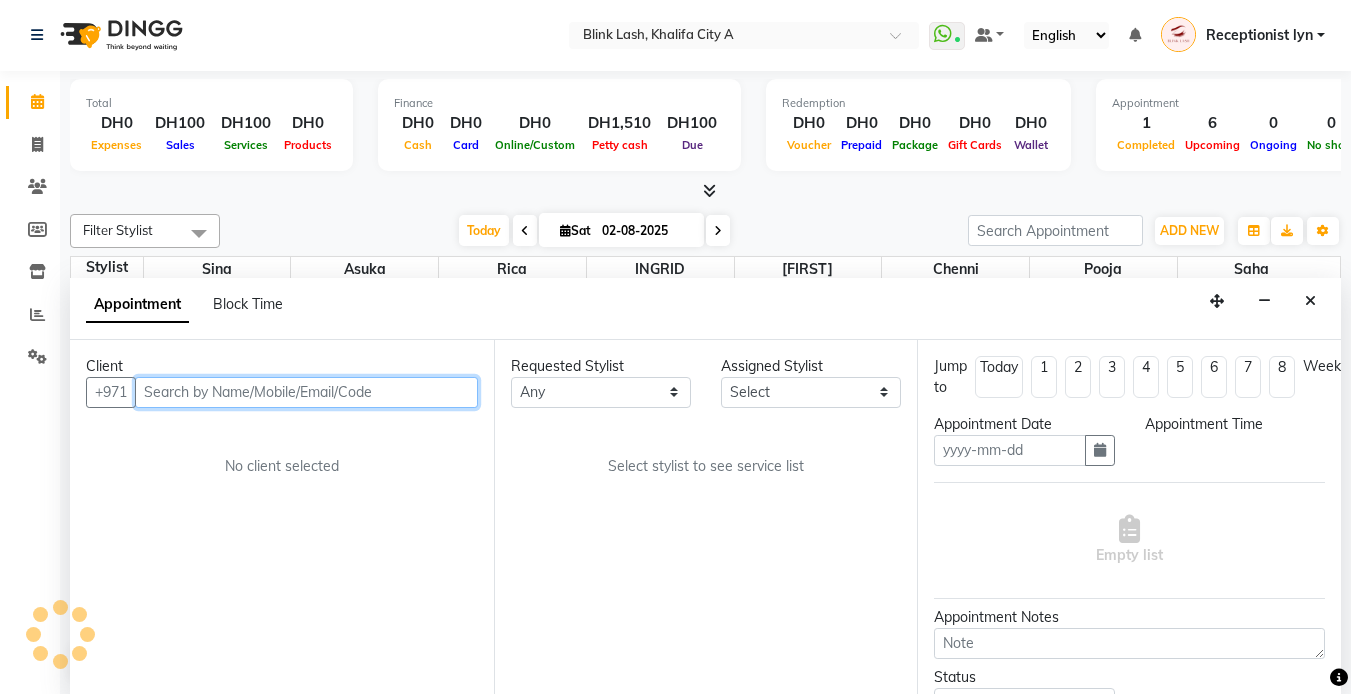 type on "02-08-2025" 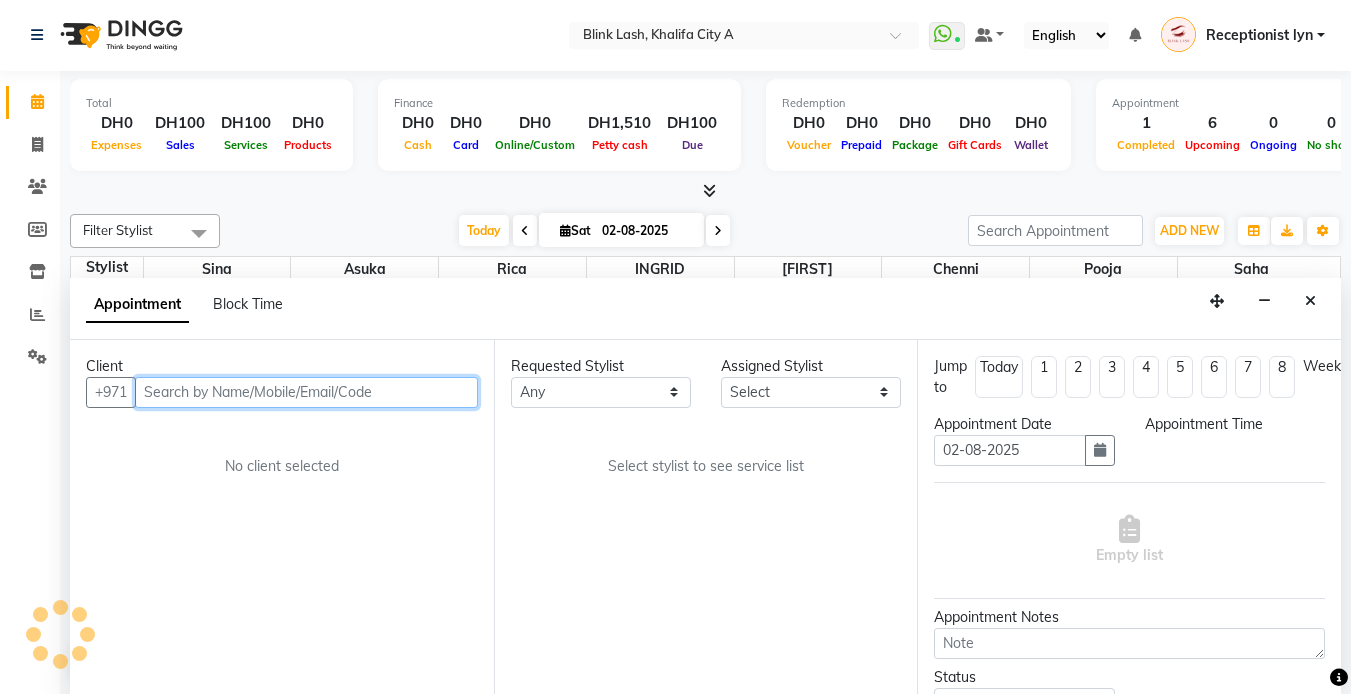 select on "750" 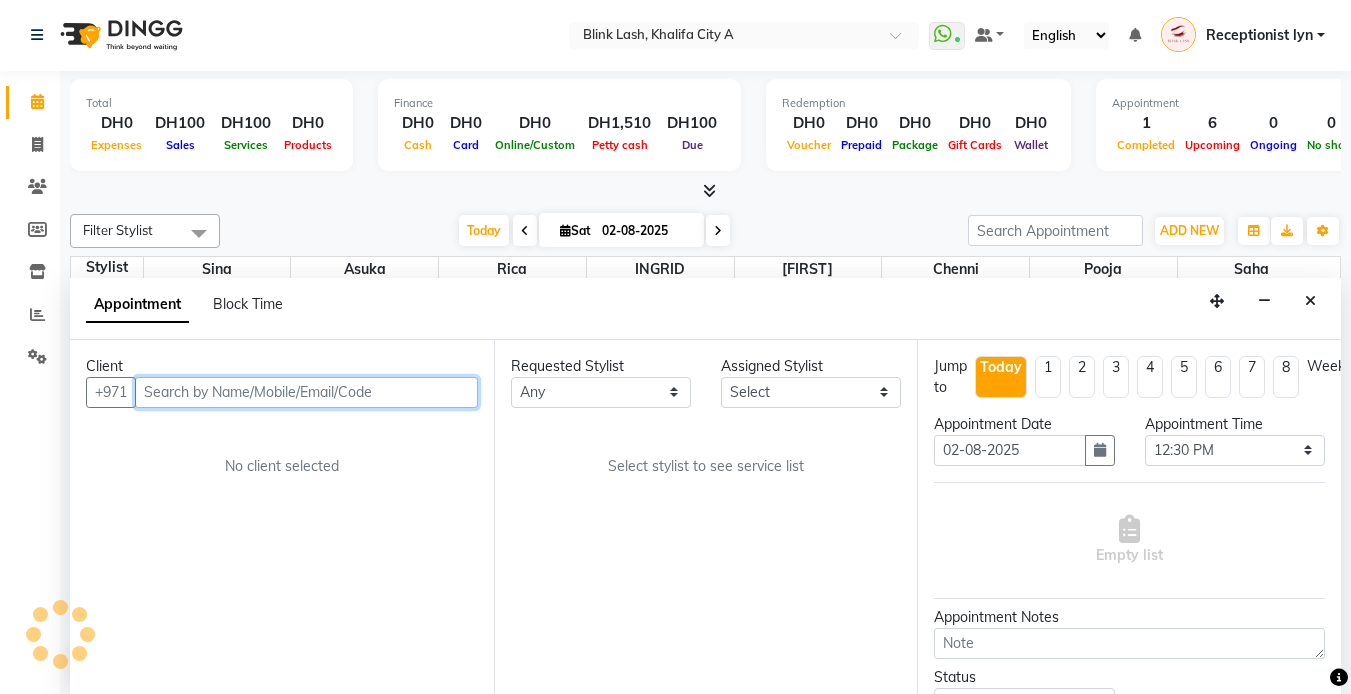 select on "63341" 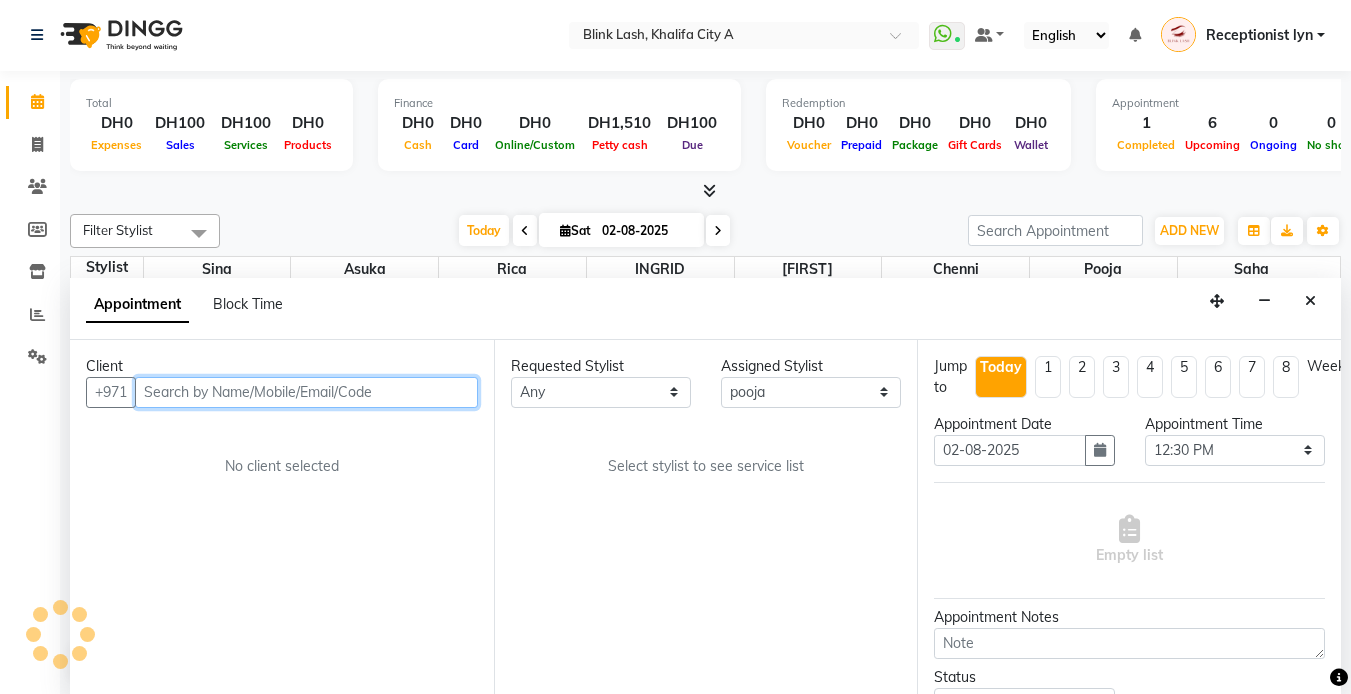 scroll, scrollTop: 265, scrollLeft: 0, axis: vertical 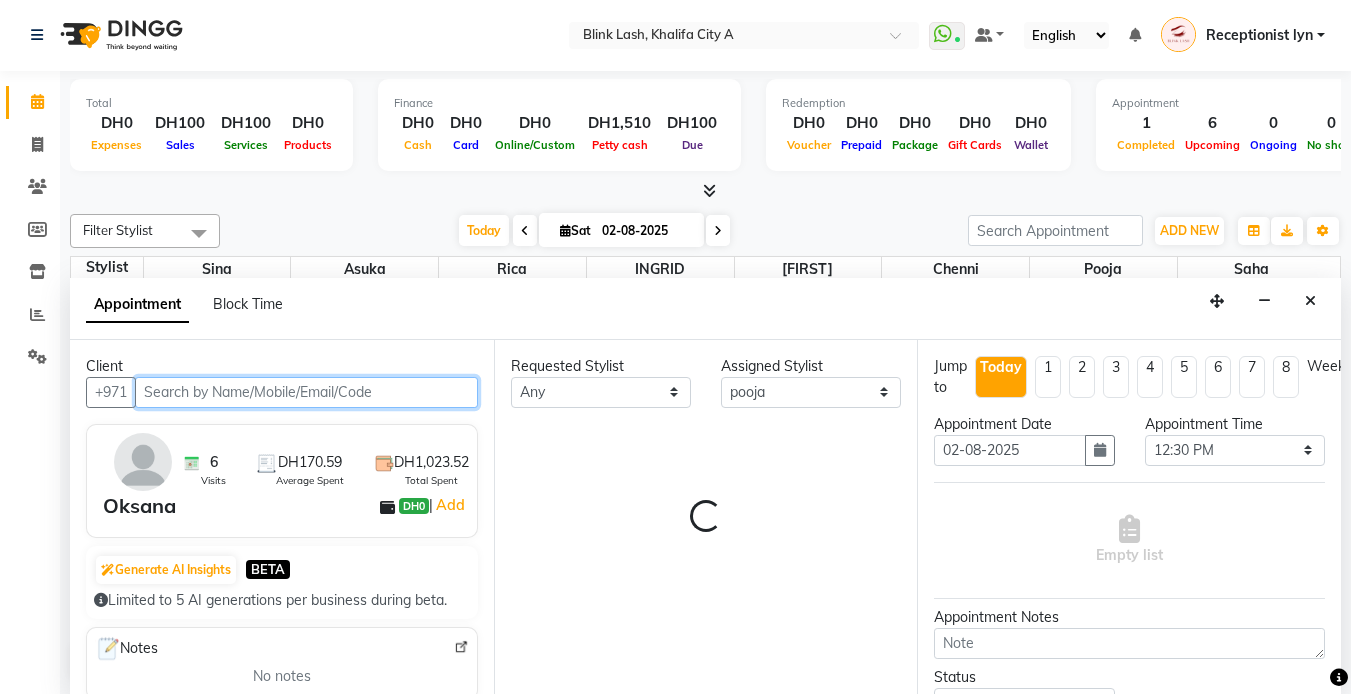 select on "2892" 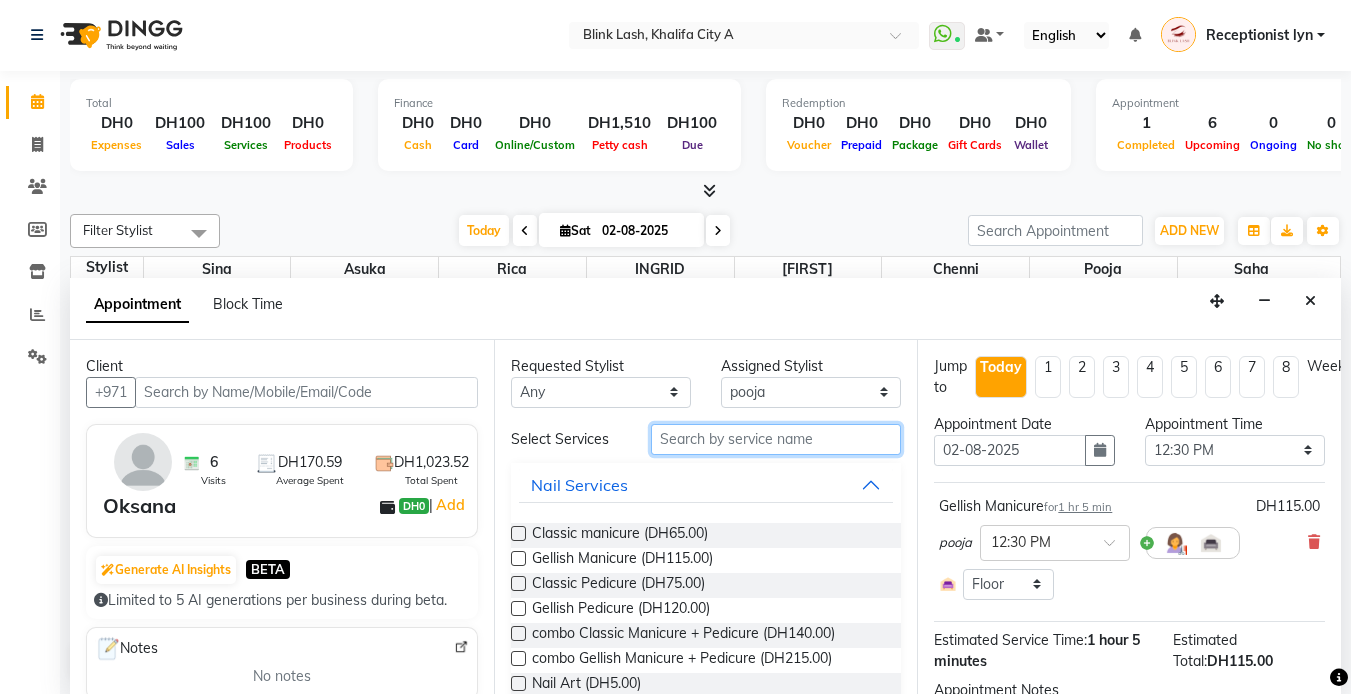 click at bounding box center [776, 439] 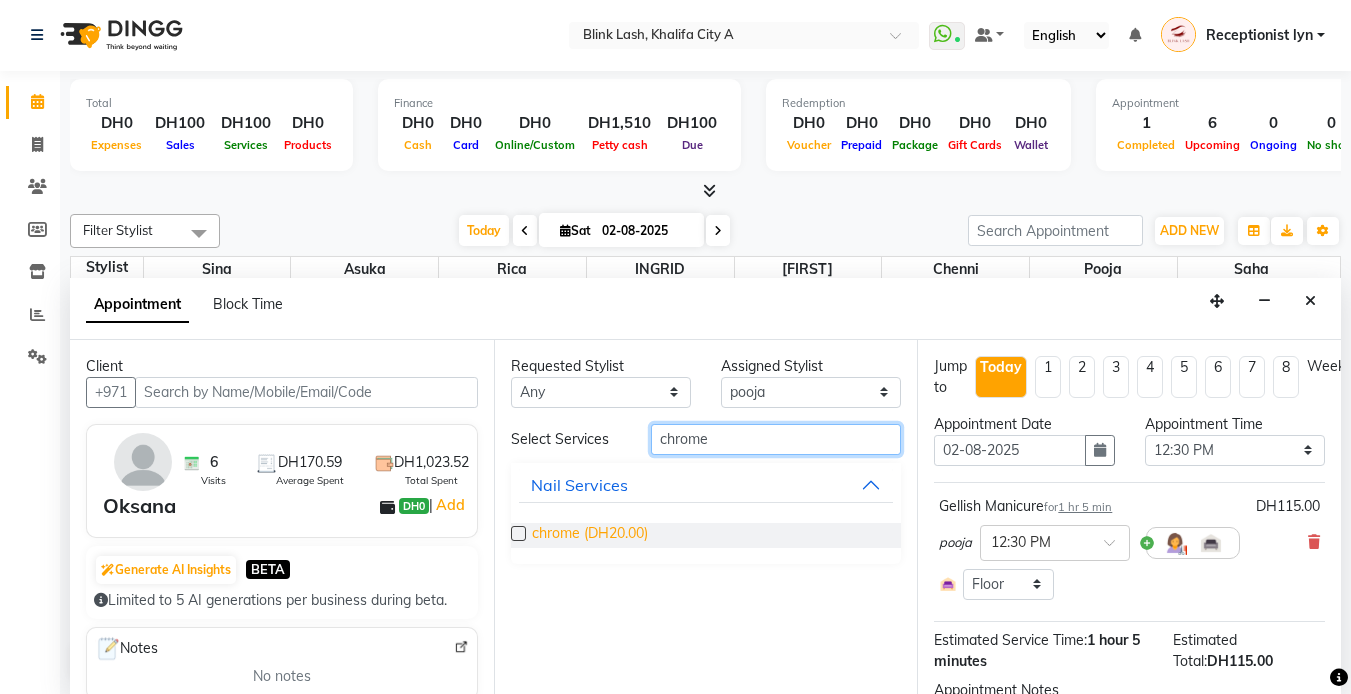 type on "chrome" 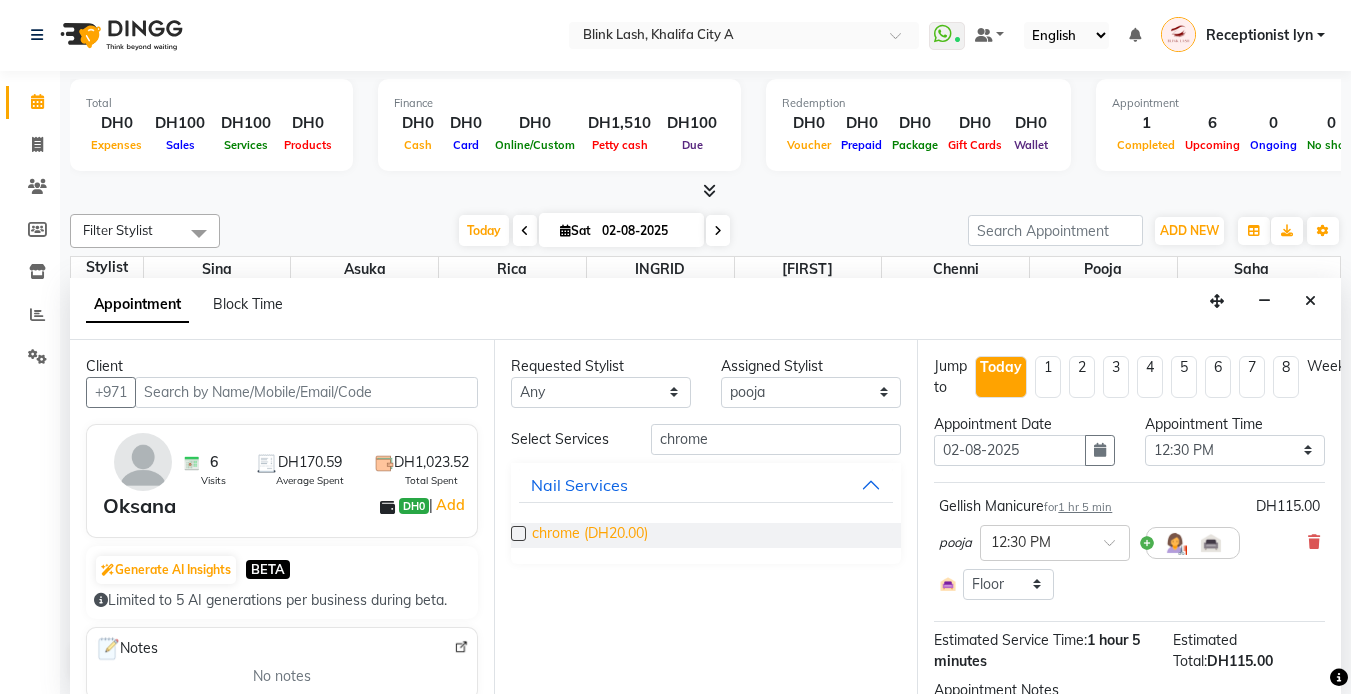 click on "chrome (DH20.00)" at bounding box center [590, 535] 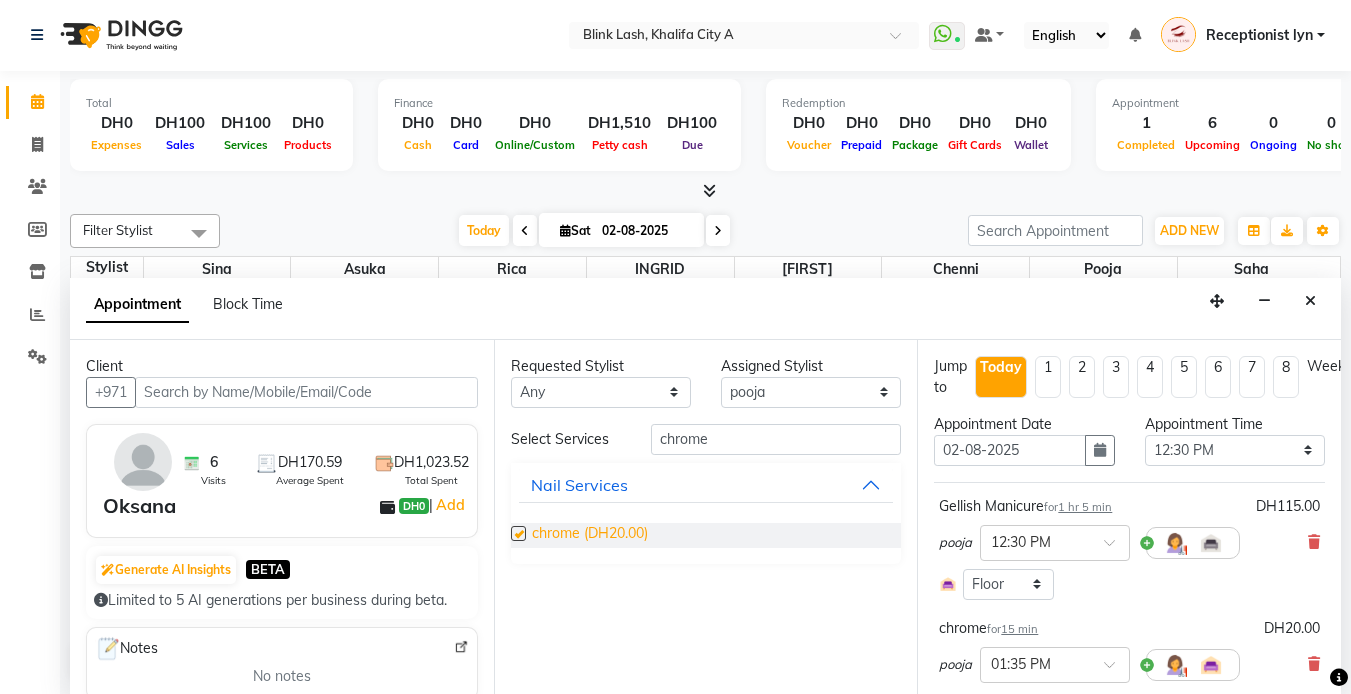 checkbox on "false" 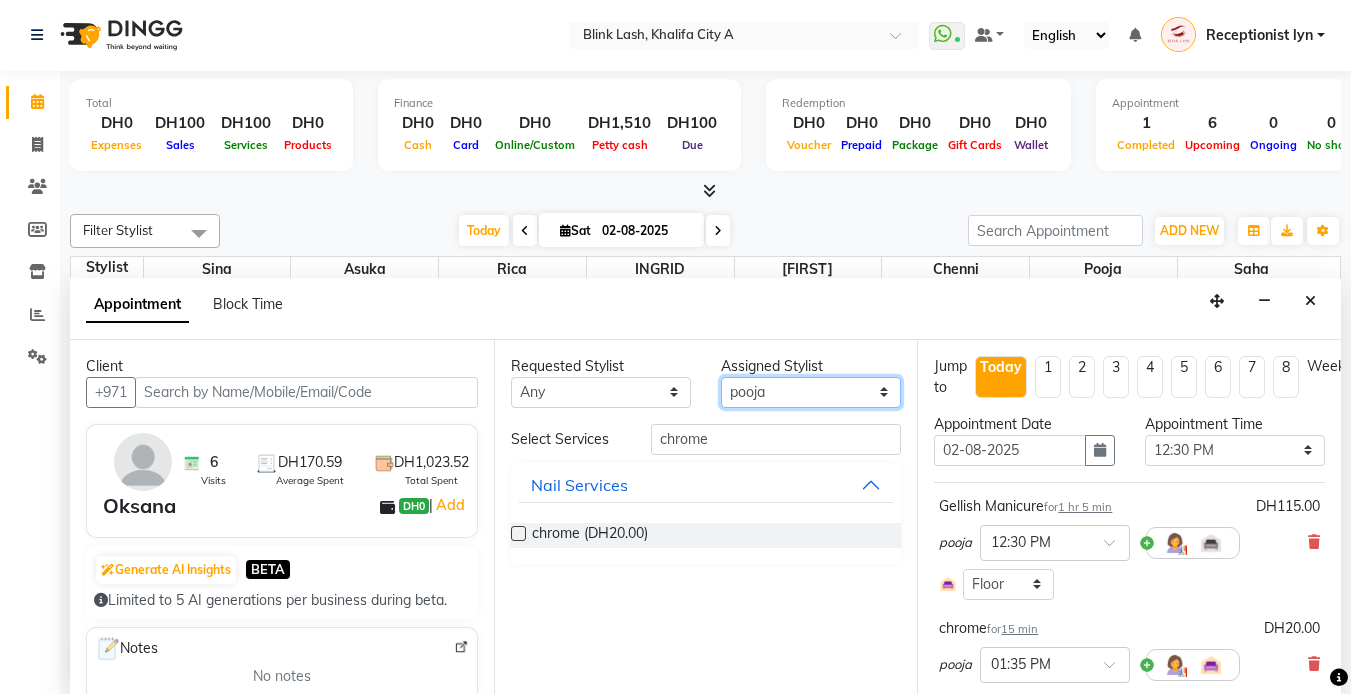 click on "Select Asuka chenni INGRID jumana pooja Rica saha Sina" at bounding box center [811, 392] 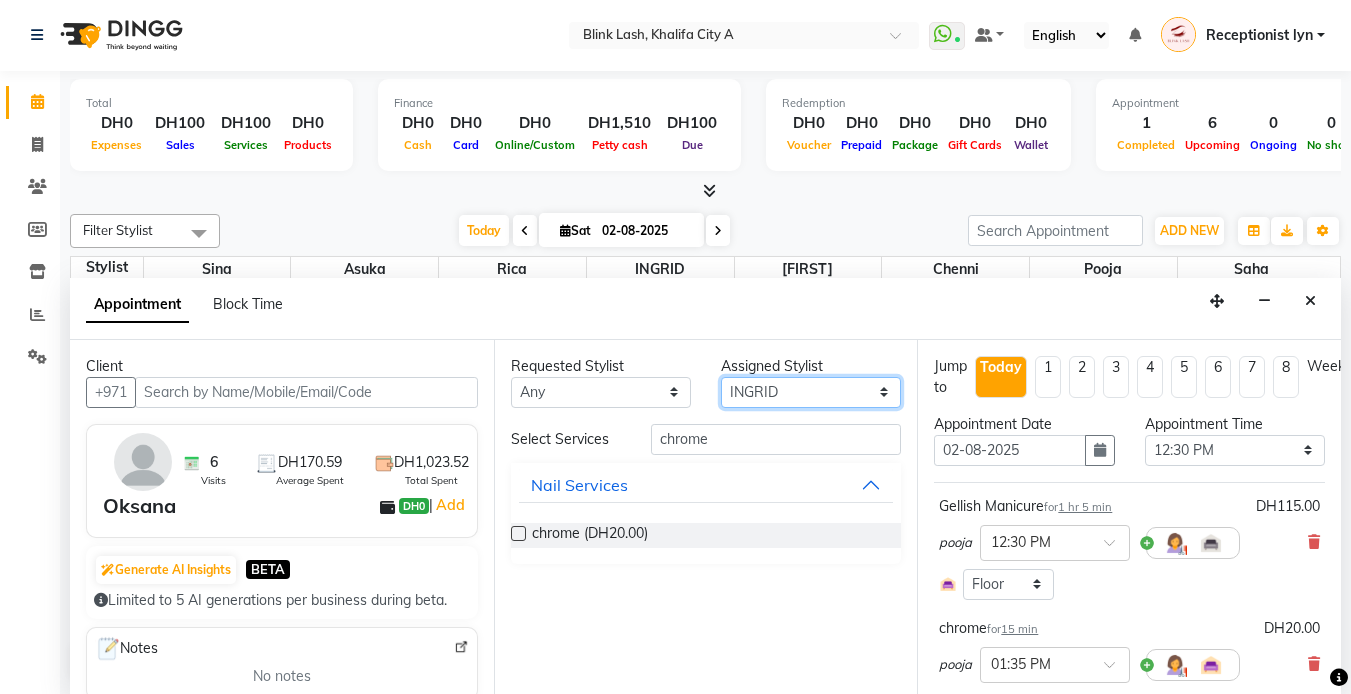 click on "Select Asuka chenni INGRID jumana pooja Rica saha Sina" at bounding box center [811, 392] 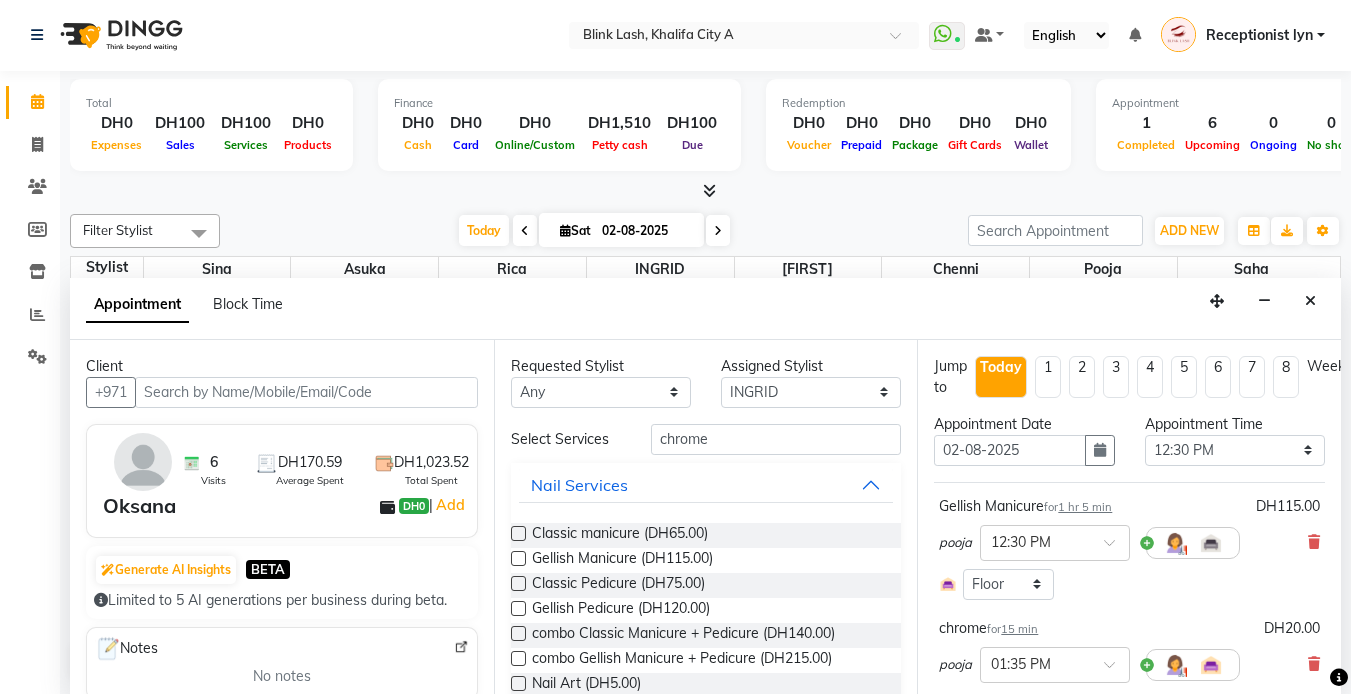 click on "Select Services chrome    Nail Services Classic manicure (DH65.00) Gellish Manicure (DH115.00) Classic Pedicure (DH75.00) Gellish Pedicure (DH120.00) combo Classic Manicure + Pedicure (DH140.00)  combo Gellish Manicure + Pedicure (DH215.00) Nail Art (DH5.00) Callus Treatment (DH80.00) Classic Eyelash Extensions (DH230.00) Classic Eyelash Infill (DH200.00) Removal eyelash (DH80.00) Hard Gel (DH280.00) NAIL EXTENSION INFILL (DH230.00) Biab (DH165.00) nail ext removal (DH100.00) Change Color Gel Full (DH55.00) Biab infill (DH145.00) 349 PROMOTIONS (DH349.00) TRANSPO FEE (DH30.00) transpo fee city (DH60.00) GELLISH REMOVAL  (DH30.00) FRENCH ADD ON (DH30.00) NAIL EXTENSION REFRESH (DH120.00) ACRYLIC NAIL EXT (DH280.00) KIDS MANICURE (DH45.00) KIDS PEDICURE (DH55.00) NAIL REPAIR (DH30.00) 249 PROMO (DH249.00) 299 promo facial and massage 60mins (DH299.00) classic eyelash promo (DH149.00) 1week nail extension (DH150.00) chrome (DH20.00) Pedicure gellish with Paraffin (DH200.00) nail art  (DH30.00) Ombre  (DH30.00)" at bounding box center (706, 1354) 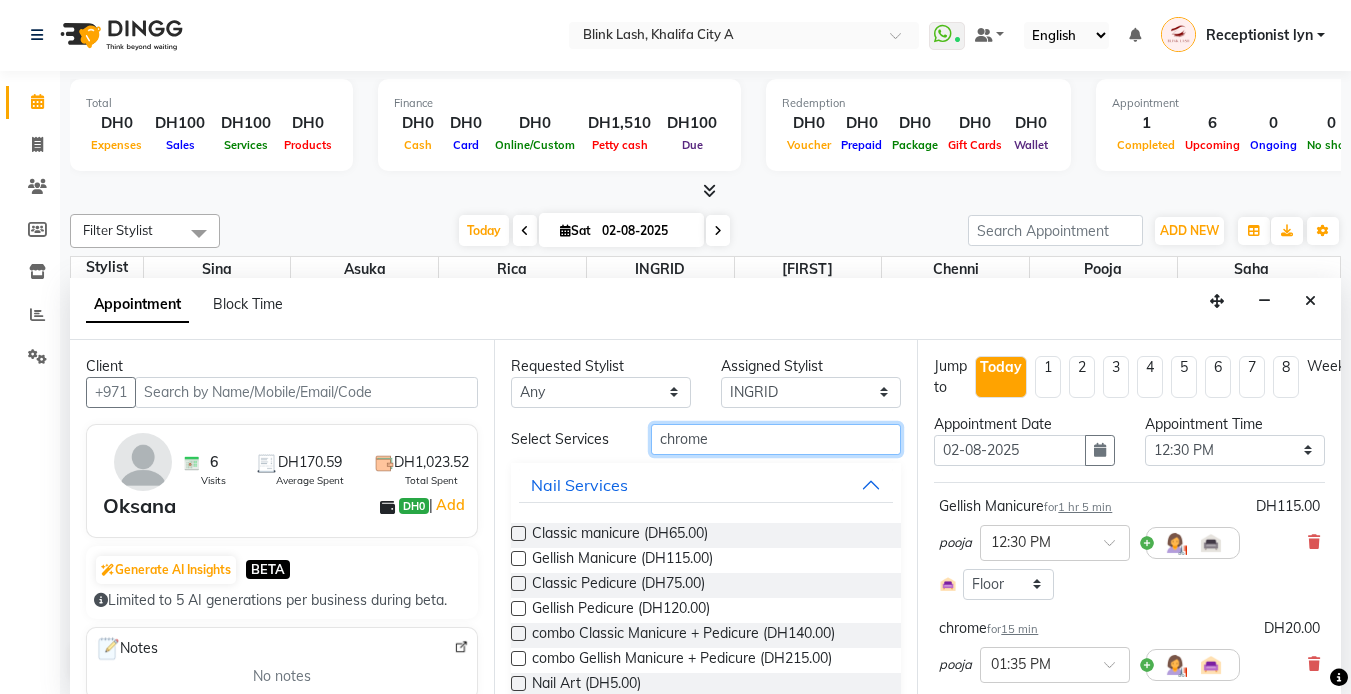 click on "chrome" at bounding box center [776, 439] 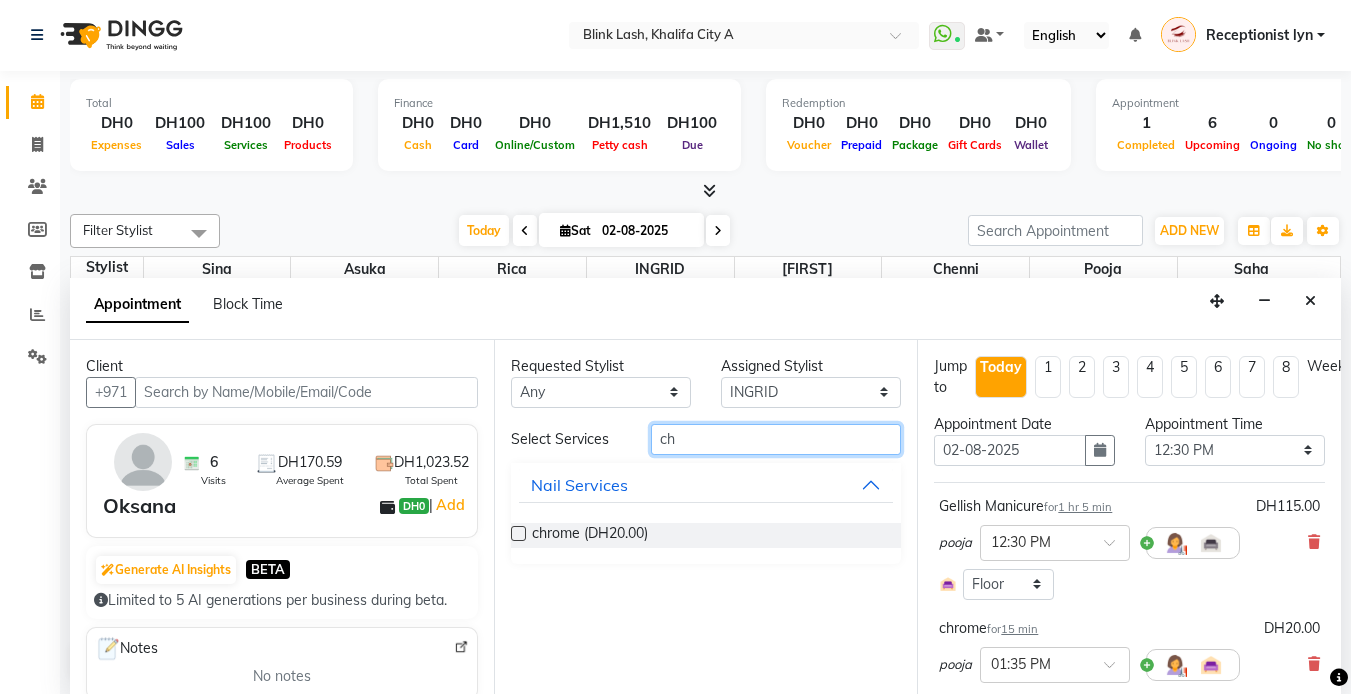 type on "c" 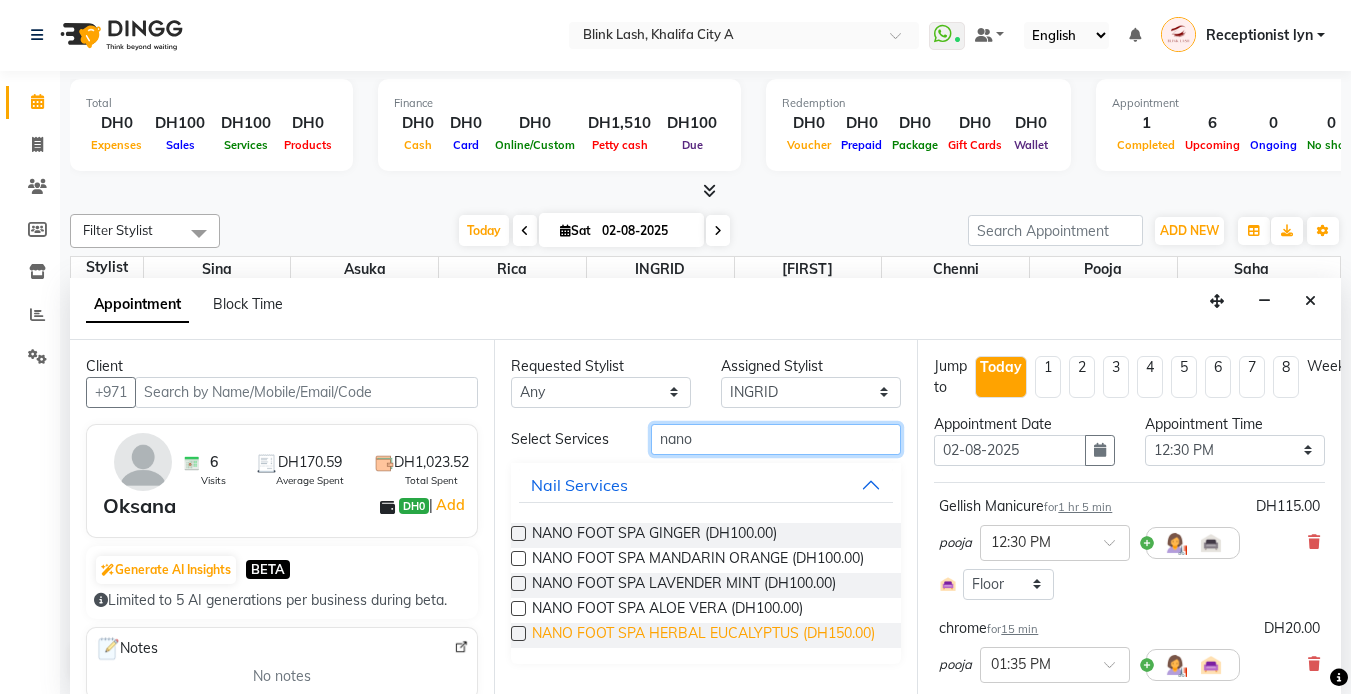 type on "nano" 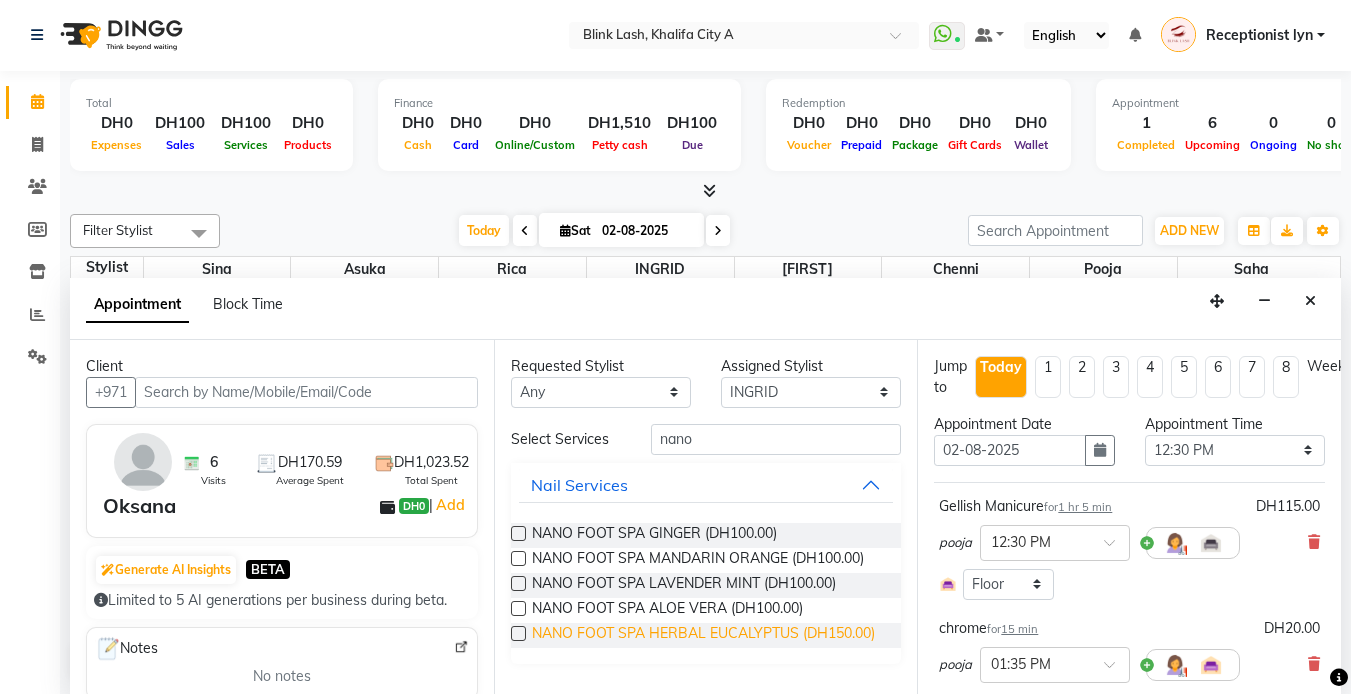 click on "NANO FOOT SPA HERBAL EUCALYPTUS (DH150.00)" at bounding box center [703, 635] 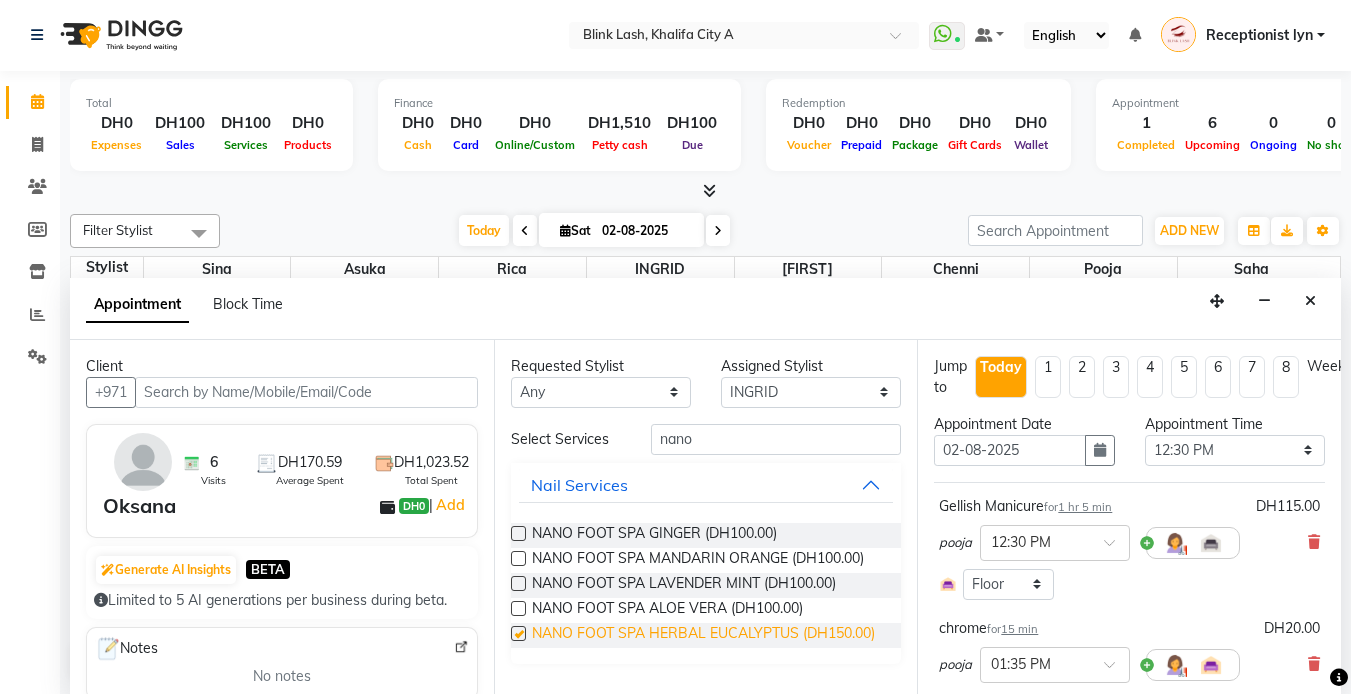 checkbox on "false" 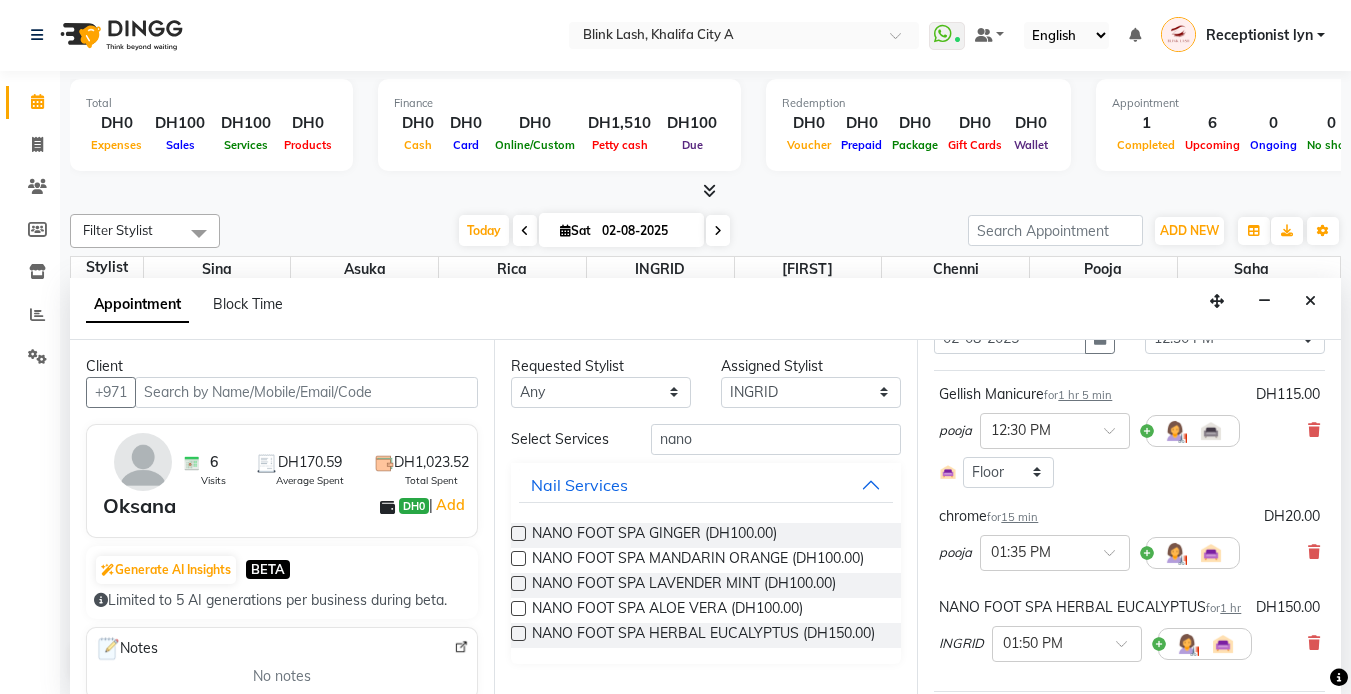 scroll, scrollTop: 300, scrollLeft: 0, axis: vertical 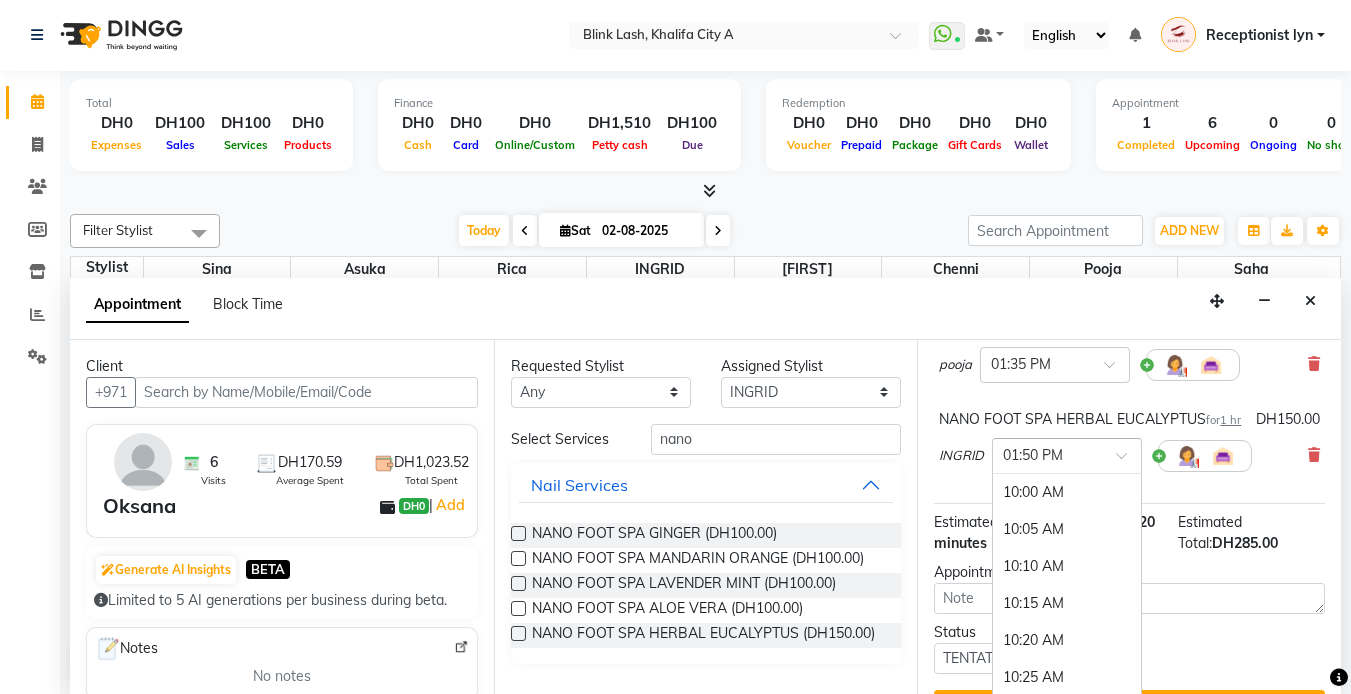 click at bounding box center [1128, 461] 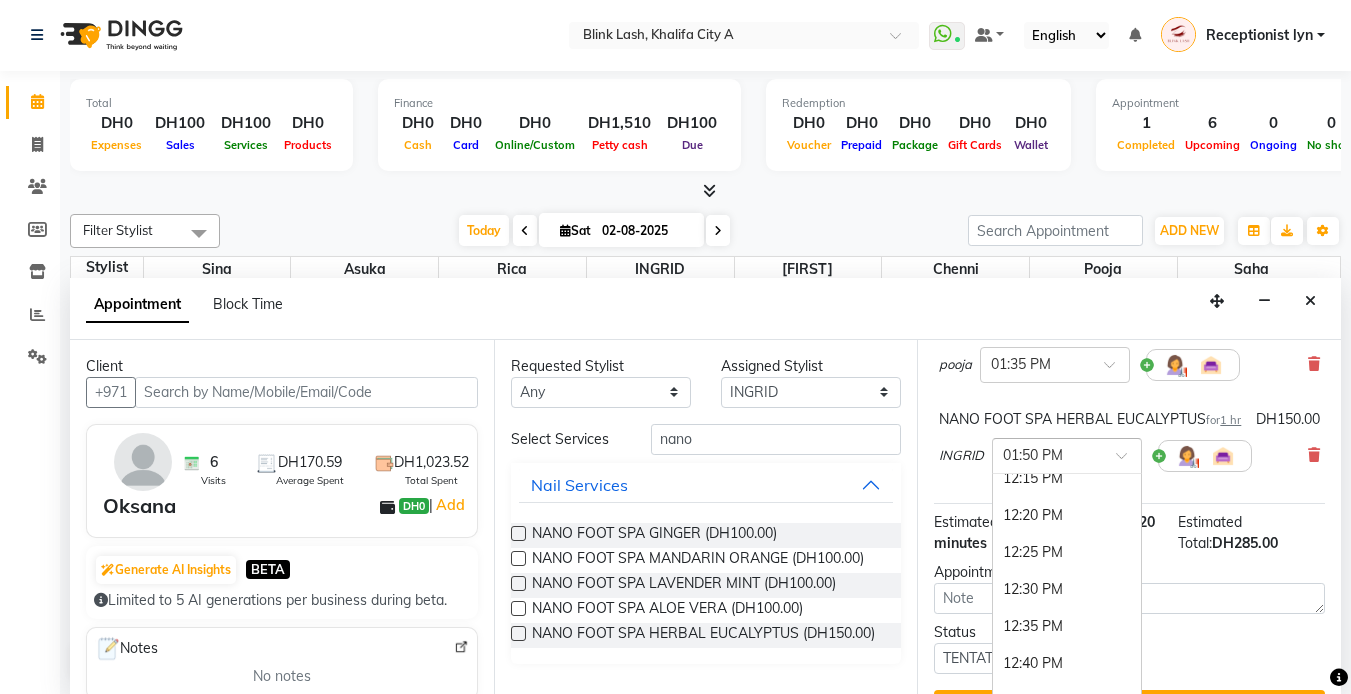 scroll, scrollTop: 1002, scrollLeft: 0, axis: vertical 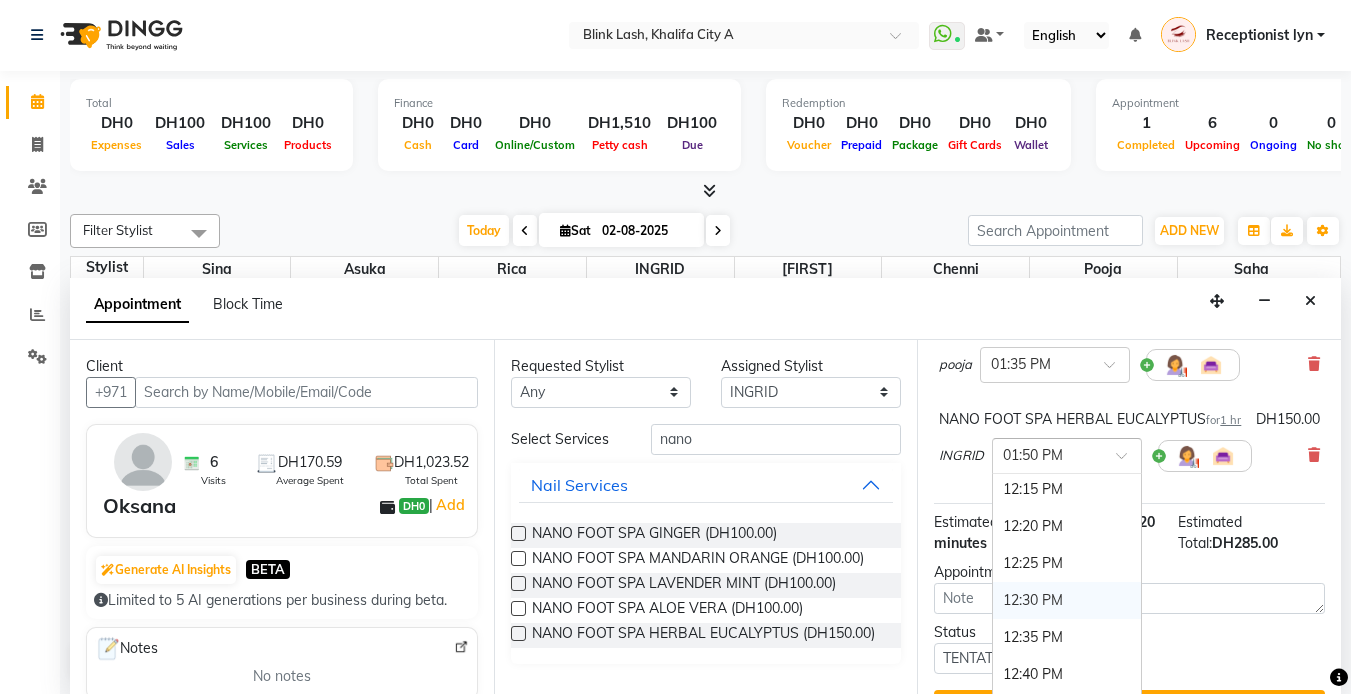 click on "12:30 PM" at bounding box center [1067, 600] 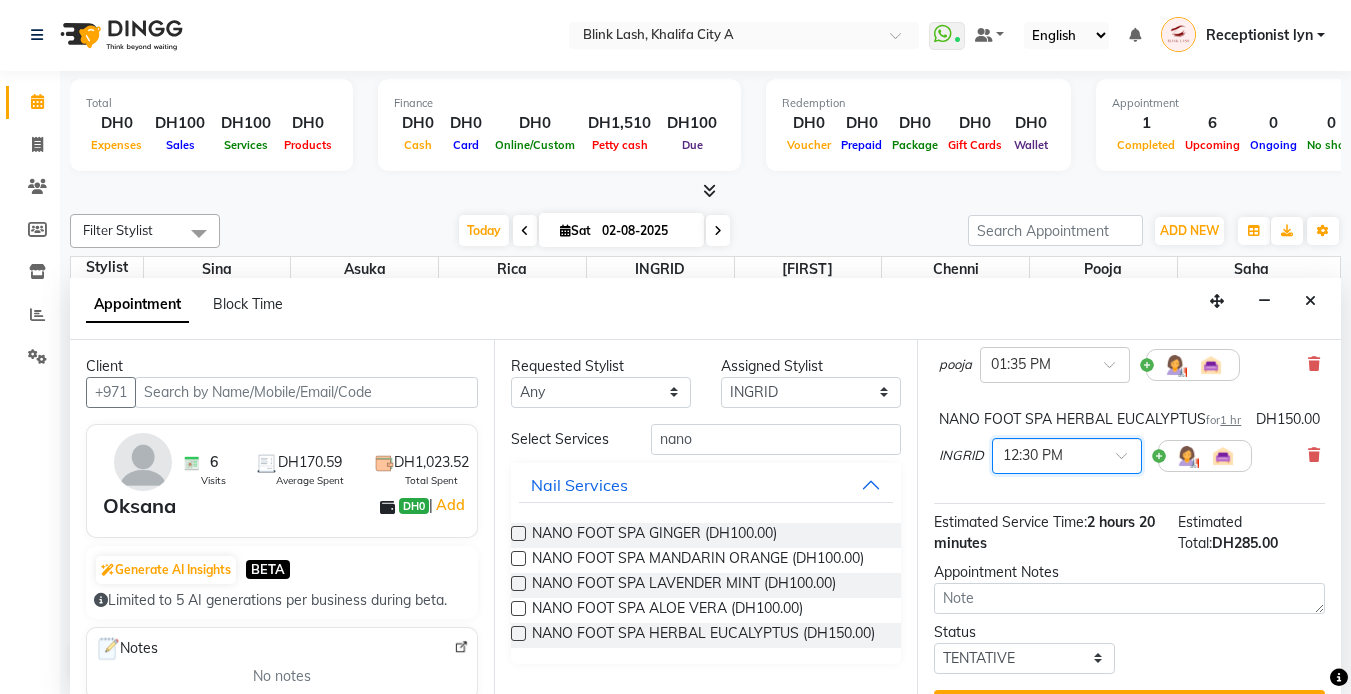 scroll, scrollTop: 405, scrollLeft: 0, axis: vertical 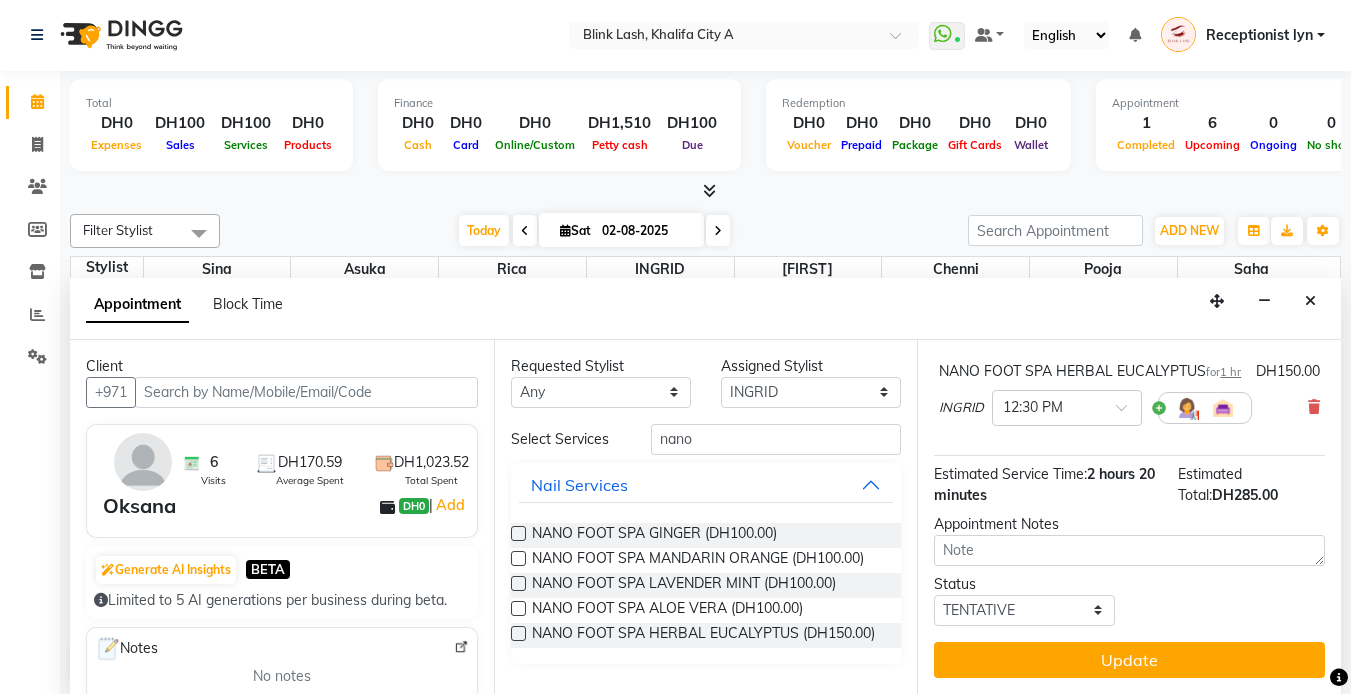 click on "Update" at bounding box center [1129, 660] 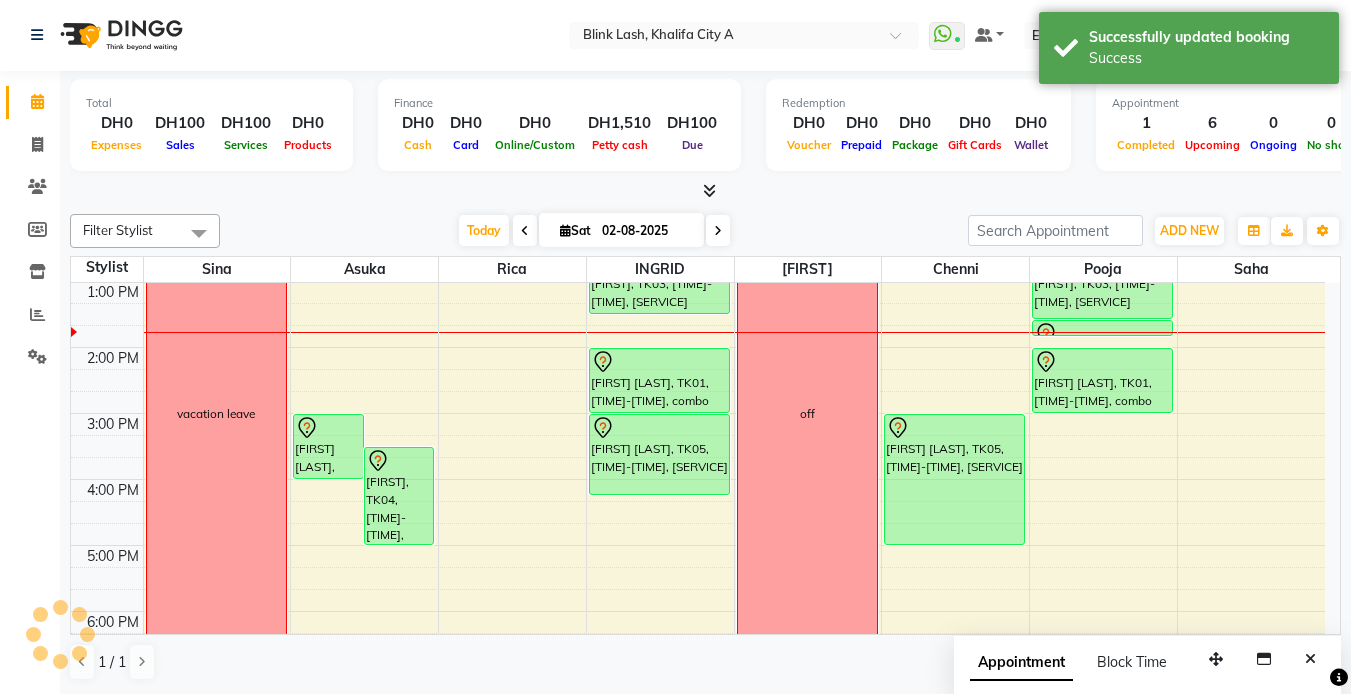 scroll, scrollTop: 0, scrollLeft: 0, axis: both 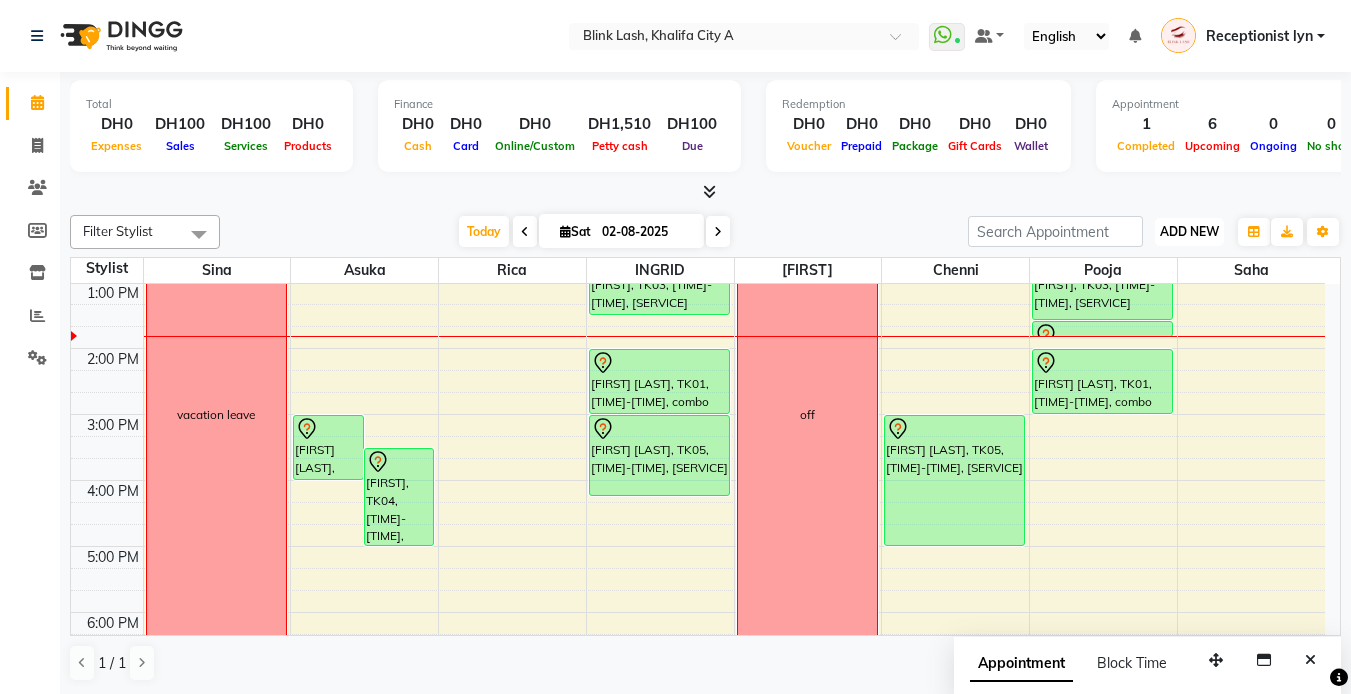 click on "ADD NEW" at bounding box center [1189, 231] 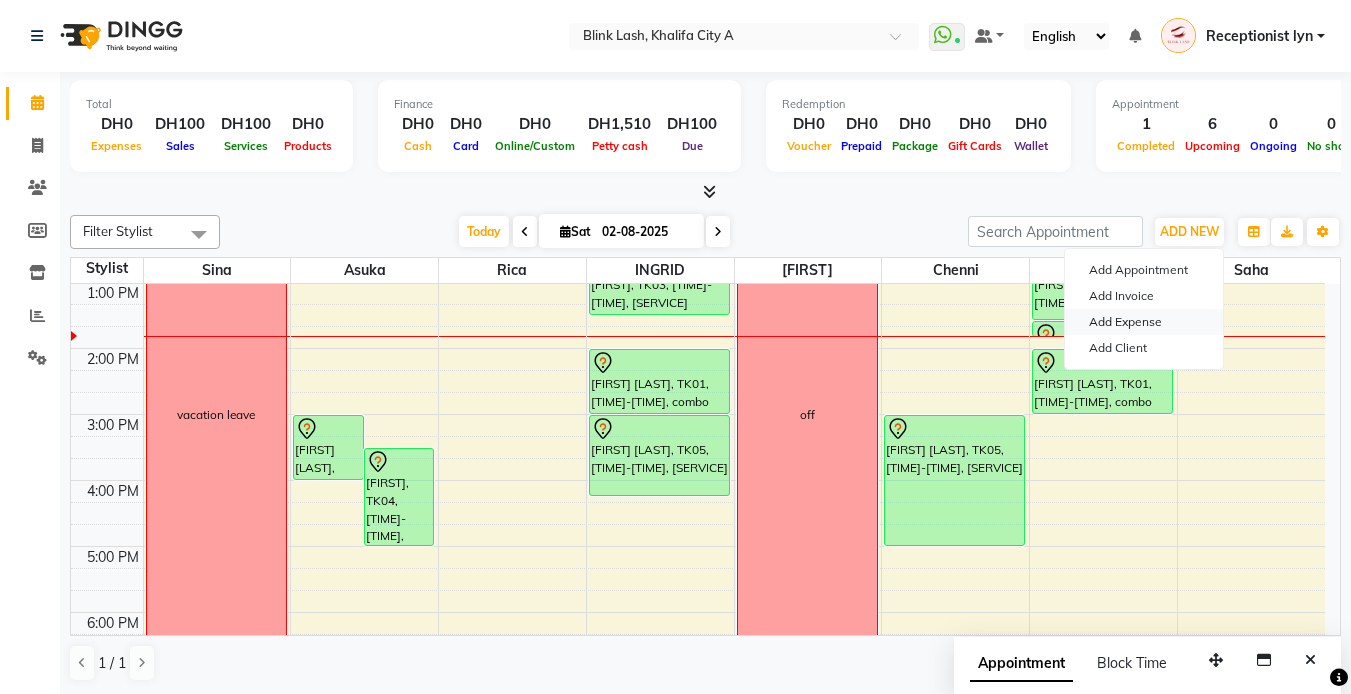 click on "Add Expense" at bounding box center [1144, 322] 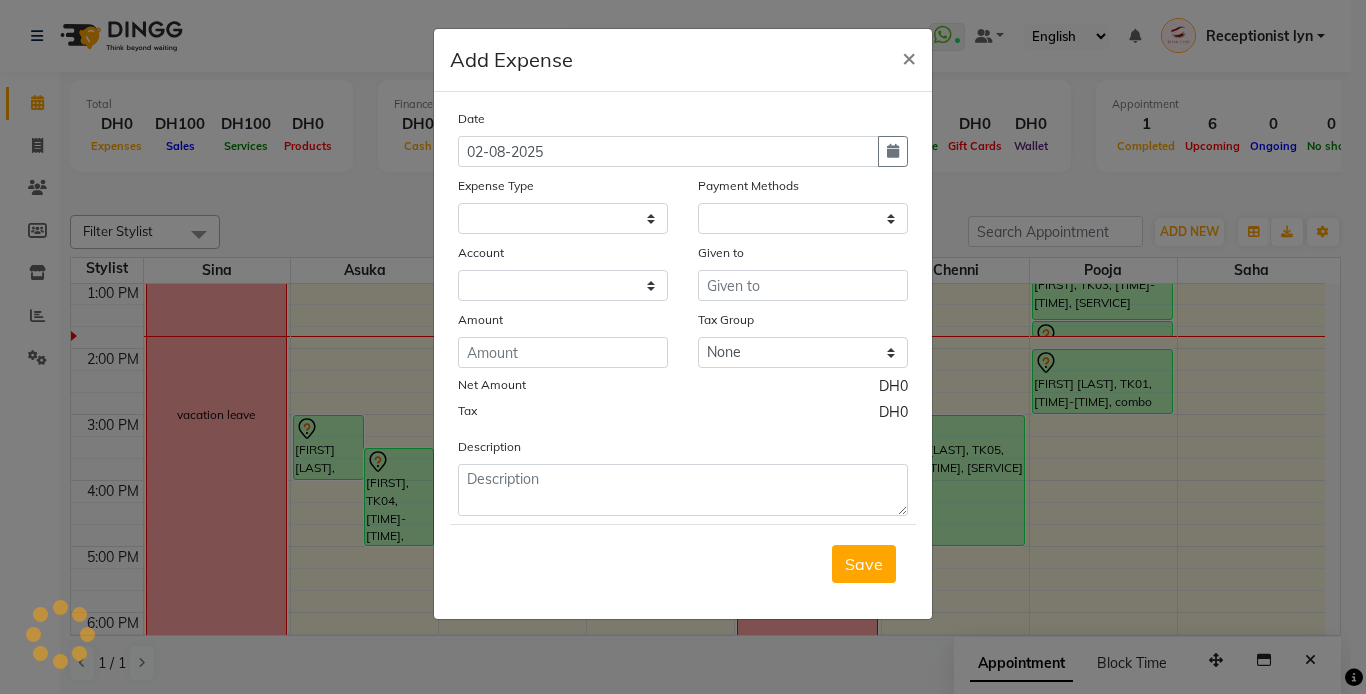 select on "4948" 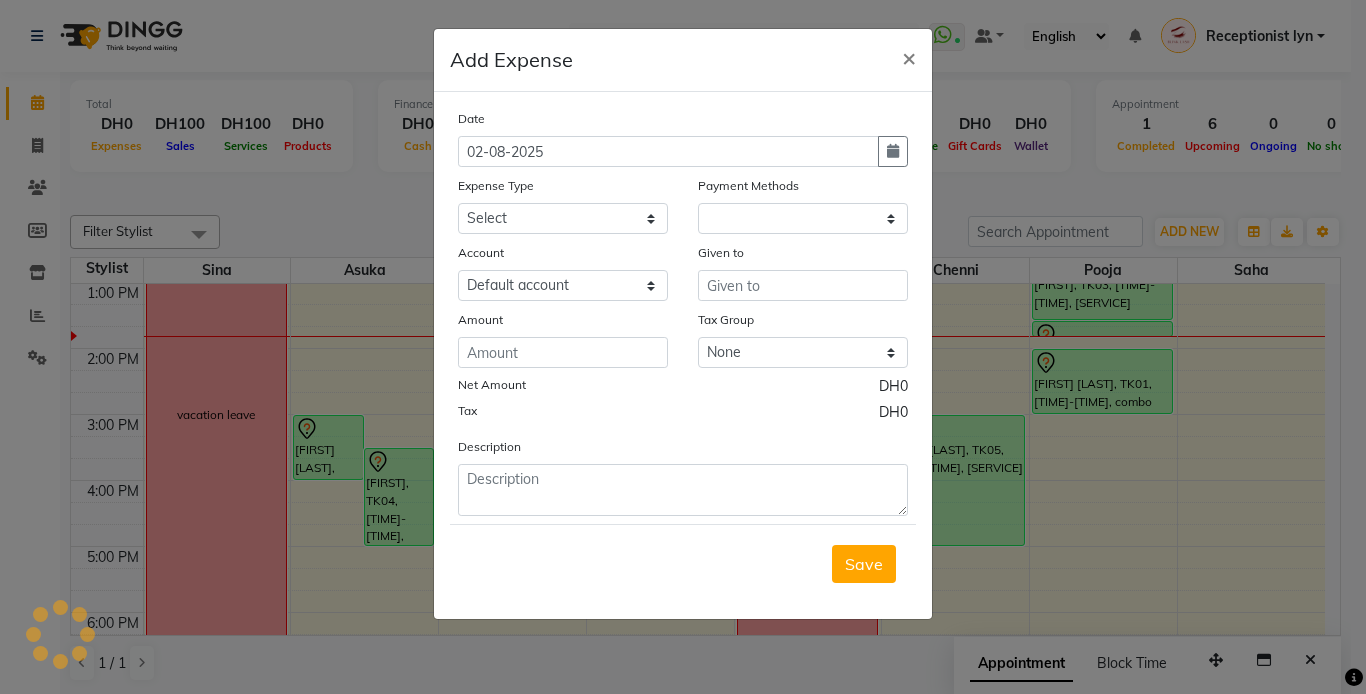 select on "1" 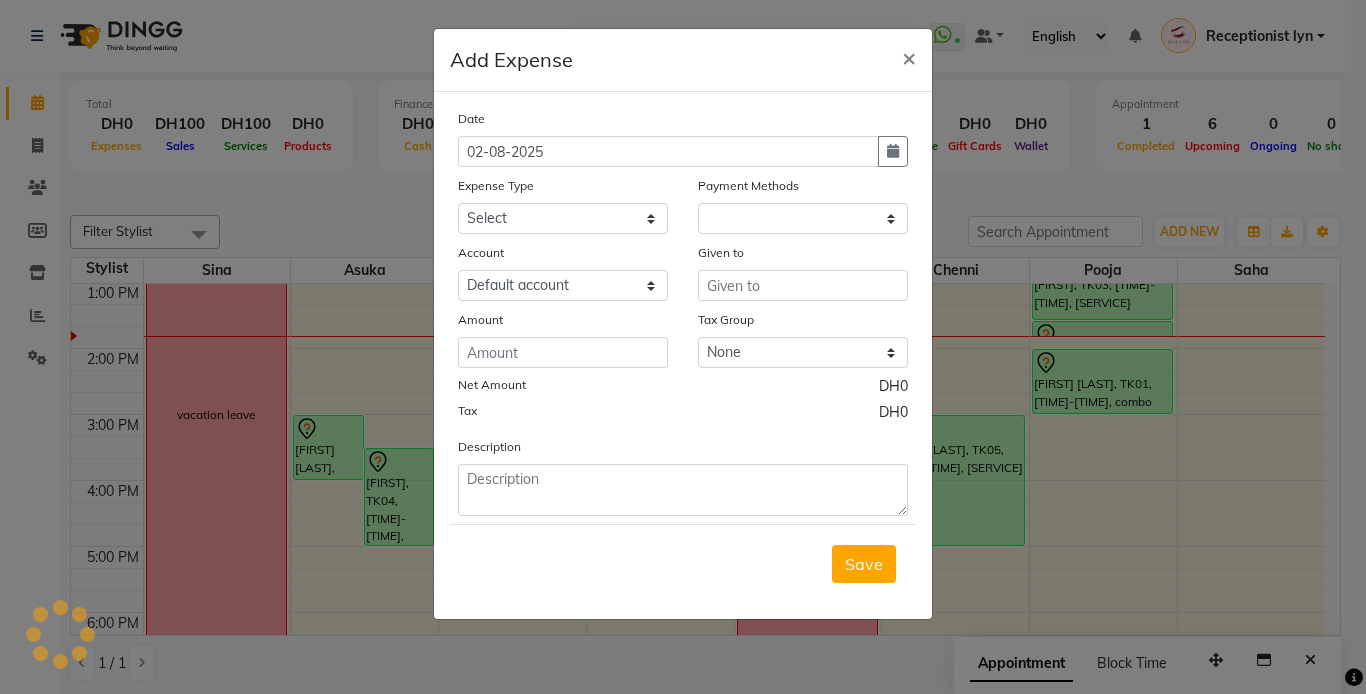 select on "4947" 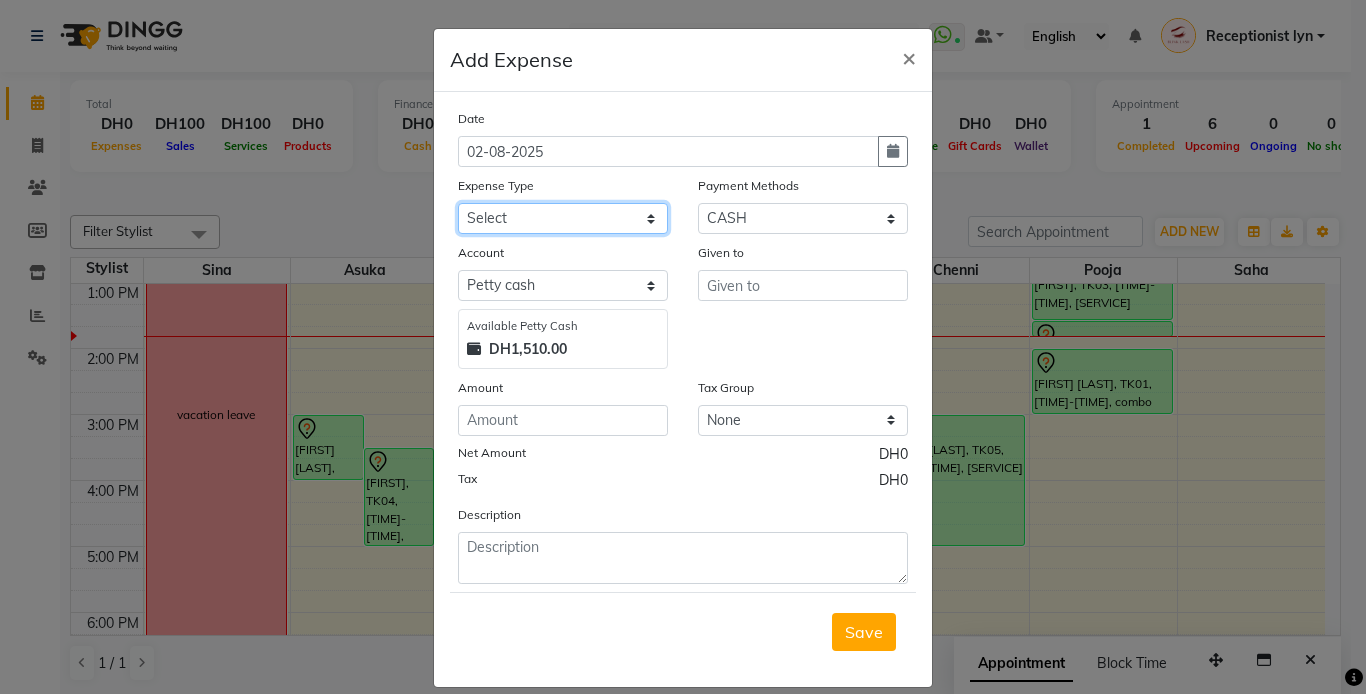 click on "Select ACCOMODATIONS RENT Advance Salary Bank charges carlift Car maintenance  Cash transfer to bank Cash transfer to hub Client Snacks Equipment Fuel Govt fee GROCERY STOCKS Incentive Insurance International purchase INTERNET LICENSE EXPENSES Maintenance Marketing Miscellaneous PRODUCTS Quickbook Refund Rent Salary shop renovation Staff Snacks staff tips Suppliers SUPPLIES Taxi Tips Utilities VISA EXPENSES Water WPS CHARGE" 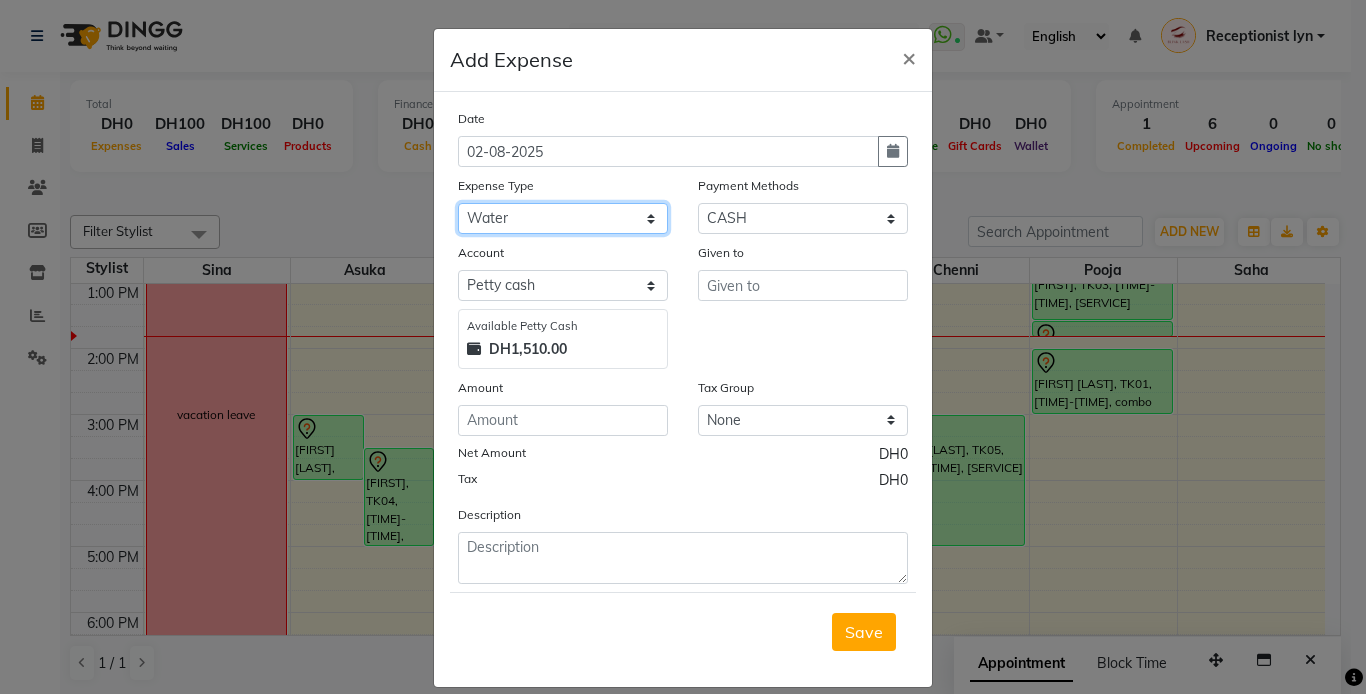 click on "Select ACCOMODATIONS RENT Advance Salary Bank charges carlift Car maintenance  Cash transfer to bank Cash transfer to hub Client Snacks Equipment Fuel Govt fee GROCERY STOCKS Incentive Insurance International purchase INTERNET LICENSE EXPENSES Maintenance Marketing Miscellaneous PRODUCTS Quickbook Refund Rent Salary shop renovation Staff Snacks staff tips Suppliers SUPPLIES Taxi Tips Utilities VISA EXPENSES Water WPS CHARGE" 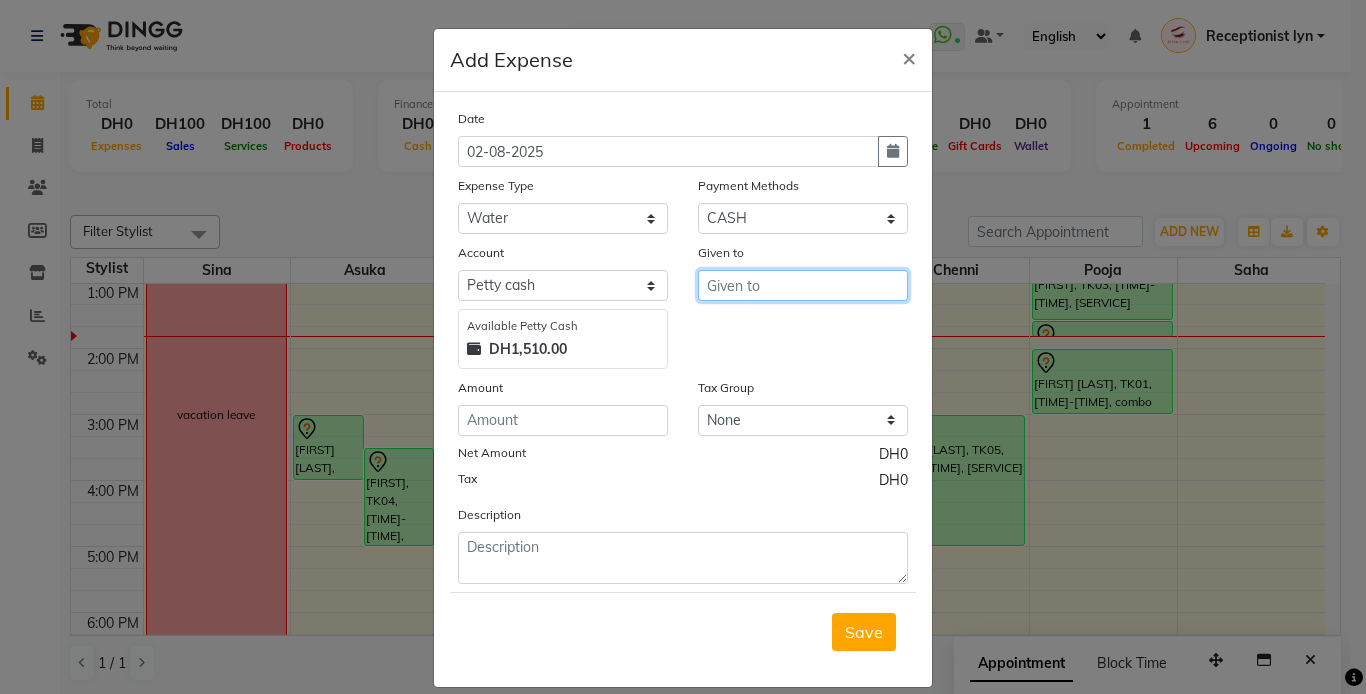click at bounding box center (803, 285) 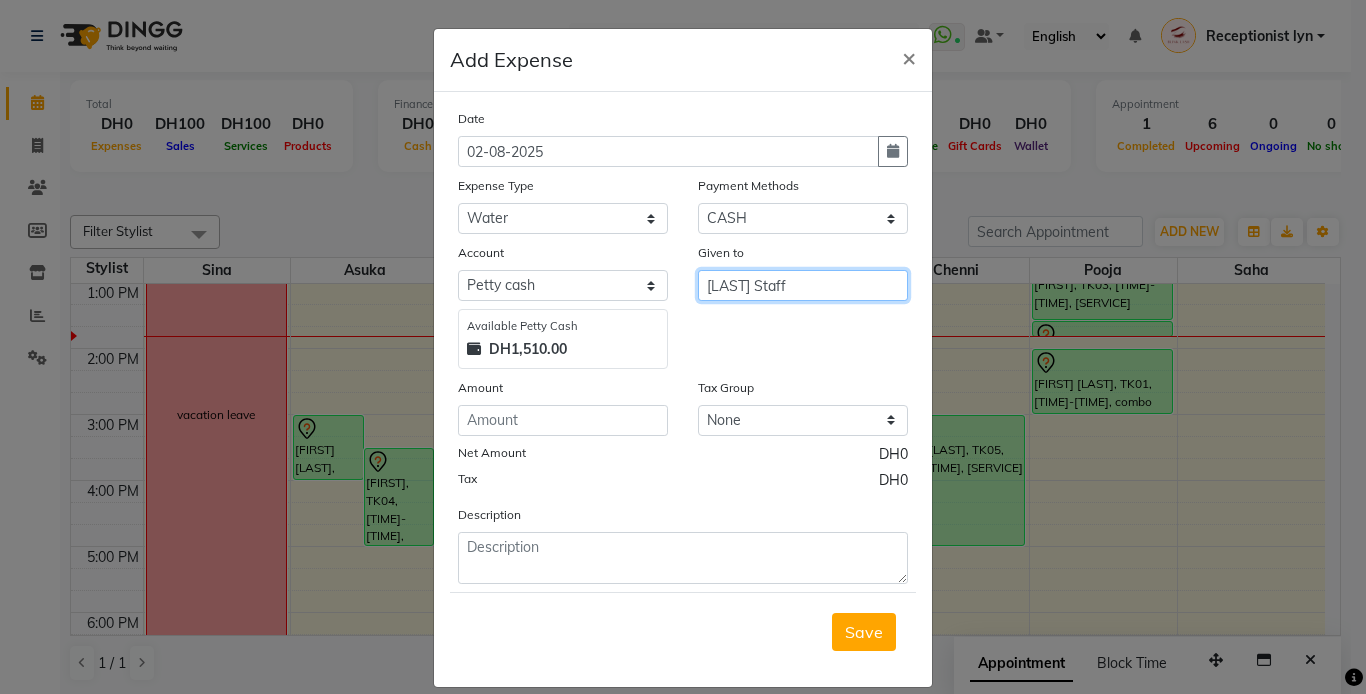 type on "Thalassa Staff" 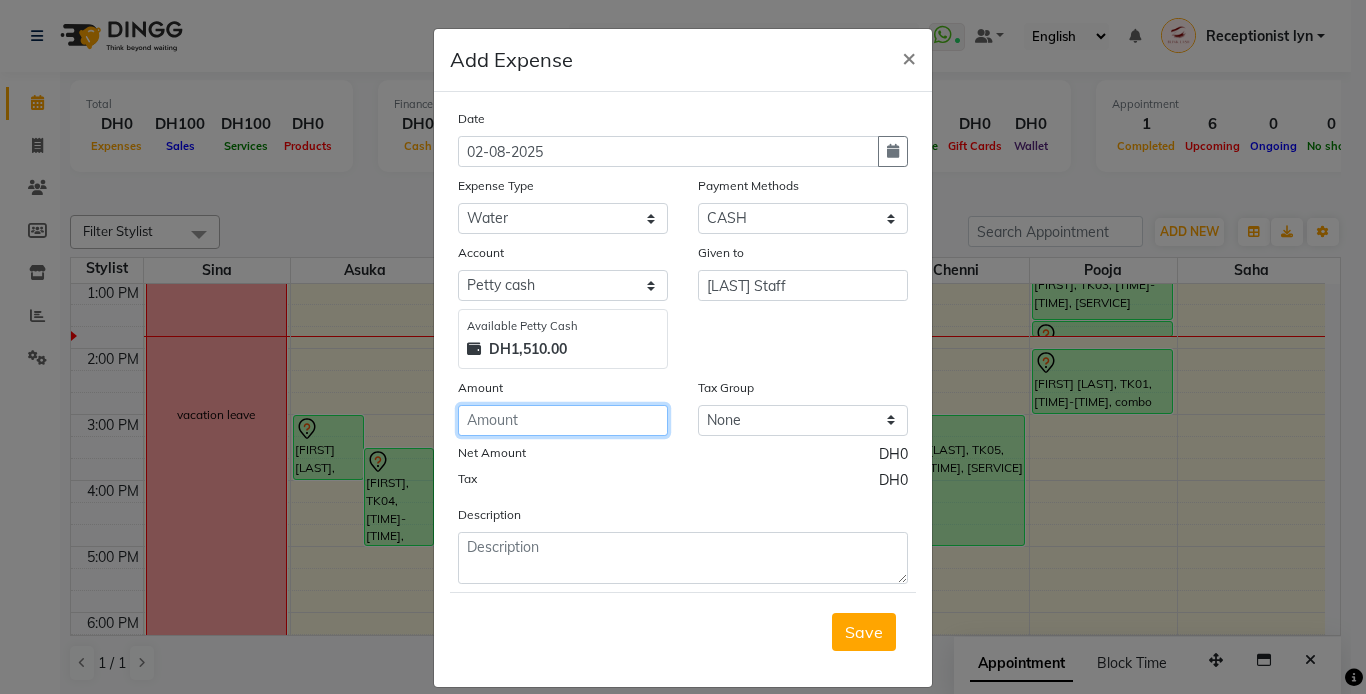 click 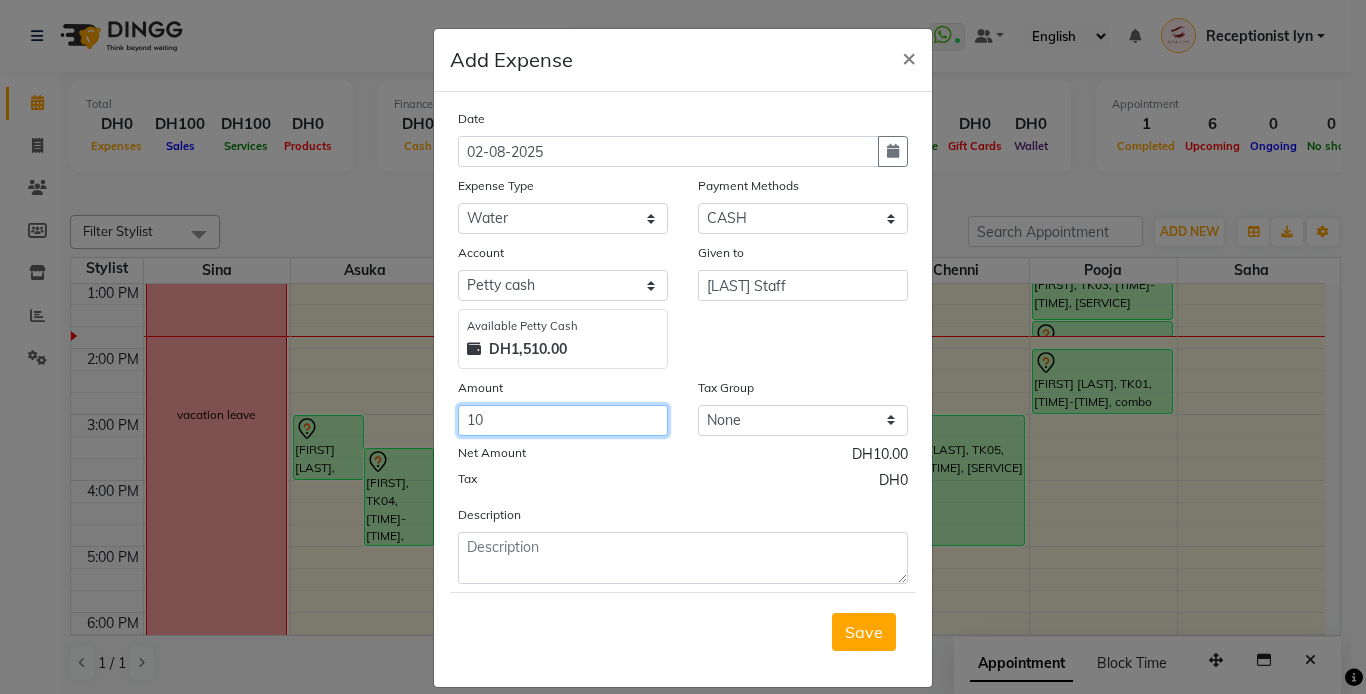 type on "10" 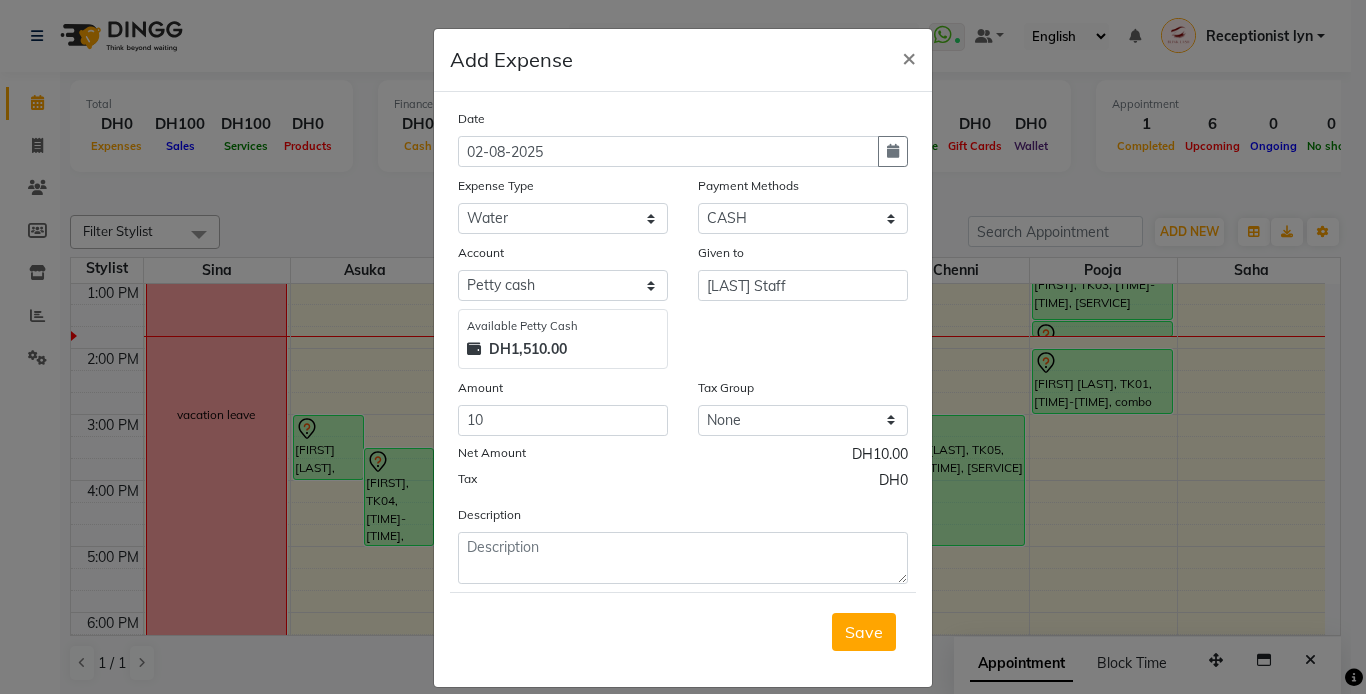click on "Save" 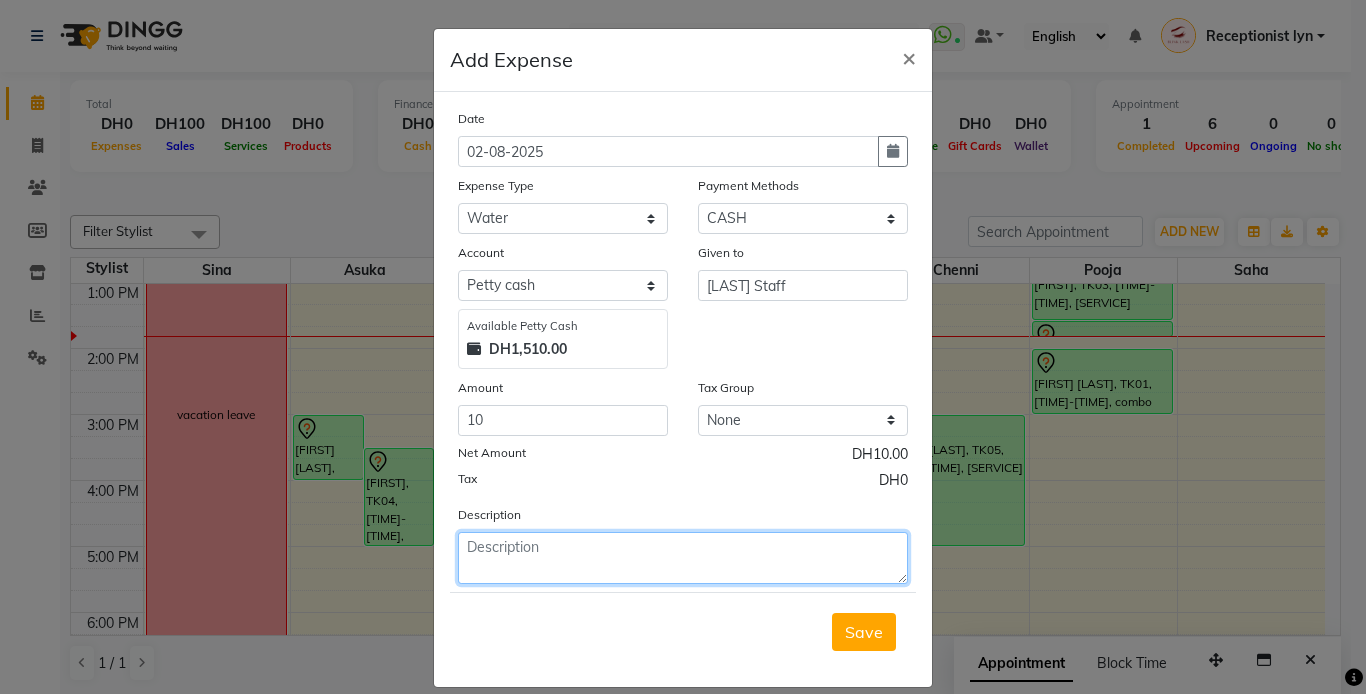 click 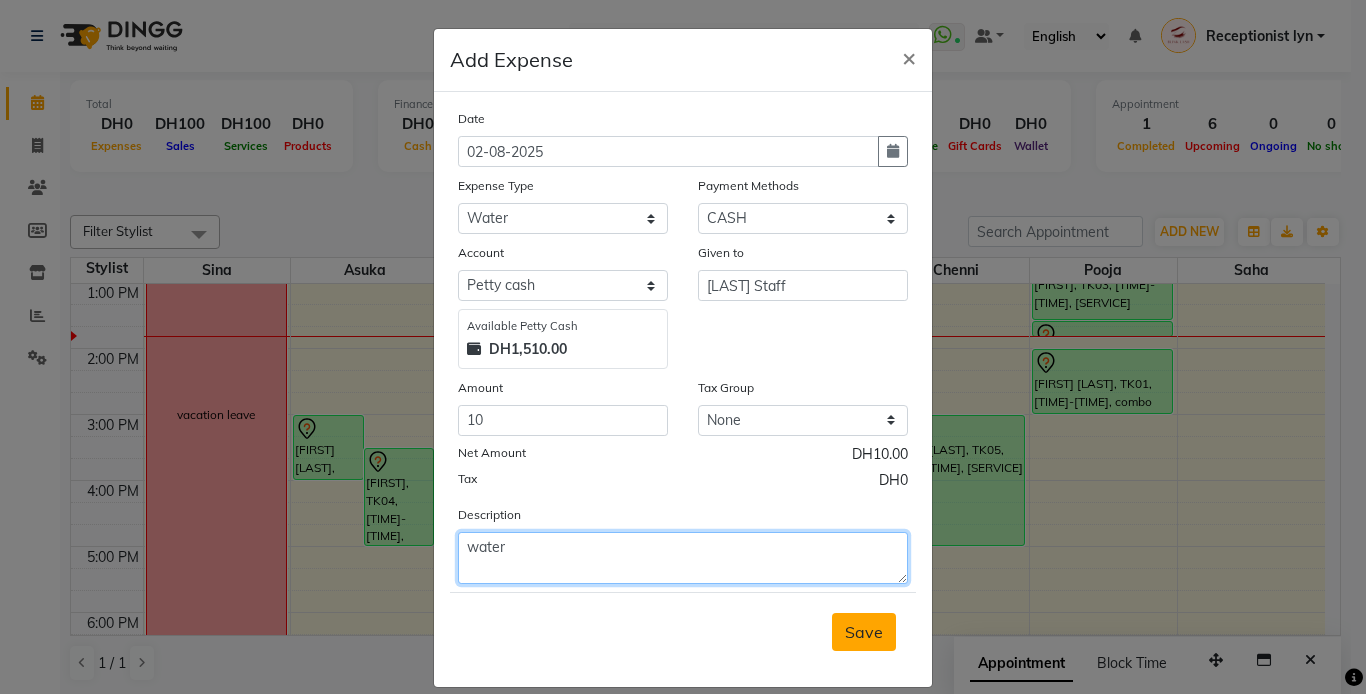 type on "water" 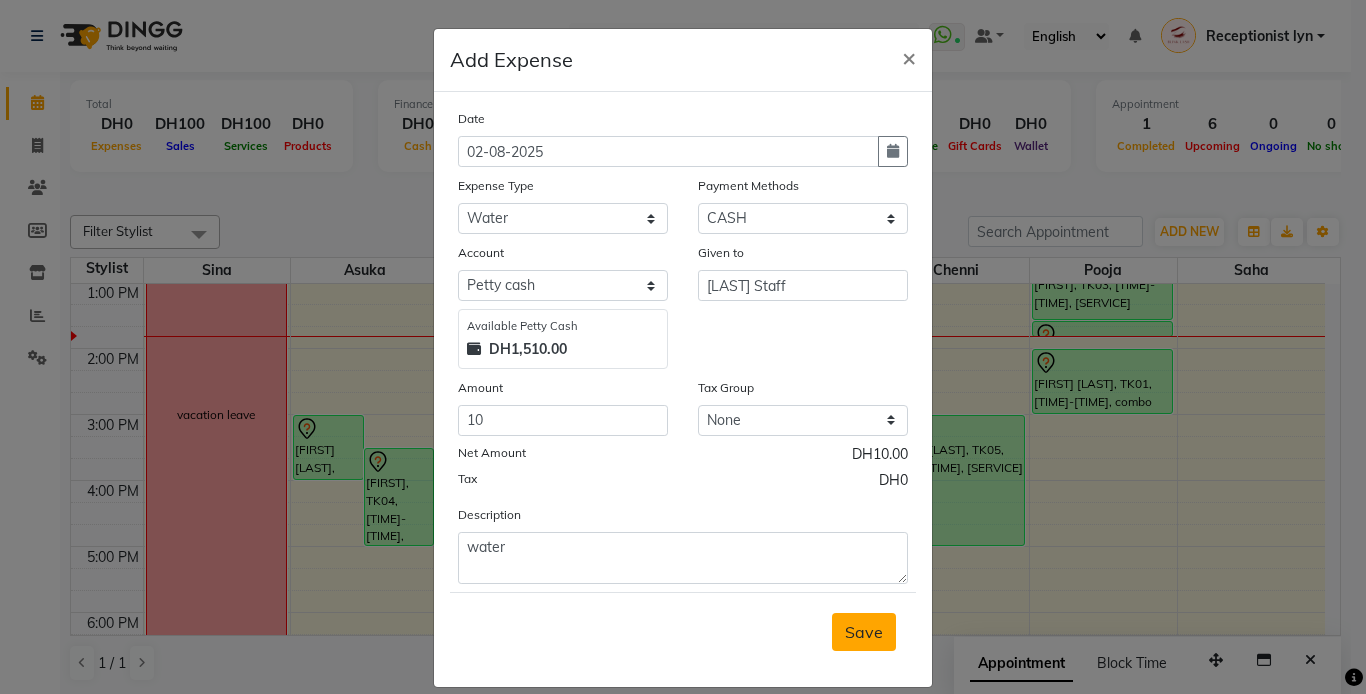 click on "Save" at bounding box center (864, 632) 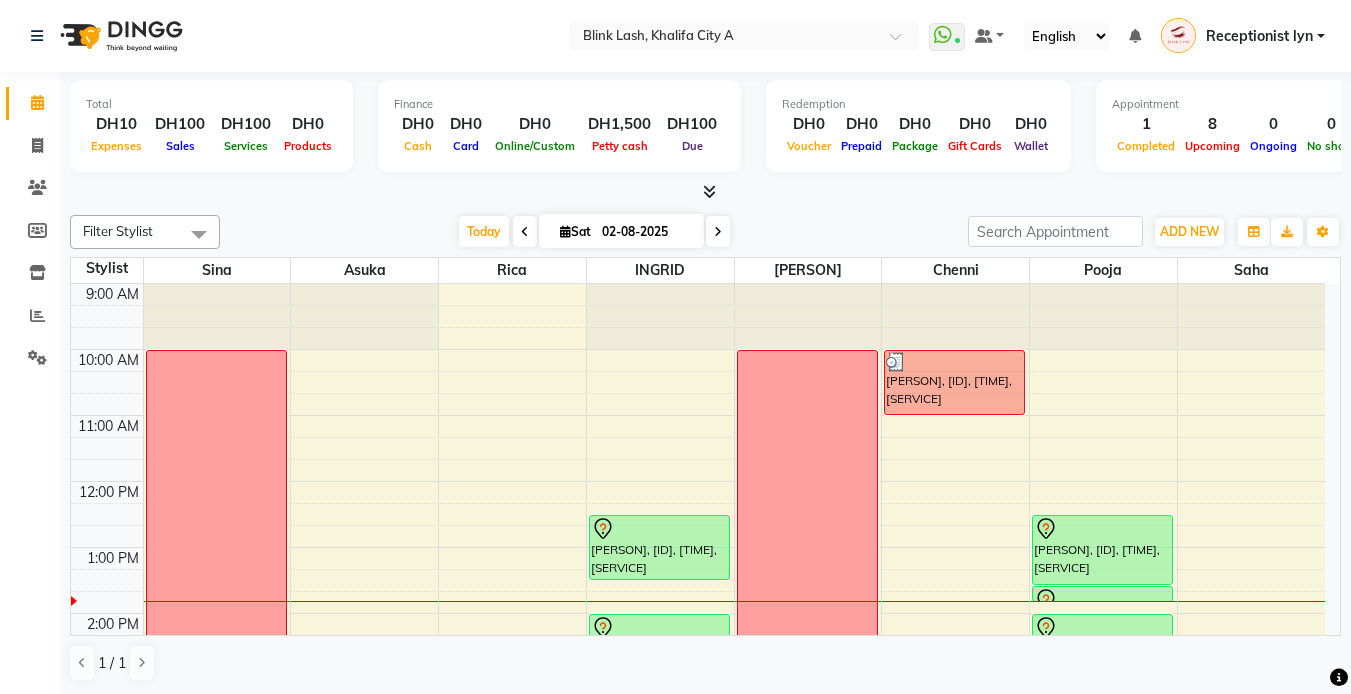 scroll, scrollTop: 0, scrollLeft: 0, axis: both 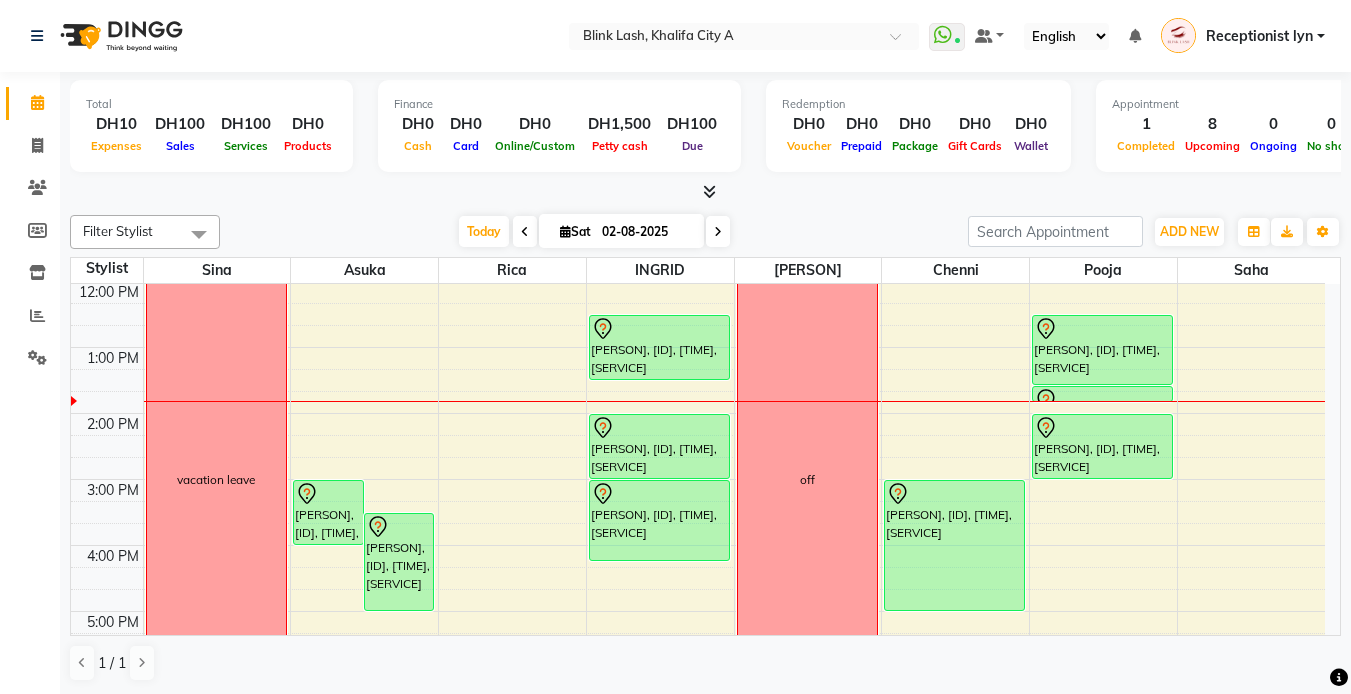 click at bounding box center (709, 191) 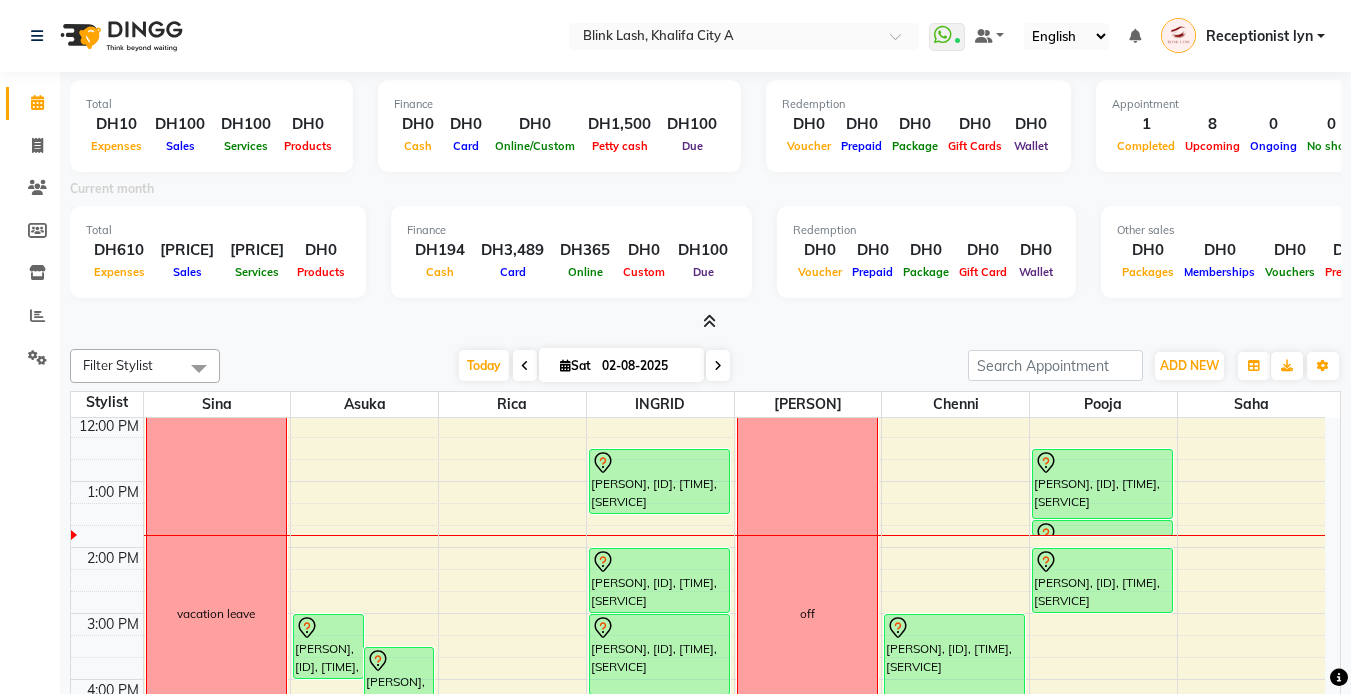 click at bounding box center (709, 321) 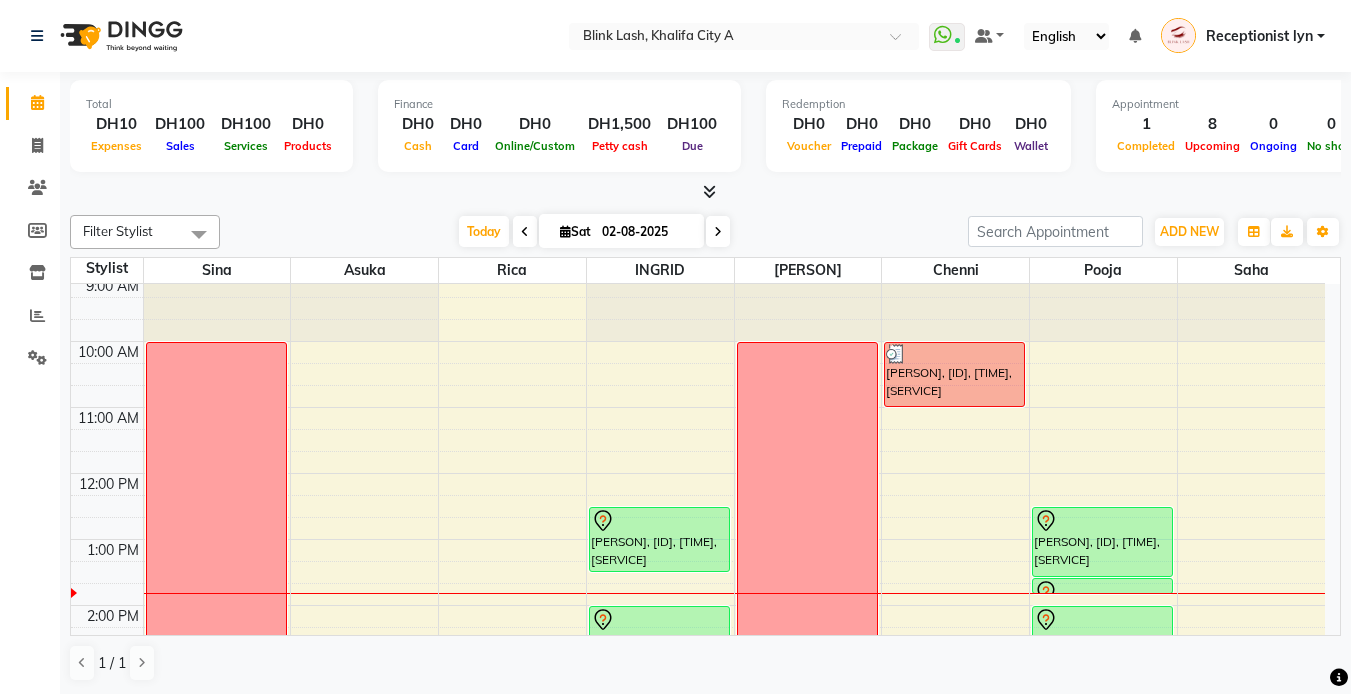 scroll, scrollTop: 0, scrollLeft: 0, axis: both 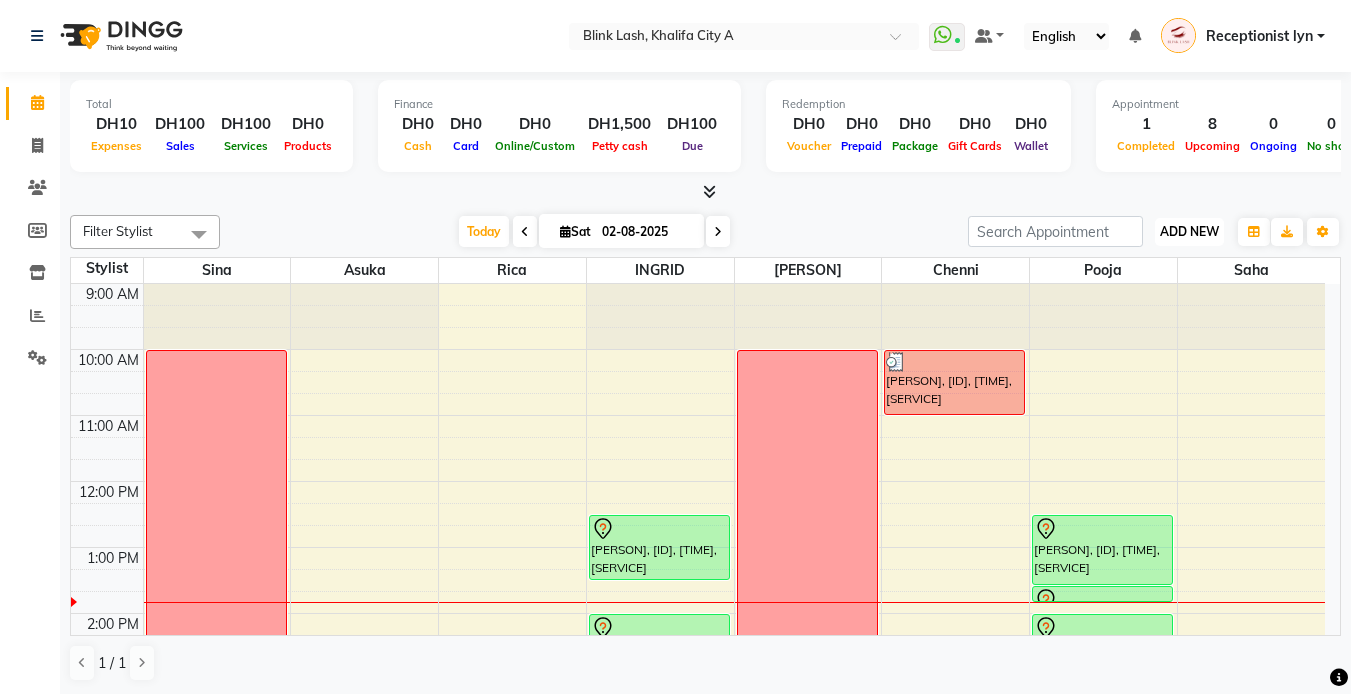 click on "ADD NEW" at bounding box center [1189, 231] 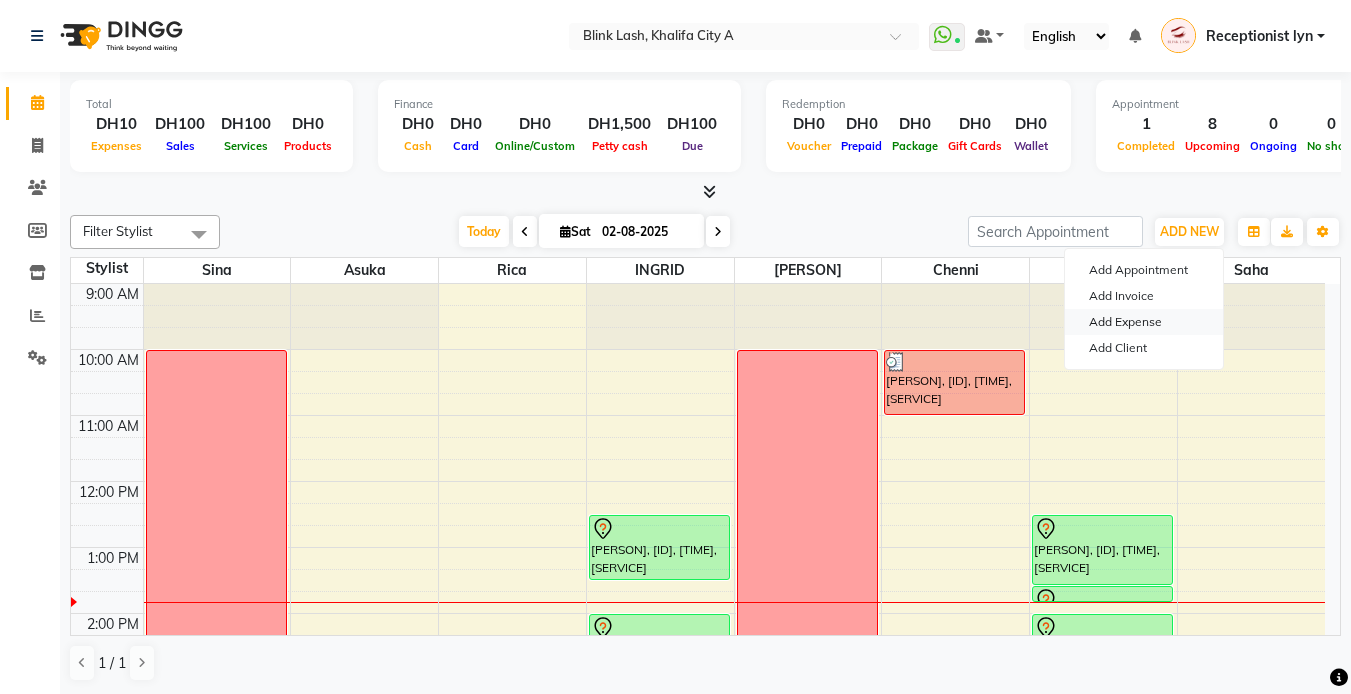 click on "Add Expense" at bounding box center (1144, 322) 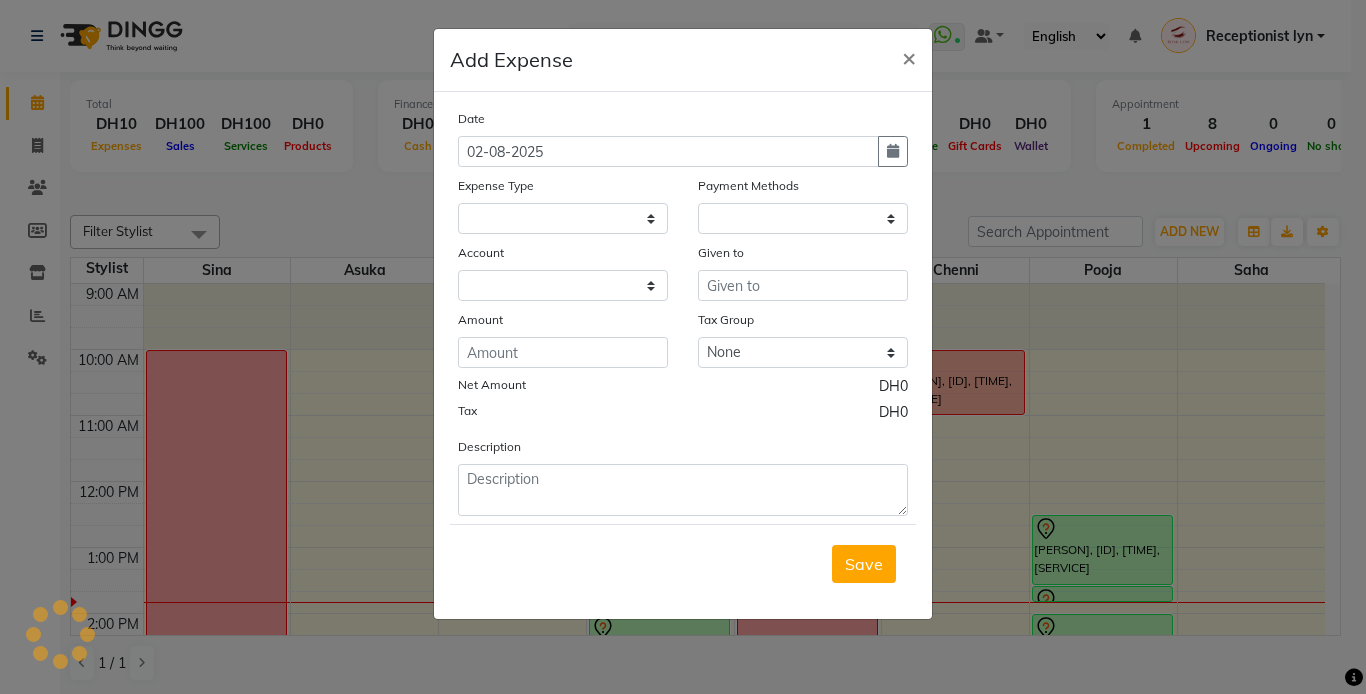 select 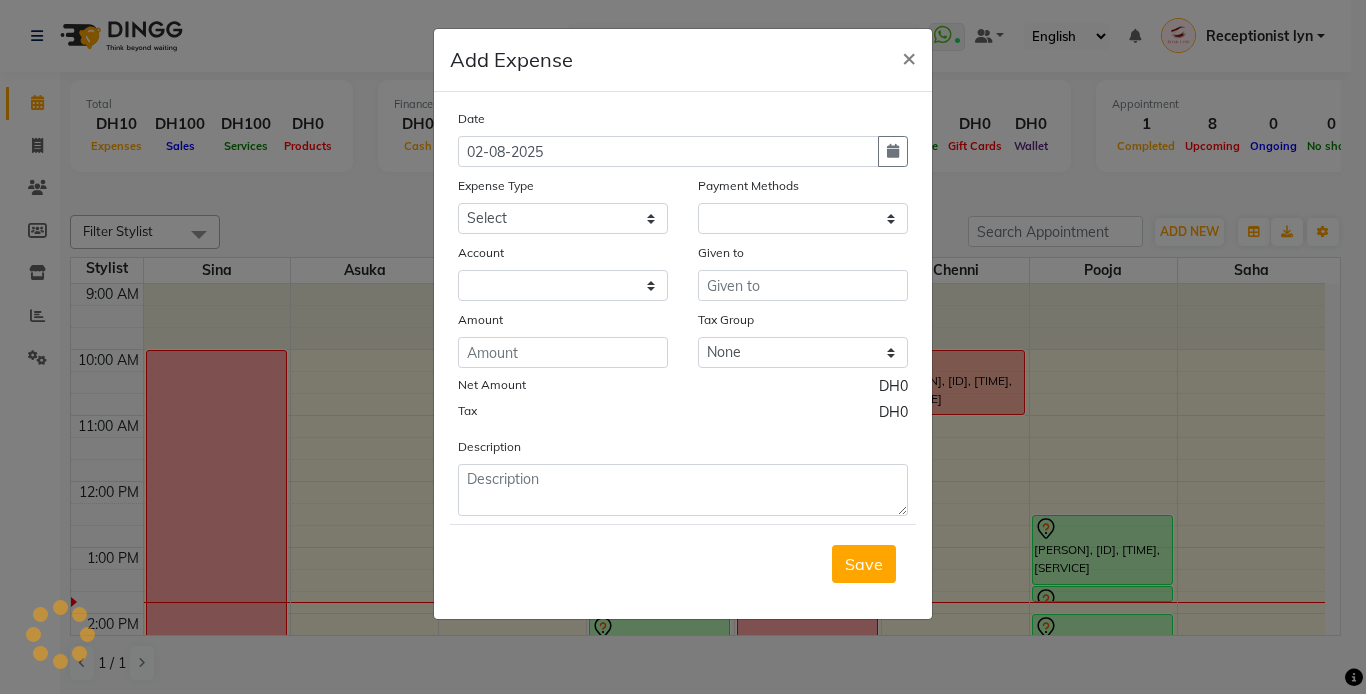 select on "1" 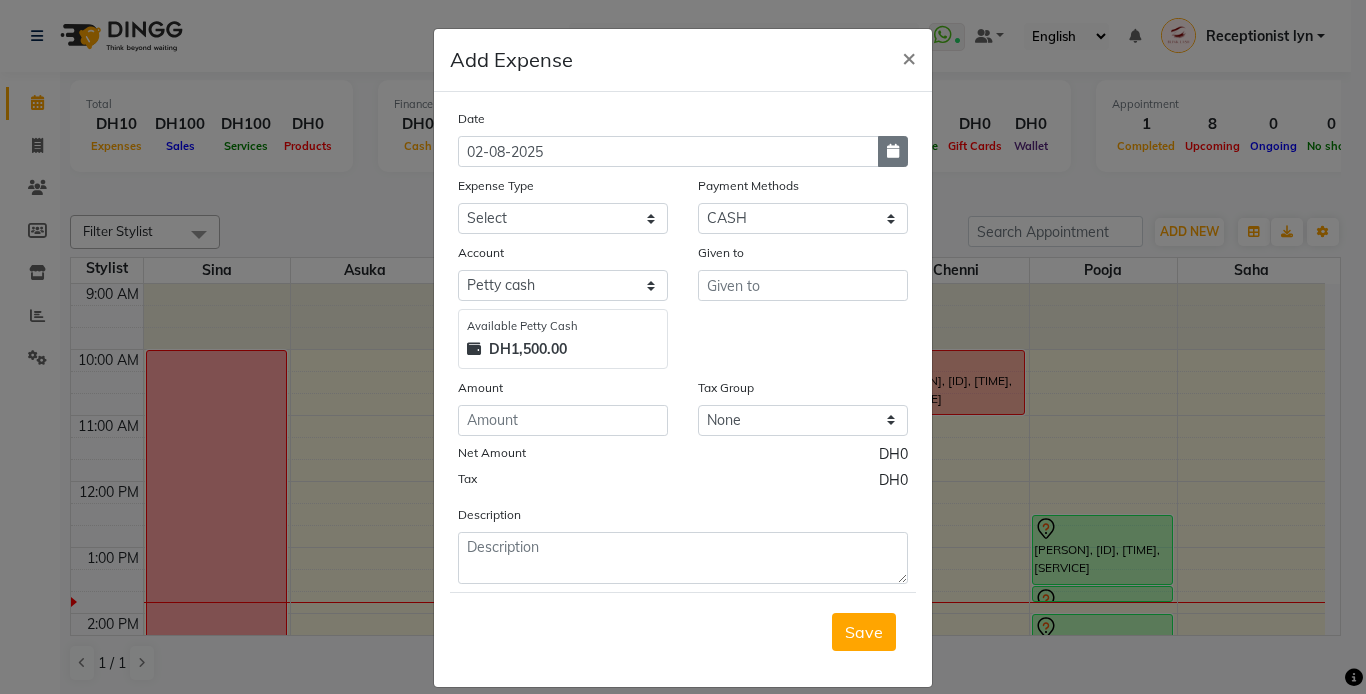 click 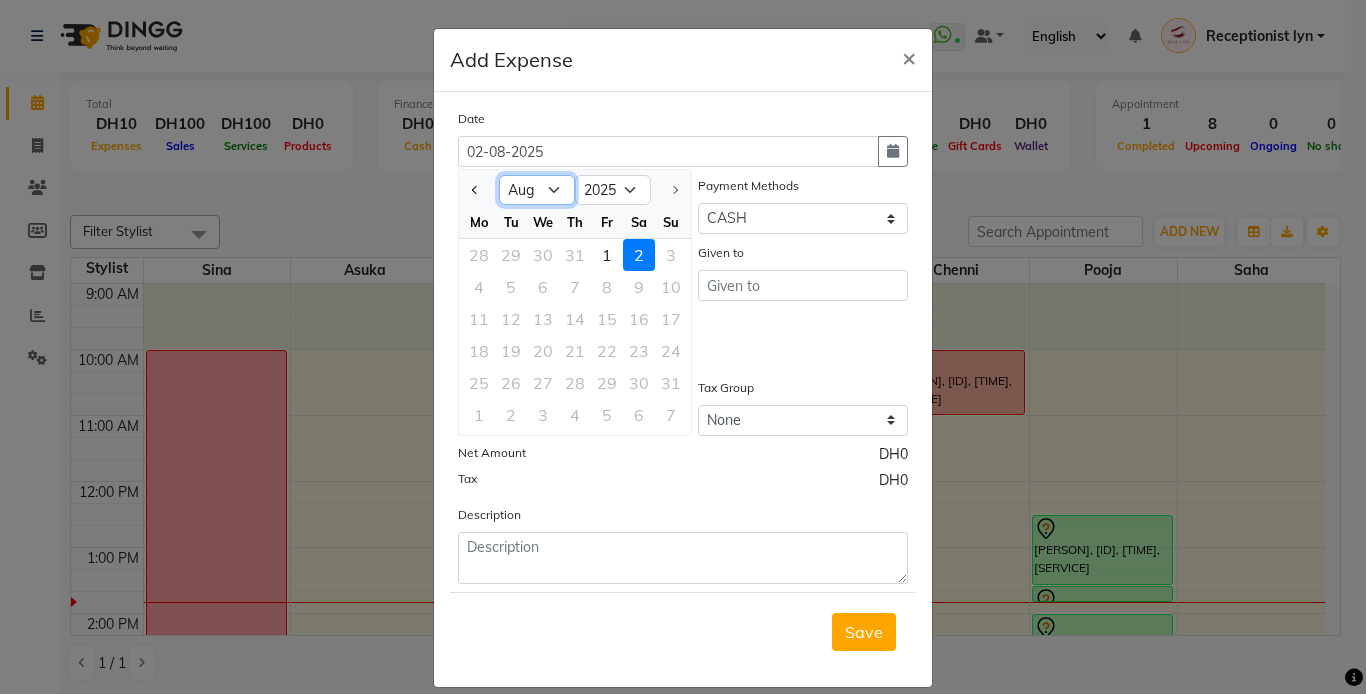 click on "Jan Feb Mar Apr May Jun Jul Aug" 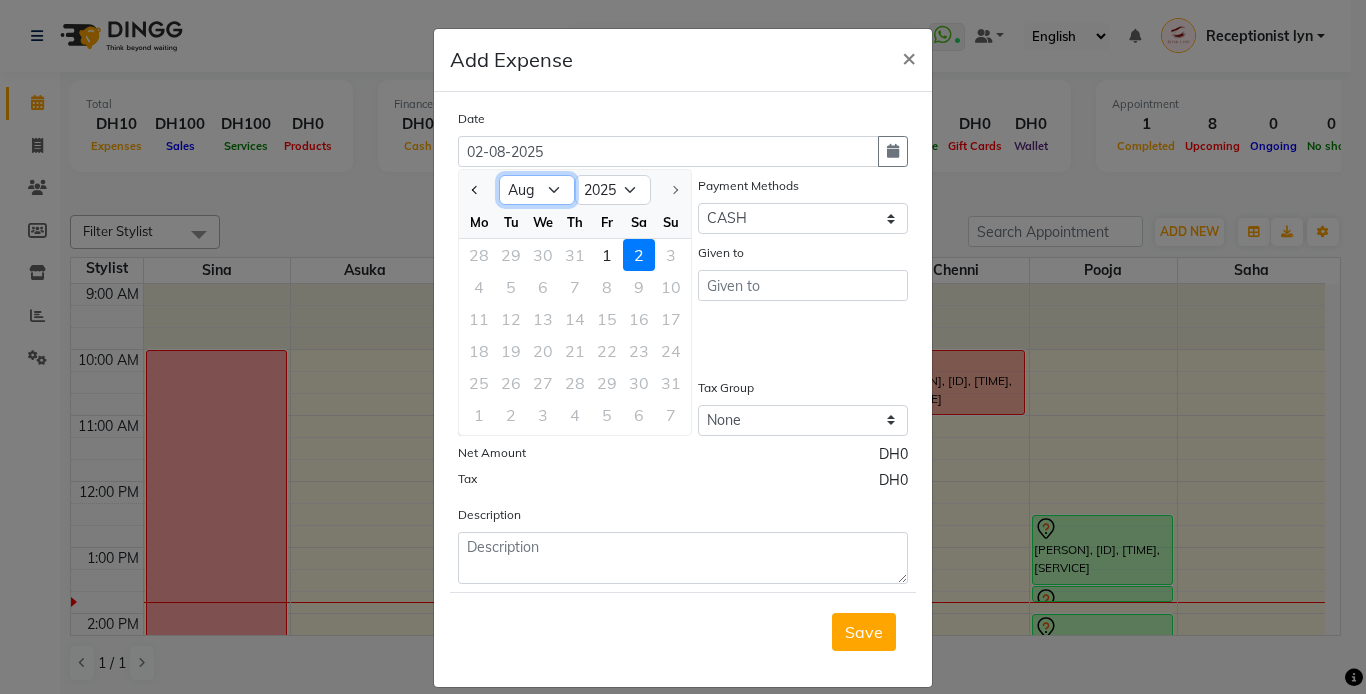 select on "7" 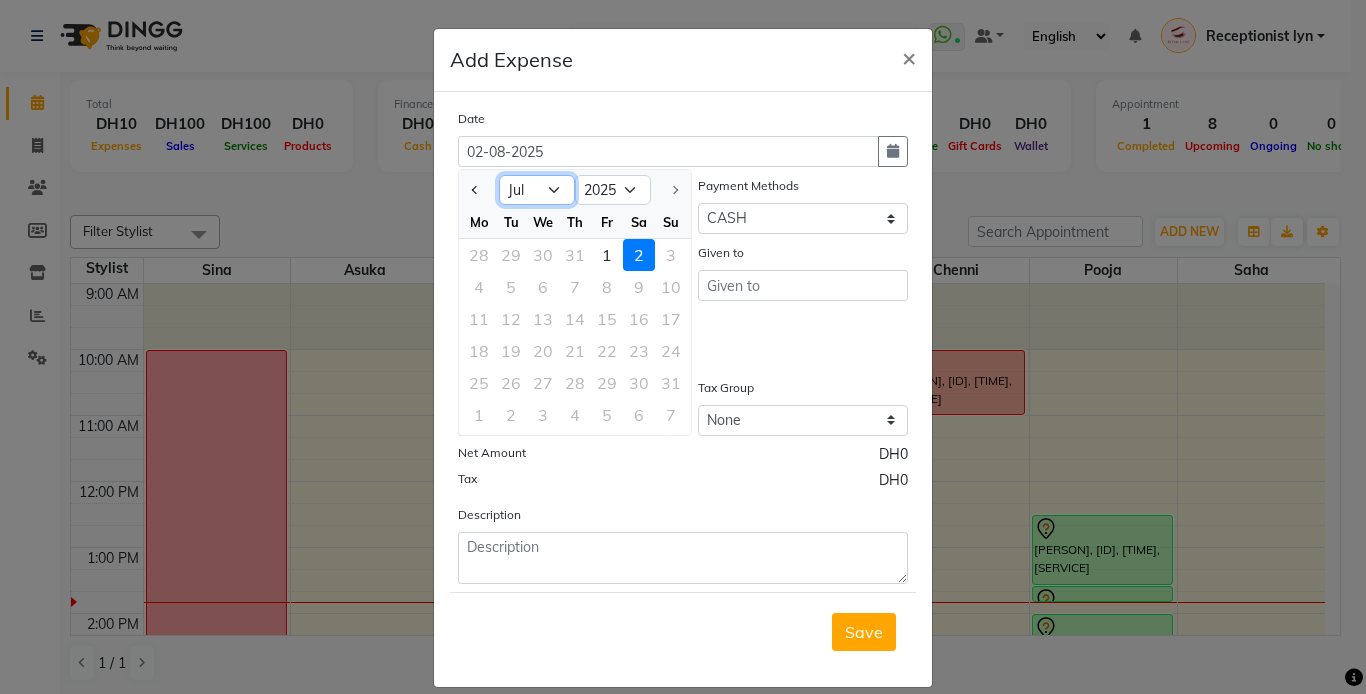 click on "Jan Feb Mar Apr May Jun Jul Aug" 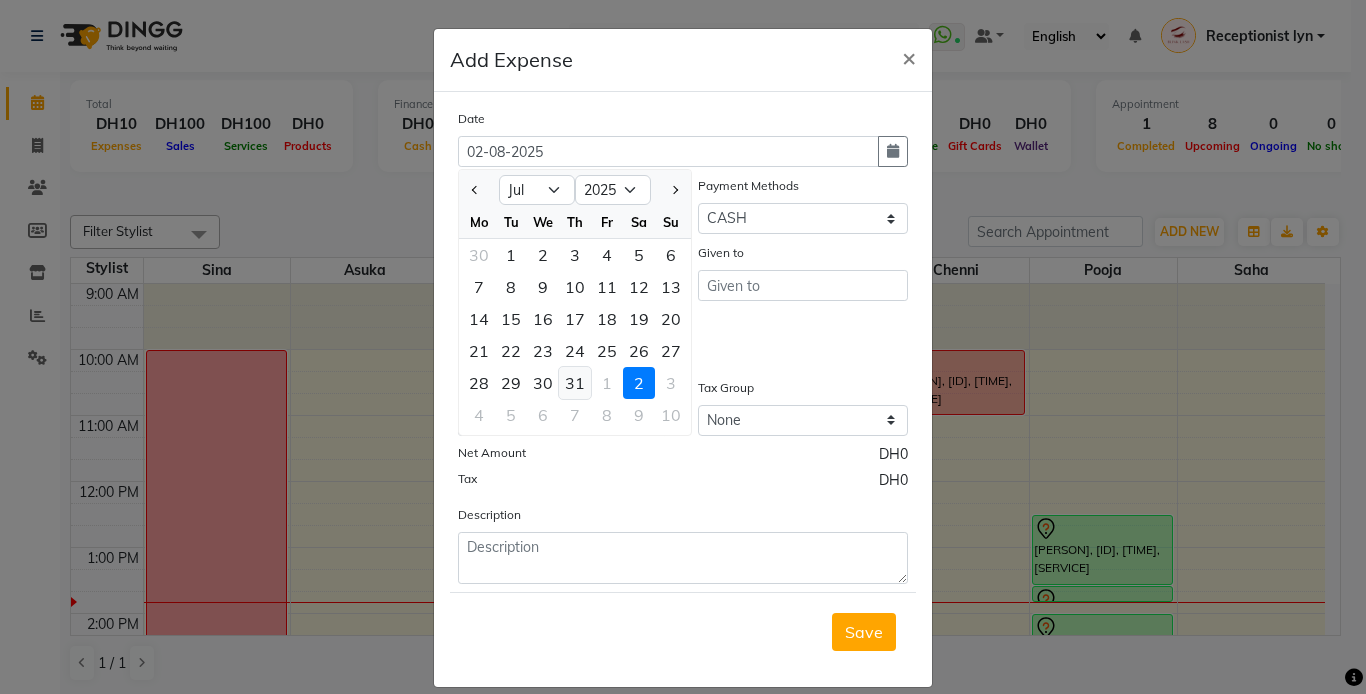click on "31" 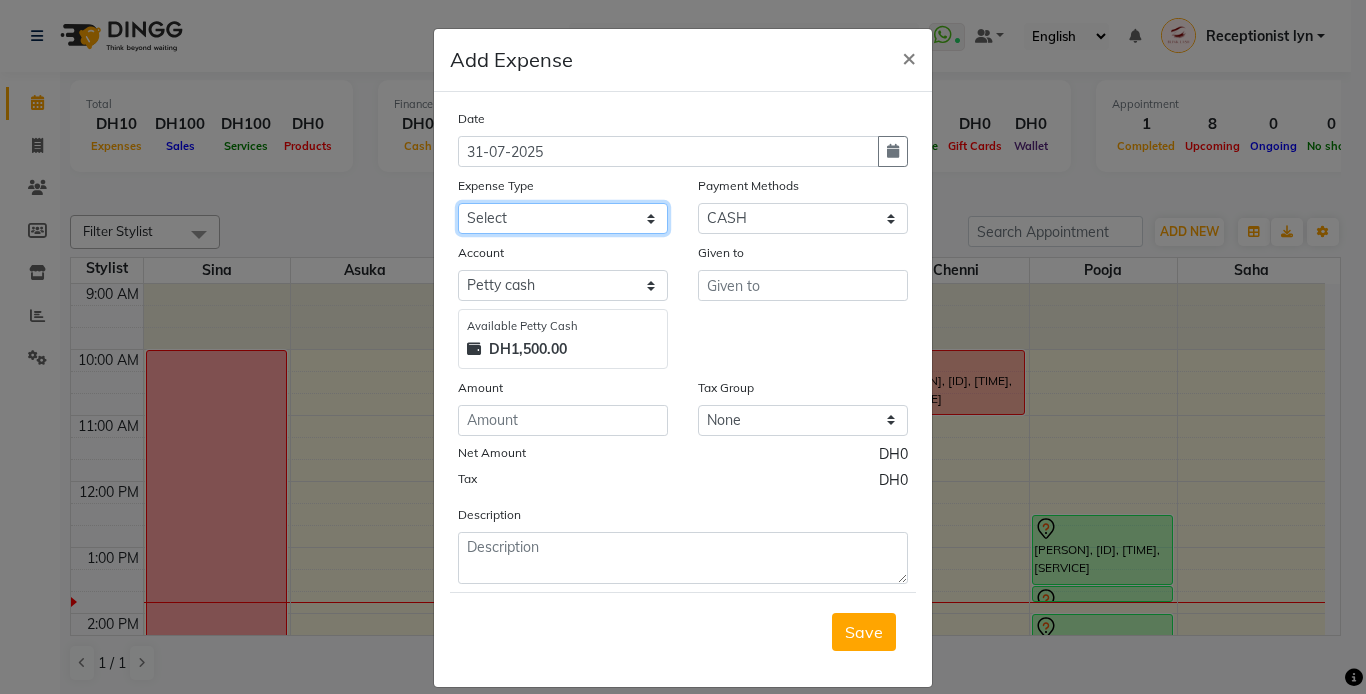 click on "Select ACCOMODATIONS RENT Advance Salary Bank charges carlift Car maintenance  Cash transfer to bank Cash transfer to hub Client Snacks Equipment Fuel Govt fee GROCERY STOCKS Incentive Insurance International purchase INTERNET LICENSE EXPENSES Maintenance Marketing Miscellaneous PRODUCTS Quickbook Refund Rent Salary shop renovation Staff Snacks staff tips Suppliers SUPPLIES Taxi Tips Utilities VISA EXPENSES Water WPS CHARGE" 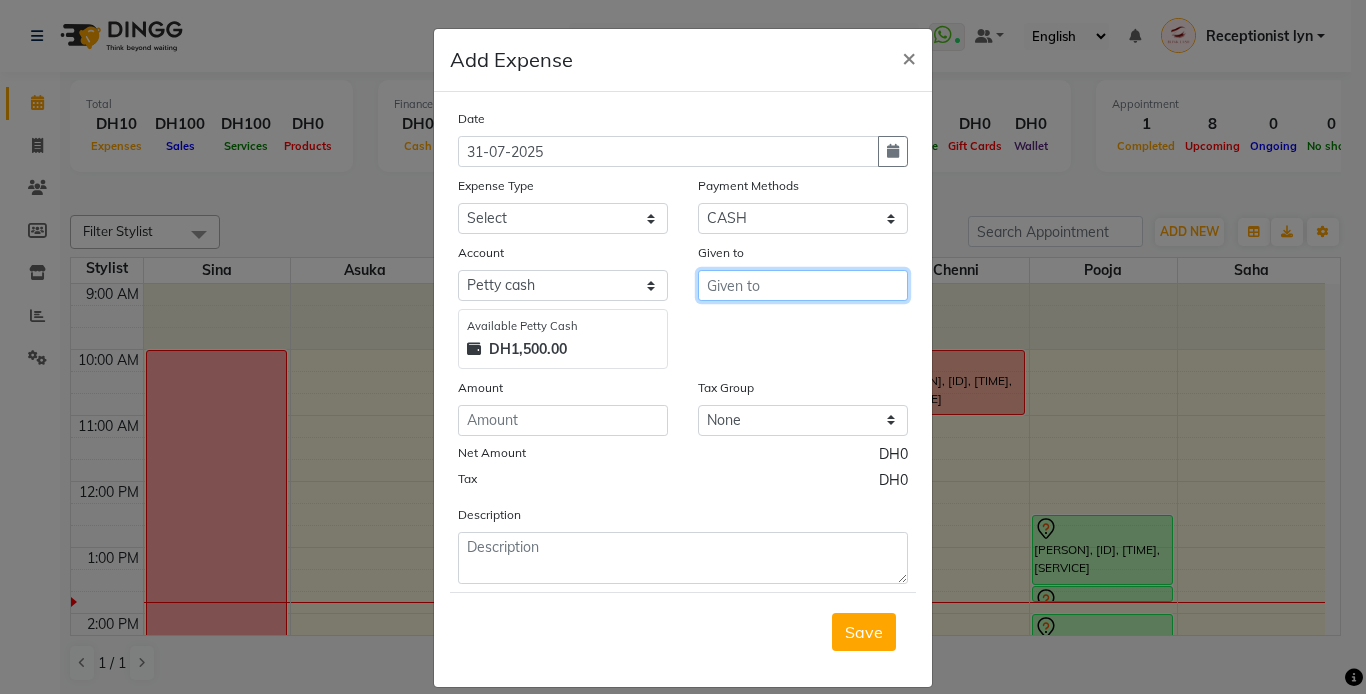 click at bounding box center (803, 285) 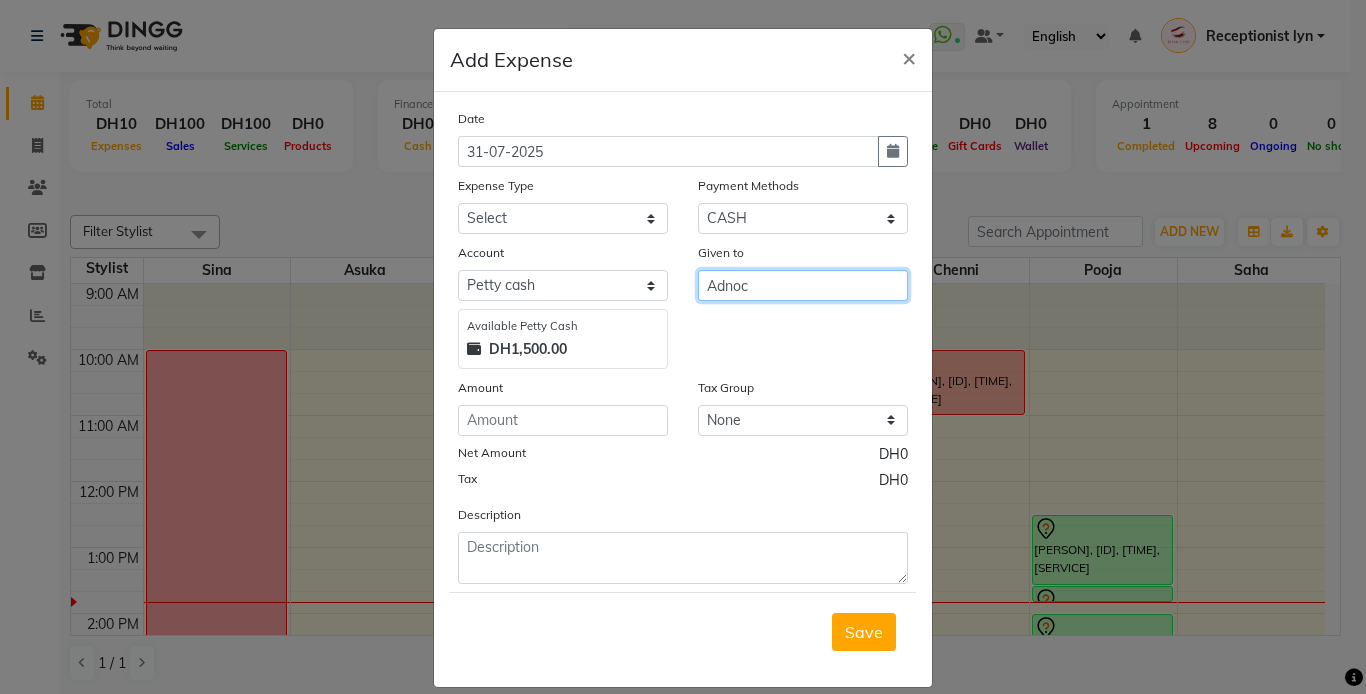 type on "Adnoc" 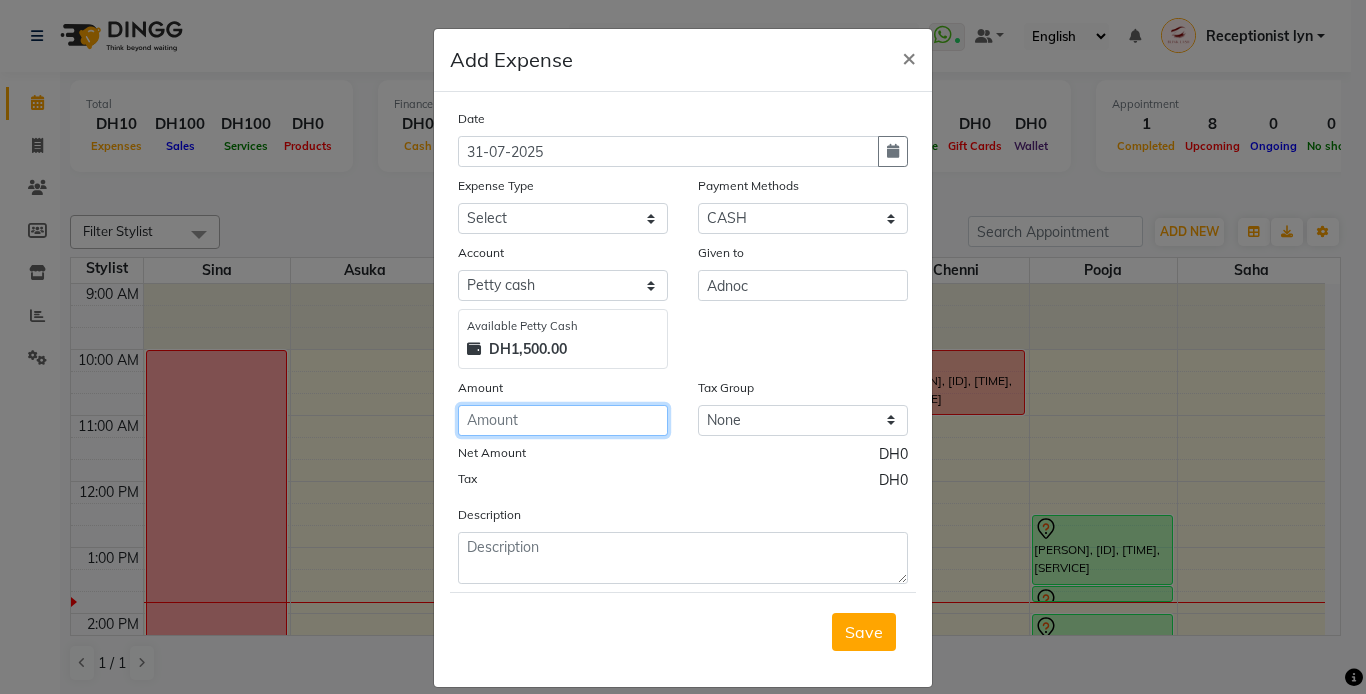 click 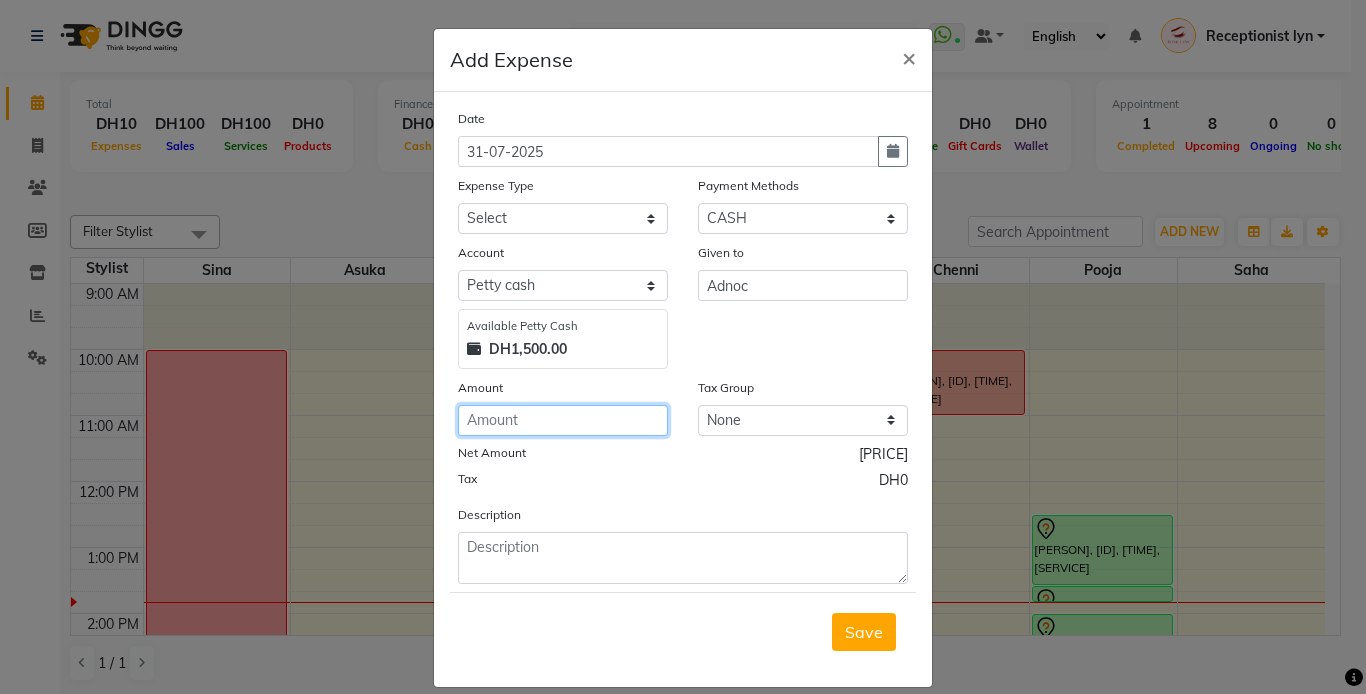 type on "158.03" 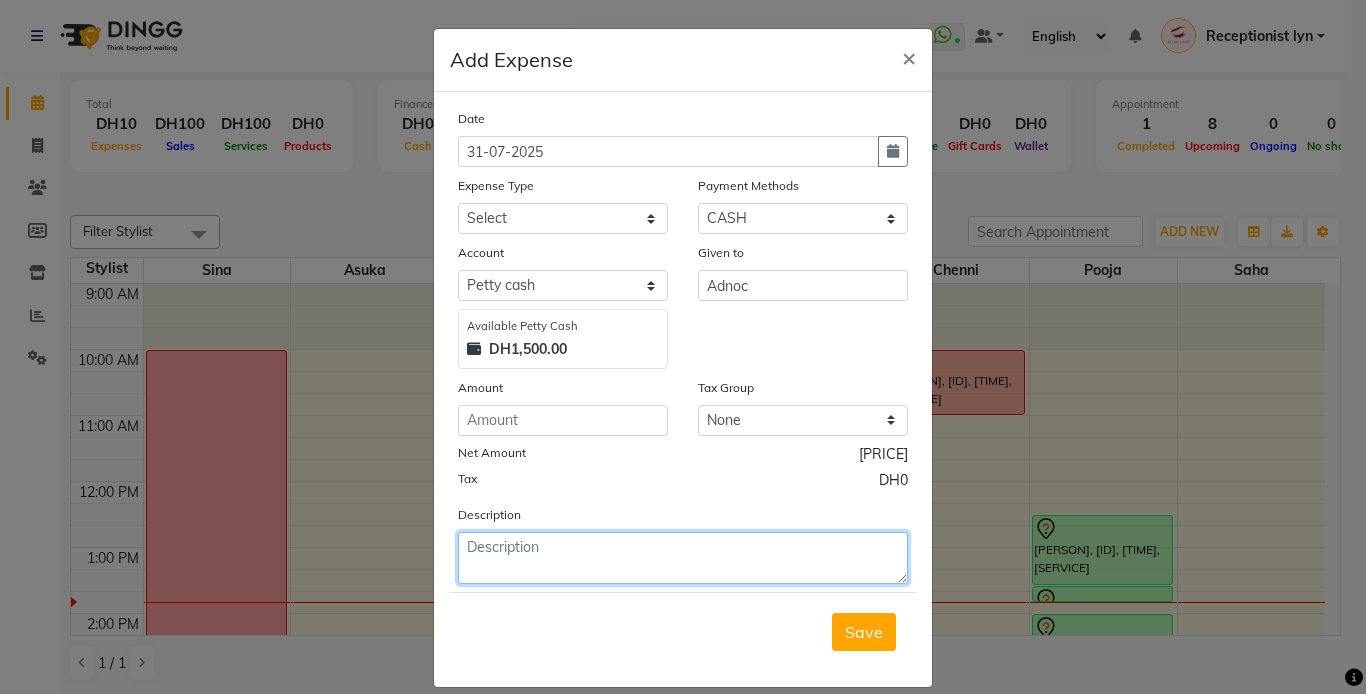 click 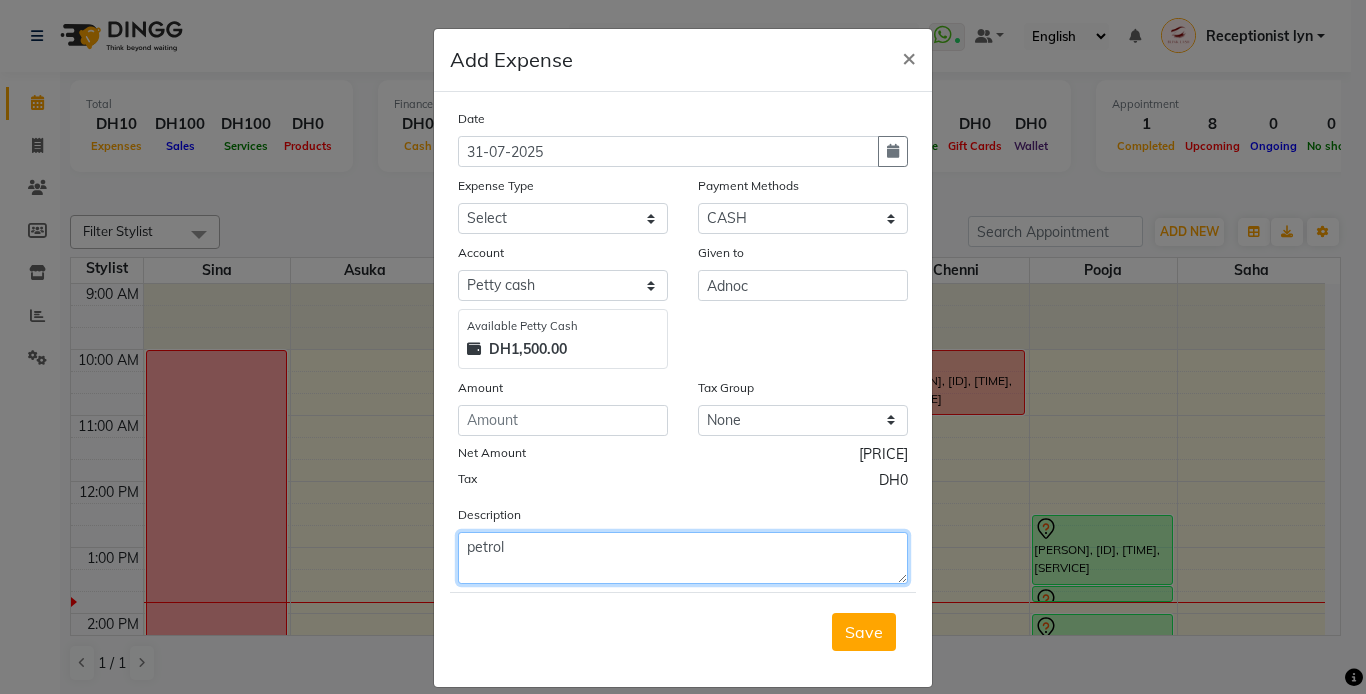 type on "petrol" 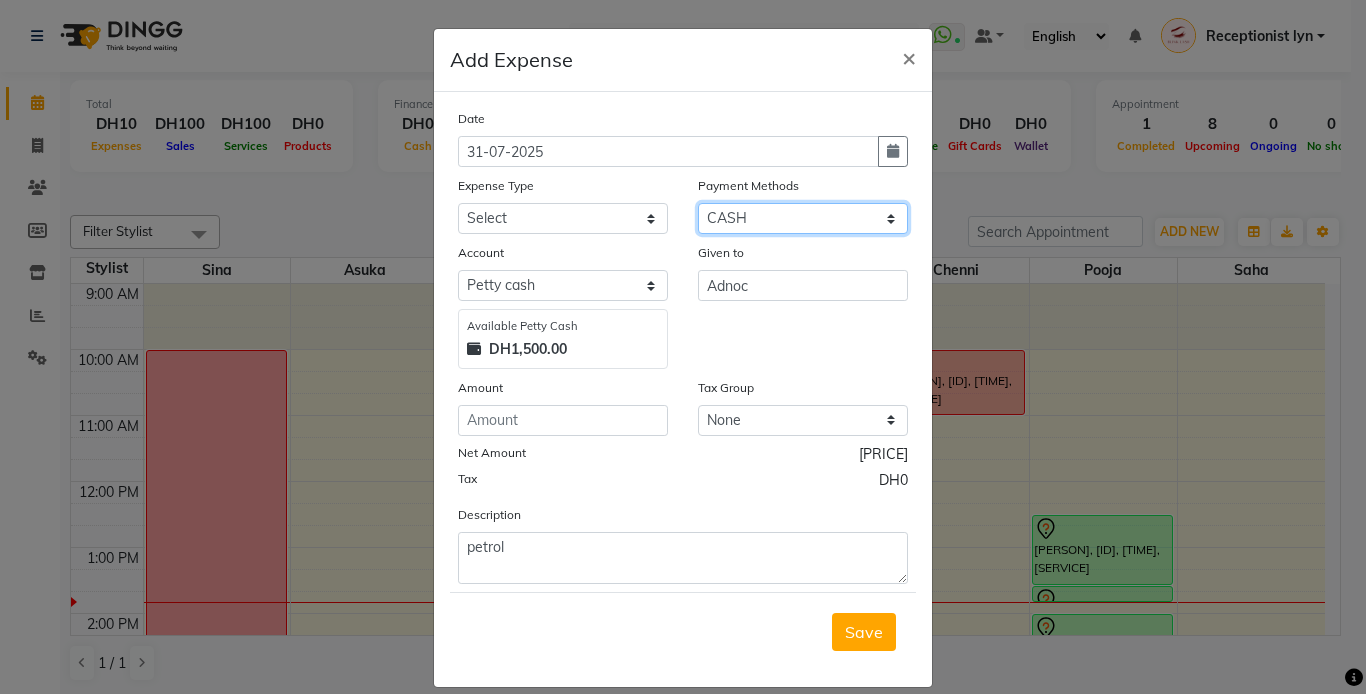 click on "Select Gift Card Master Card ONLINE Visa Card CASH Package Cheque Prepaid Voucher" 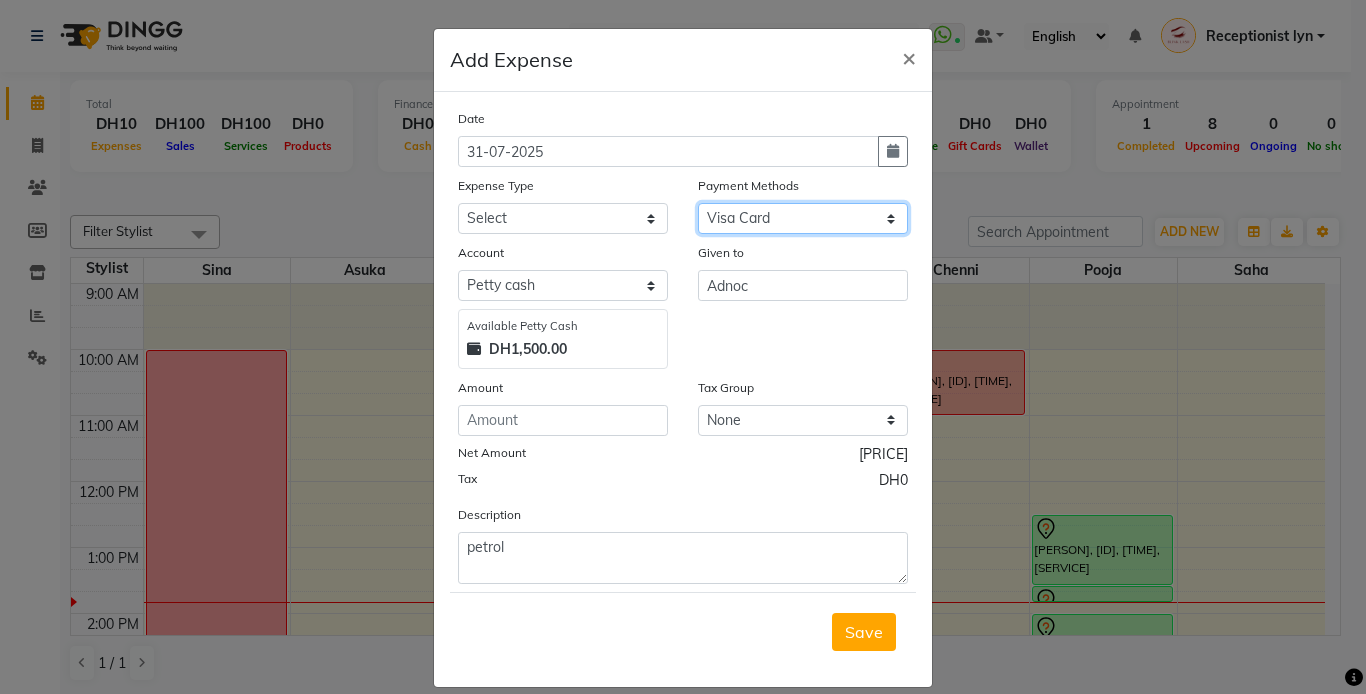 click on "Select Gift Card Master Card ONLINE Visa Card CASH Package Cheque Prepaid Voucher" 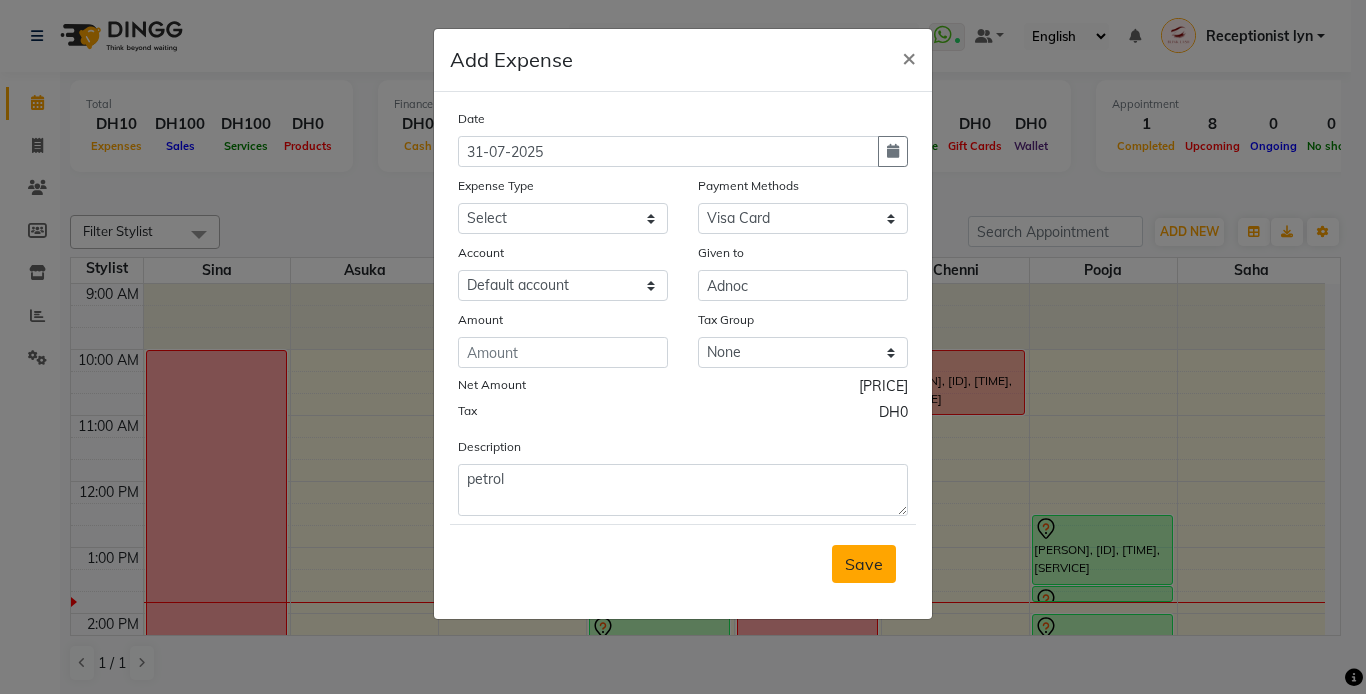 click on "Save" at bounding box center (864, 564) 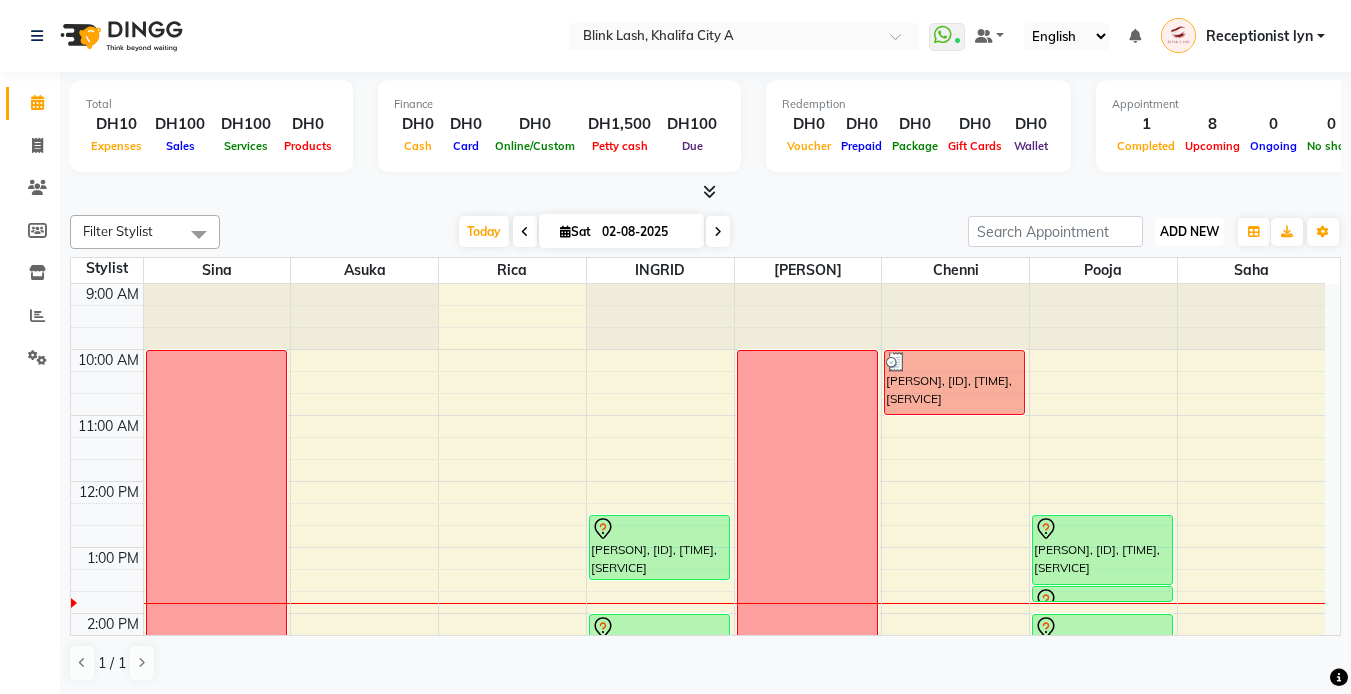 click on "ADD NEW" at bounding box center [1189, 231] 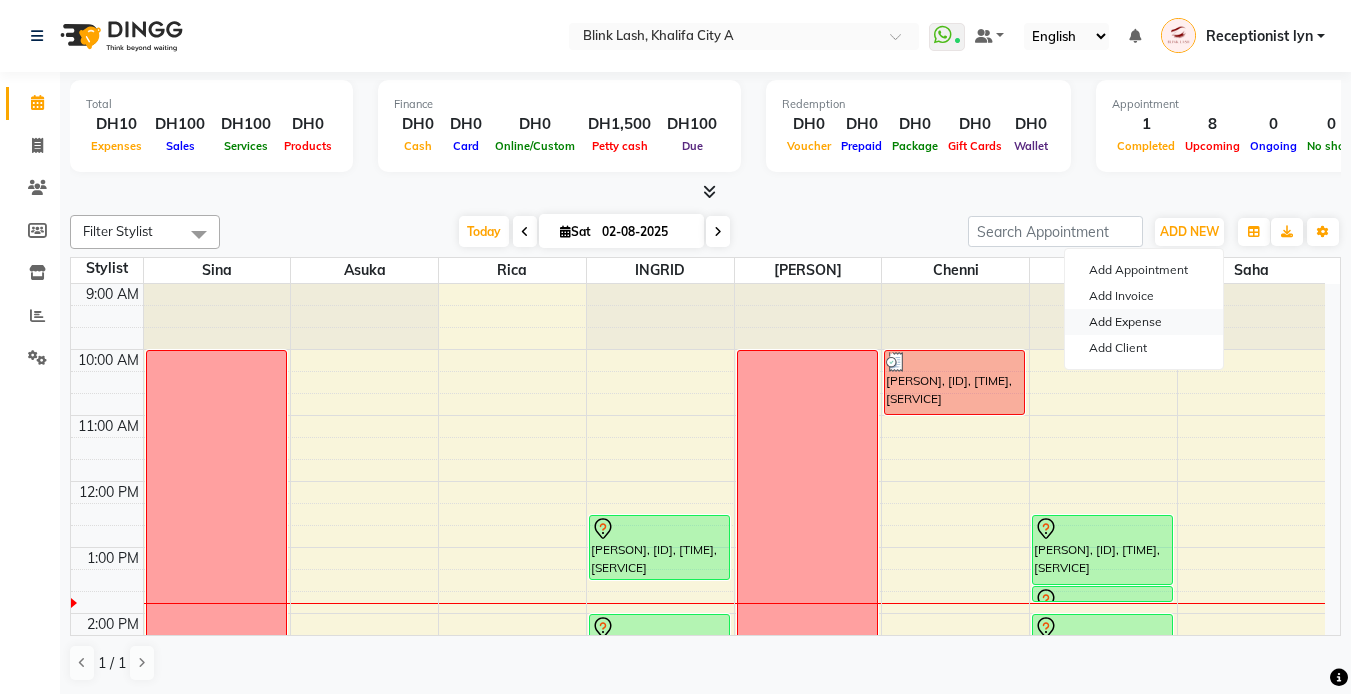 click on "Add Expense" at bounding box center (1144, 322) 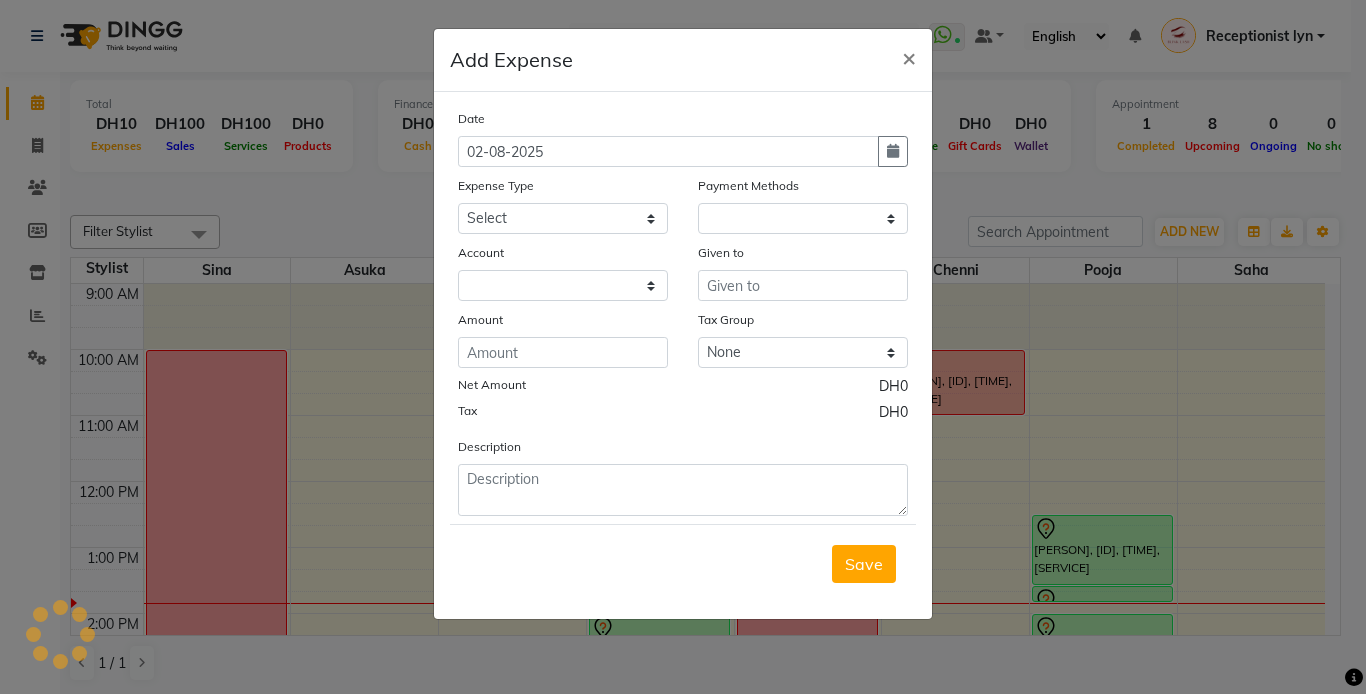select on "1" 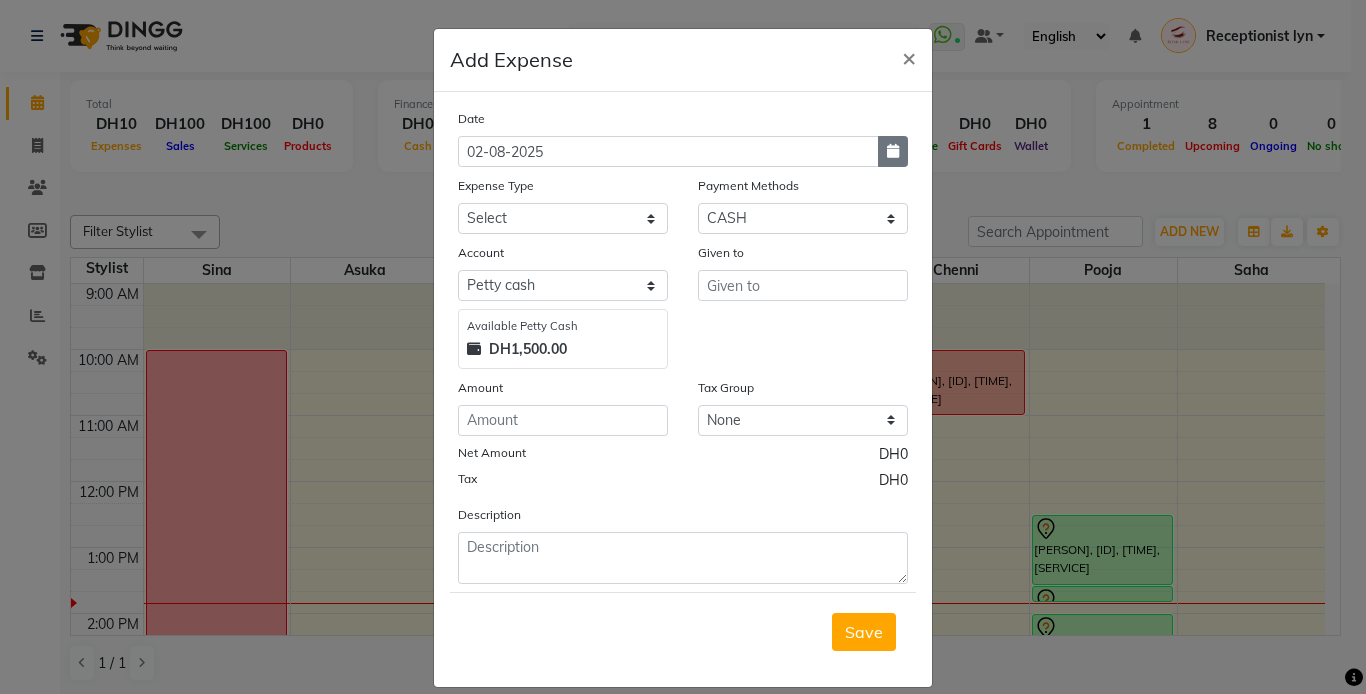 click 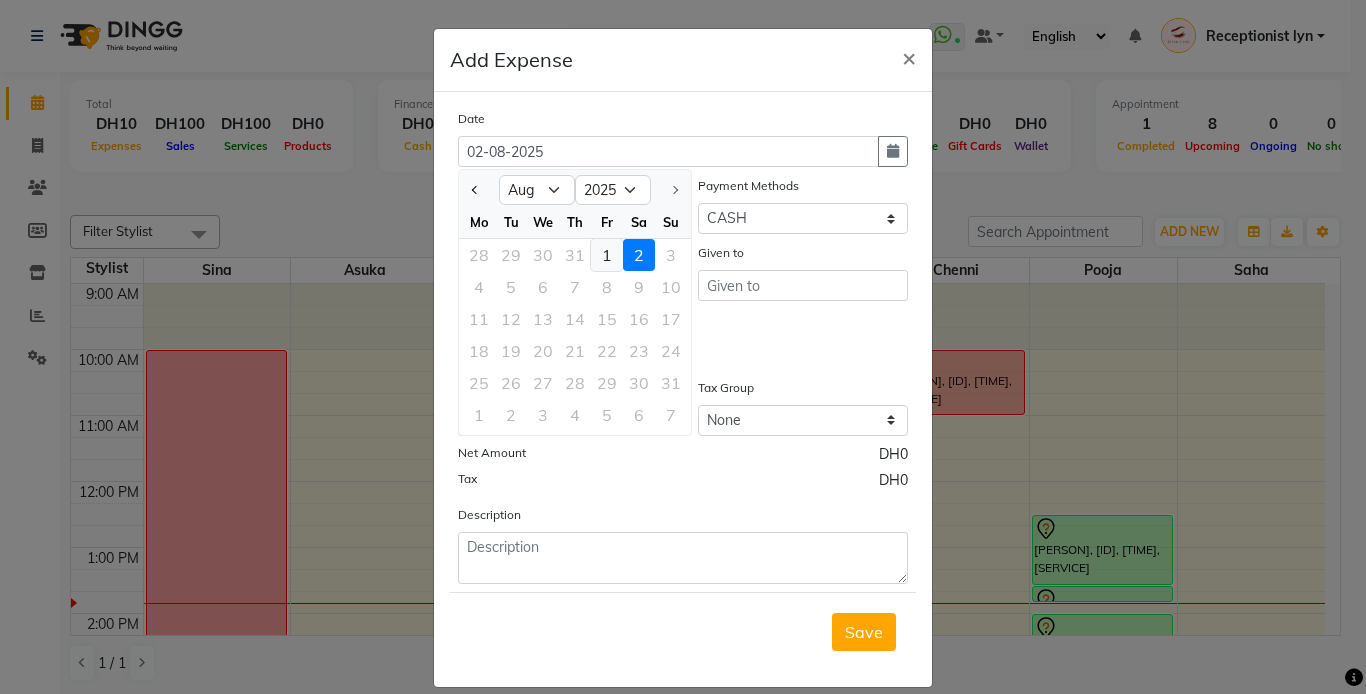 click on "1" 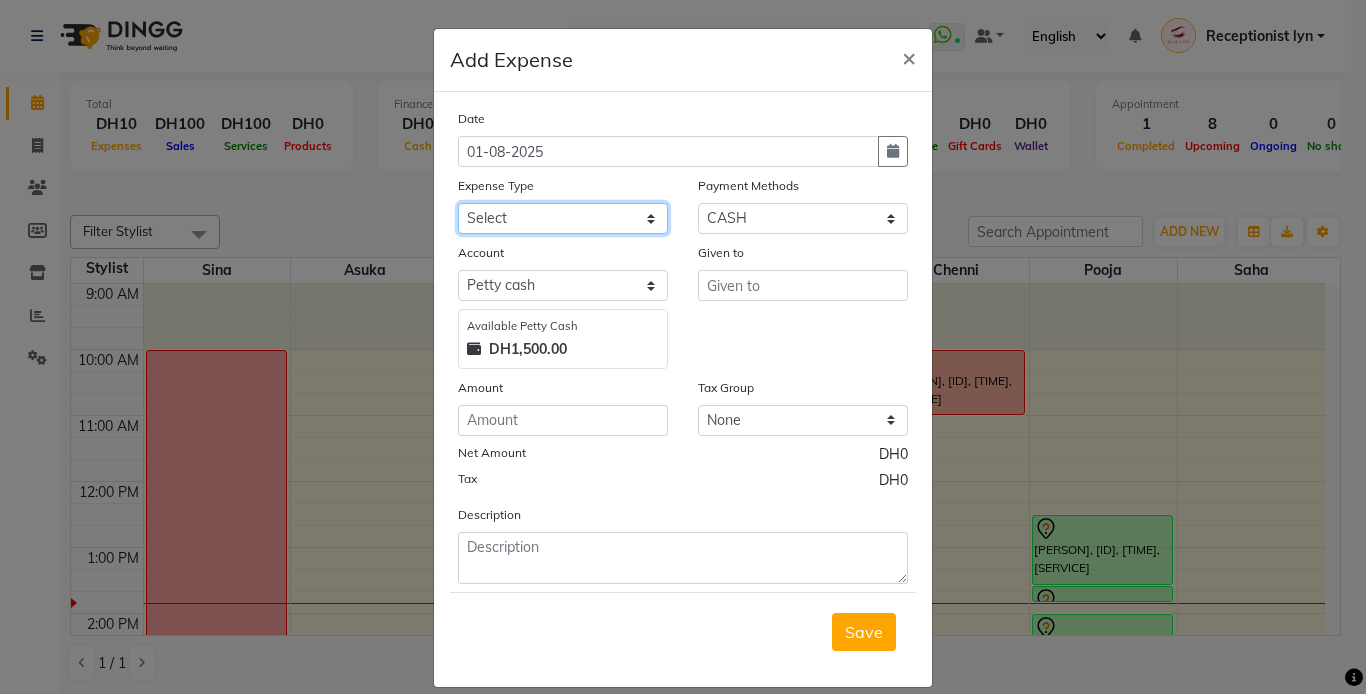 click on "Select ACCOMODATIONS RENT Advance Salary Bank charges carlift Car maintenance  Cash transfer to bank Cash transfer to hub Client Snacks Equipment Fuel Govt fee GROCERY STOCKS Incentive Insurance International purchase INTERNET LICENSE EXPENSES Maintenance Marketing Miscellaneous PRODUCTS Quickbook Refund Rent Salary shop renovation Staff Snacks staff tips Suppliers SUPPLIES Taxi Tips Utilities VISA EXPENSES Water WPS CHARGE" 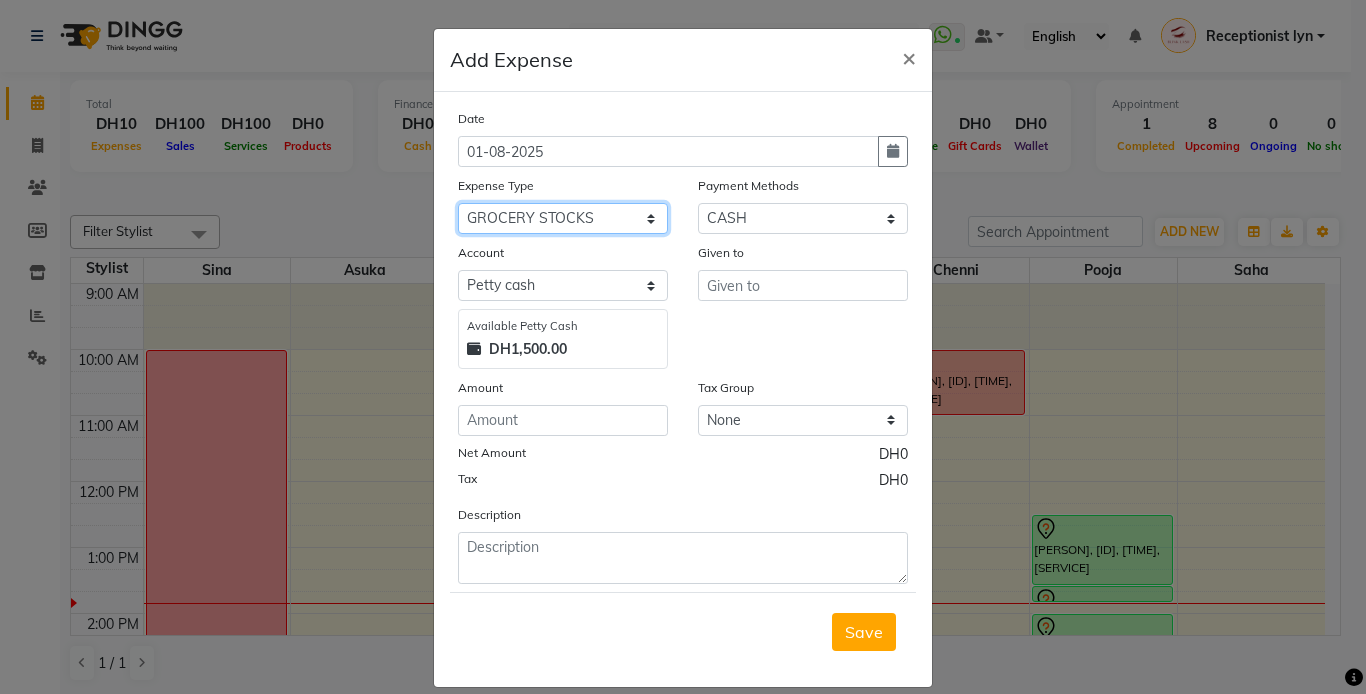 click on "Select ACCOMODATIONS RENT Advance Salary Bank charges carlift Car maintenance  Cash transfer to bank Cash transfer to hub Client Snacks Equipment Fuel Govt fee GROCERY STOCKS Incentive Insurance International purchase INTERNET LICENSE EXPENSES Maintenance Marketing Miscellaneous PRODUCTS Quickbook Refund Rent Salary shop renovation Staff Snacks staff tips Suppliers SUPPLIES Taxi Tips Utilities VISA EXPENSES Water WPS CHARGE" 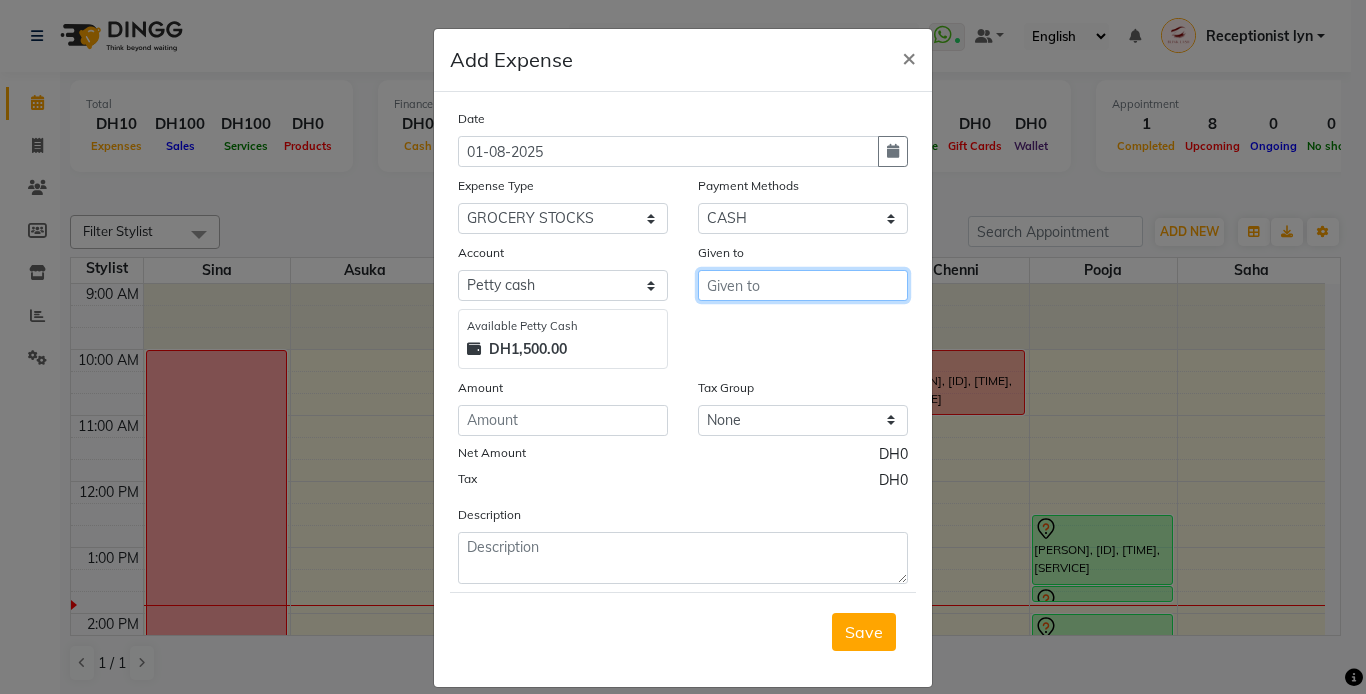 click at bounding box center (803, 285) 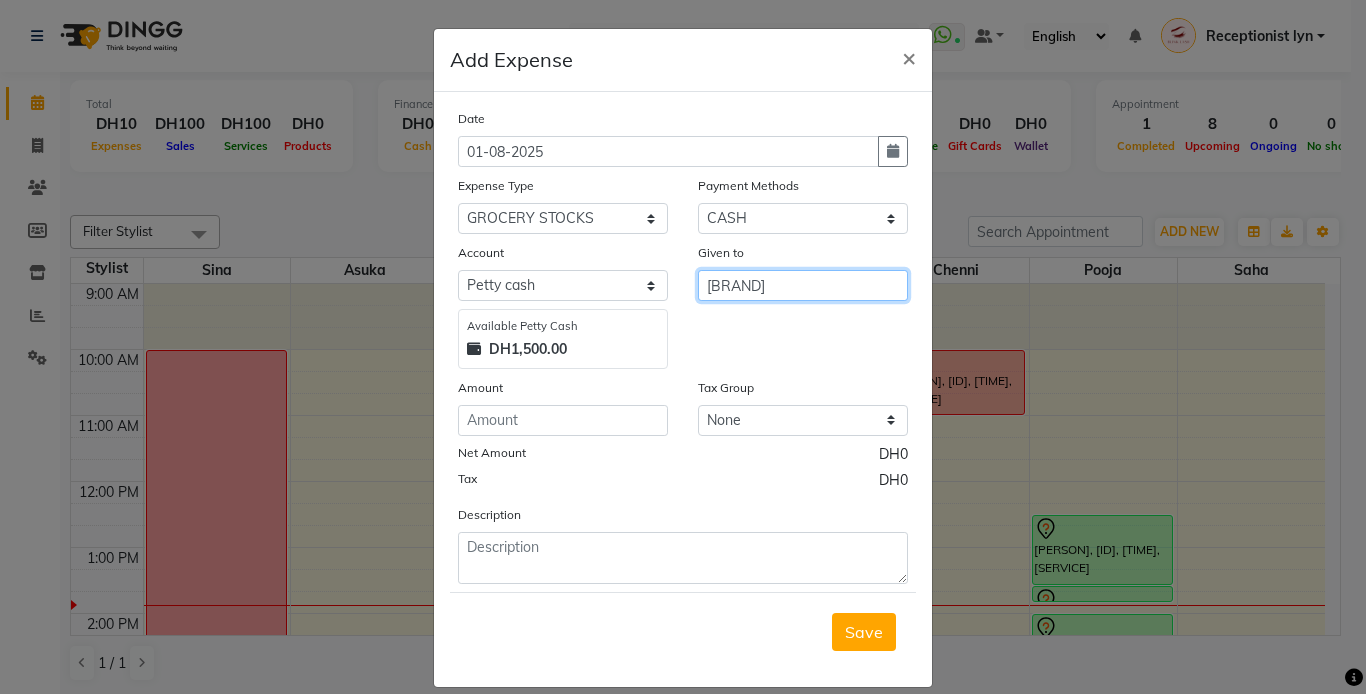 type on "Al Safeer Hypermarket" 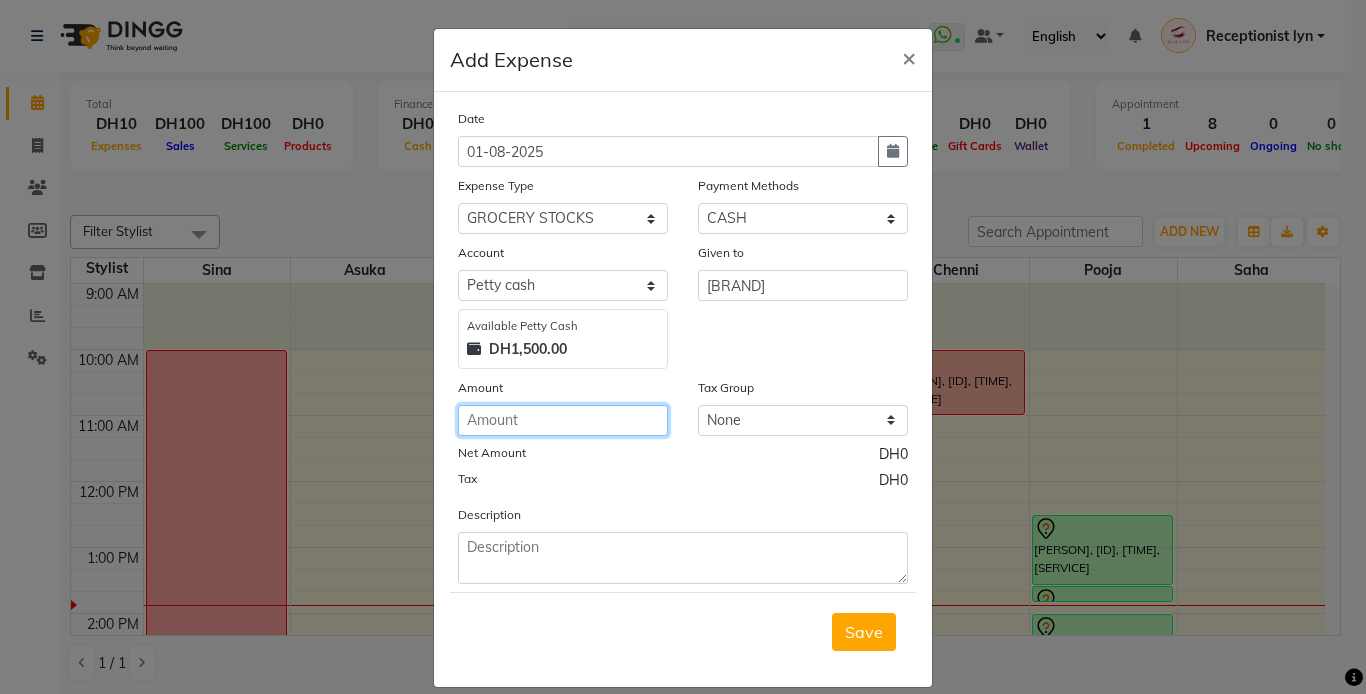 drag, startPoint x: 626, startPoint y: 425, endPoint x: 635, endPoint y: 412, distance: 15.811388 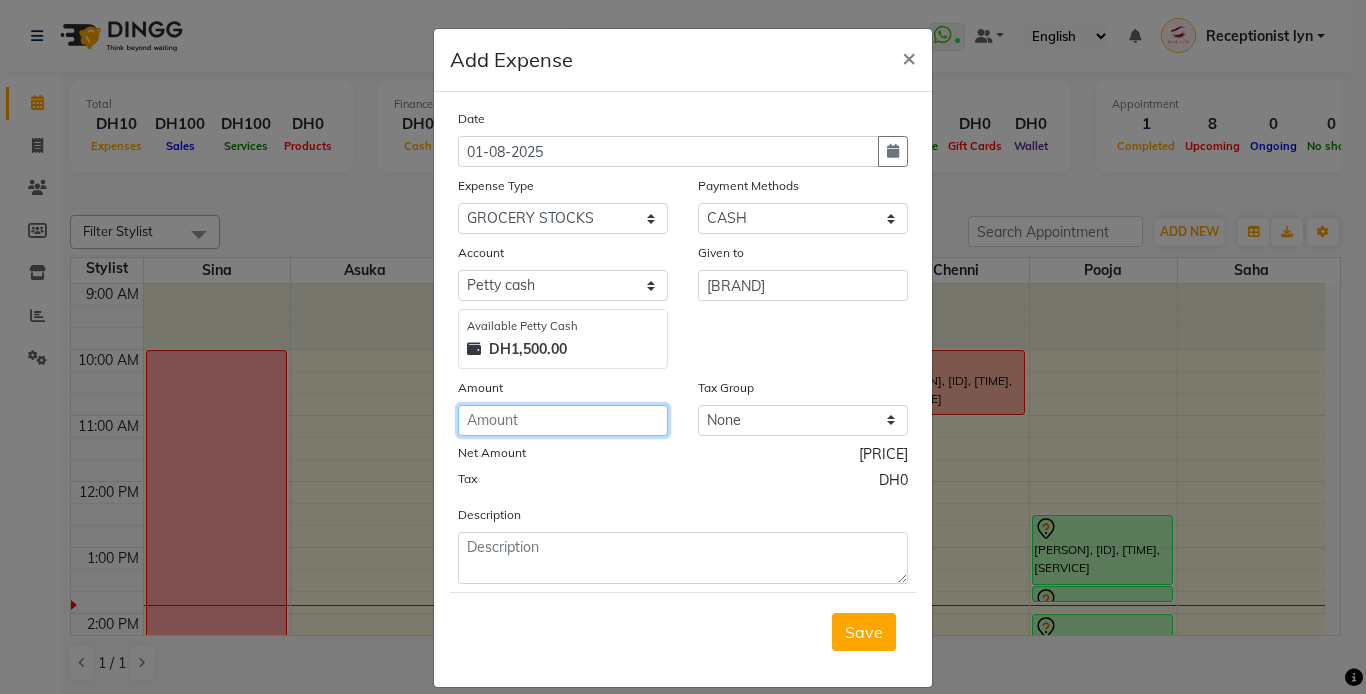 type on "283.80" 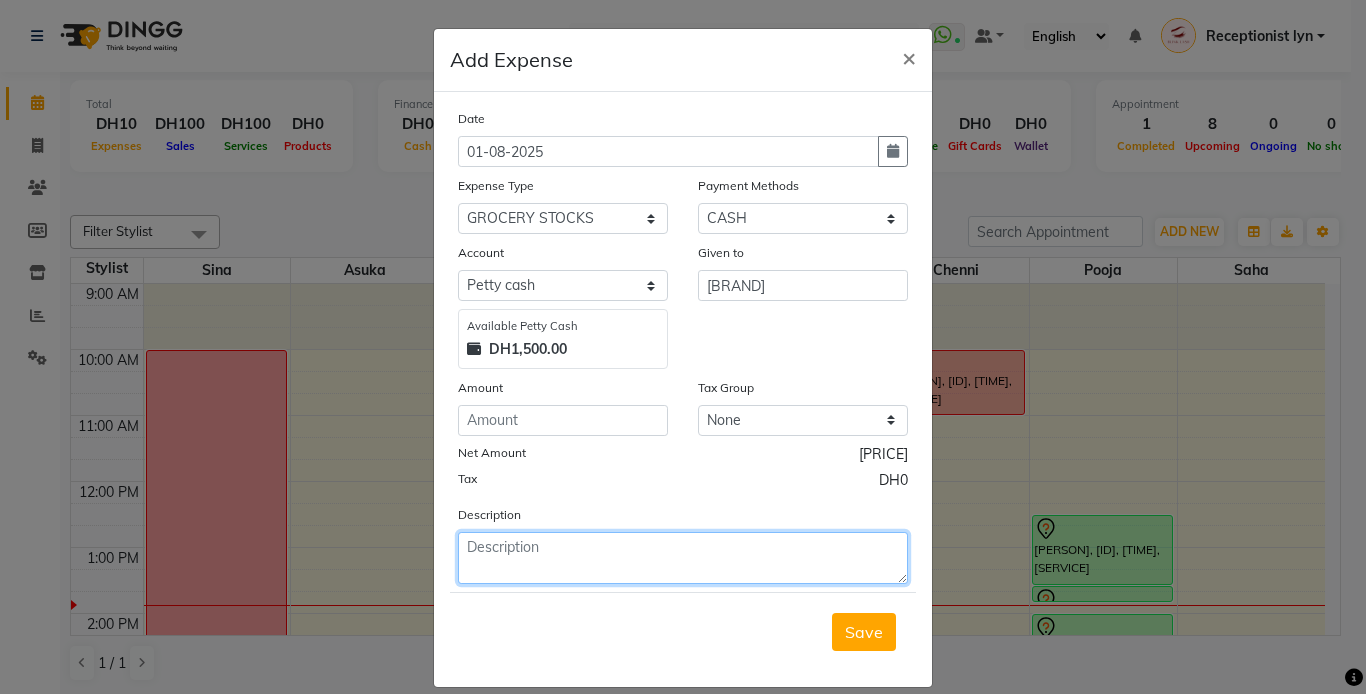 click 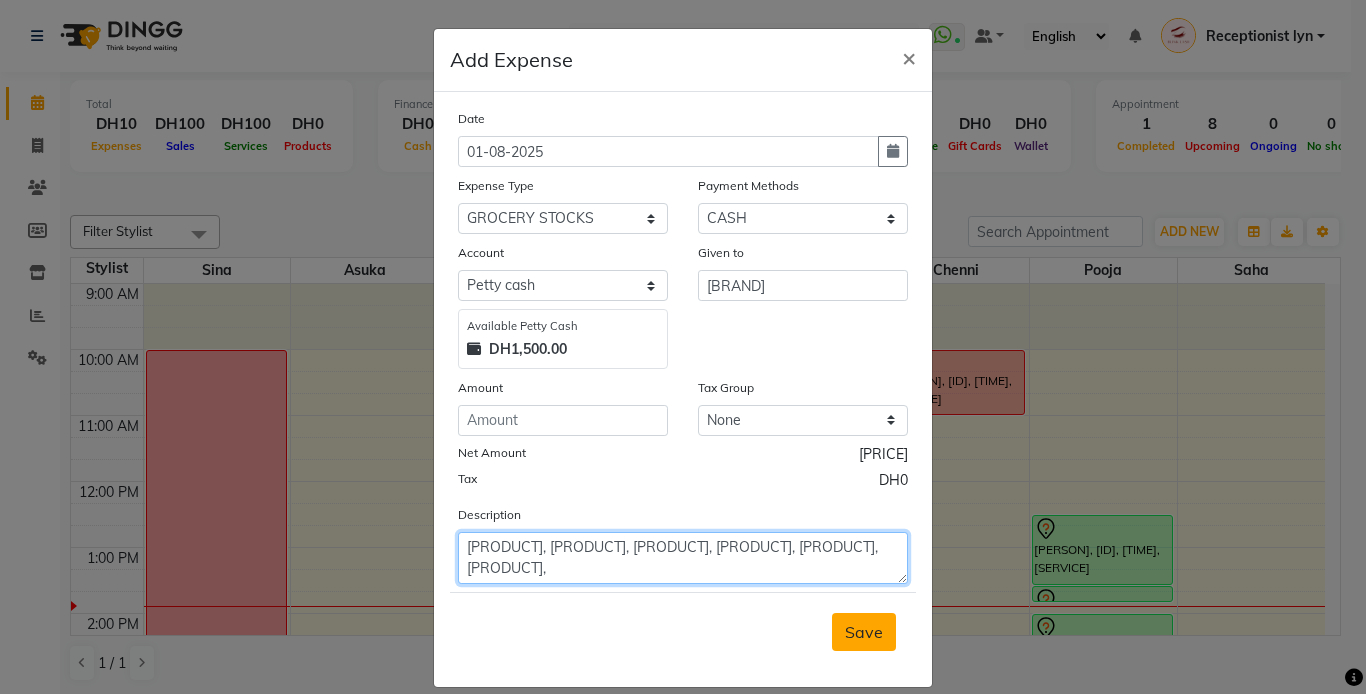 type on "Disinfectant,garbage bag,bukhoor,clorox,dishwashing,downy," 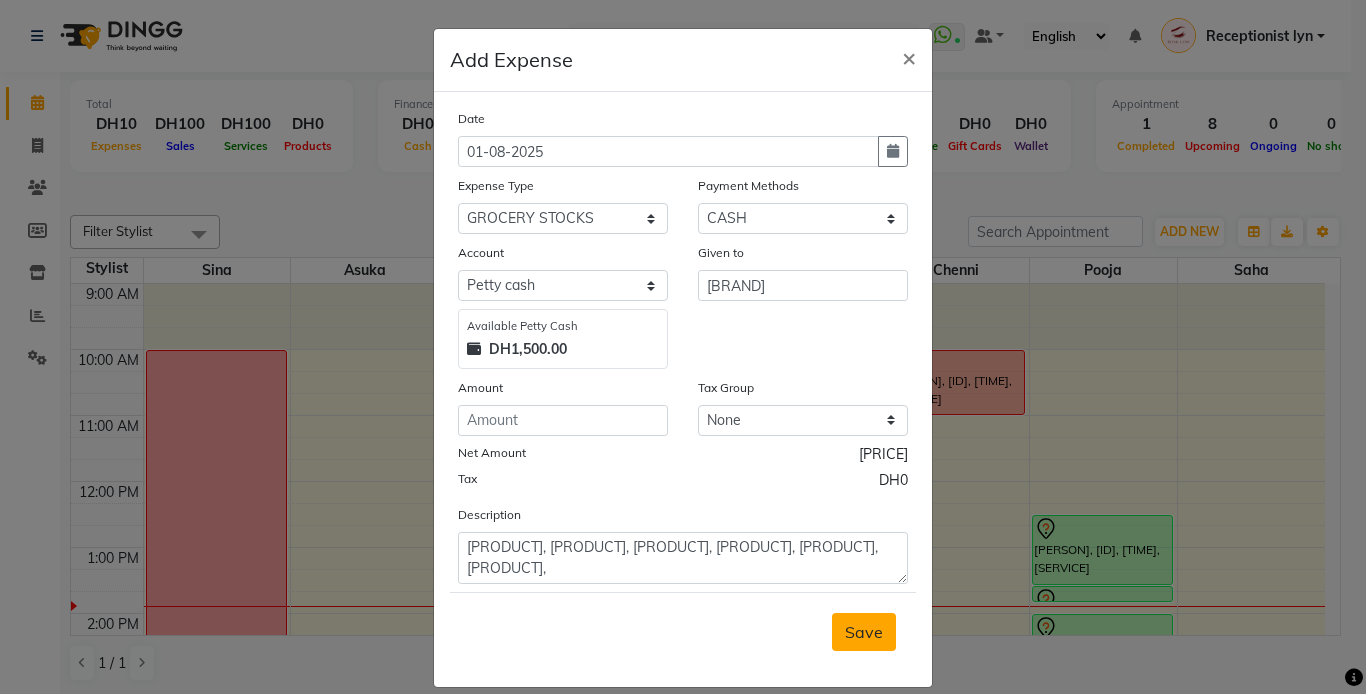 click on "Save" at bounding box center [864, 632] 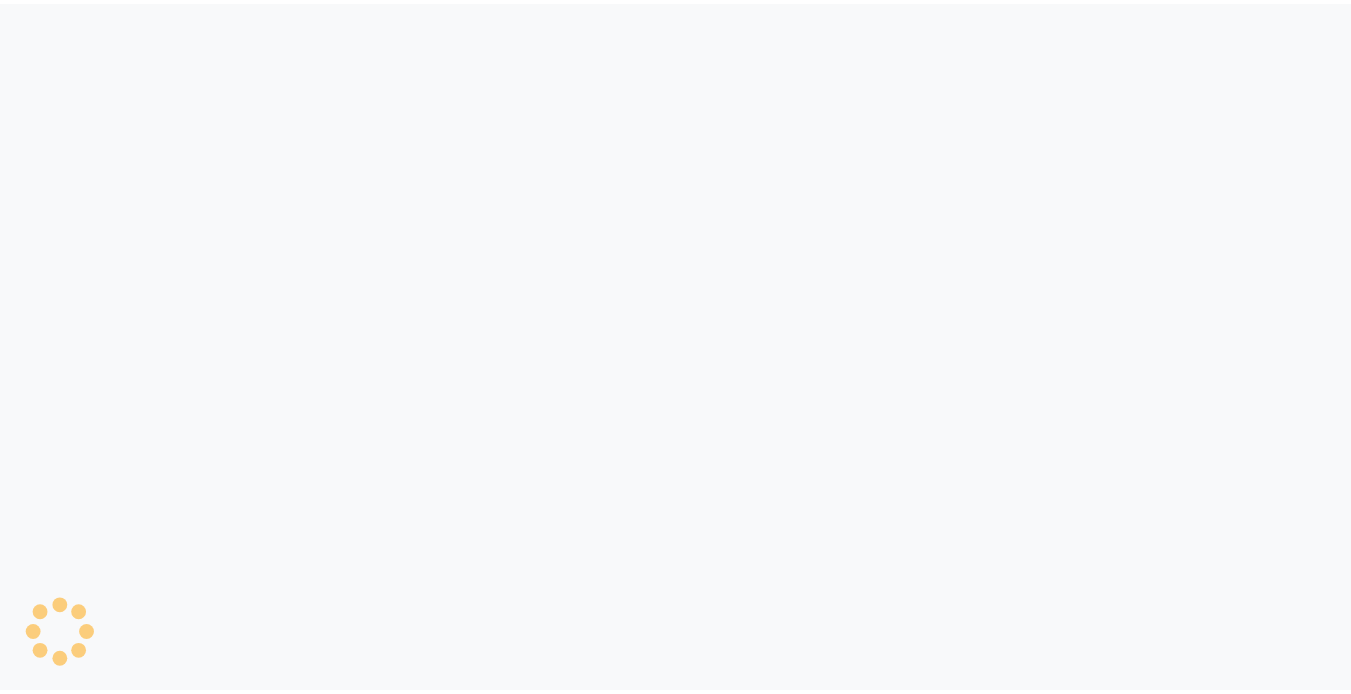 scroll, scrollTop: 0, scrollLeft: 0, axis: both 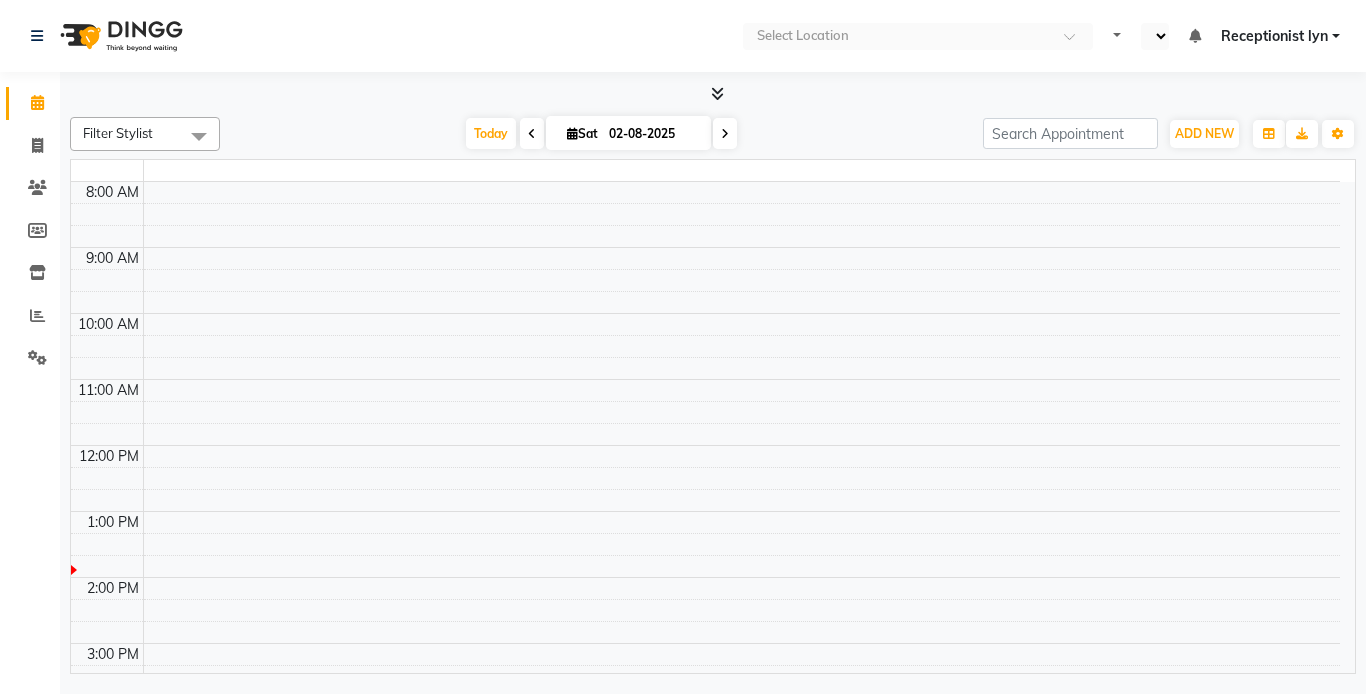 select on "en" 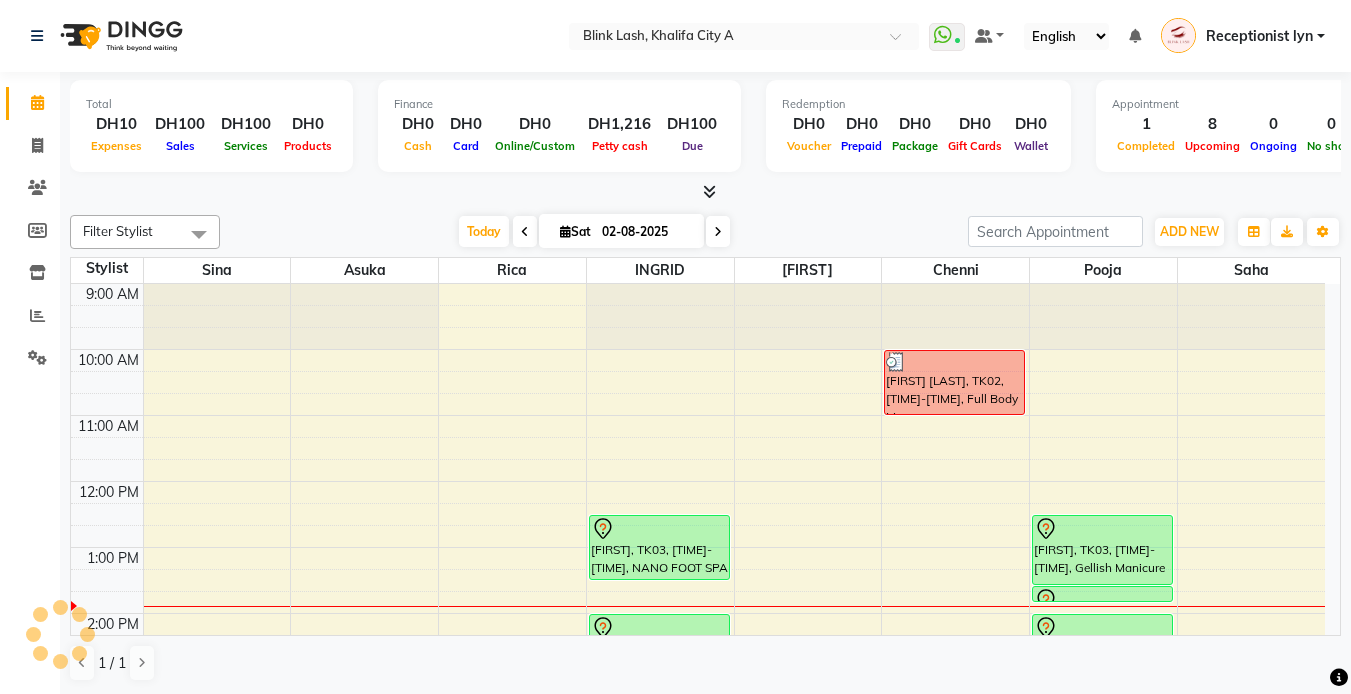 scroll, scrollTop: 0, scrollLeft: 0, axis: both 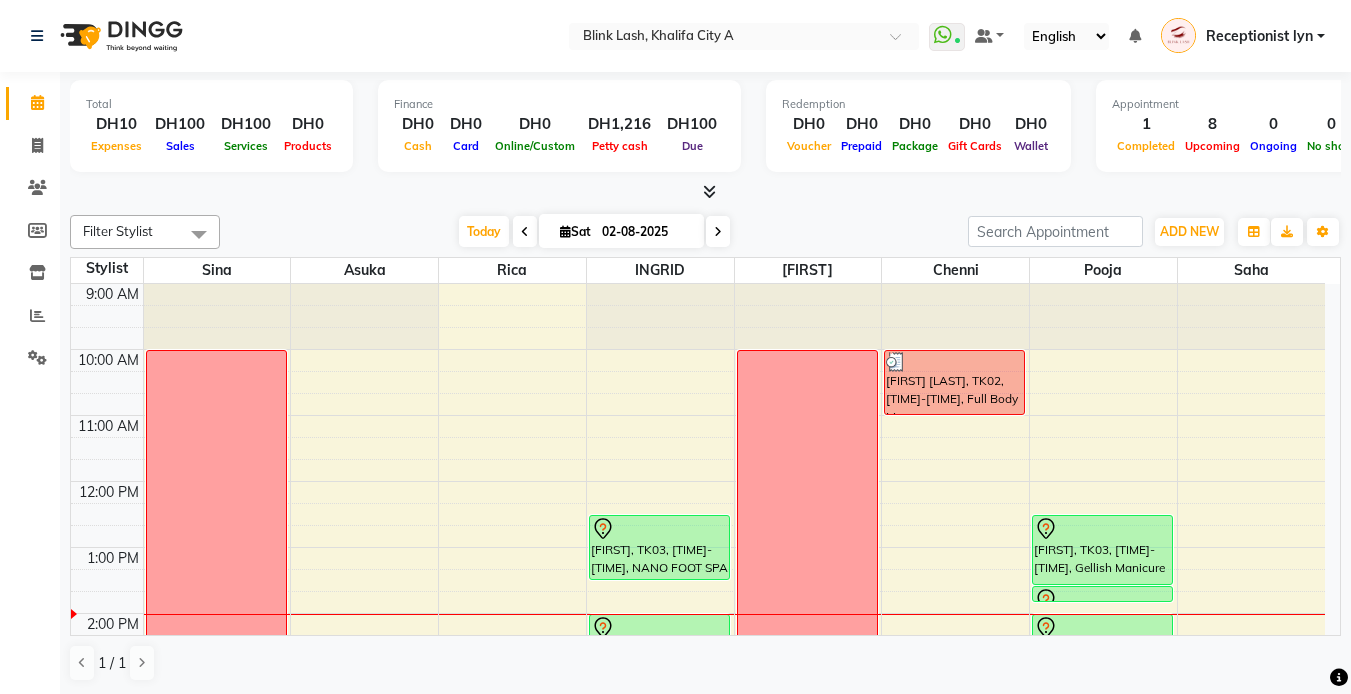 drag, startPoint x: 0, startPoint y: 0, endPoint x: 479, endPoint y: 20, distance: 479.41736 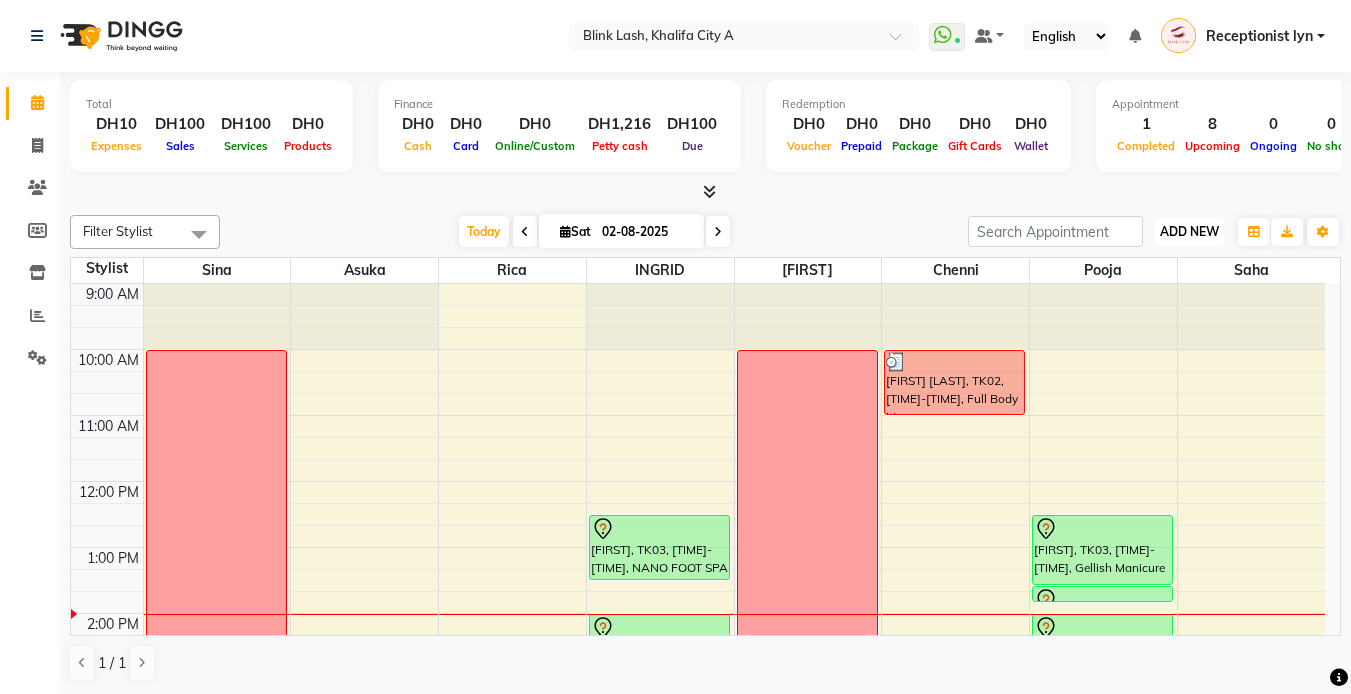 click on "ADD NEW" at bounding box center [1189, 231] 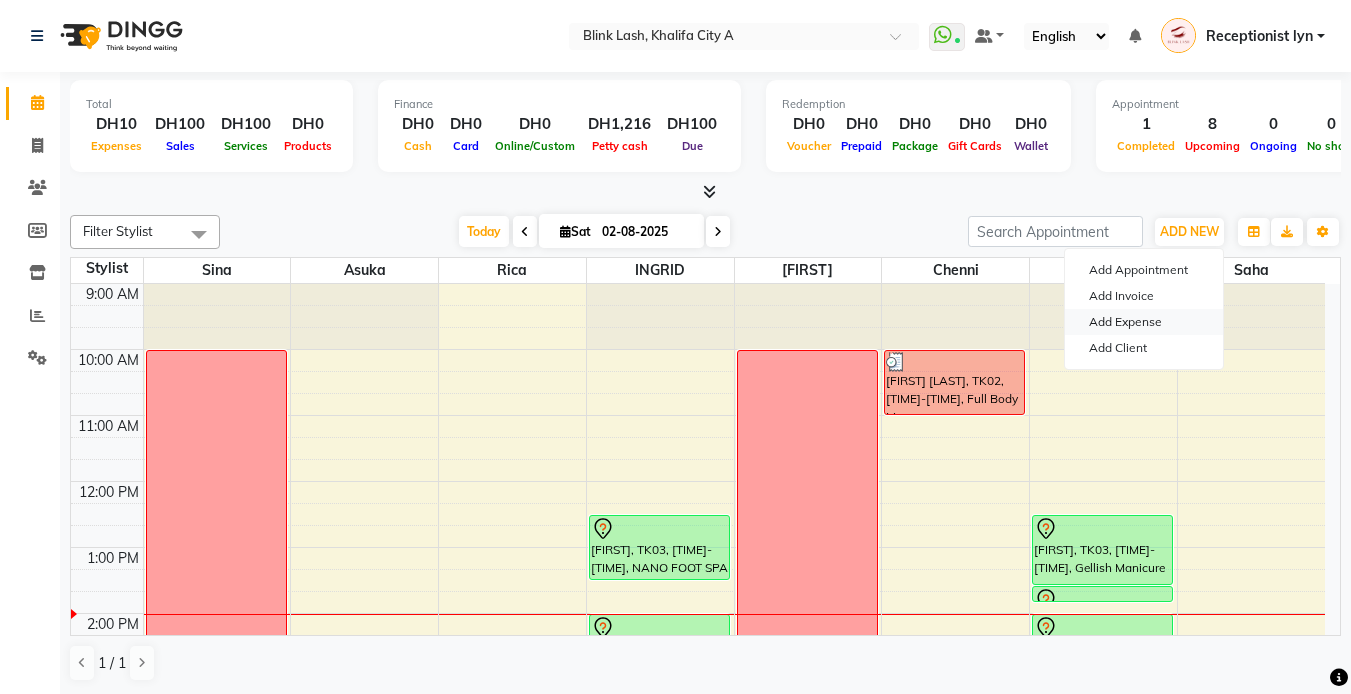 click on "Add Expense" at bounding box center [1144, 322] 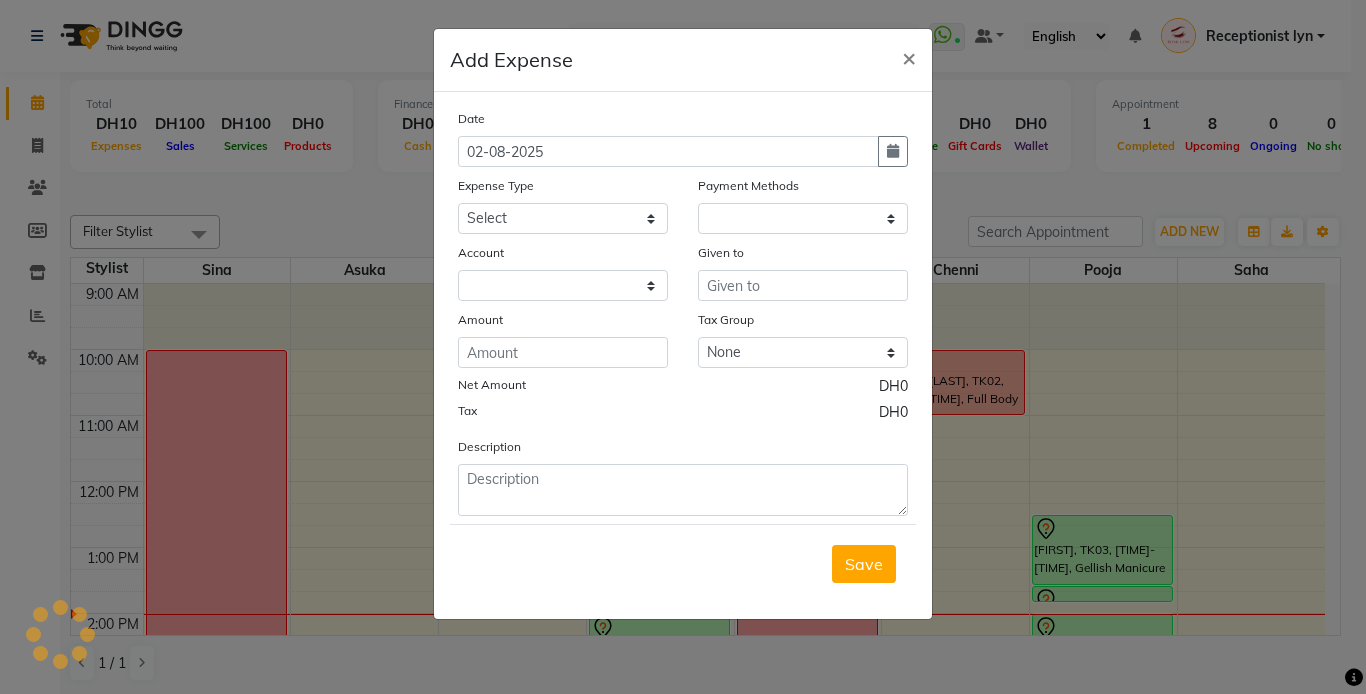 select on "1" 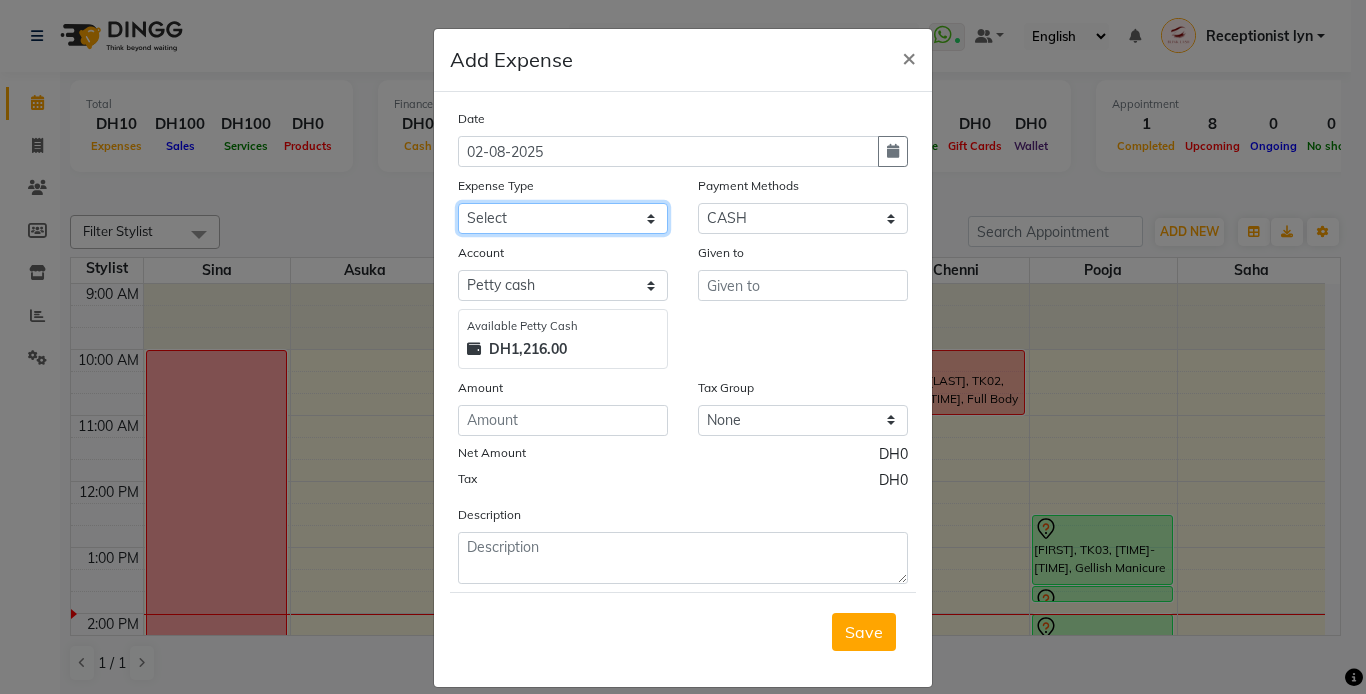 click on "Select ACCOMODATIONS RENT Advance Salary Bank charges carlift Car maintenance  Cash transfer to bank Cash transfer to hub Client Snacks Equipment Fuel Govt fee GROCERY STOCKS Incentive Insurance International purchase INTERNET LICENSE EXPENSES Maintenance Marketing Miscellaneous PRODUCTS Quickbook Refund Rent Salary shop renovation Staff Snacks staff tips Suppliers SUPPLIES Taxi Tips Utilities VISA EXPENSES Water WPS CHARGE" 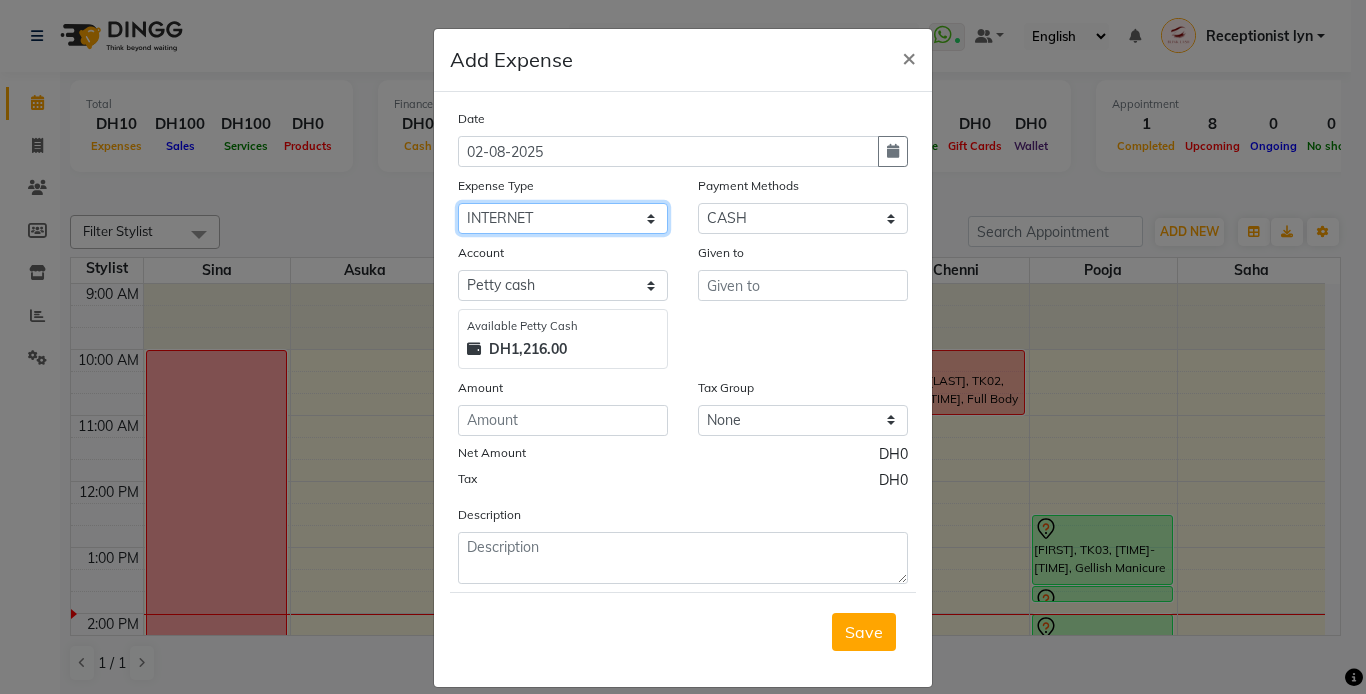 click on "Select ACCOMODATIONS RENT Advance Salary Bank charges carlift Car maintenance  Cash transfer to bank Cash transfer to hub Client Snacks Equipment Fuel Govt fee GROCERY STOCKS Incentive Insurance International purchase INTERNET LICENSE EXPENSES Maintenance Marketing Miscellaneous PRODUCTS Quickbook Refund Rent Salary shop renovation Staff Snacks staff tips Suppliers SUPPLIES Taxi Tips Utilities VISA EXPENSES Water WPS CHARGE" 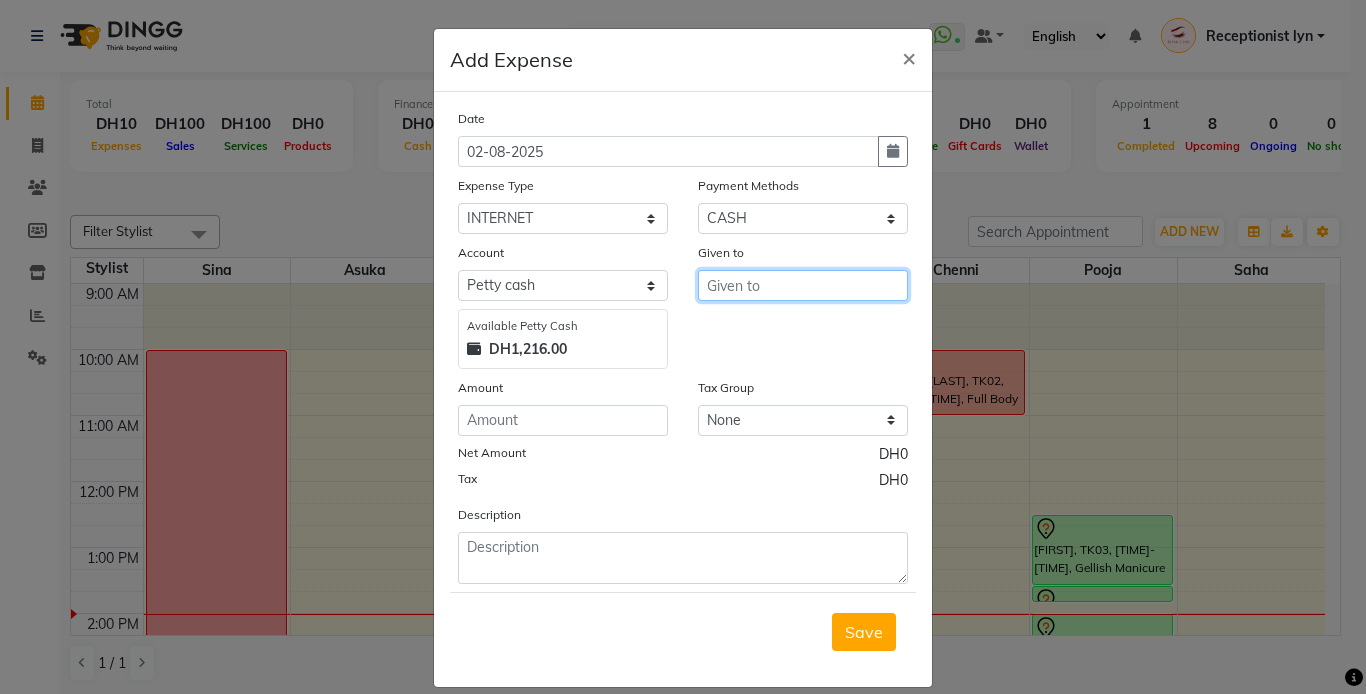 click at bounding box center (803, 285) 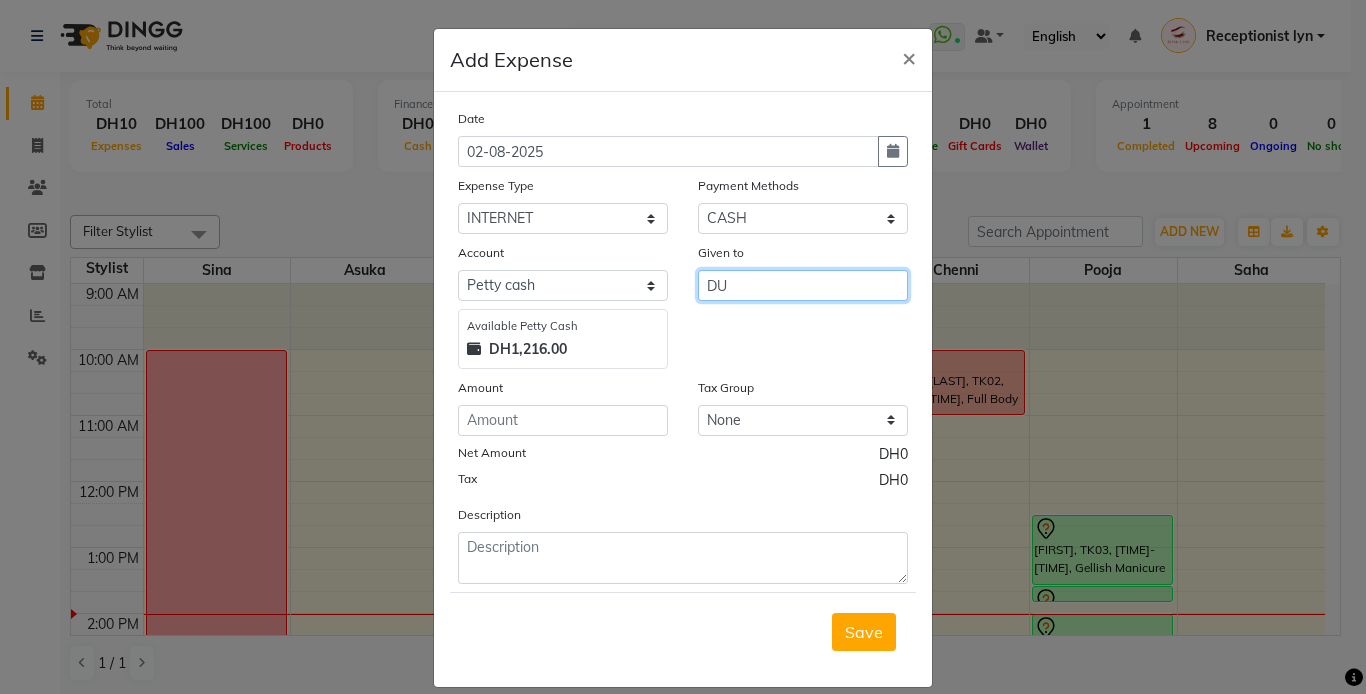 type on "DU" 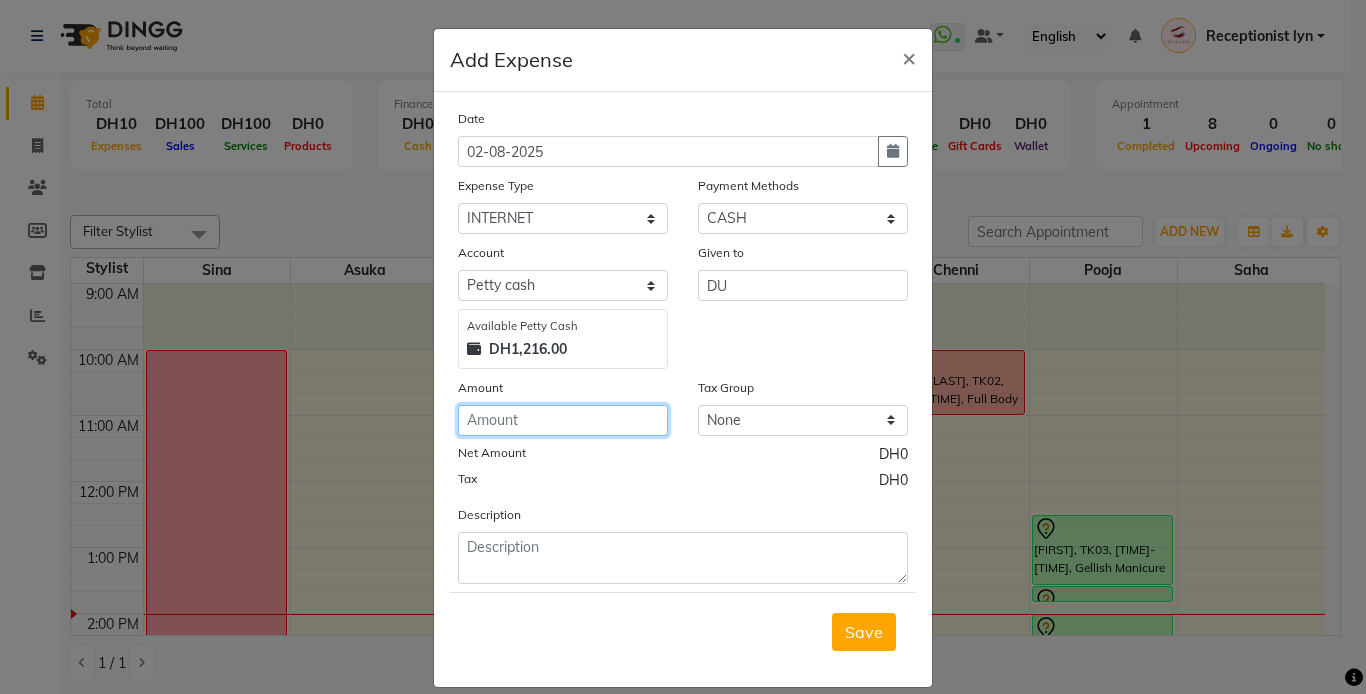 click 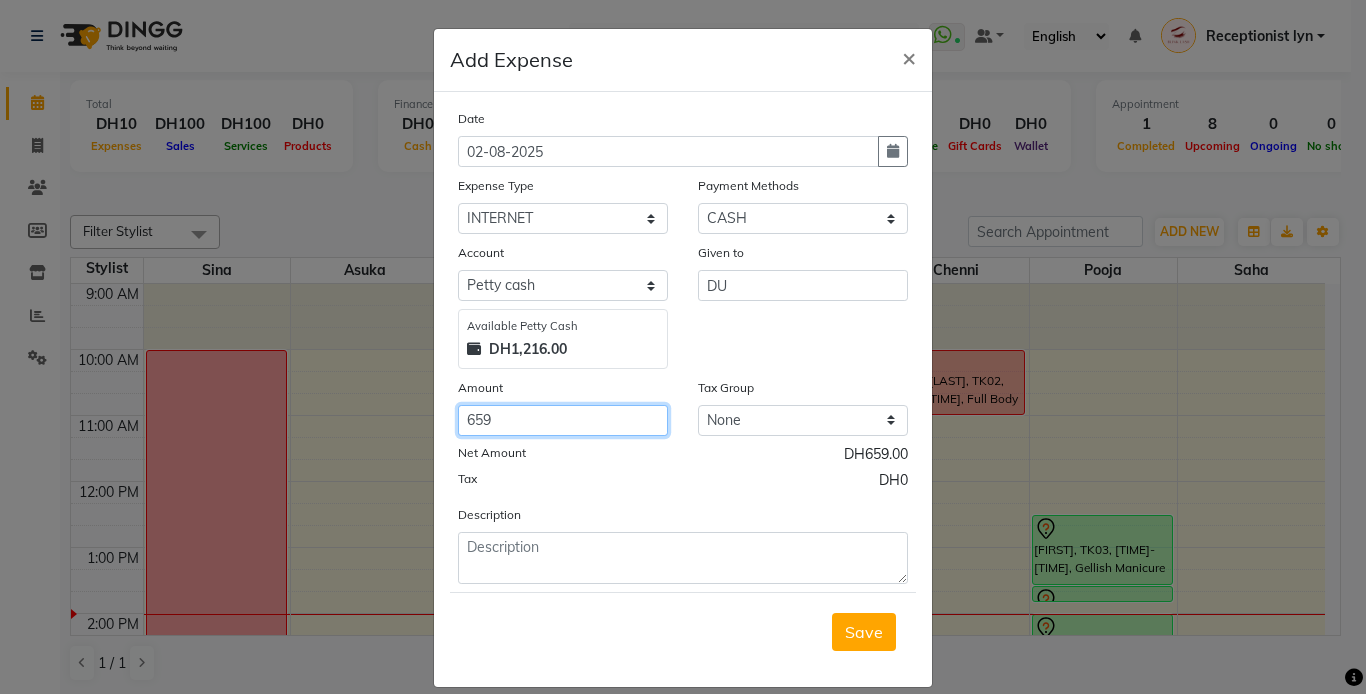 type on "659" 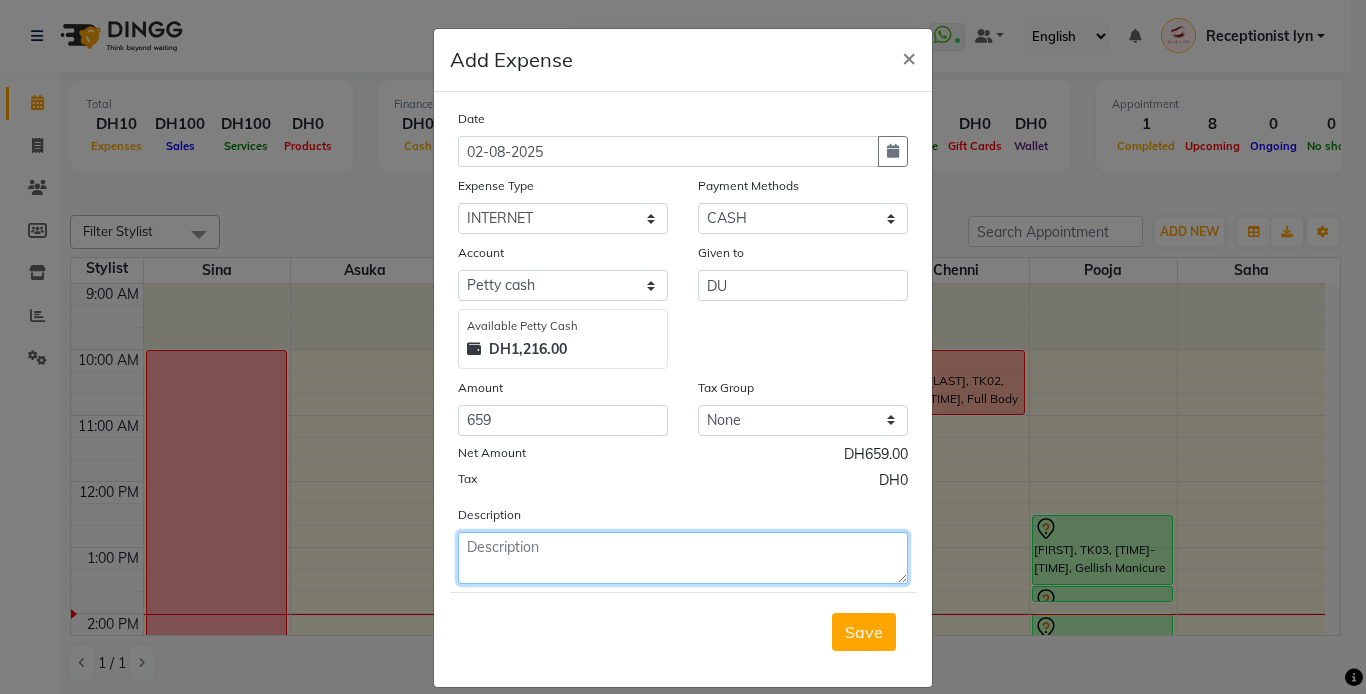 click 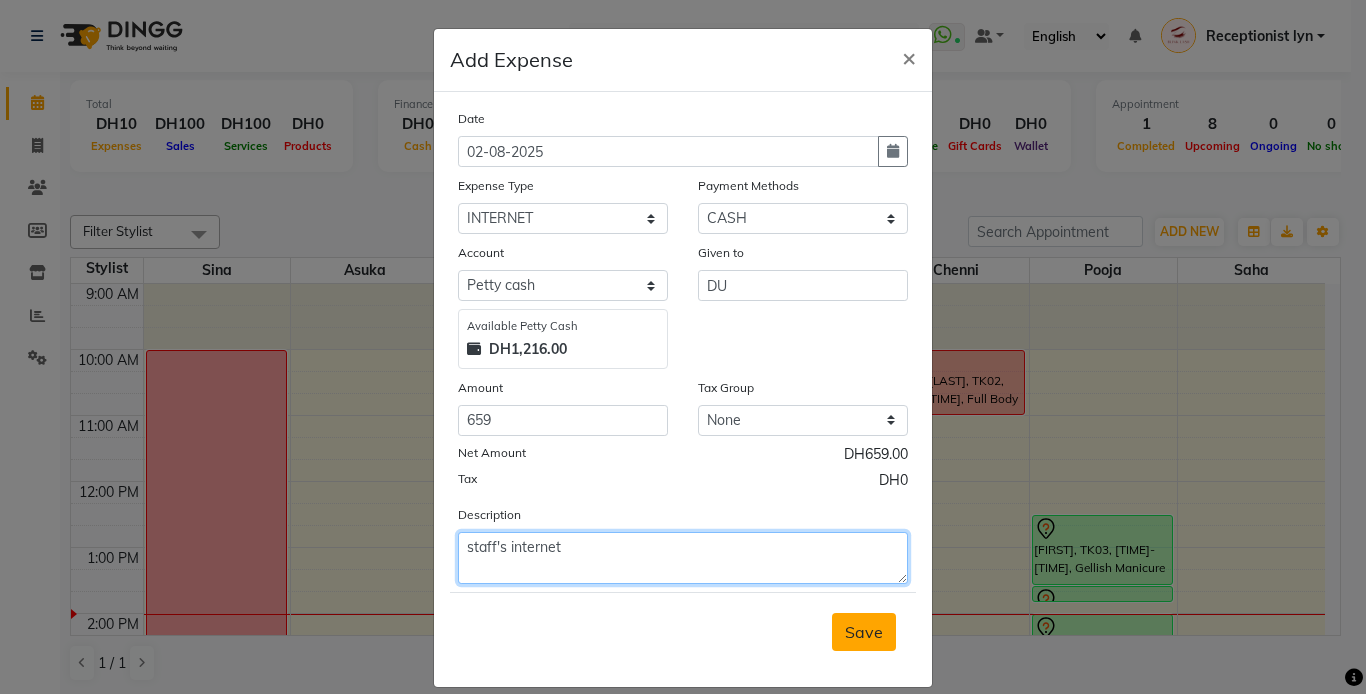 type on "staff's internet" 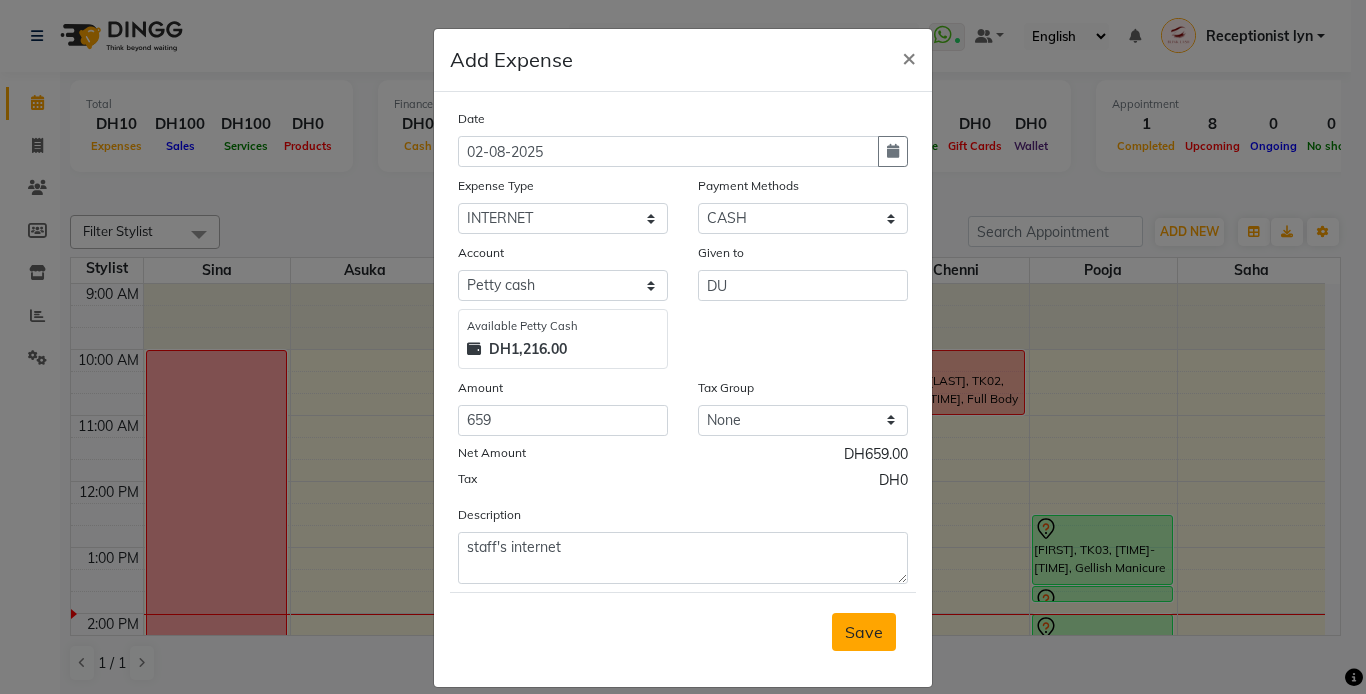 click on "Save" at bounding box center [864, 632] 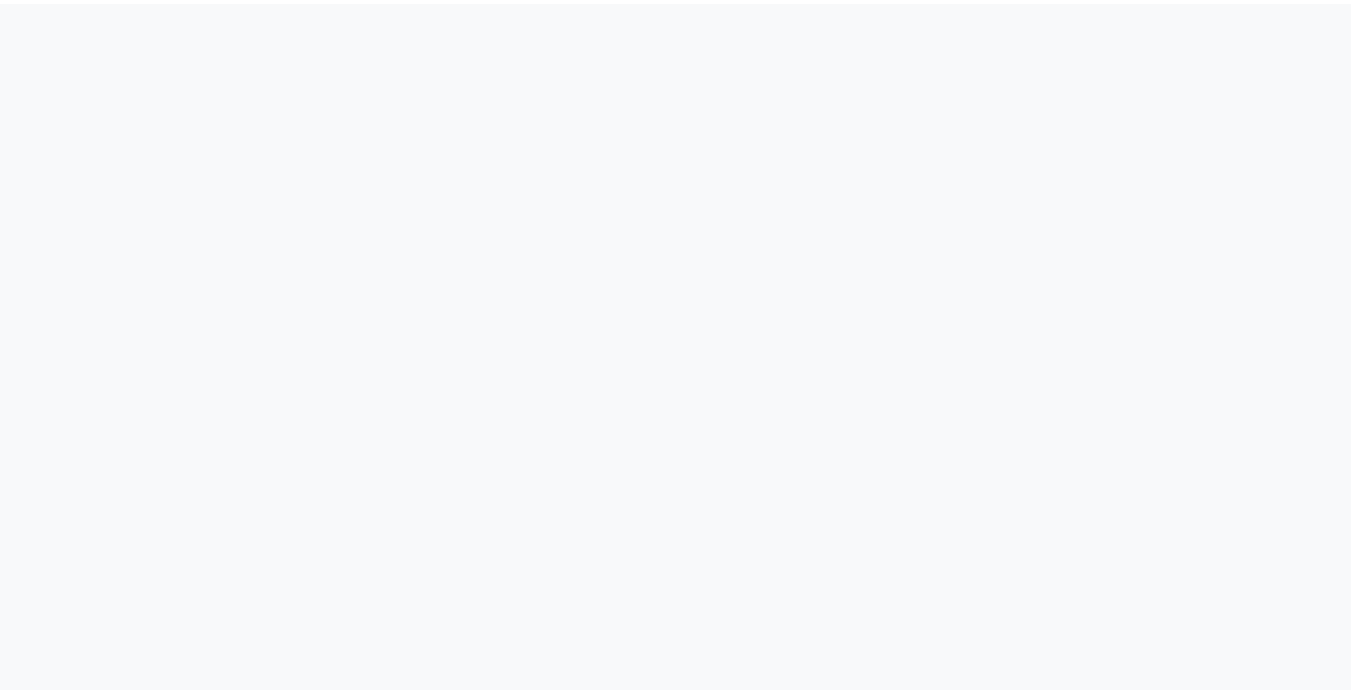 scroll, scrollTop: 0, scrollLeft: 0, axis: both 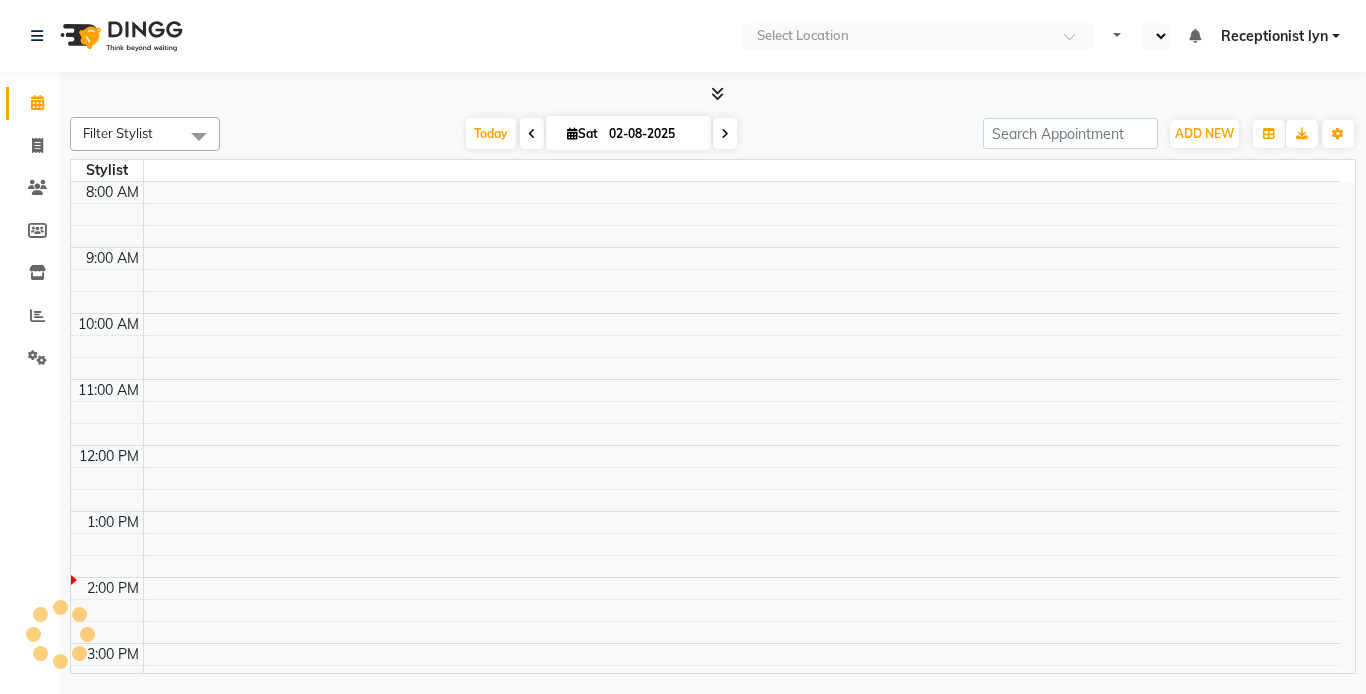 select on "en" 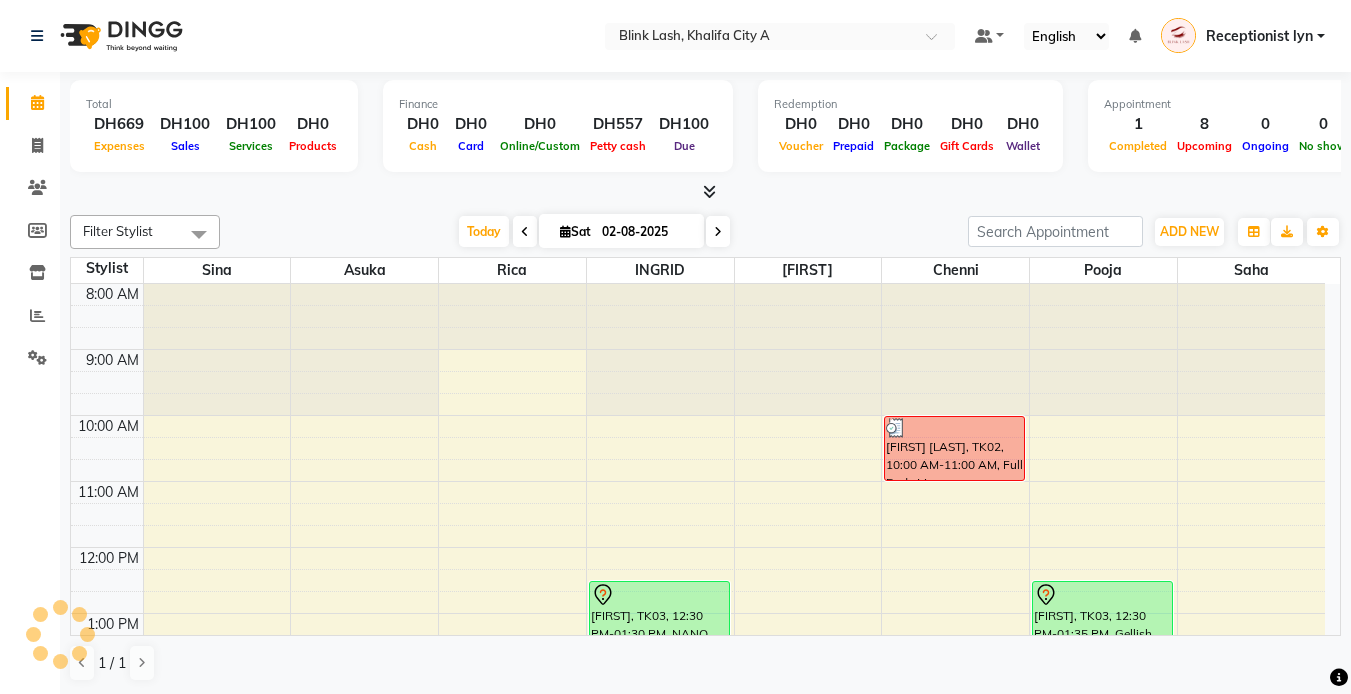 scroll, scrollTop: 0, scrollLeft: 0, axis: both 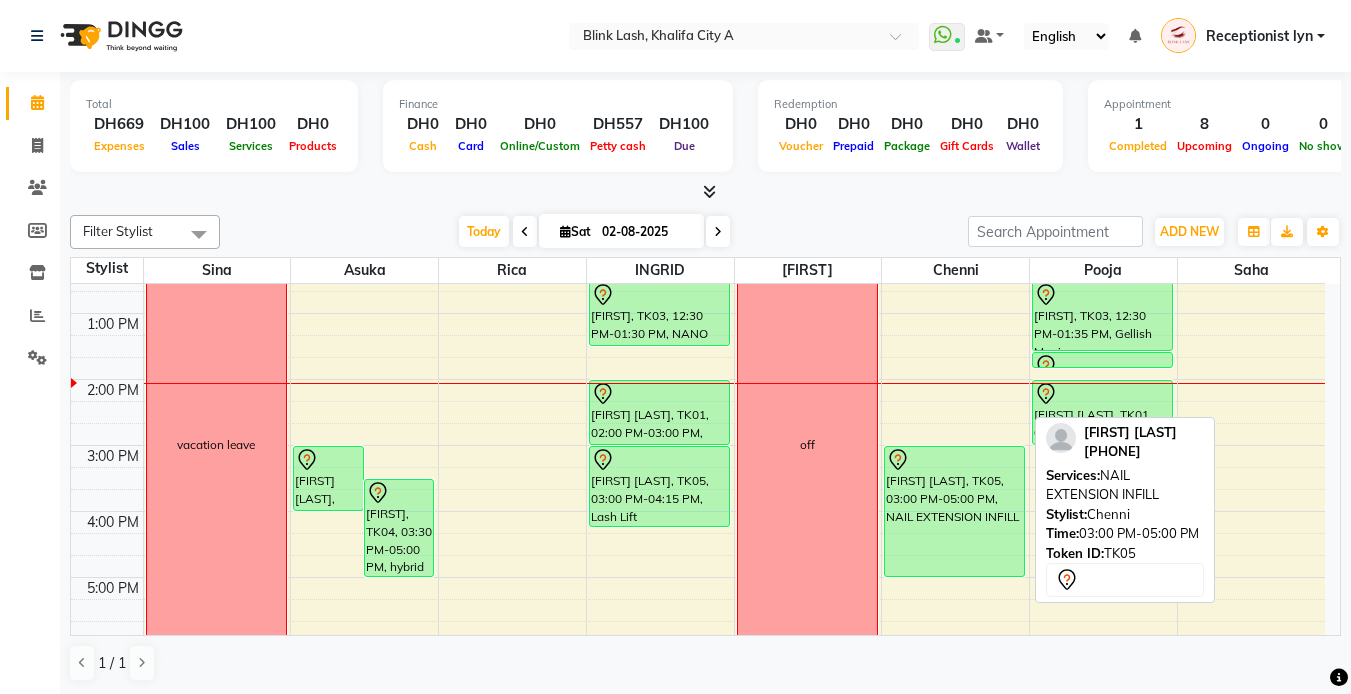 click on "[FIRST] [LAST], TK05, 03:00 PM-05:00 PM, NAIL EXTENSION INFILL" at bounding box center [954, 511] 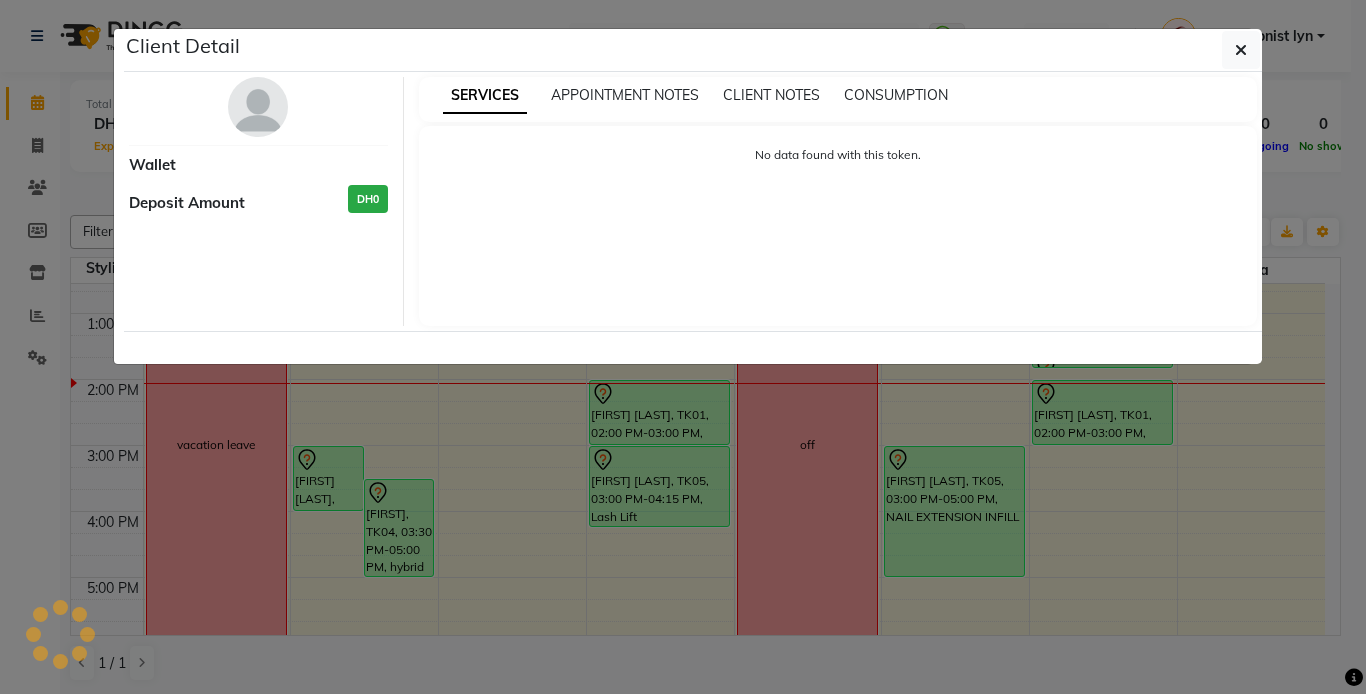 select on "7" 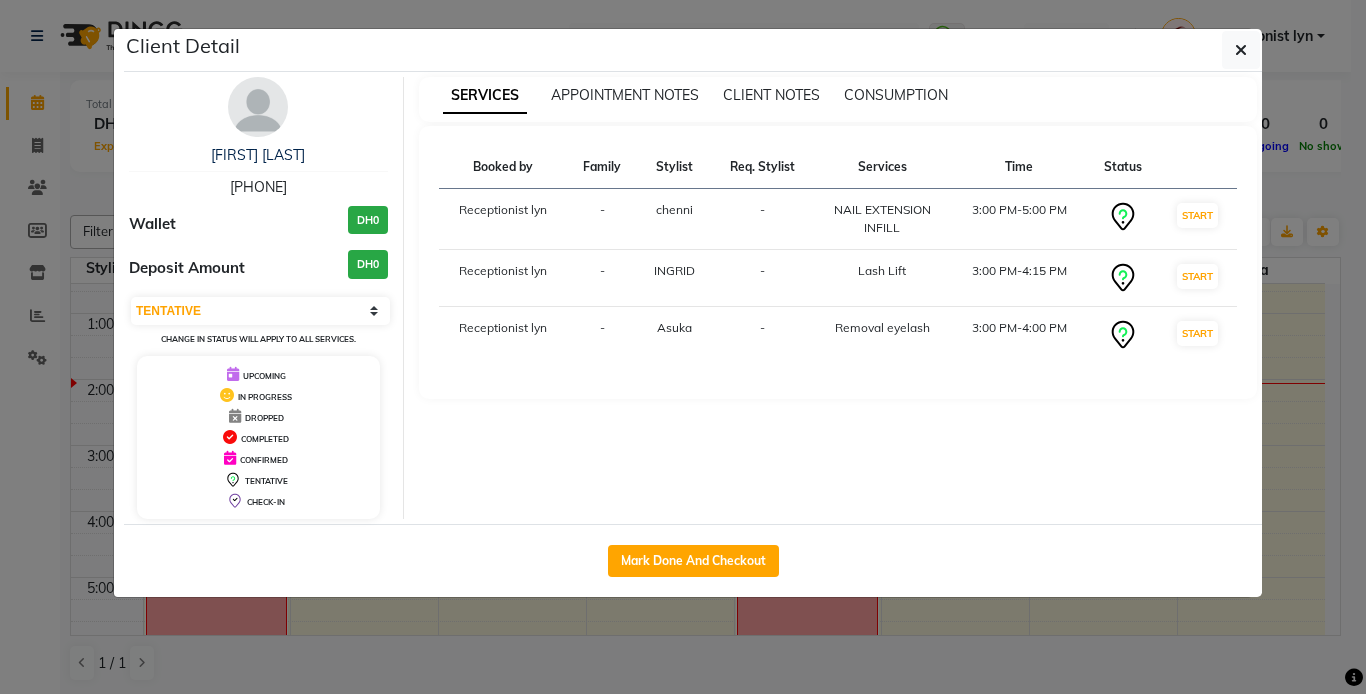 click at bounding box center (258, 107) 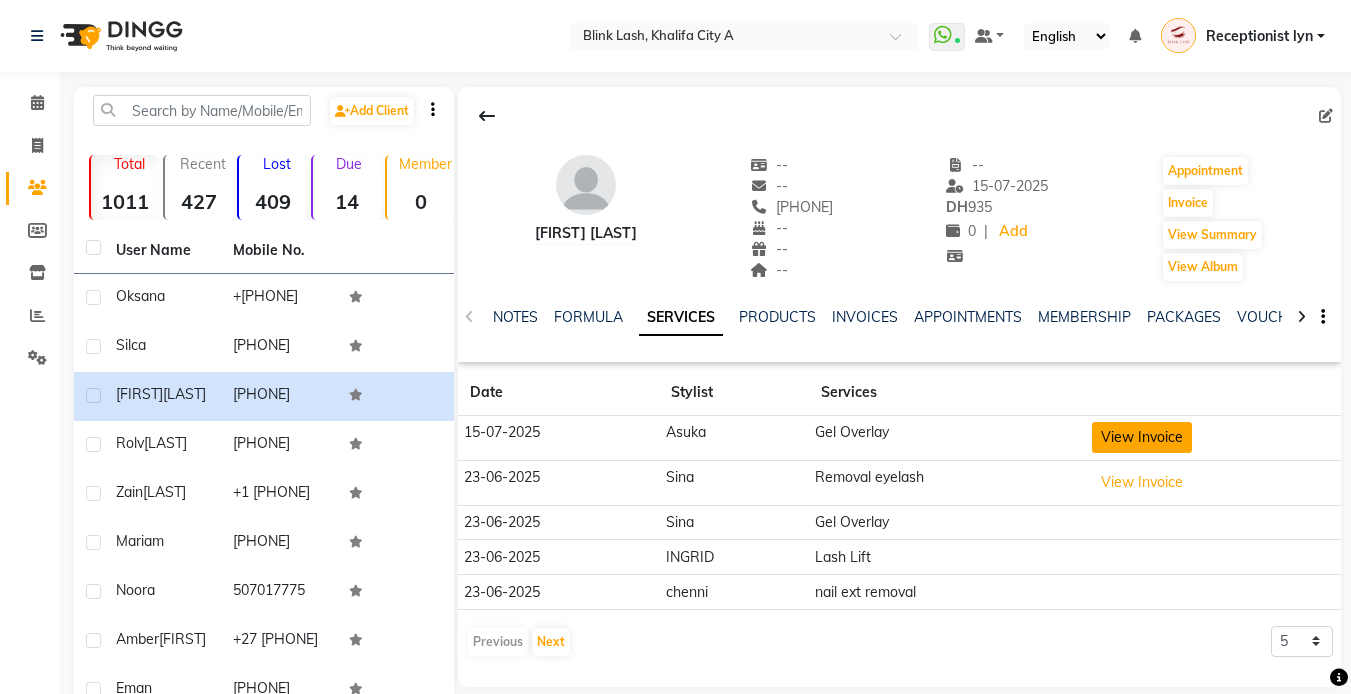 click on "View Invoice" 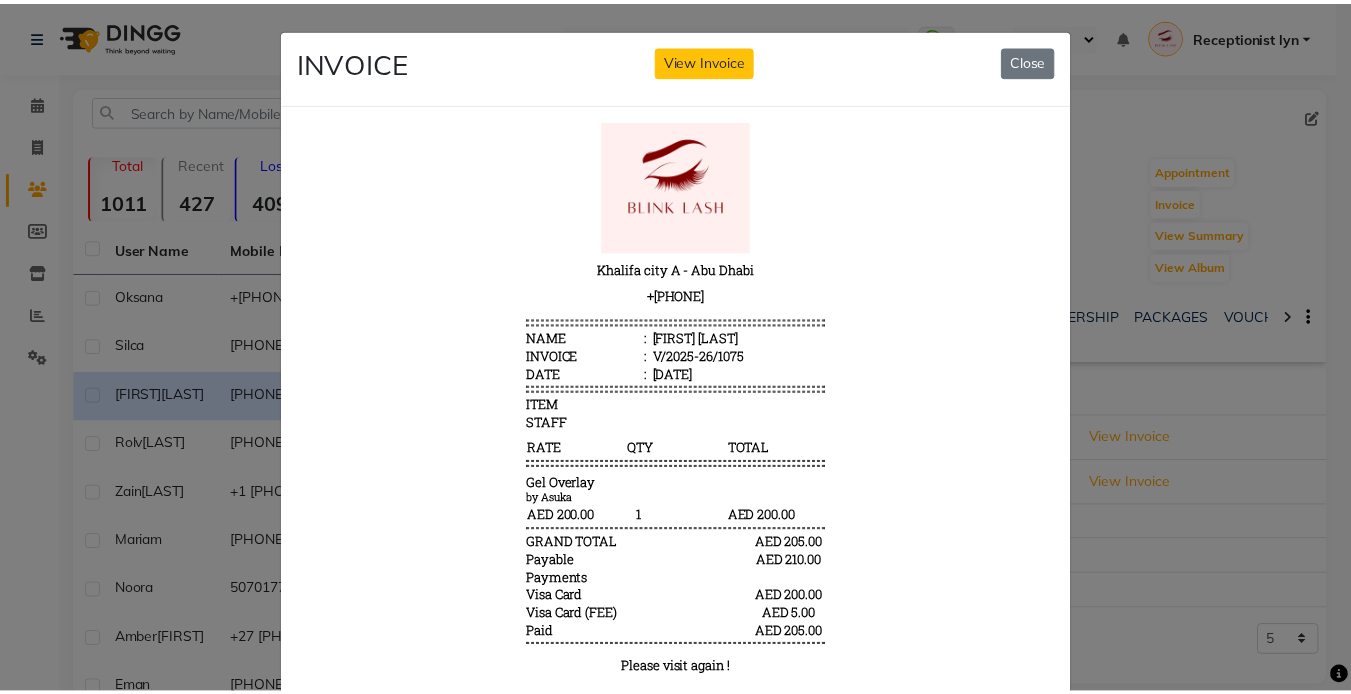 scroll, scrollTop: 52, scrollLeft: 0, axis: vertical 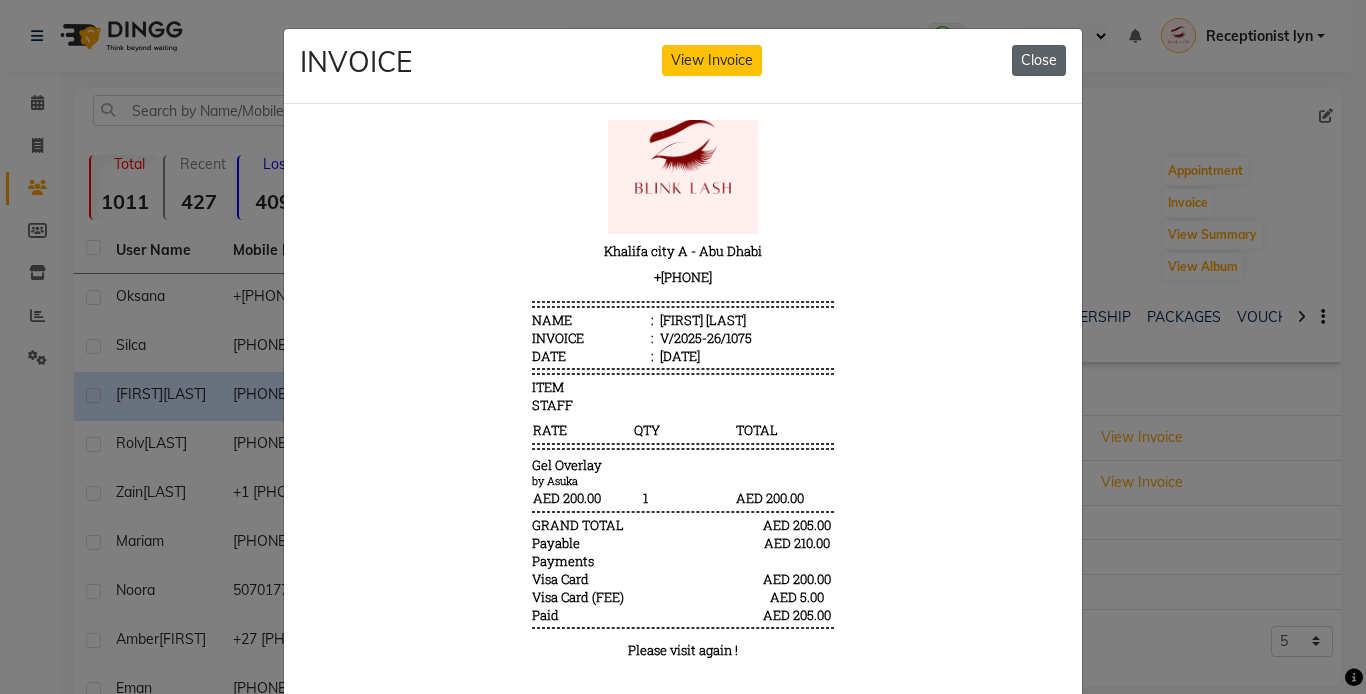 click on "Close" 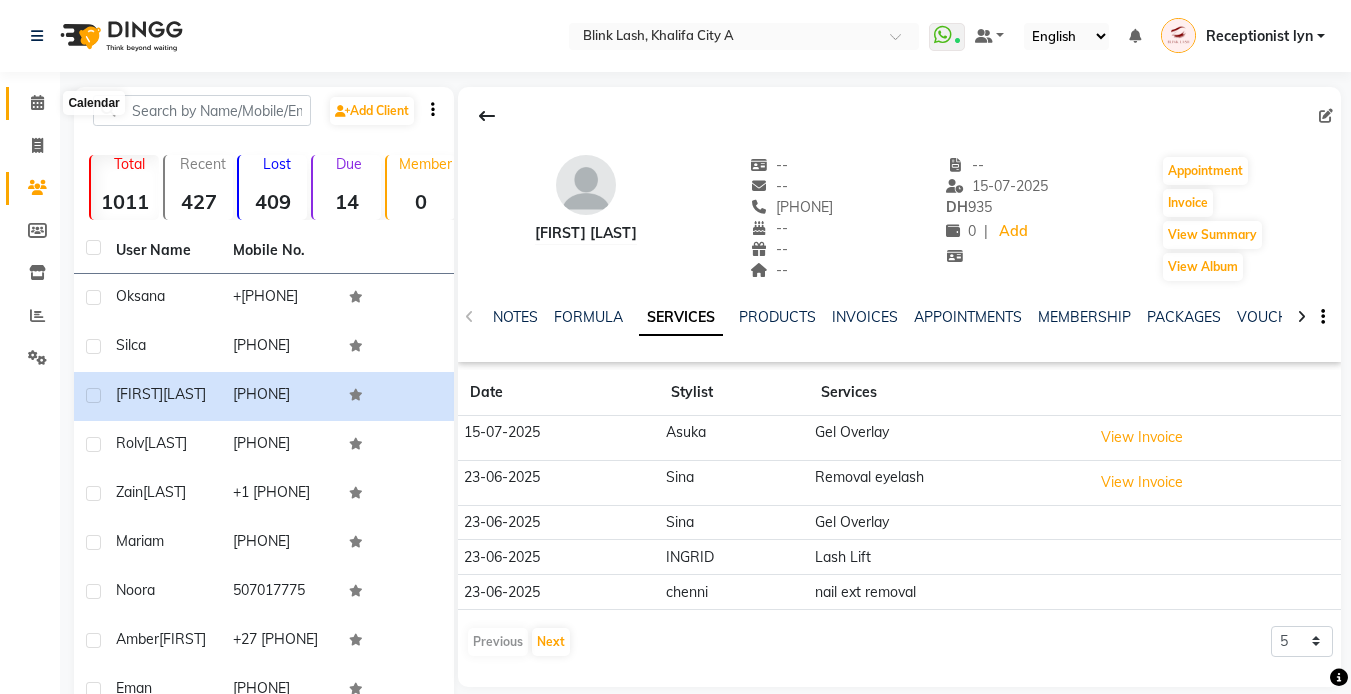 click 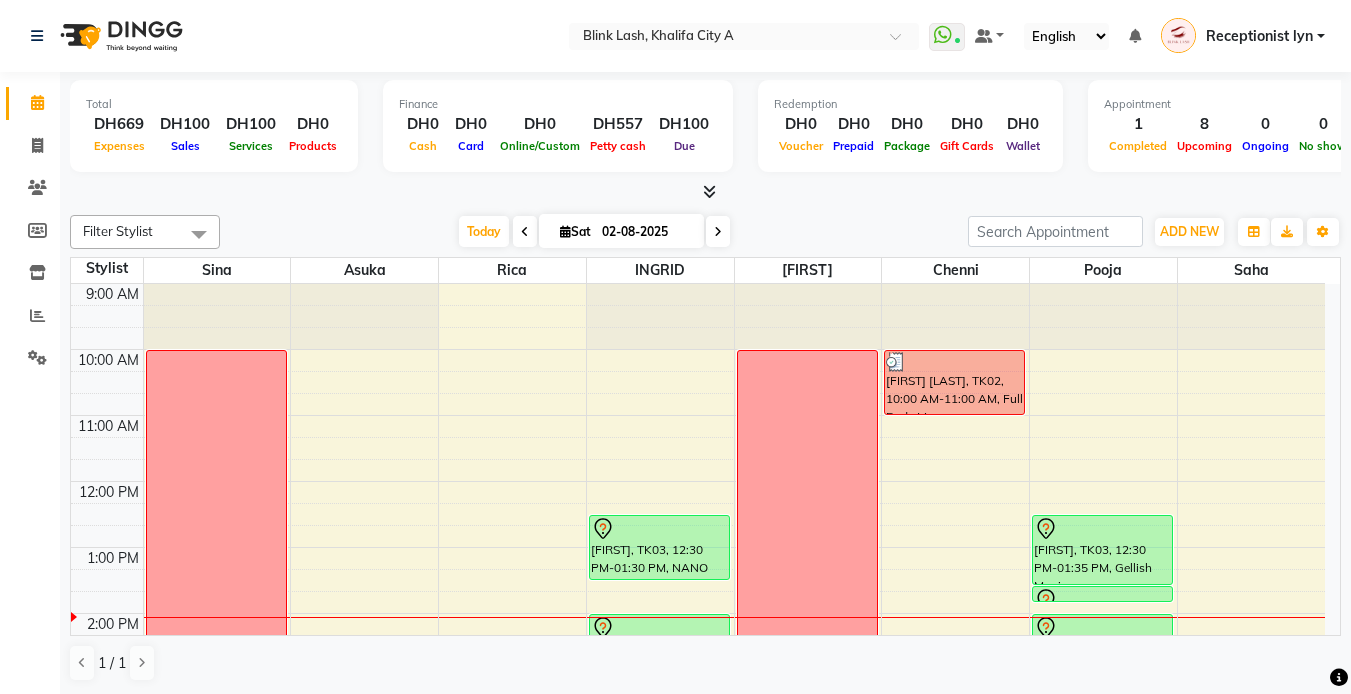 scroll, scrollTop: 0, scrollLeft: 0, axis: both 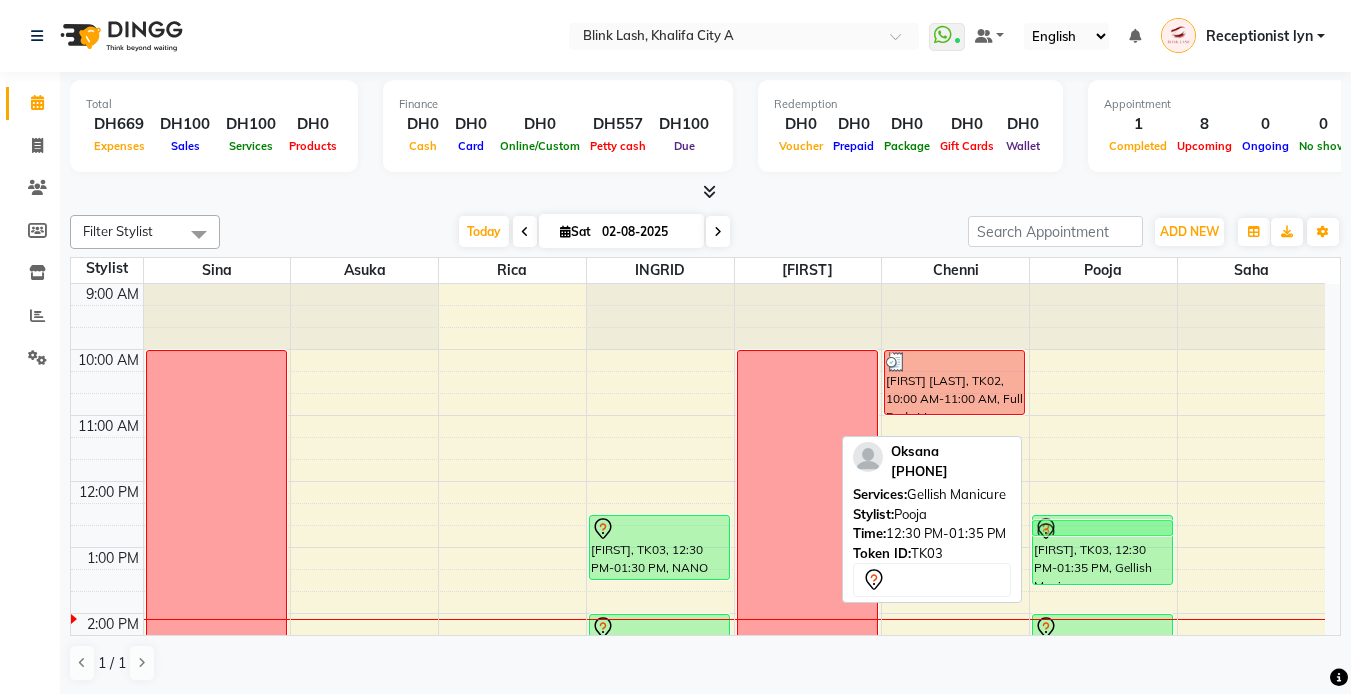 drag, startPoint x: 1135, startPoint y: 590, endPoint x: 1145, endPoint y: 521, distance: 69.72087 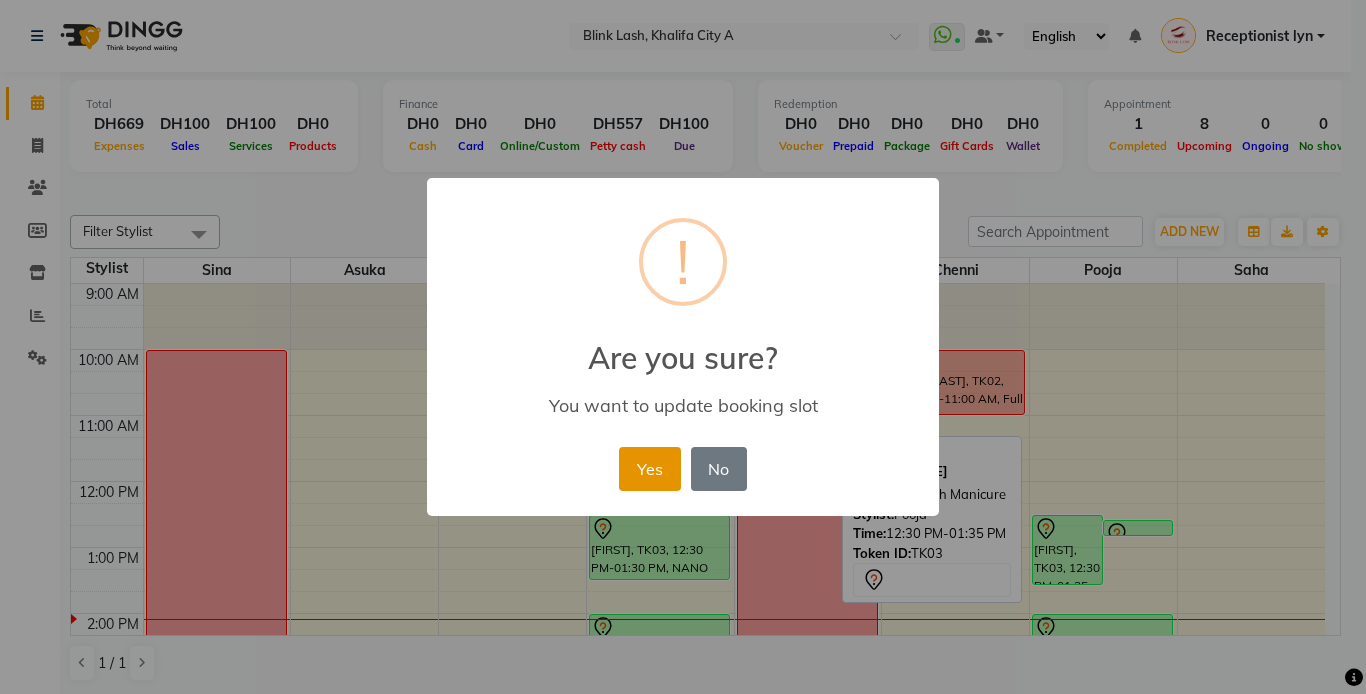 click on "Yes" at bounding box center [649, 469] 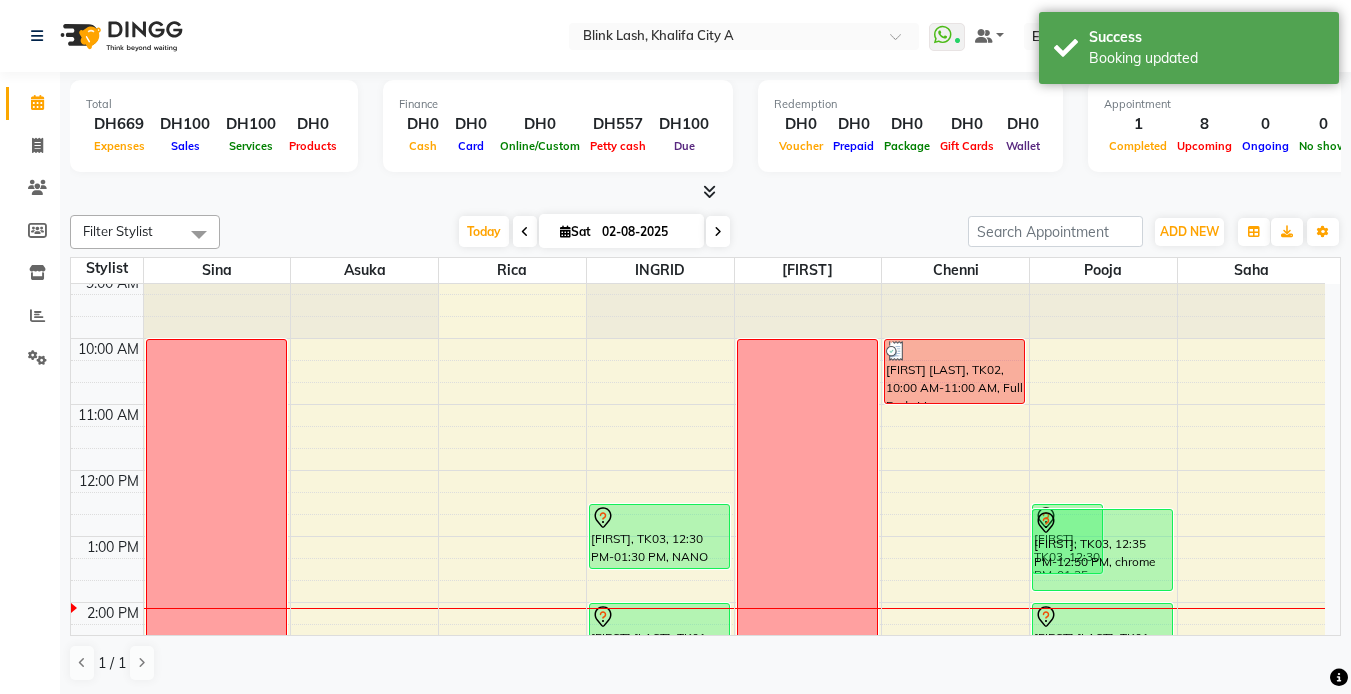 drag, startPoint x: 1142, startPoint y: 534, endPoint x: 1142, endPoint y: 602, distance: 68 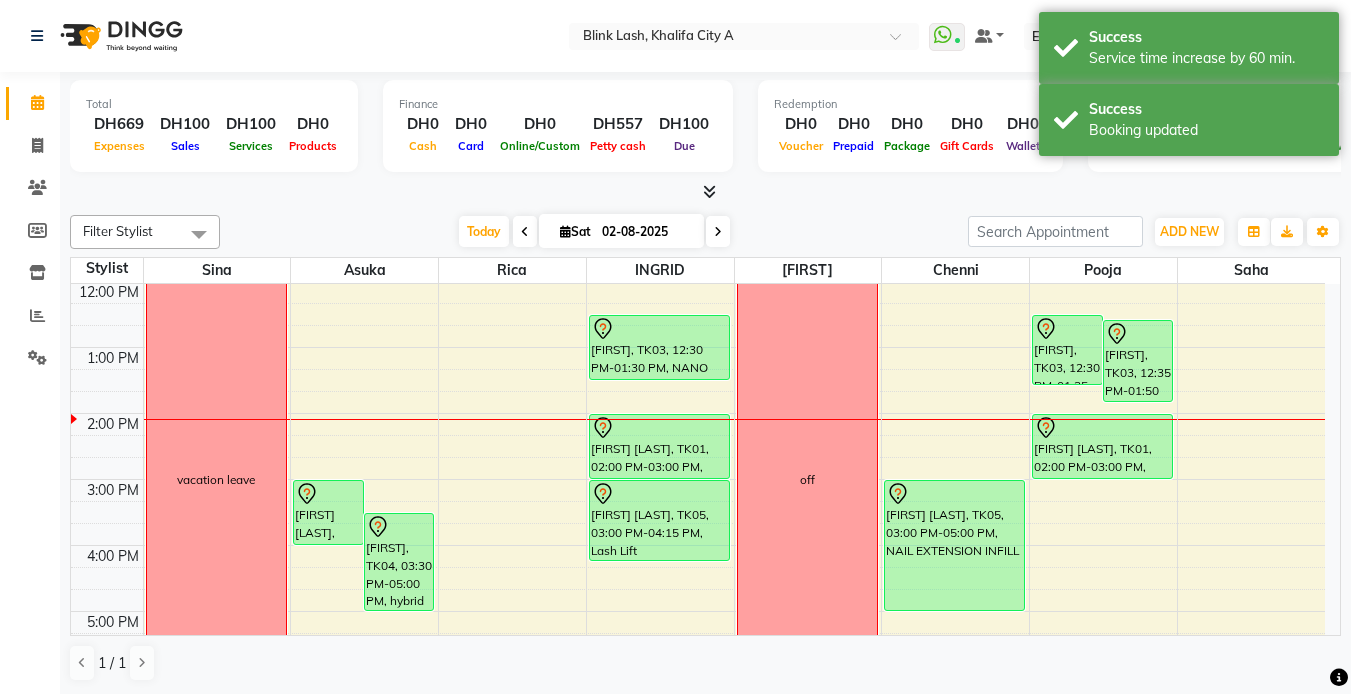 scroll, scrollTop: 212, scrollLeft: 0, axis: vertical 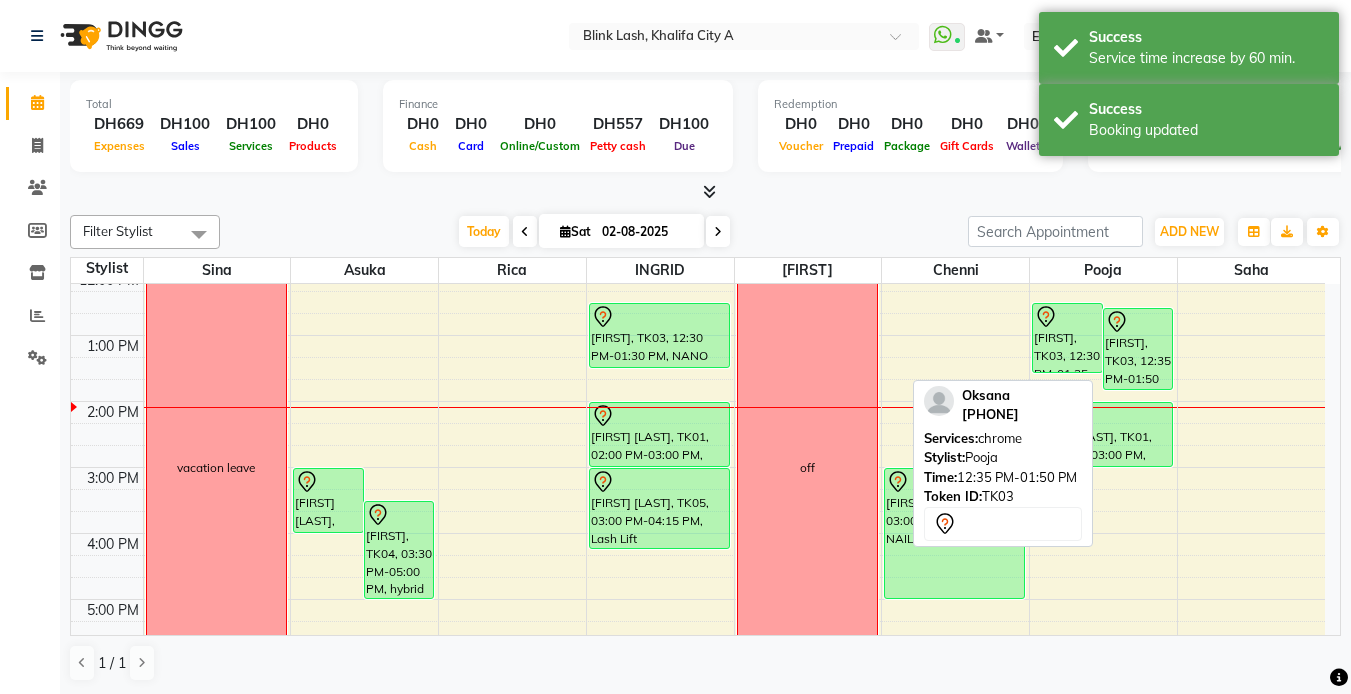 click on "[FIRST], TK03, 12:35 PM-01:50 PM, chrome" at bounding box center (1138, 349) 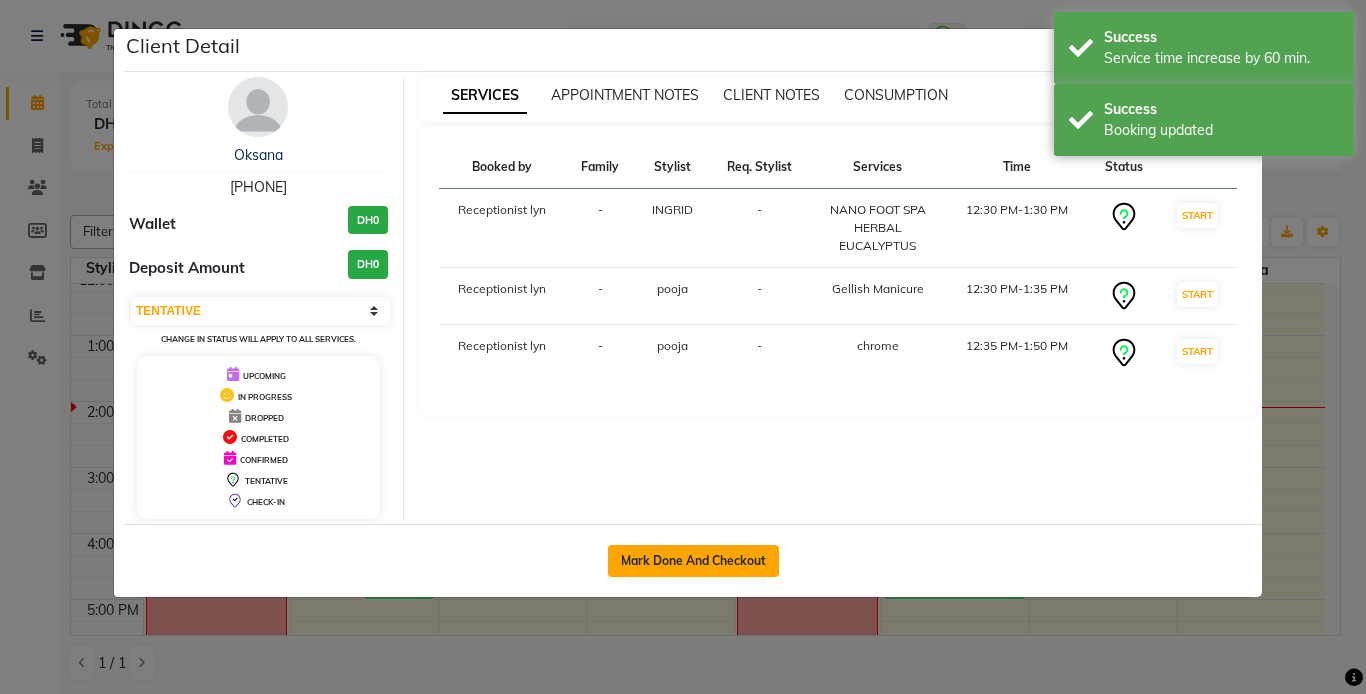 click on "Mark Done And Checkout" 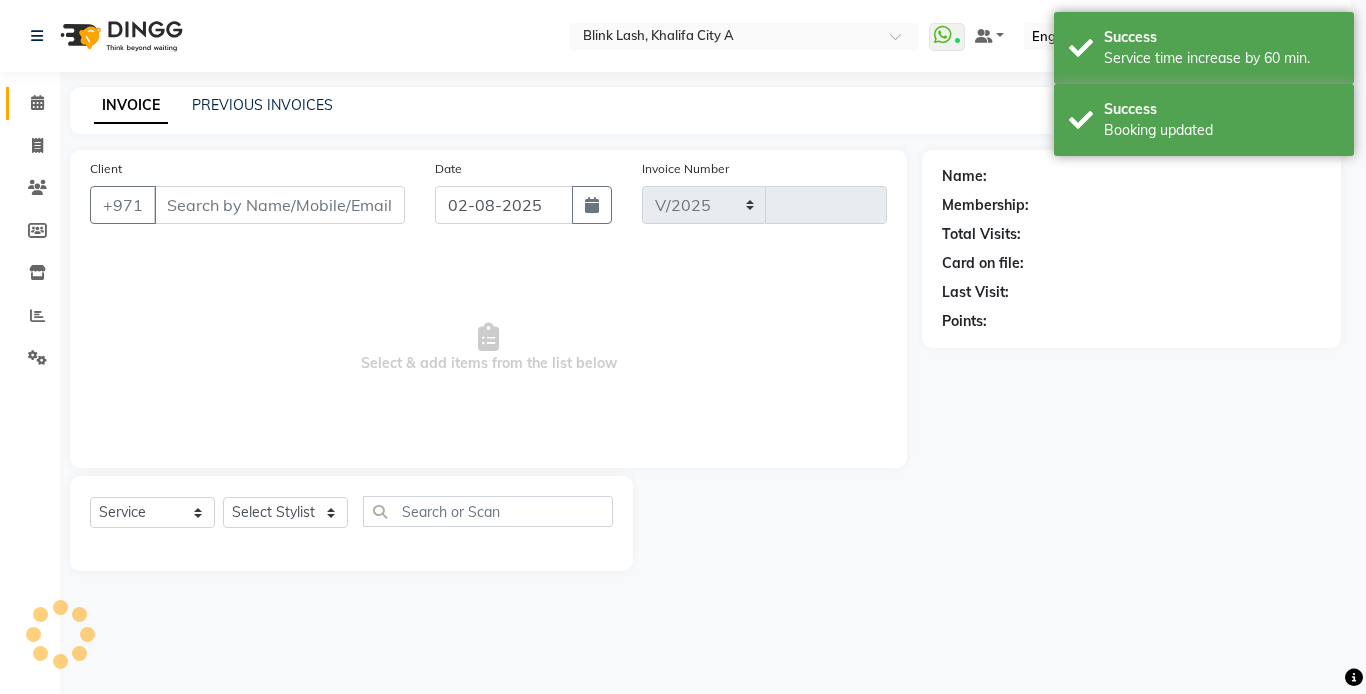 select on "5970" 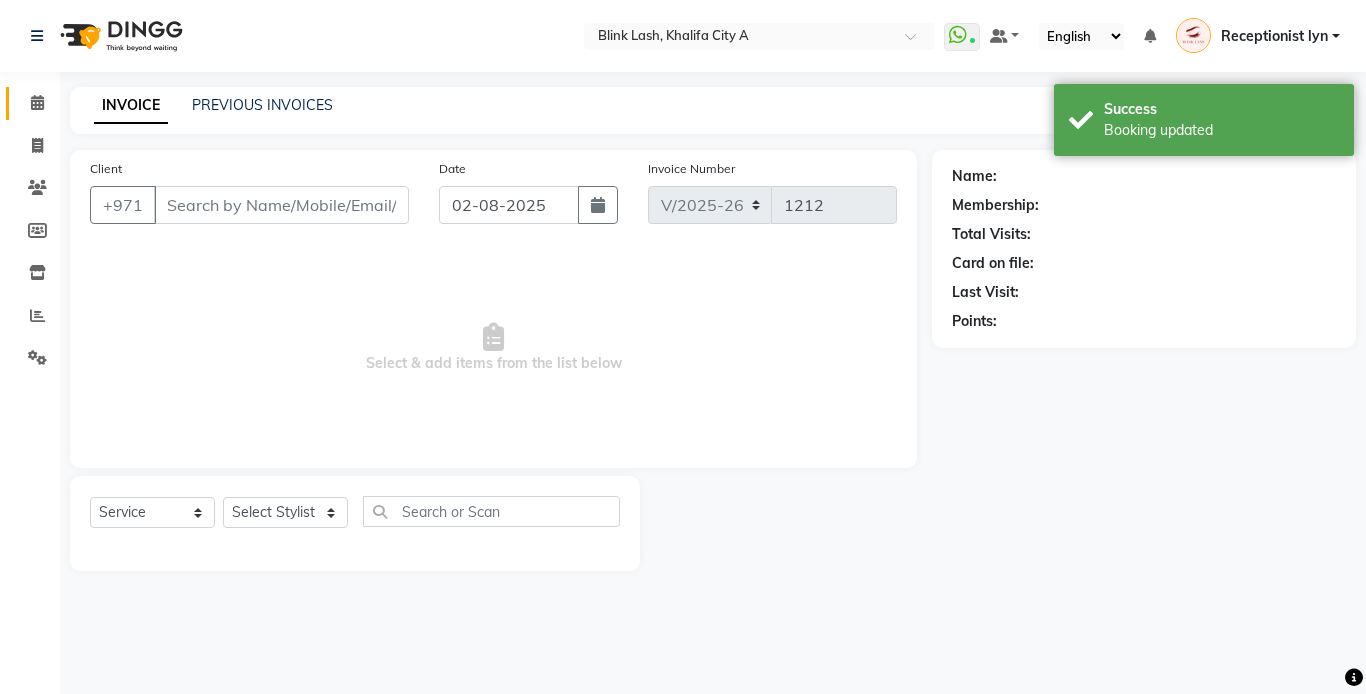 type on "[PHONE]" 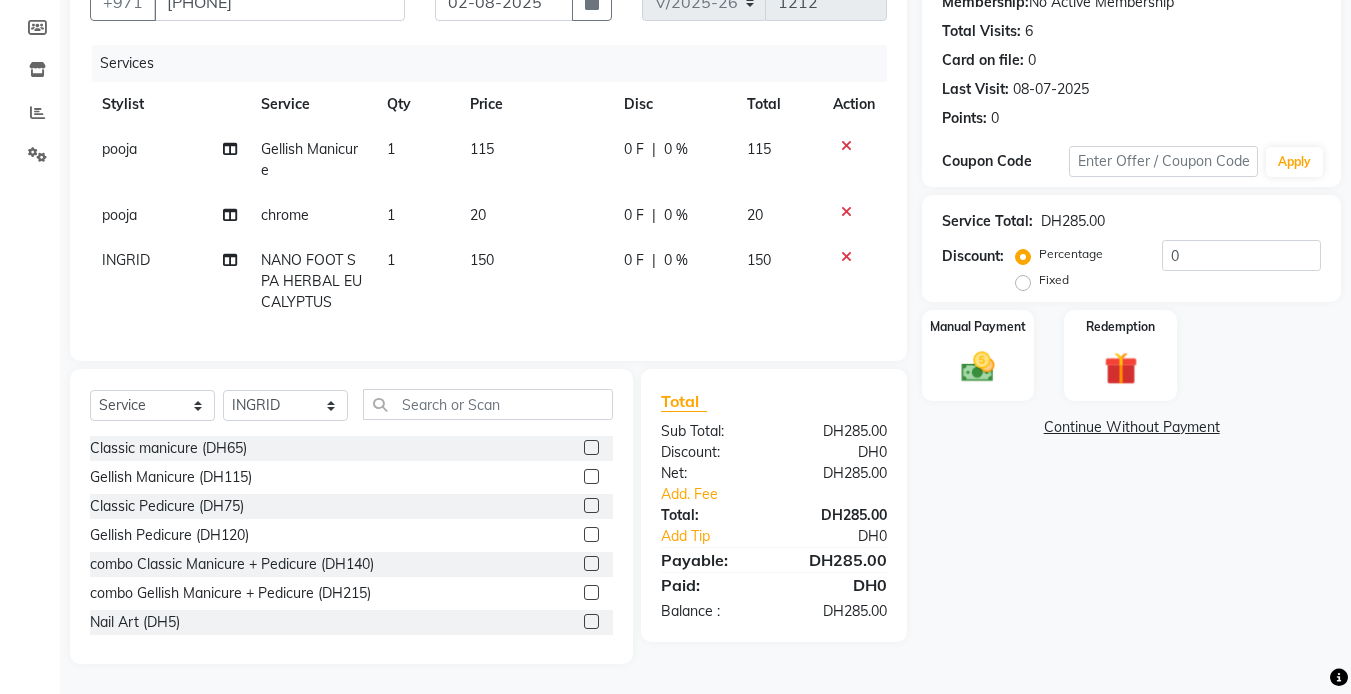 scroll, scrollTop: 218, scrollLeft: 0, axis: vertical 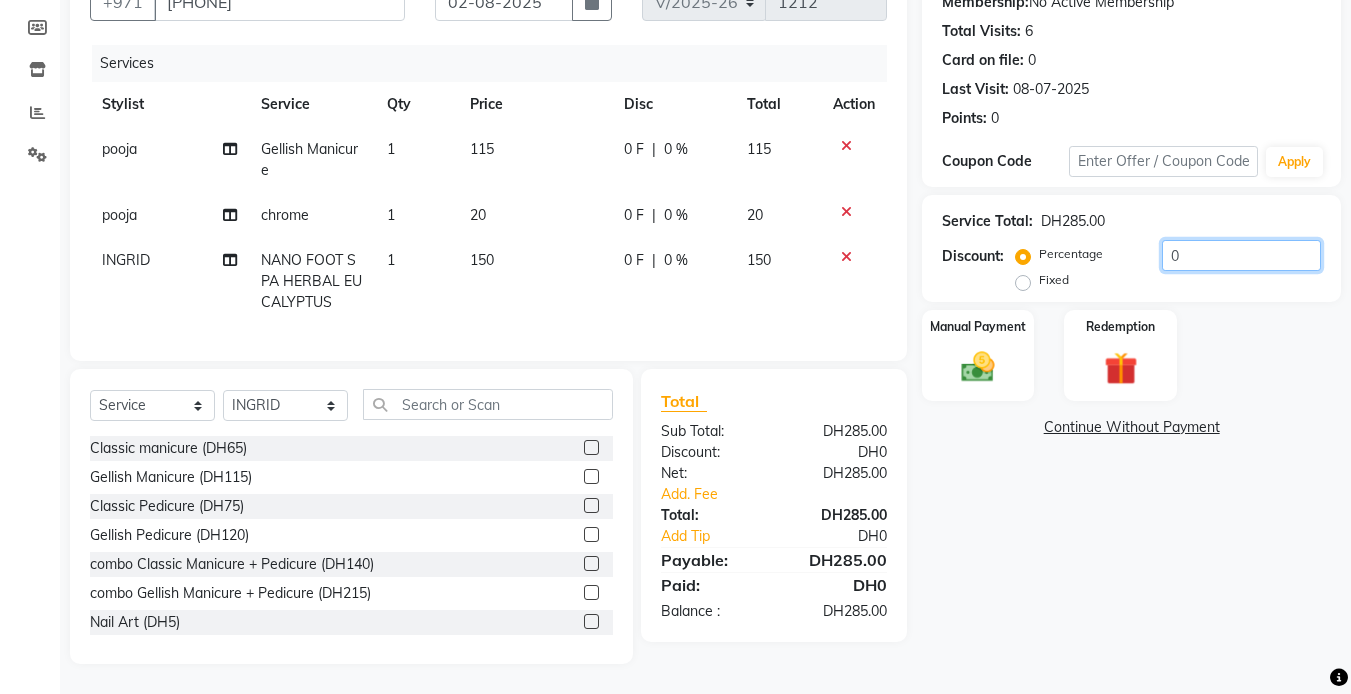 click on "0" 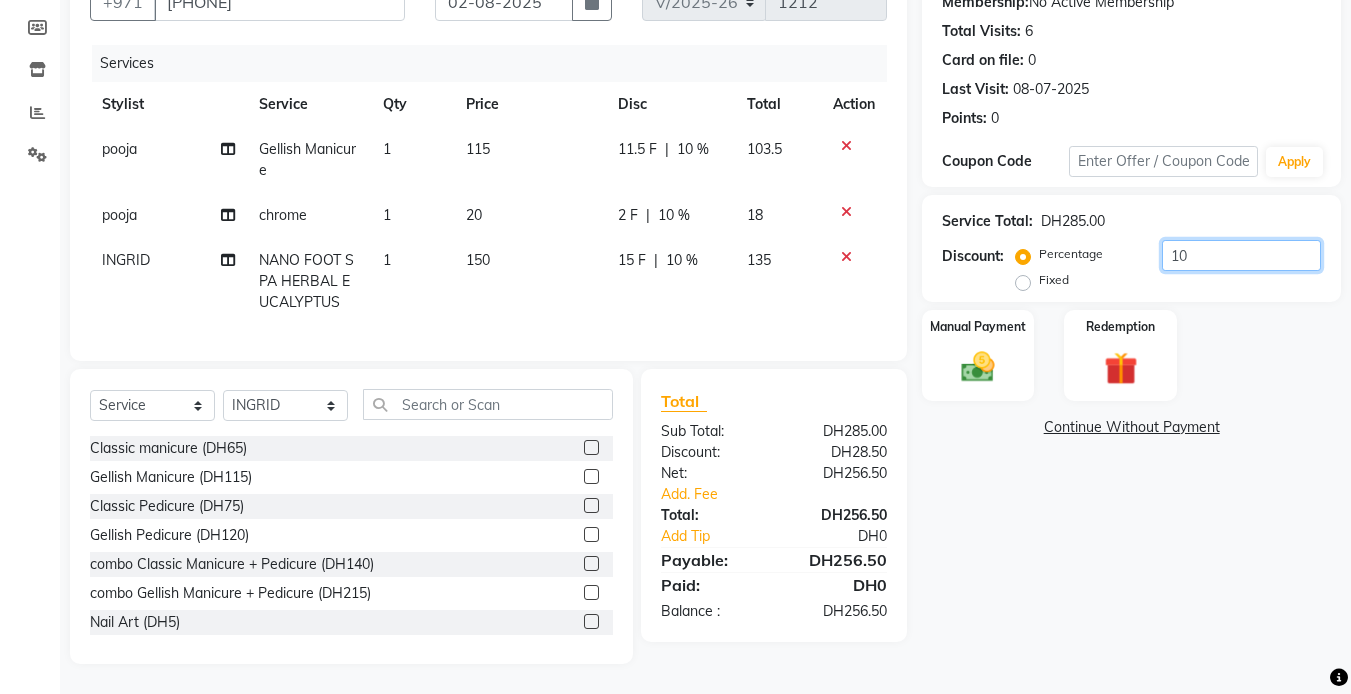 type on "10" 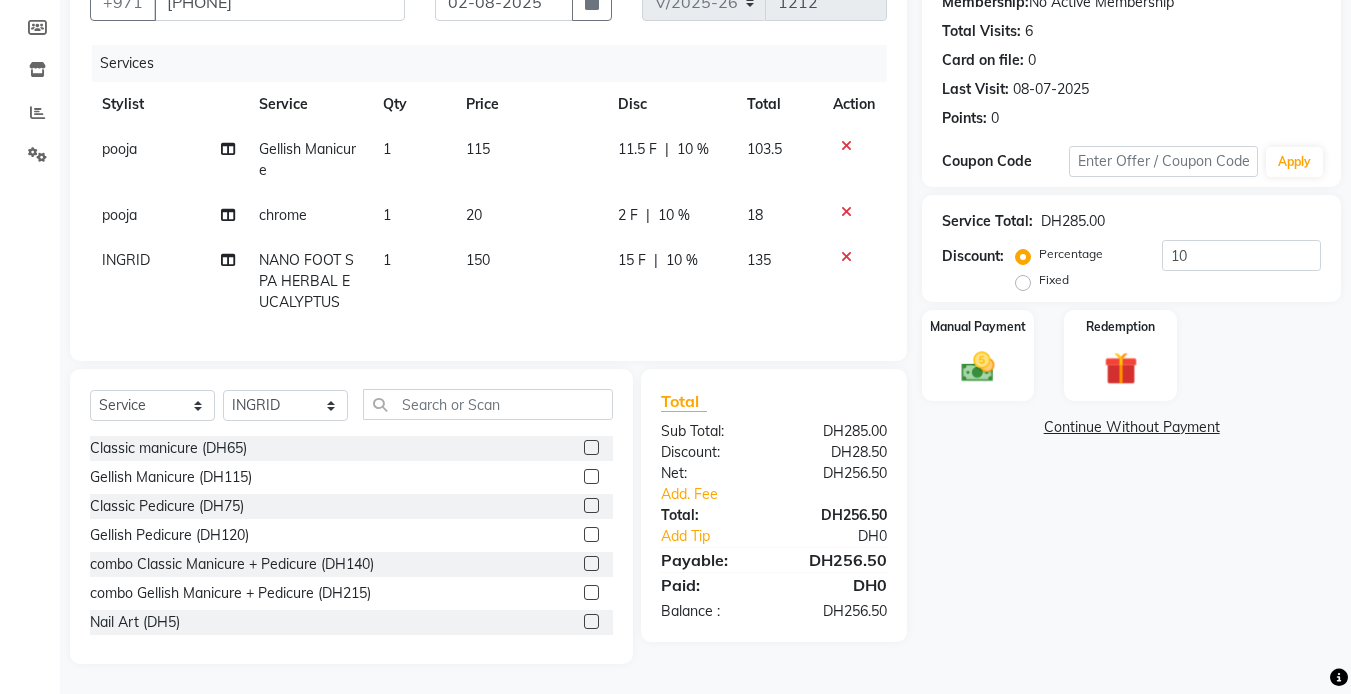 click on "Name: [FIRST]  Membership:  No Active Membership  Total Visits:  6 Card on file:  0 Last Visit:   08-07-2025 Points:   0  Coupon Code Apply Service Total:  DH285.00  Discount:  Percentage   Fixed  10 Manual Payment Redemption  Continue Without Payment" 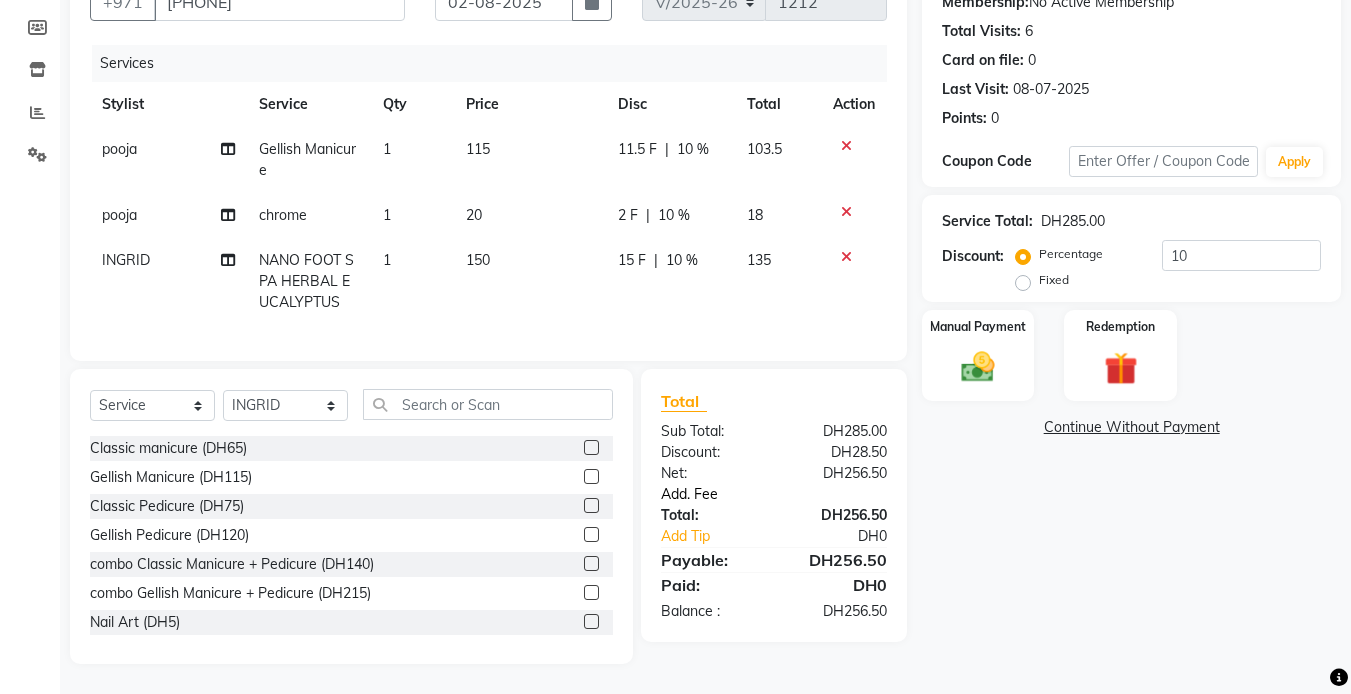 click on "Add. Fee" 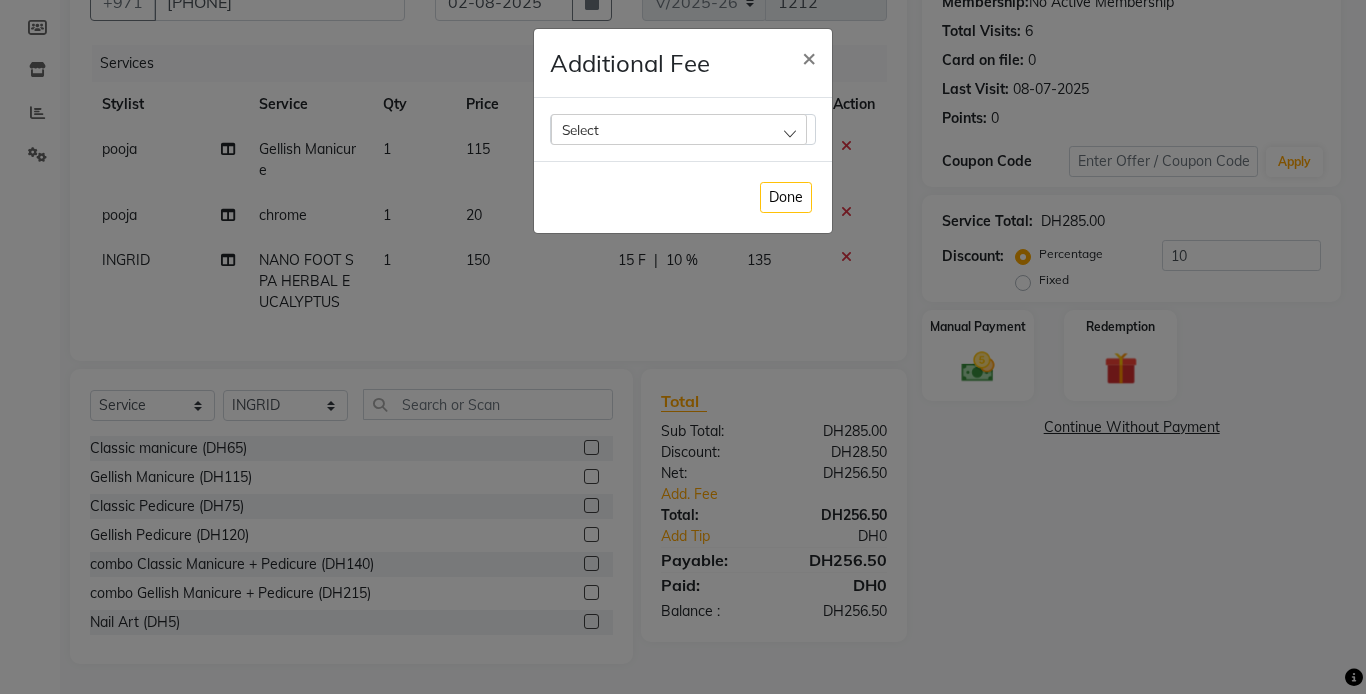 click on "Select" 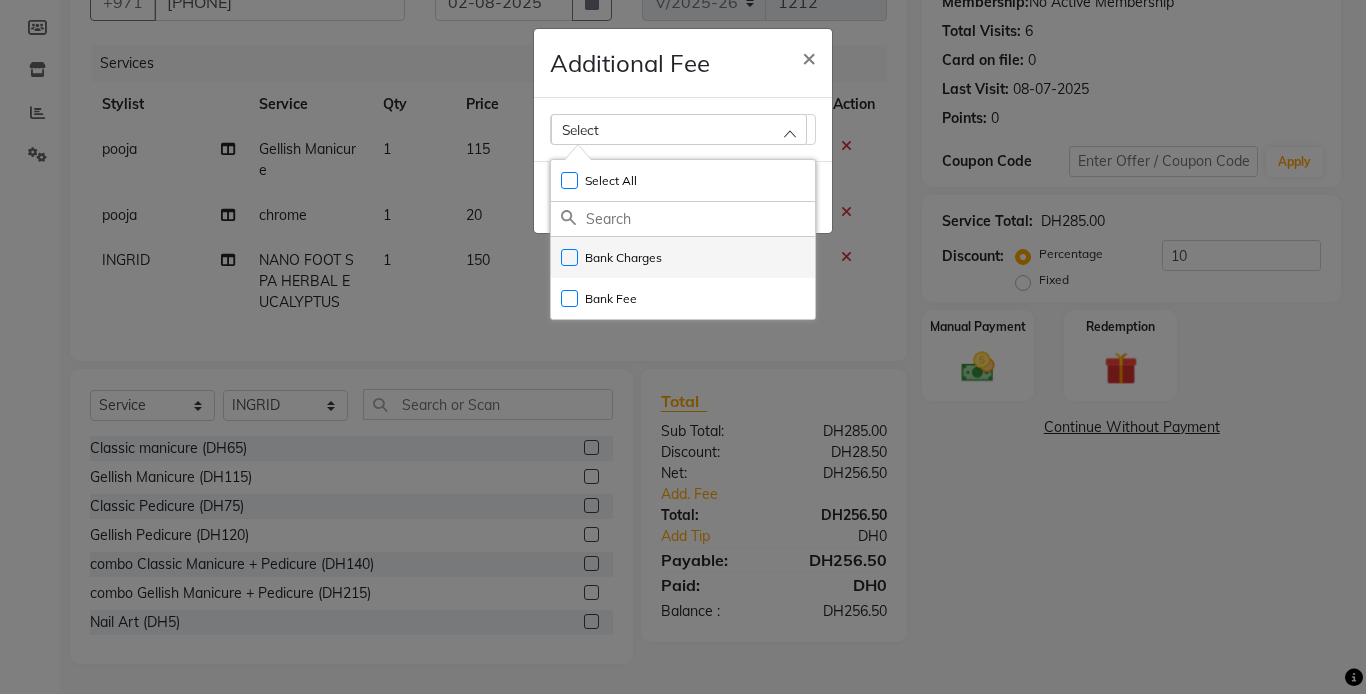 click on "Bank Charges" 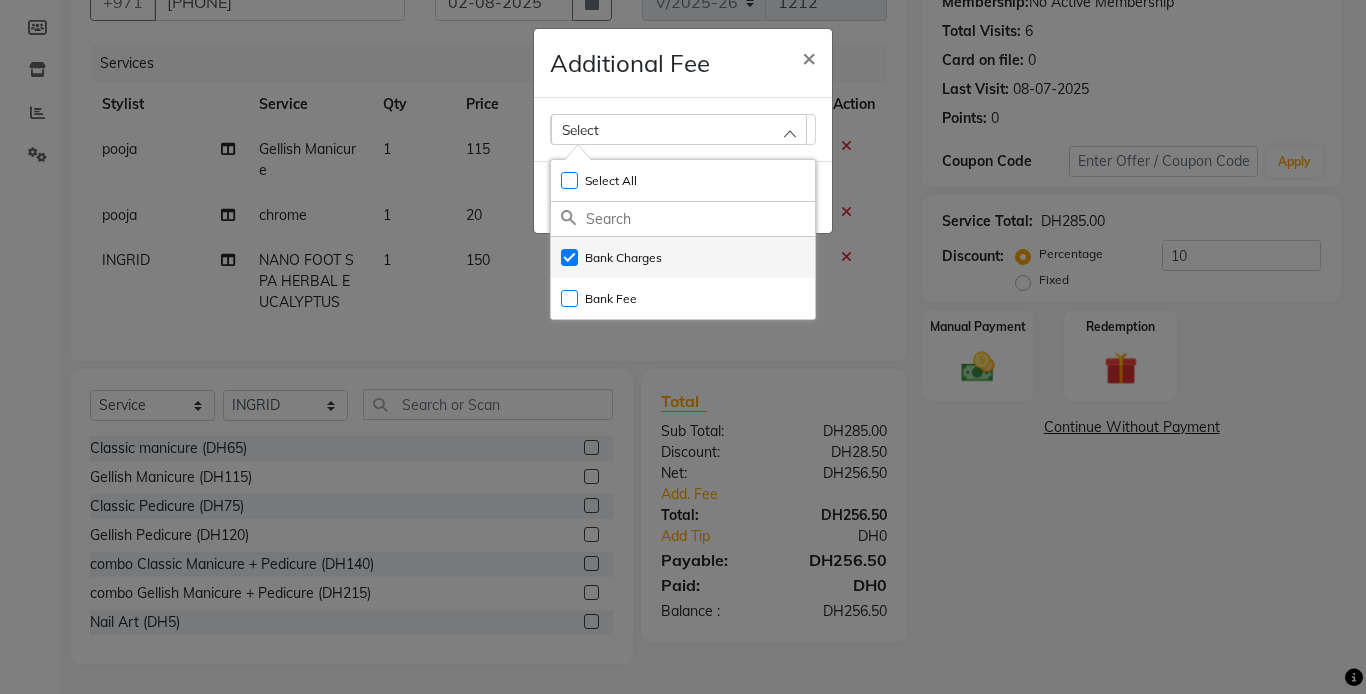 checkbox on "true" 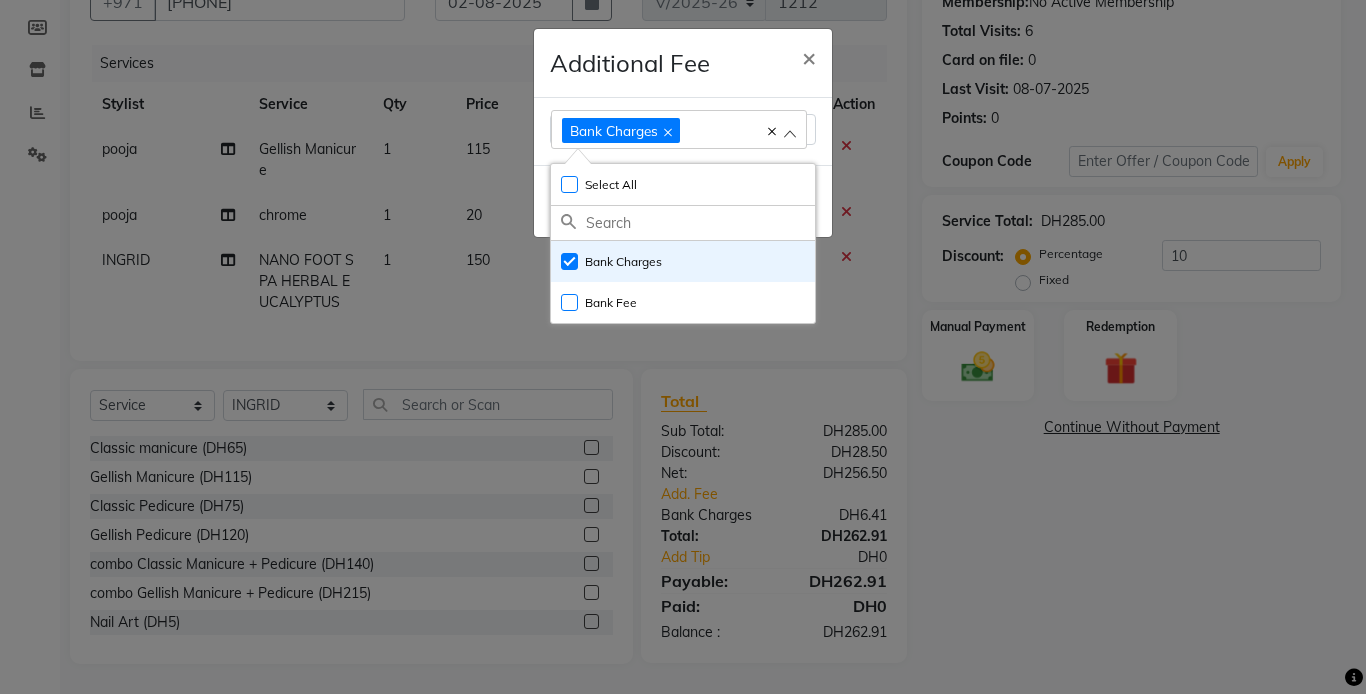 click on "Additional Fee × Bank Charges Select All UnSelect All Bank Charges Bank Fee  Done" 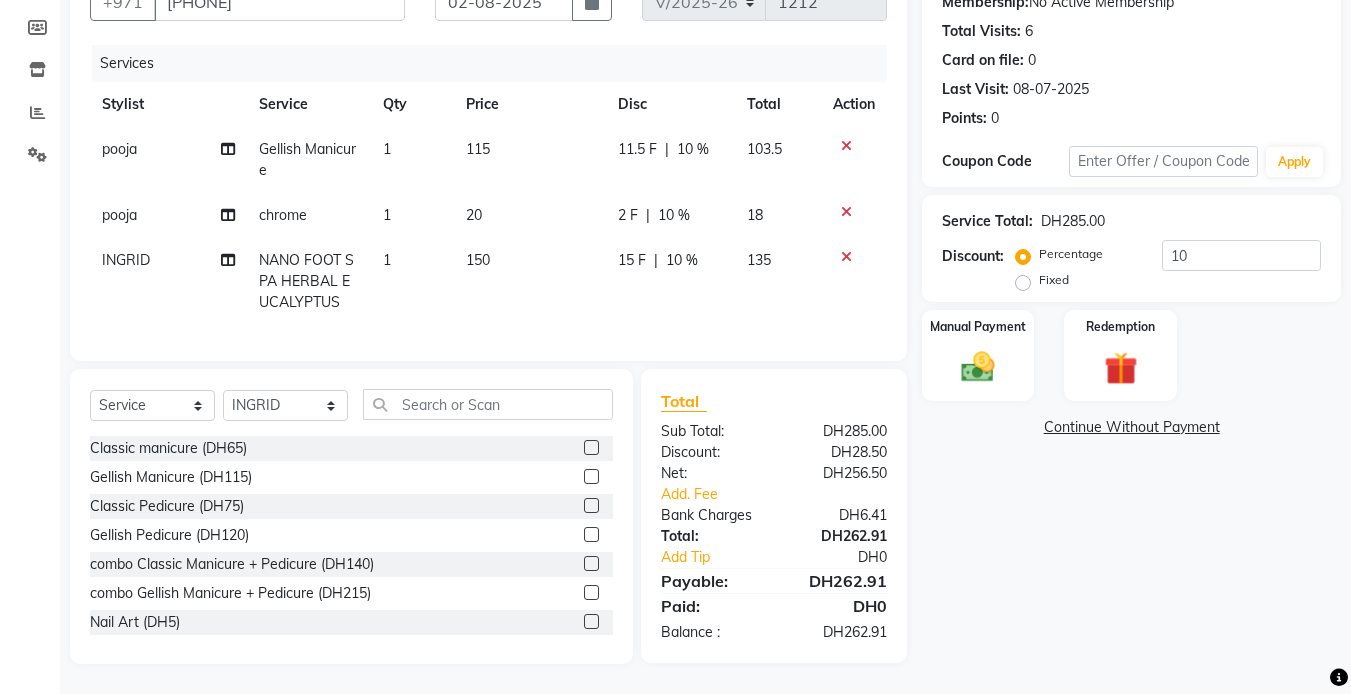 click 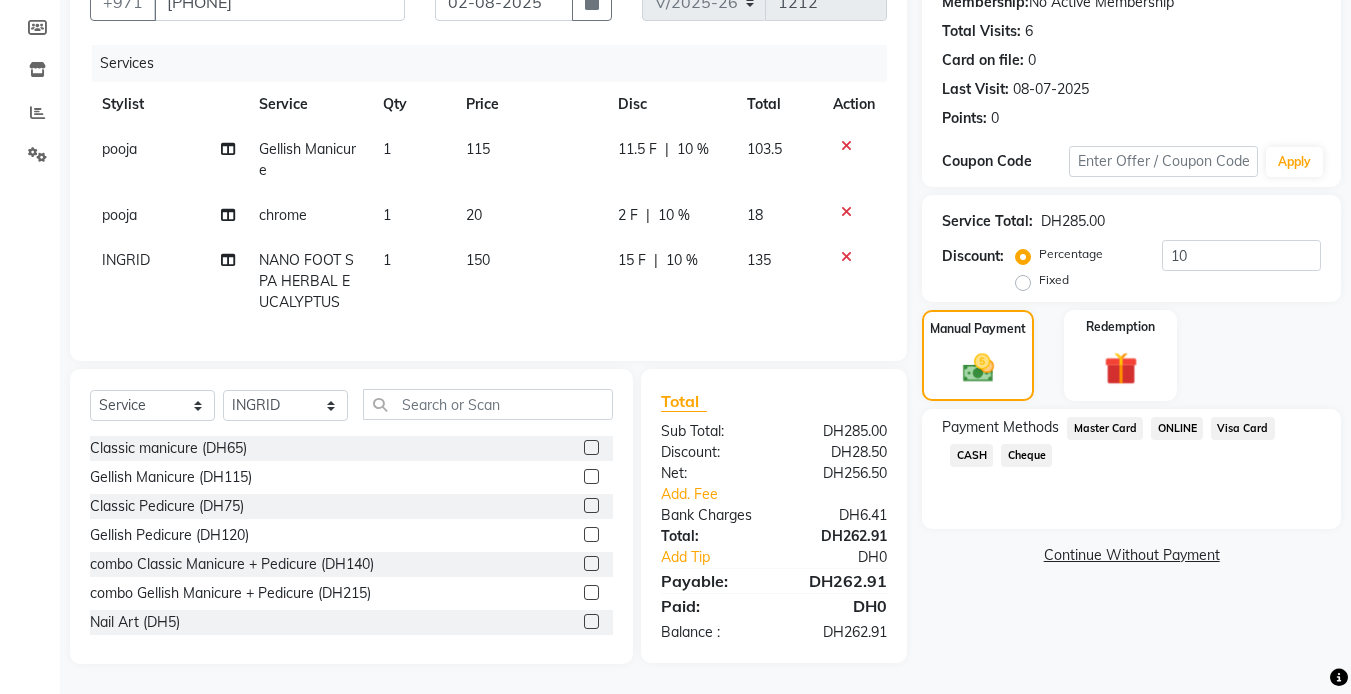 drag, startPoint x: 1263, startPoint y: 411, endPoint x: 1246, endPoint y: 450, distance: 42.544094 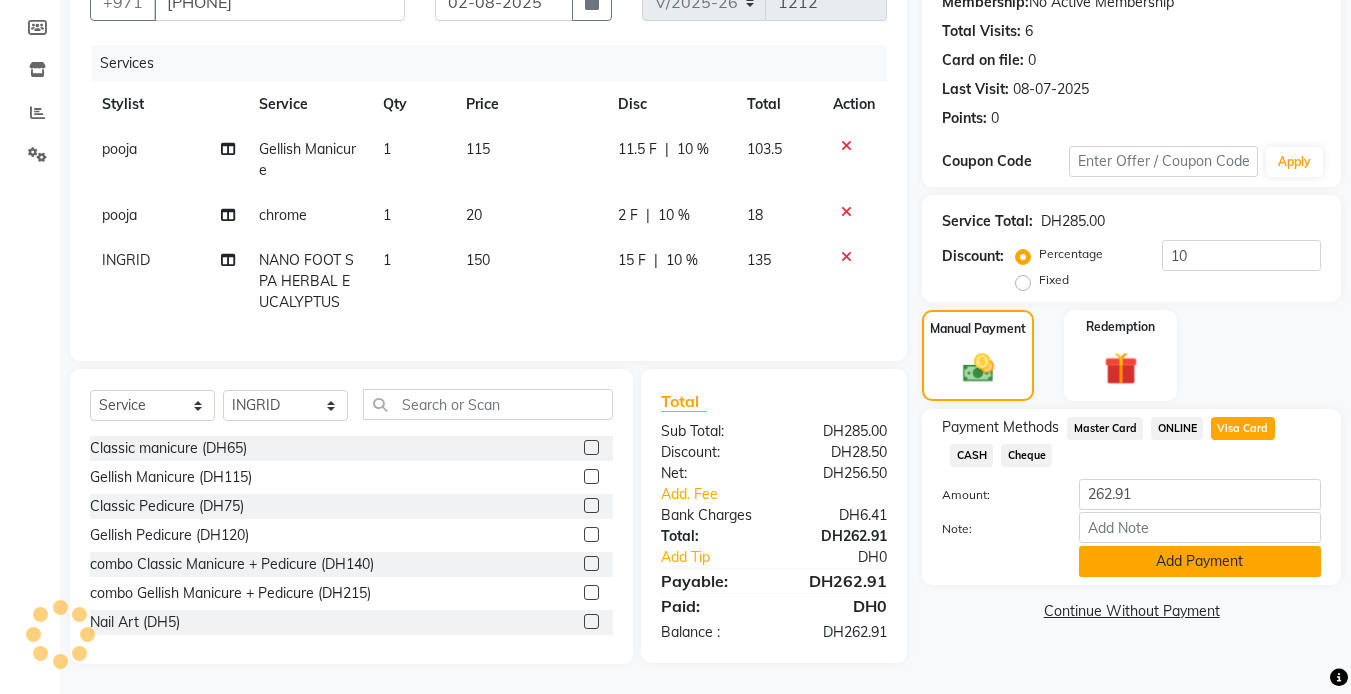 click on "Add Payment" 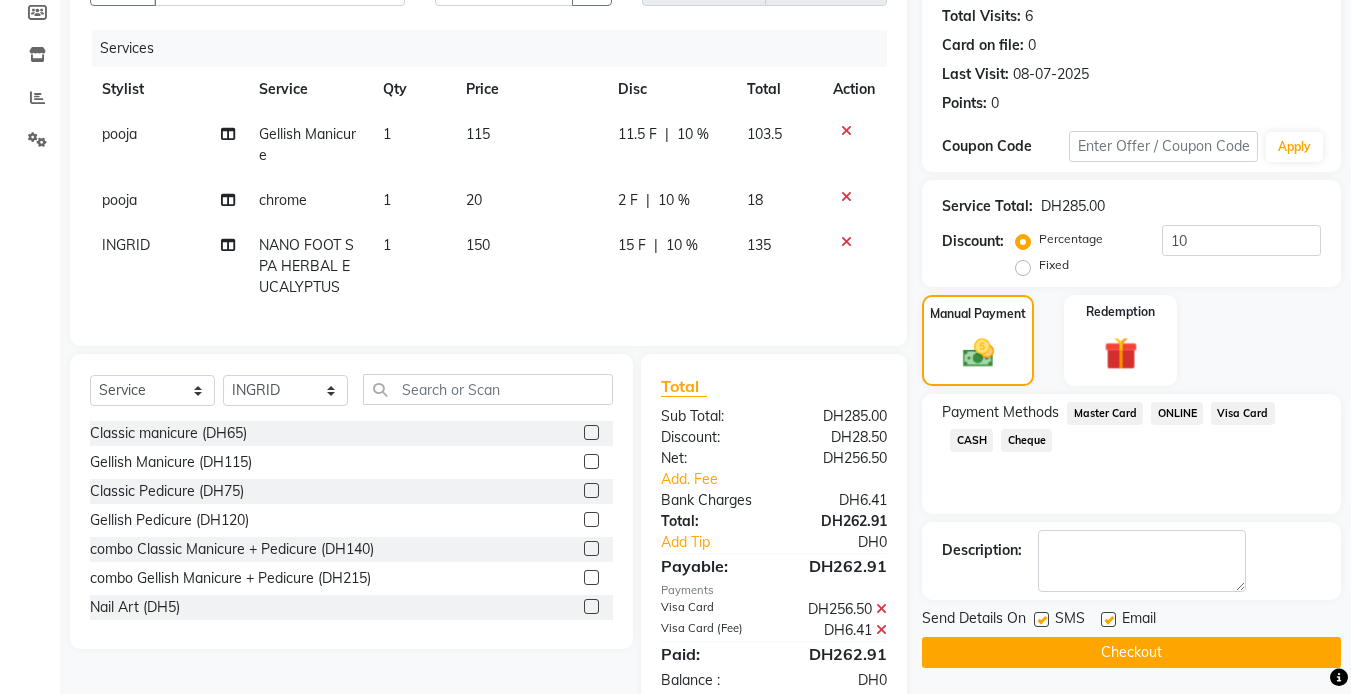 drag, startPoint x: 1197, startPoint y: 638, endPoint x: 1176, endPoint y: 628, distance: 23.259407 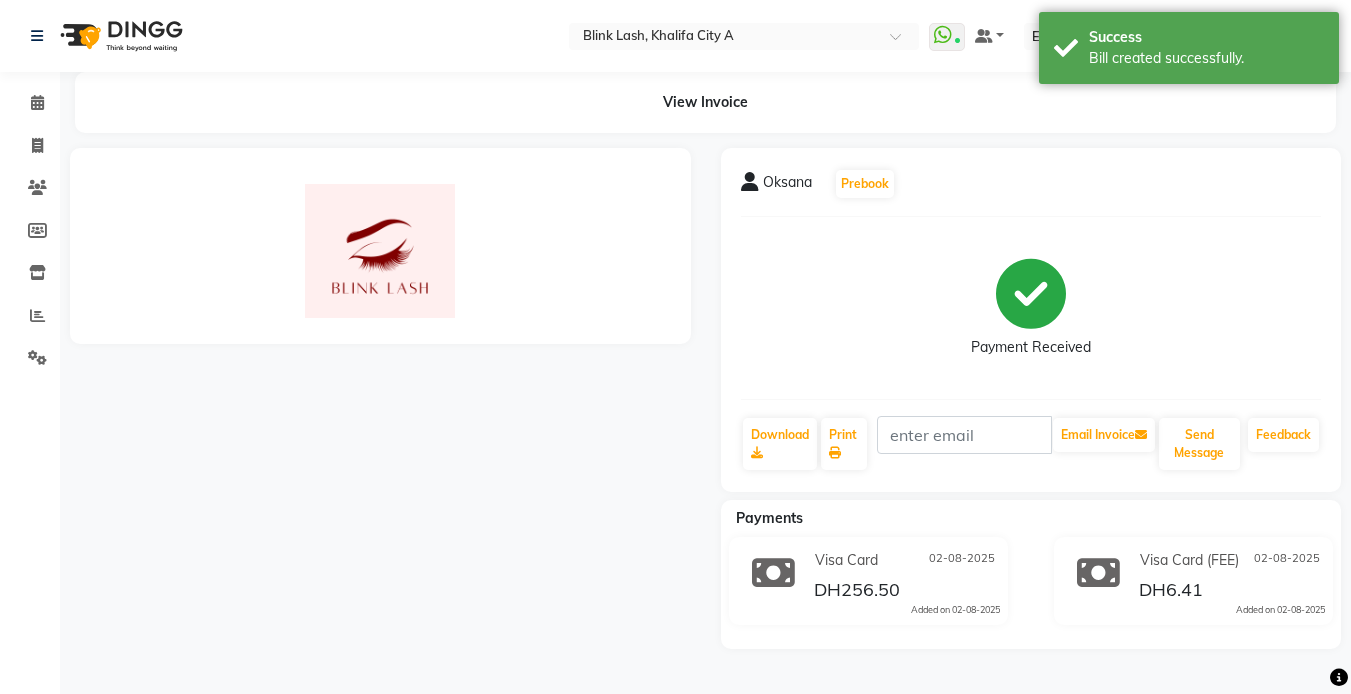 scroll, scrollTop: 0, scrollLeft: 0, axis: both 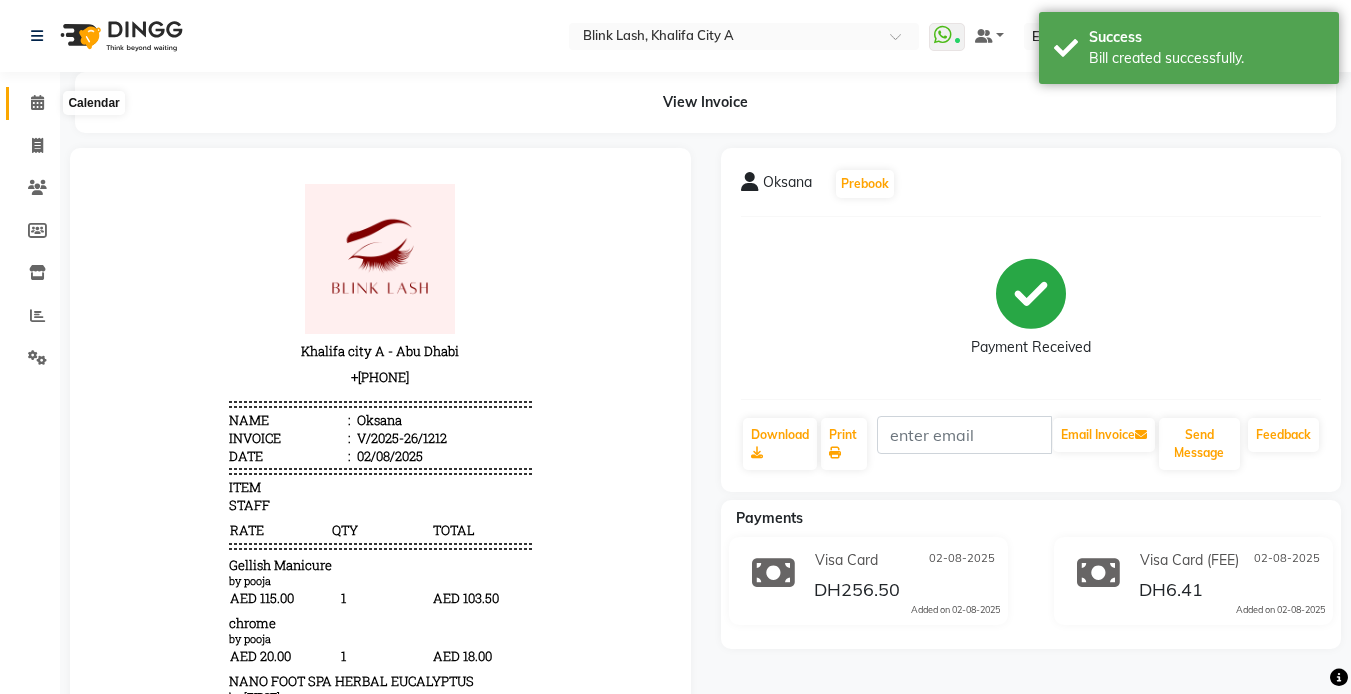 click 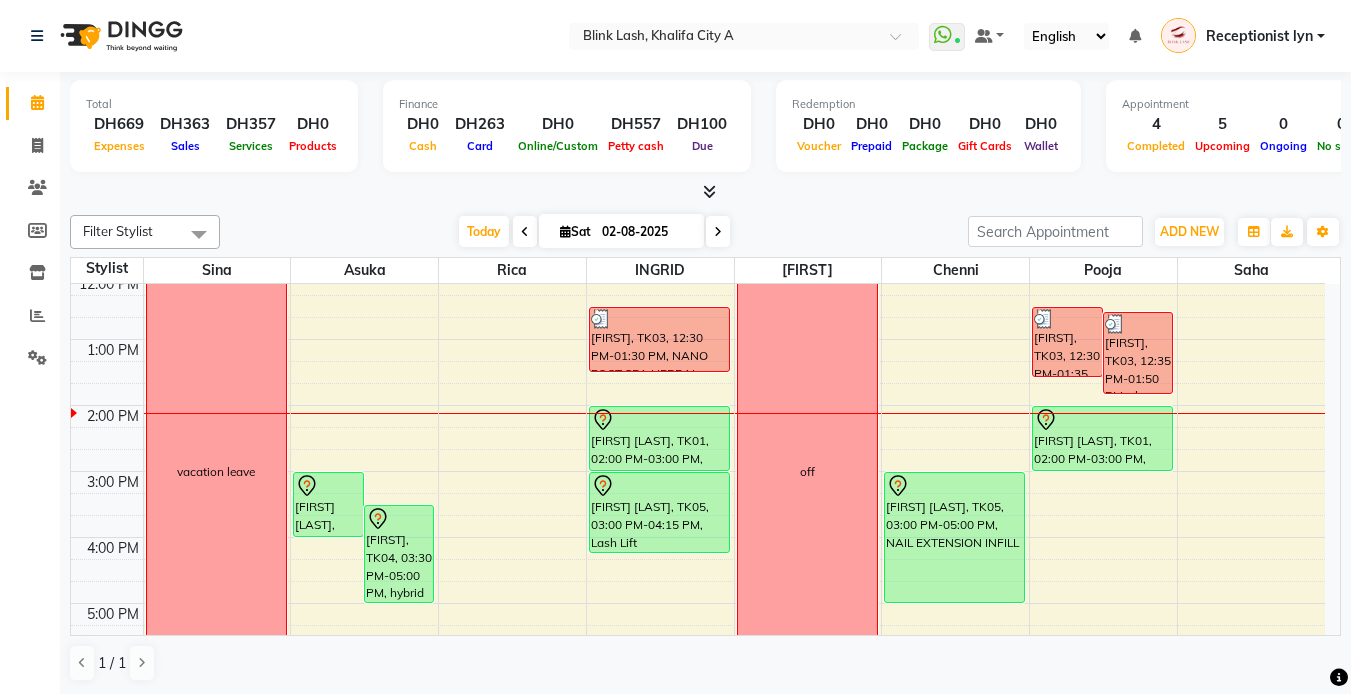scroll, scrollTop: 200, scrollLeft: 0, axis: vertical 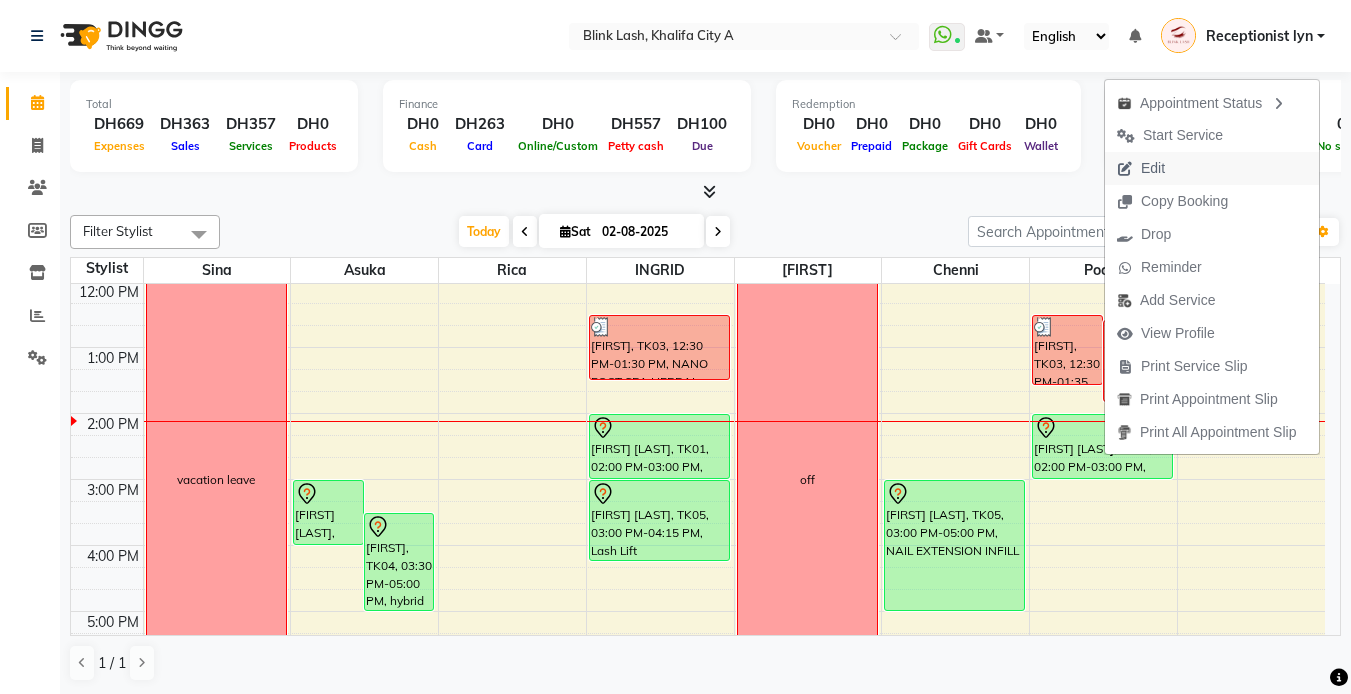 click on "Edit" at bounding box center [1153, 168] 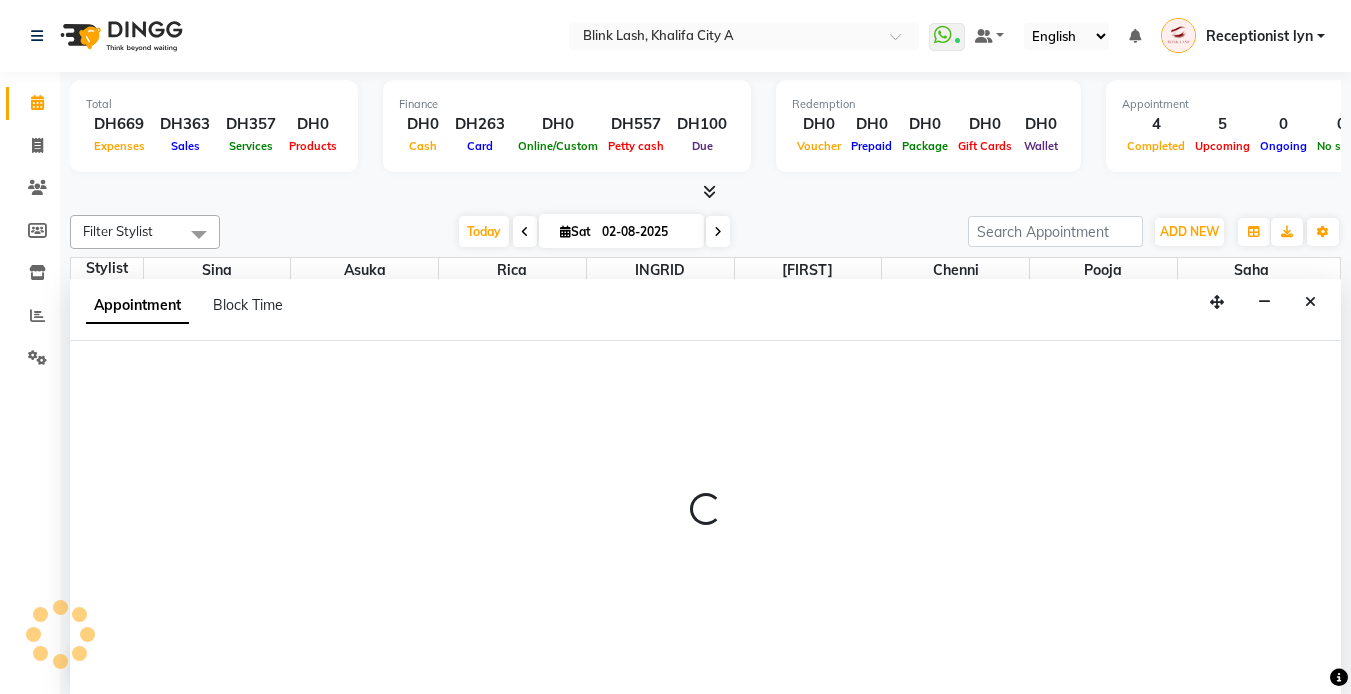 scroll, scrollTop: 1, scrollLeft: 0, axis: vertical 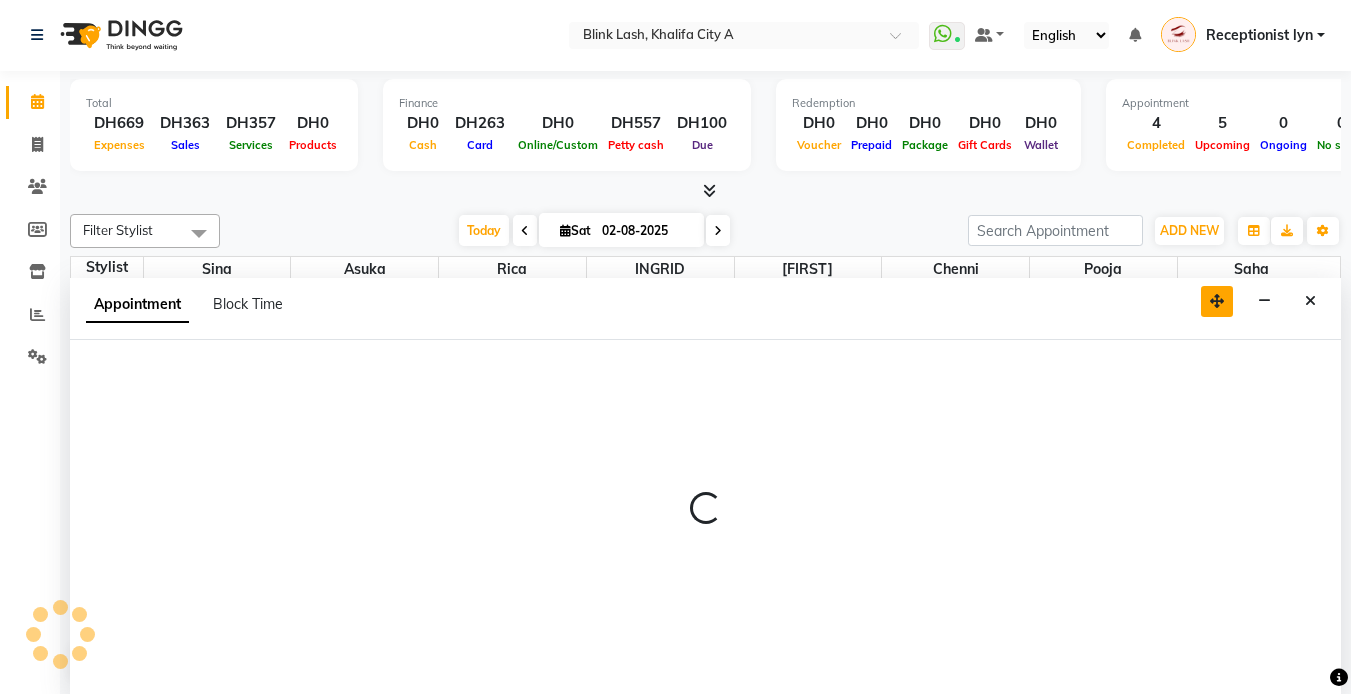select on "tentative" 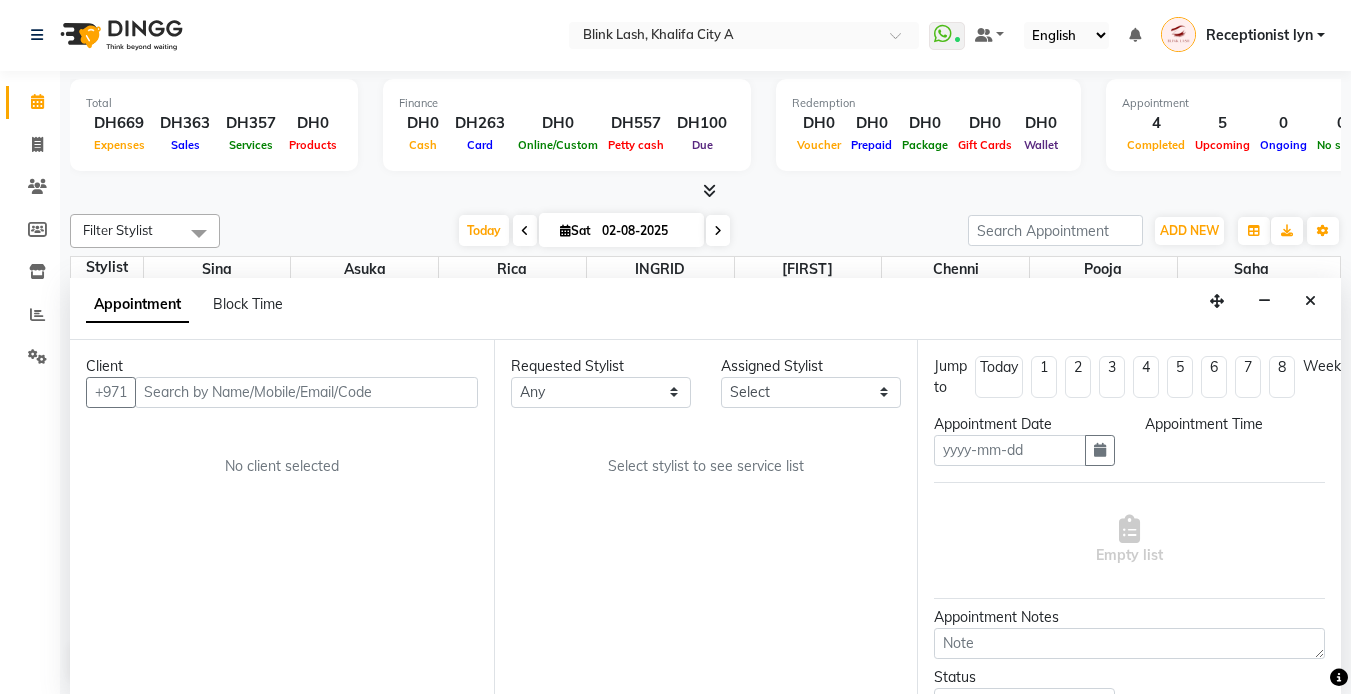 type on "02-08-2025" 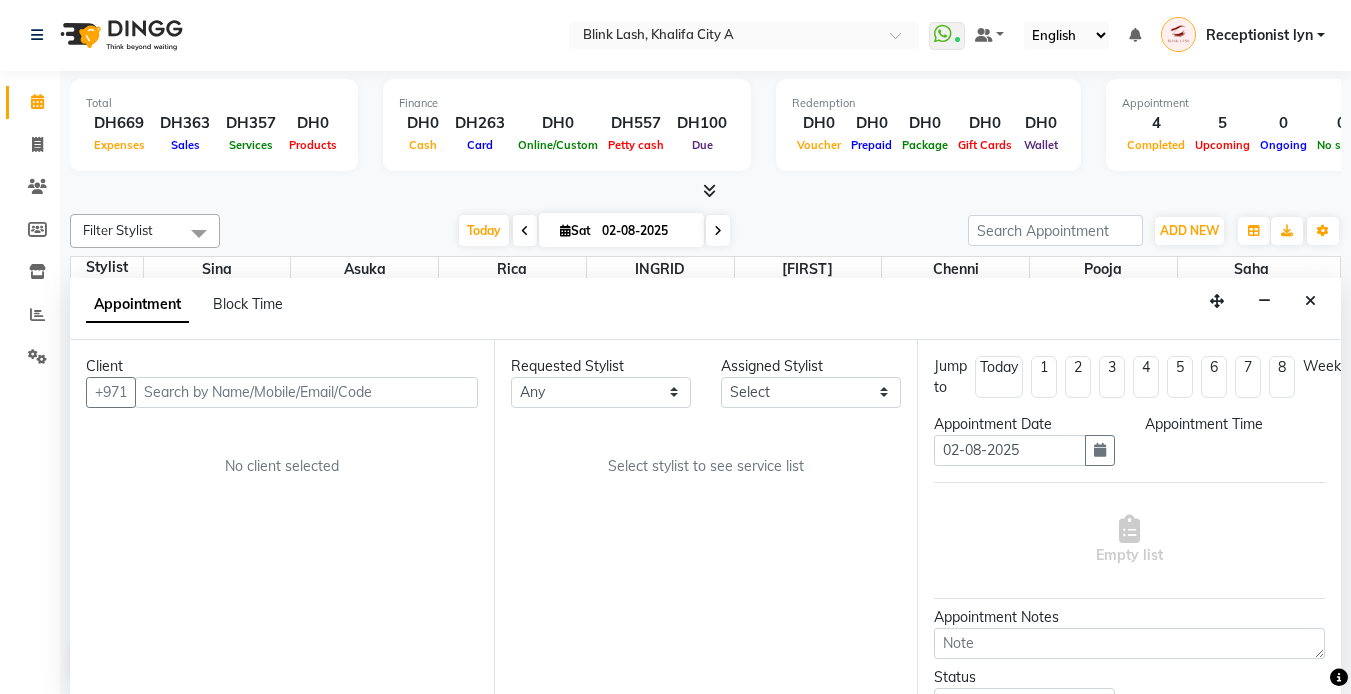 scroll, scrollTop: 0, scrollLeft: 0, axis: both 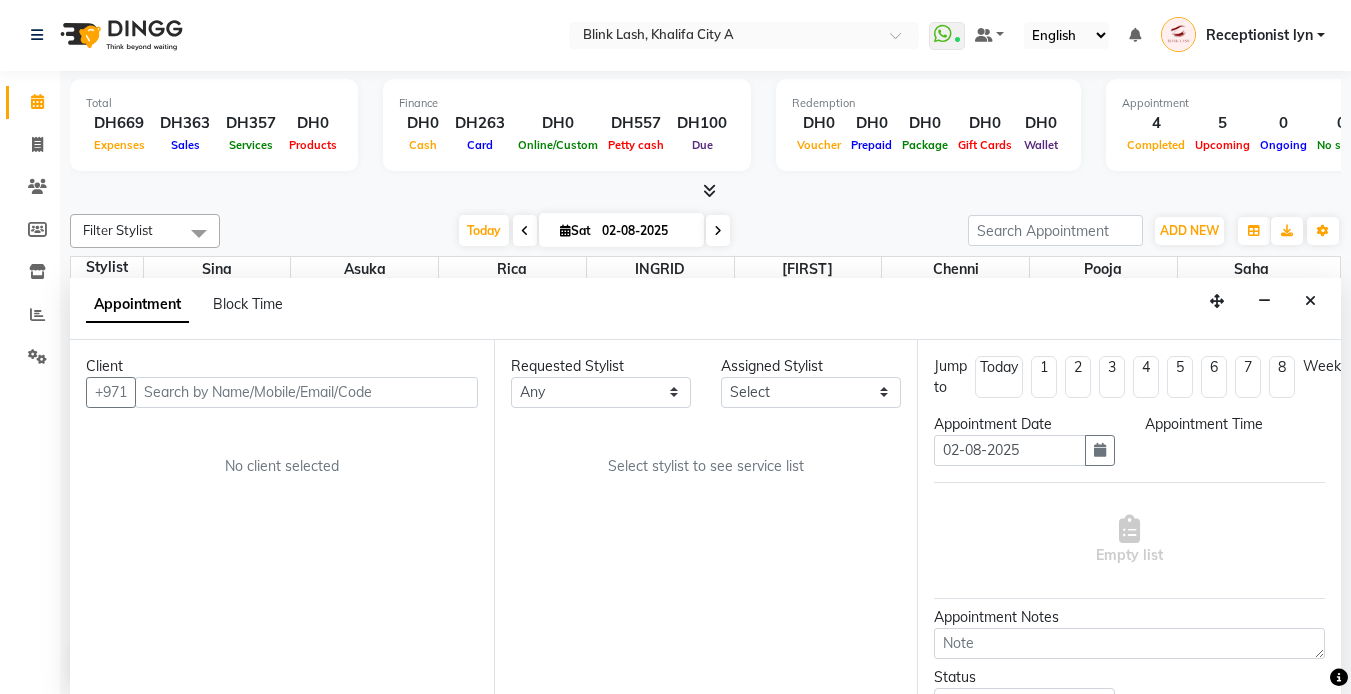 select on "840" 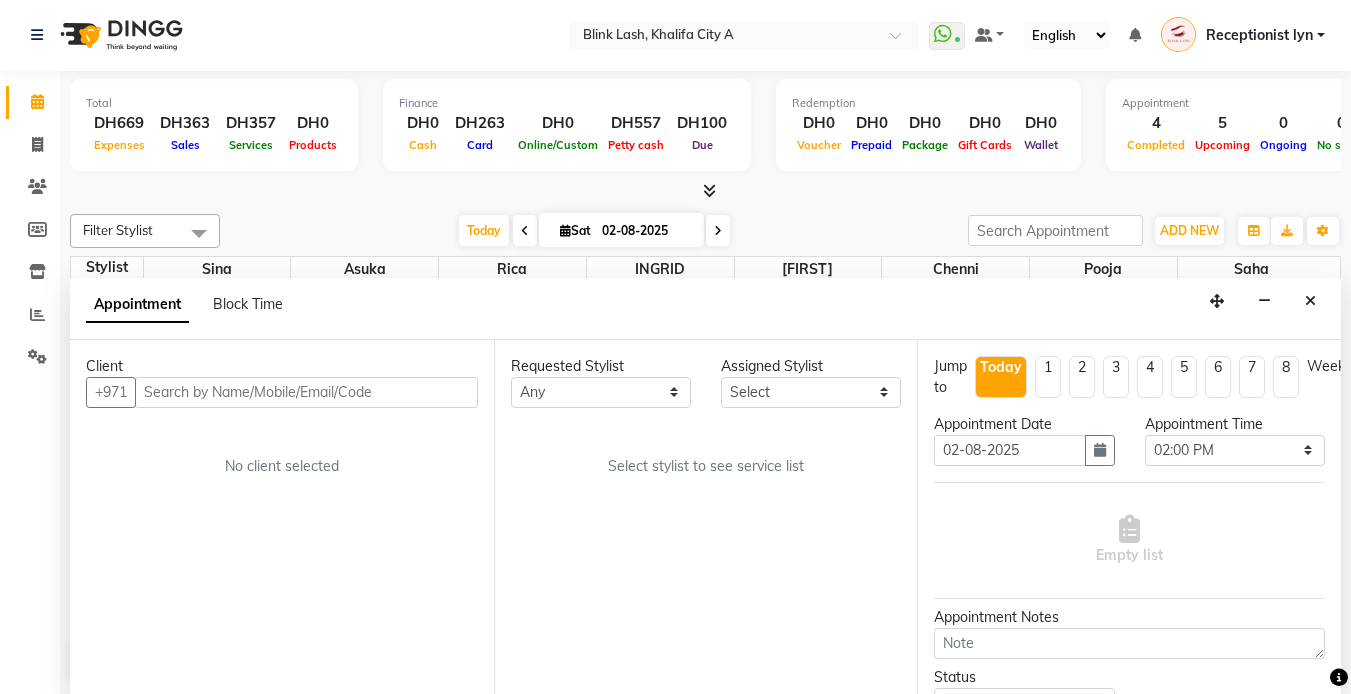 select on "63341" 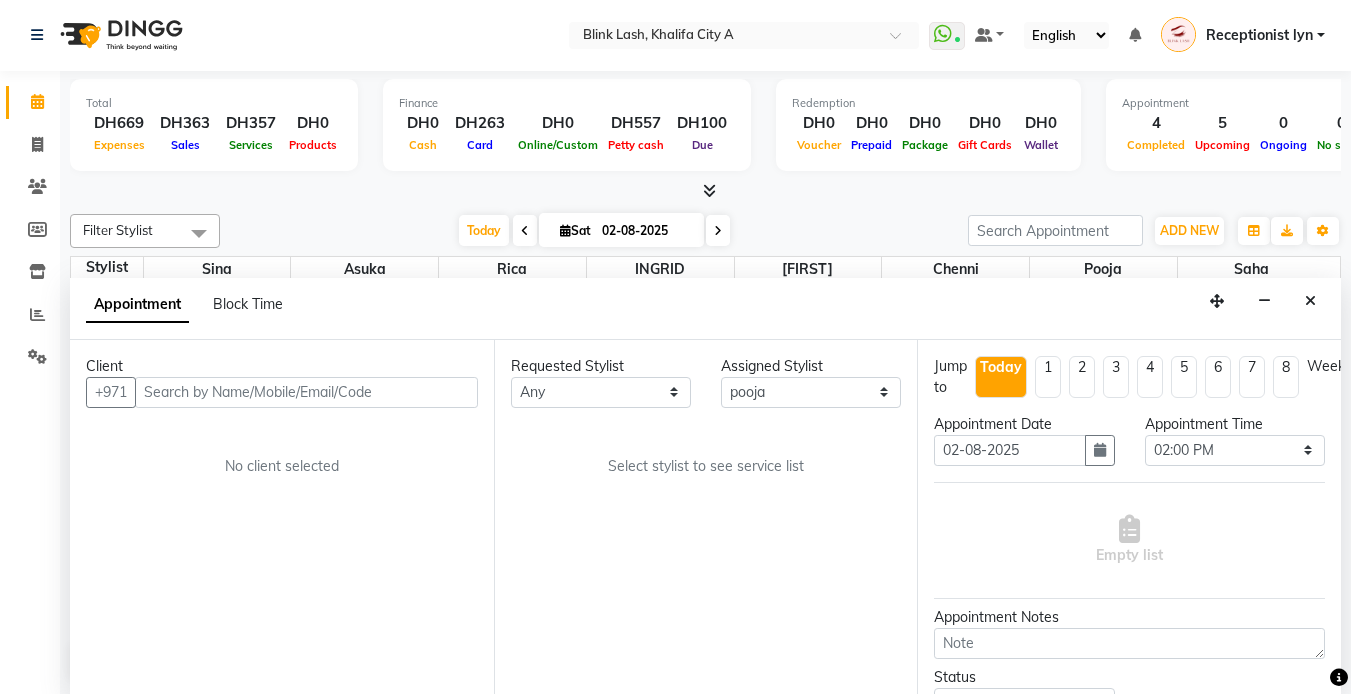 select on "2892" 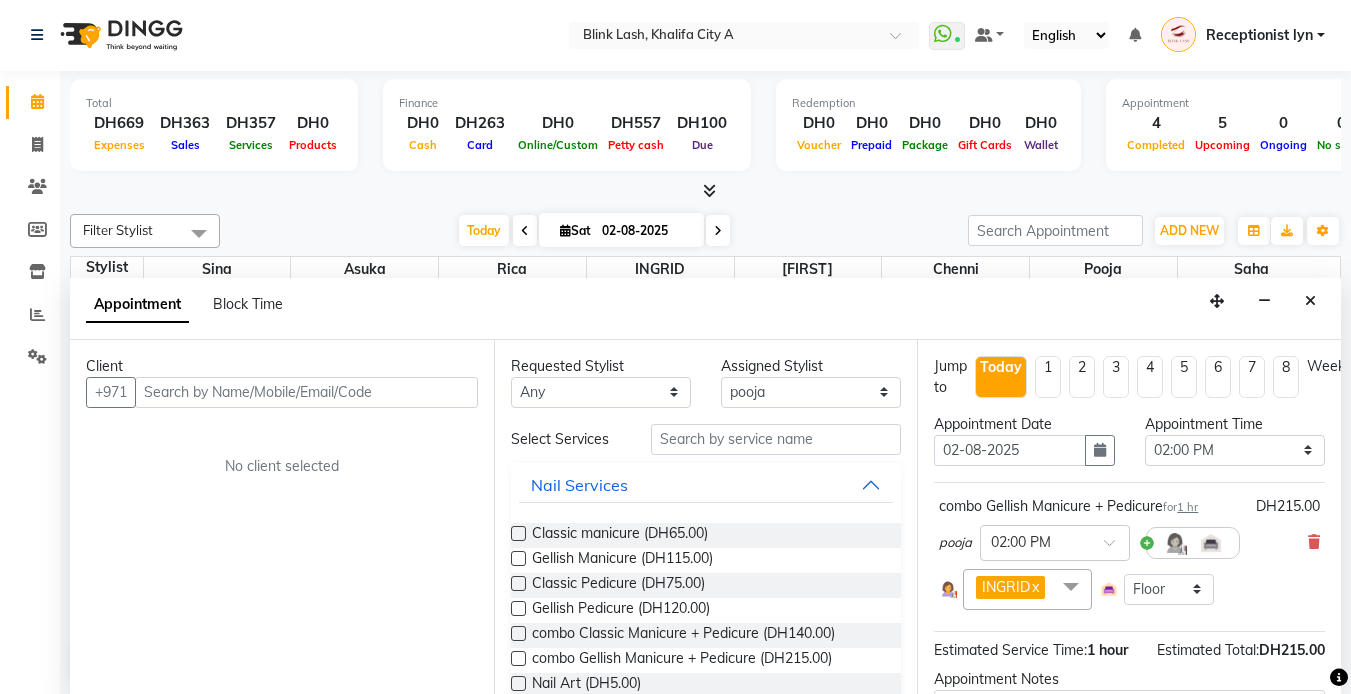 scroll, scrollTop: 331, scrollLeft: 0, axis: vertical 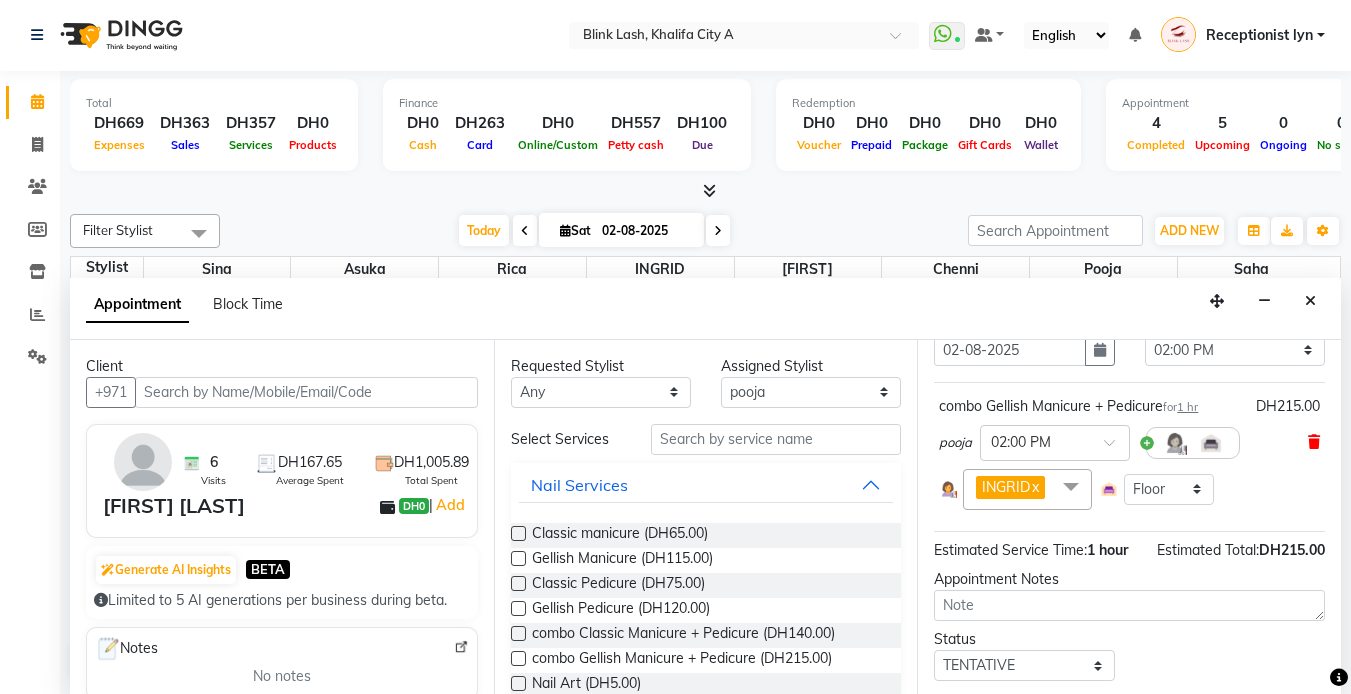 click at bounding box center (1314, 442) 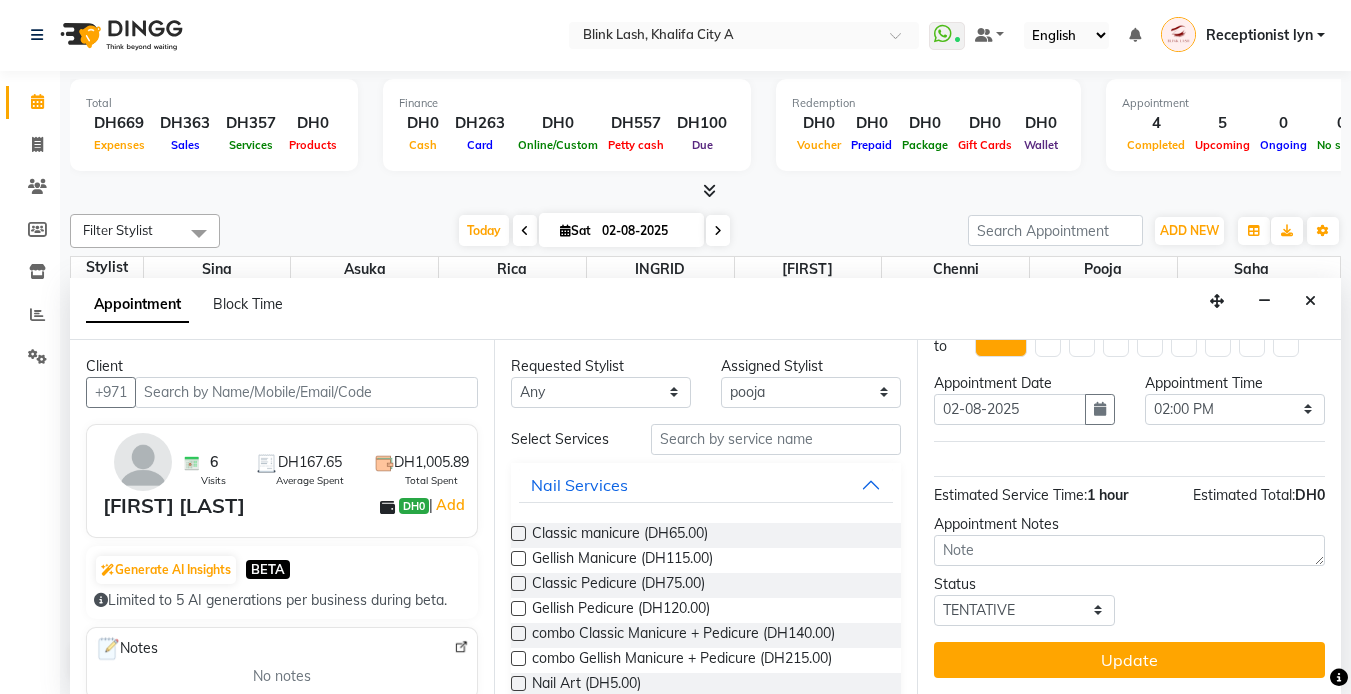 scroll, scrollTop: 56, scrollLeft: 0, axis: vertical 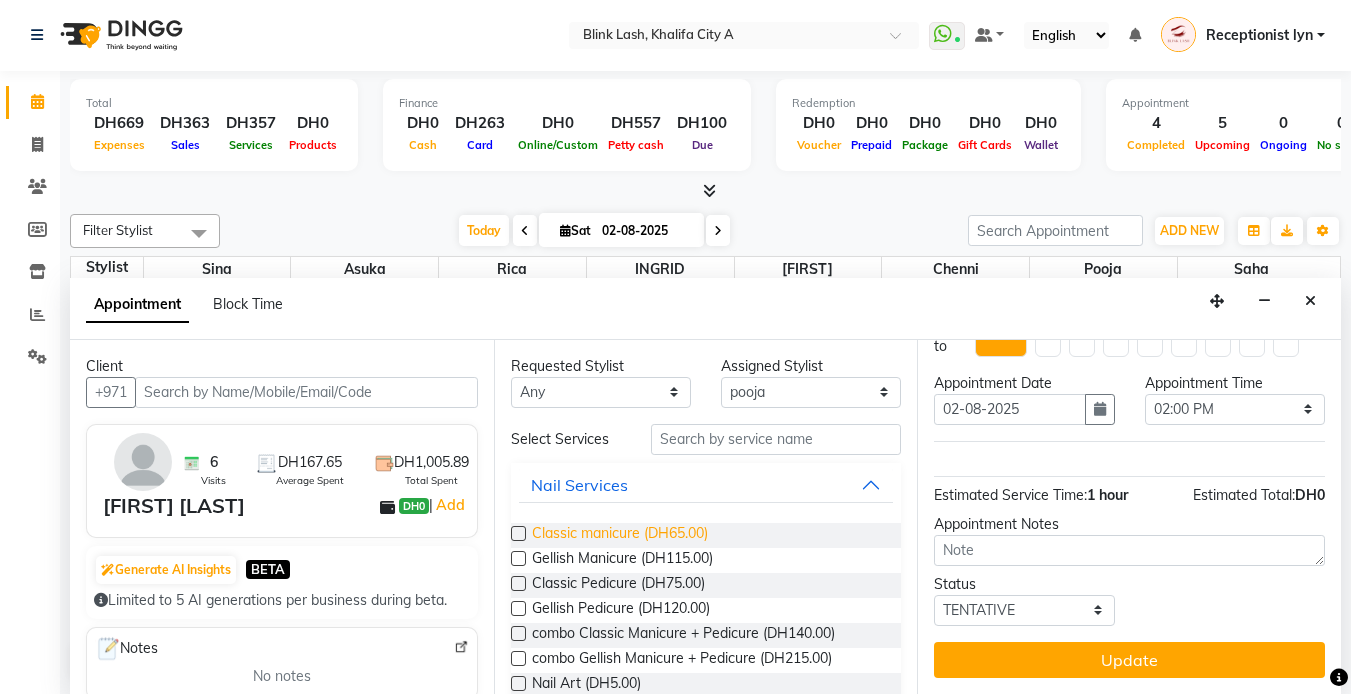 click on "Classic manicure (DH65.00)" at bounding box center (620, 535) 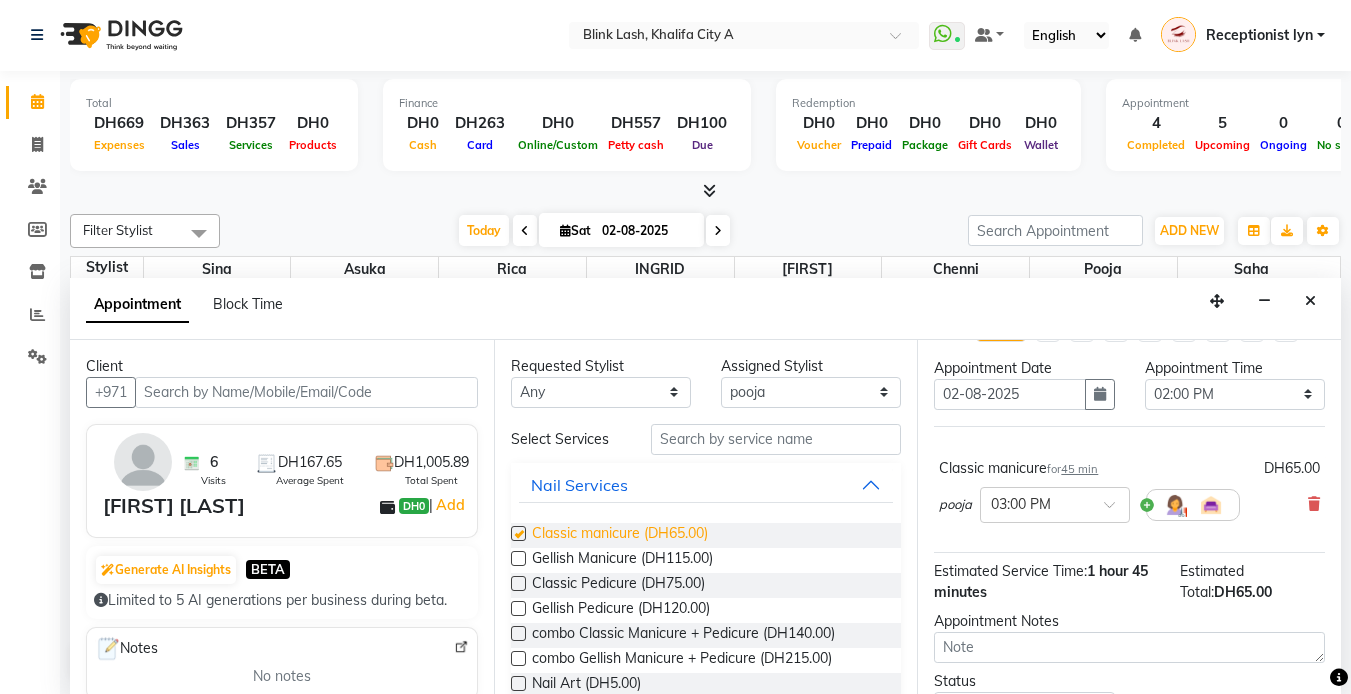 scroll, scrollTop: 100, scrollLeft: 0, axis: vertical 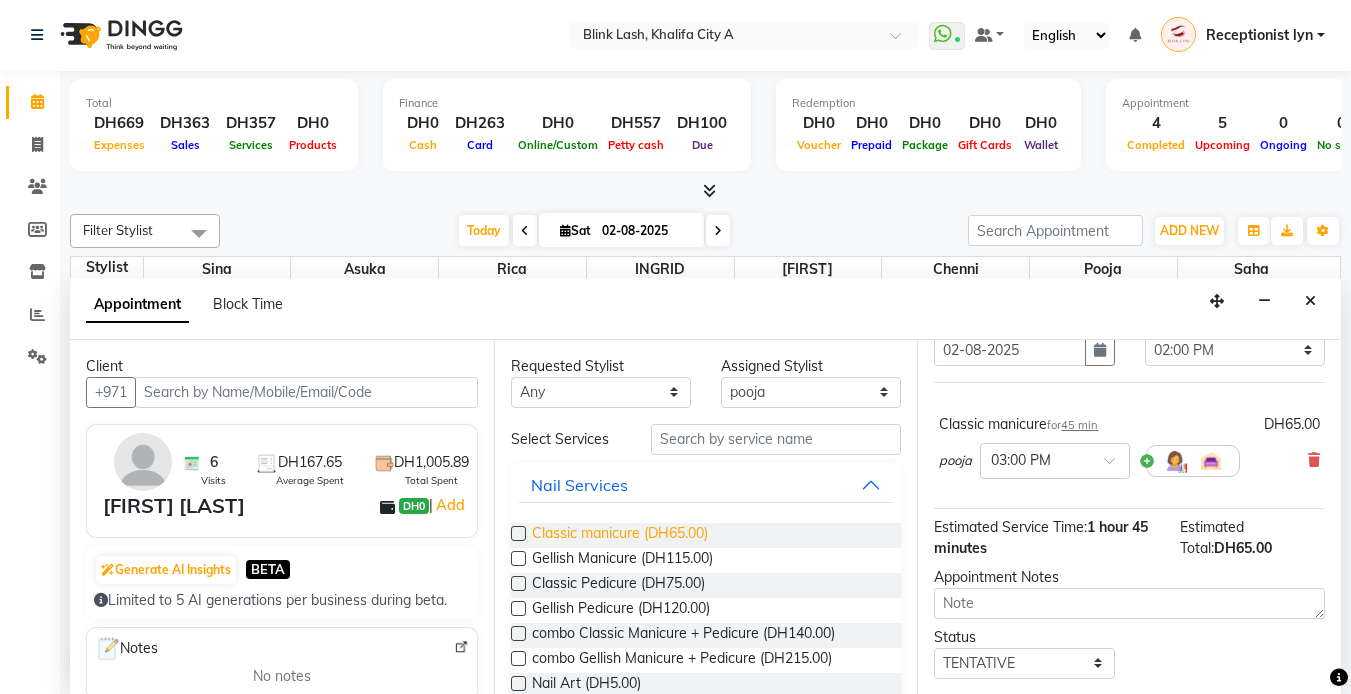 checkbox on "false" 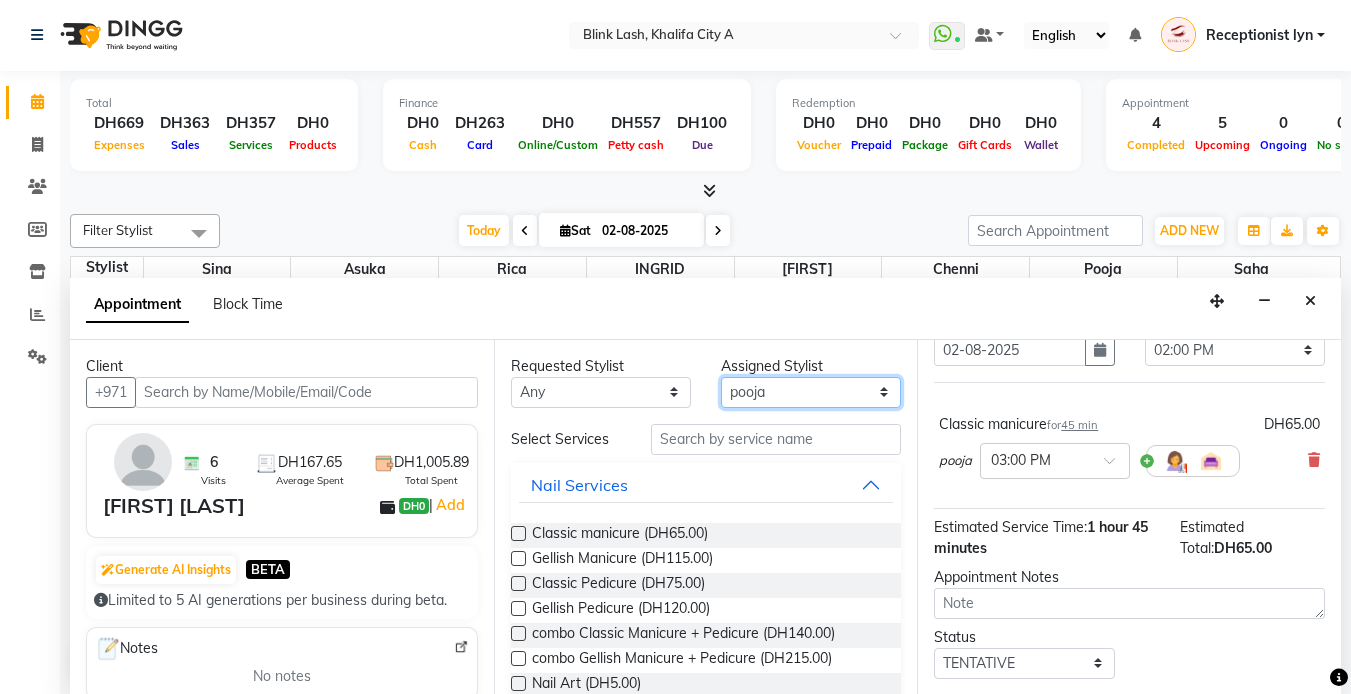click on "Select Asuka chenni INGRID jumana pooja Rica saha Sina" at bounding box center (811, 392) 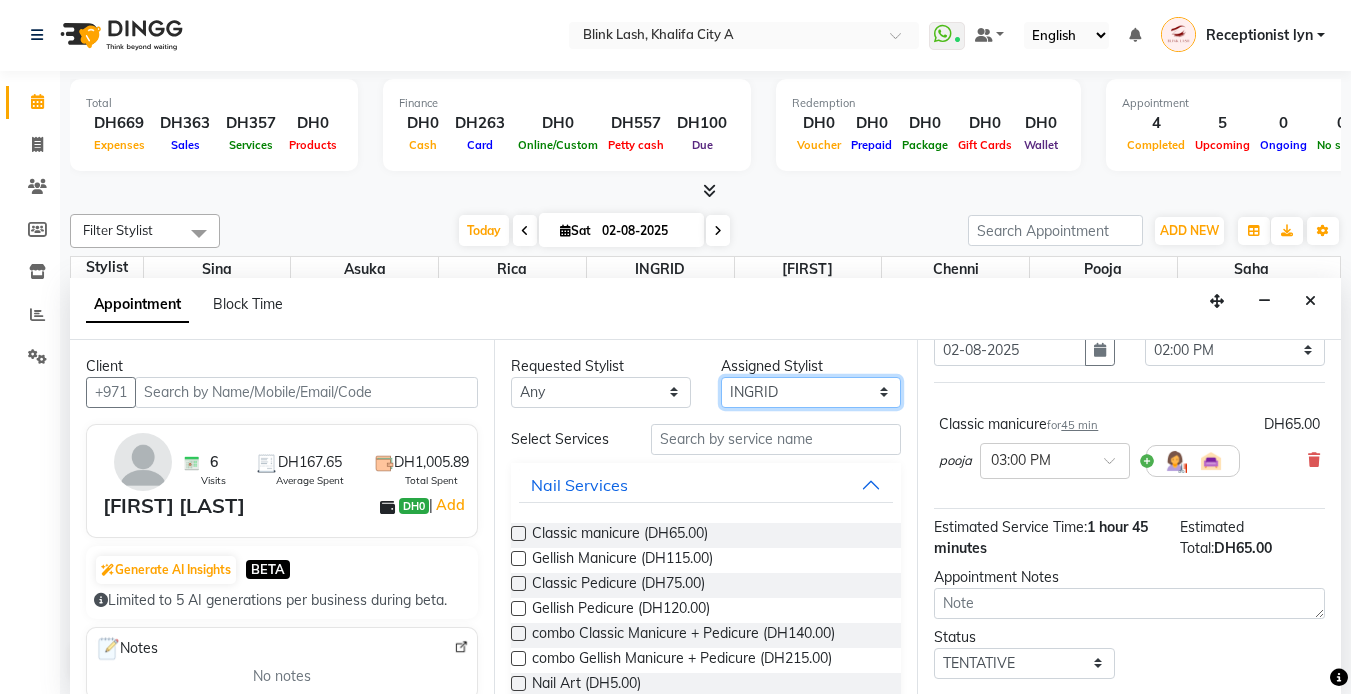 click on "Select Asuka chenni INGRID jumana pooja Rica saha Sina" at bounding box center [811, 392] 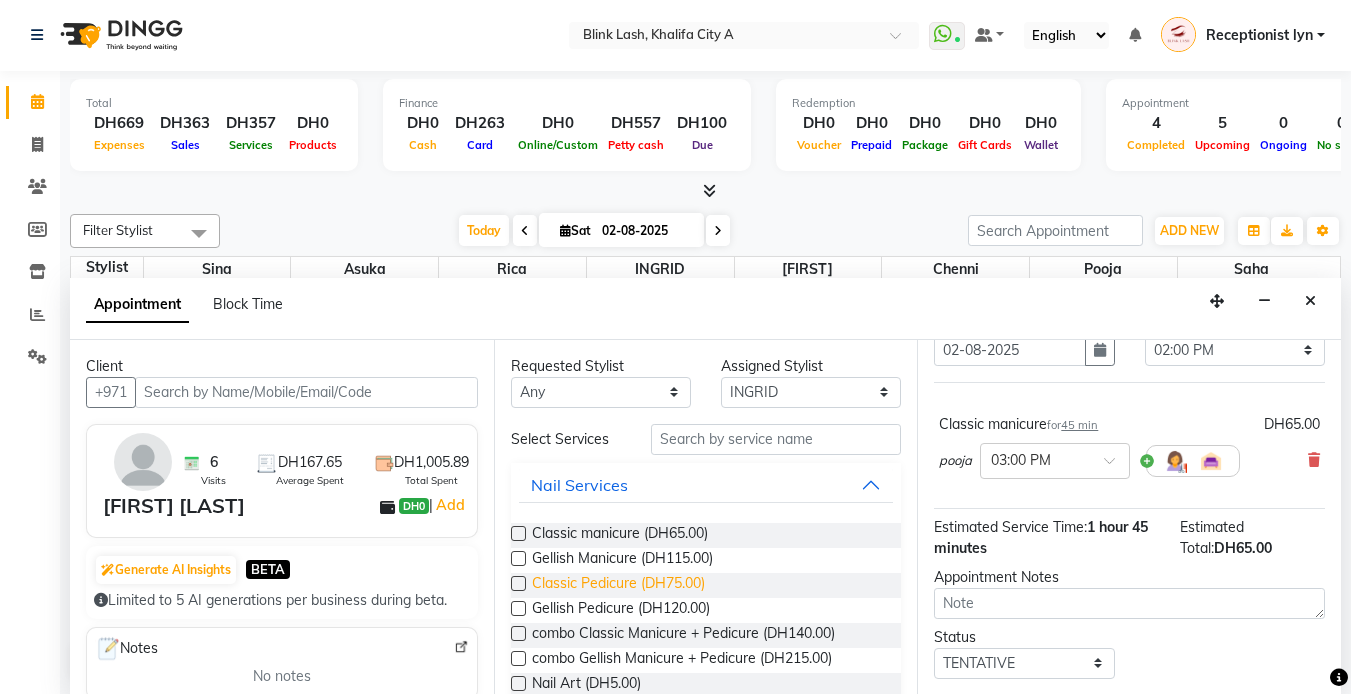 click on "Classic Pedicure (DH75.00)" at bounding box center [618, 585] 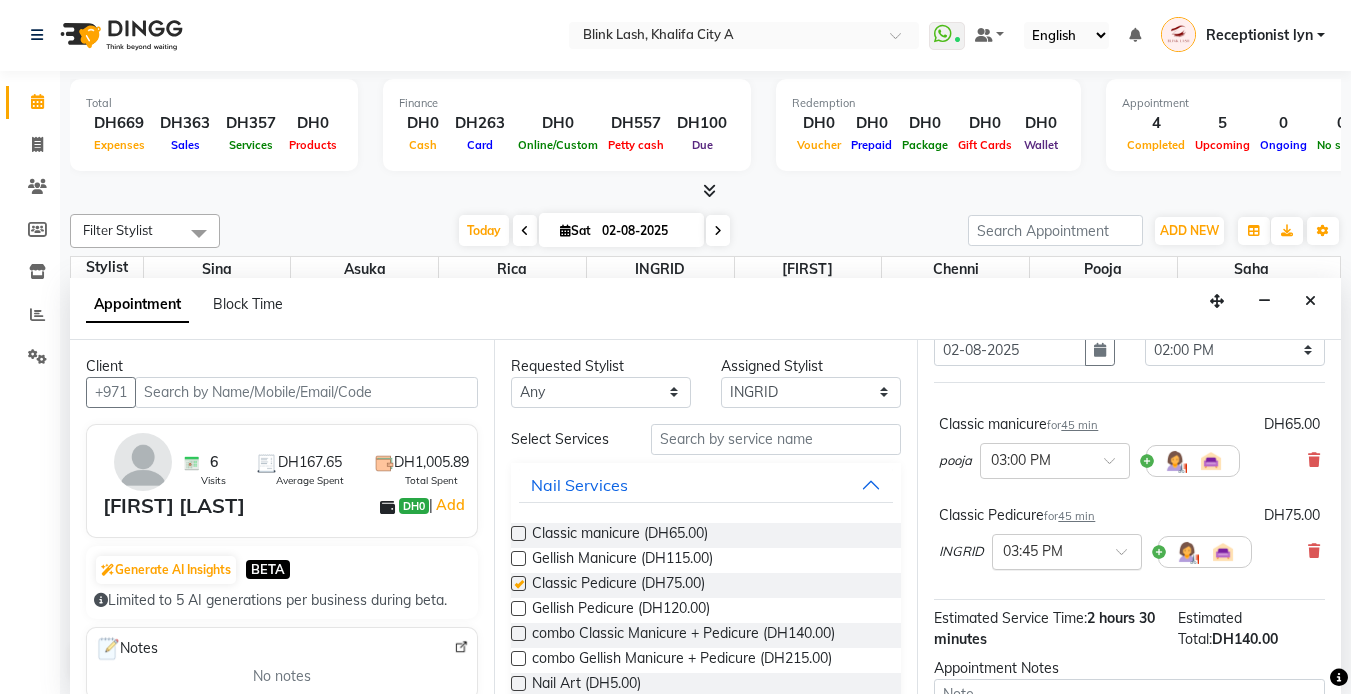 checkbox on "false" 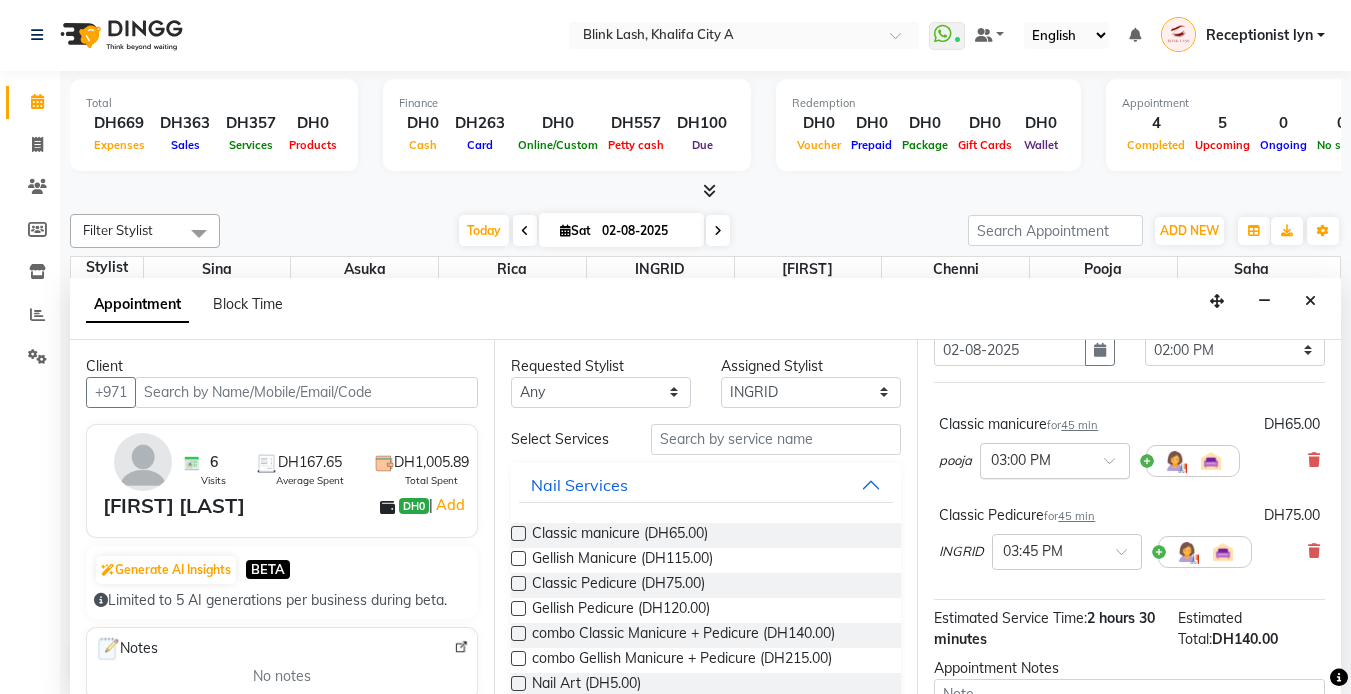 click at bounding box center [1116, 466] 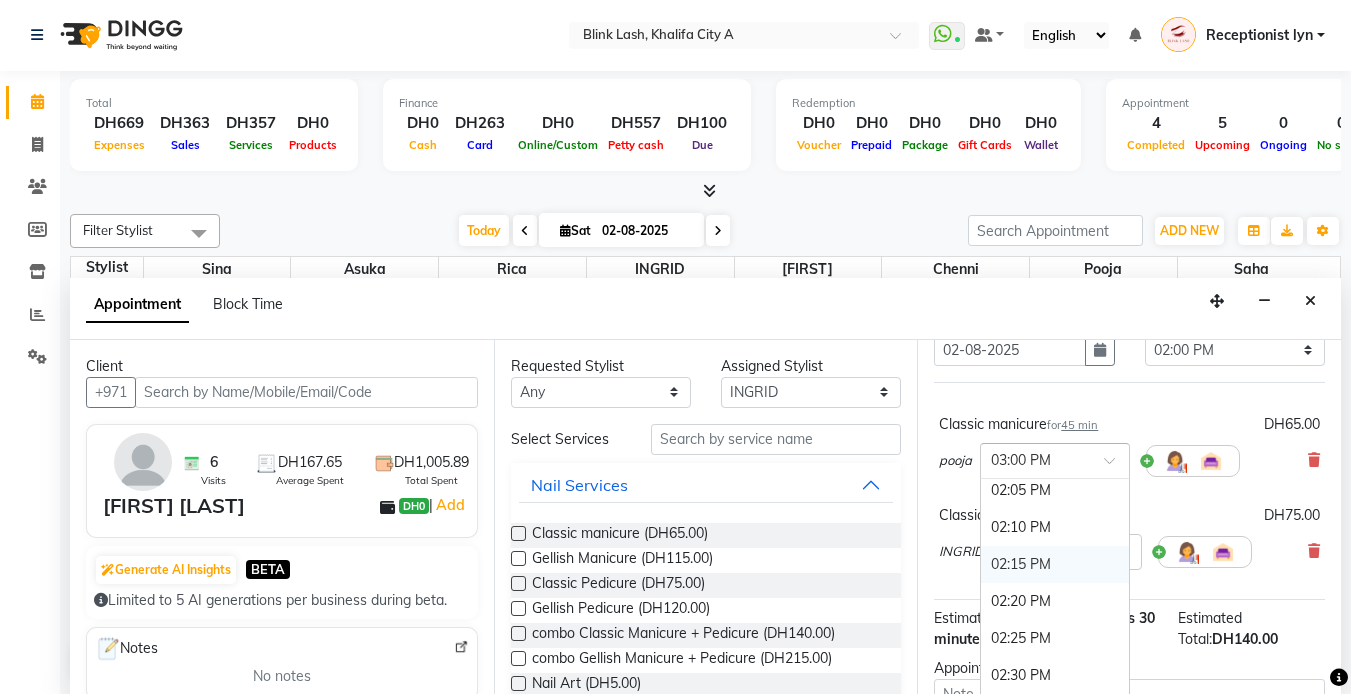 scroll, scrollTop: 1752, scrollLeft: 0, axis: vertical 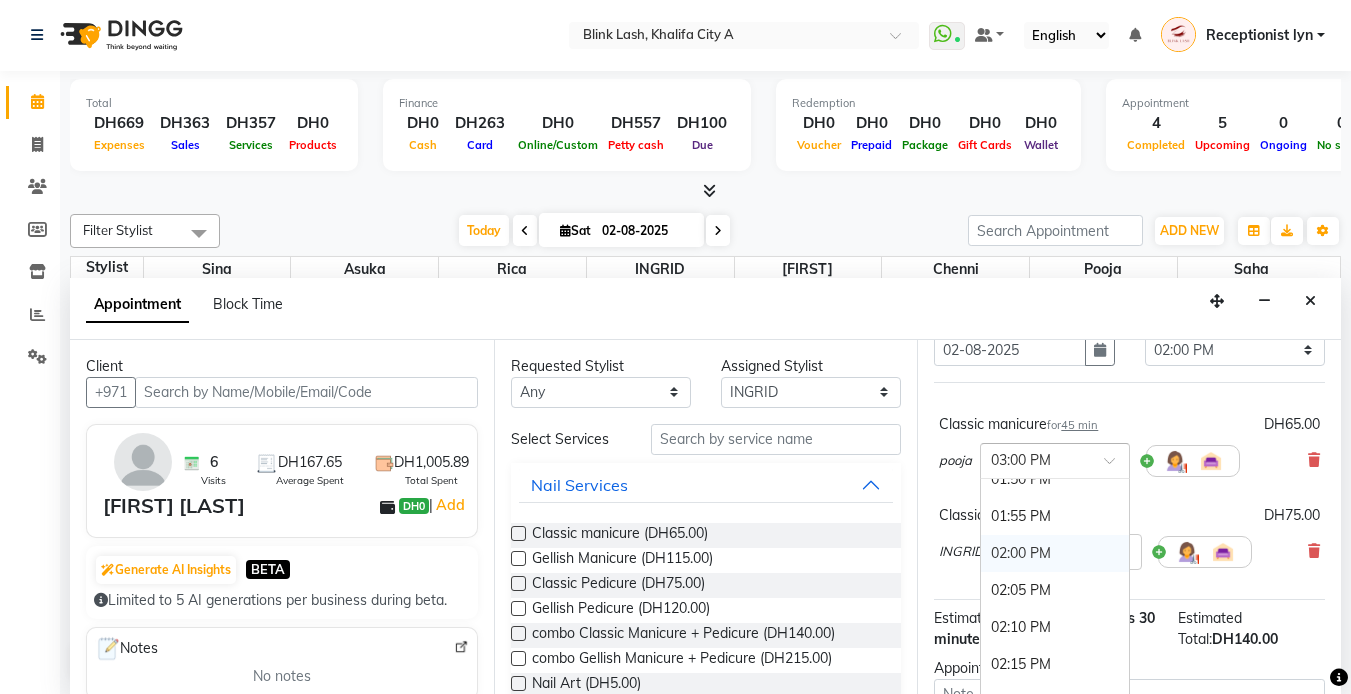 click on "02:00 PM" at bounding box center (1055, 553) 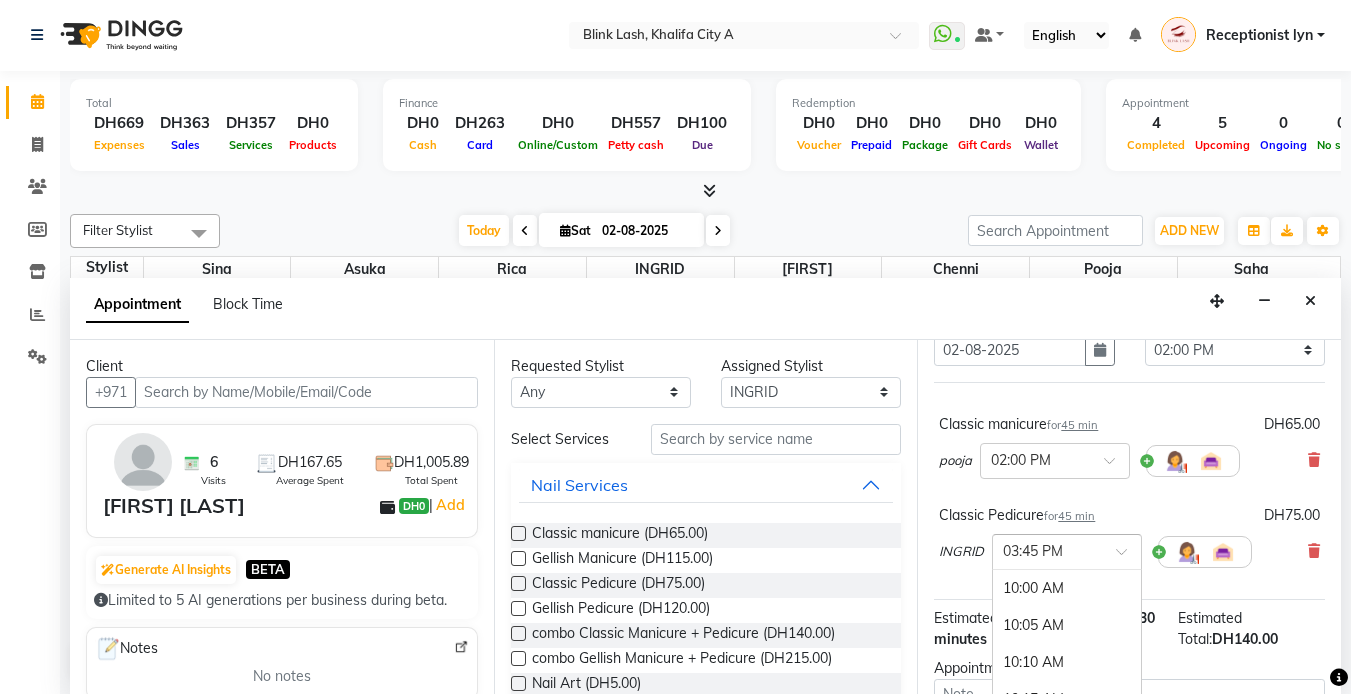 click at bounding box center [1067, 550] 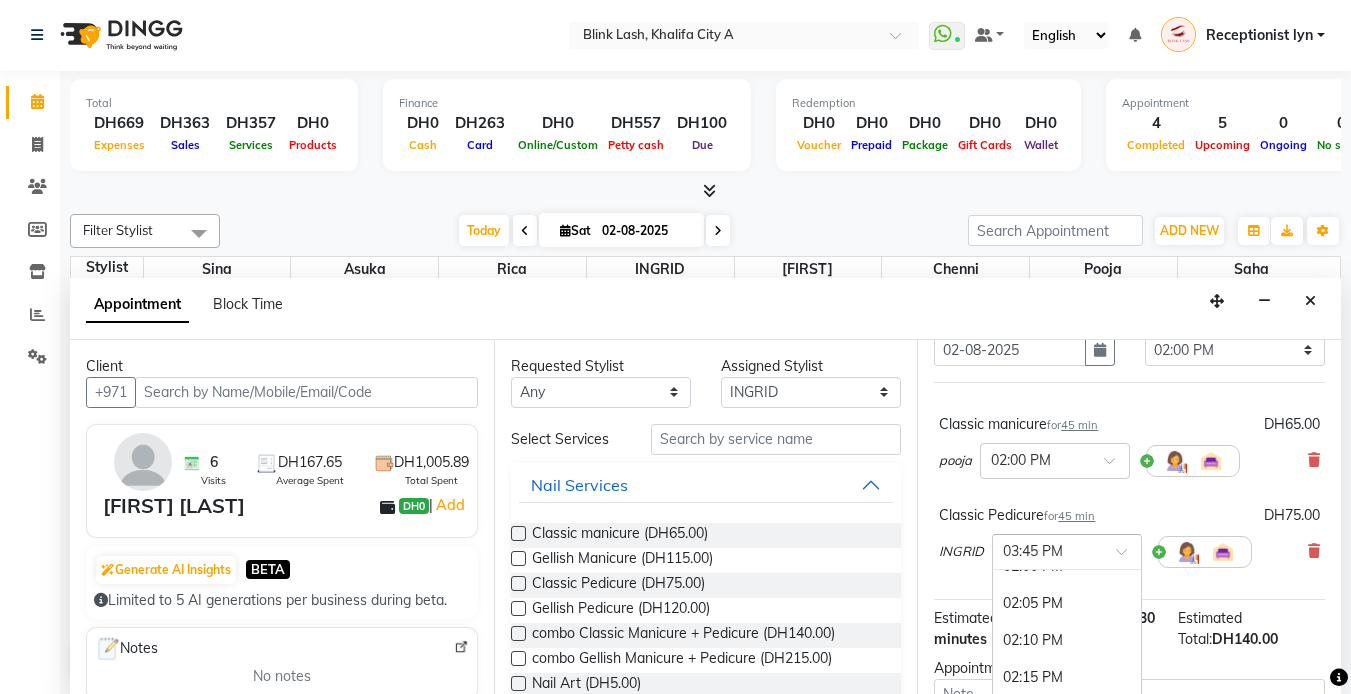 scroll, scrollTop: 1795, scrollLeft: 0, axis: vertical 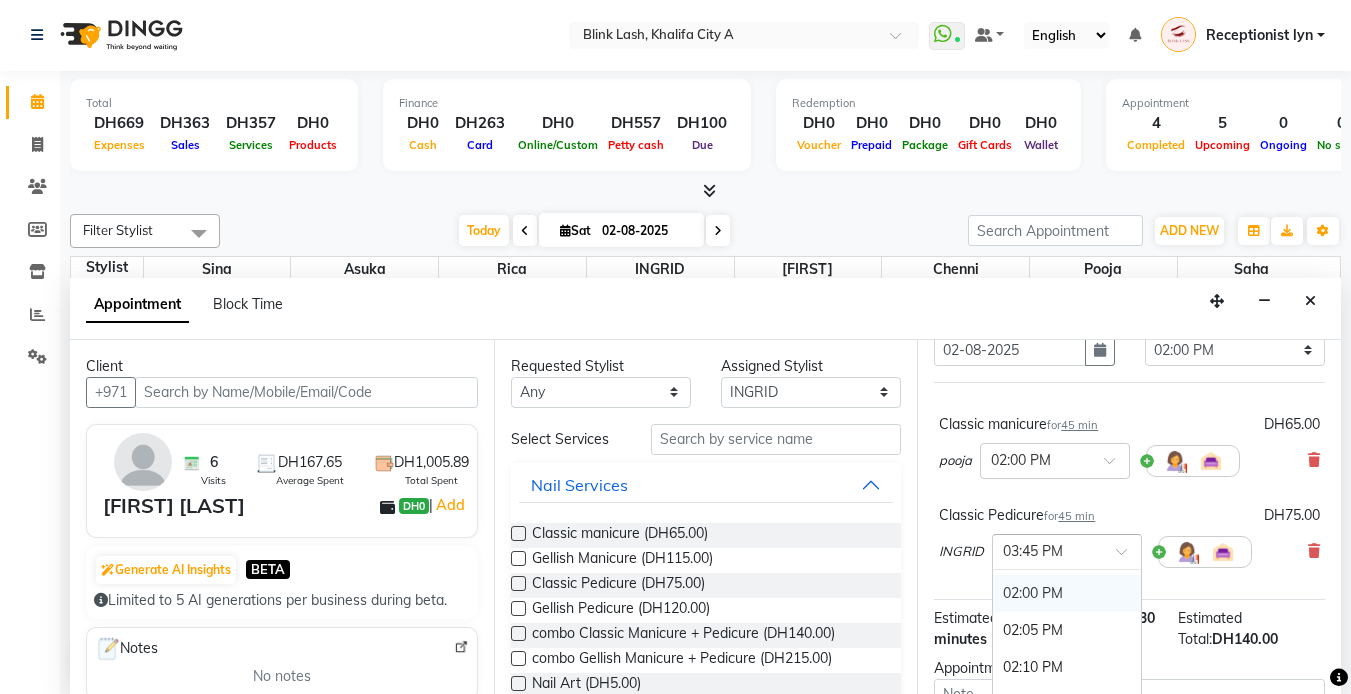 click on "02:00 PM" at bounding box center (1067, 593) 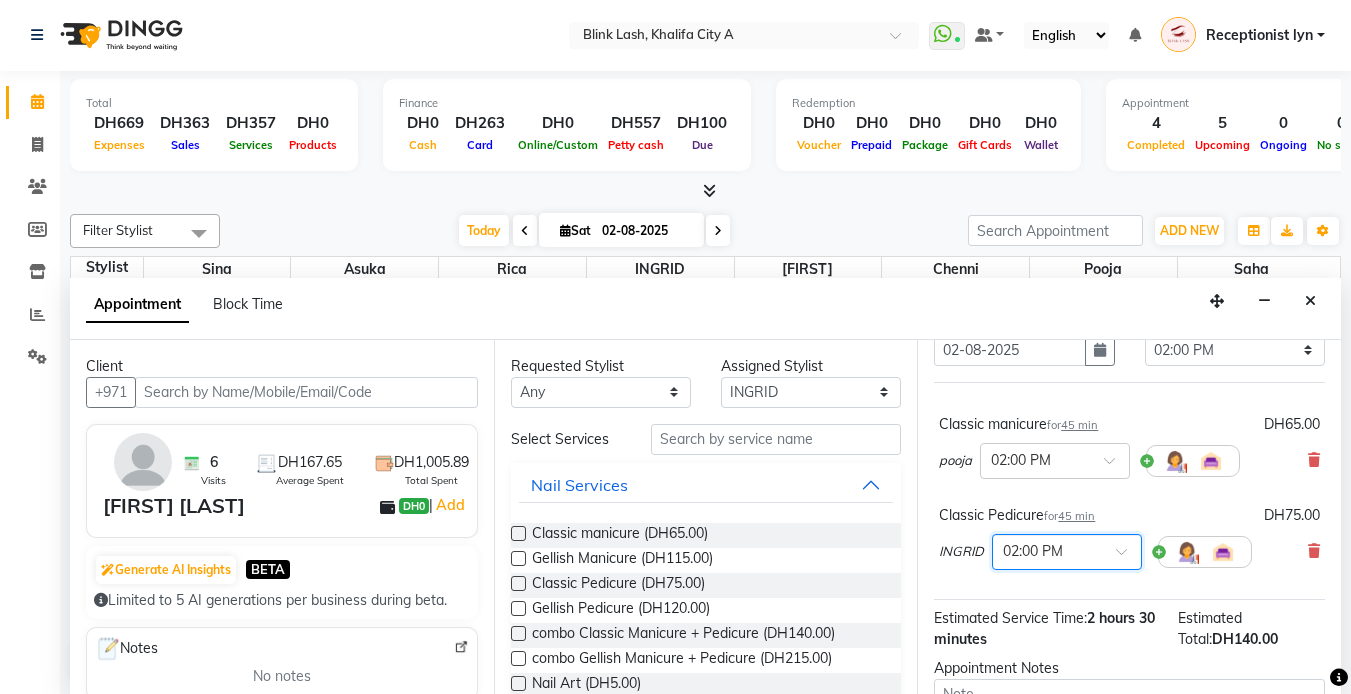 scroll, scrollTop: 259, scrollLeft: 0, axis: vertical 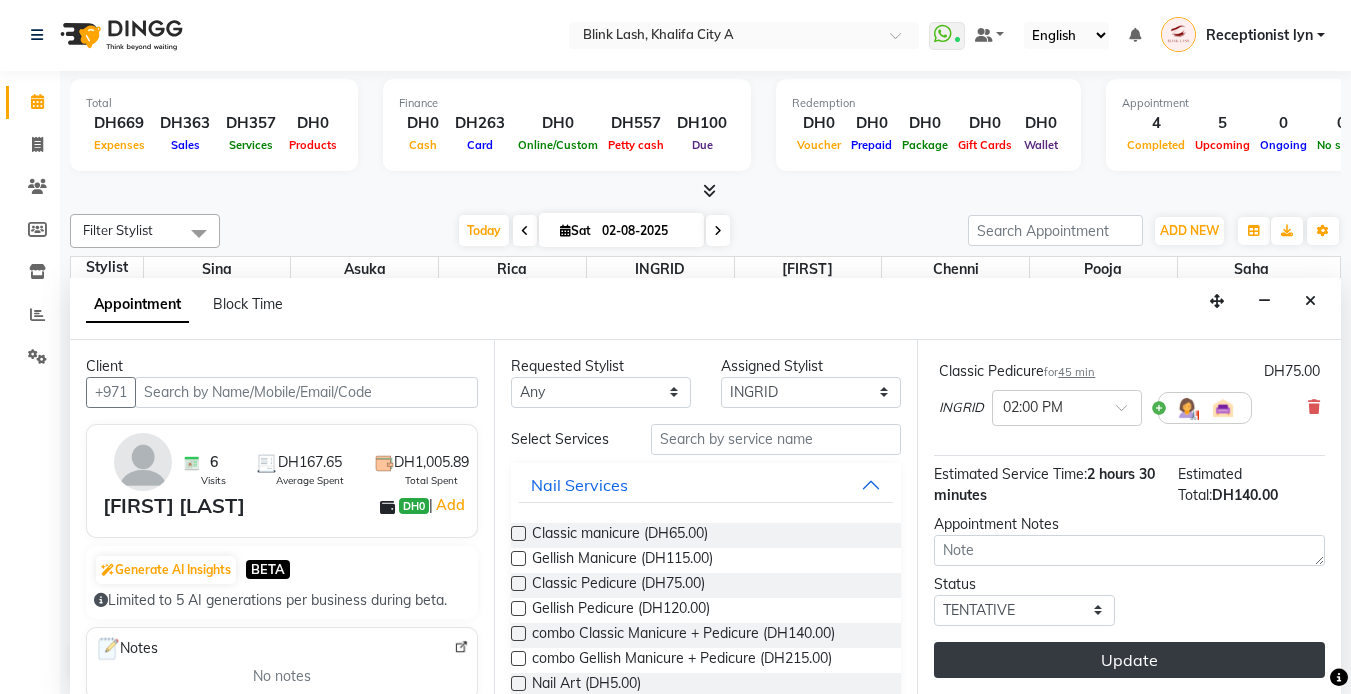 click on "Update" at bounding box center (1129, 660) 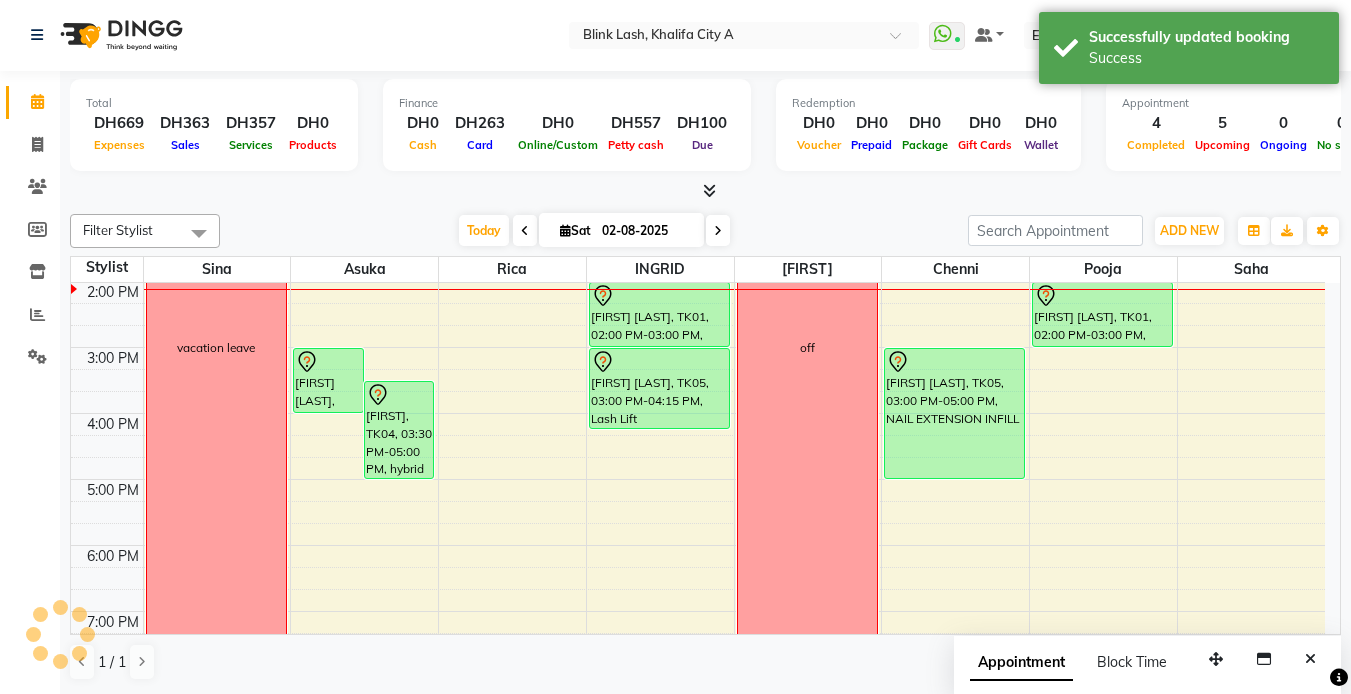 scroll, scrollTop: 0, scrollLeft: 0, axis: both 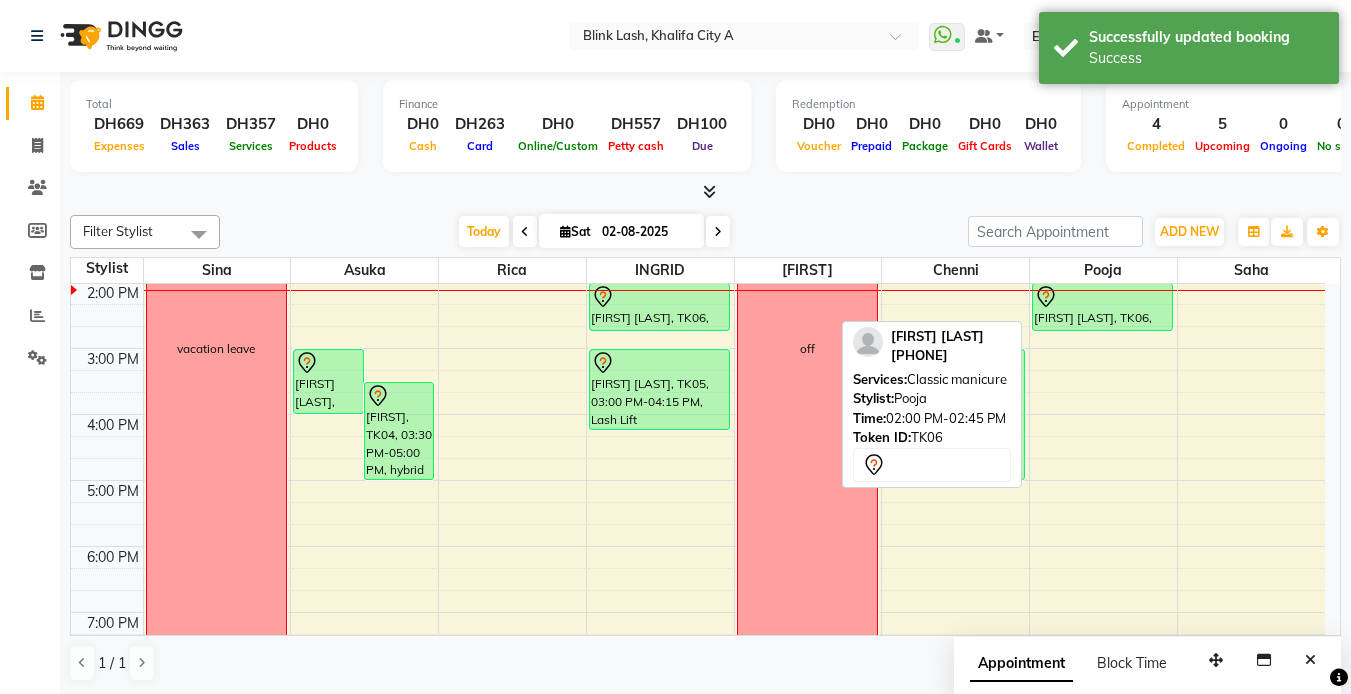 drag, startPoint x: 1129, startPoint y: 328, endPoint x: 1124, endPoint y: 348, distance: 20.615528 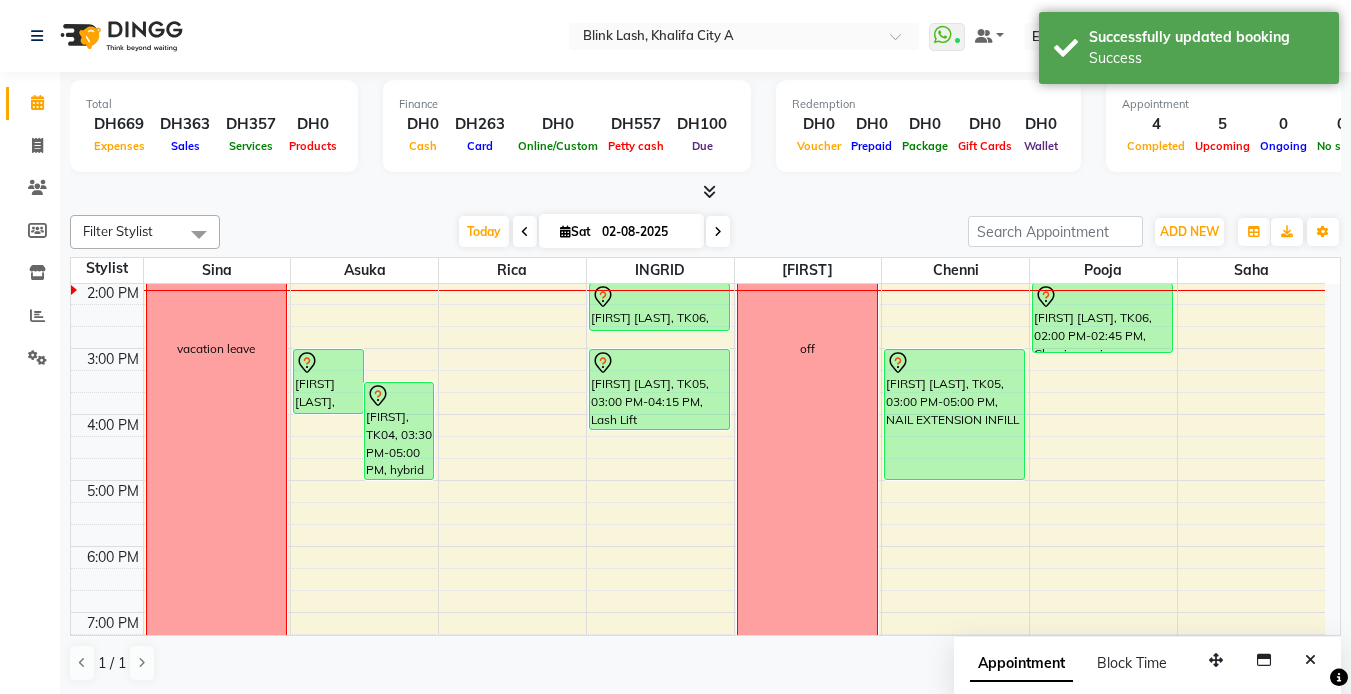 drag, startPoint x: 1135, startPoint y: 329, endPoint x: 1134, endPoint y: 350, distance: 21.023796 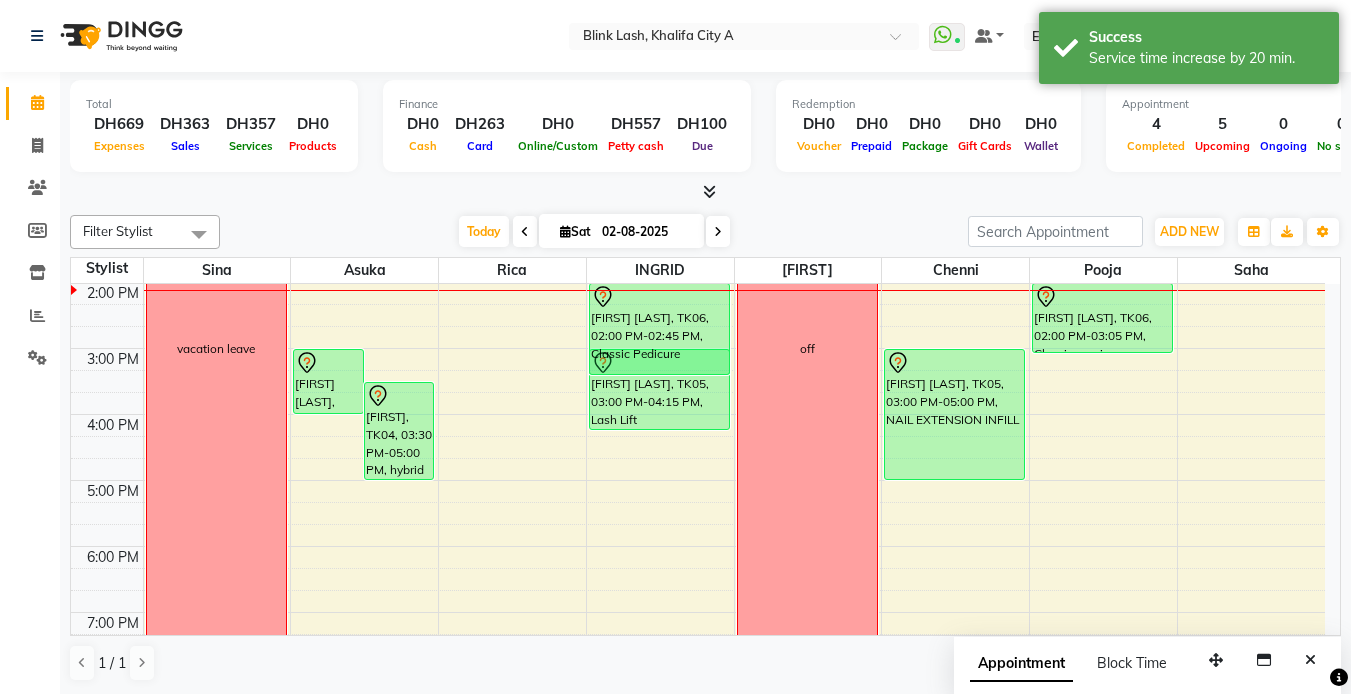 drag, startPoint x: 687, startPoint y: 332, endPoint x: 696, endPoint y: 371, distance: 40.024994 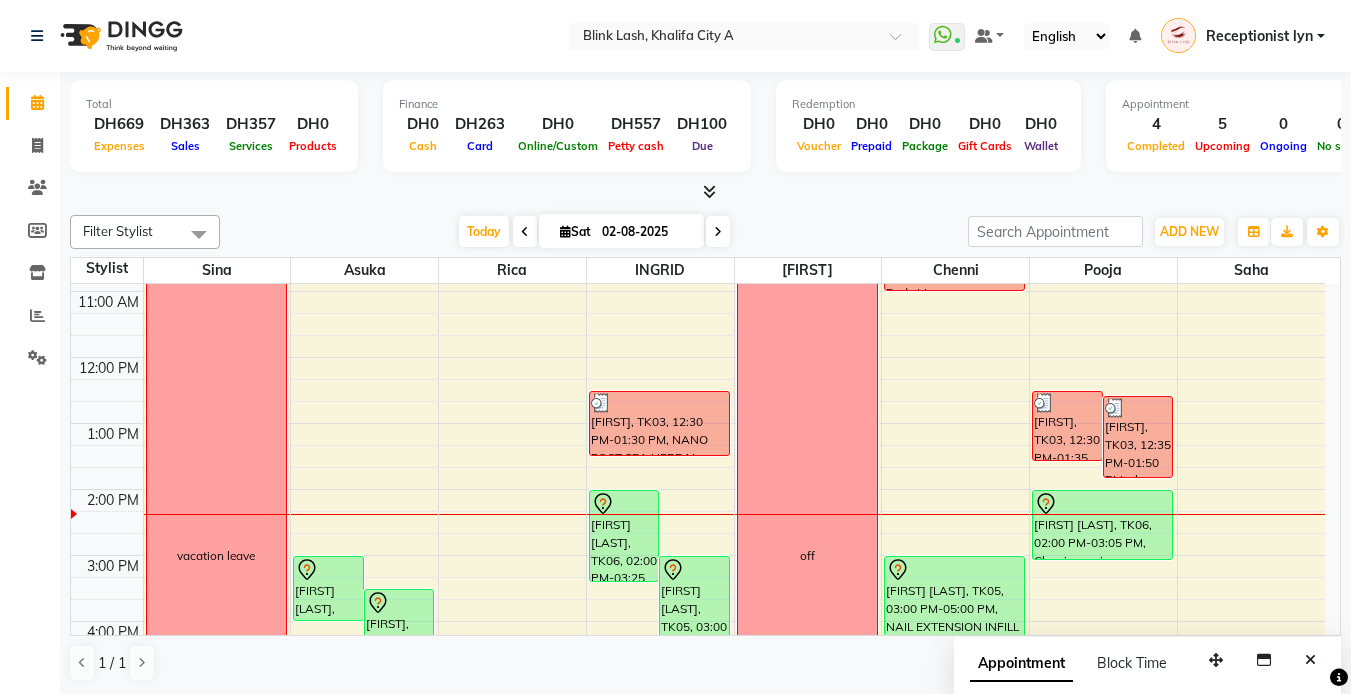 scroll, scrollTop: 100, scrollLeft: 0, axis: vertical 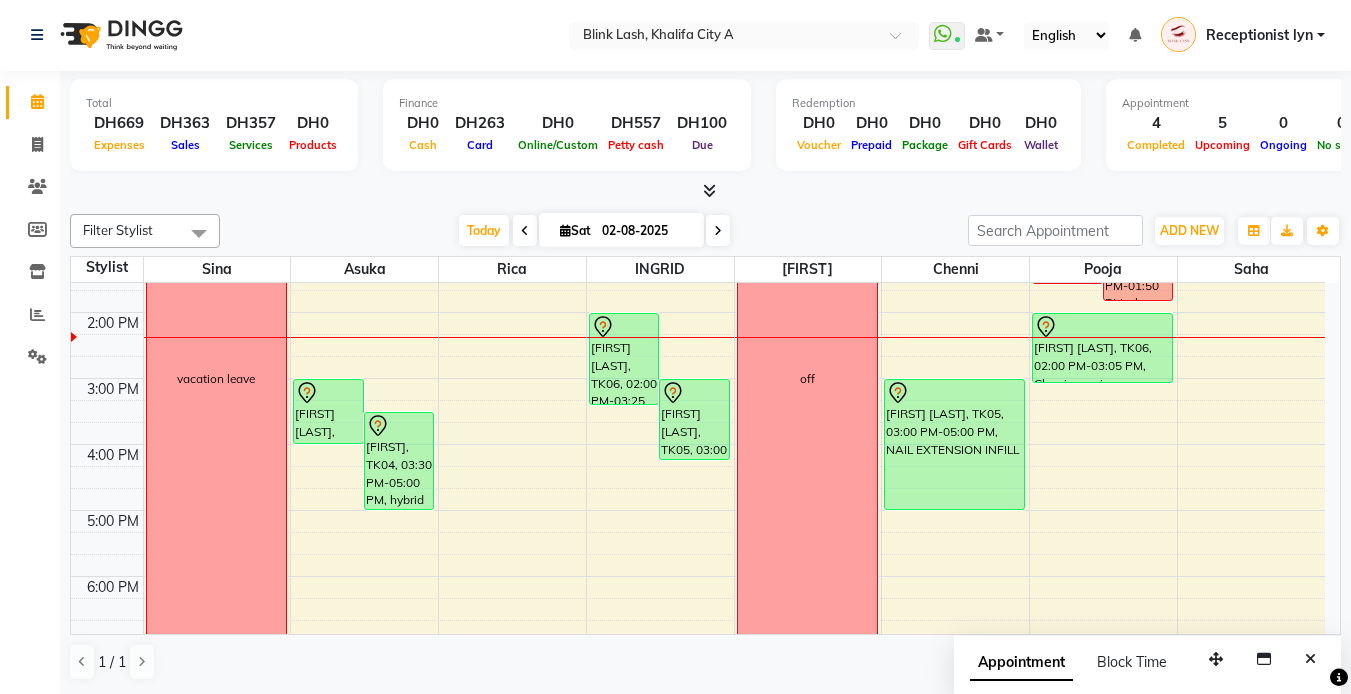 click at bounding box center [718, 231] 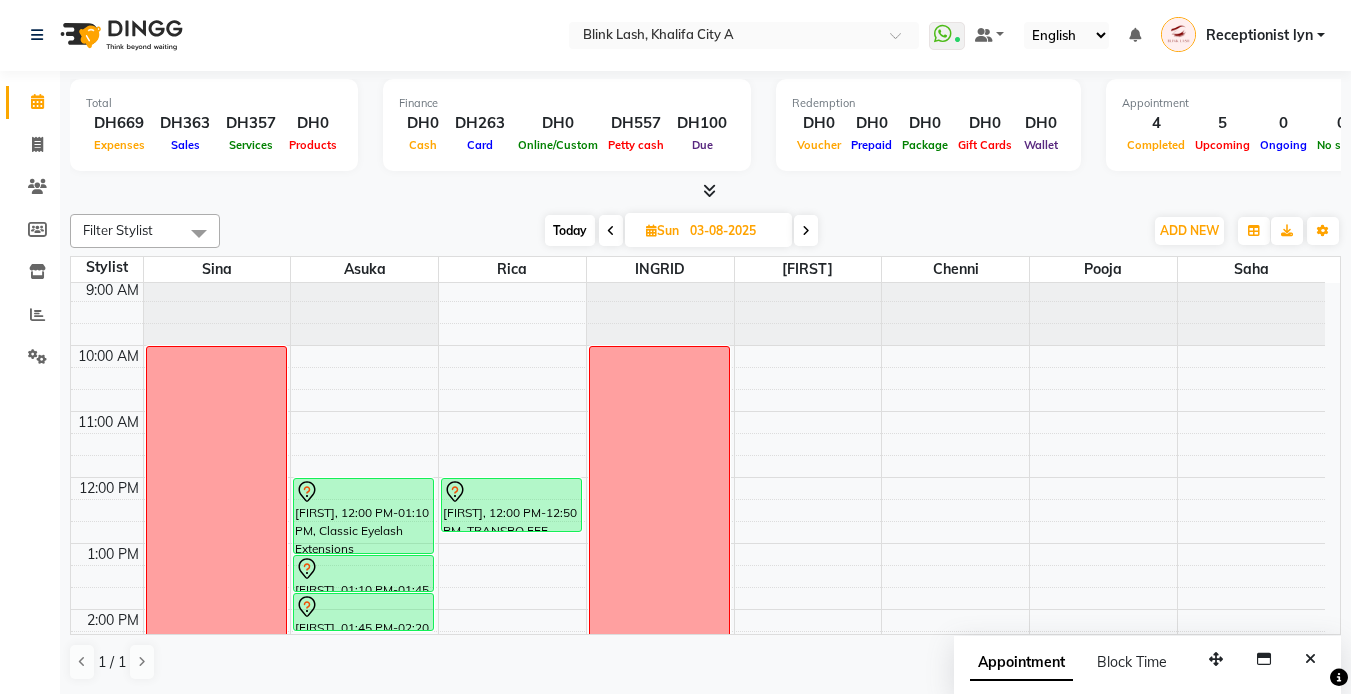 scroll, scrollTop: 0, scrollLeft: 0, axis: both 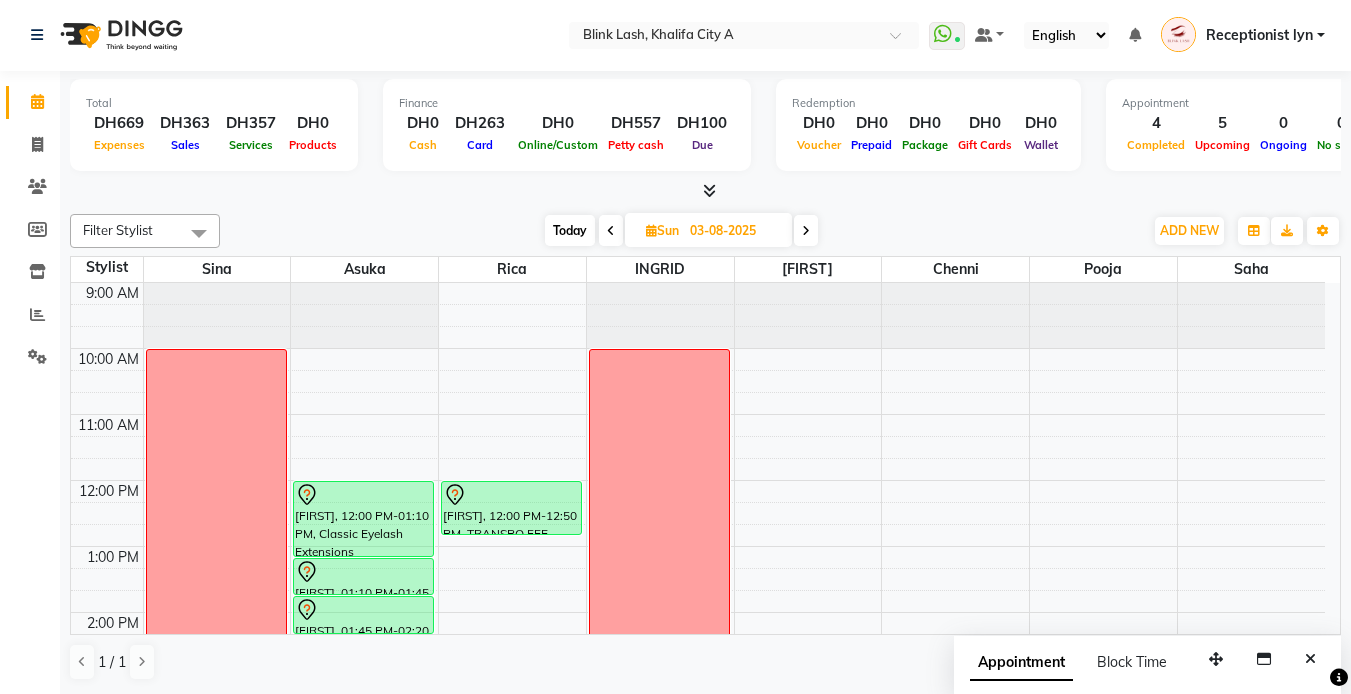 click on "Today" at bounding box center [570, 230] 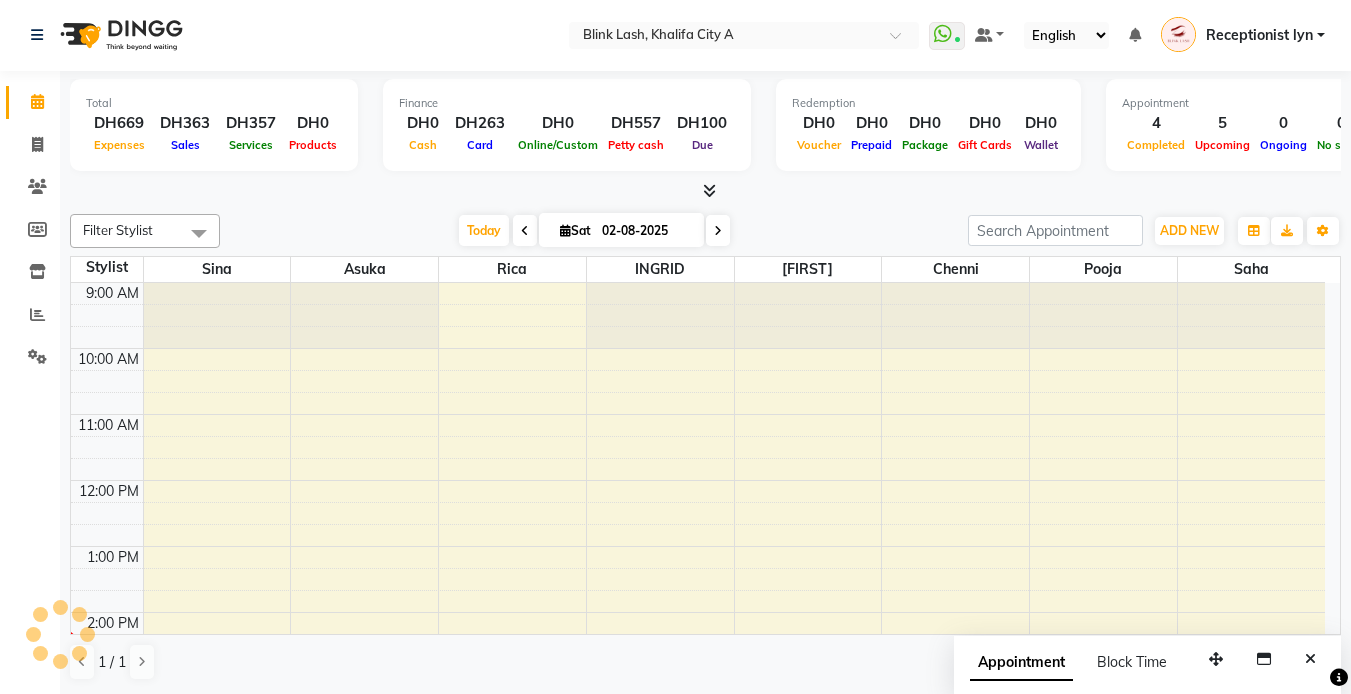 scroll, scrollTop: 331, scrollLeft: 0, axis: vertical 